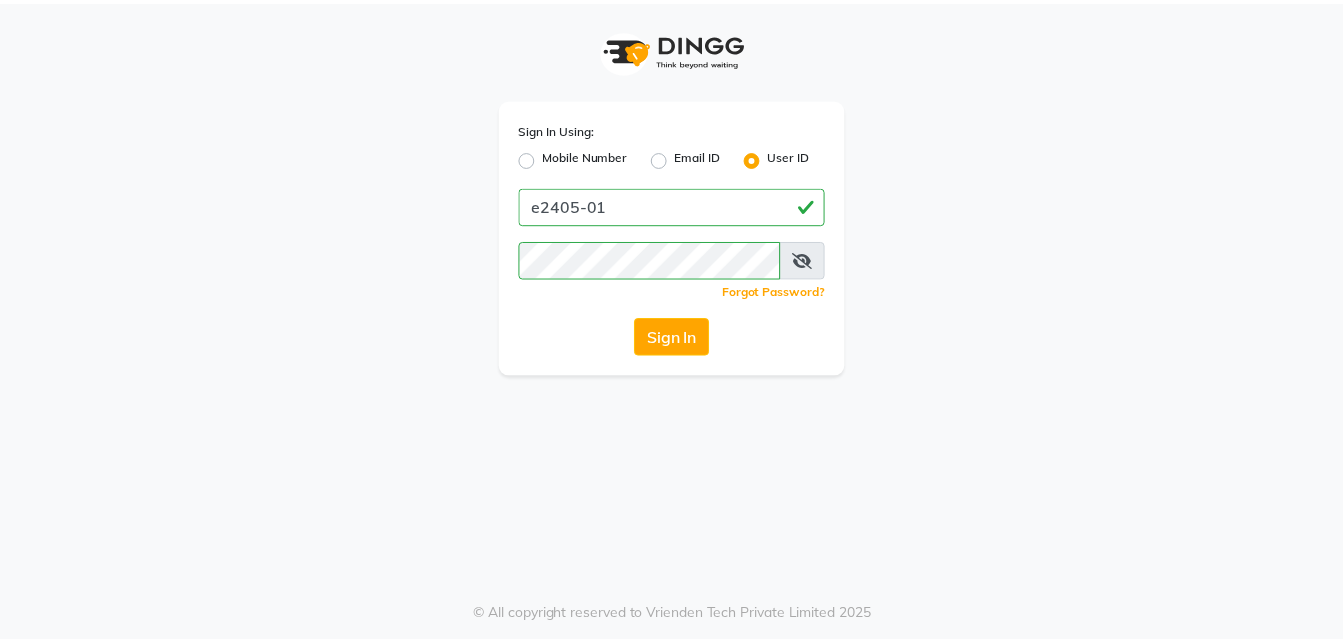 scroll, scrollTop: 0, scrollLeft: 0, axis: both 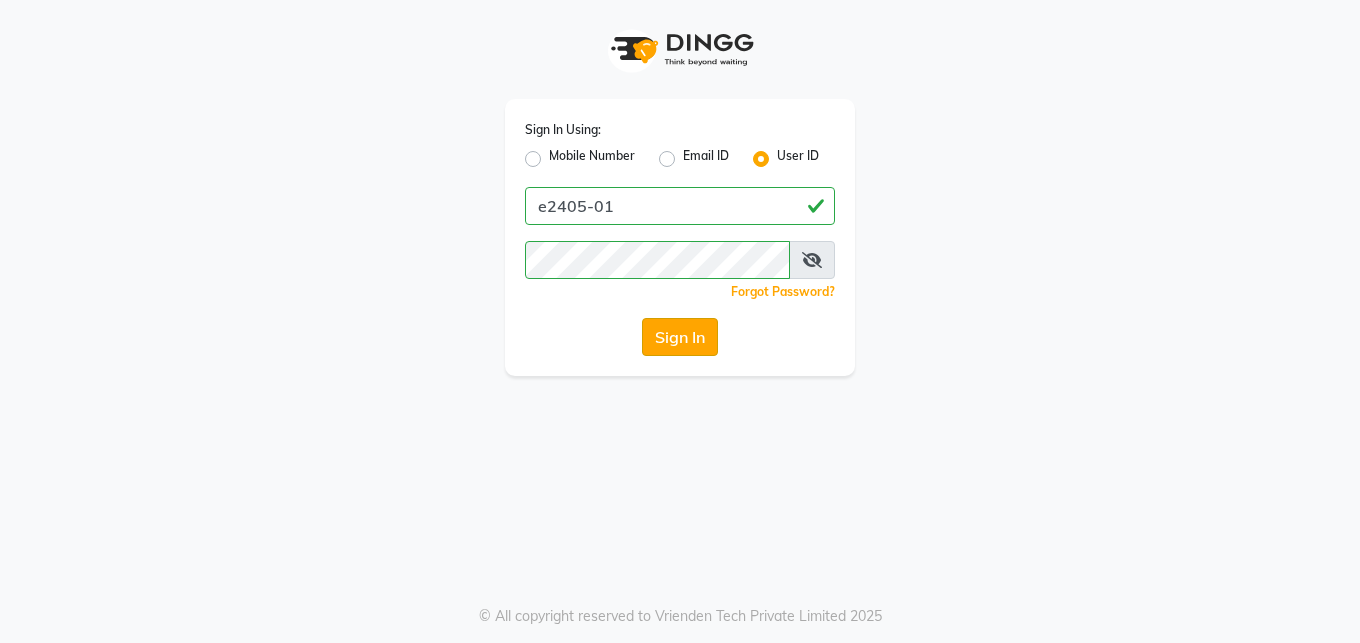 click on "Sign In" 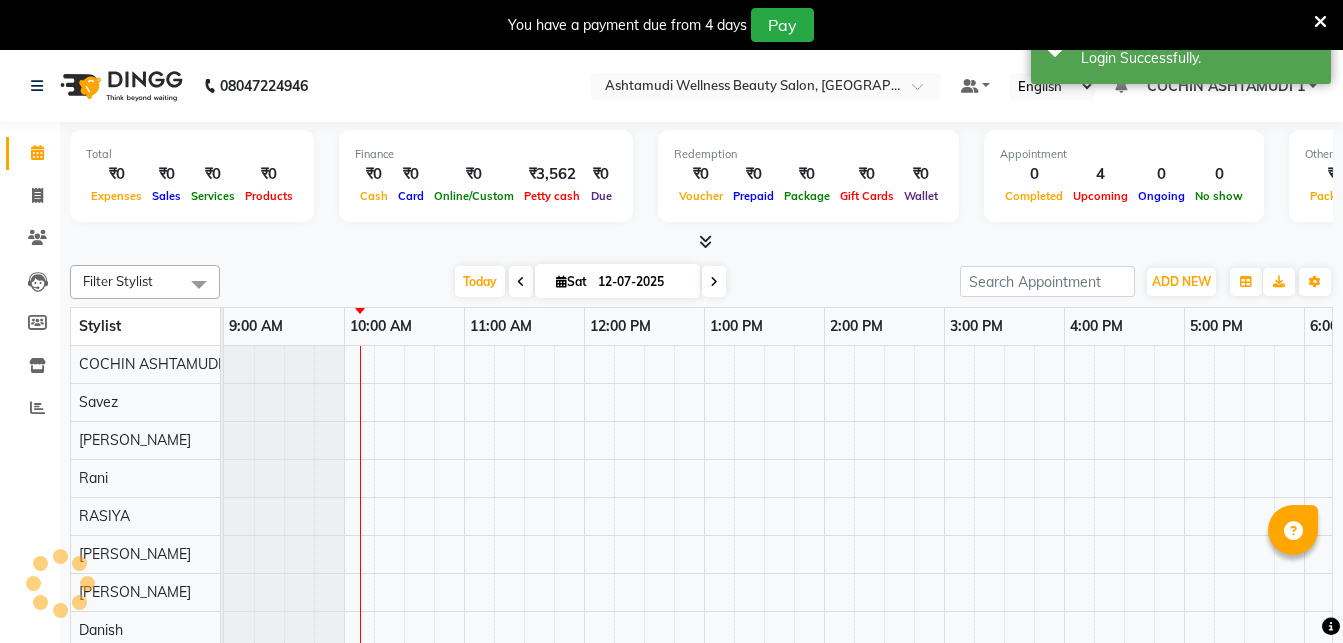 scroll, scrollTop: 0, scrollLeft: 0, axis: both 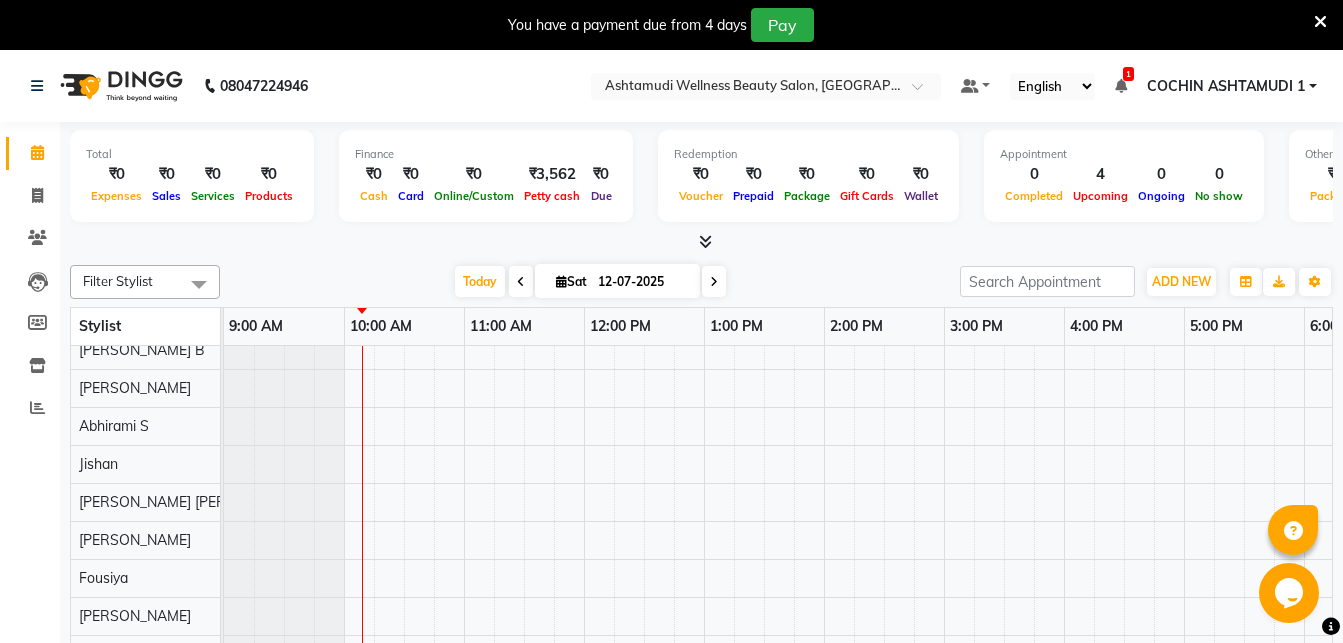 click at bounding box center (705, 241) 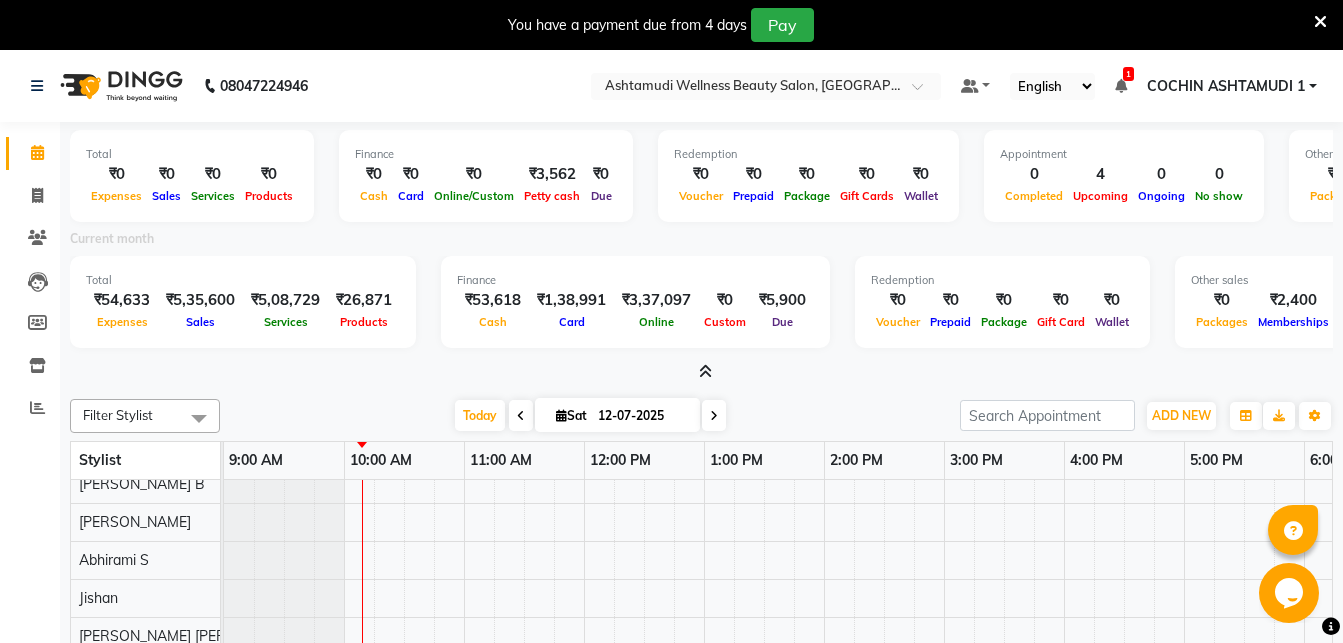 click at bounding box center [705, 371] 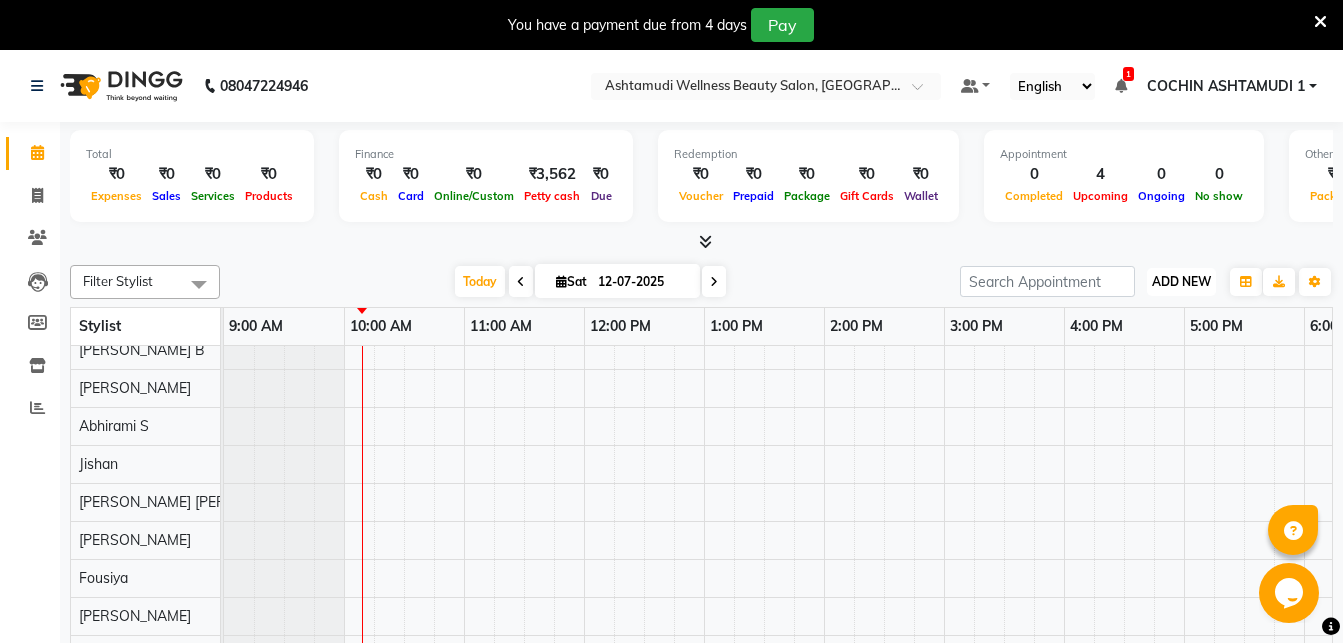 click on "ADD NEW" at bounding box center [1181, 281] 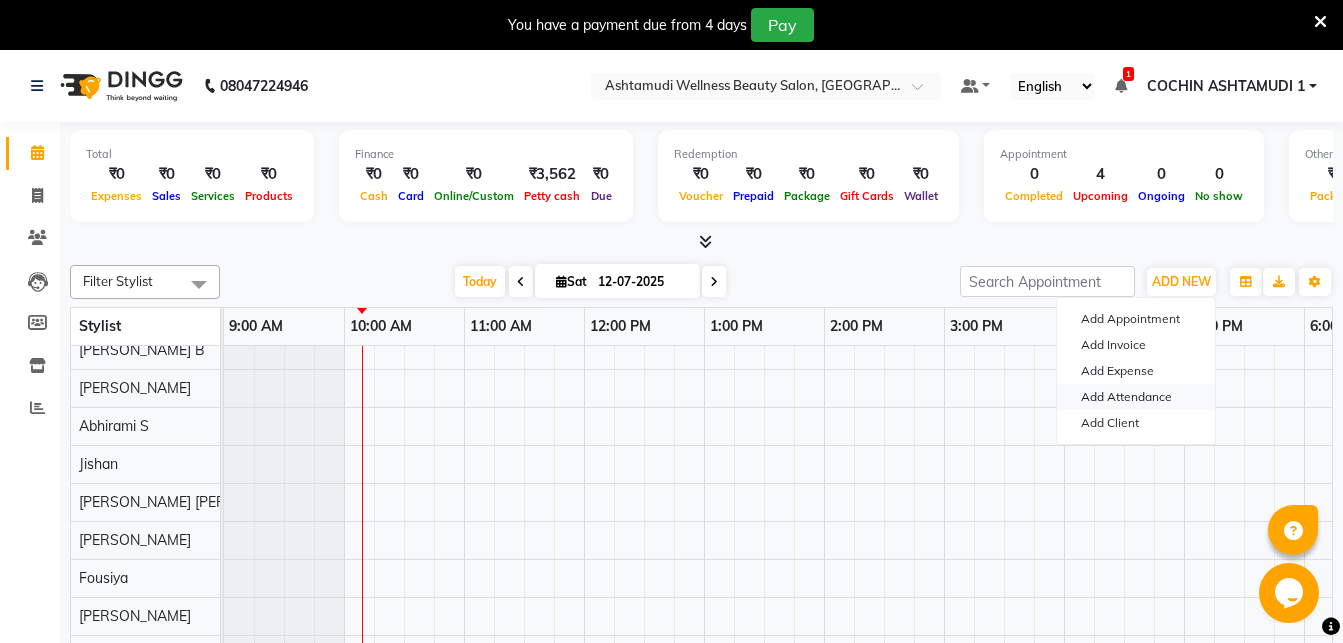 click on "Add Attendance" at bounding box center [1136, 397] 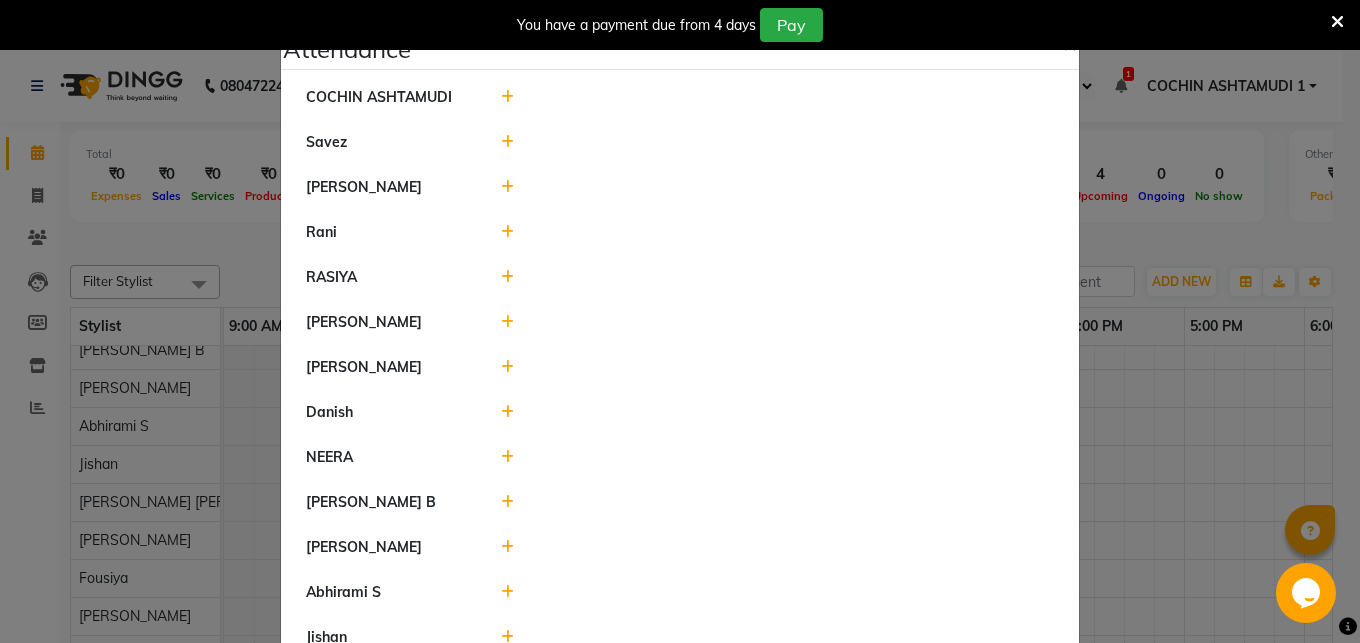 click 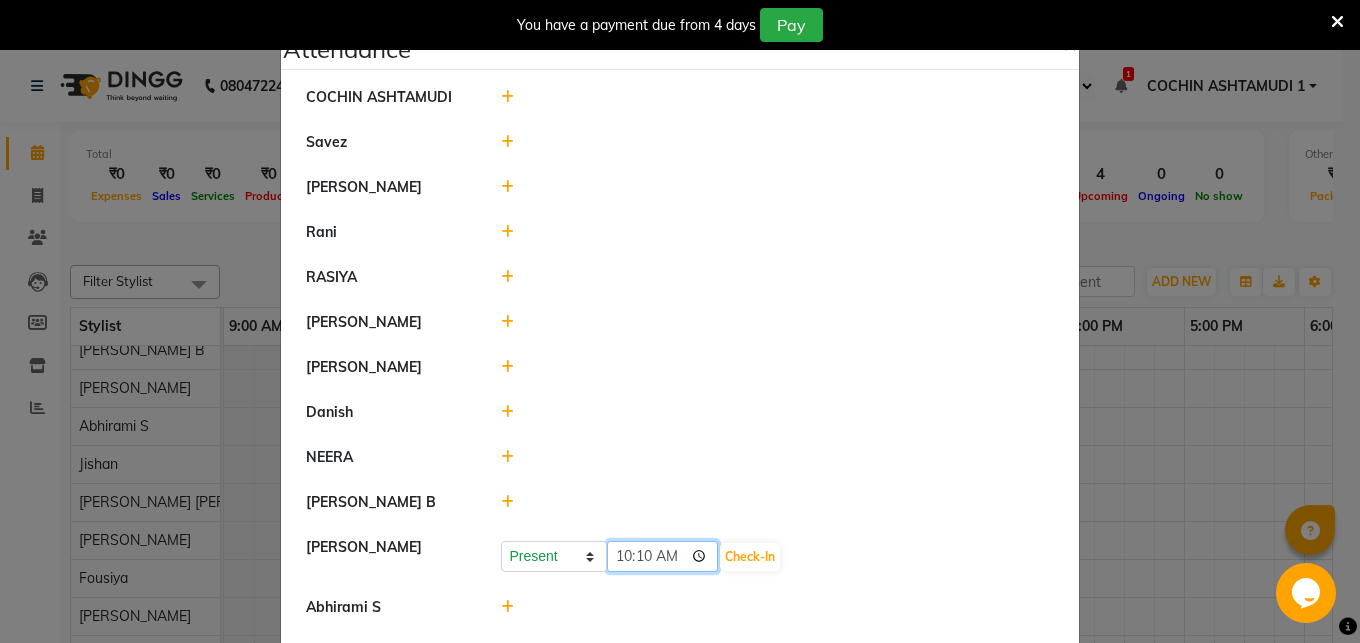 click on "10:10" 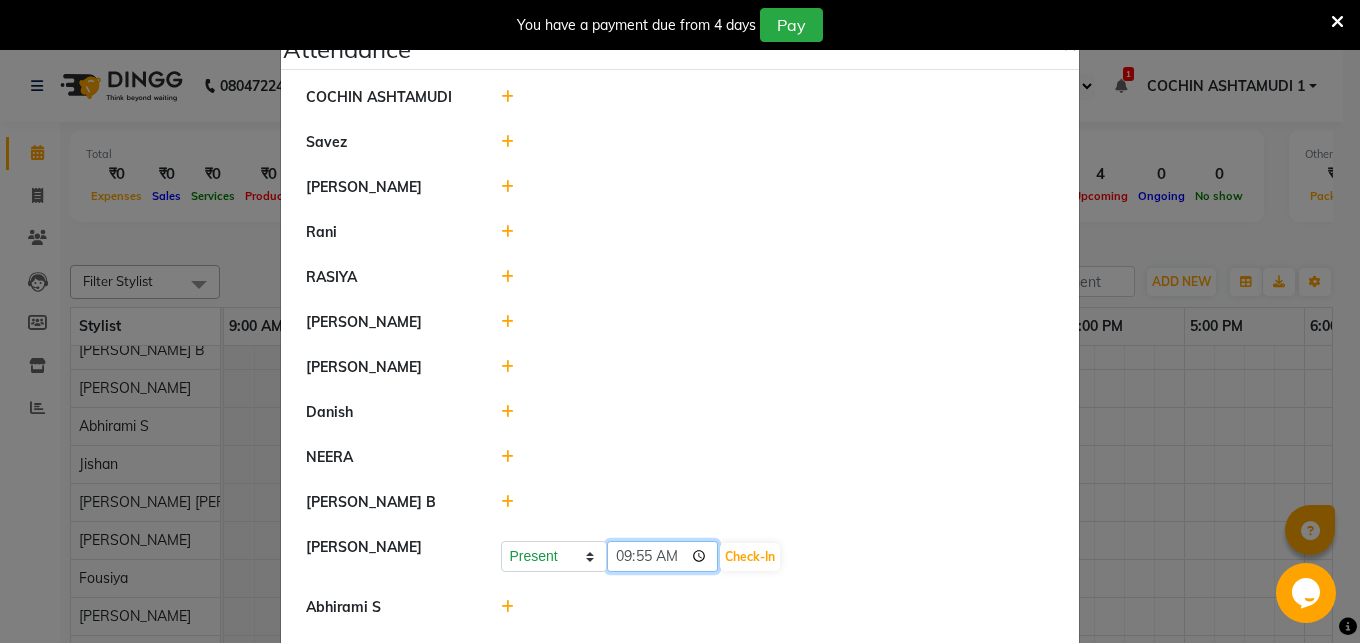 click on "09:55" 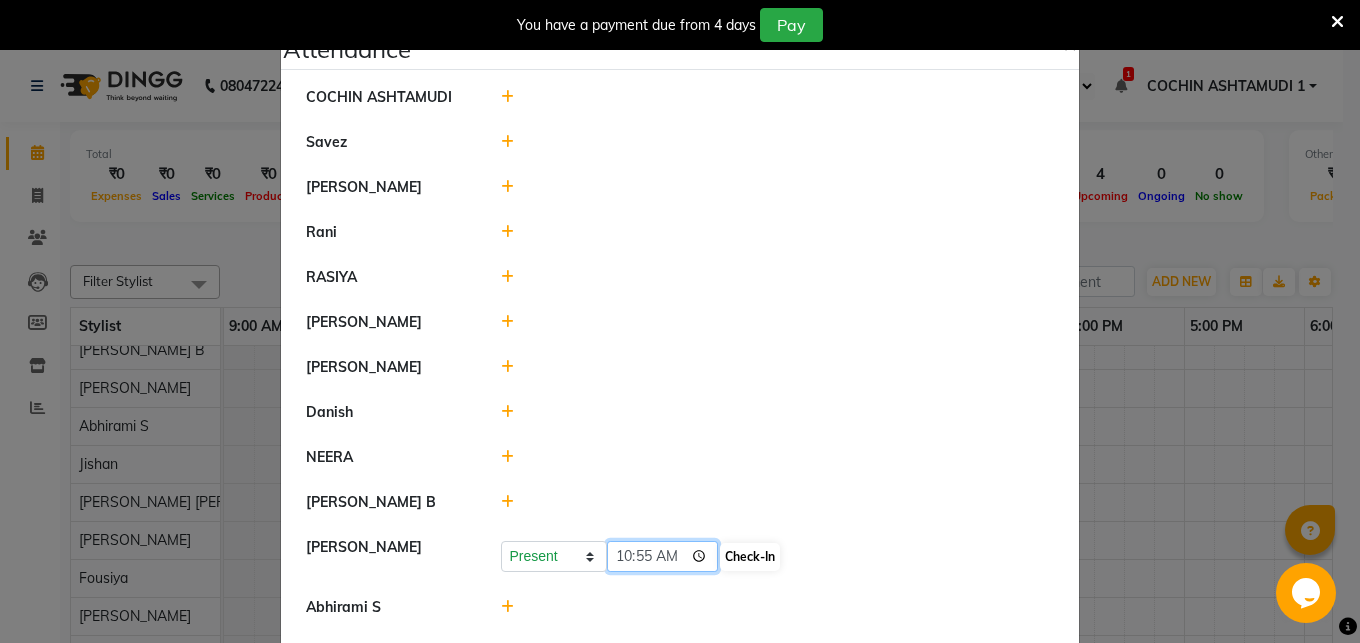 type on "10:00" 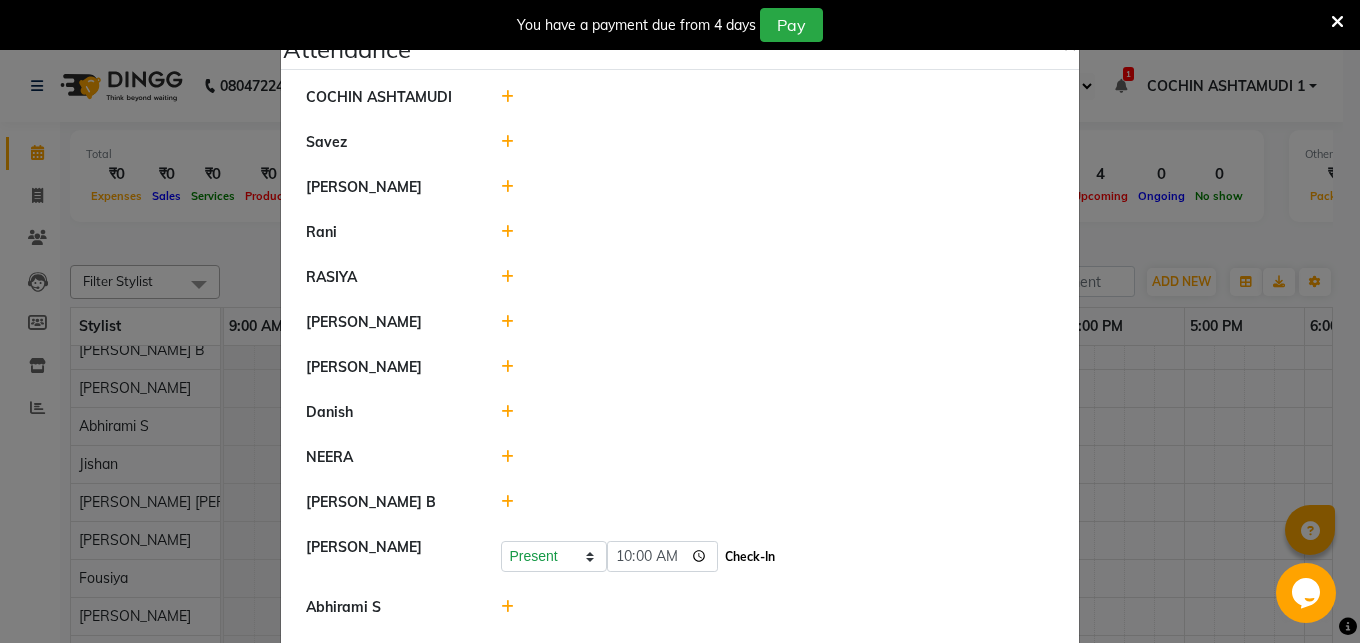 click on "Check-In" 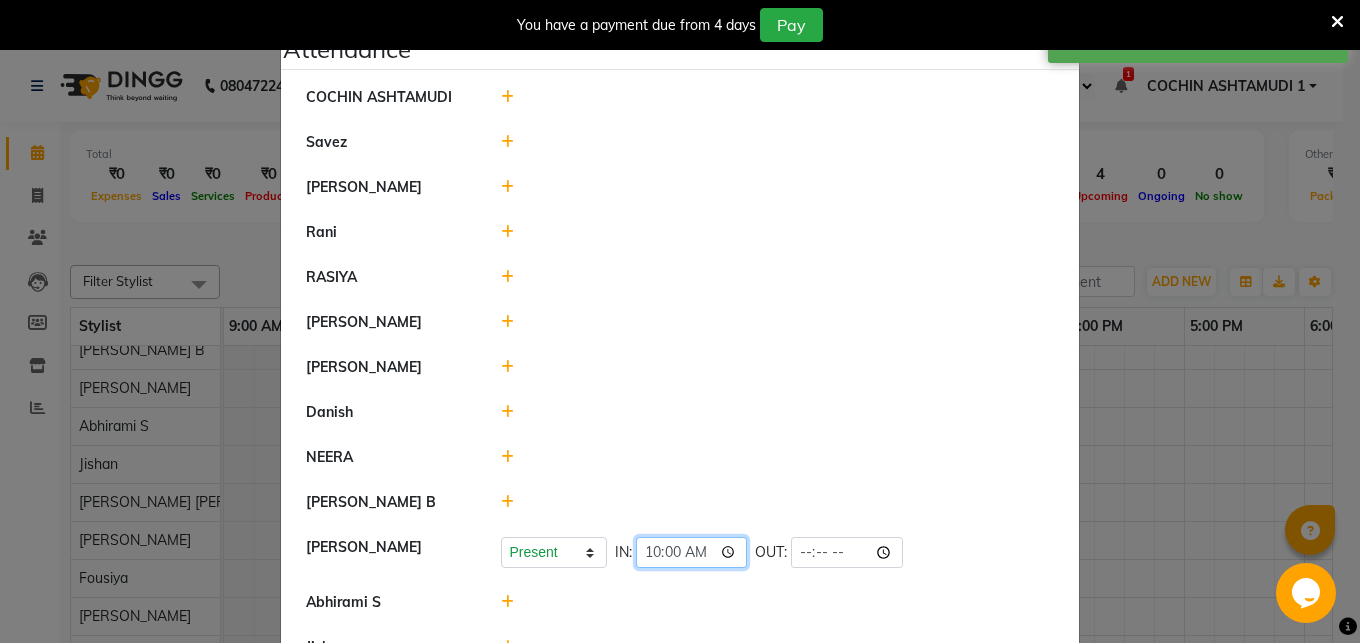 click on "10:00" 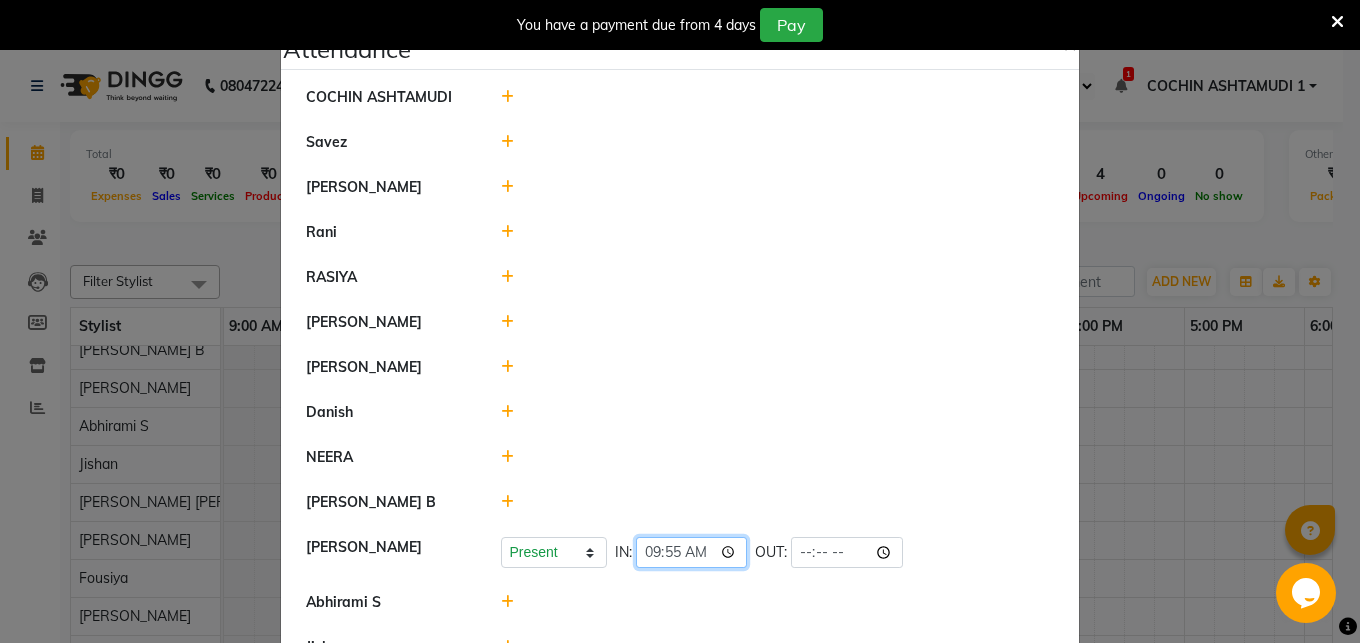 click on "09:55" 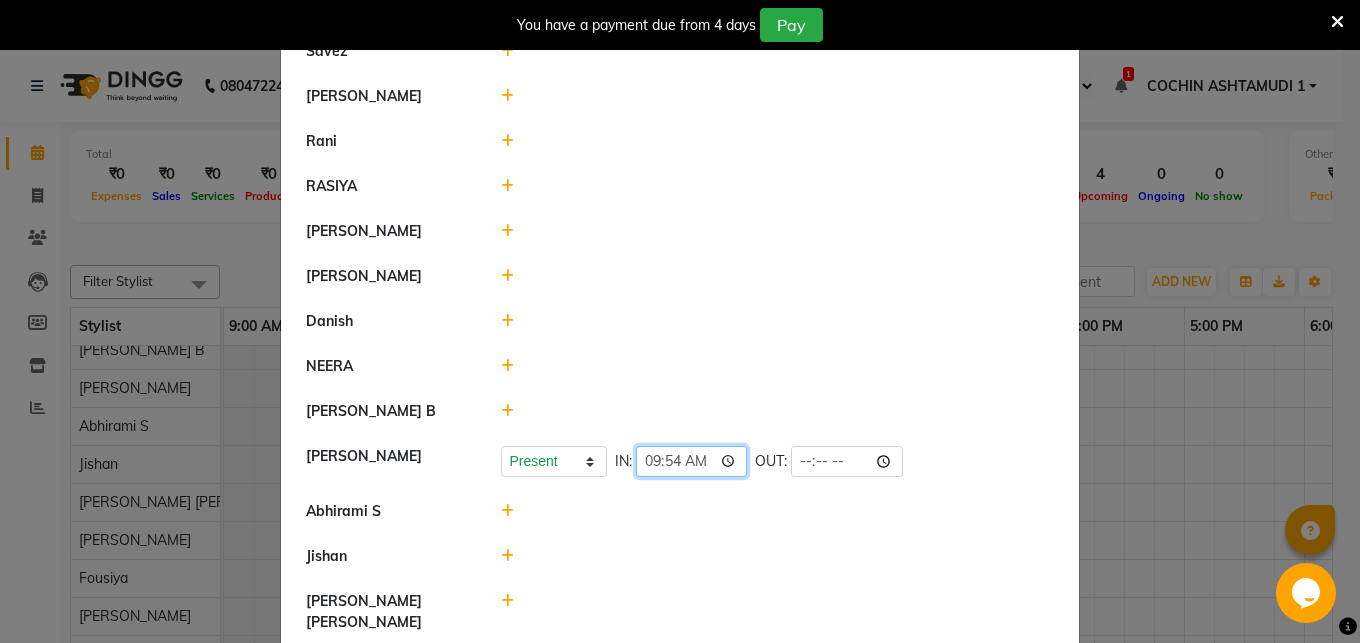 scroll, scrollTop: 0, scrollLeft: 0, axis: both 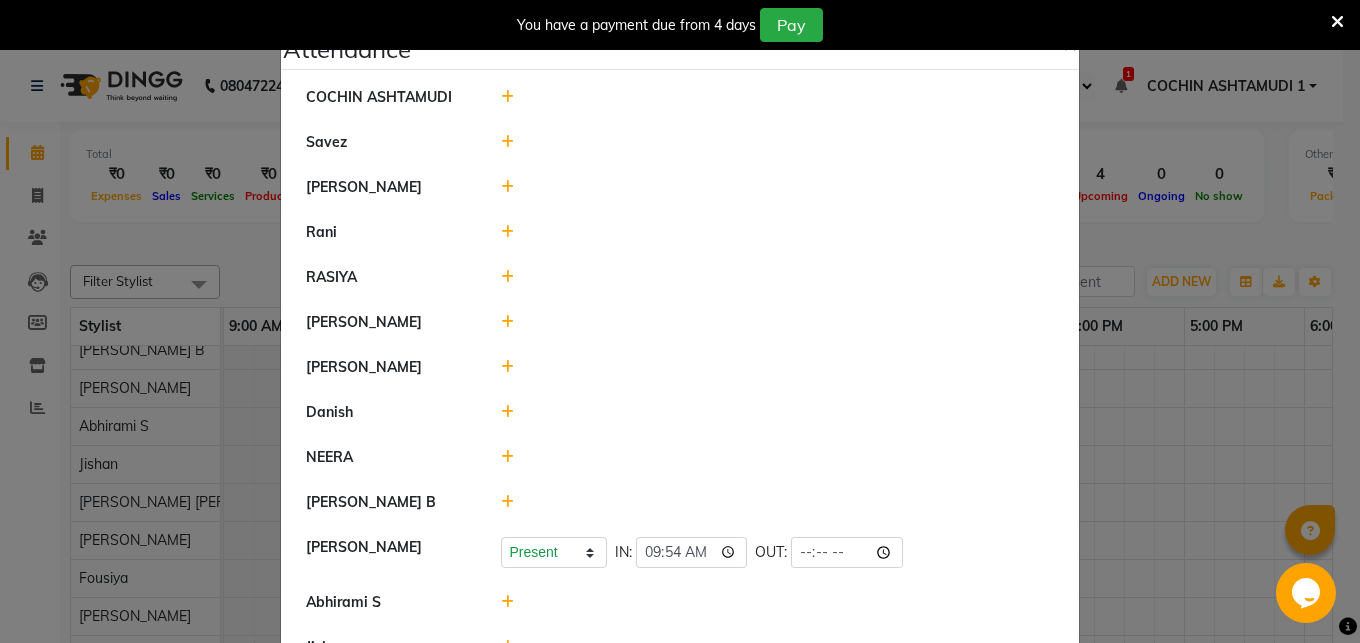 click 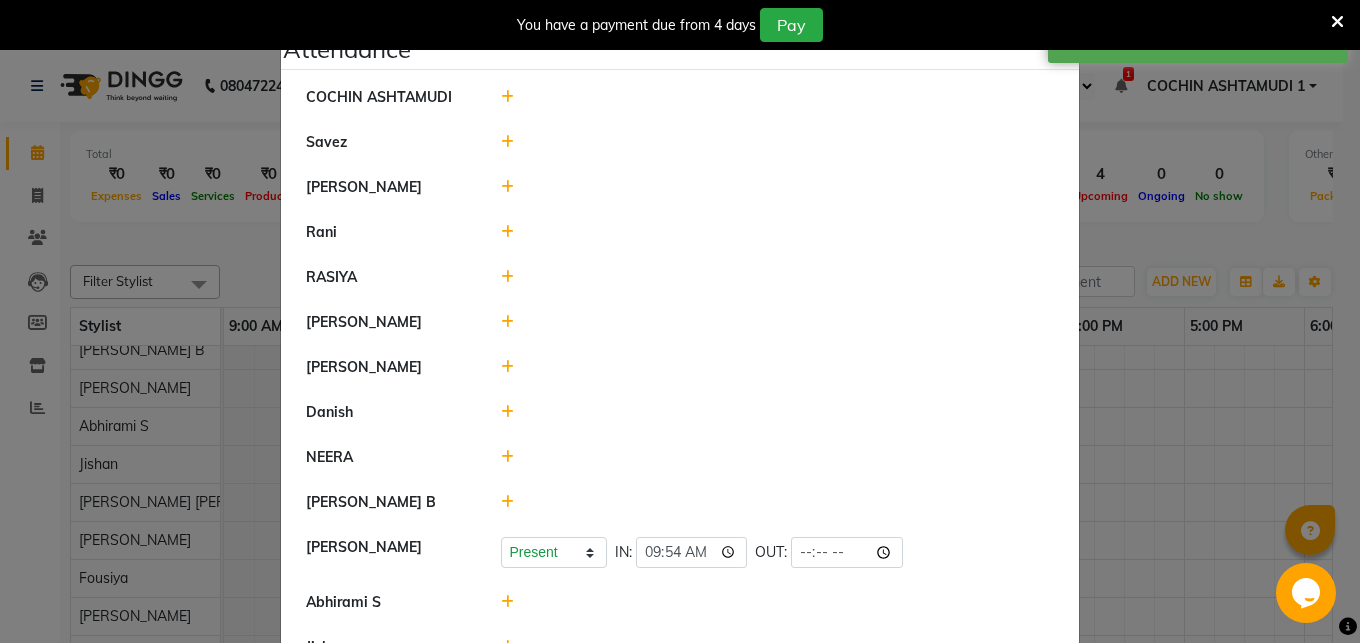 click 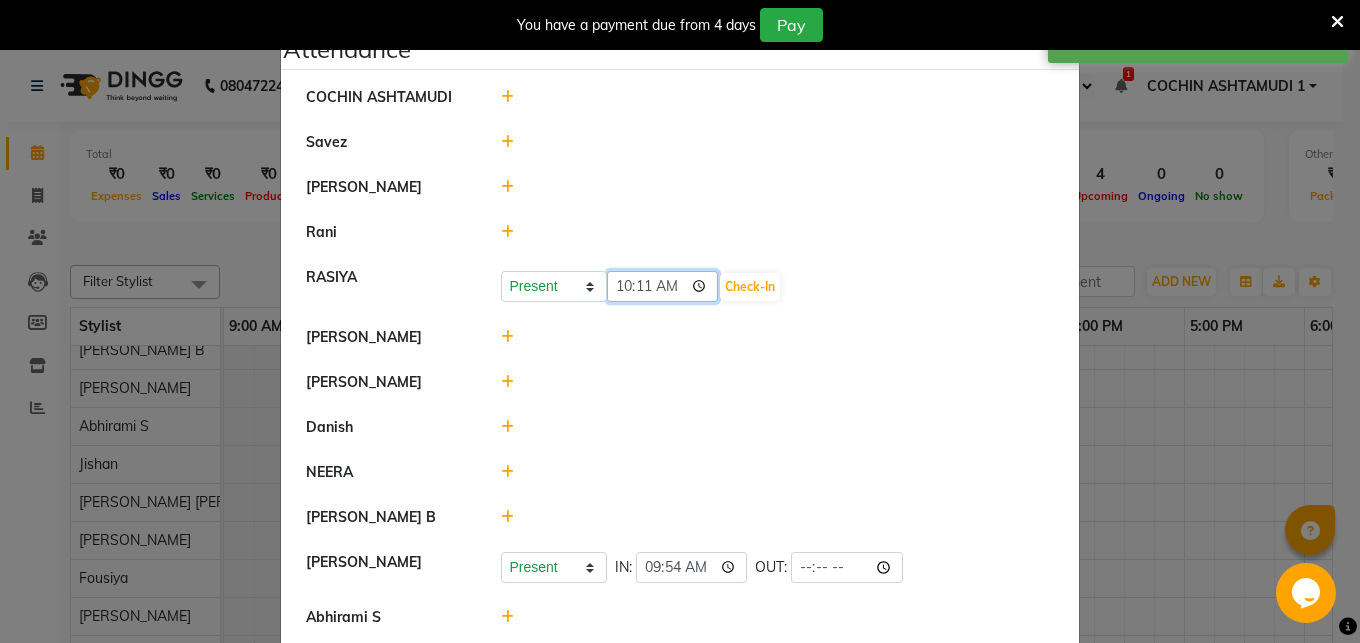 click on "10:11" 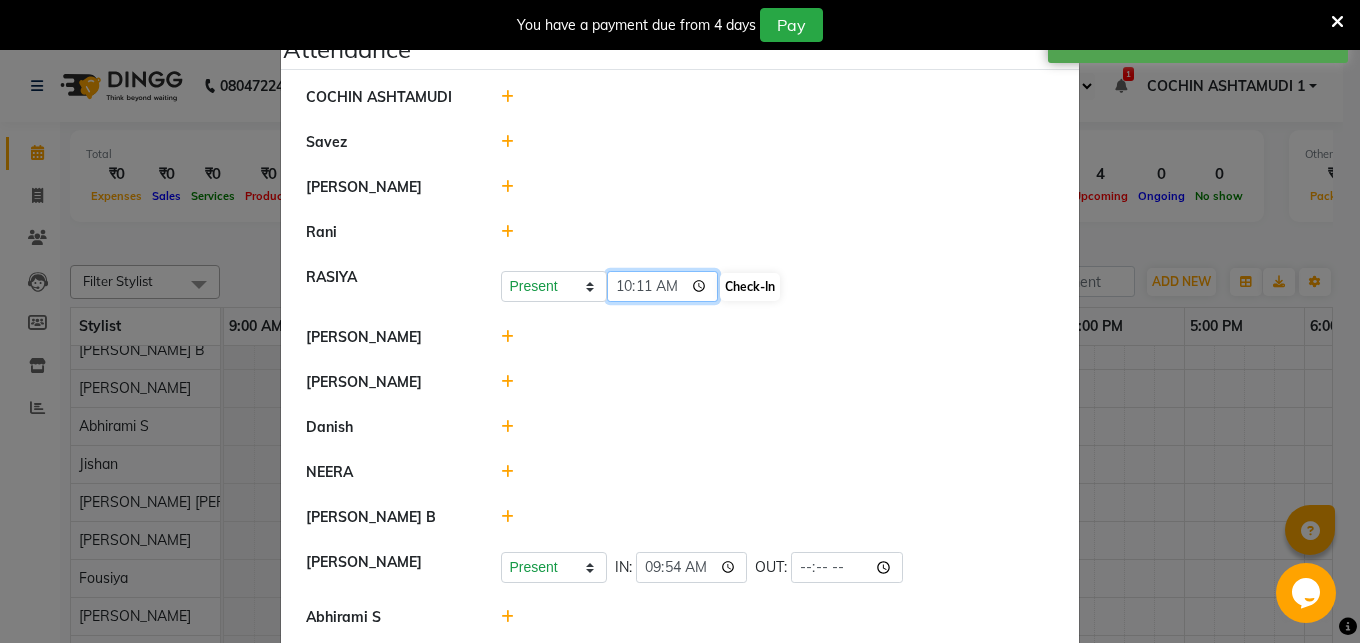 type on "10:00" 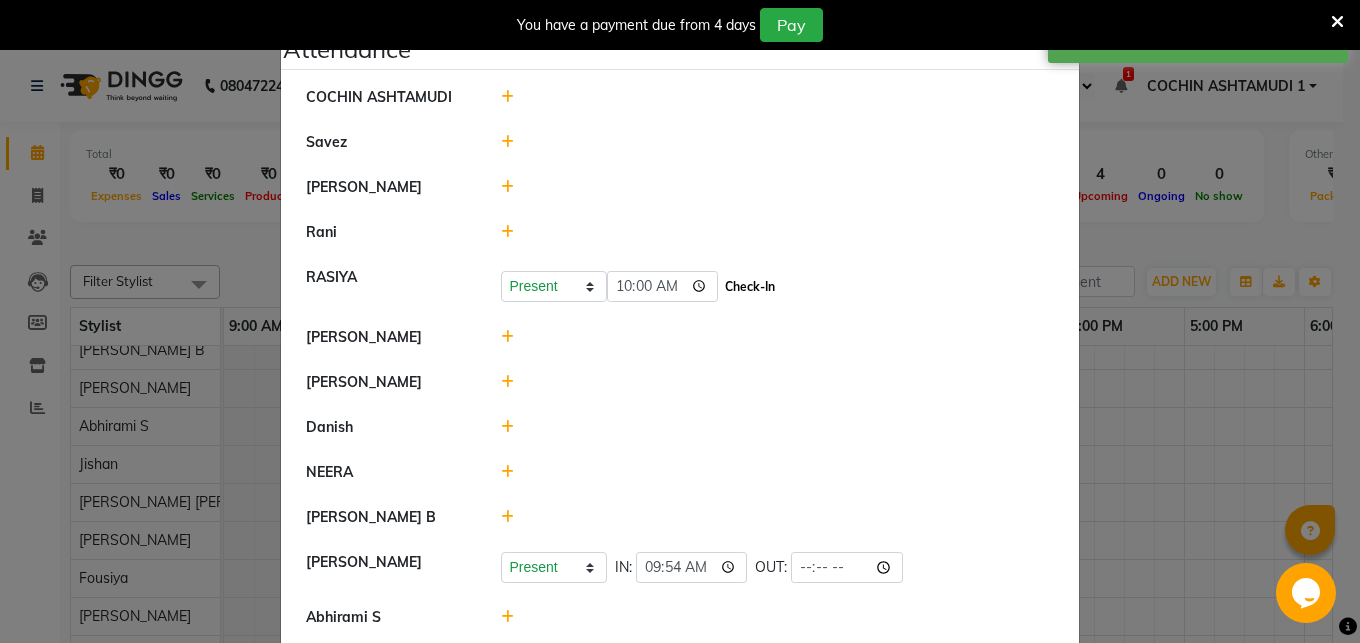 click on "Check-In" 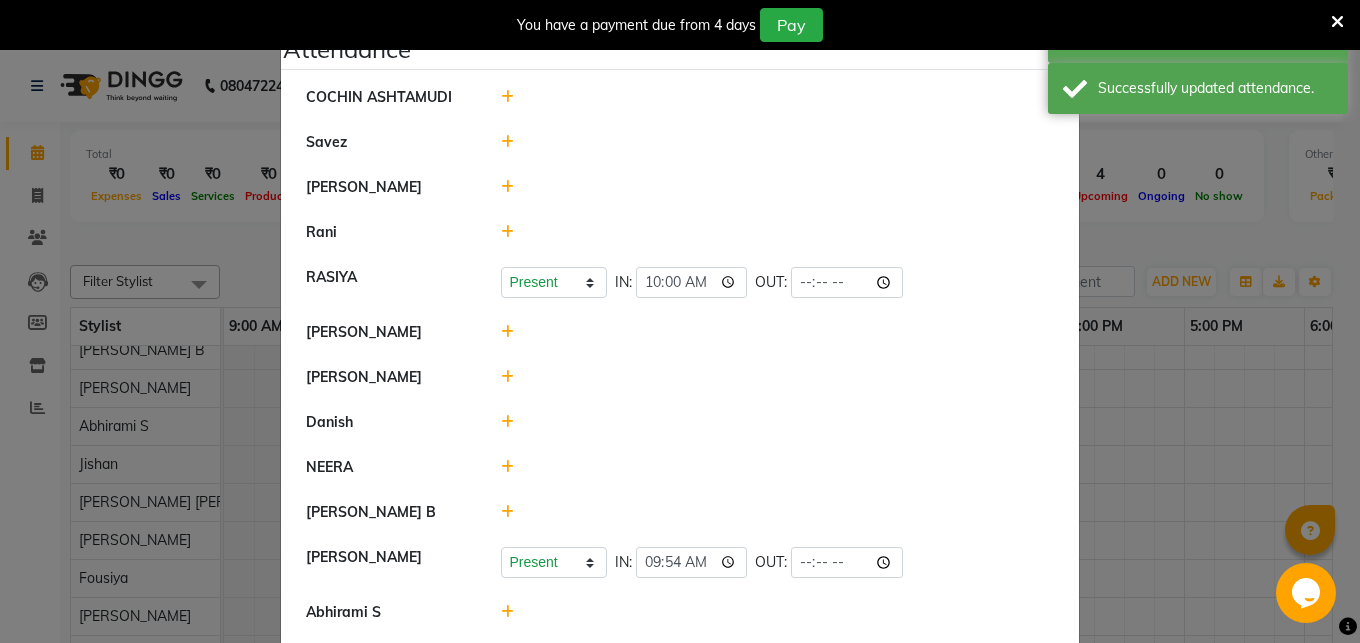 click 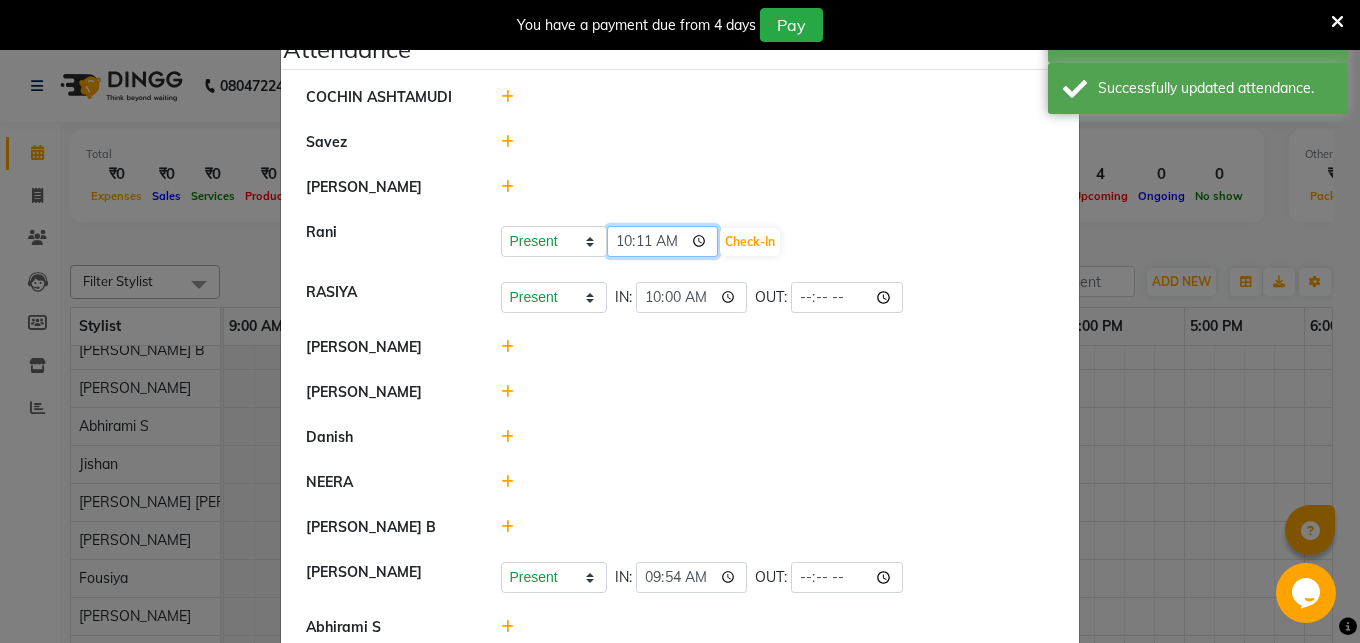 click on "10:11" 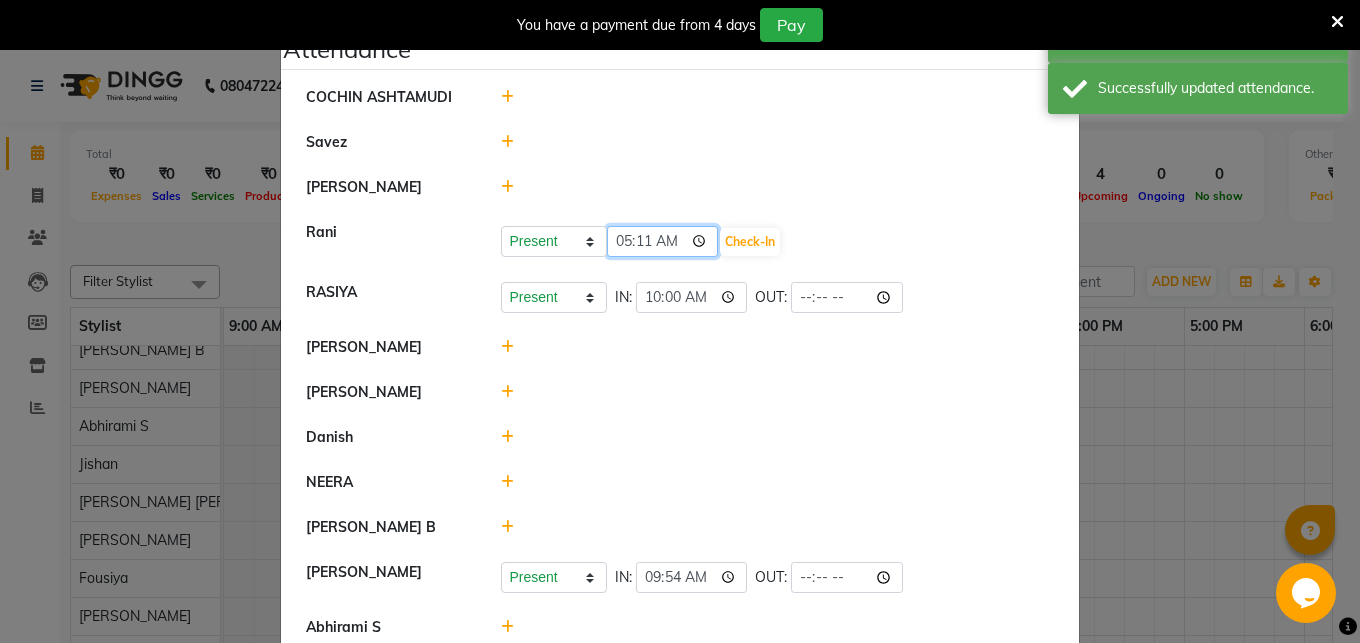 type on "05:30" 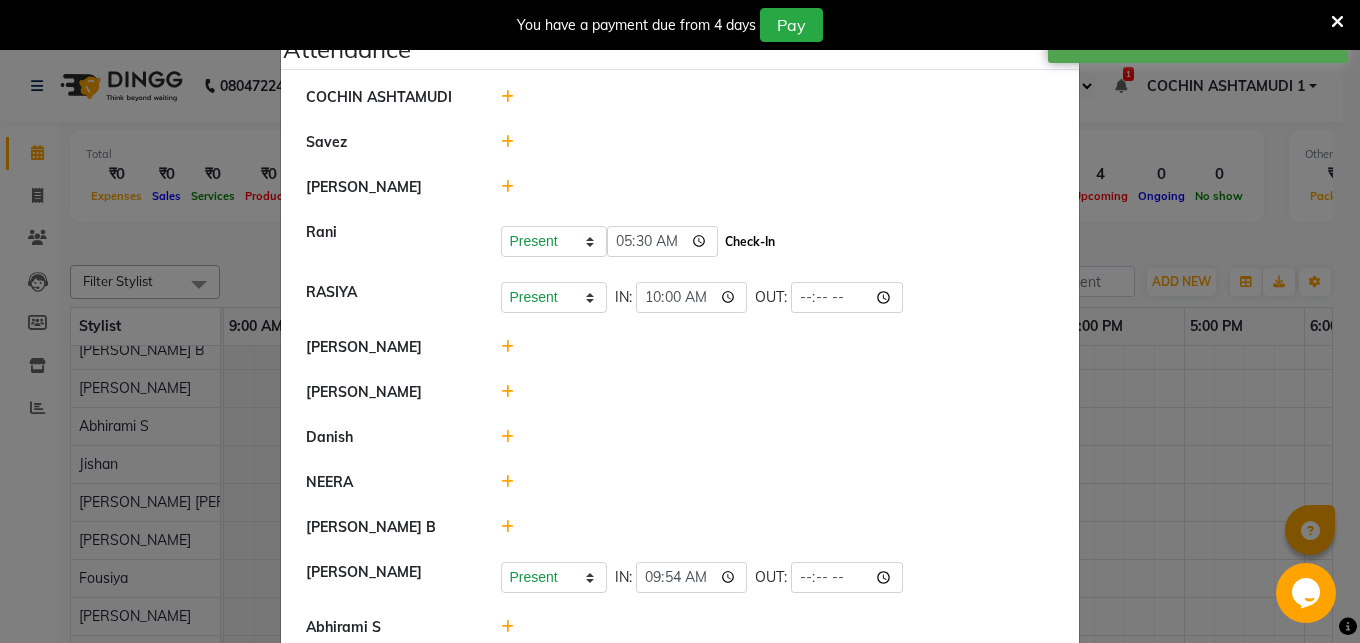 click on "Check-In" 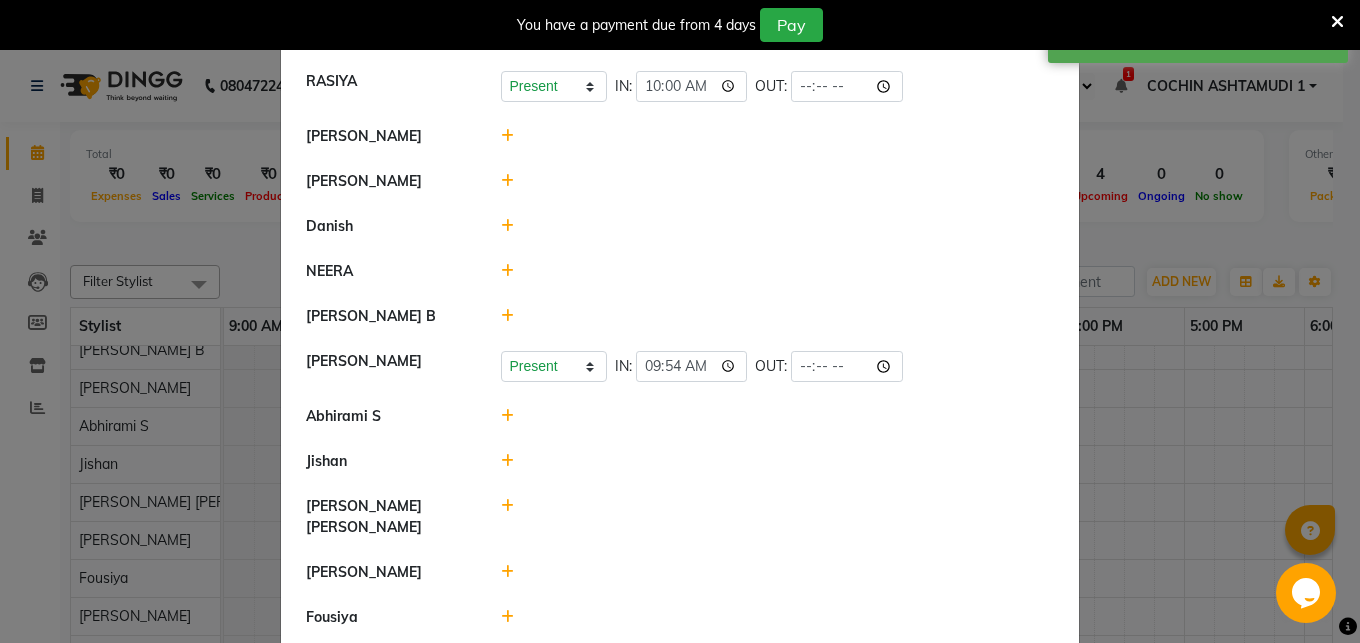 scroll, scrollTop: 216, scrollLeft: 0, axis: vertical 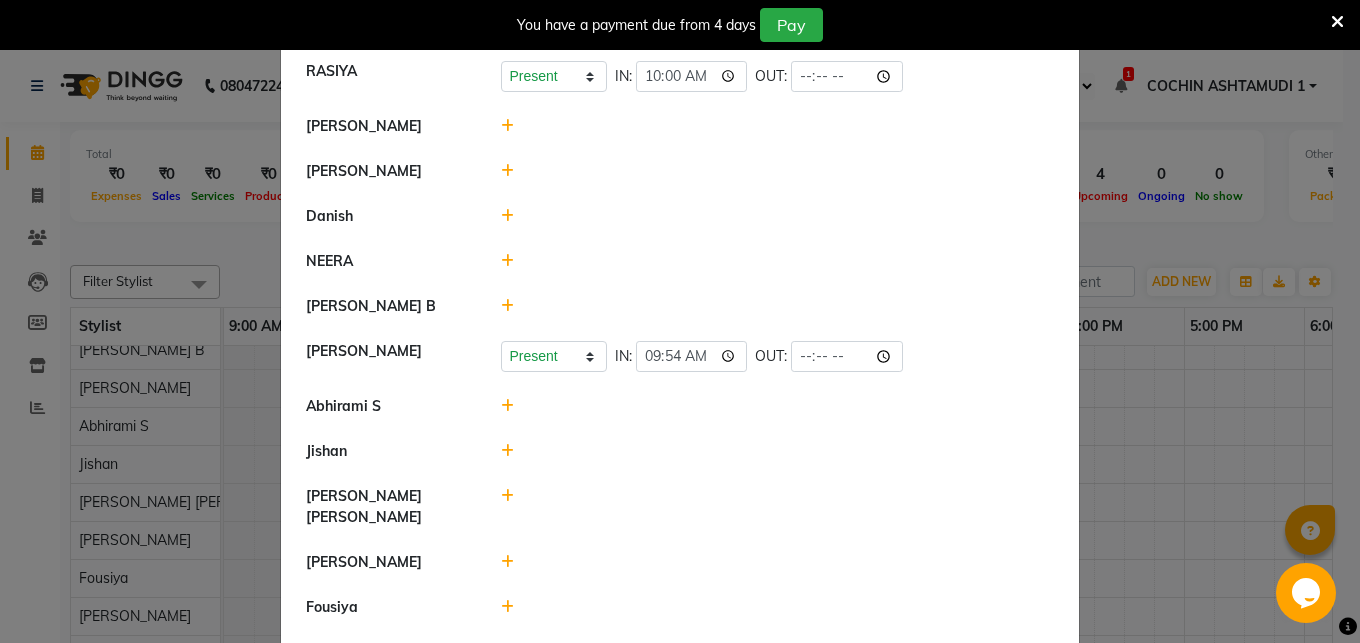 click 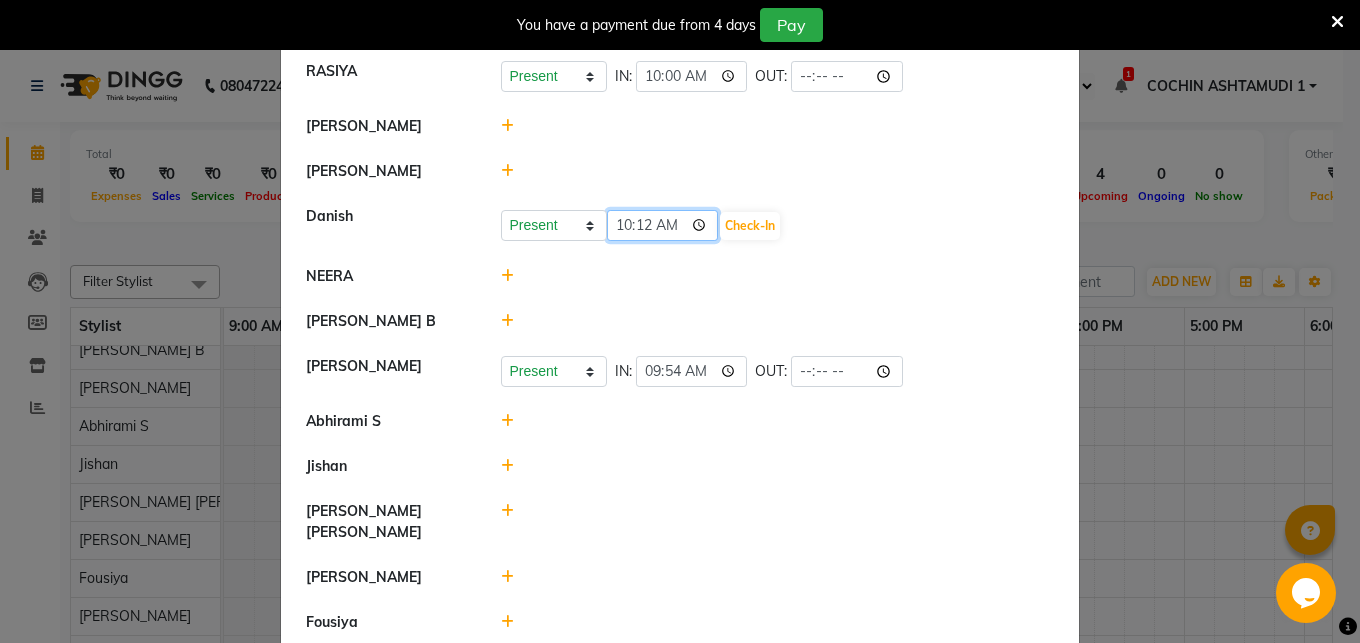 click on "10:12" 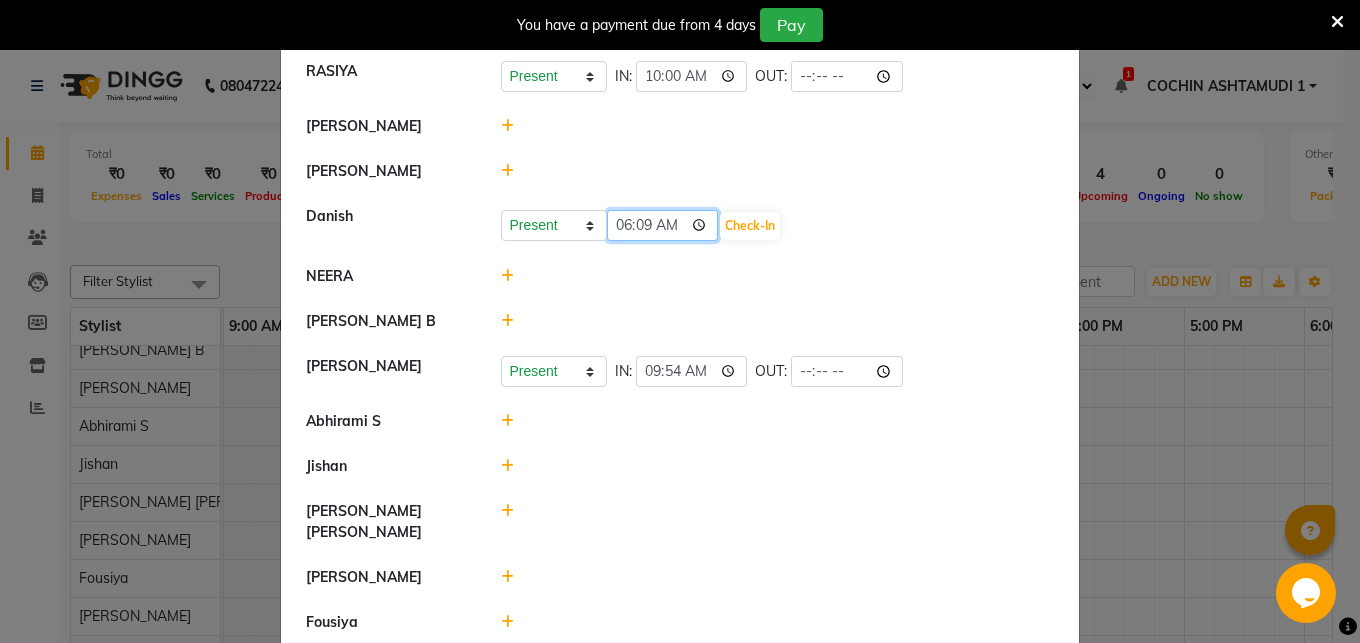 click on "06:09" 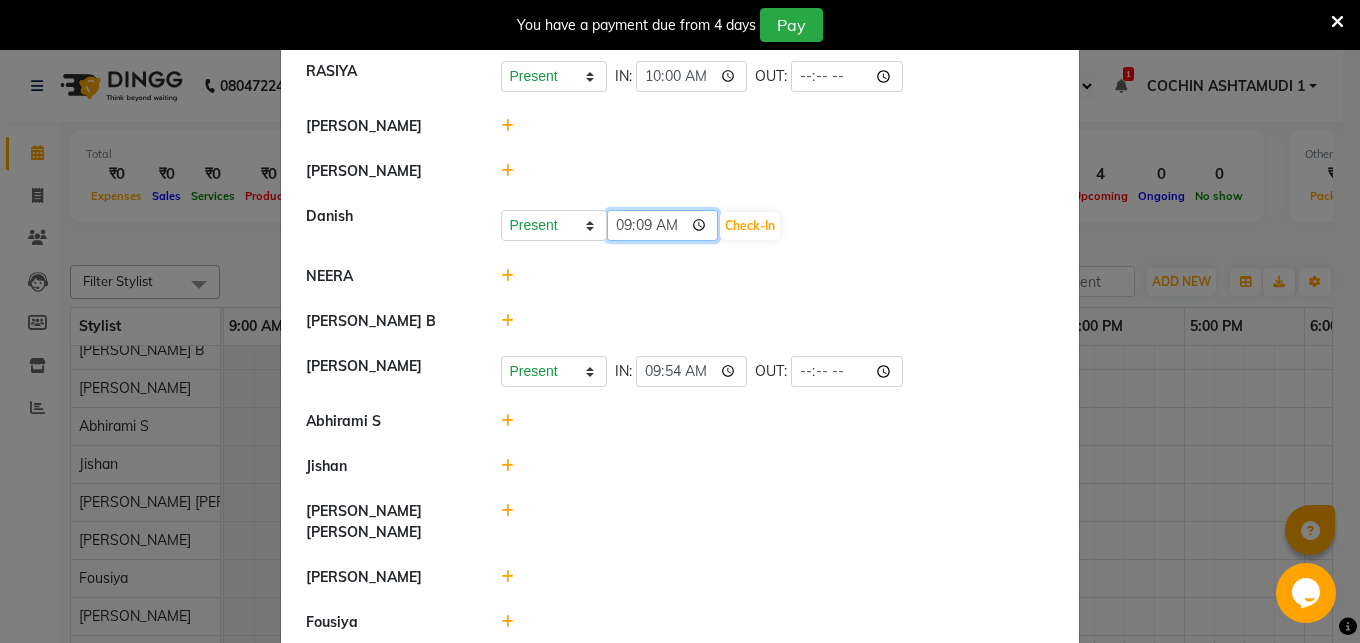 type on "09:46" 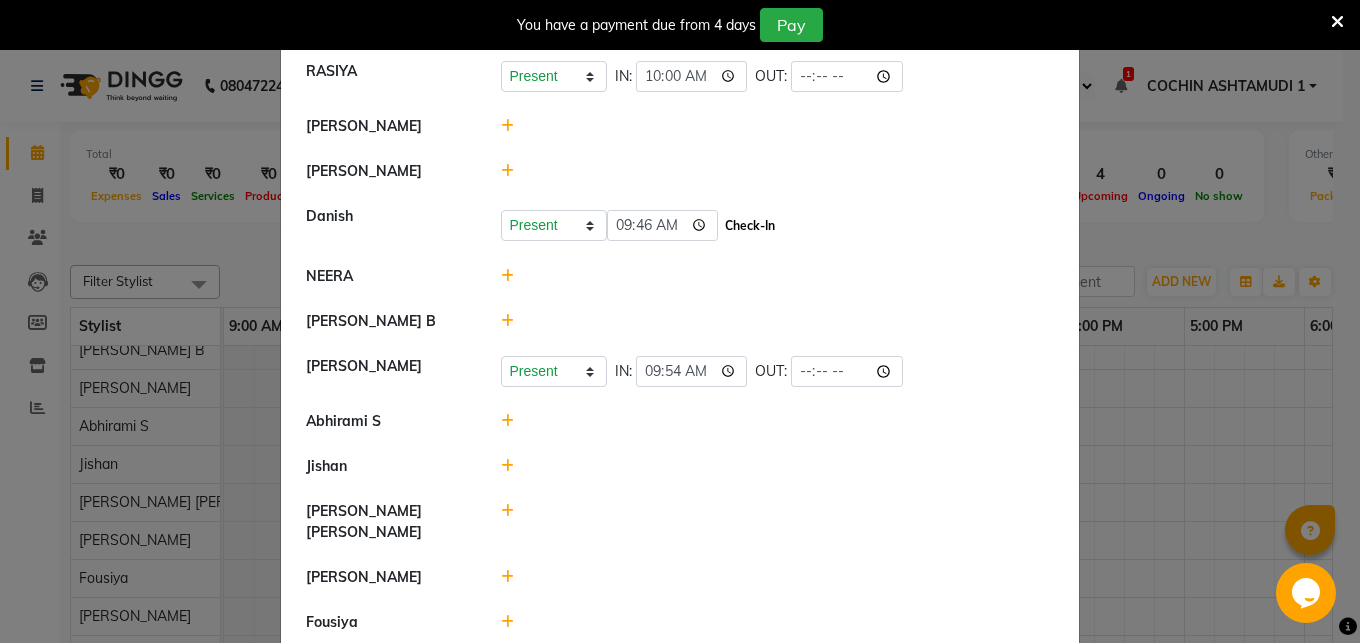 click on "Check-In" 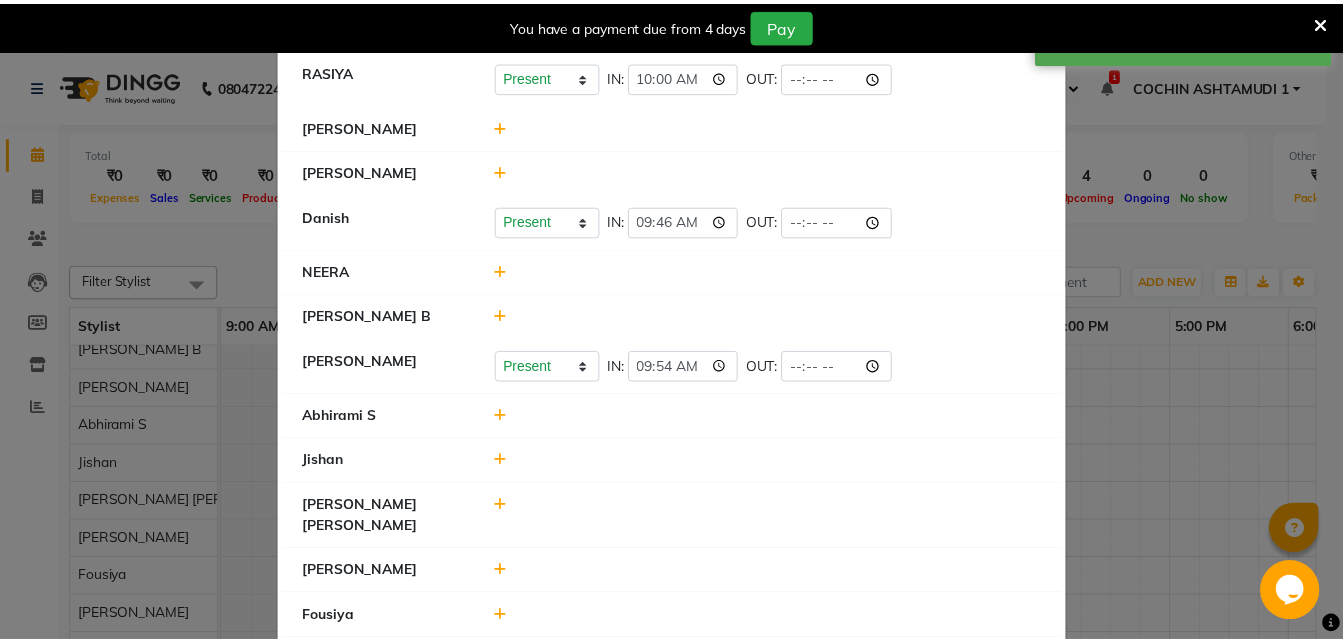 scroll, scrollTop: 0, scrollLeft: 0, axis: both 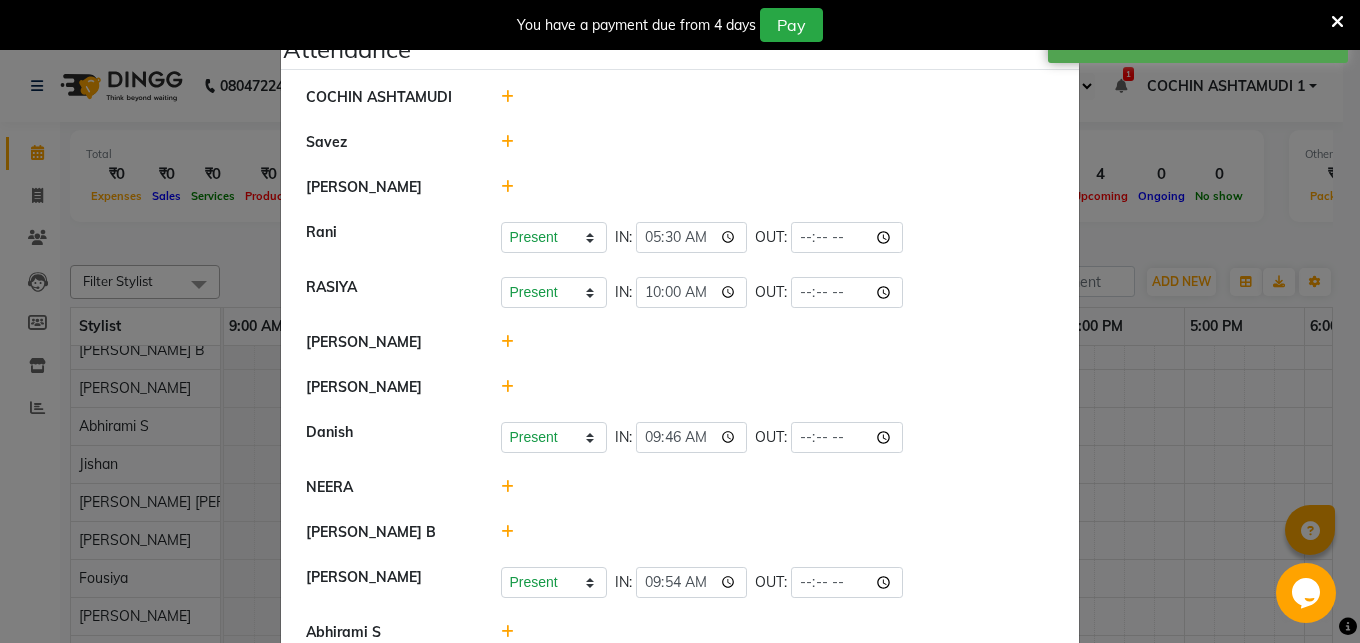 click 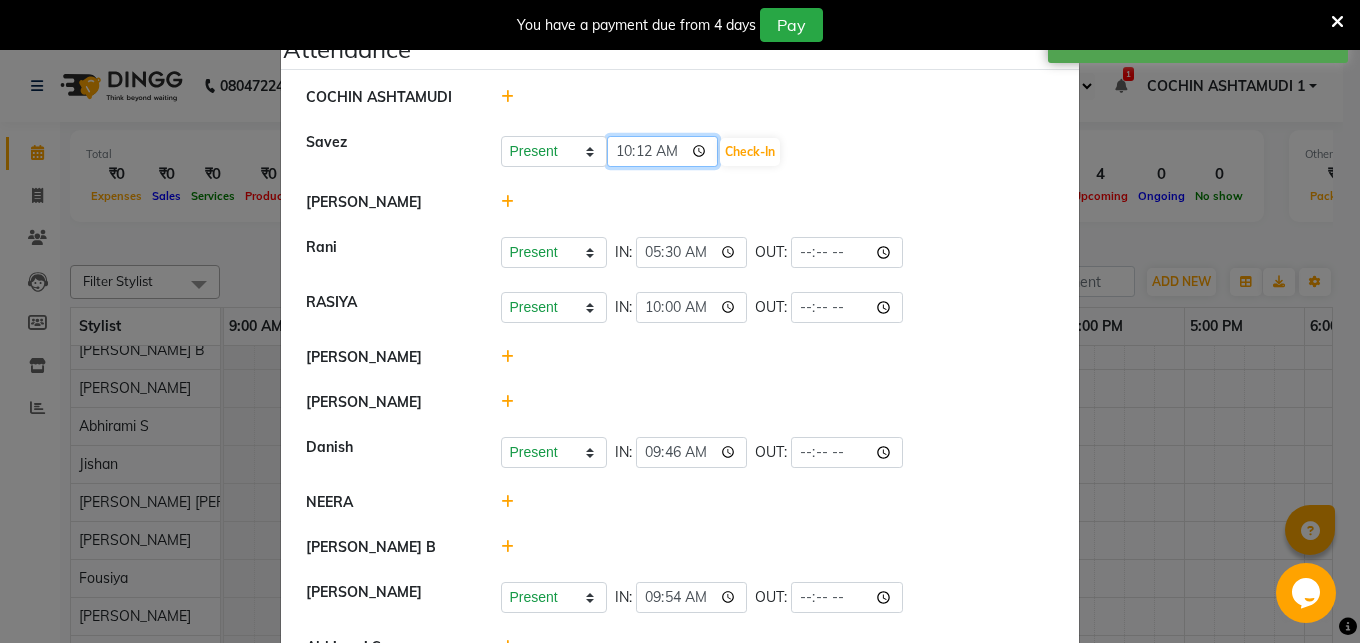 click on "10:12" 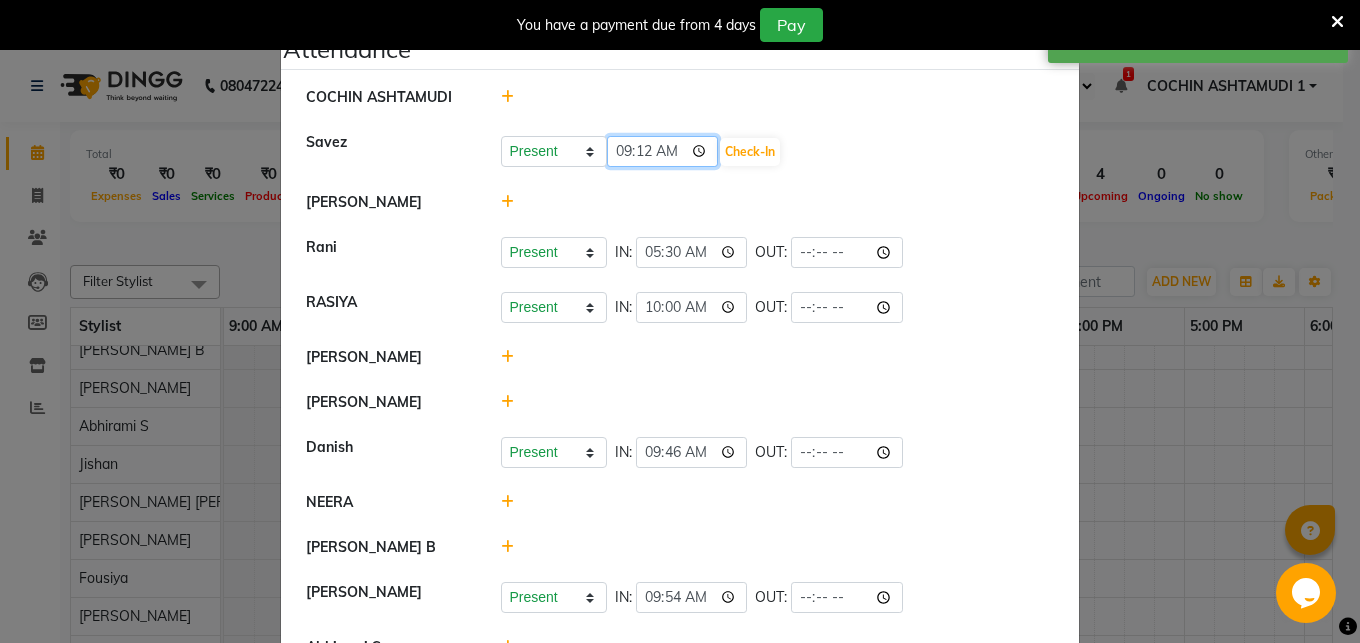 type on "09:56" 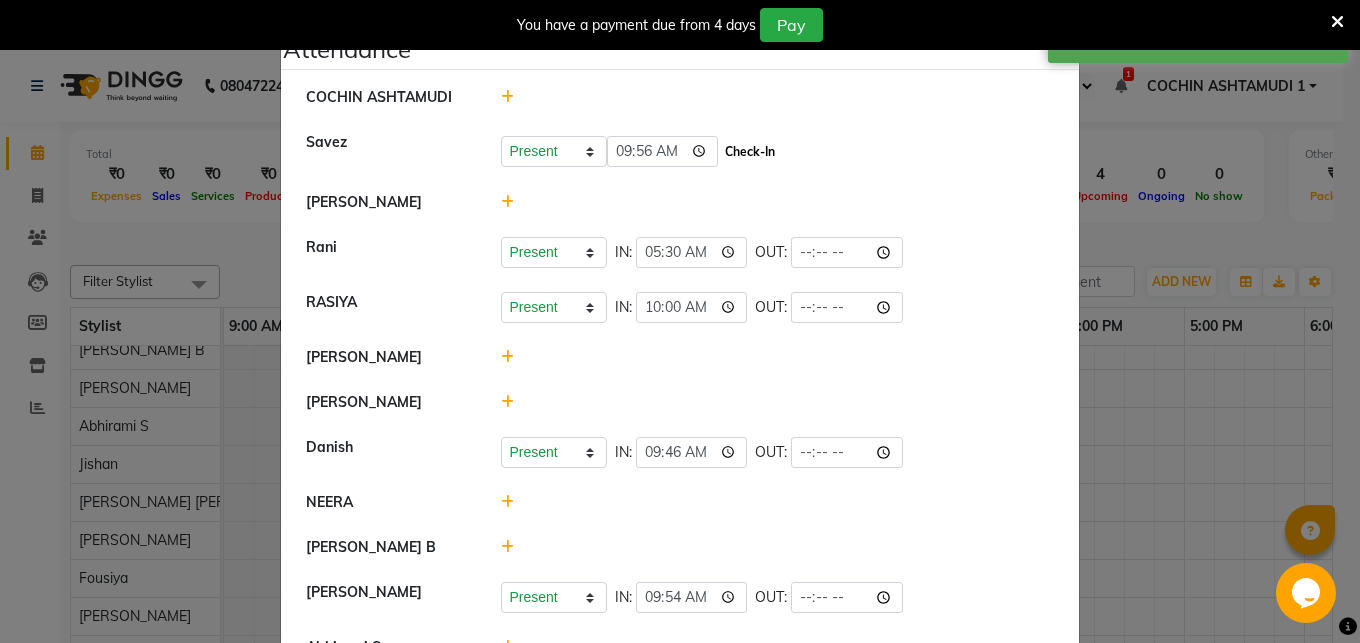 click on "Check-In" 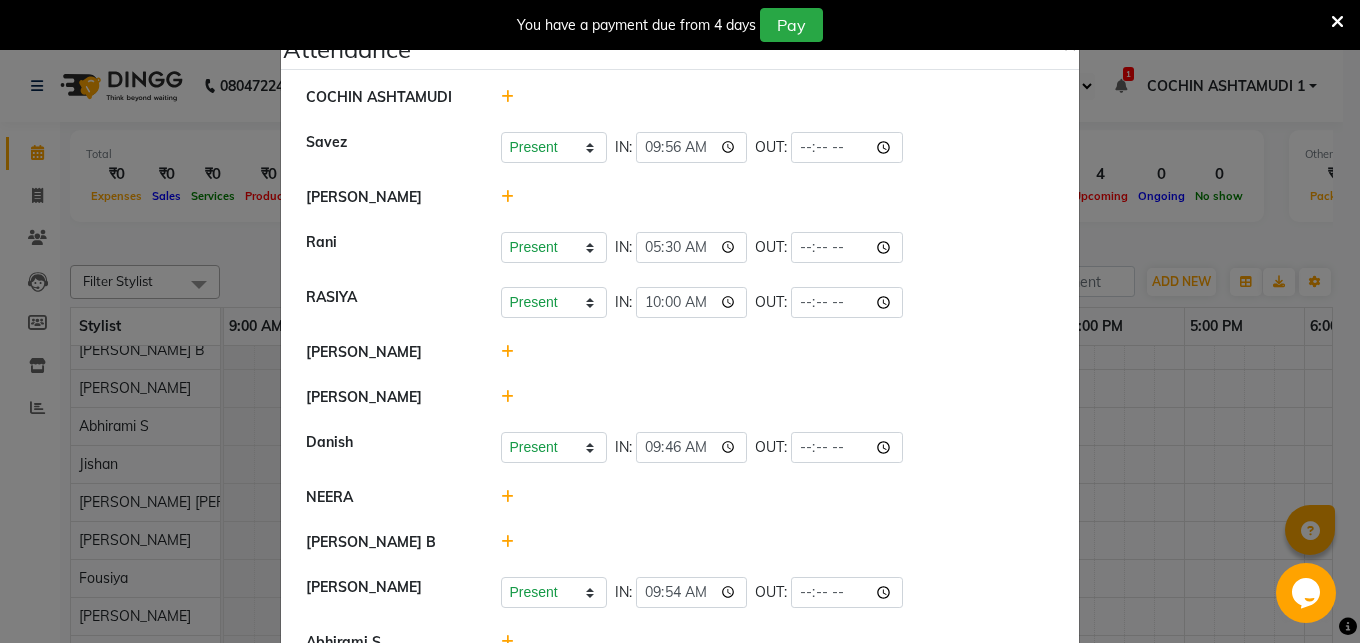 click on "Attendance ×  COCHIN ASHTAMUDI   Savez    Present   Absent   Late   Half Day   Weekly Off  IN:  09:56 OUT:   MANIKA RAI   Rani   Present   Absent   Late   Half Day   Weekly Off  IN:  05:30 OUT:   RASIYA    Present   Absent   Late   Half Day   Weekly Off  IN:  10:00 OUT:   BINU MANGAR   SALMAN ALI   Danish   Present   Absent   Late   Half Day   Weekly Off  IN:  09:46 OUT:   NEERA   Aiswarya B   RAGHI FERNANDEZ   Present   Absent   Late   Half Day   Weekly Off  IN:  09:54 OUT:   Abhirami S   Jishan   Madonna Michael   GIREESH   Fousiya   Priyanka rathi chowdhury    Afsha" 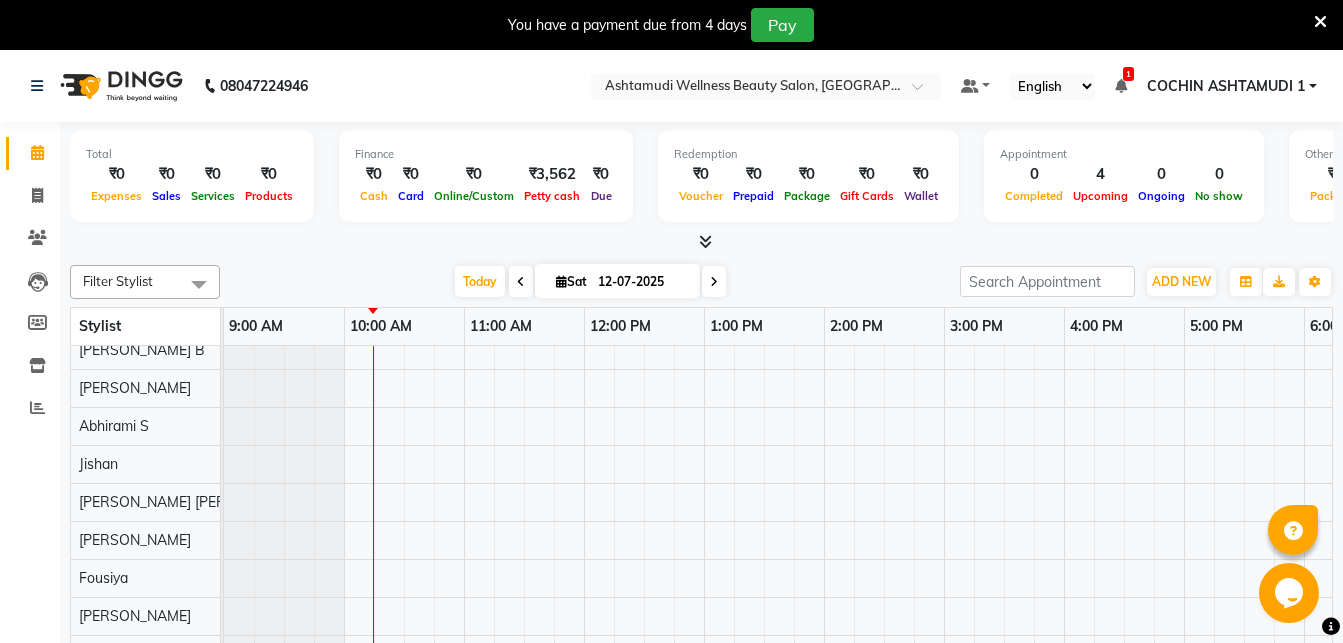 scroll, scrollTop: 0, scrollLeft: 0, axis: both 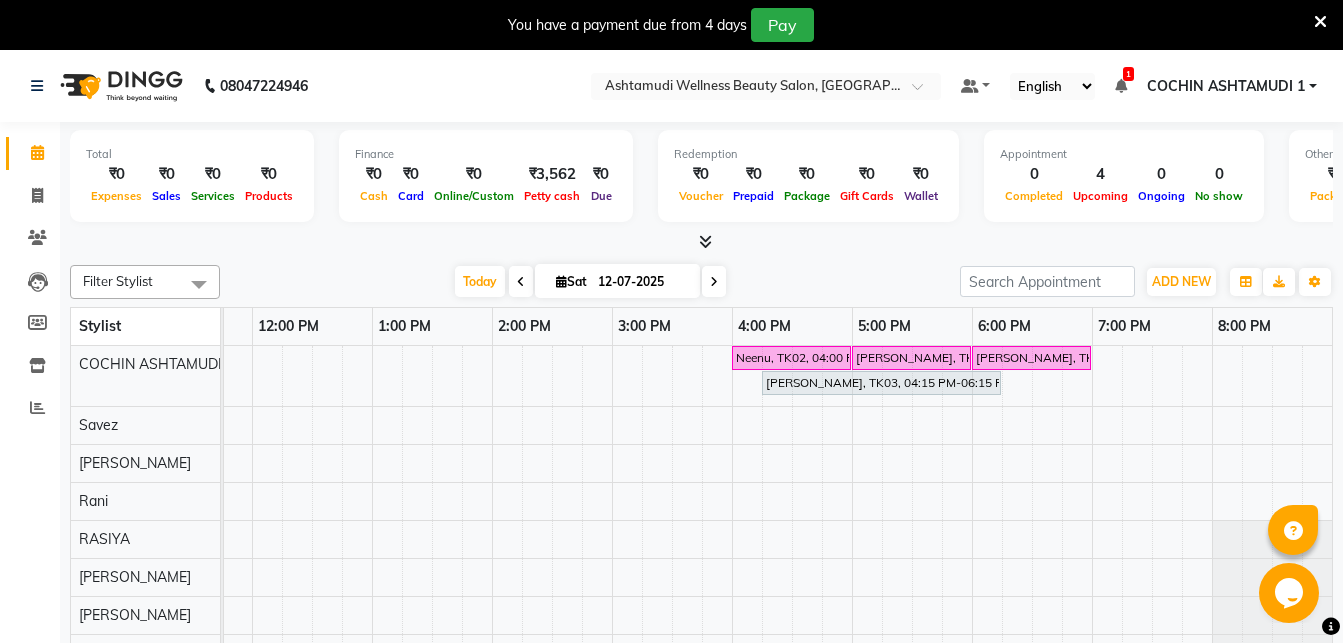 click at bounding box center (705, 241) 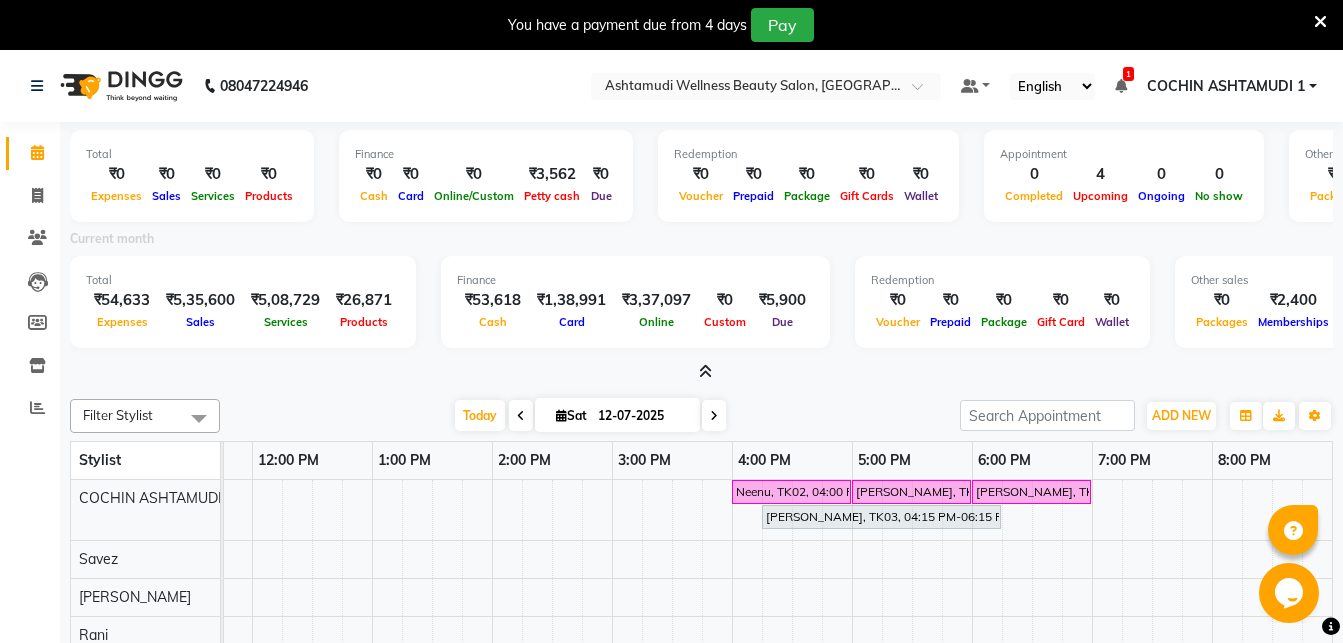 click at bounding box center (705, 371) 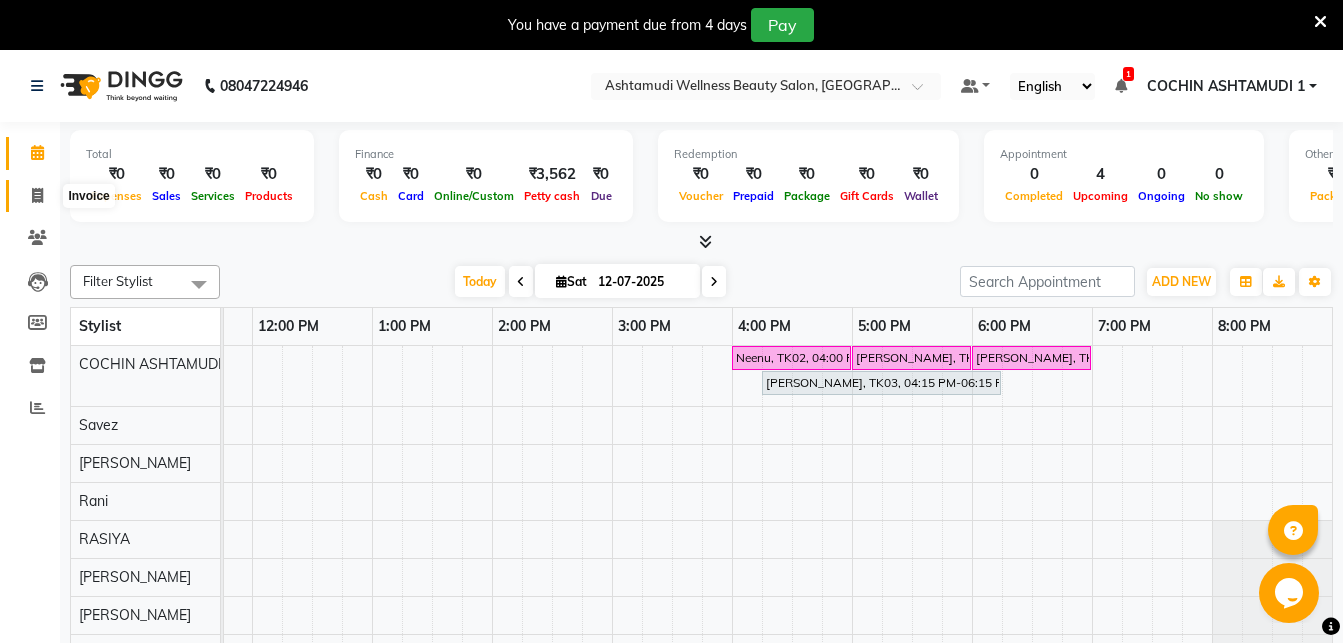 click 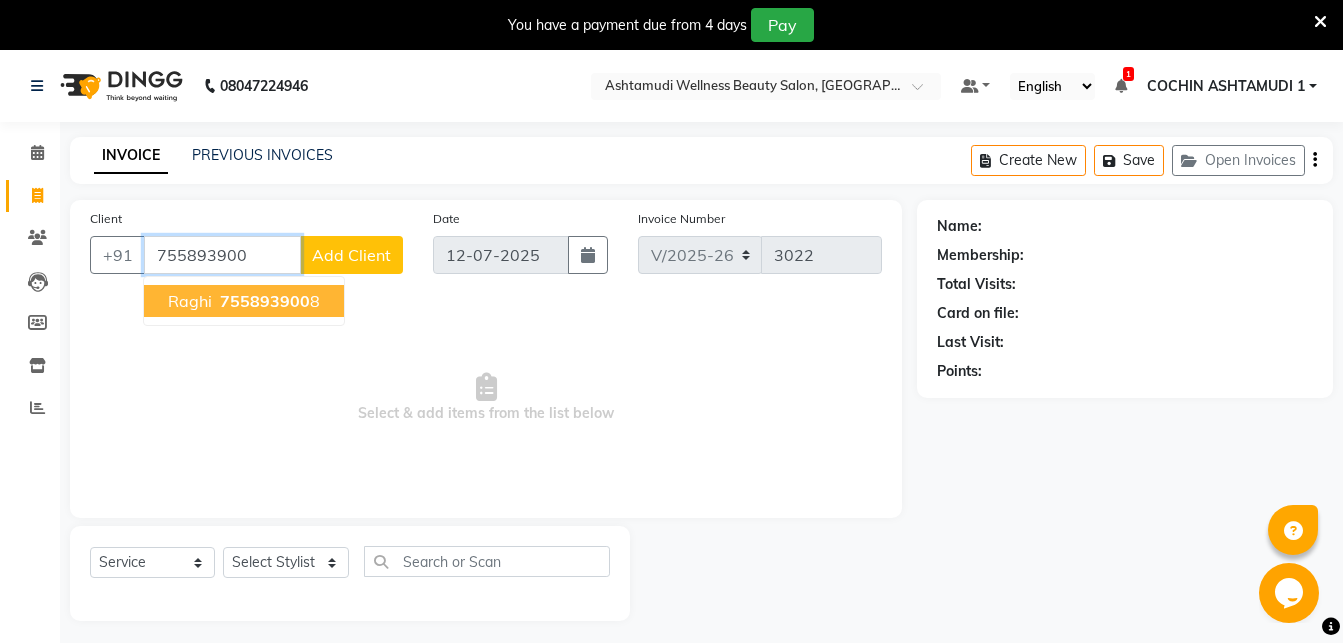 click on "755893900" at bounding box center (265, 301) 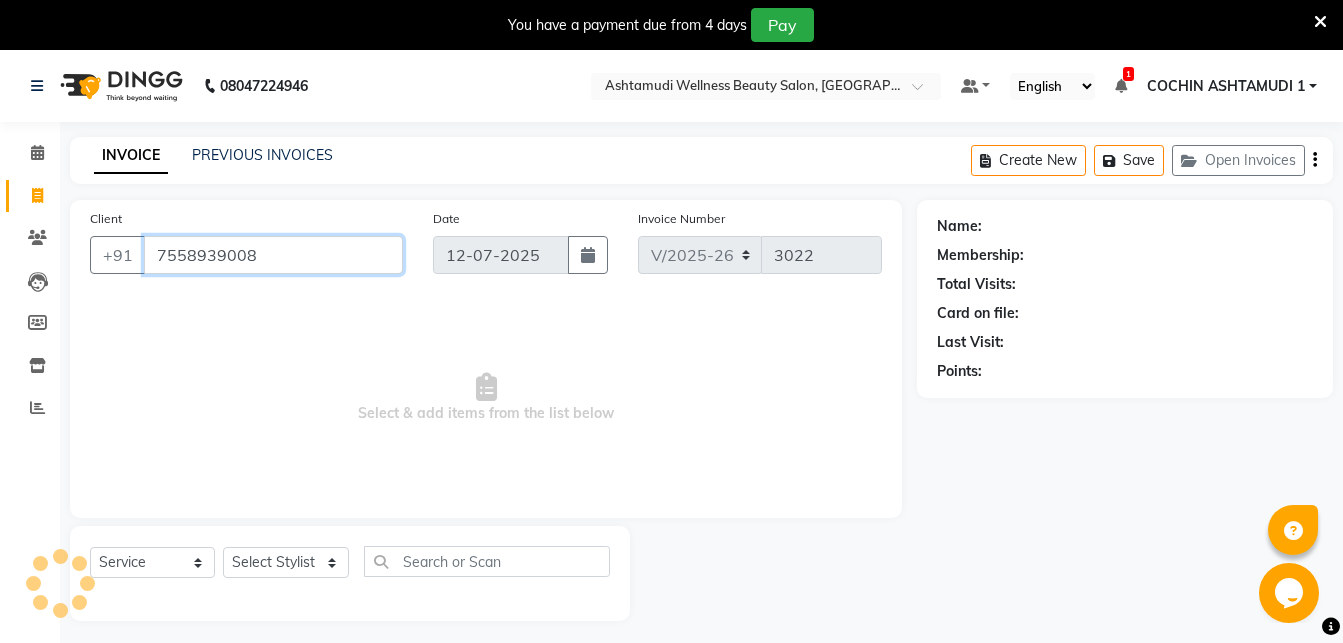 type on "7558939008" 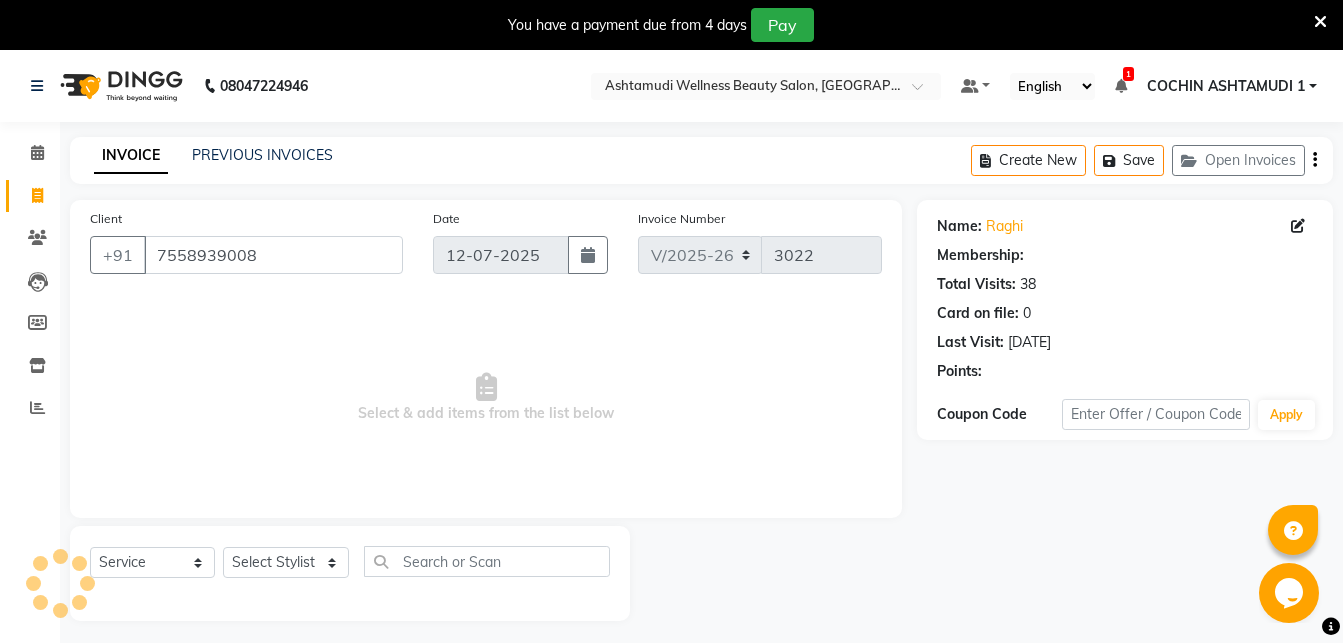 select on "1: Object" 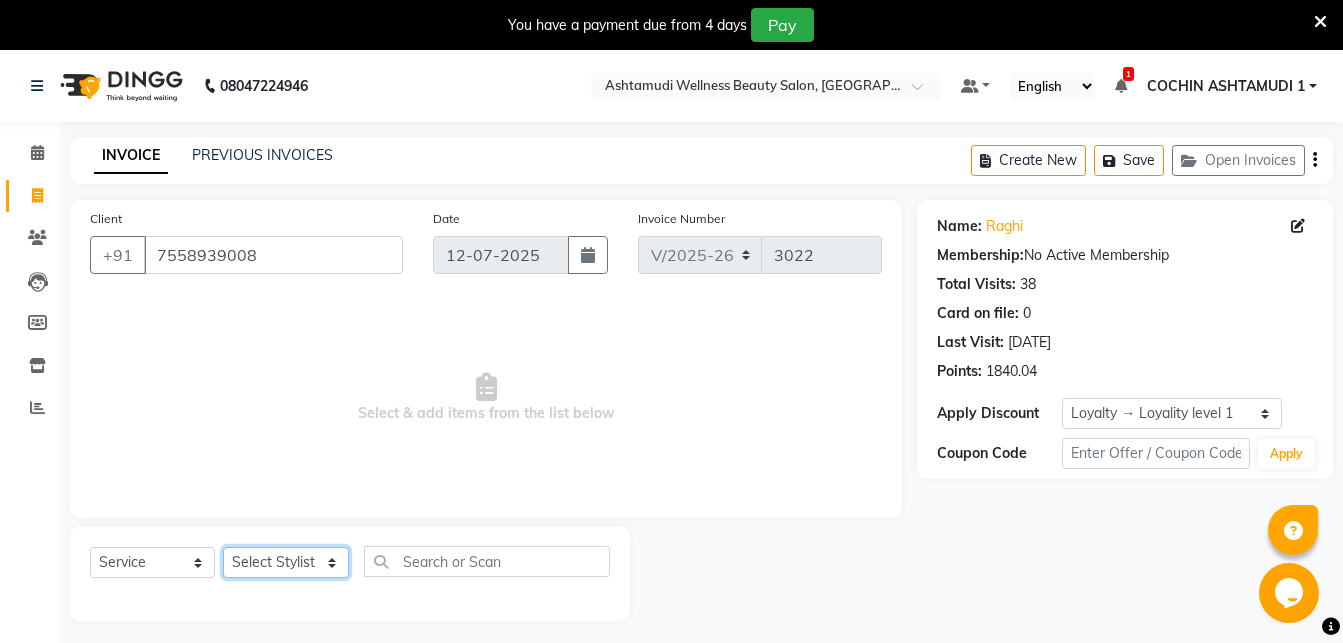 select on "44402" 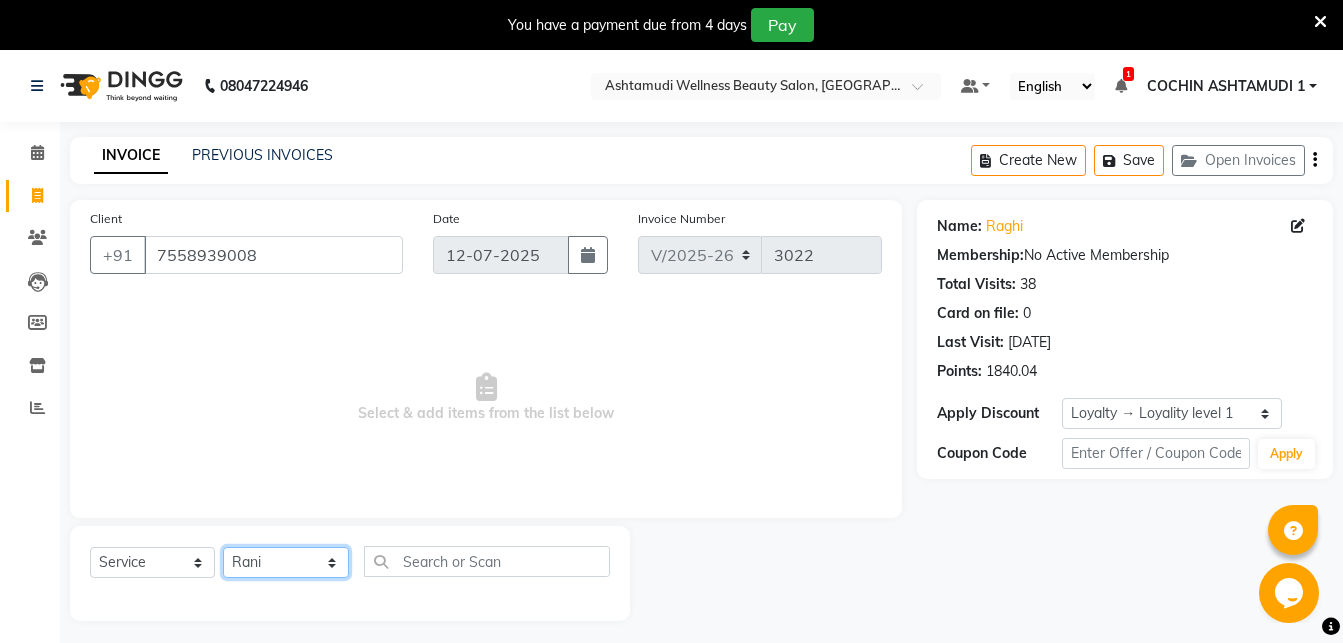 click on "Rani" 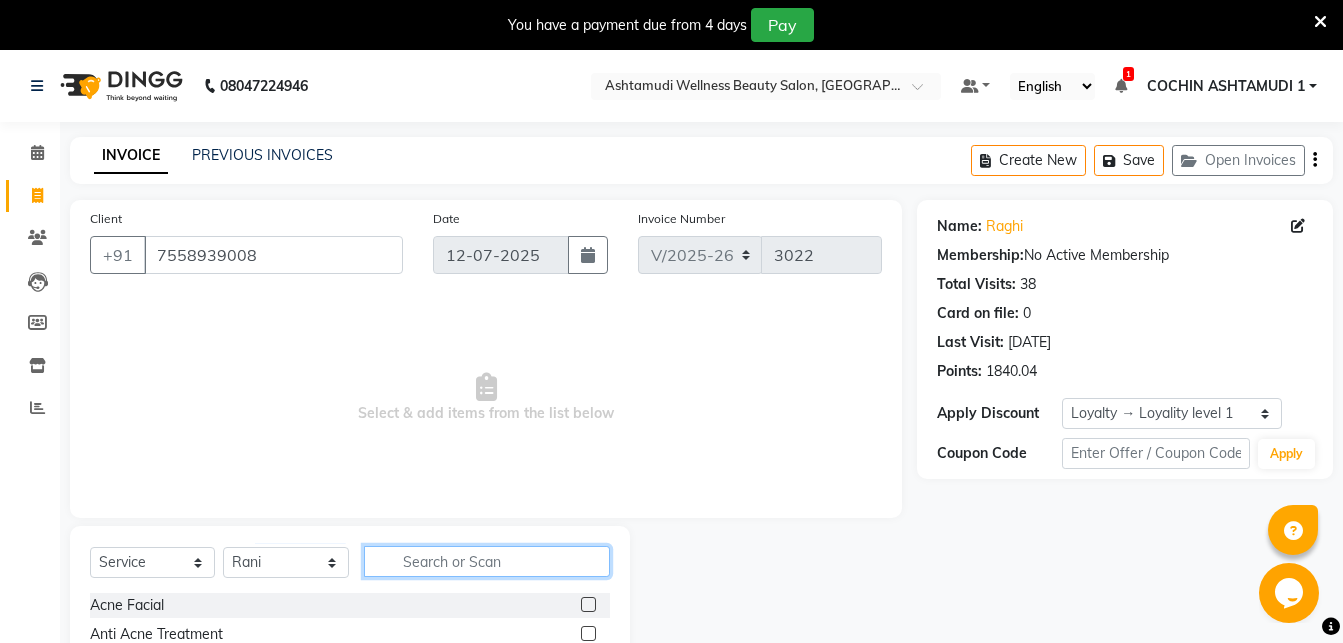 click 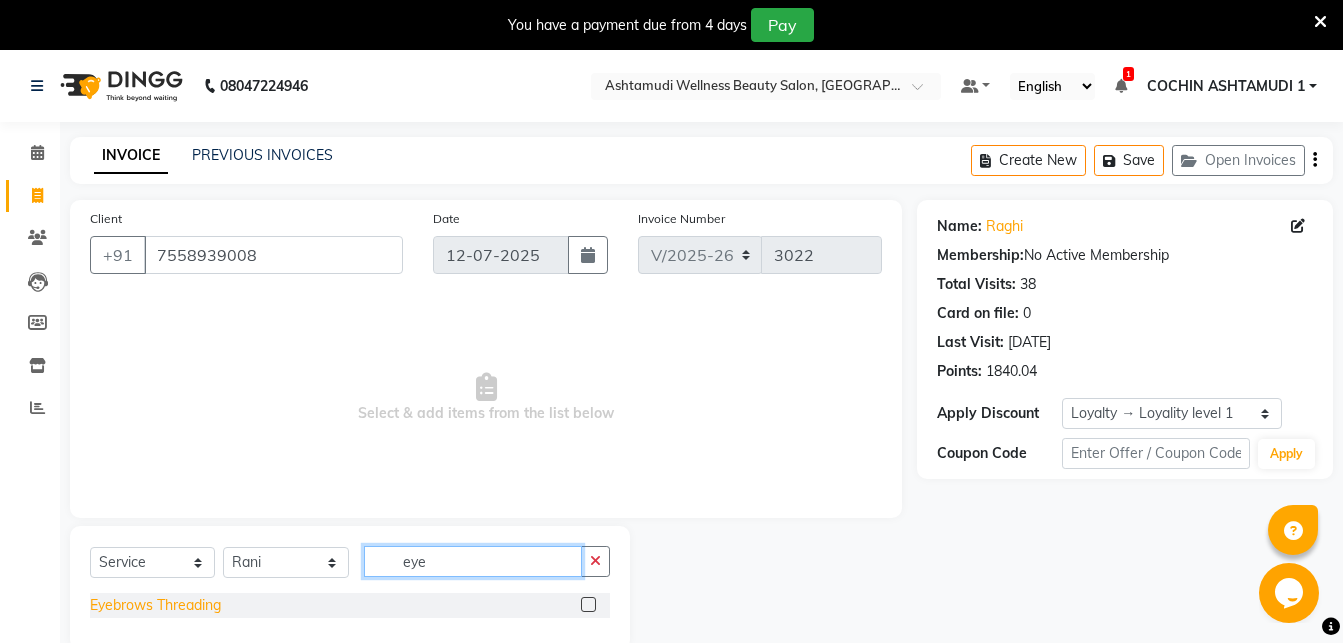 type on "eye" 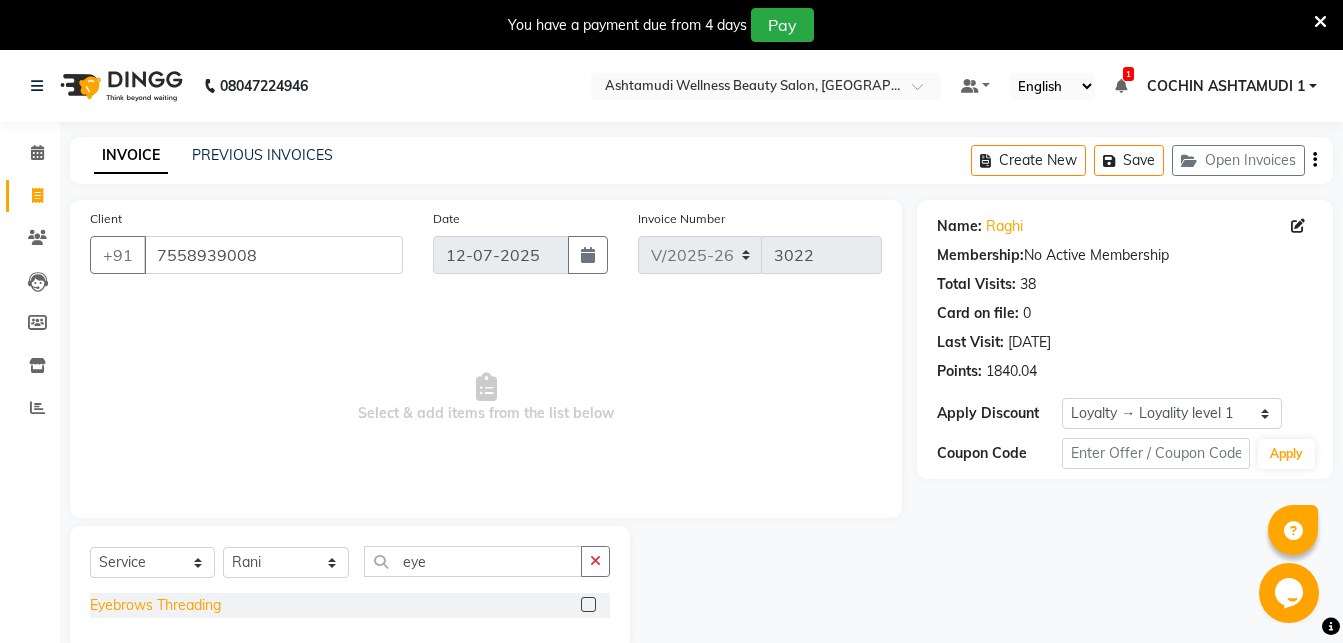 click on "Eyebrows Threading" 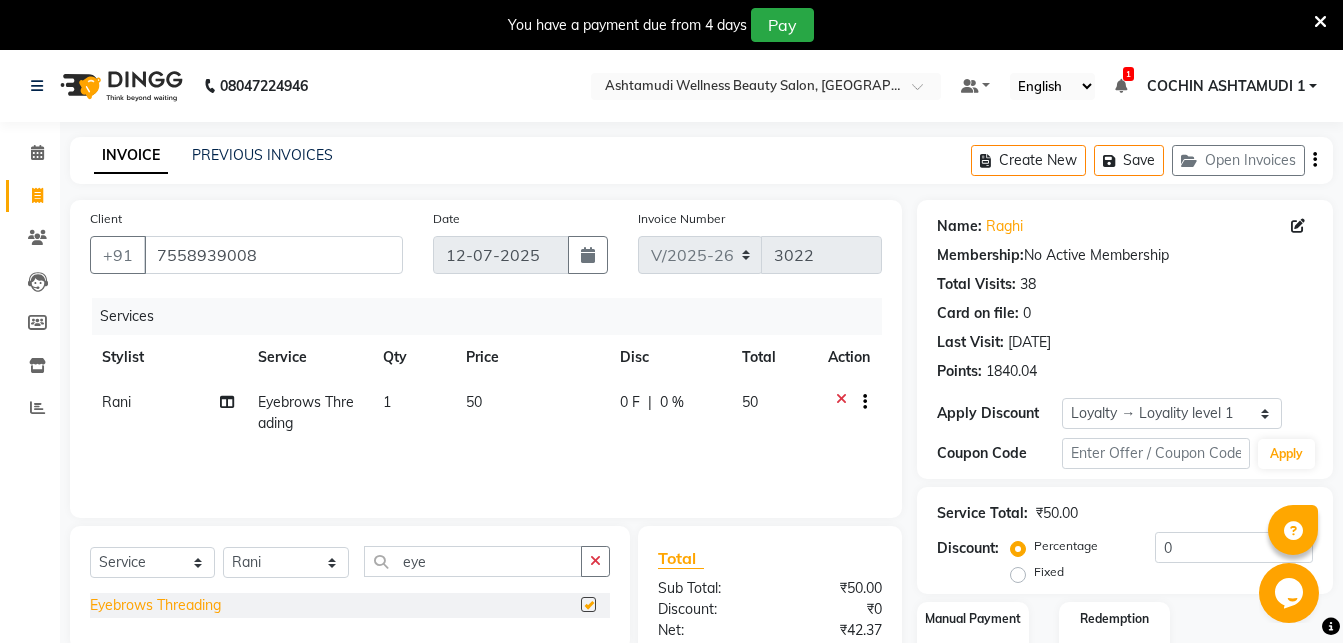 checkbox on "false" 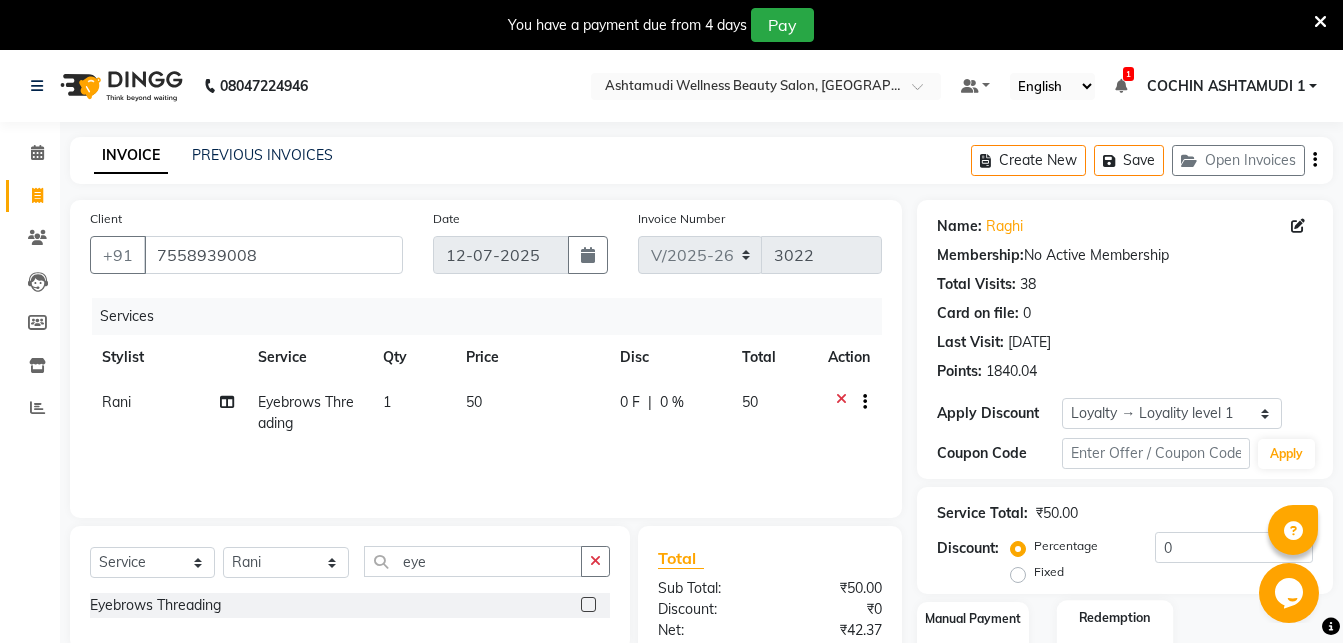 scroll, scrollTop: 207, scrollLeft: 0, axis: vertical 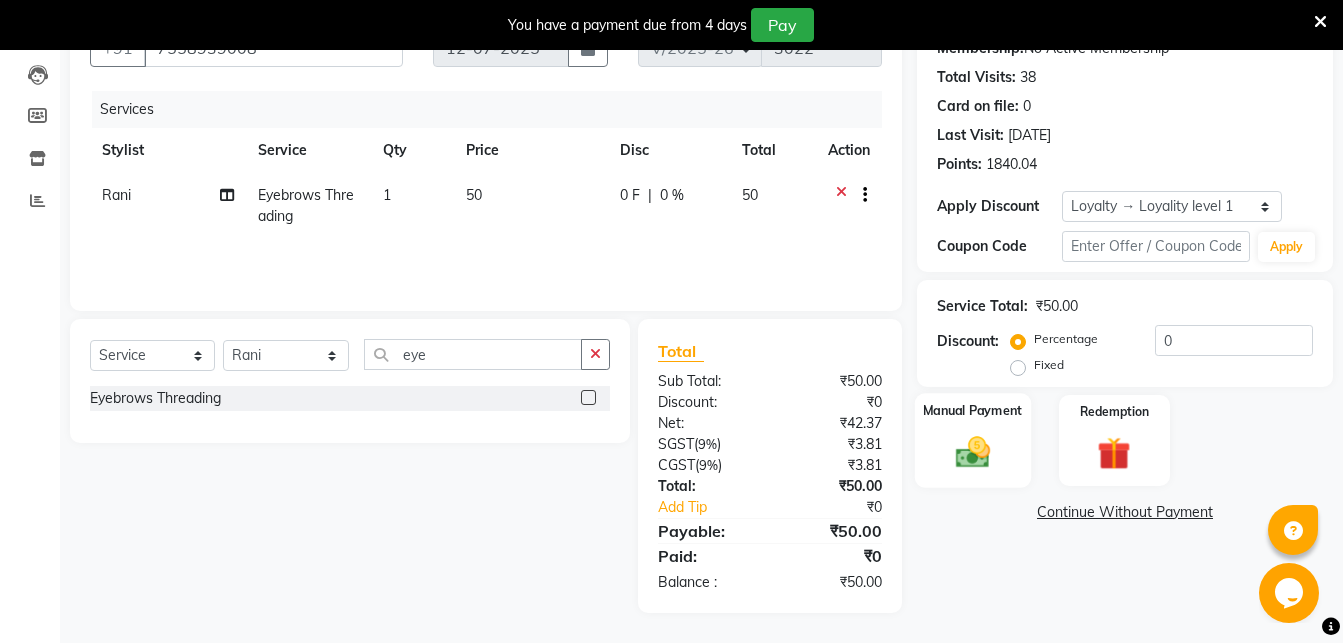click 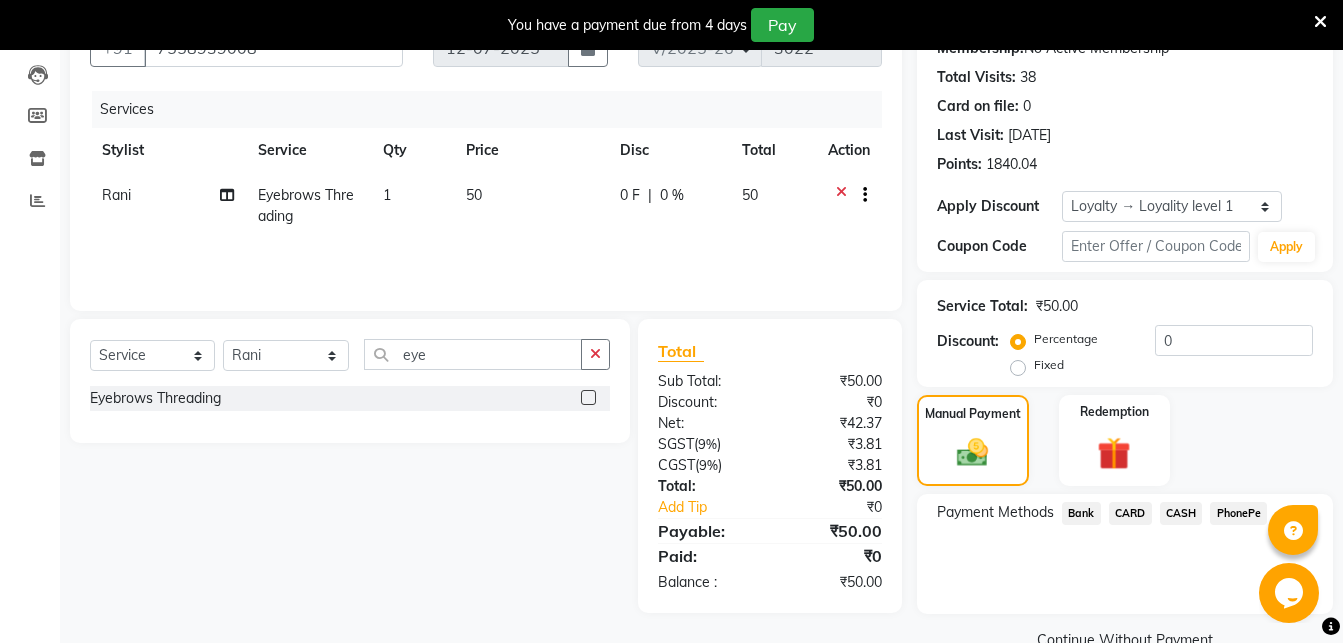 click on "PhonePe" 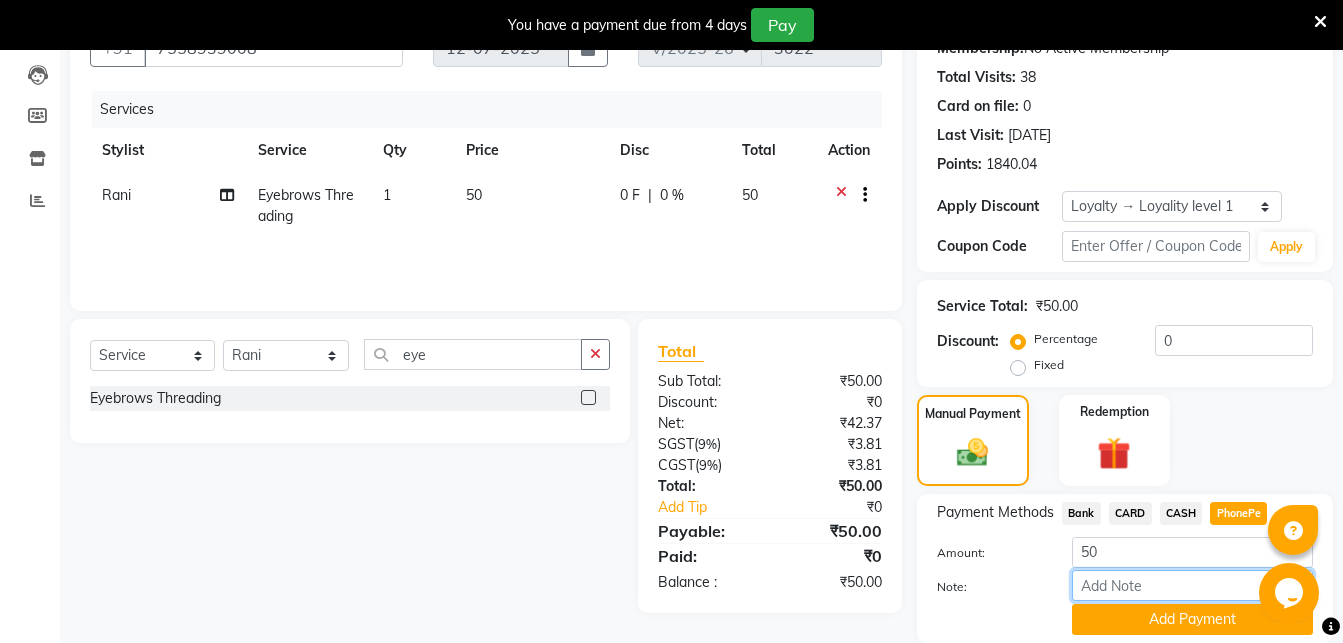 click on "Note:" at bounding box center (1192, 585) 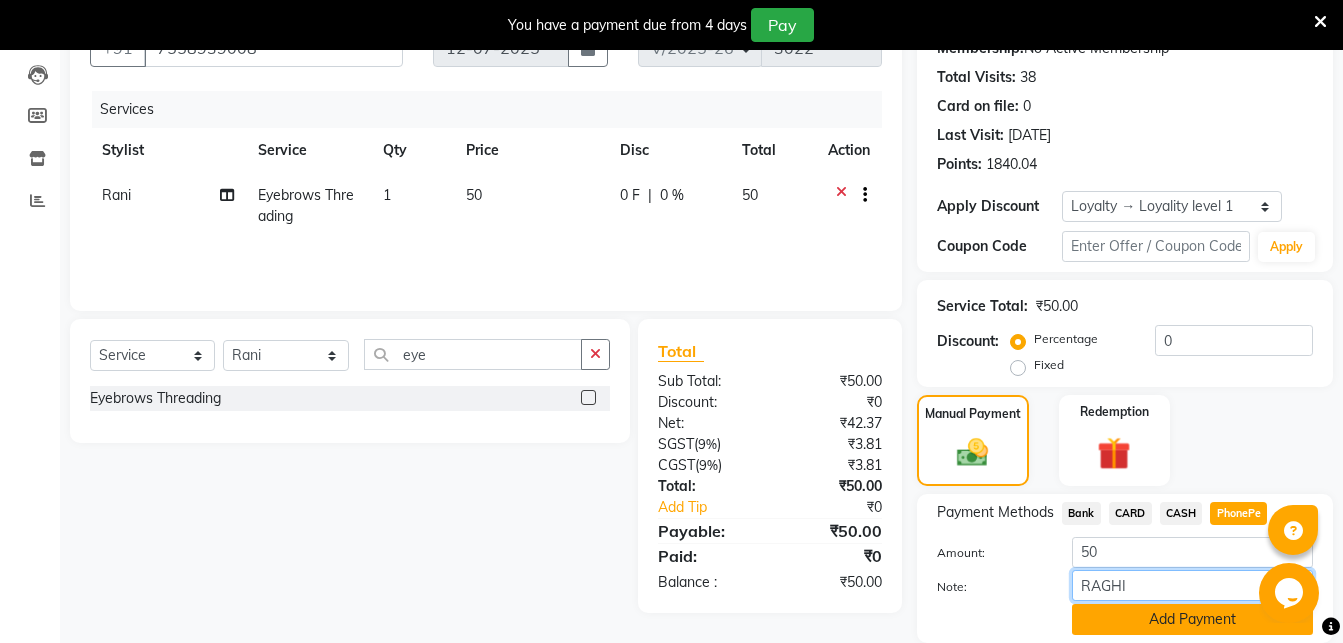 type on "RAGHI" 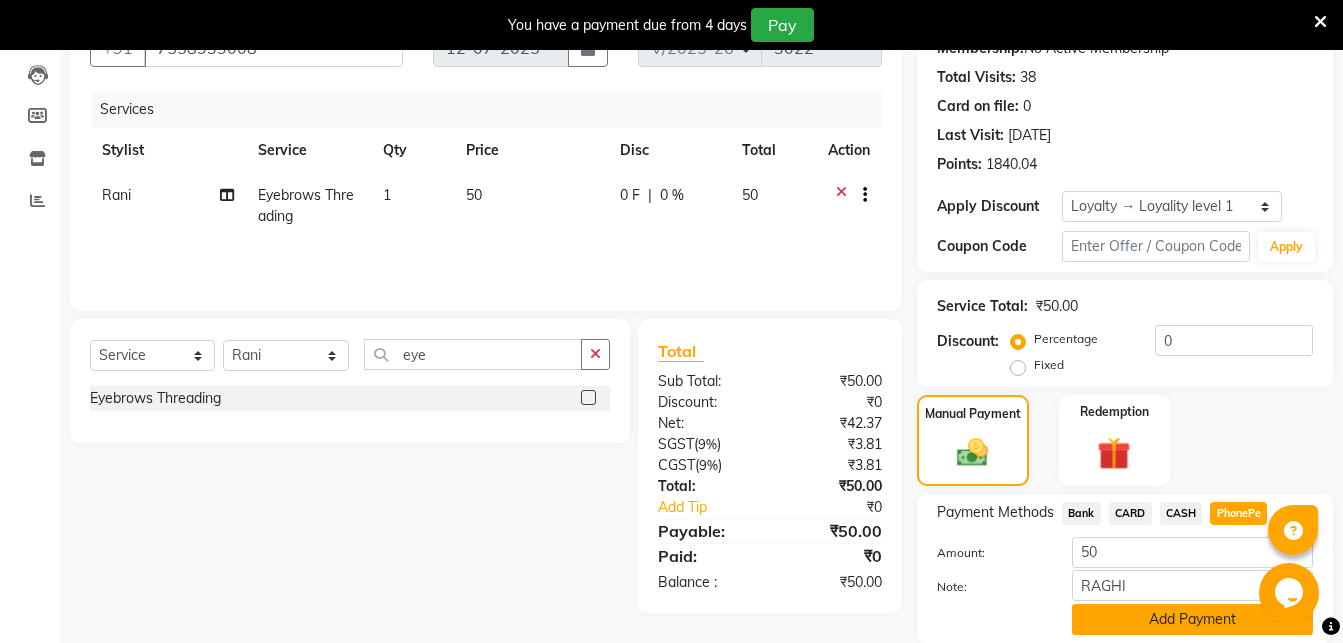 click on "Add Payment" 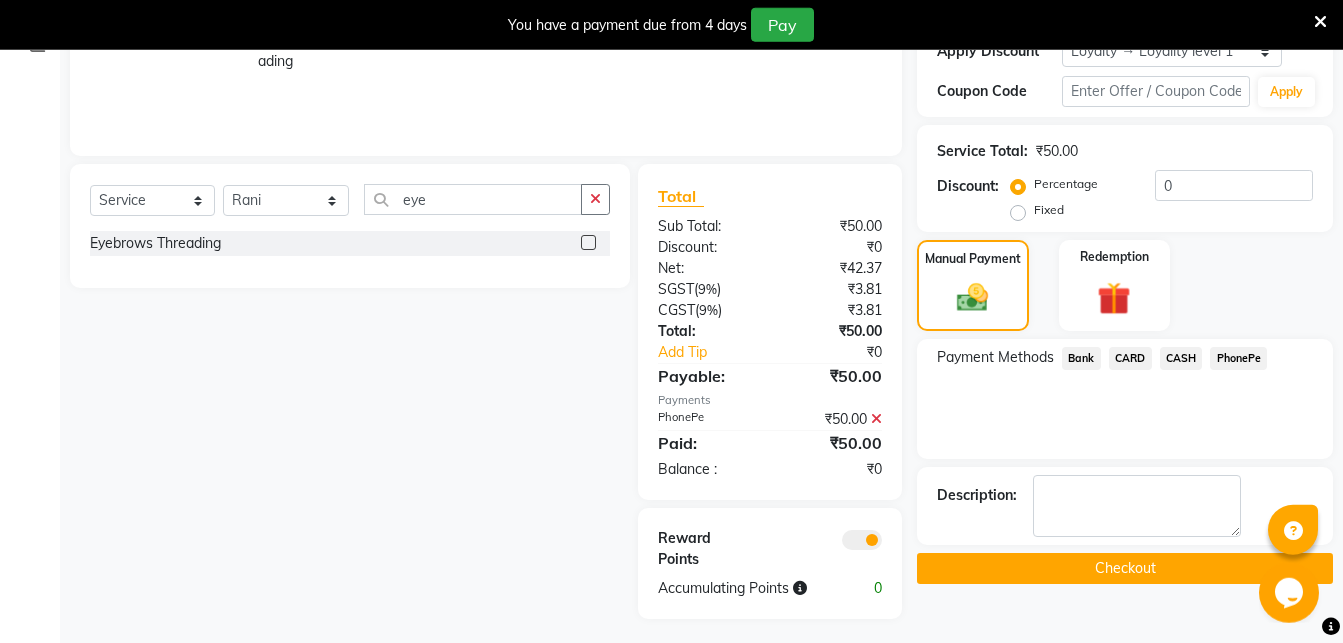 scroll, scrollTop: 368, scrollLeft: 0, axis: vertical 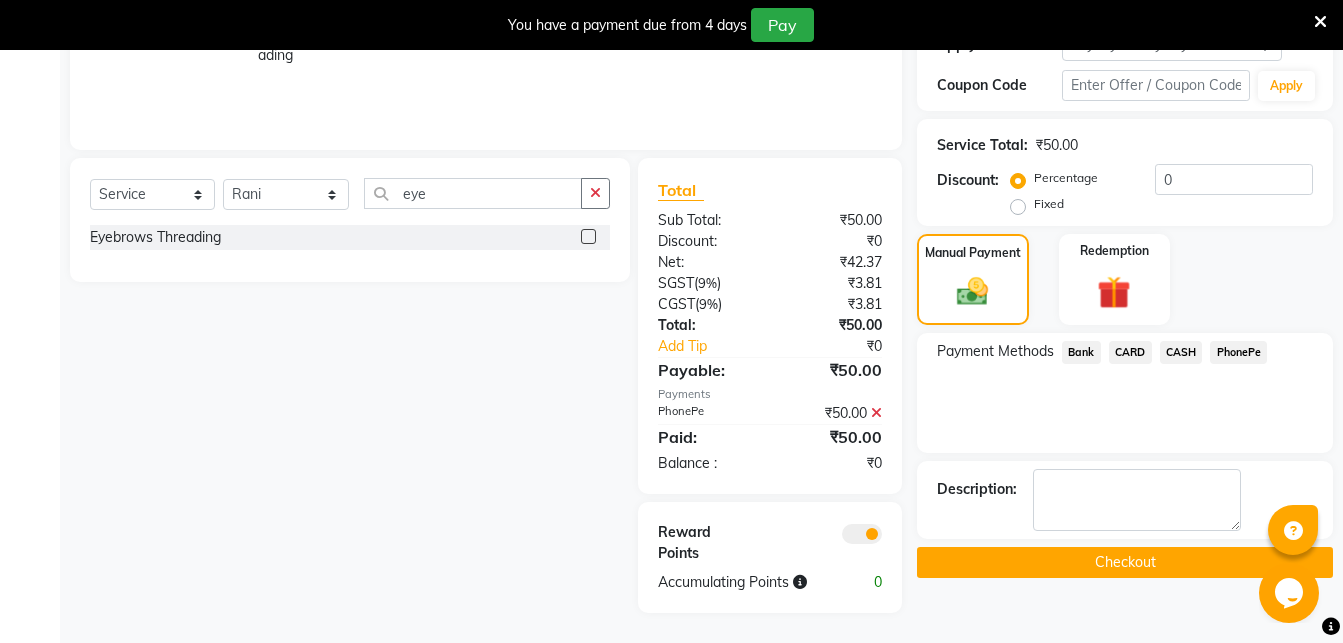 click on "Checkout" 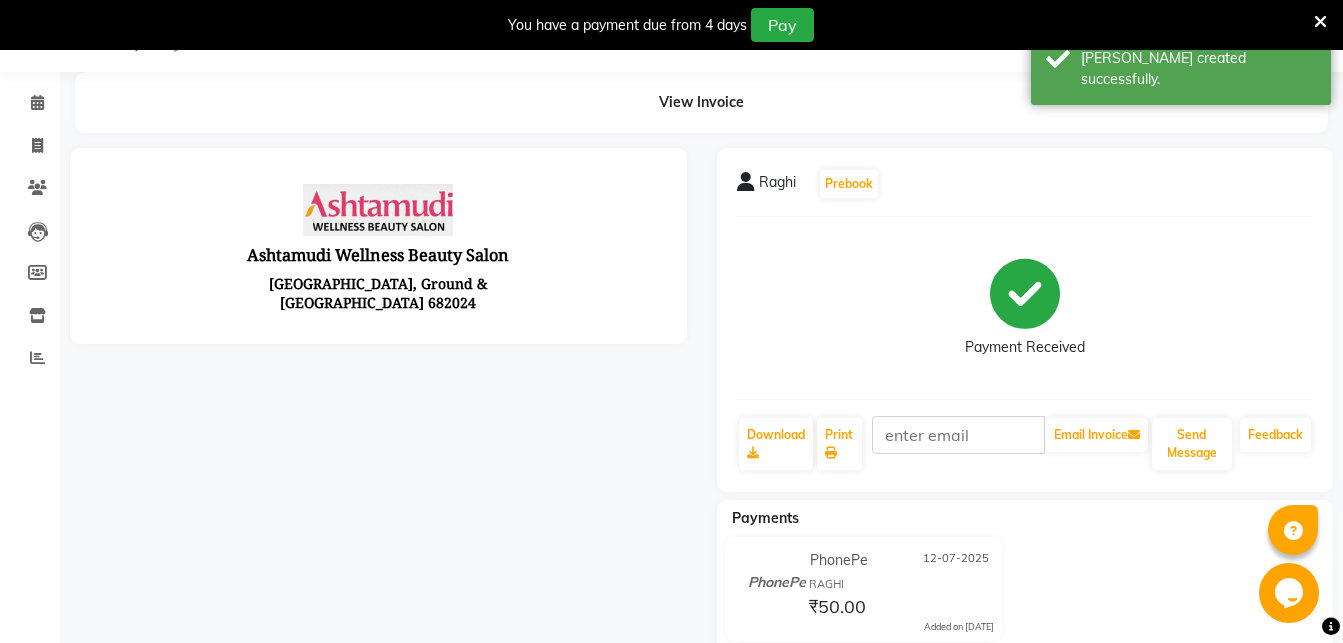 scroll, scrollTop: 0, scrollLeft: 0, axis: both 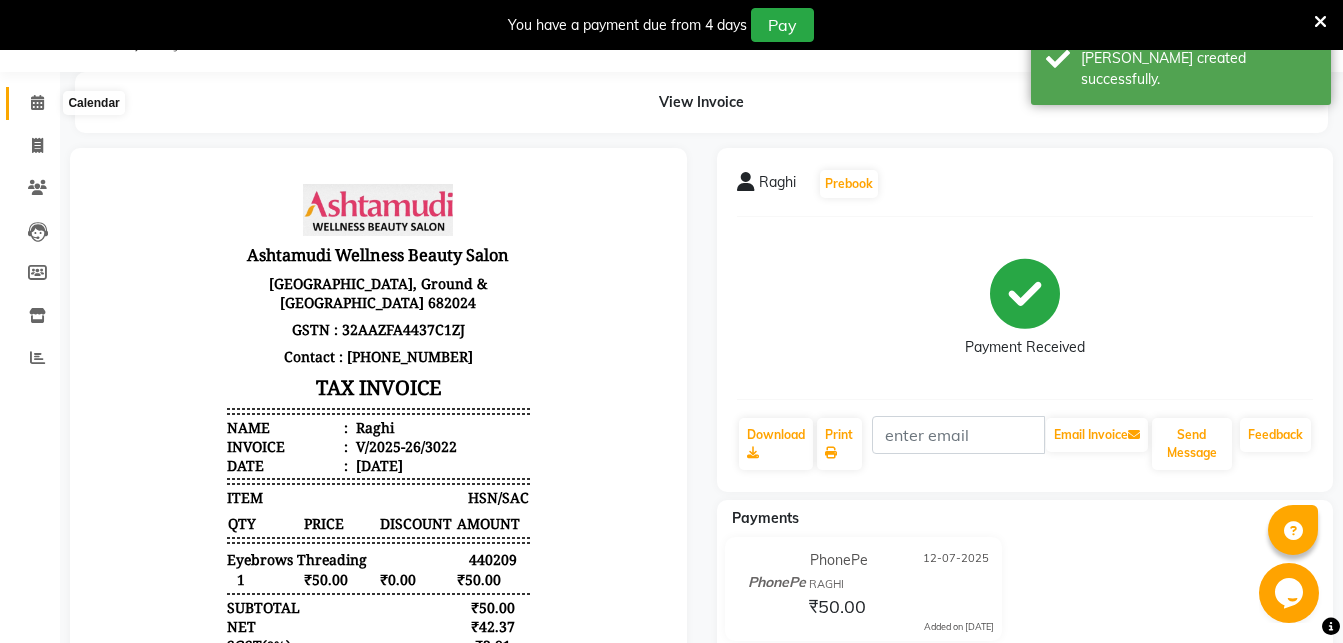 click 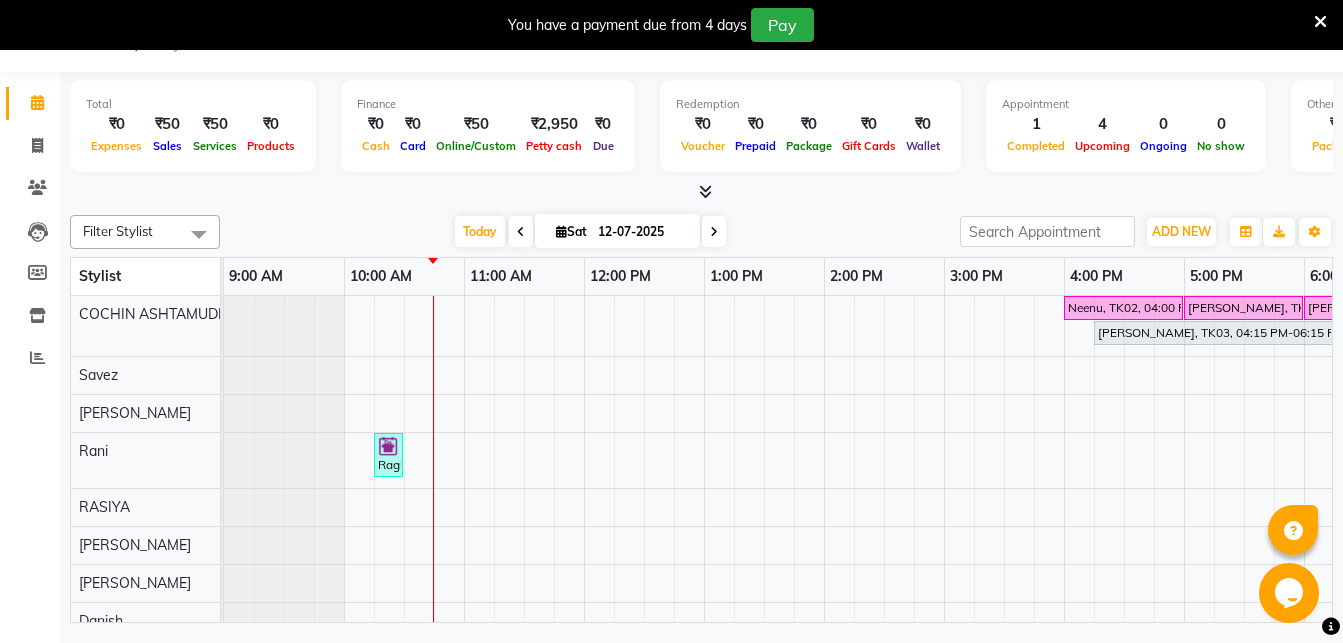 click on "Neenu, TK02, 04:00 PM-05:00 PM, Anti-Dandruff Treatment With Spa    VIJI, TK01, 05:00 PM-06:00 PM, Korean Glass Skin Facial    VIJI, TK01, 06:00 PM-07:00 PM, Fruit Facial    Mary Liya, TK03, 04:15 PM-06:15 PM, NANOPLASTIA OFFER - ELBOW LENGTH     Raghi, TK04, 10:15 AM-10:30 AM, Eyebrows Threading" at bounding box center (944, 658) 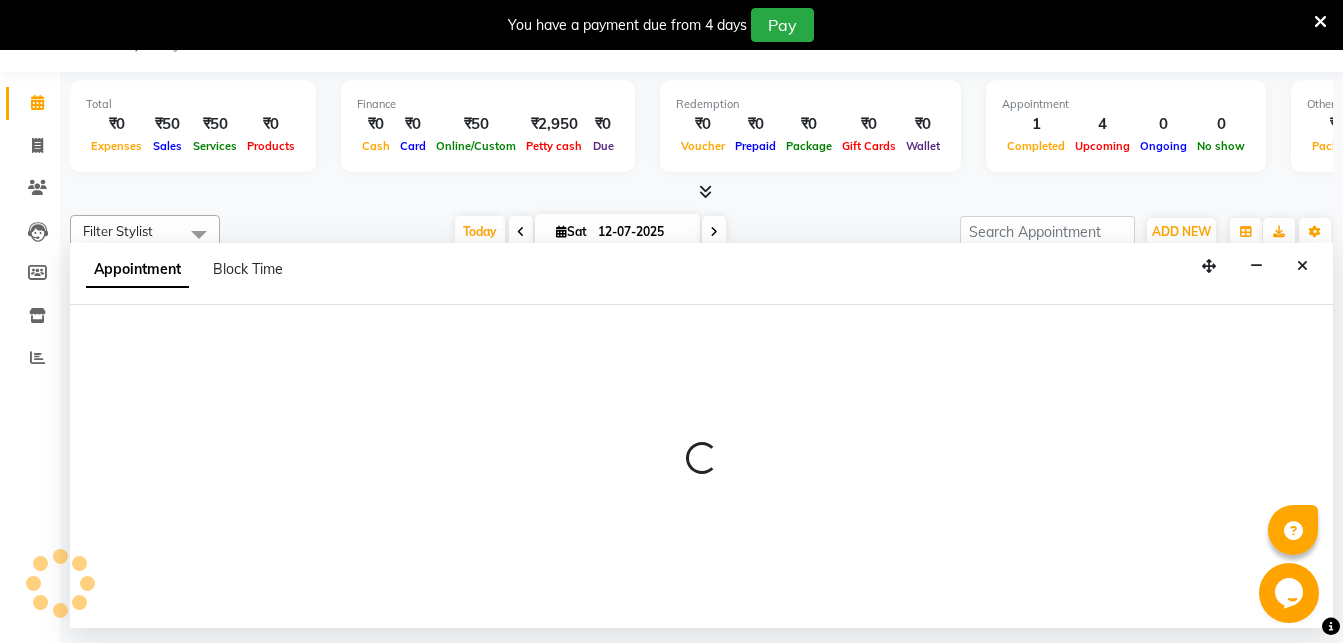 select on "44402" 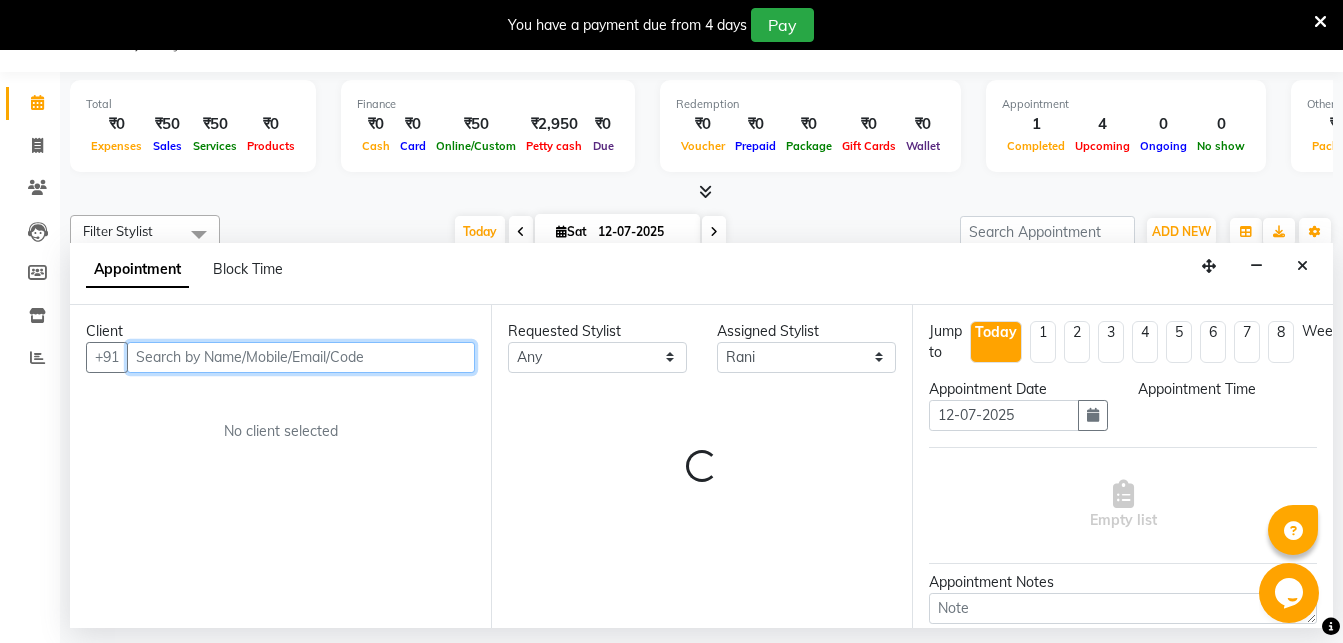 select on "765" 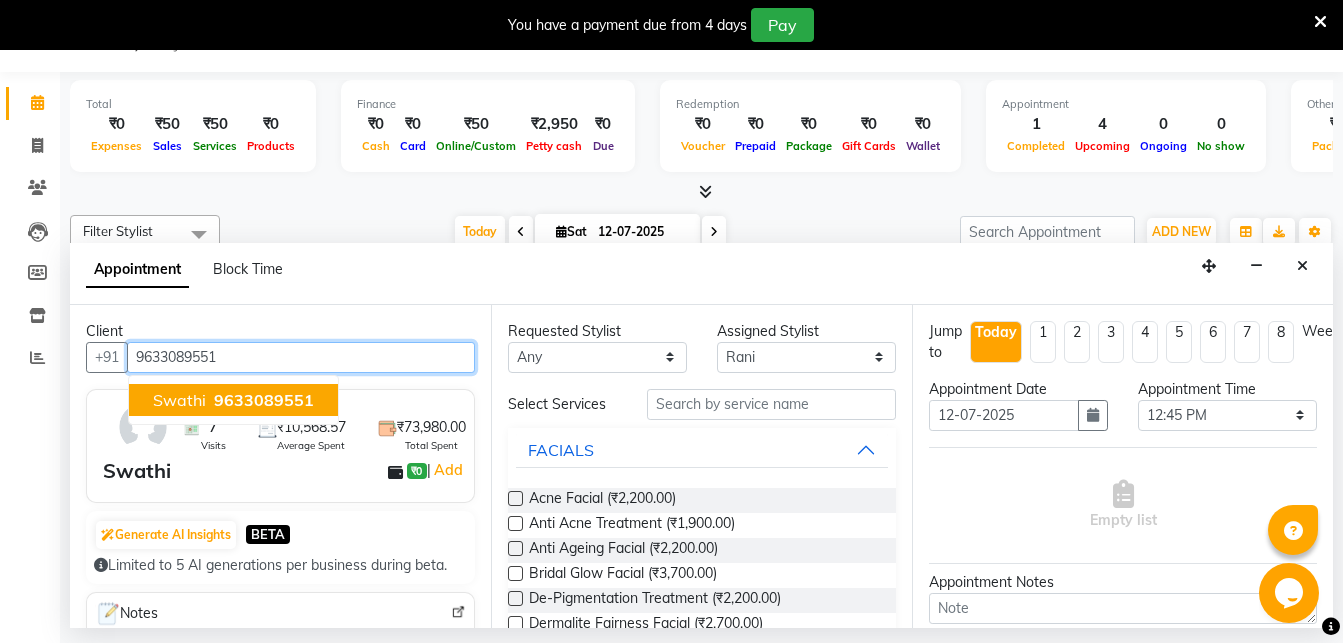 click on "9633089551" at bounding box center [264, 400] 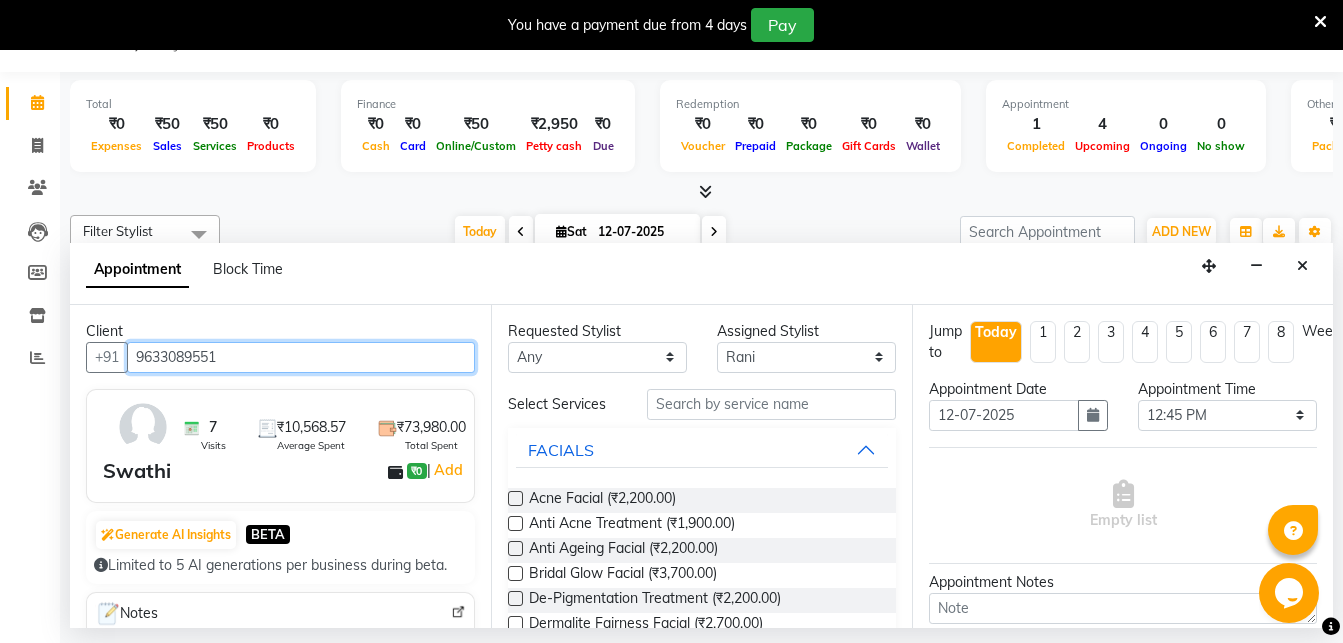 type on "9633089551" 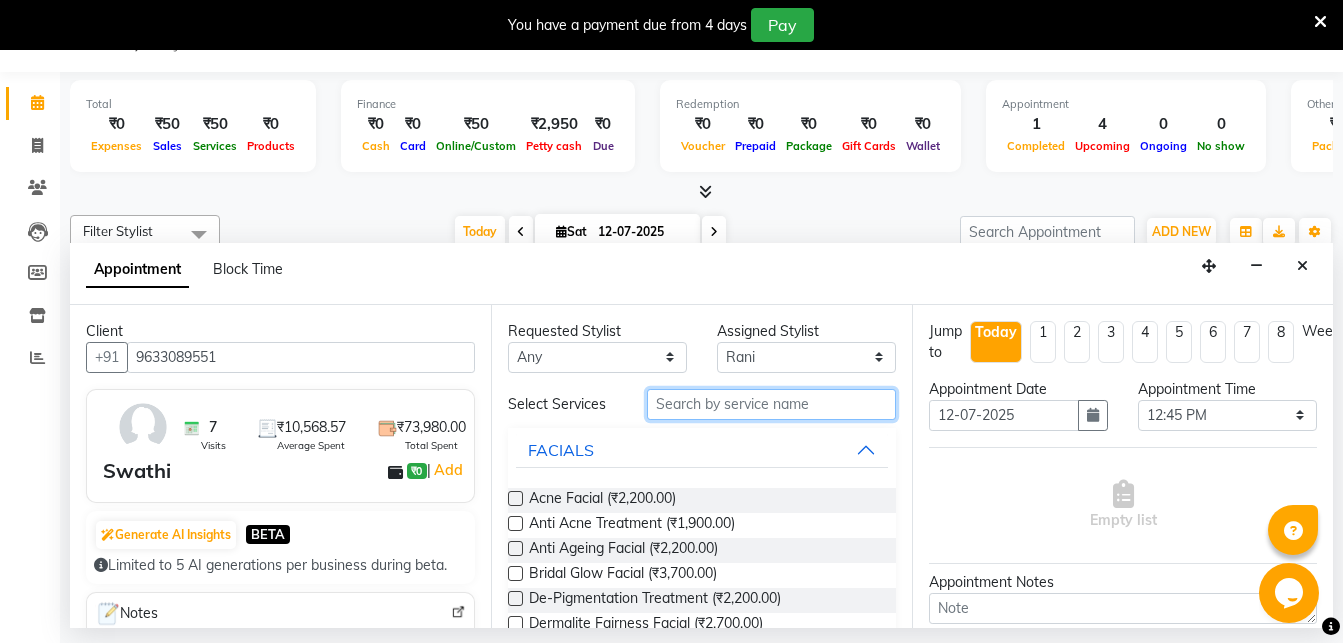 click at bounding box center [771, 404] 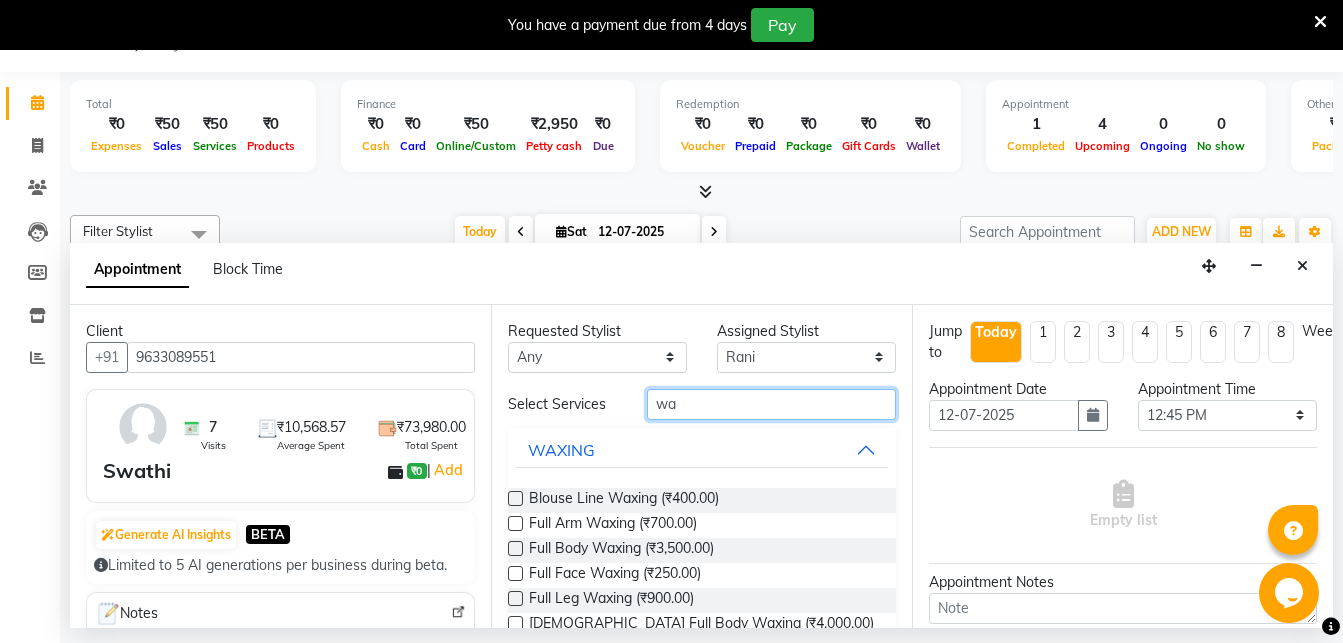 type on "w" 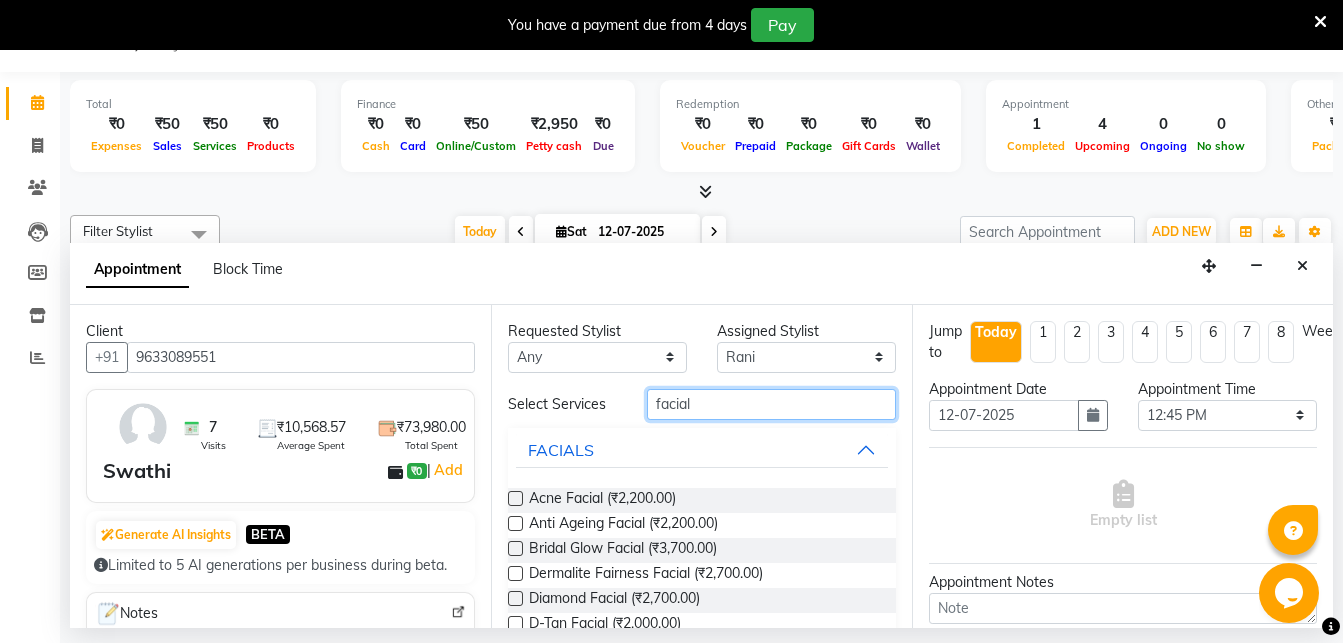 click on "facial" at bounding box center [771, 404] 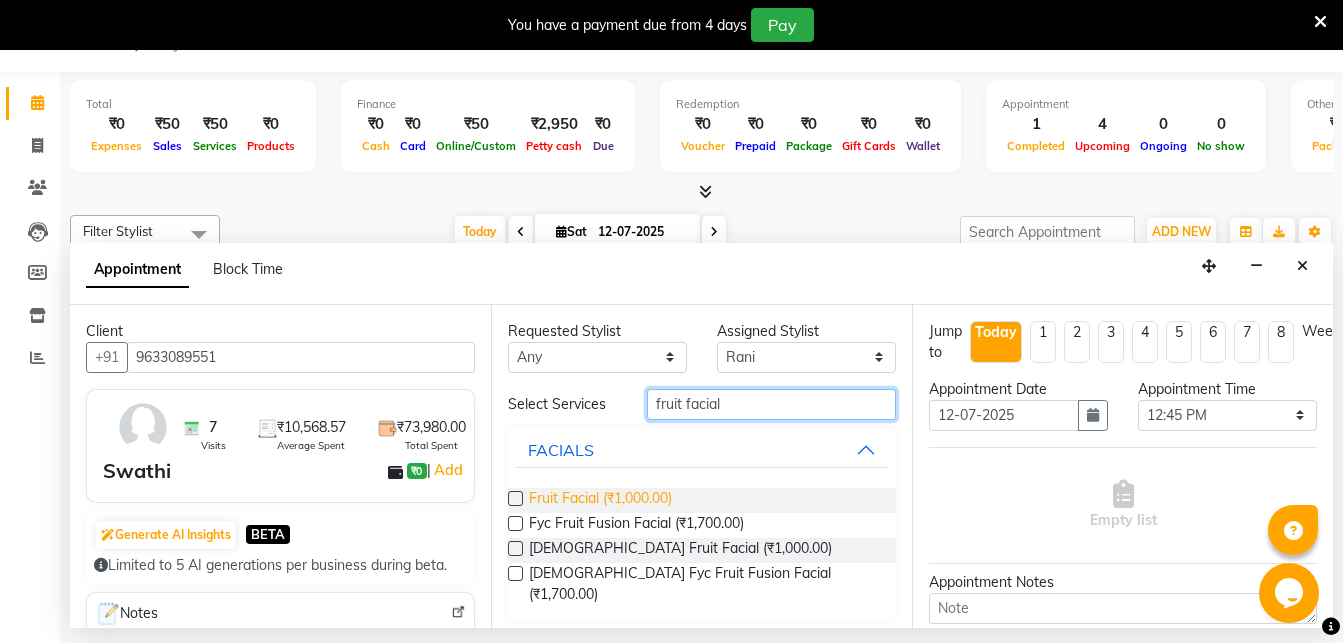 type on "fruit facial" 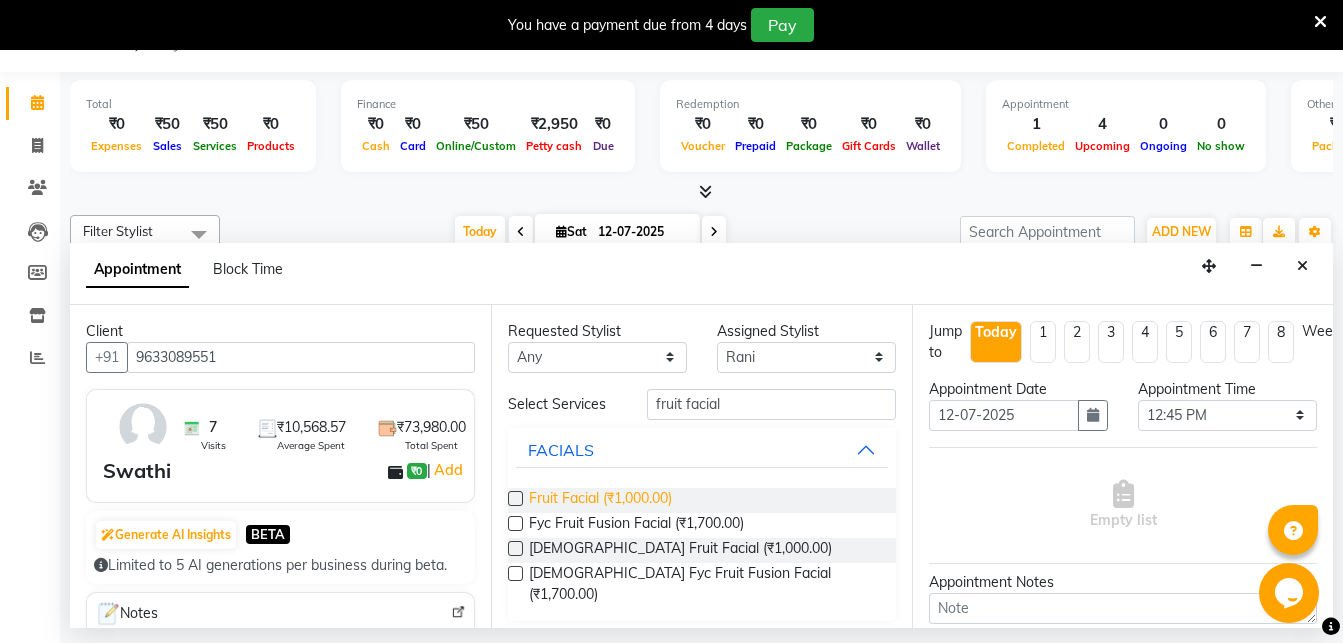 click on "Fruit Facial (₹1,000.00)" at bounding box center [600, 500] 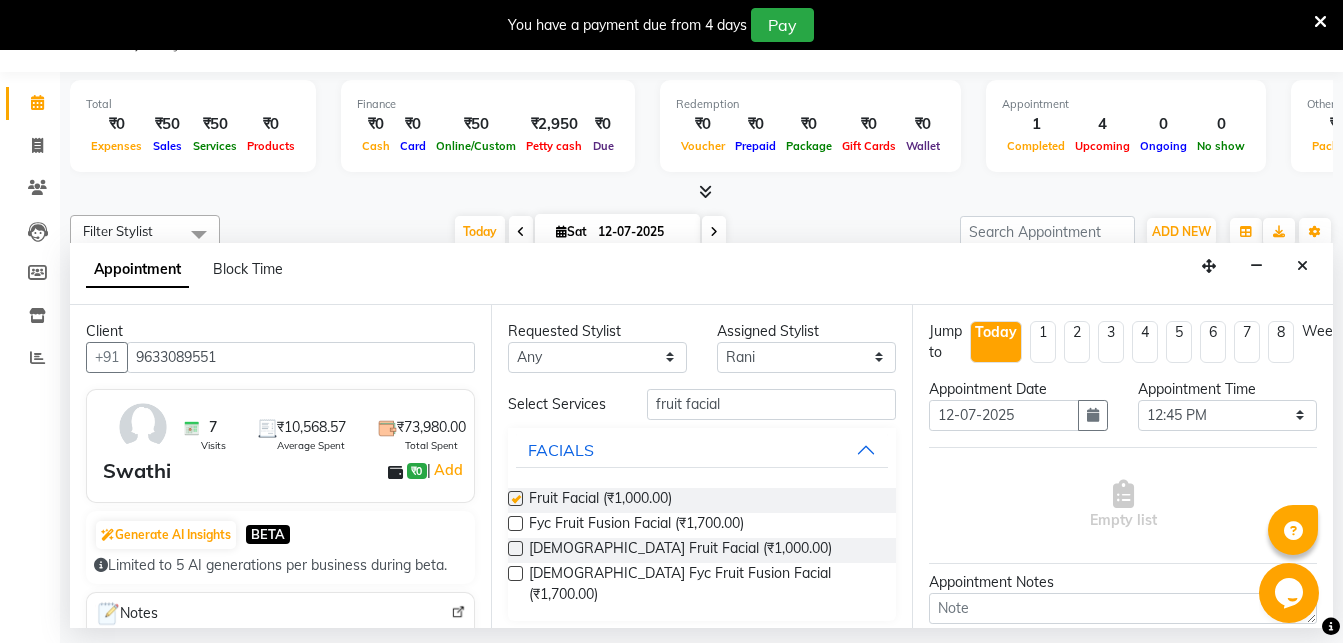 checkbox on "false" 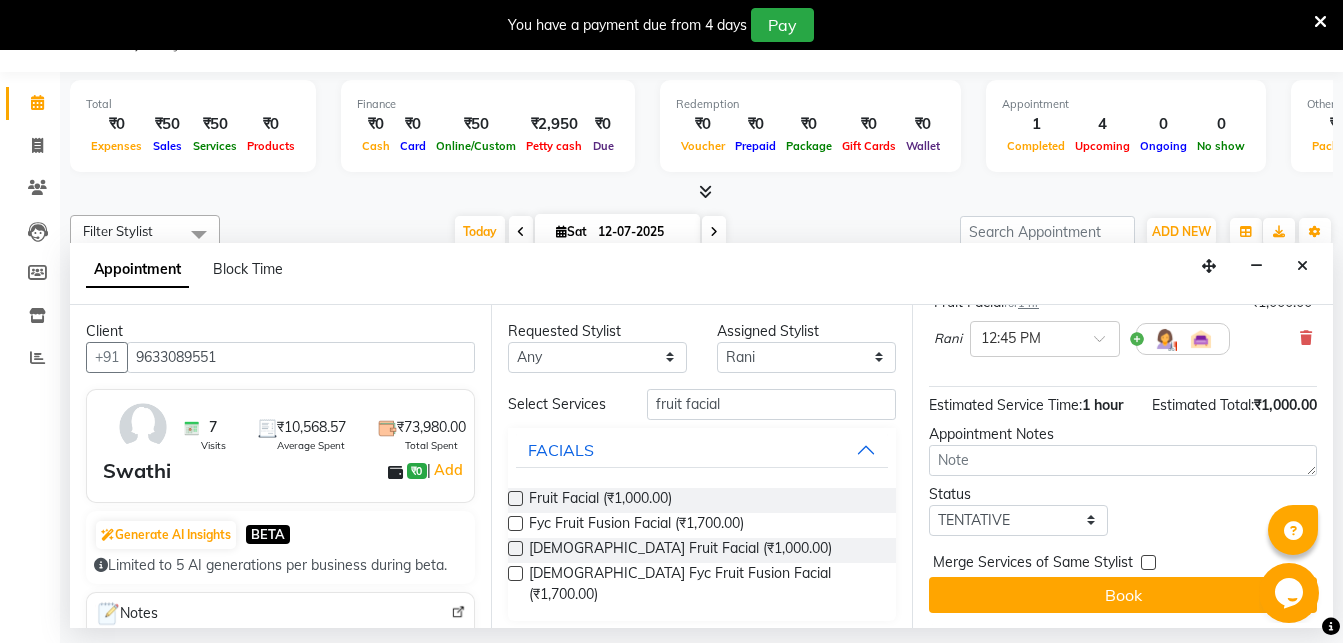 scroll, scrollTop: 207, scrollLeft: 0, axis: vertical 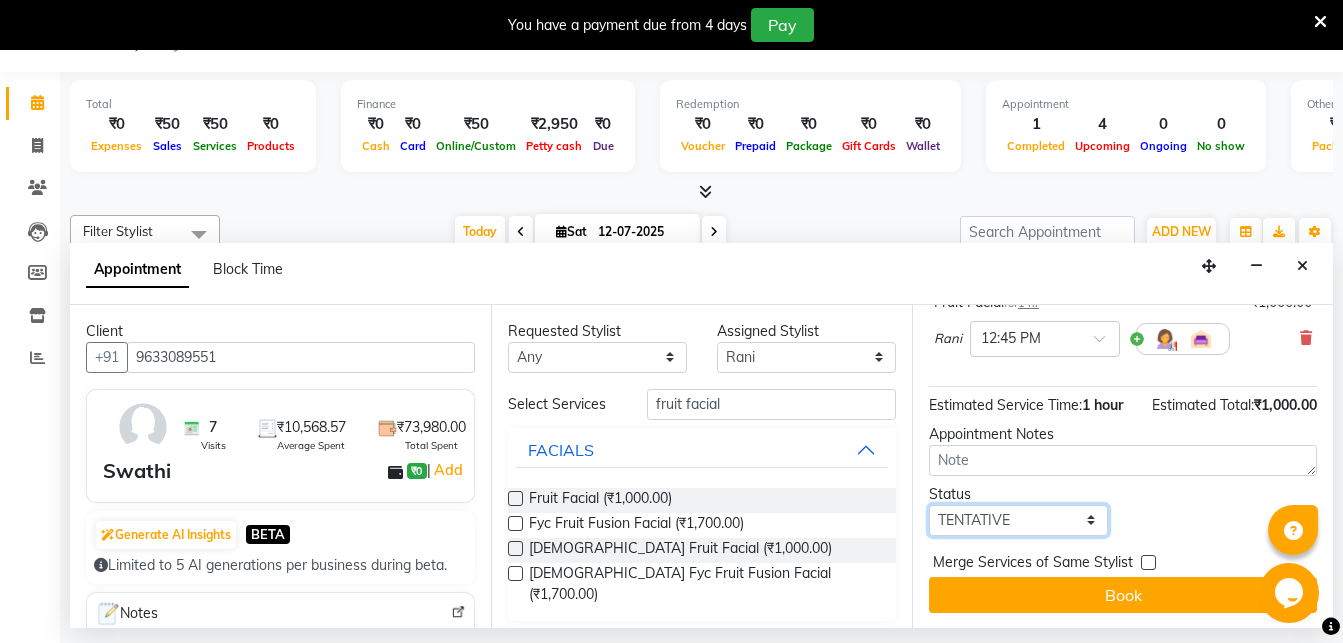 select on "upcoming" 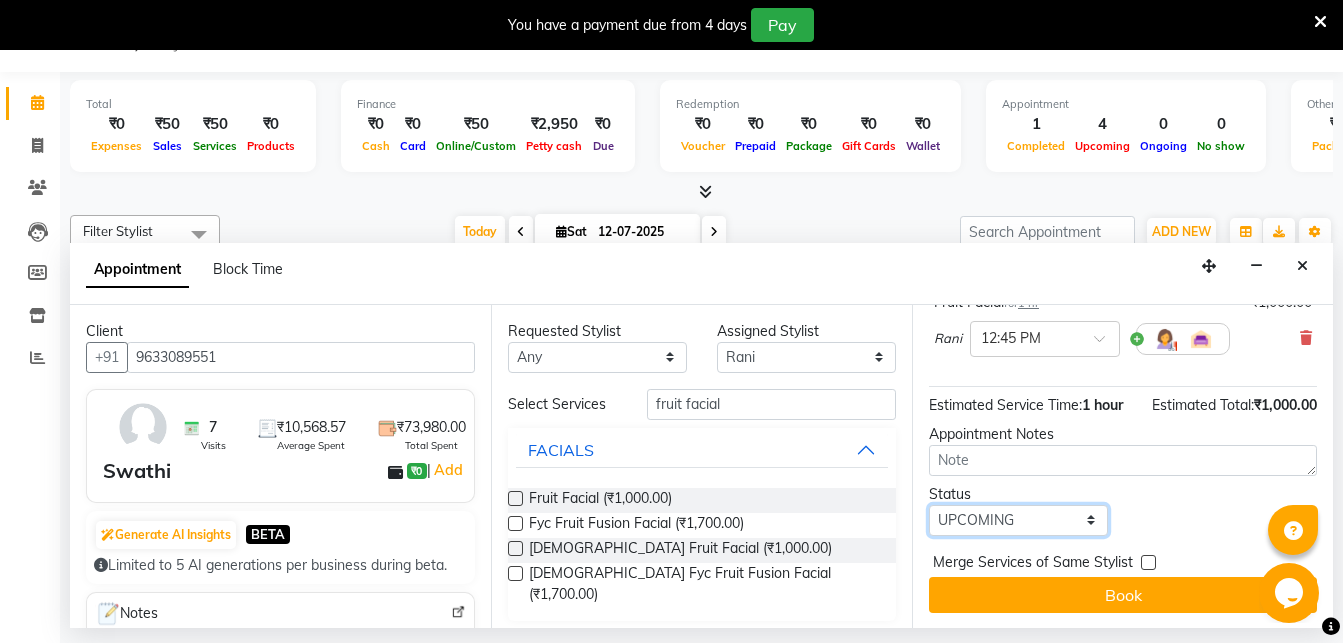 click on "UPCOMING" at bounding box center (0, 0) 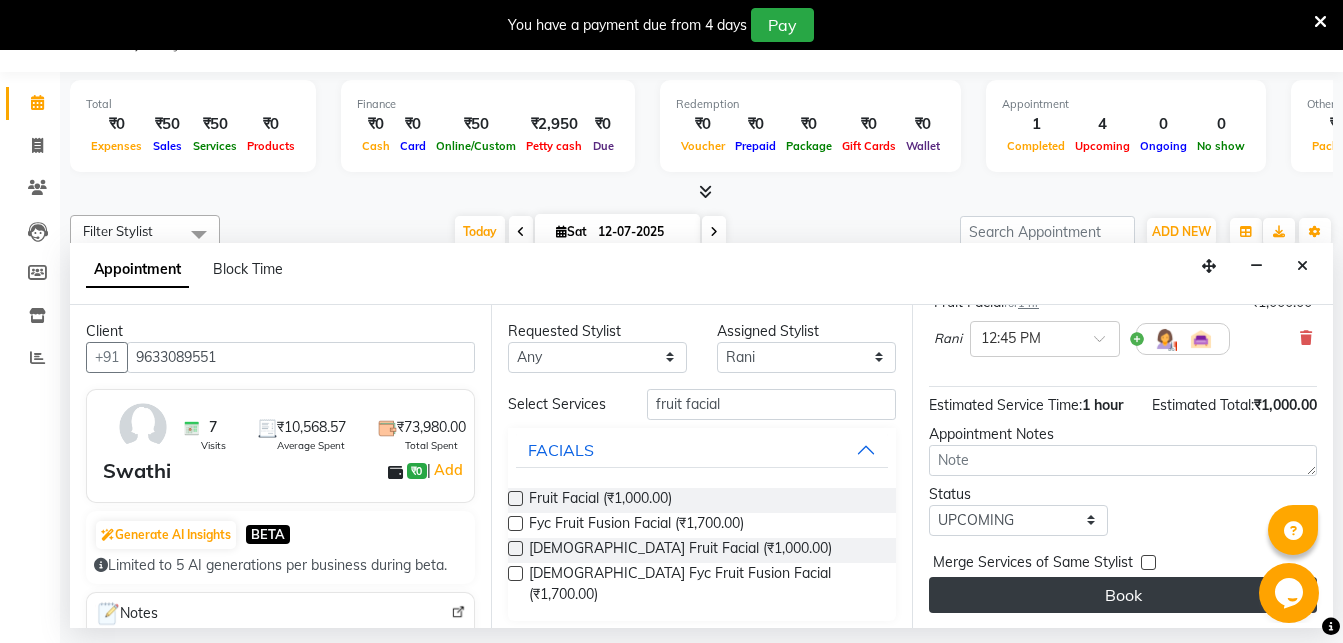 click on "Book" at bounding box center [1123, 595] 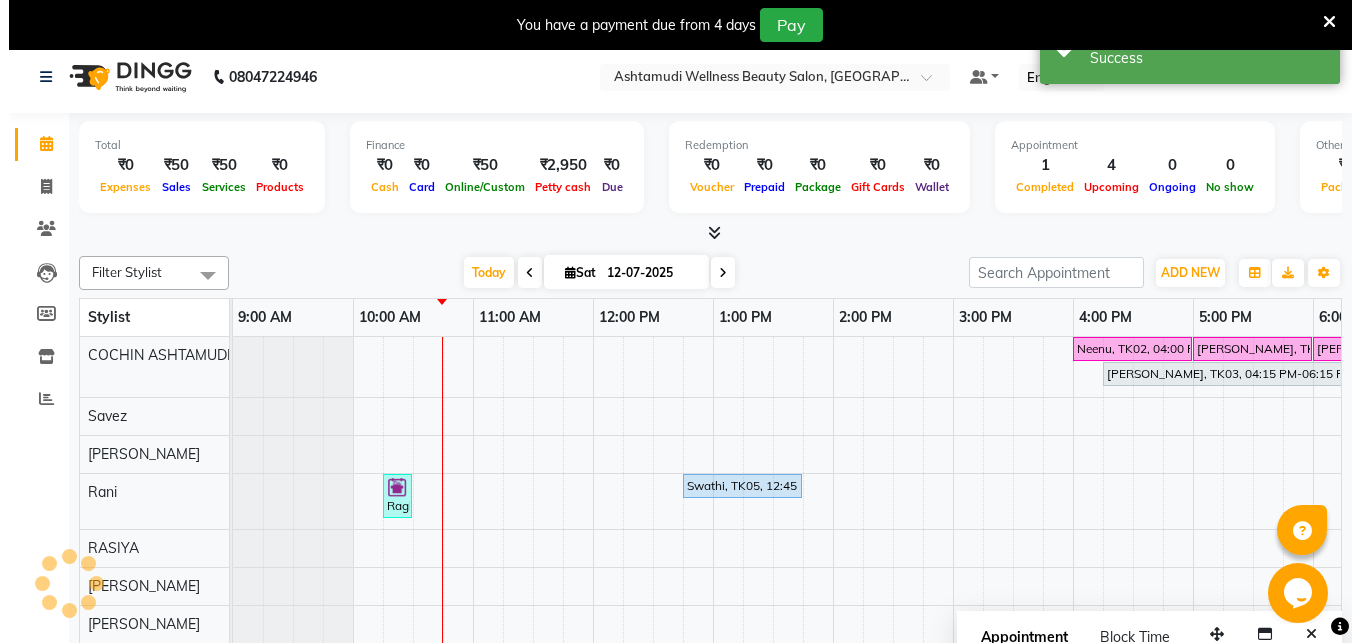 scroll, scrollTop: 0, scrollLeft: 0, axis: both 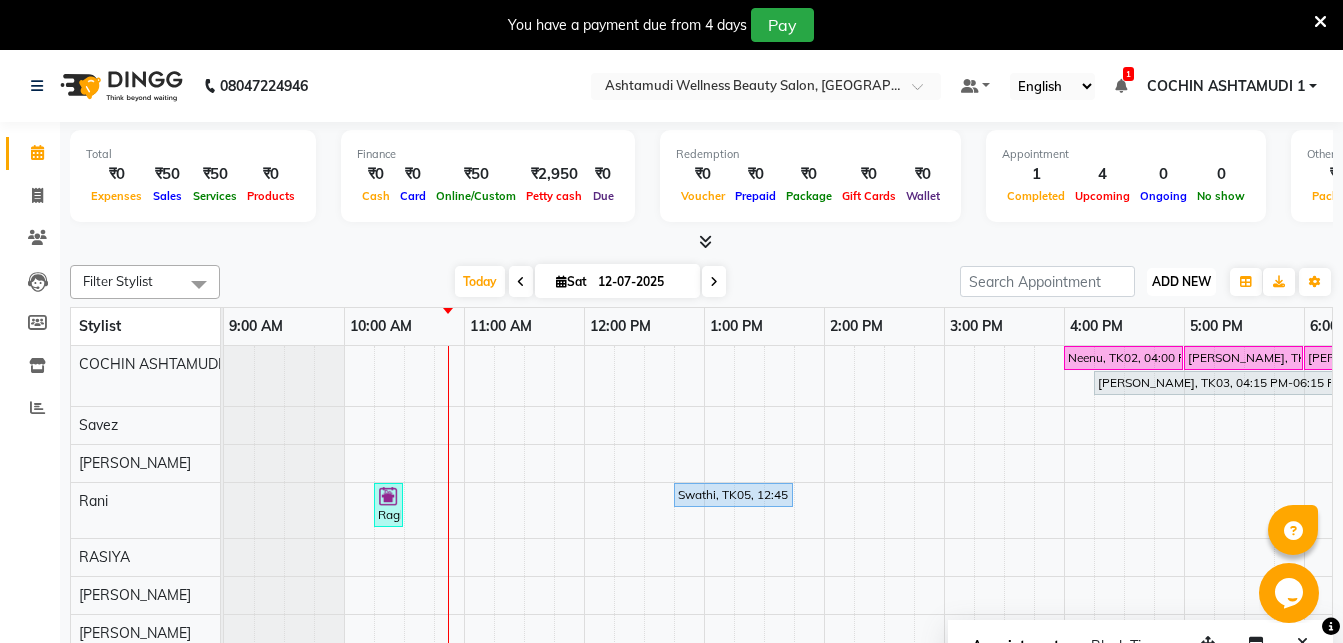 click on "ADD NEW" at bounding box center (1181, 281) 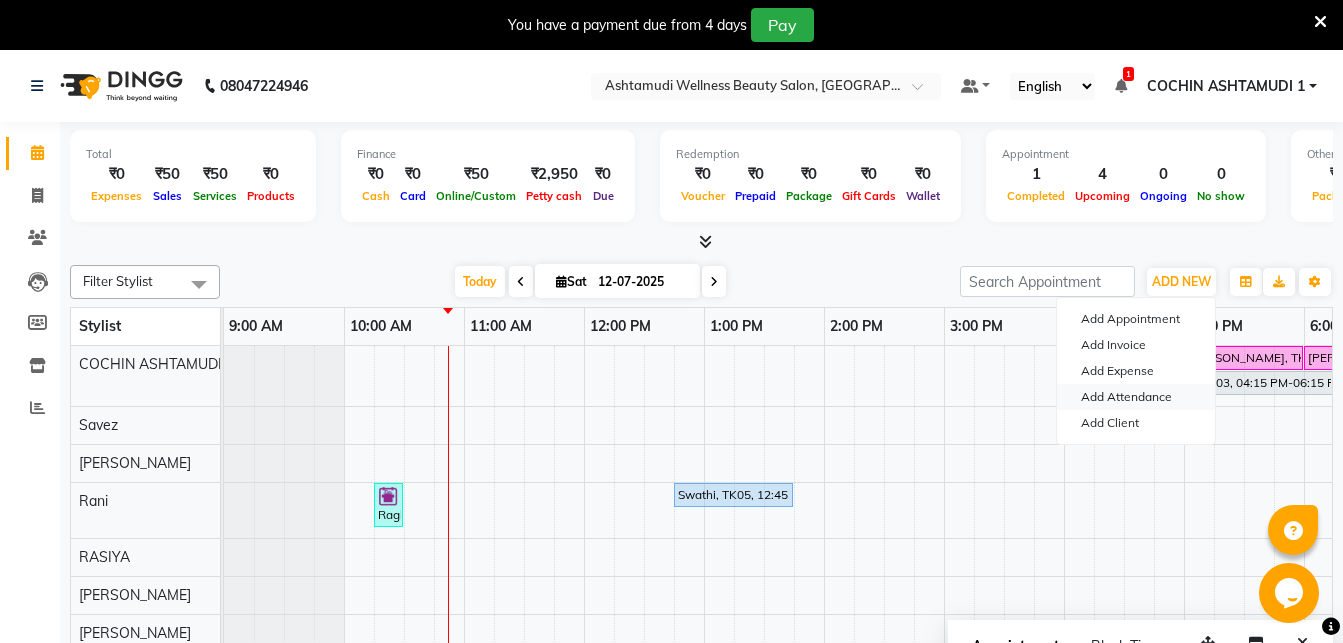 click on "Add Attendance" at bounding box center (1136, 397) 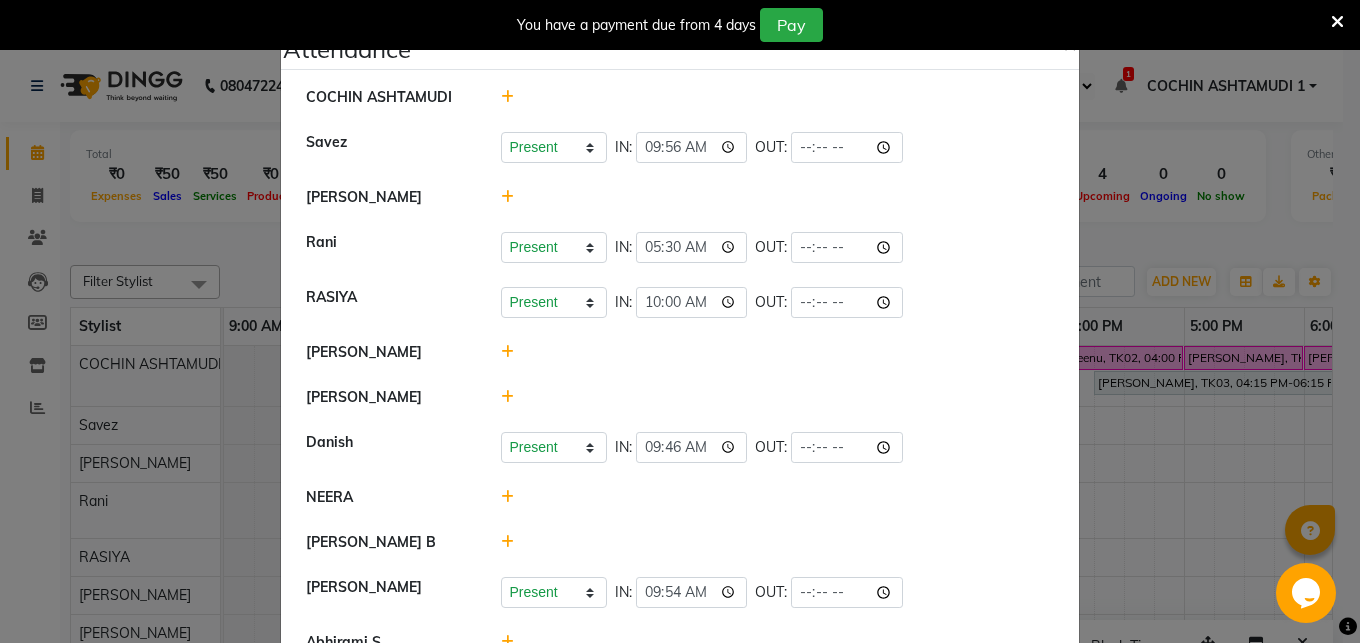 click 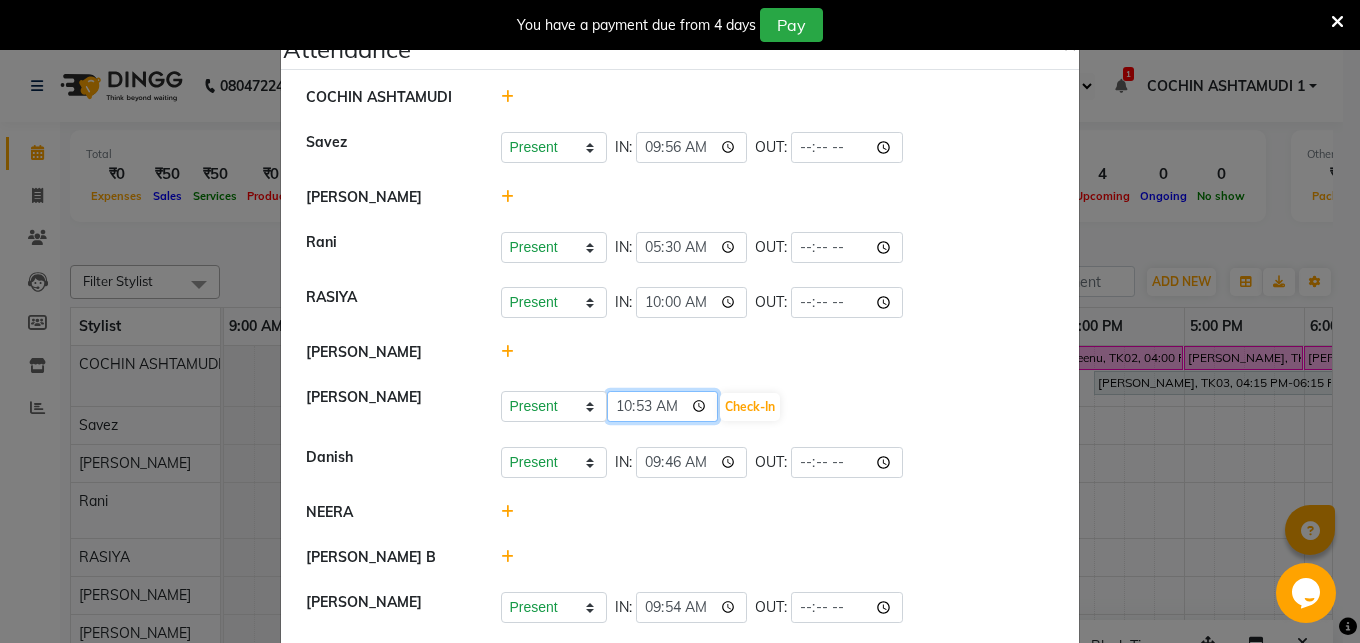 click on "10:53" 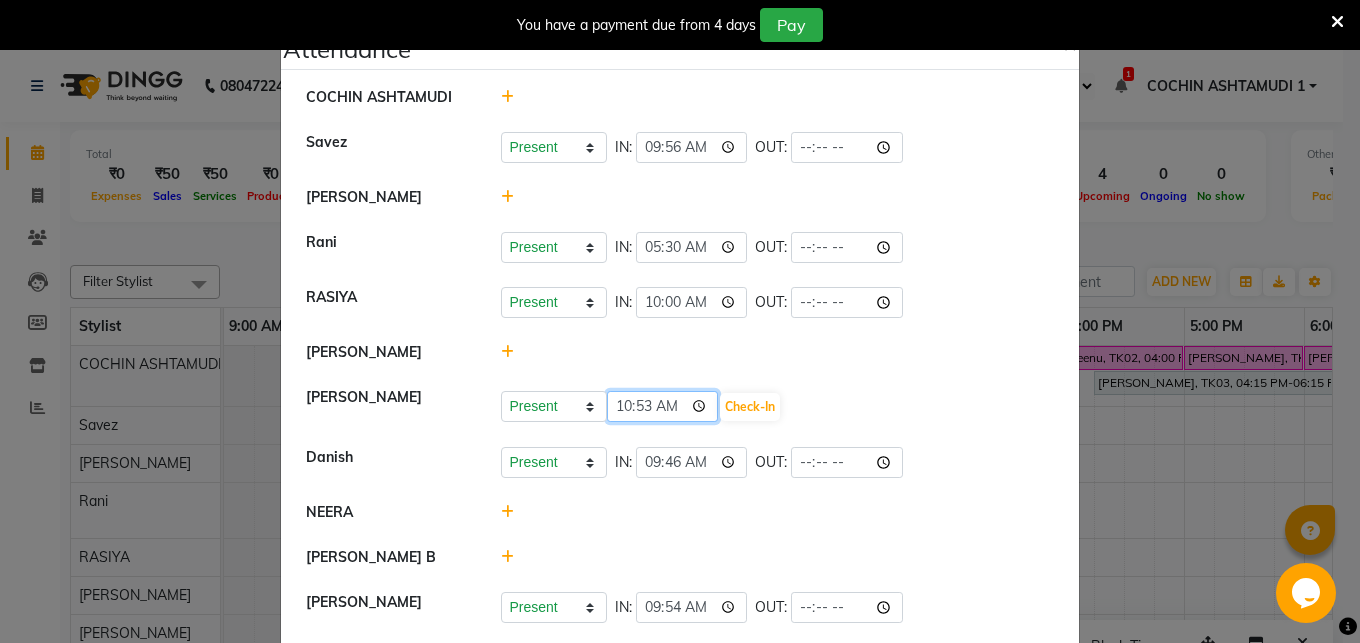 type on "10:50" 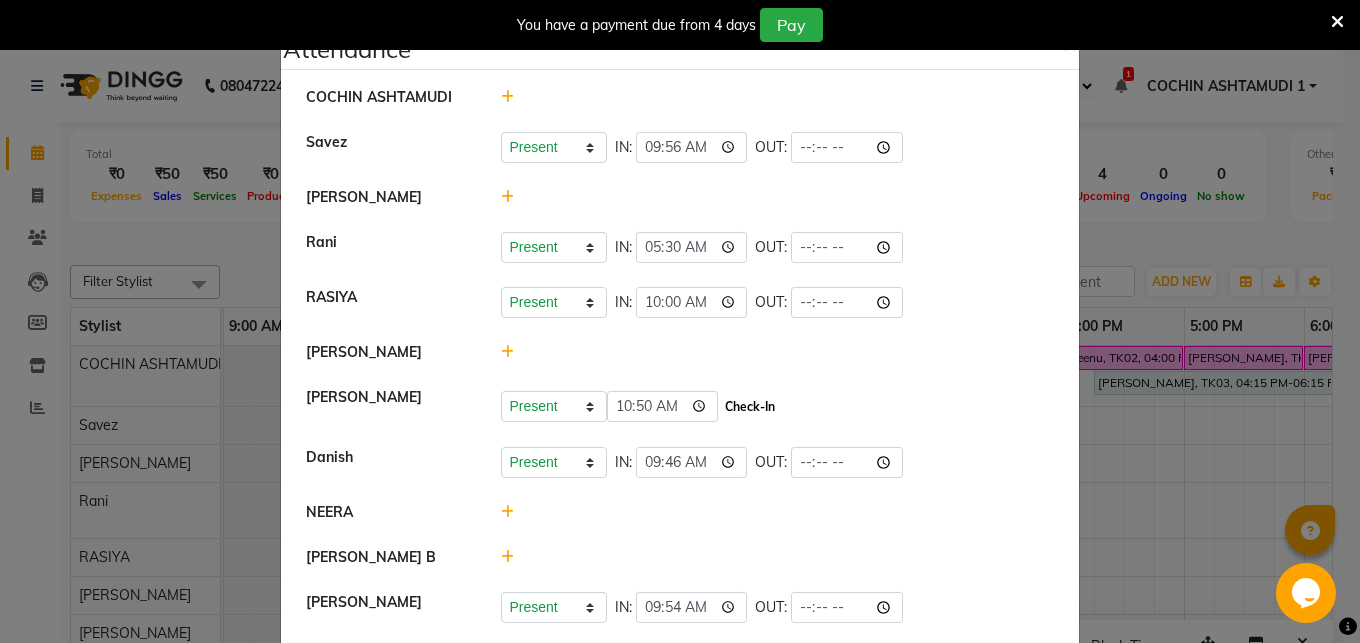 click on "Check-In" 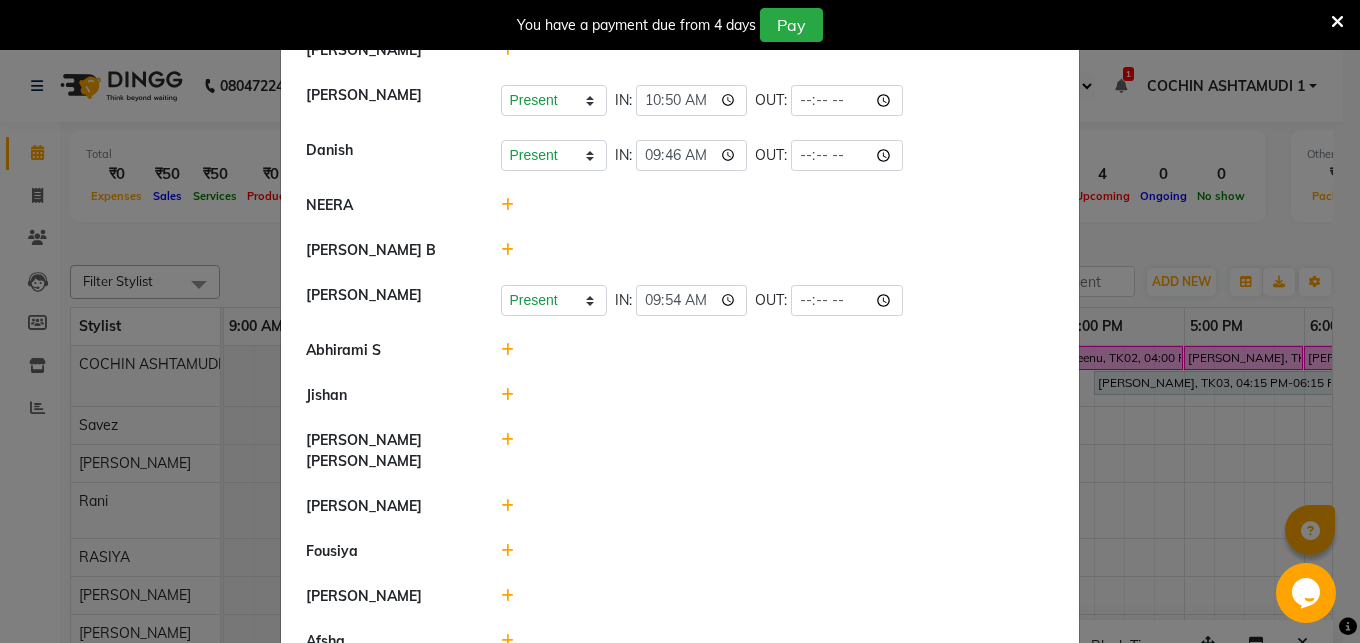 scroll, scrollTop: 324, scrollLeft: 0, axis: vertical 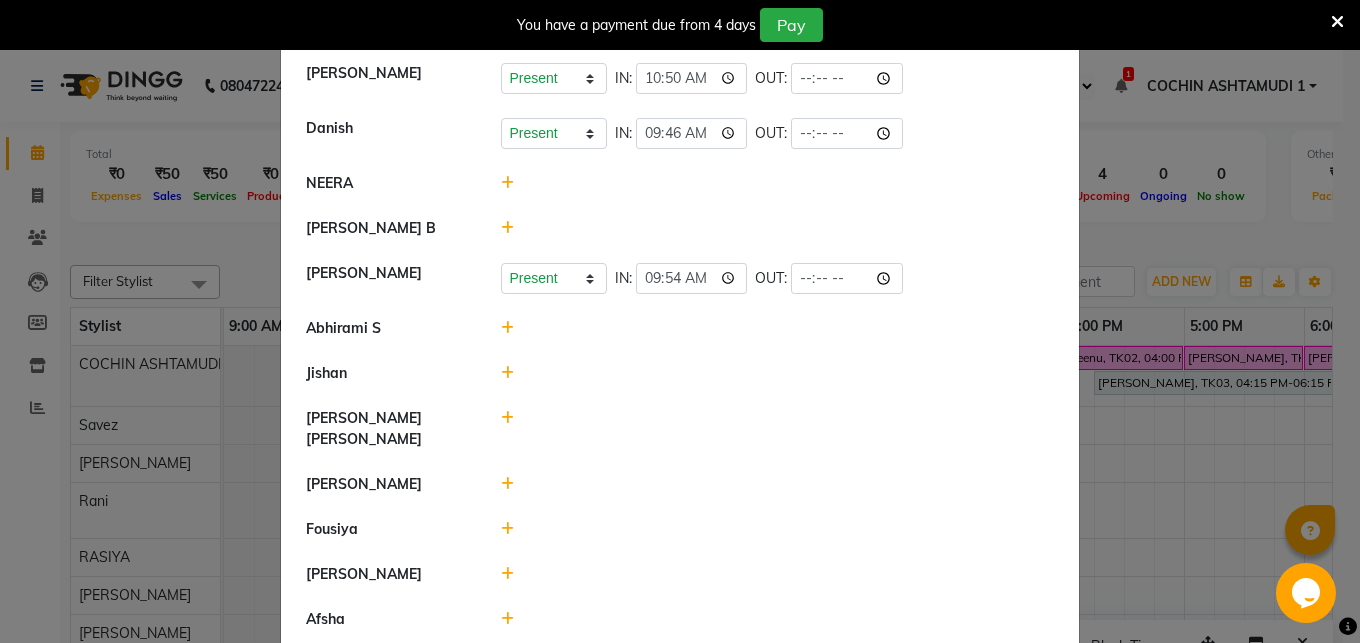 click 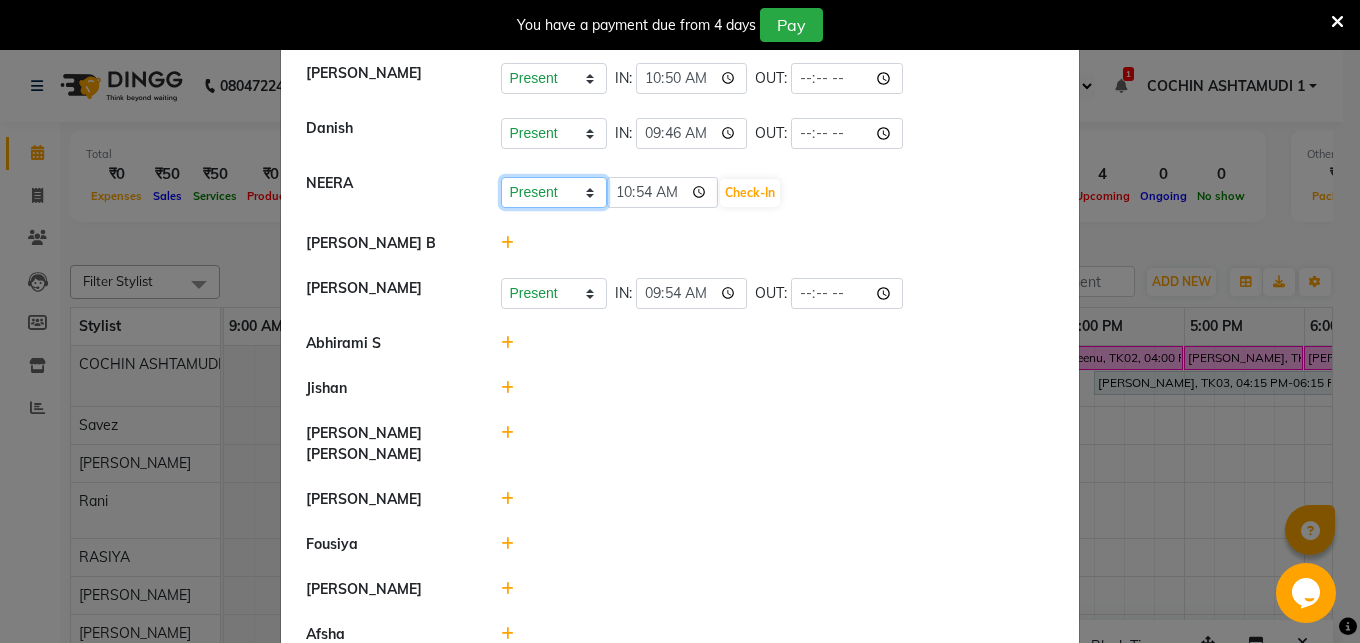 click on "Present Absent Late Half Day Weekly Off" 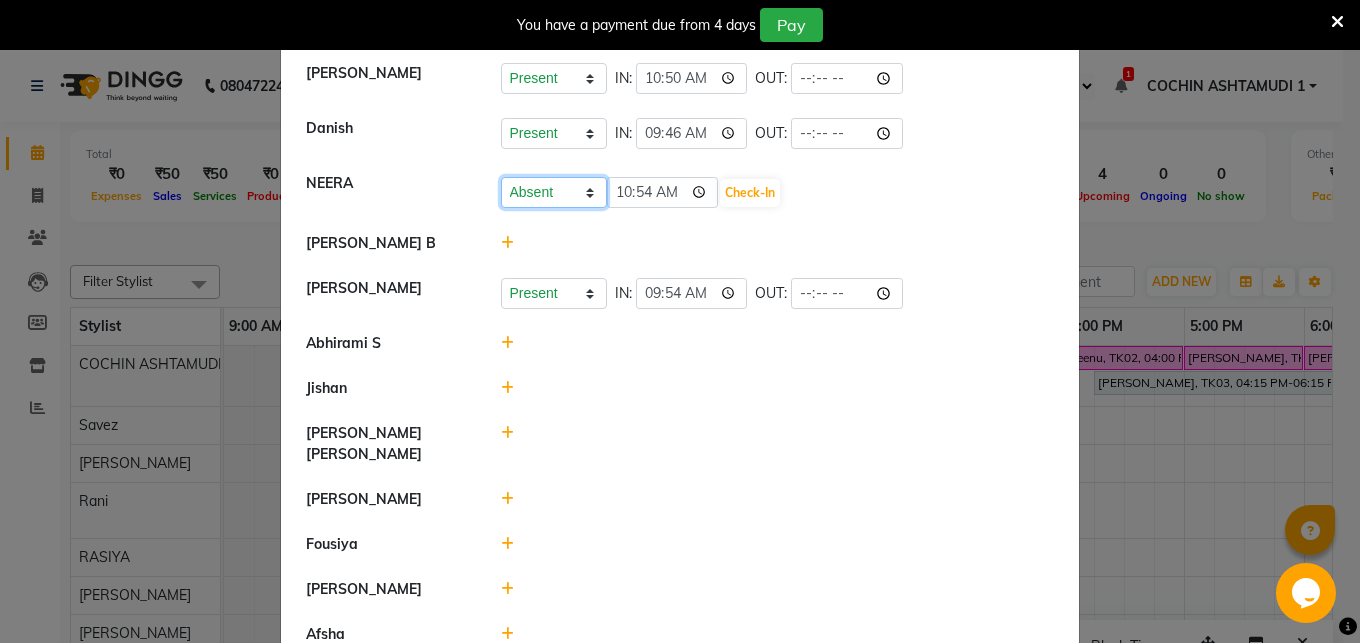 click on "Absent" 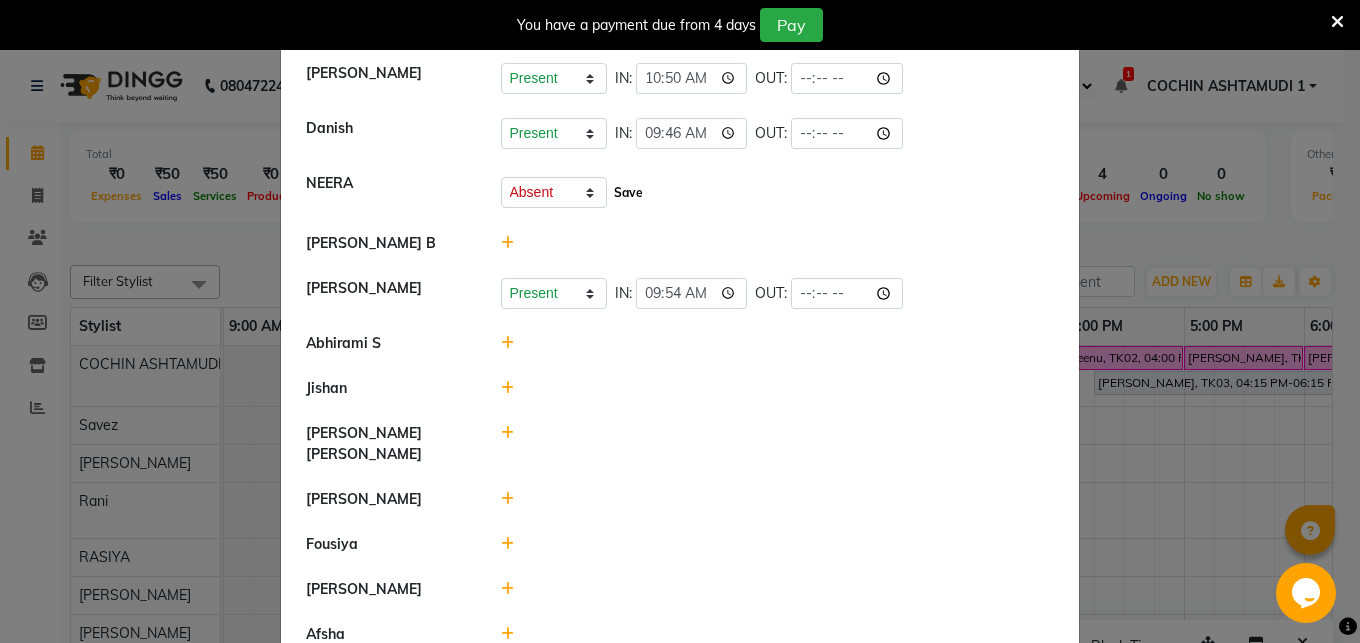 click on "Save" 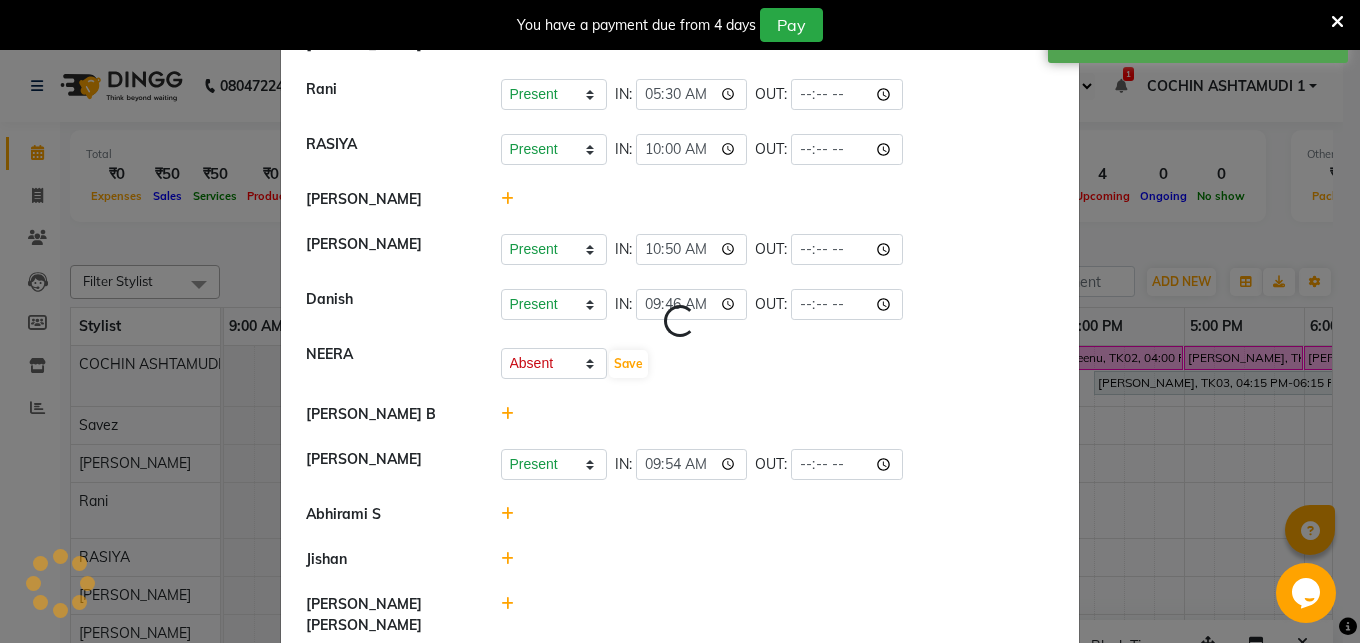 scroll, scrollTop: 0, scrollLeft: 0, axis: both 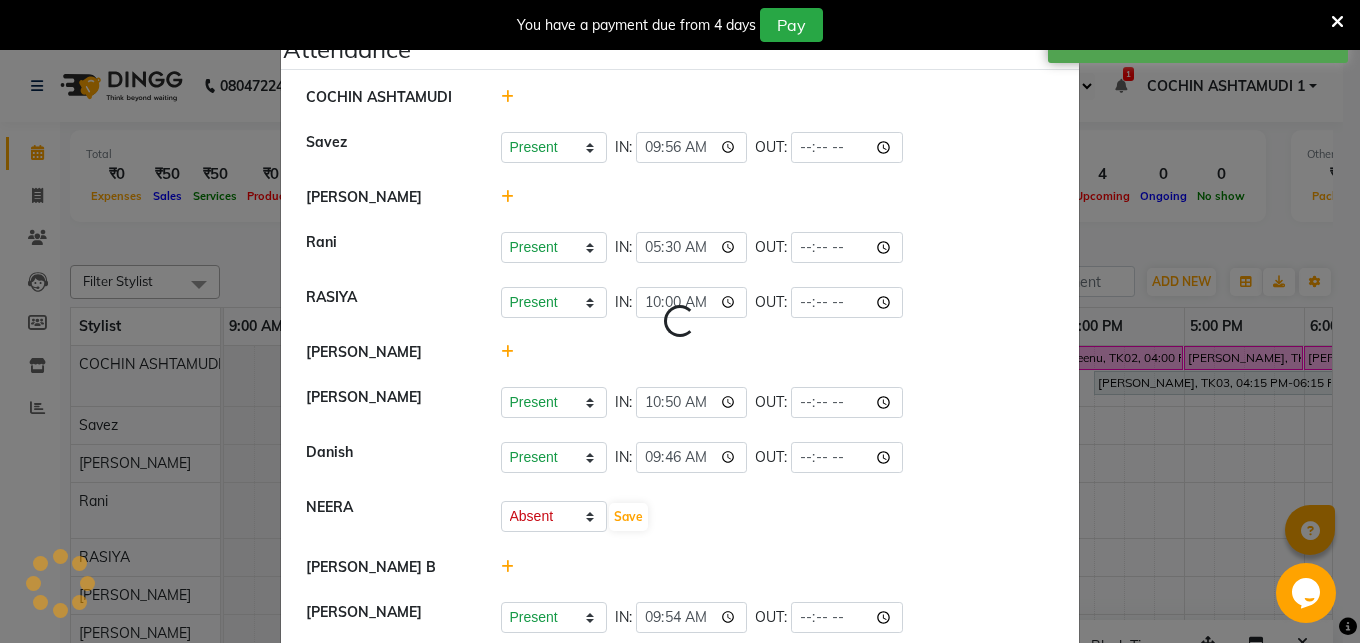 select on "A" 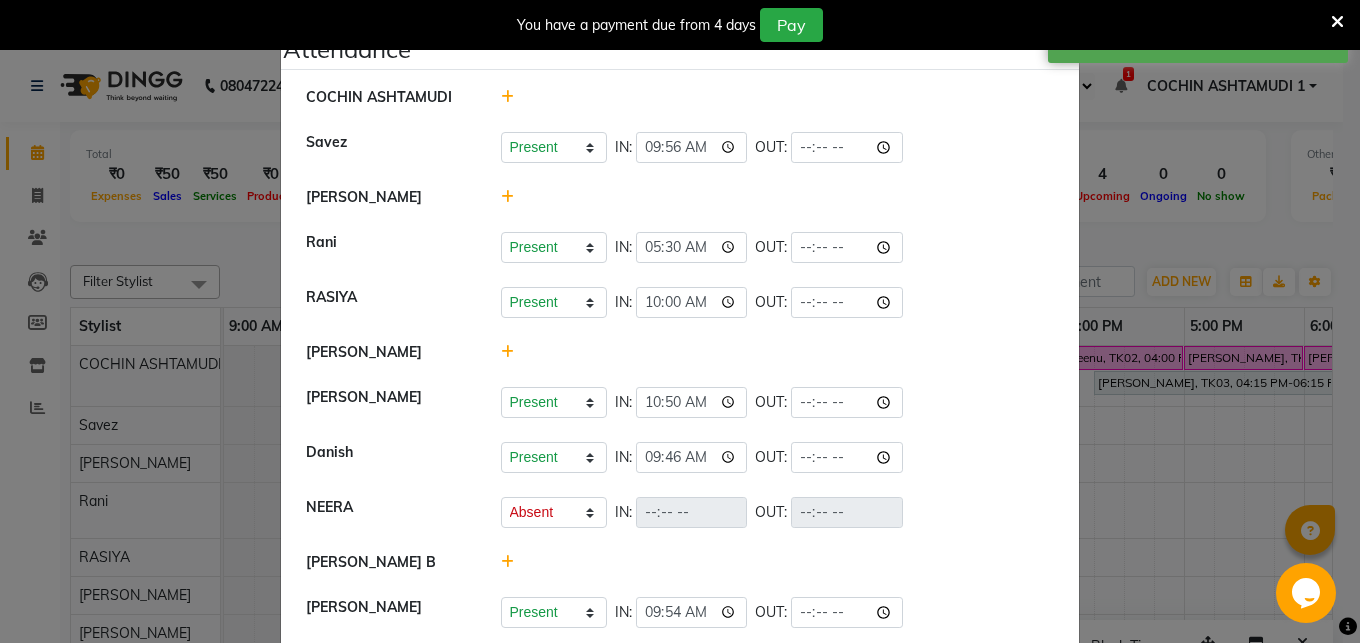 click 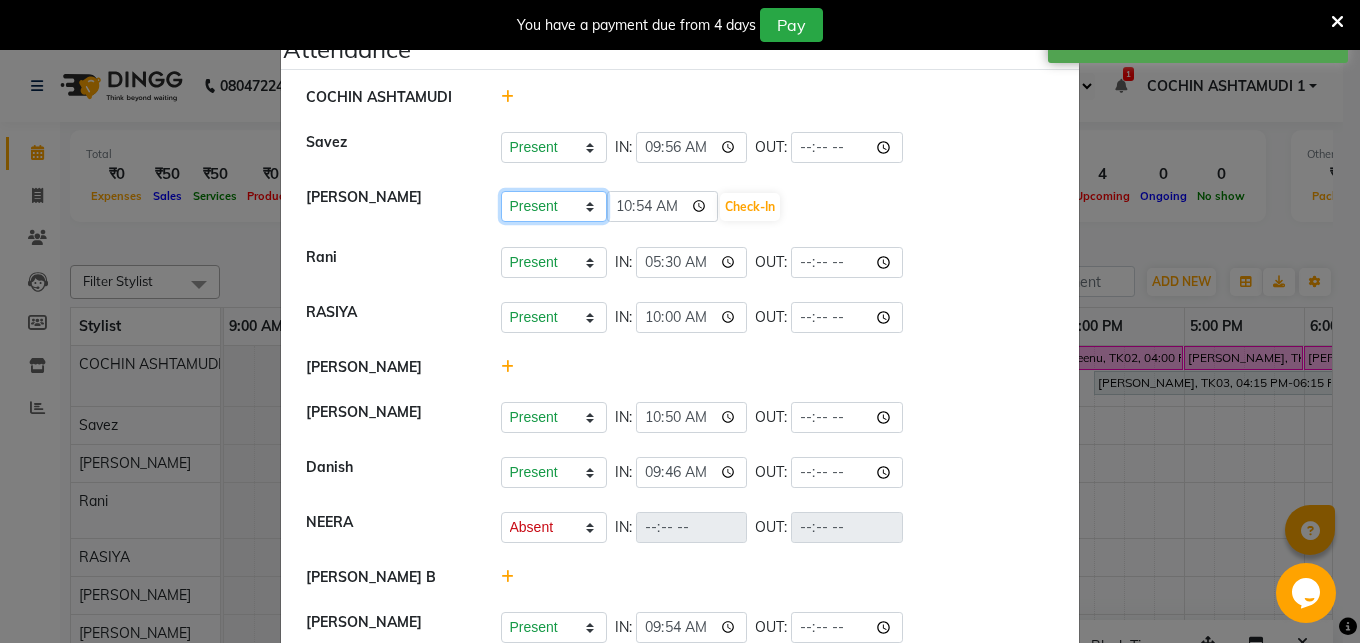 click on "Present Absent Late Half Day Weekly Off" 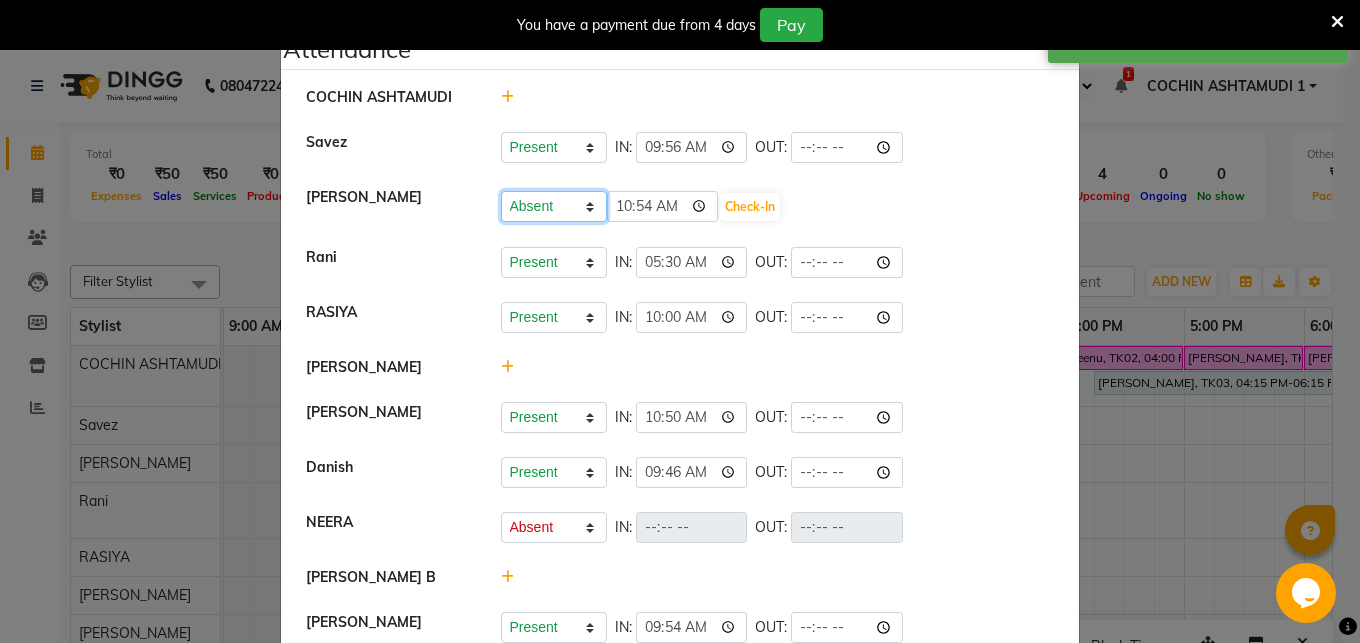 click on "Absent" 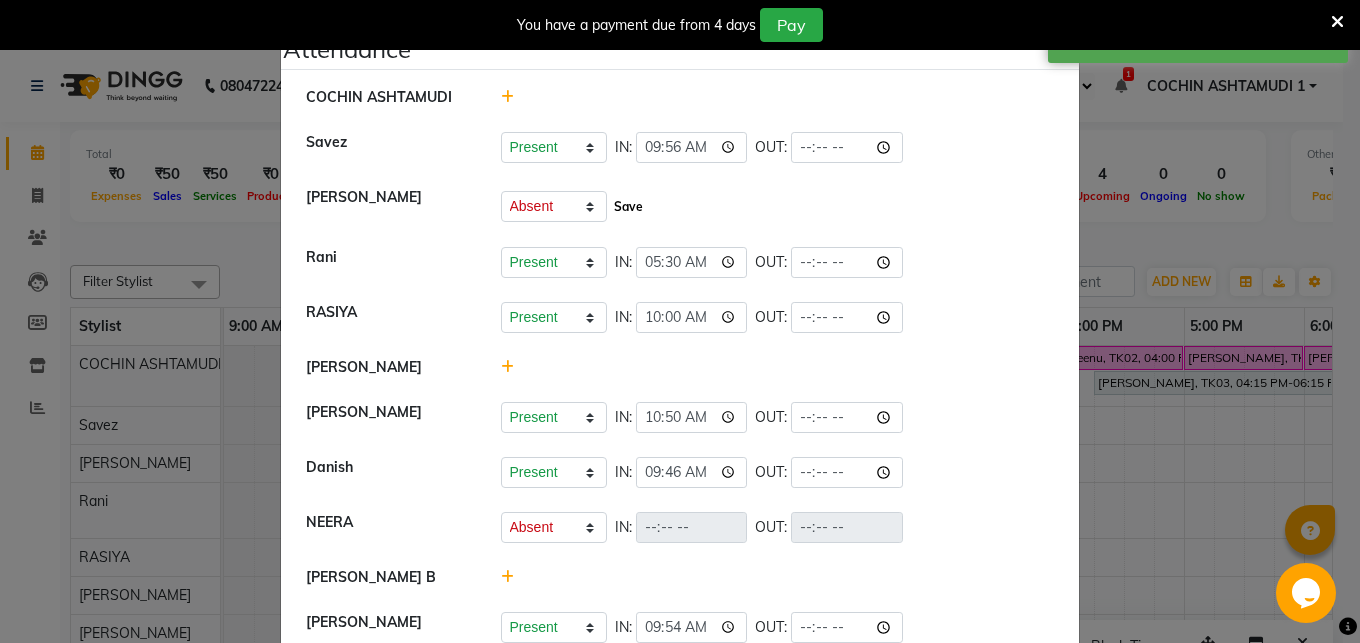 click on "Save" 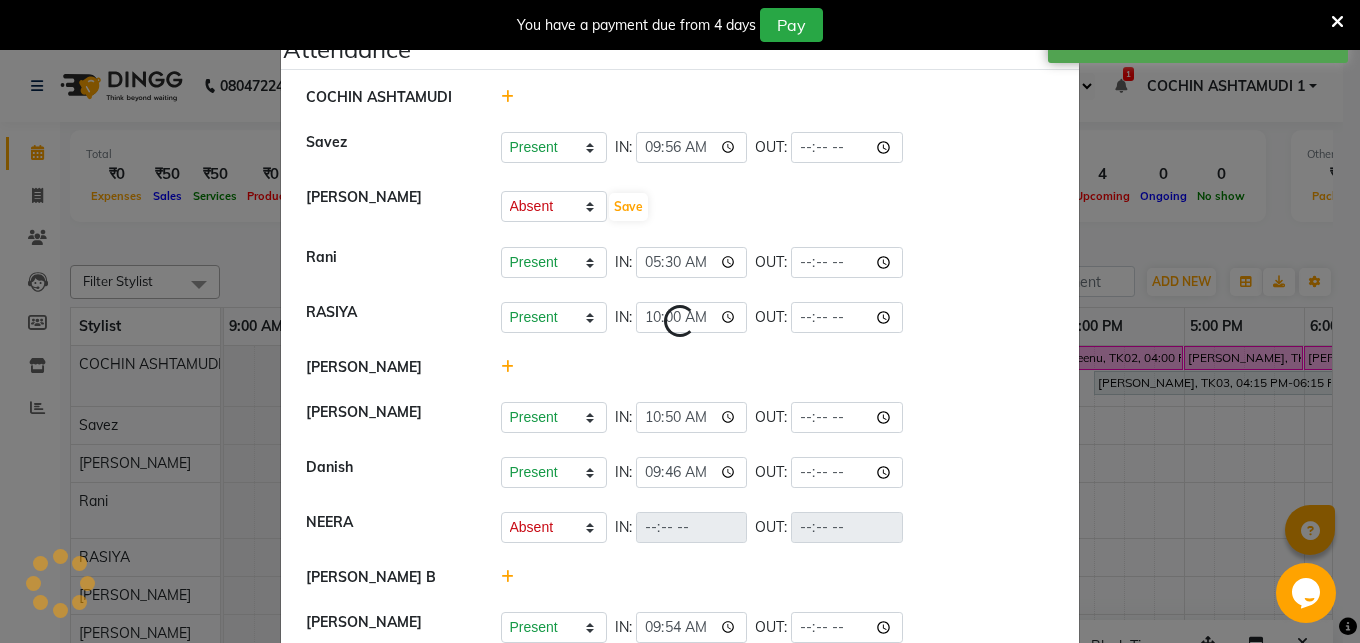 select on "A" 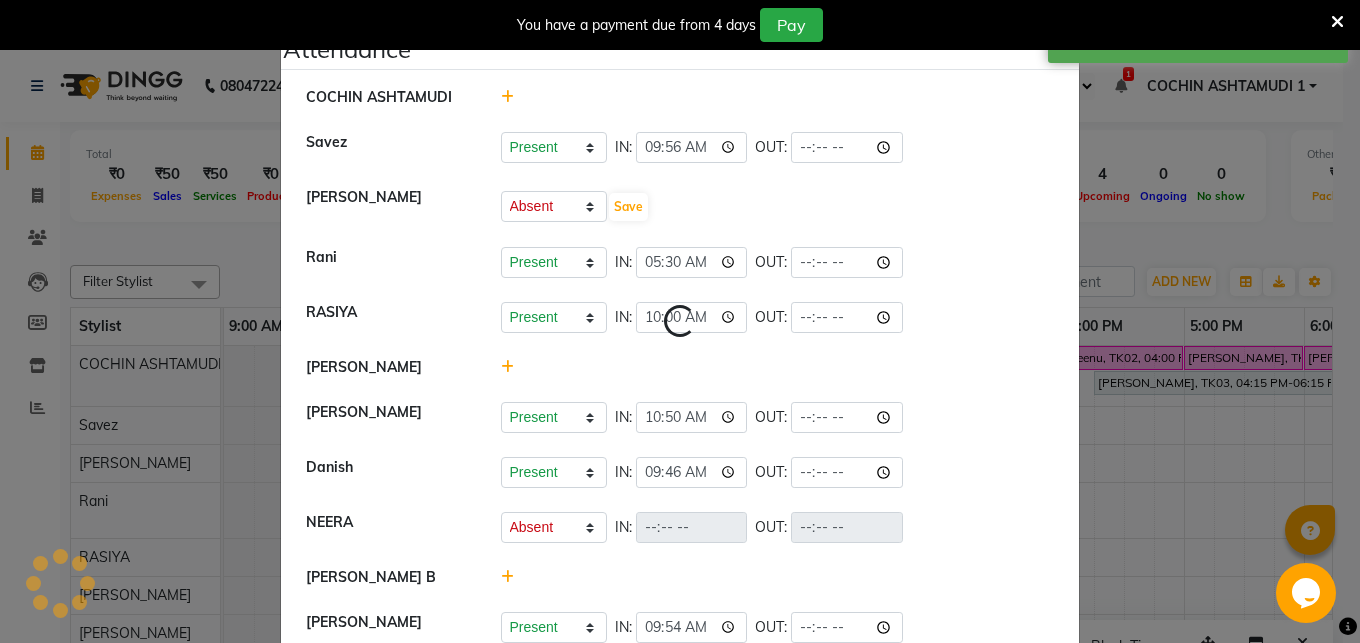 select on "A" 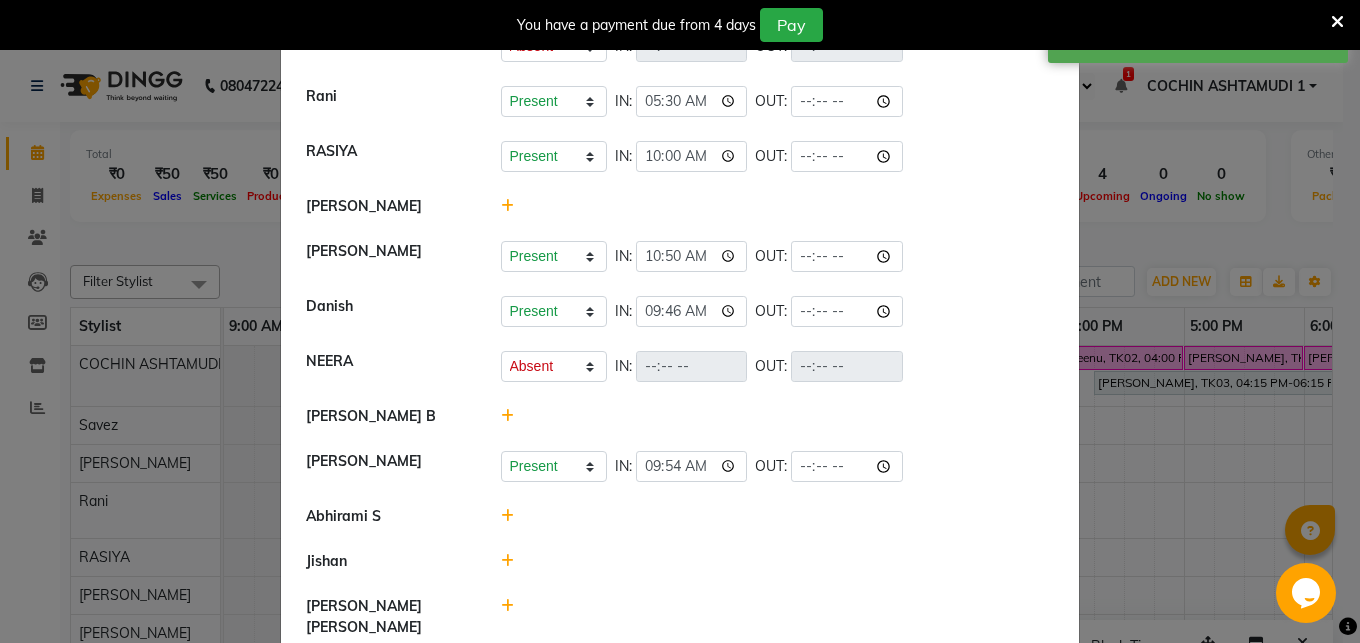 scroll, scrollTop: 324, scrollLeft: 0, axis: vertical 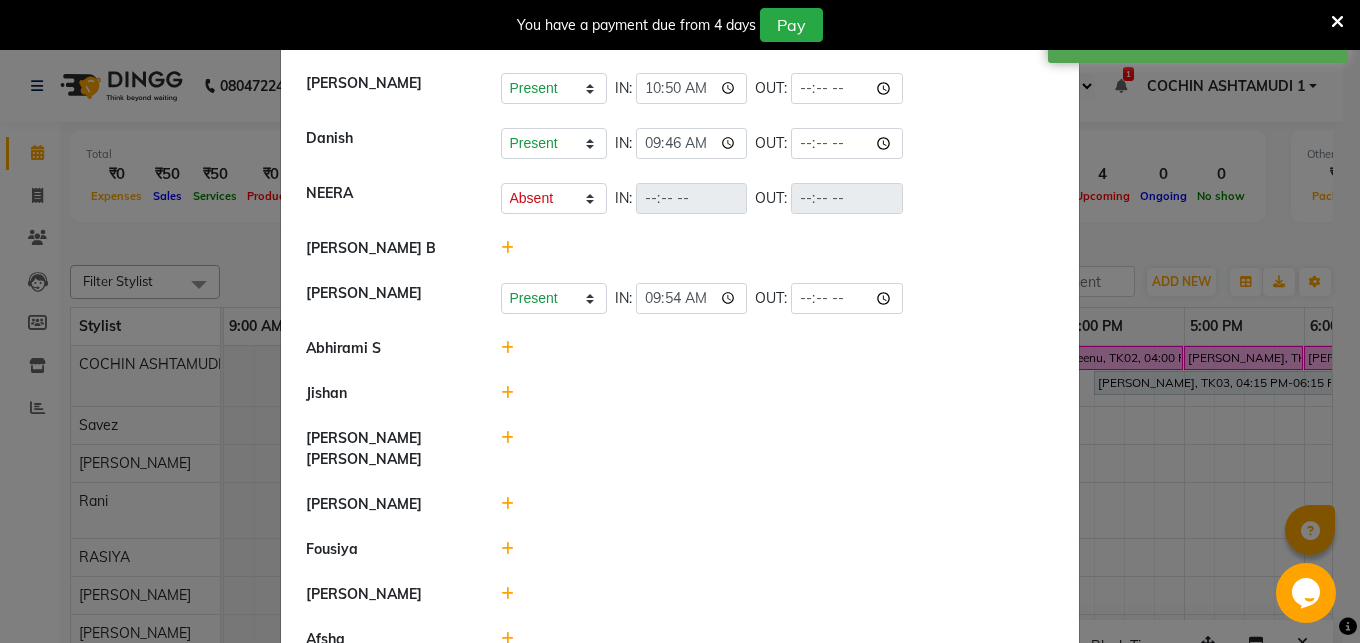 click 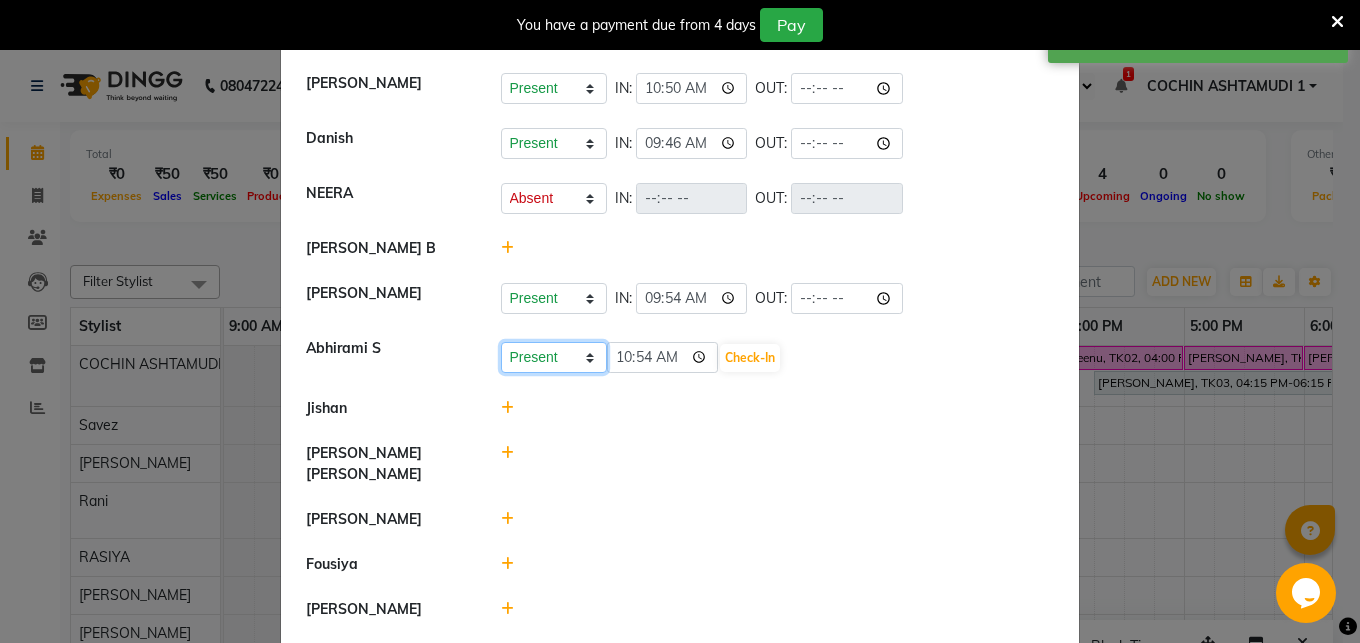 click on "Present Absent Late Half Day Weekly Off" 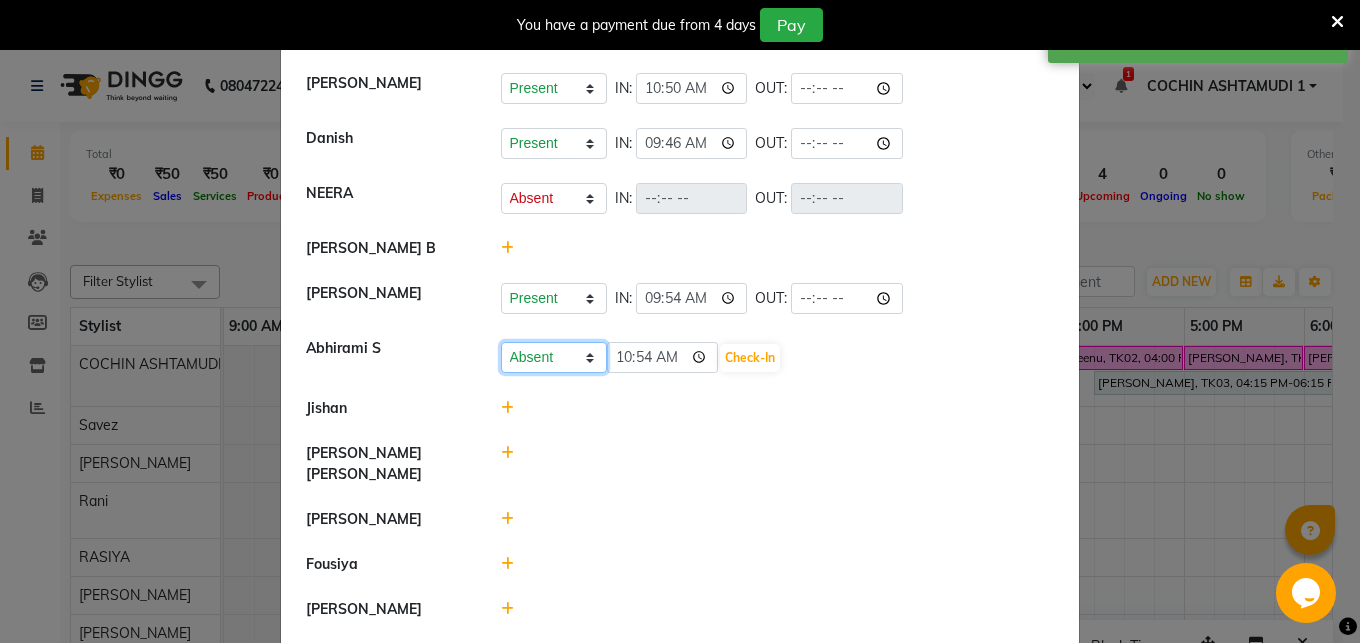 click on "Absent" 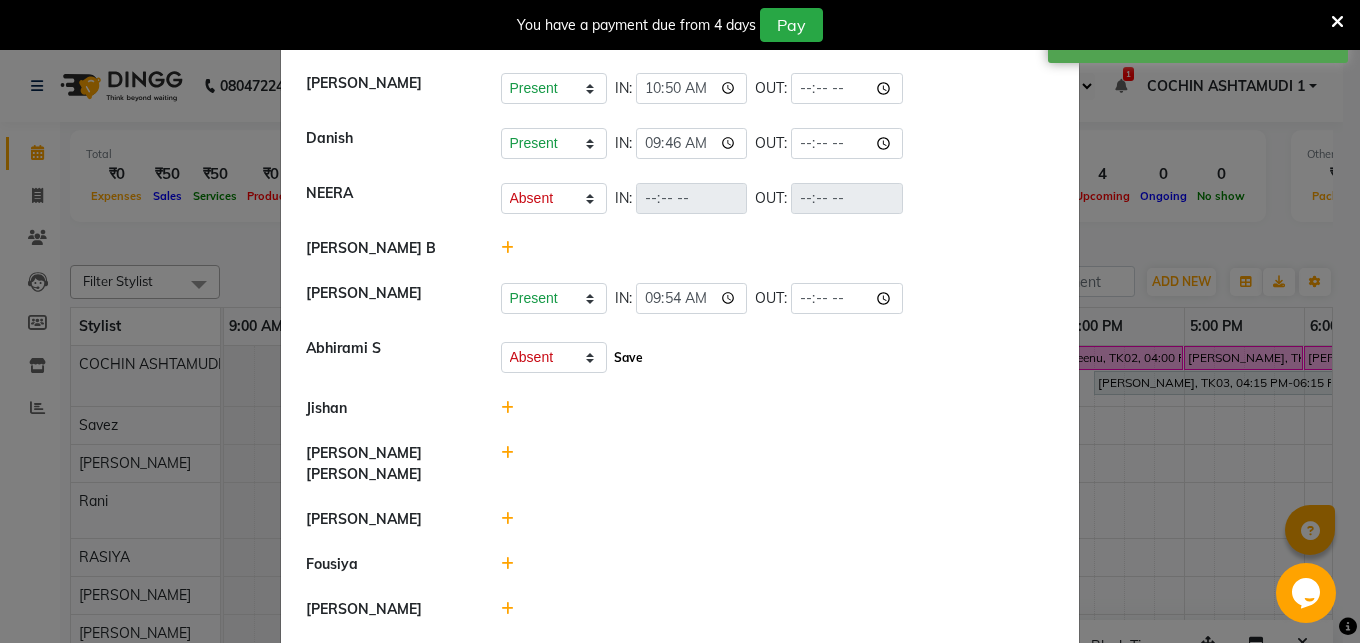 click on "Save" 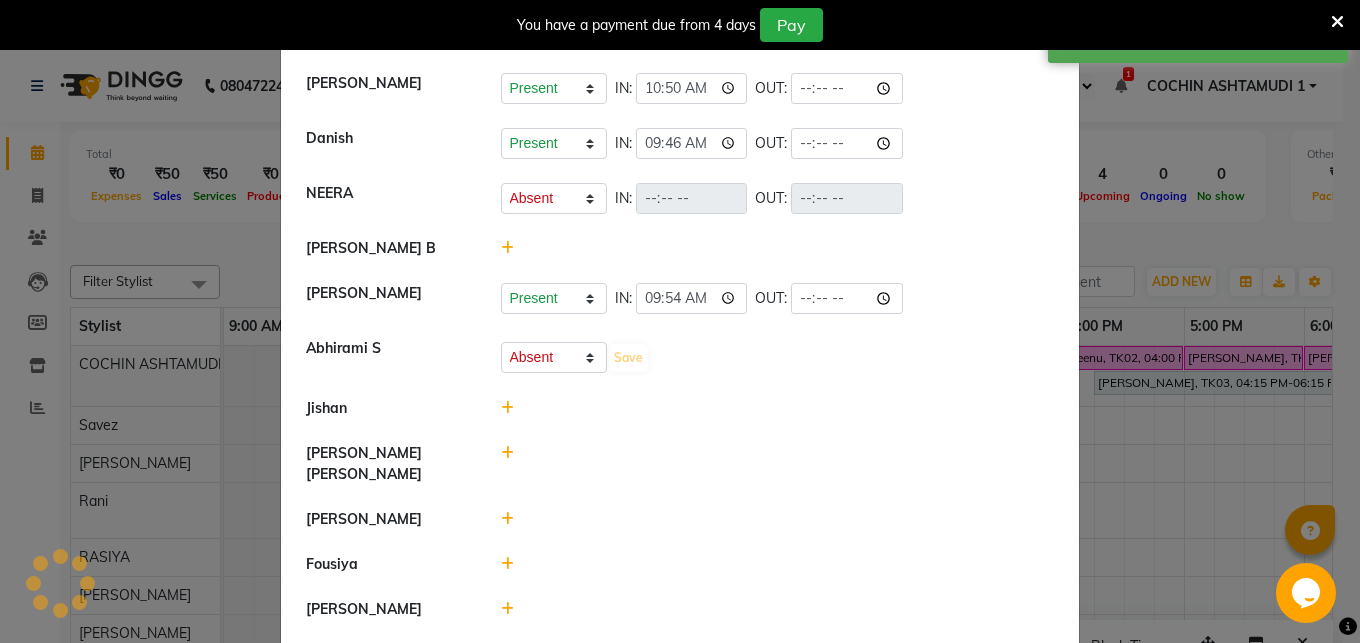 select on "A" 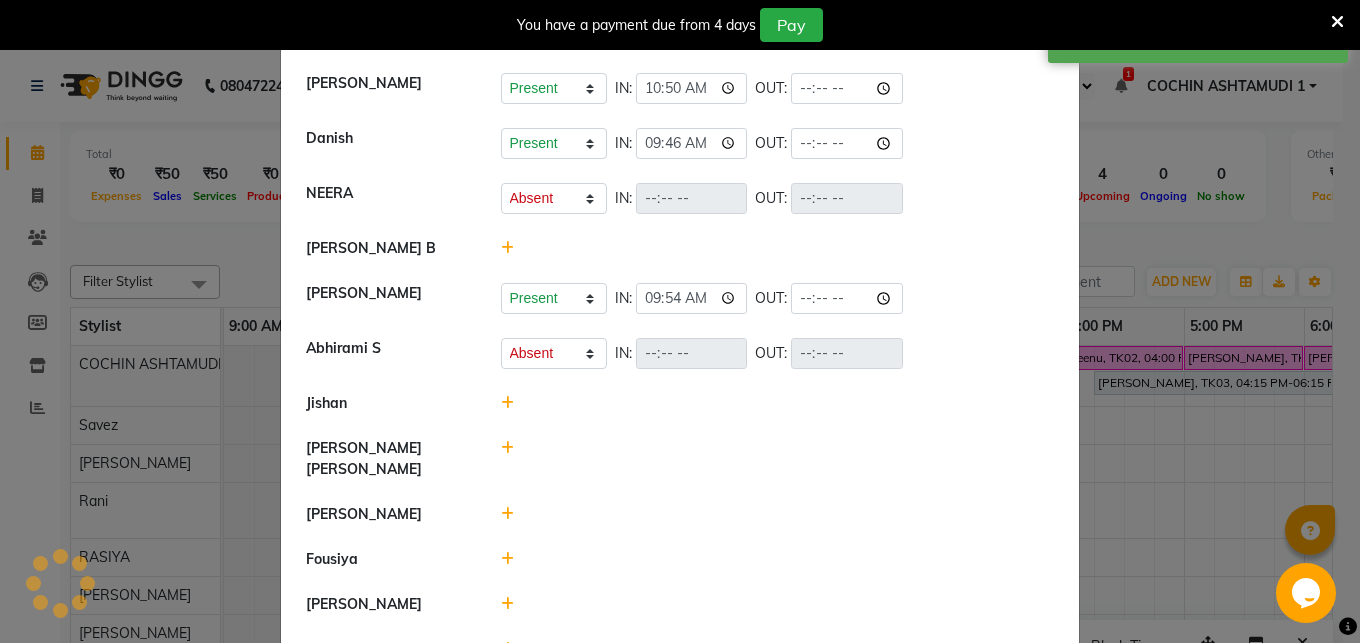 click 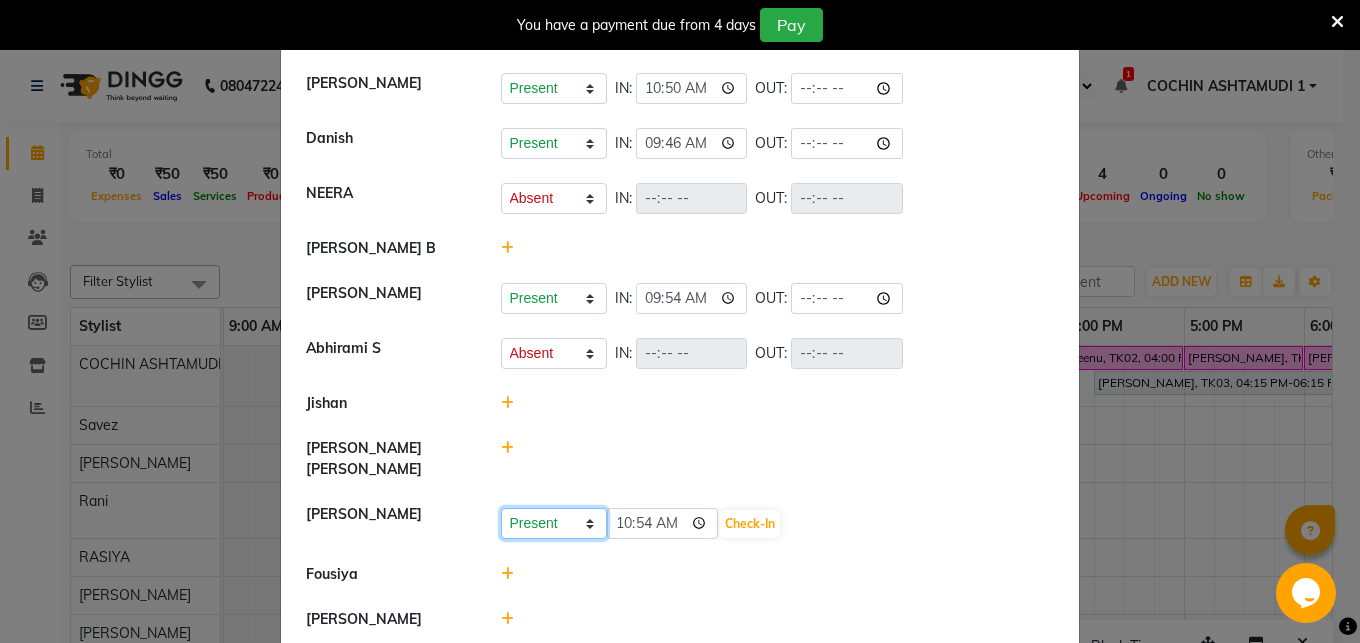 click on "Present Absent Late Half Day Weekly Off" 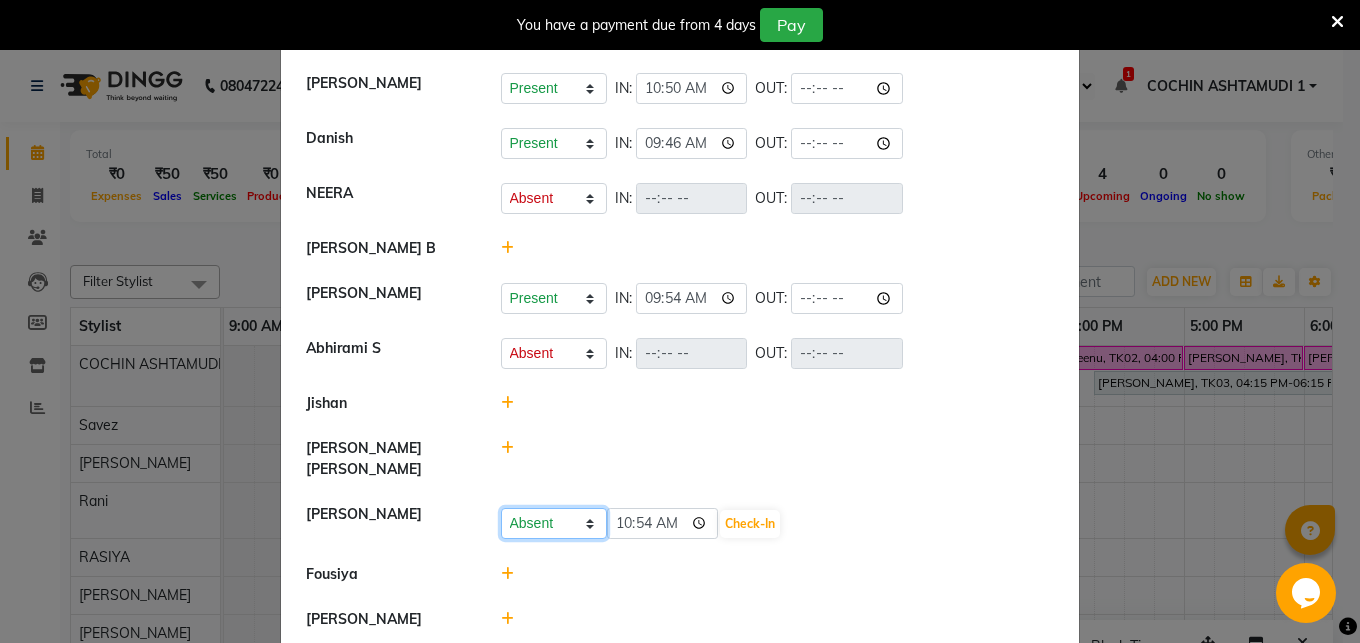 click on "Absent" 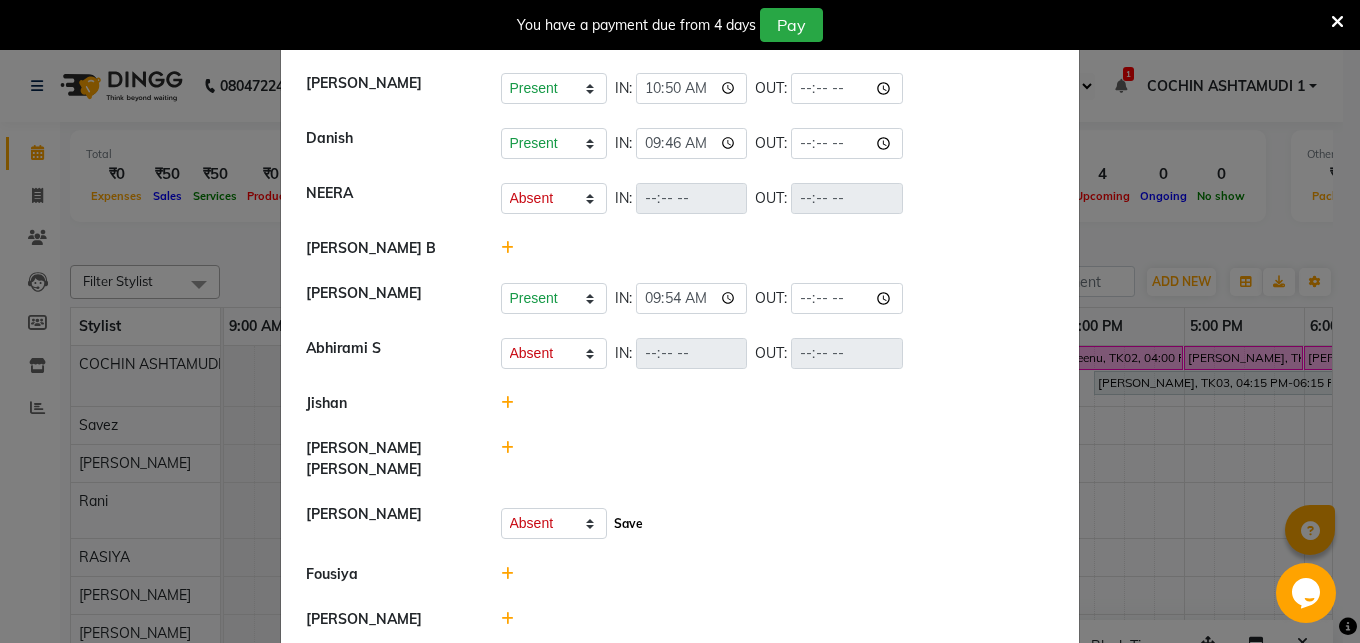 click on "Save" 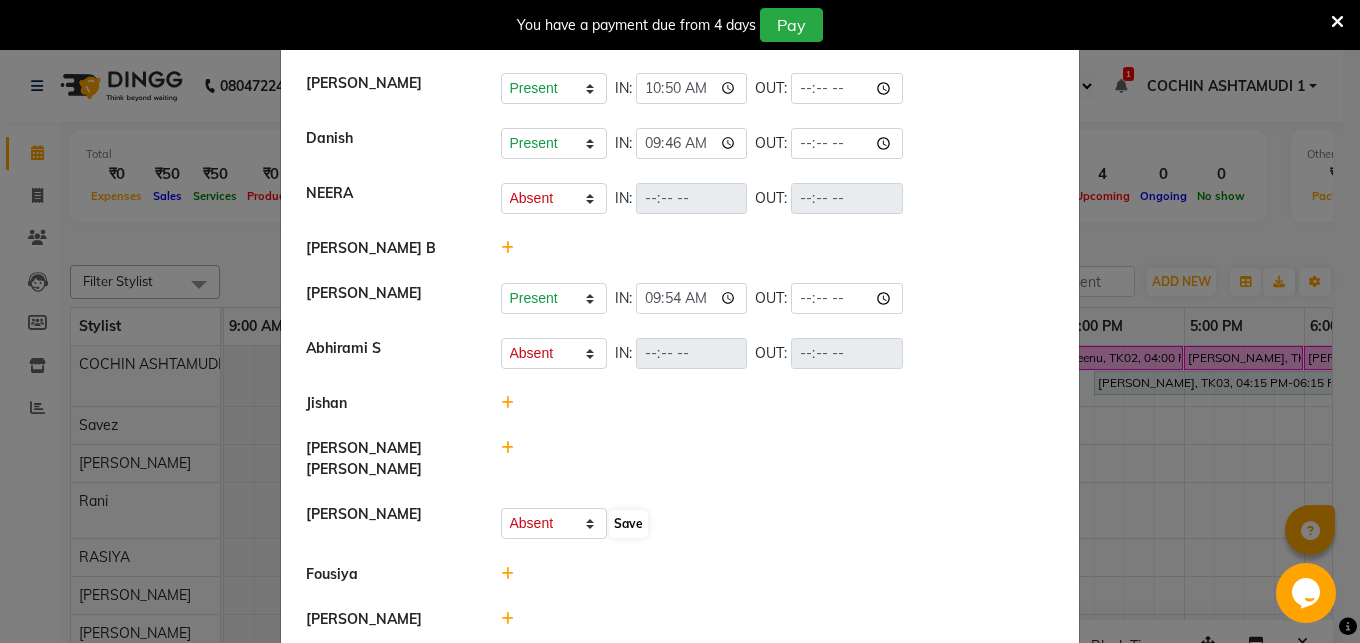 select on "A" 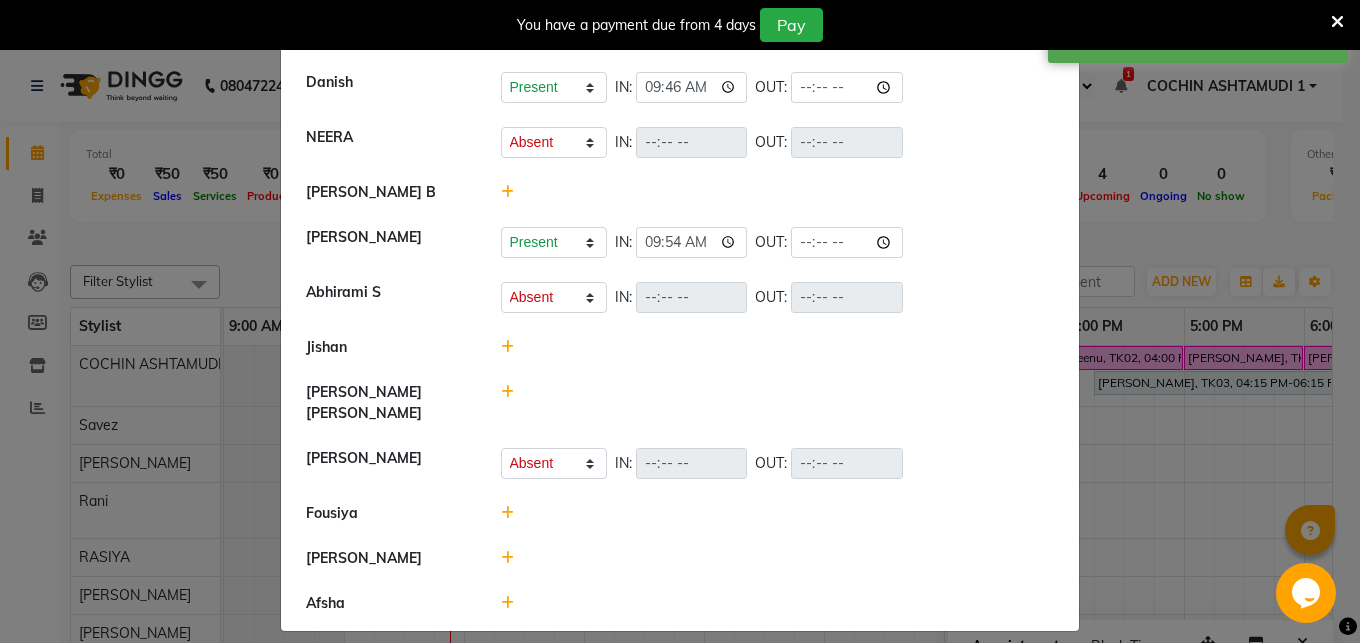 scroll, scrollTop: 397, scrollLeft: 0, axis: vertical 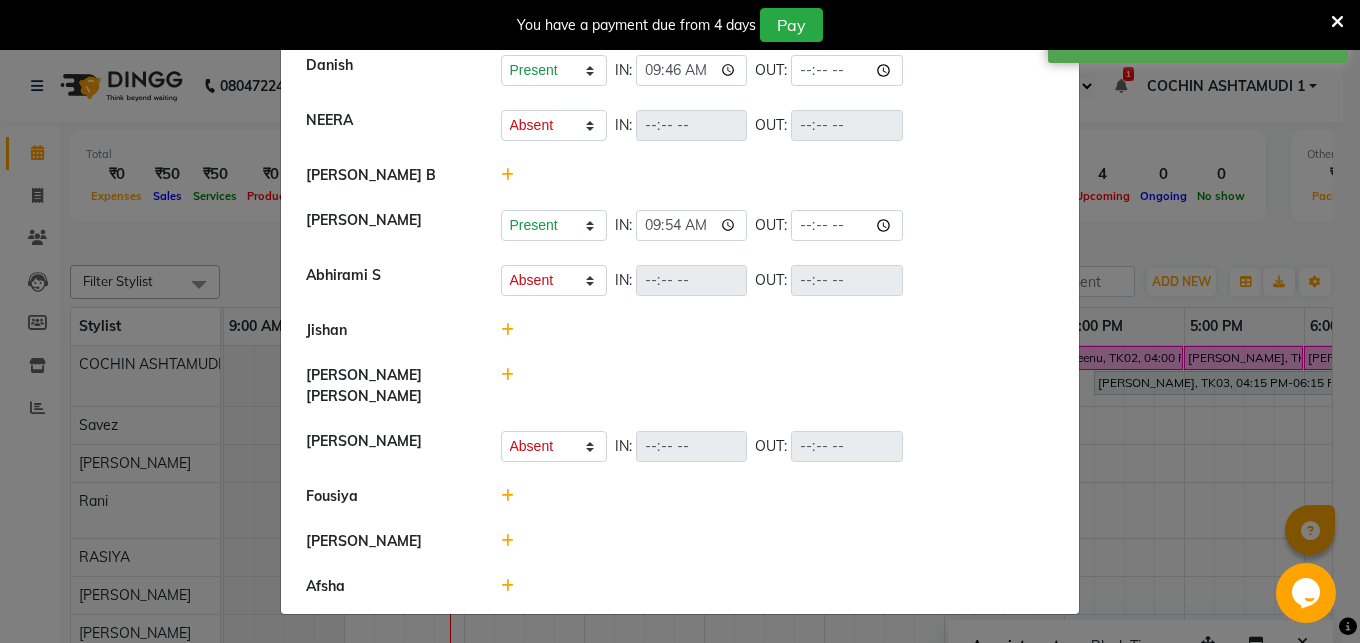 click 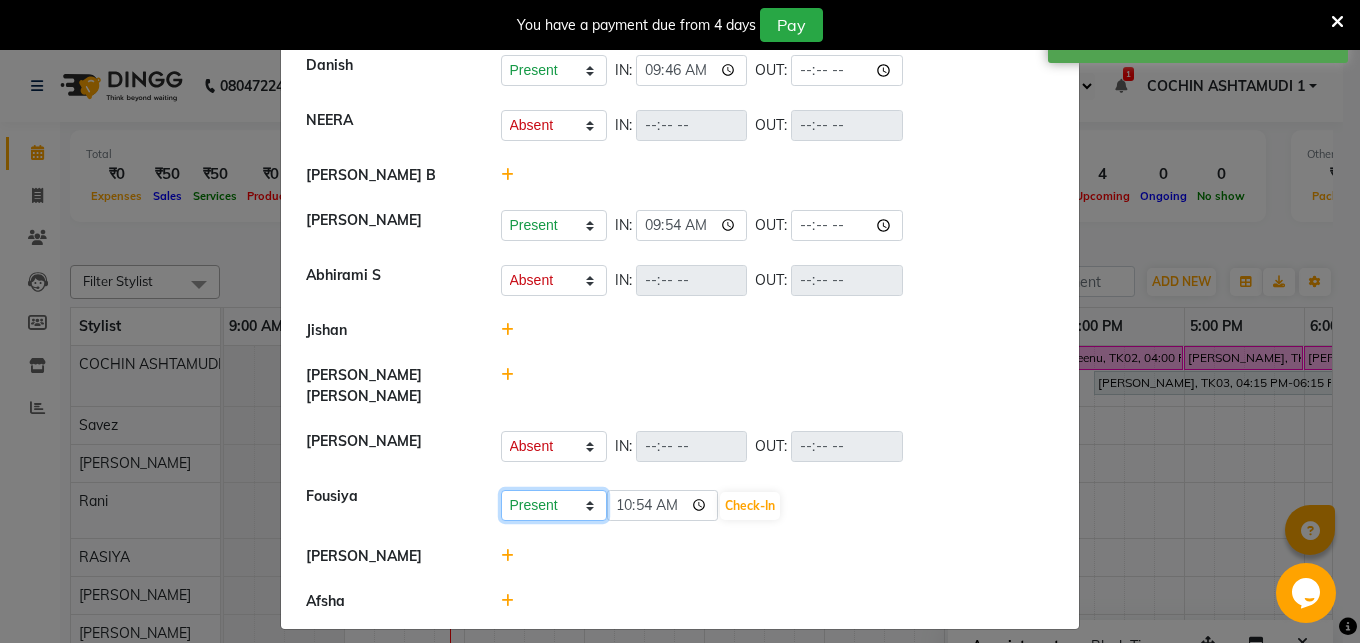 click on "Present Absent Late Half Day Weekly Off" 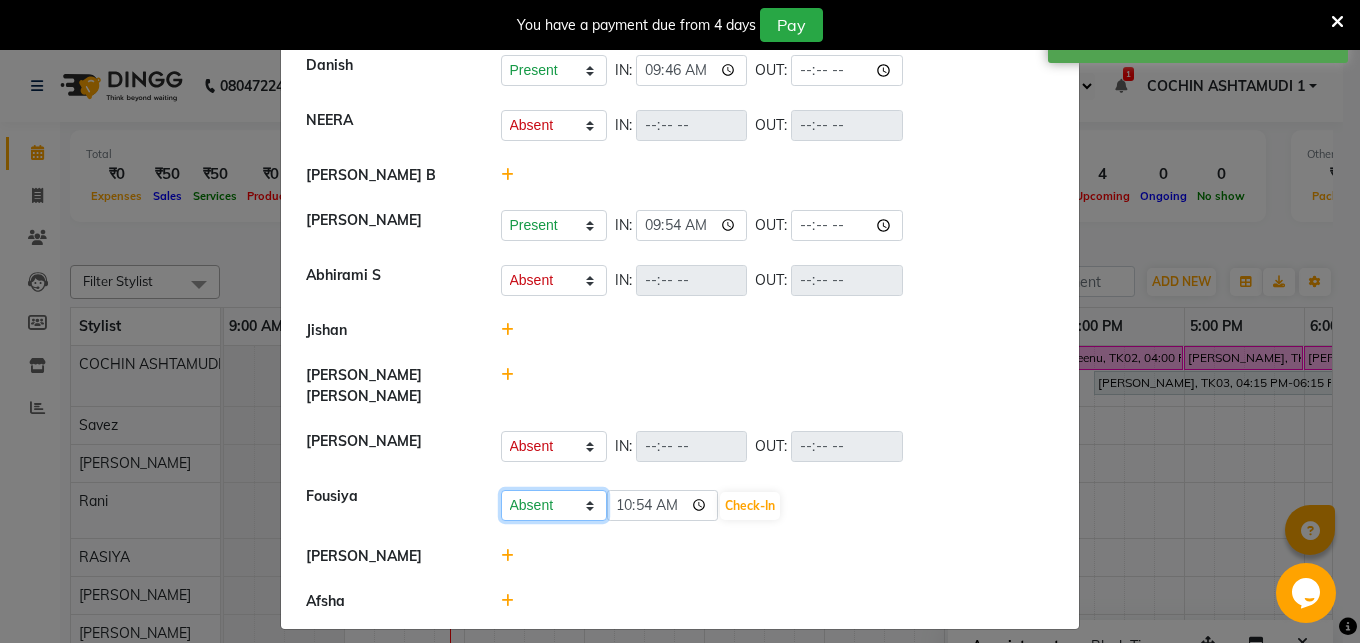 click on "Absent" 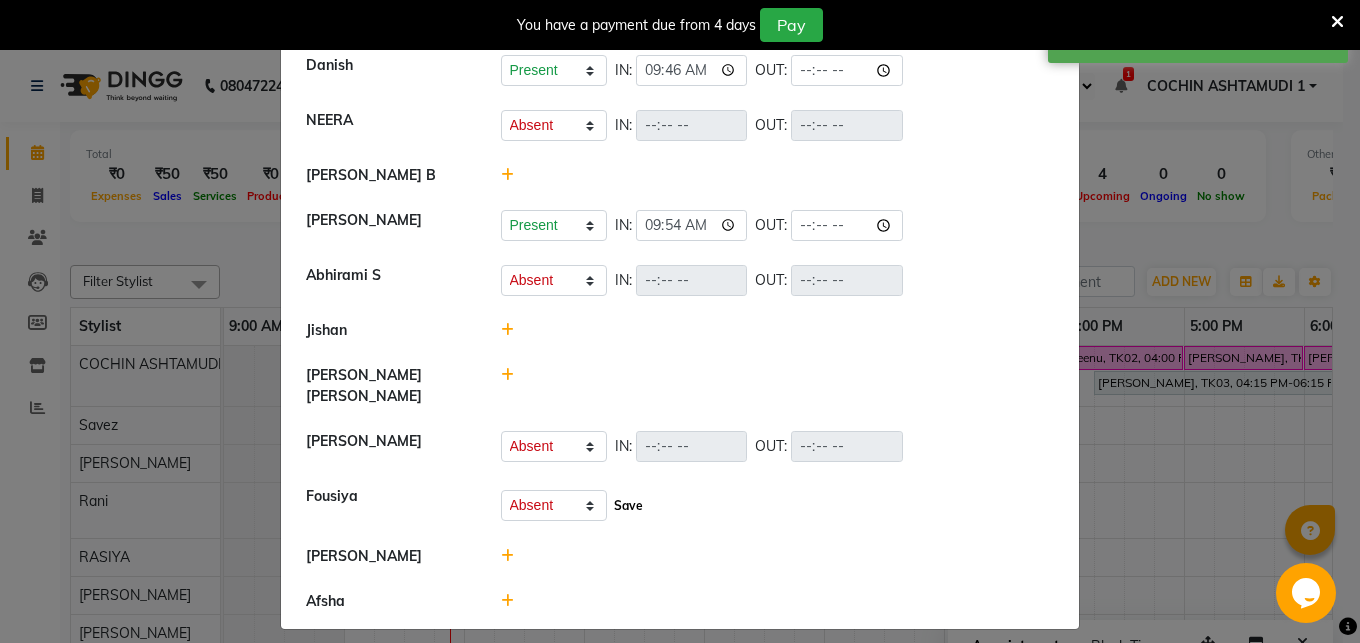 click on "Save" 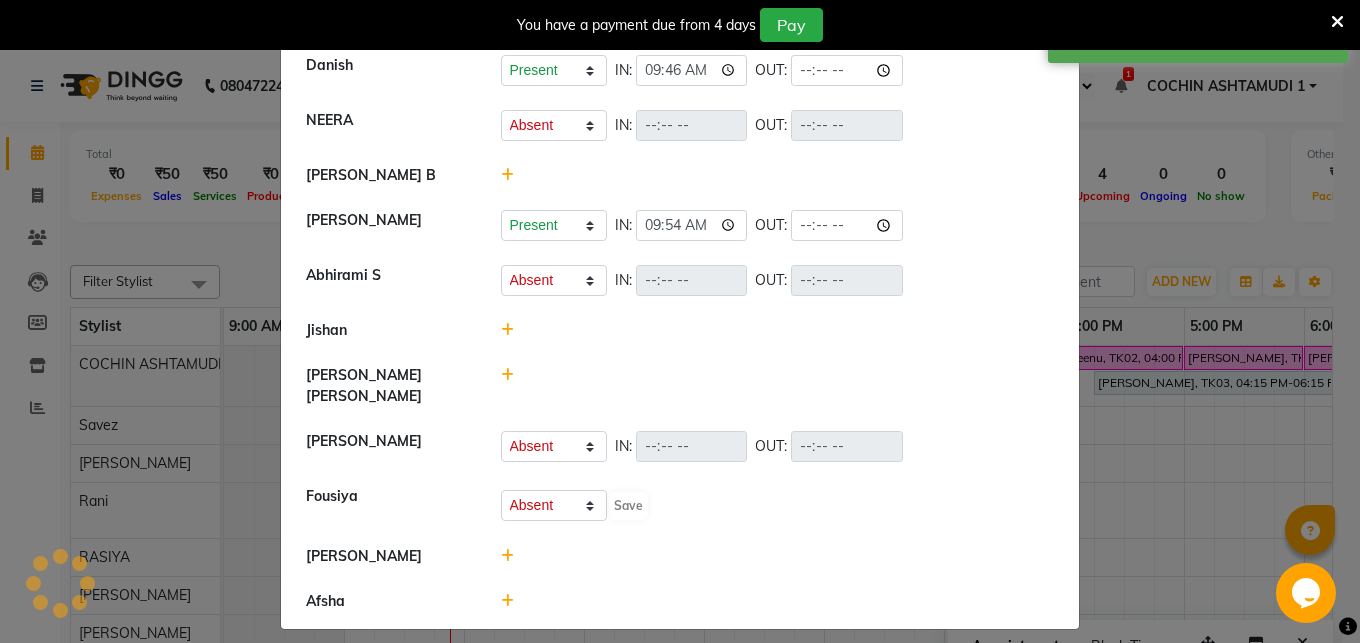 select on "A" 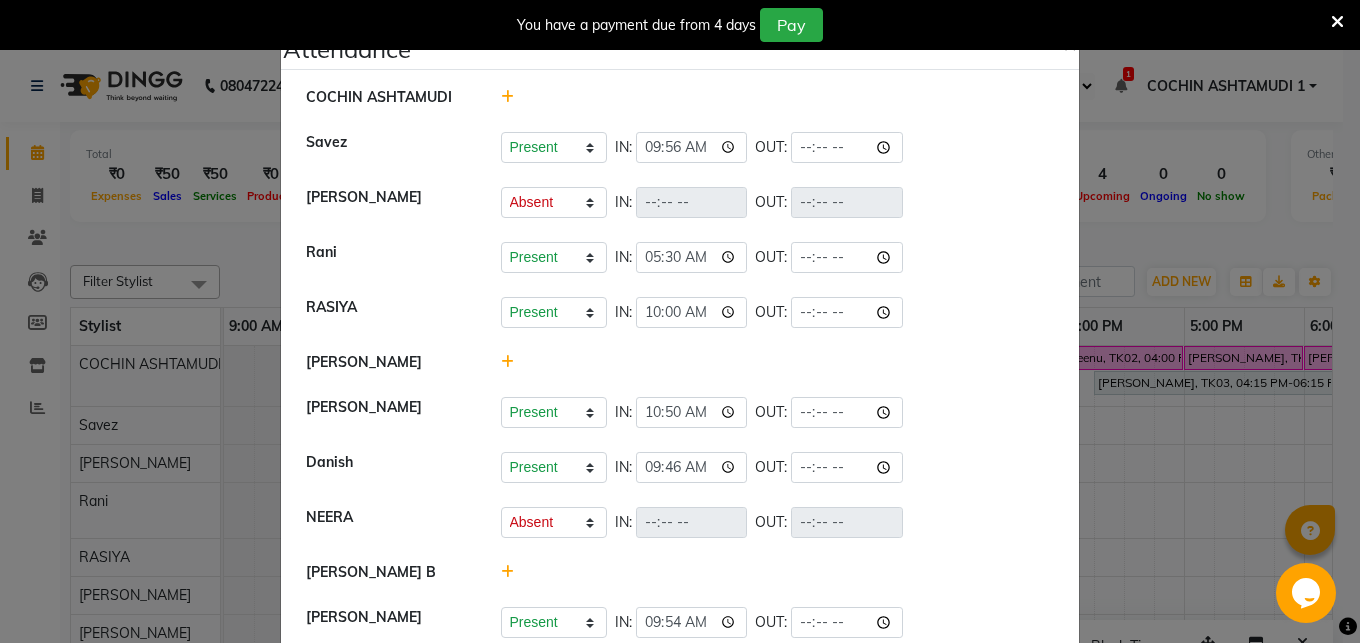 scroll, scrollTop: 407, scrollLeft: 0, axis: vertical 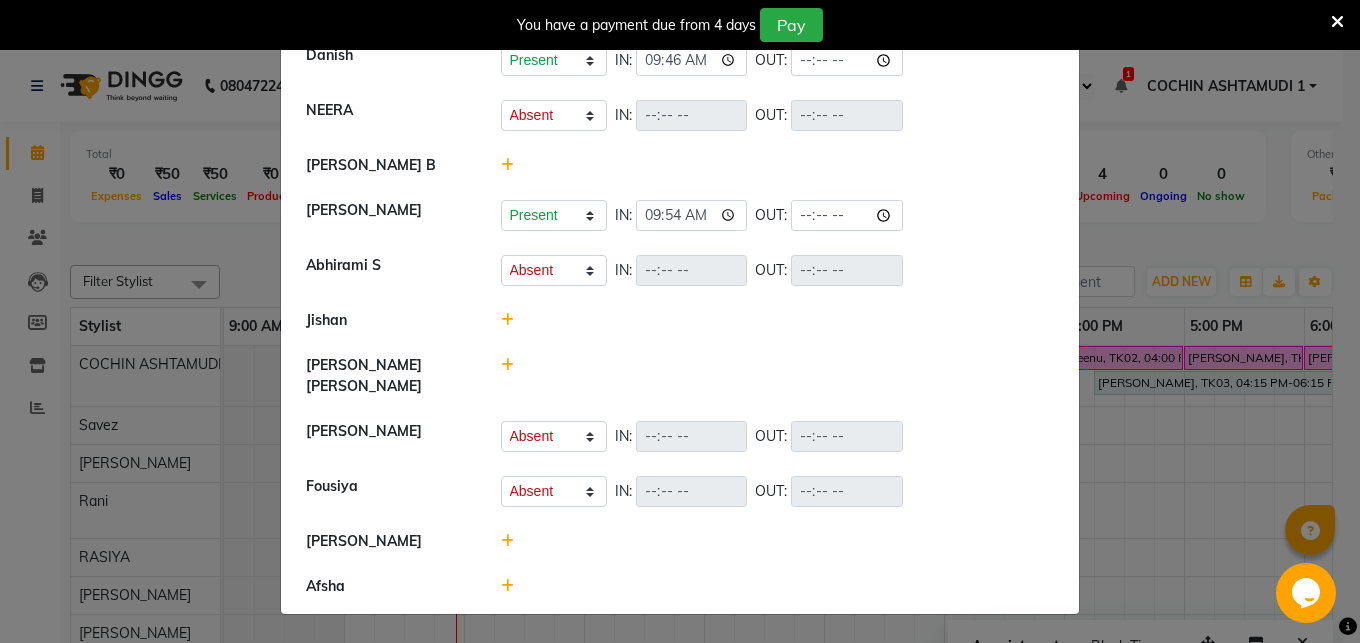click 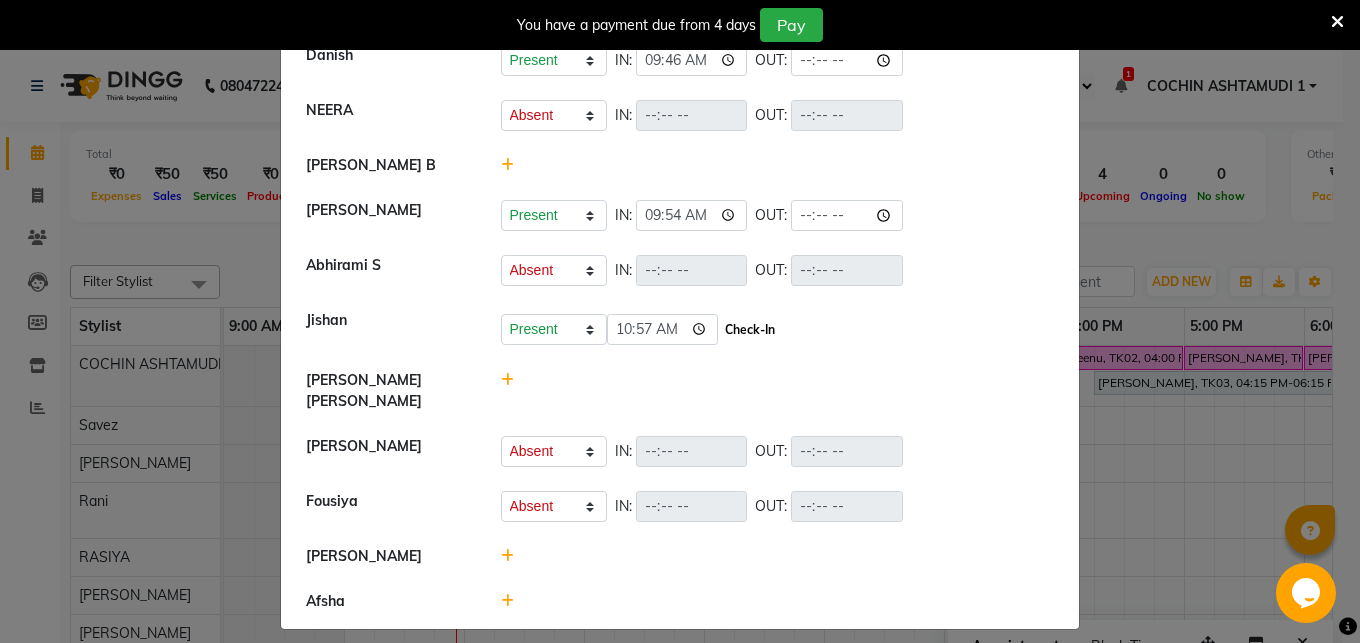 drag, startPoint x: 718, startPoint y: 324, endPoint x: 726, endPoint y: 334, distance: 12.806249 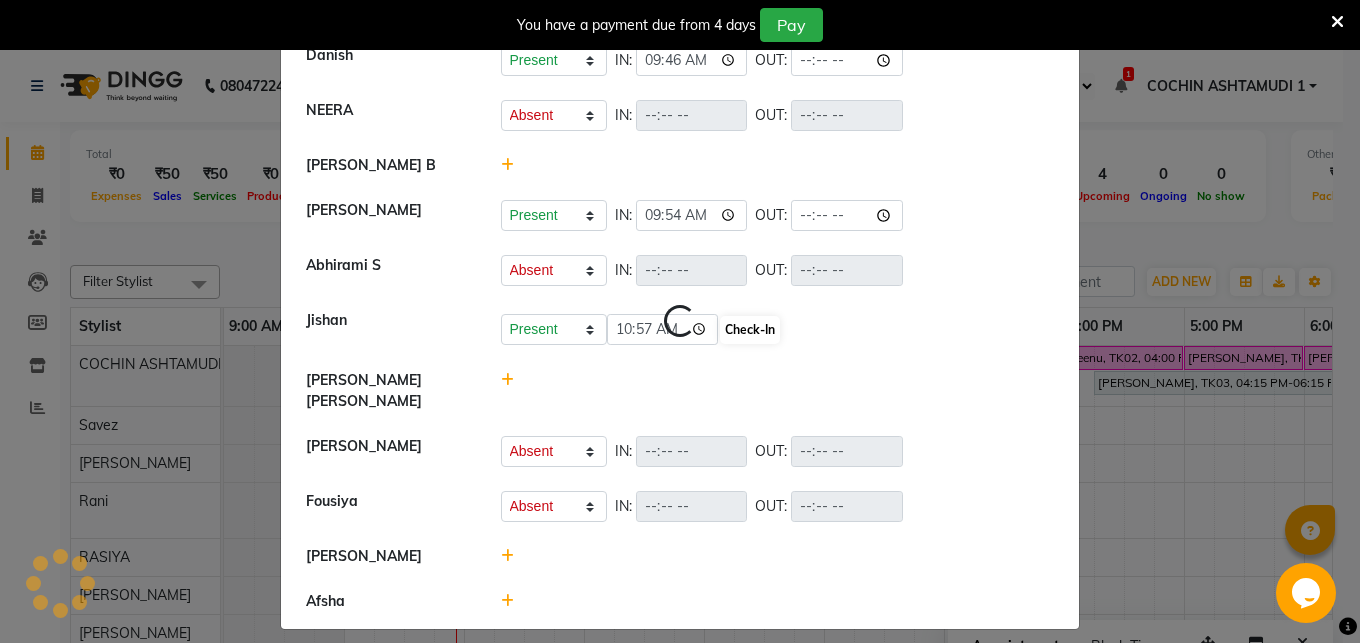select on "A" 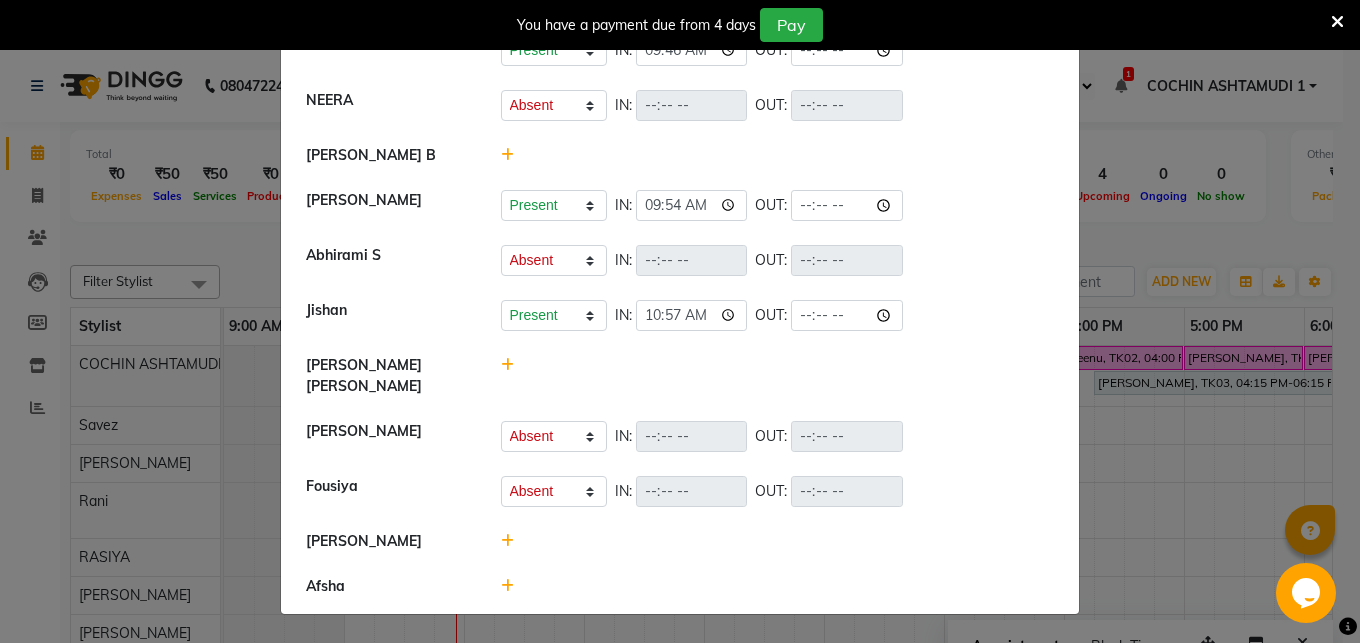scroll, scrollTop: 0, scrollLeft: 0, axis: both 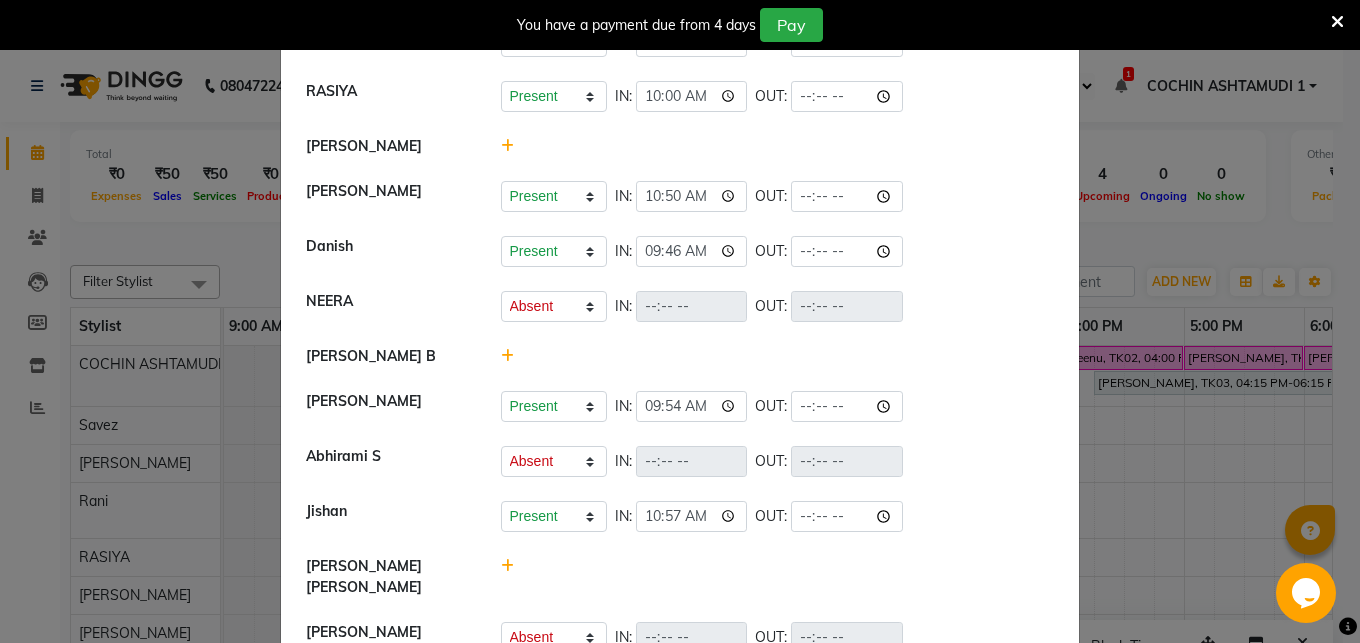 click 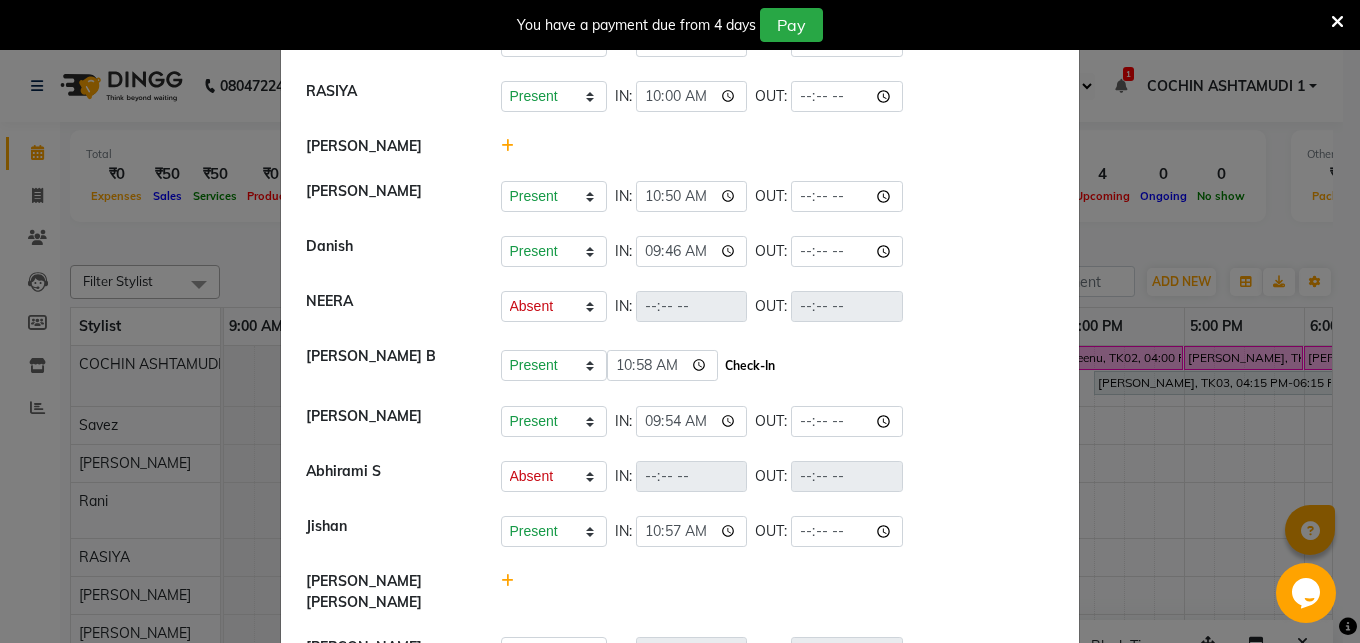 click on "Check-In" 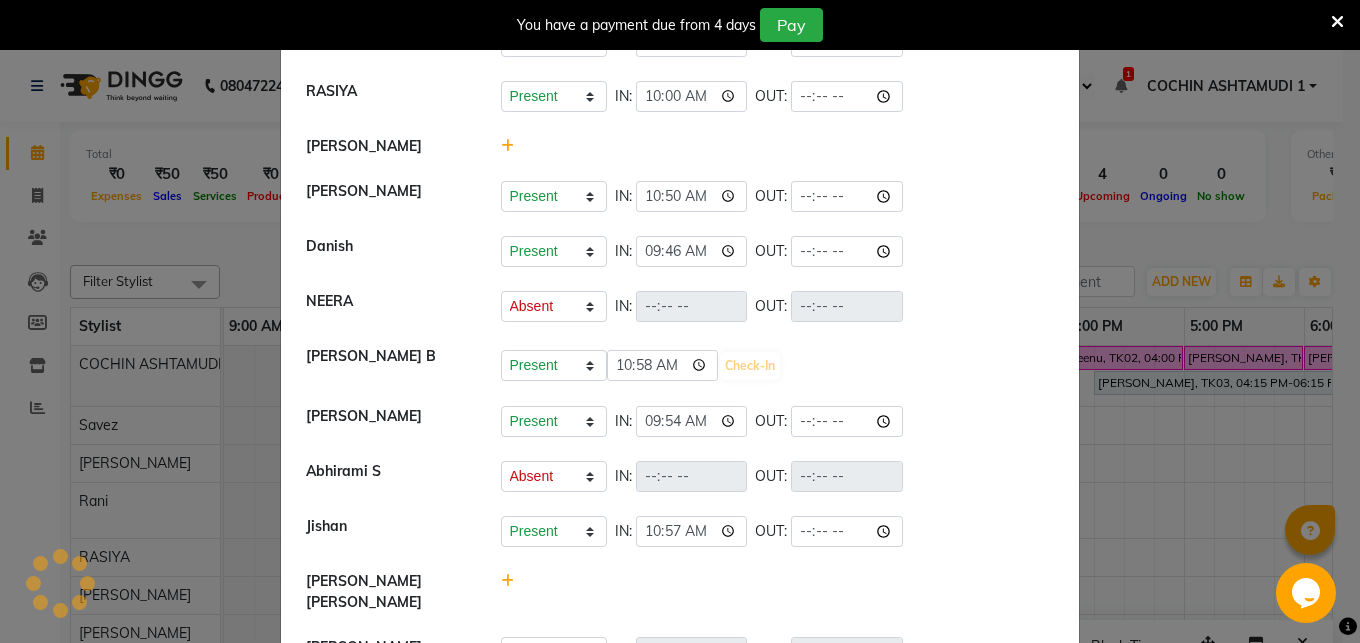 select on "A" 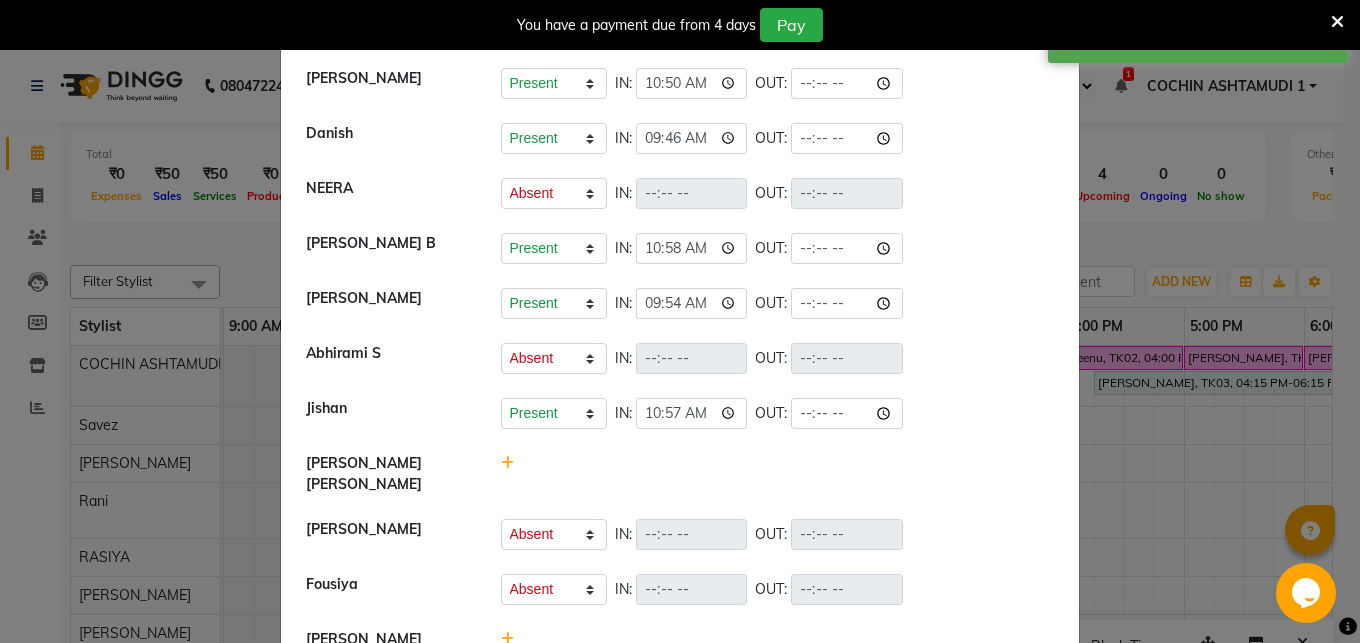 scroll, scrollTop: 427, scrollLeft: 0, axis: vertical 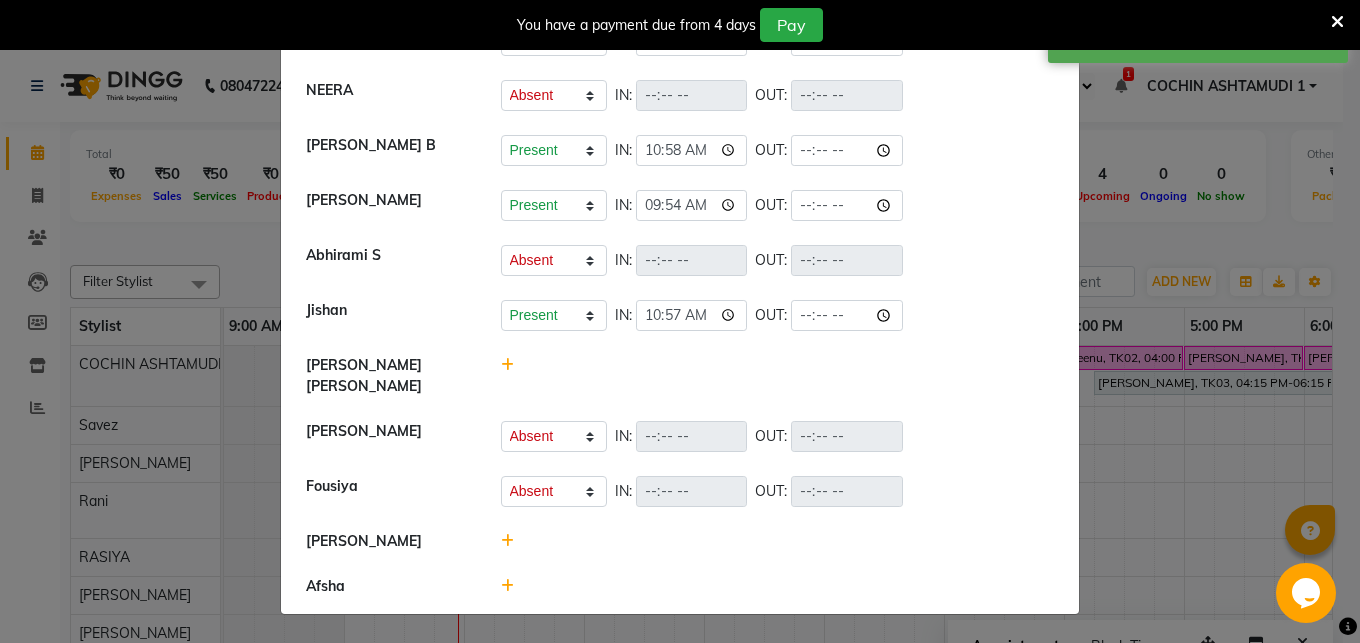click 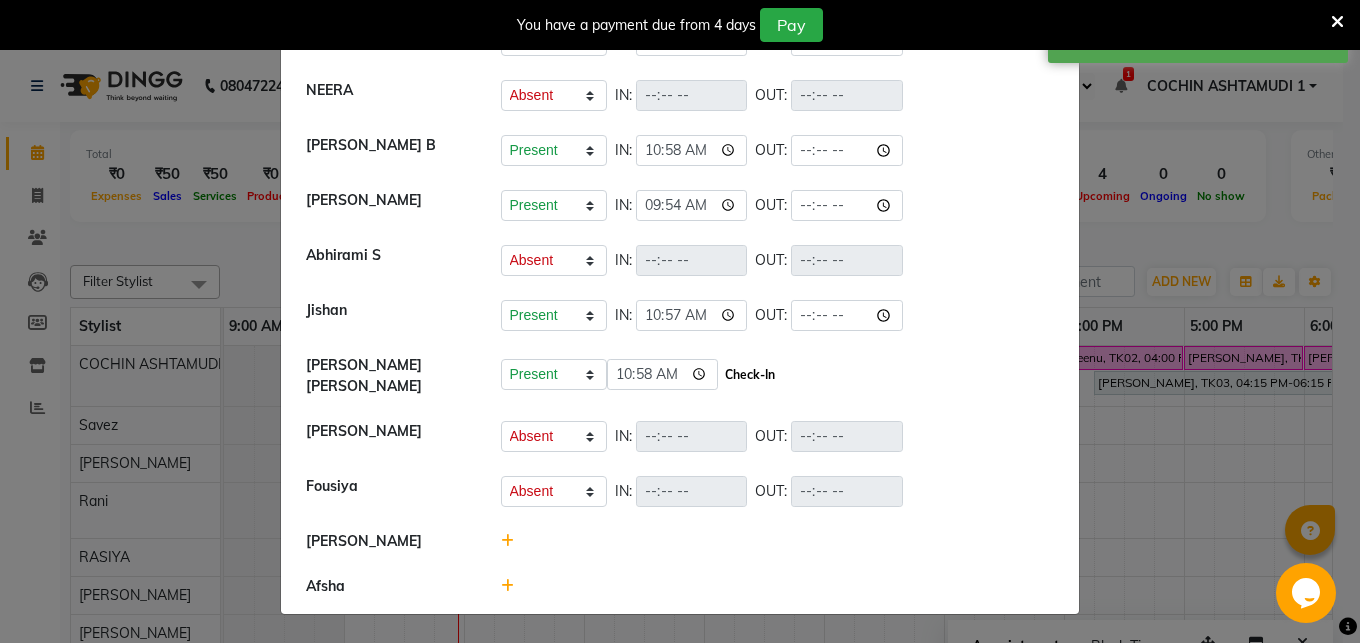 click on "Check-In" 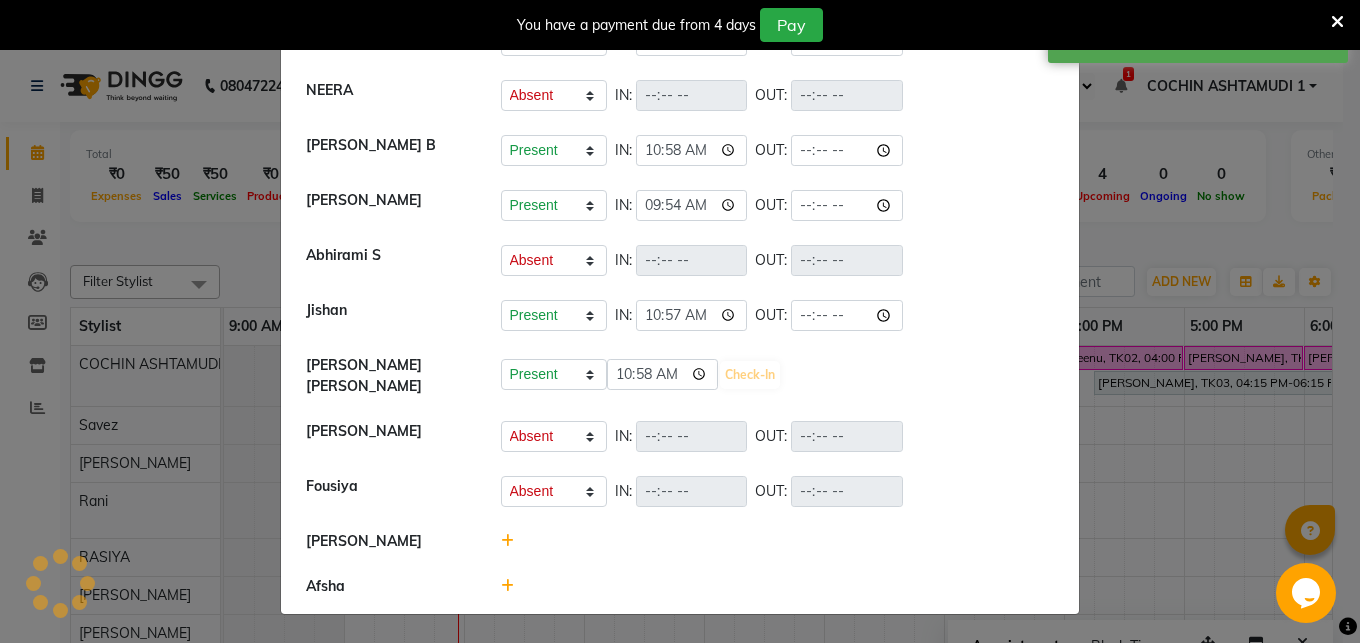 select on "A" 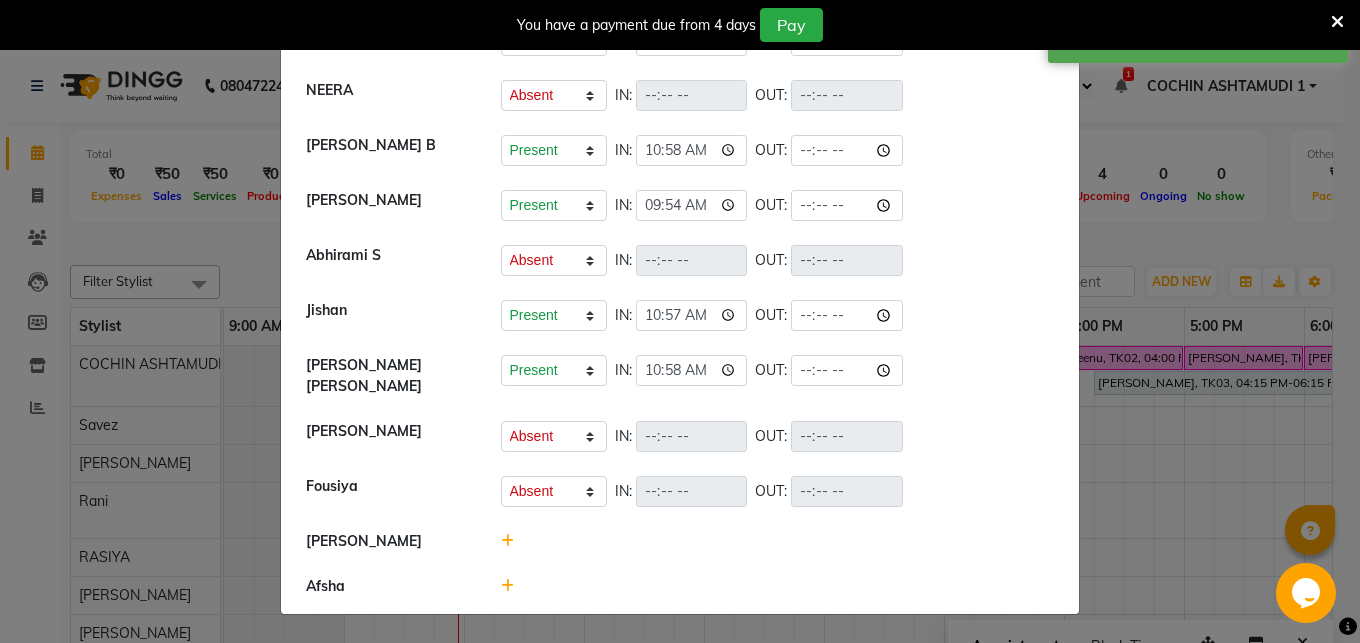 scroll, scrollTop: 0, scrollLeft: 0, axis: both 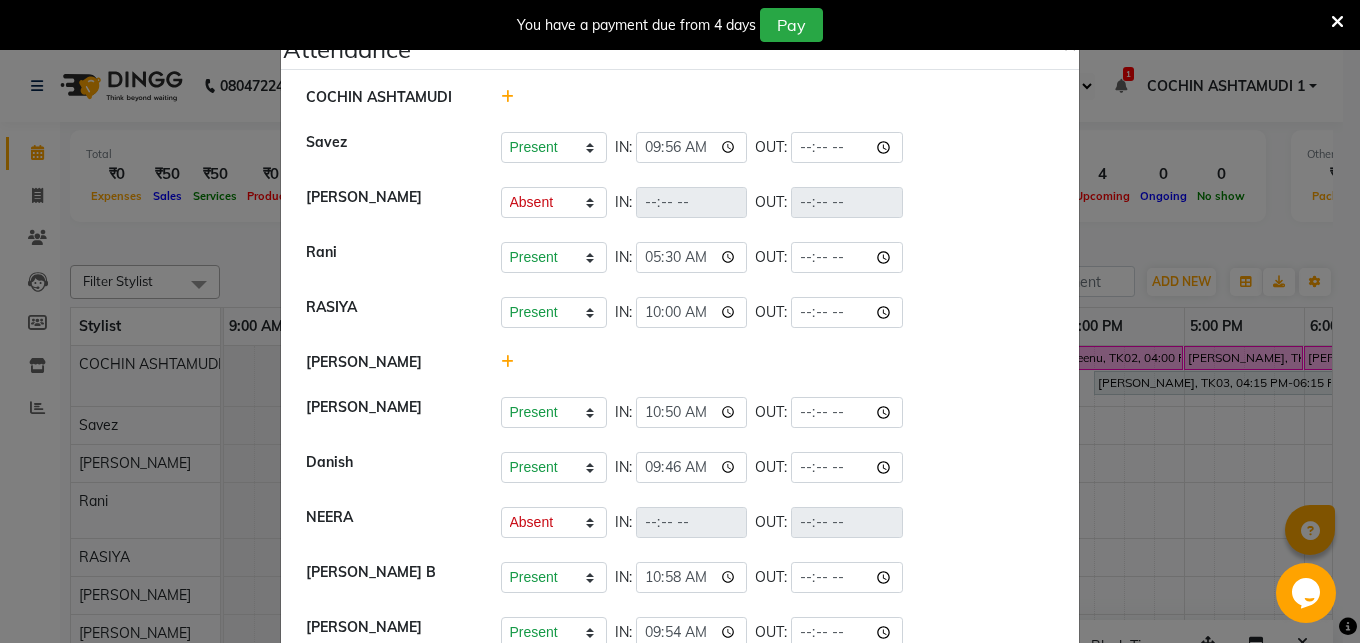 click 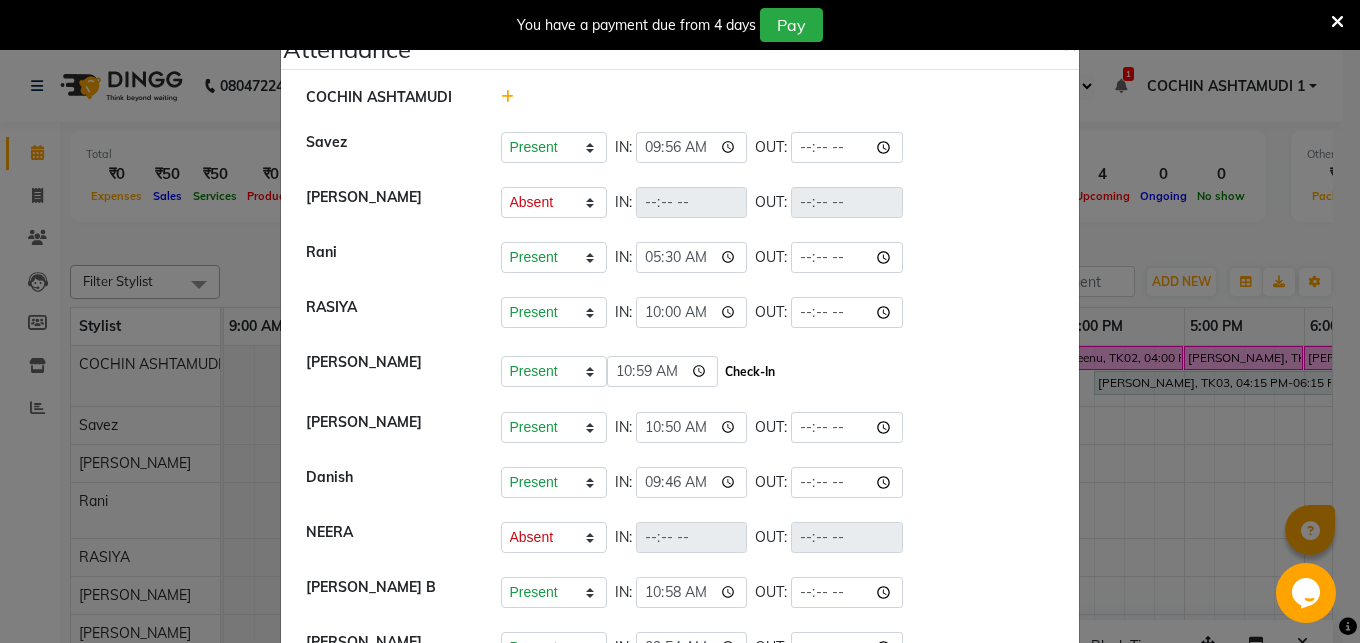 click on "Check-In" 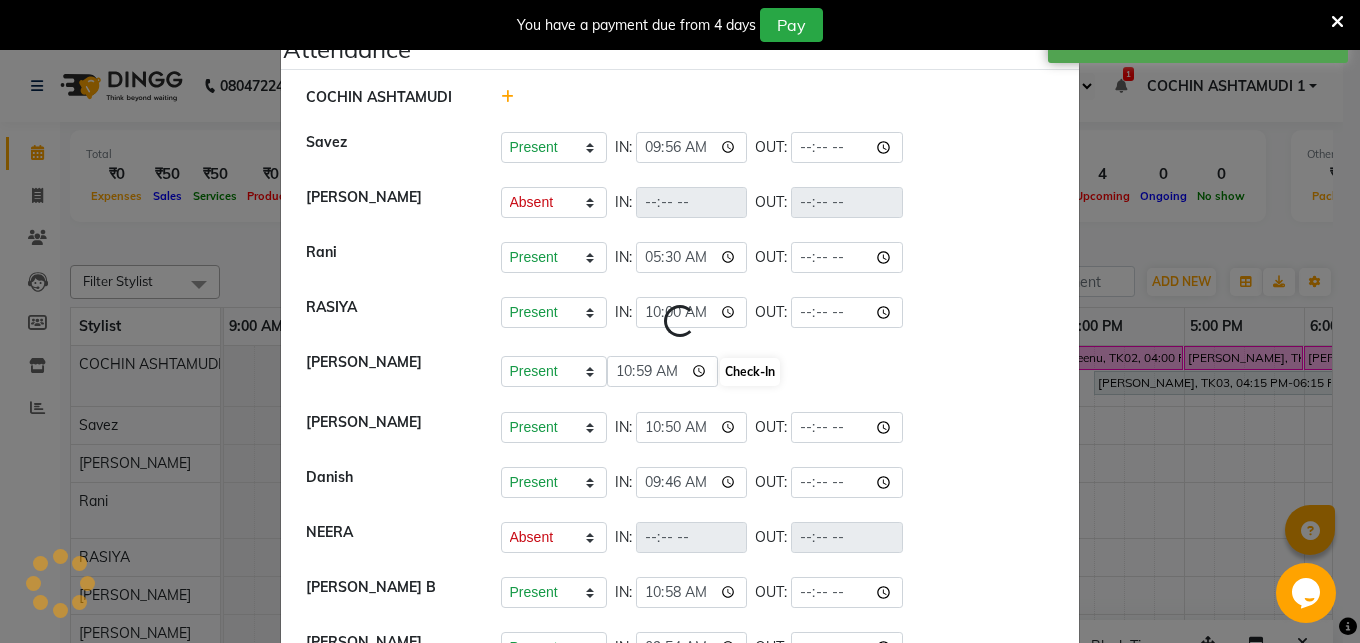 select on "A" 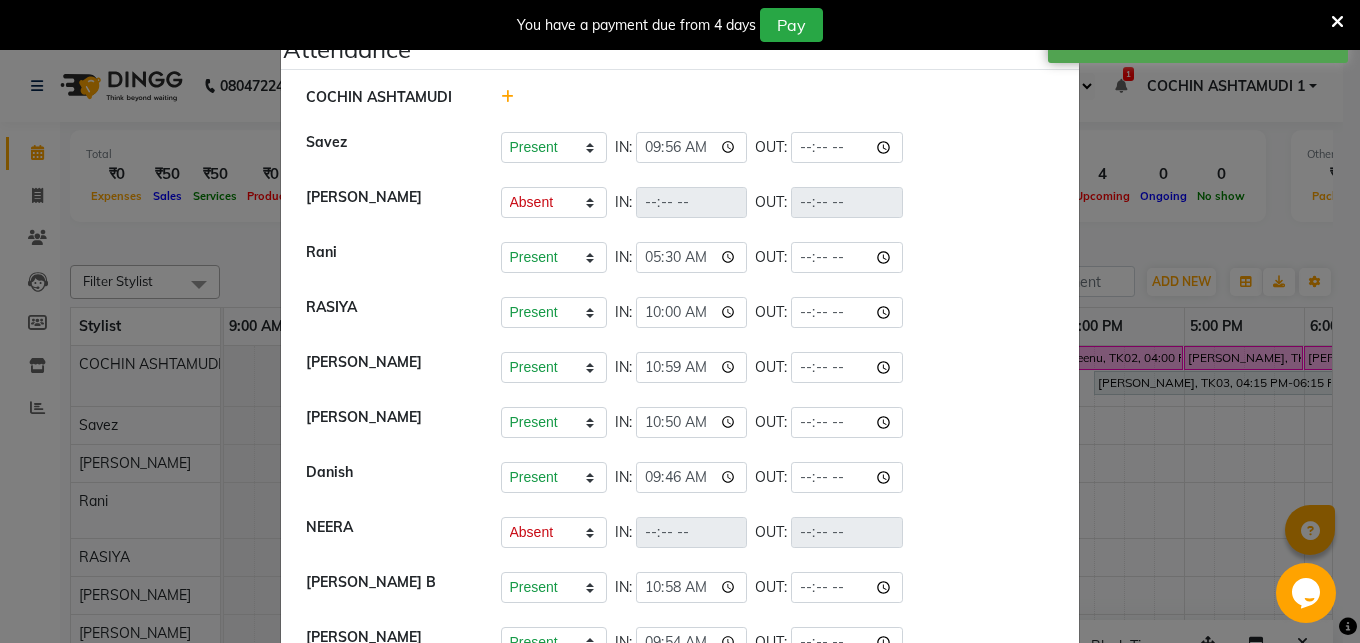scroll, scrollTop: 447, scrollLeft: 0, axis: vertical 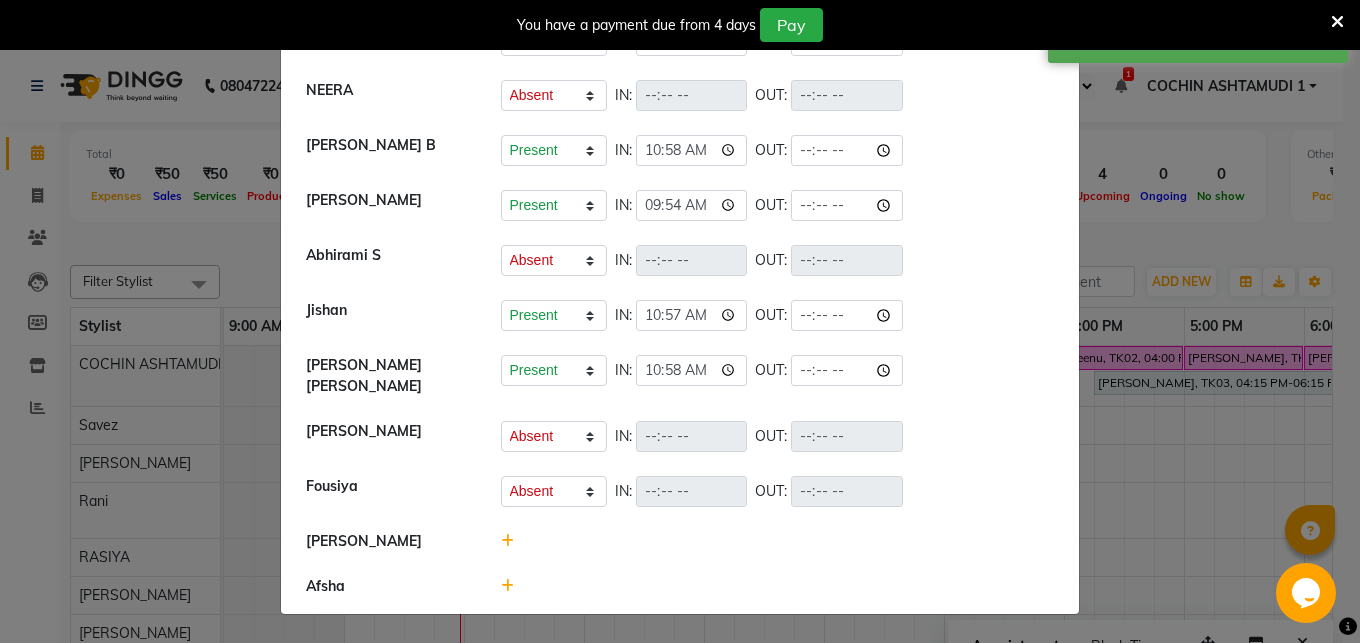 click 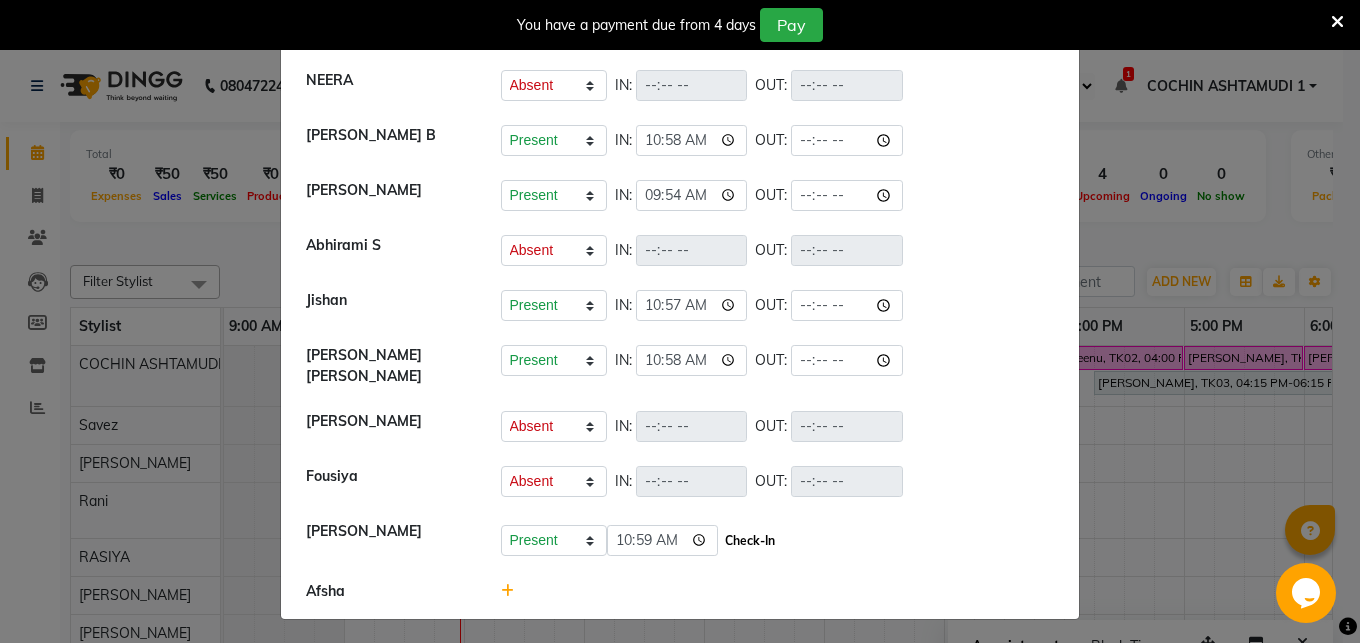 click on "Check-In" 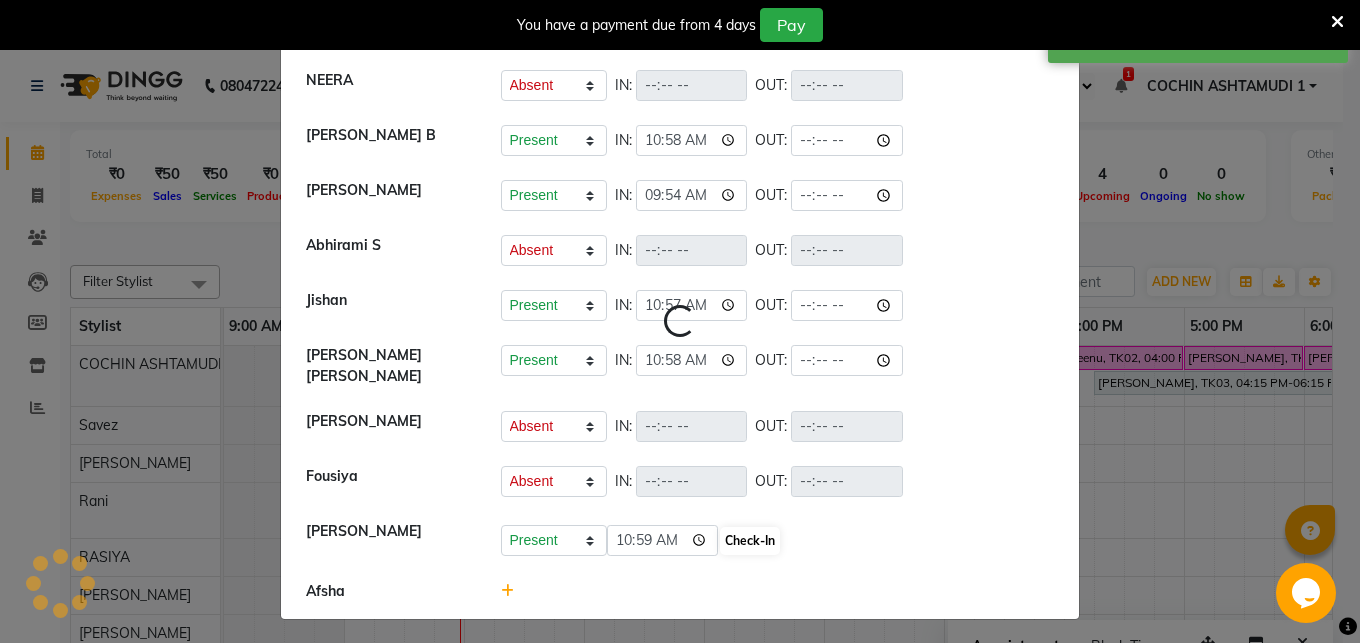 select on "A" 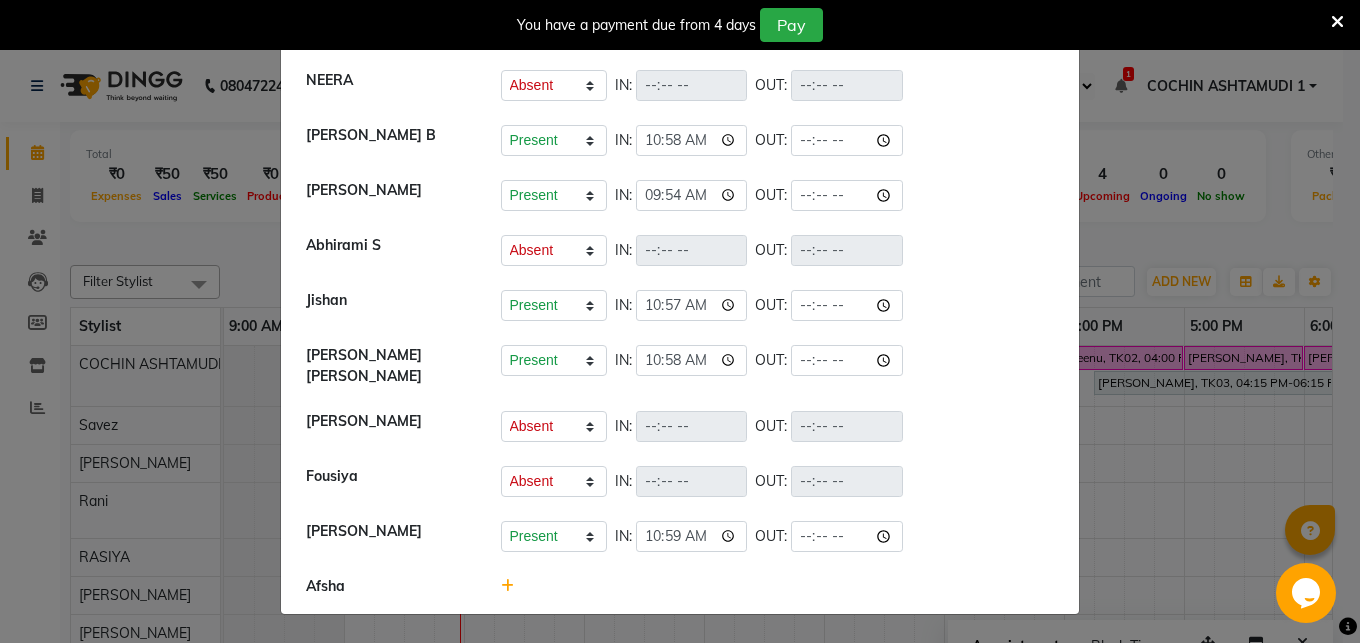 click 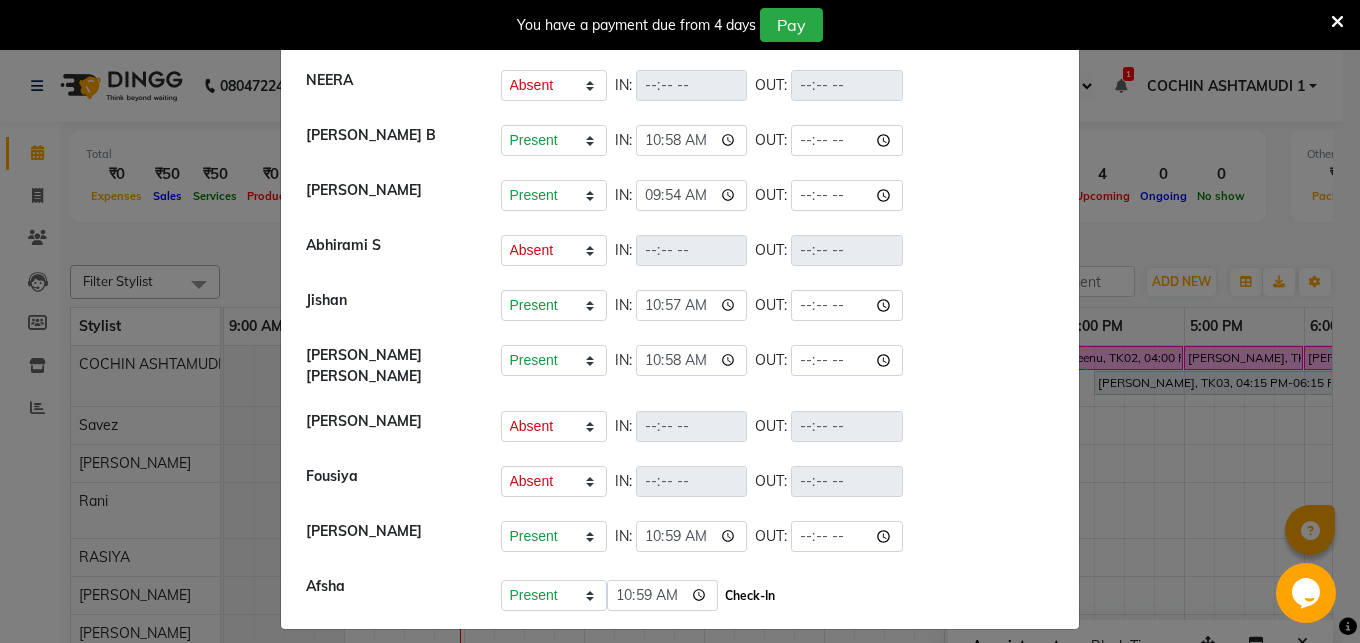 click on "Check-In" 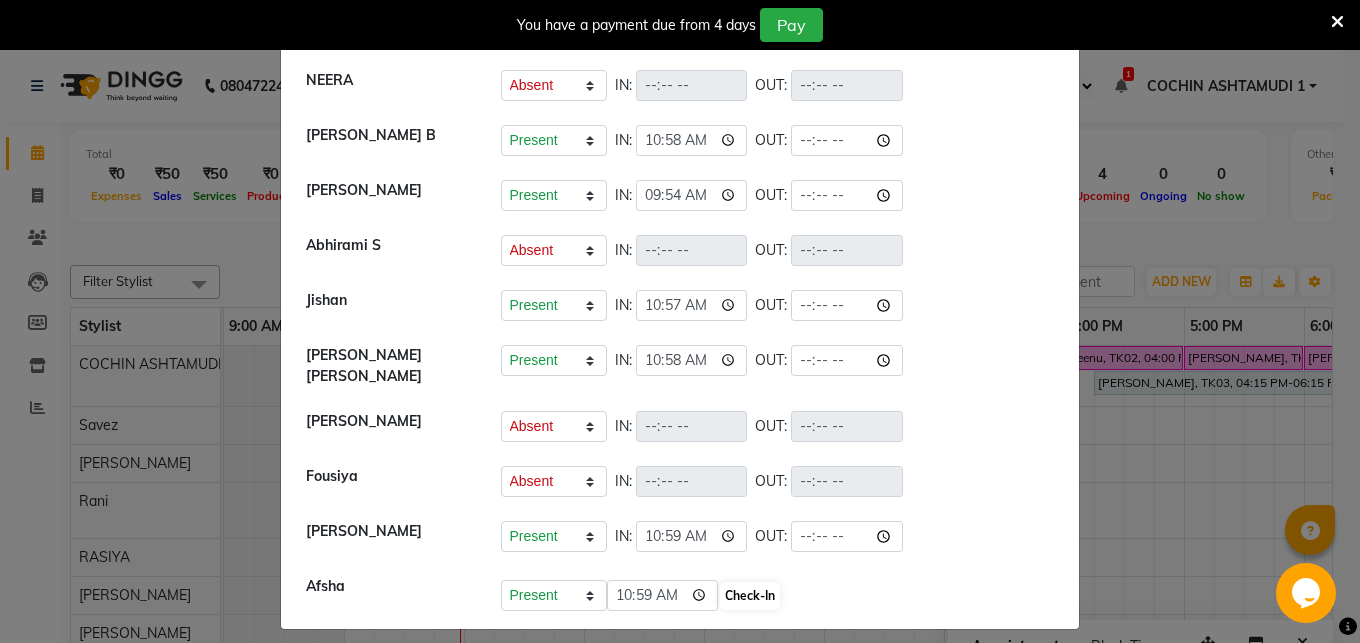 select on "A" 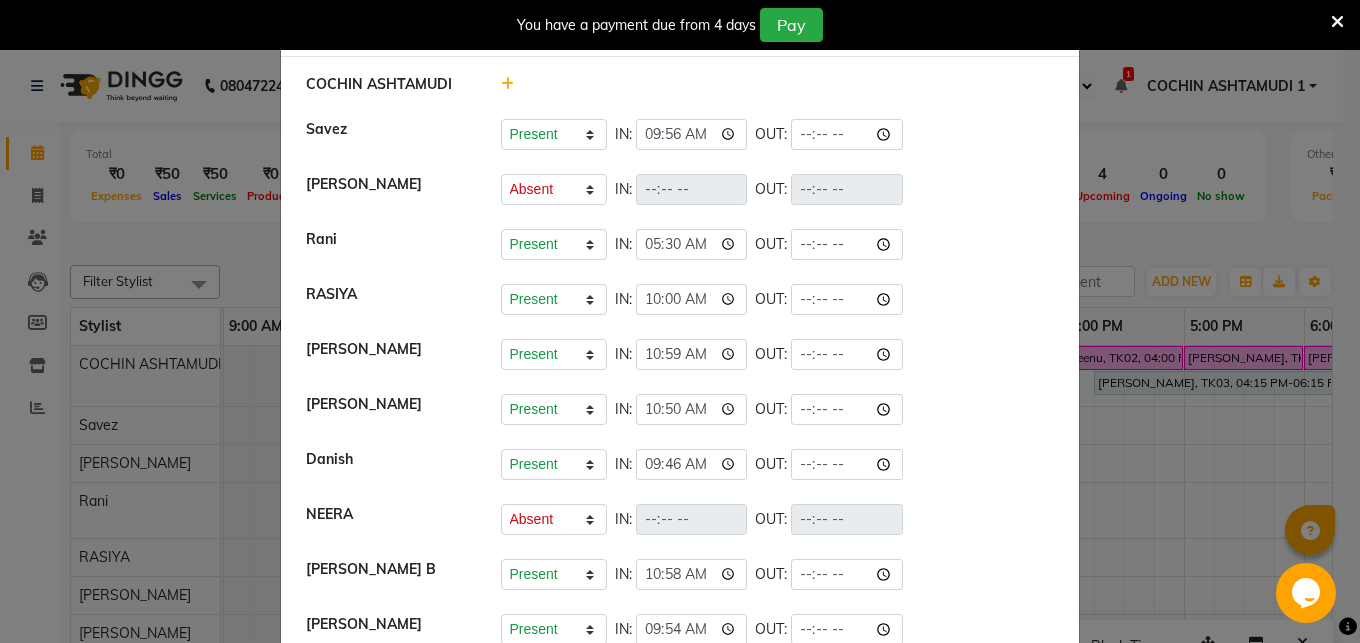 scroll, scrollTop: 0, scrollLeft: 0, axis: both 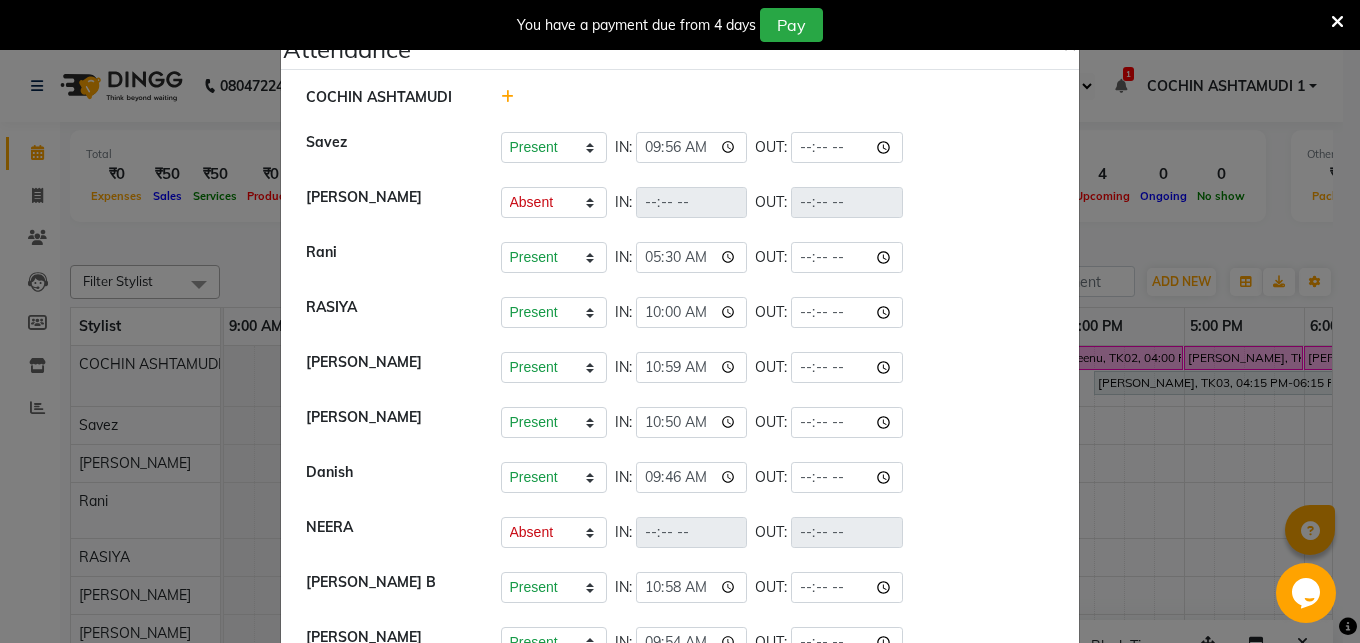 click on "Attendance ×  COCHIN ASHTAMUDI   Savez    Present   Absent   Late   Half Day   Weekly Off  IN:  09:56 OUT:   MANIKA RAI   Present   Absent   Late   Half Day   Weekly Off  IN:  OUT:   Rani   Present   Absent   Late   Half Day   Weekly Off  IN:  05:30 OUT:   RASIYA    Present   Absent   Late   Half Day   Weekly Off  IN:  10:00 OUT:   BINU MANGAR   Present   Absent   Late   Half Day   Weekly Off  IN:  10:59 OUT:   SALMAN ALI   Present   Absent   Late   Half Day   Weekly Off  IN:  10:50 OUT:   Danish   Present   Absent   Late   Half Day   Weekly Off  IN:  09:46 OUT:   NEERA   Present   Absent   Late   Half Day   Weekly Off  IN:  OUT:   Aiswarya B   Present   Absent   Late   Half Day   Weekly Off  IN:  10:58 OUT:   RAGHI FERNANDEZ   Present   Absent   Late   Half Day   Weekly Off  IN:  09:54 OUT:   Abhirami S   Present   Absent   Late   Half Day   Weekly Off  IN:  OUT:   Jishan   Present   Absent   Late   Half Day   Weekly Off  IN:  10:57 OUT:   Madonna Michael   Present   Absent   Late   Half Day   Weekly Off" 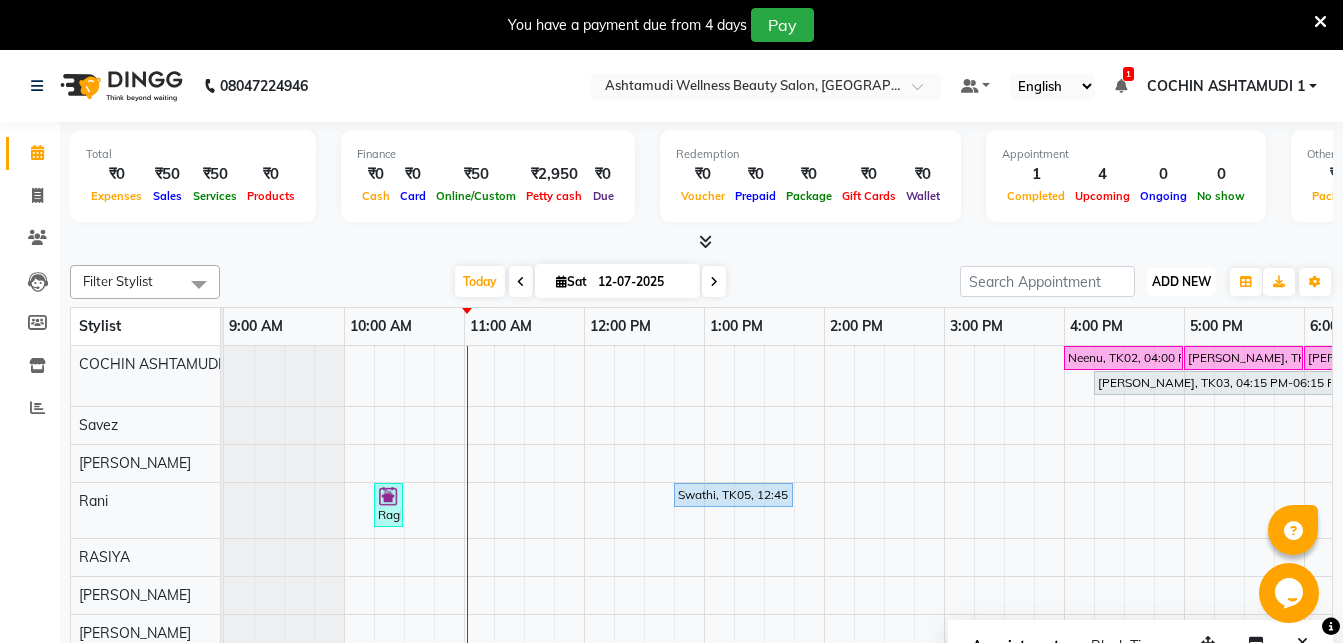 click on "ADD NEW" at bounding box center (1181, 281) 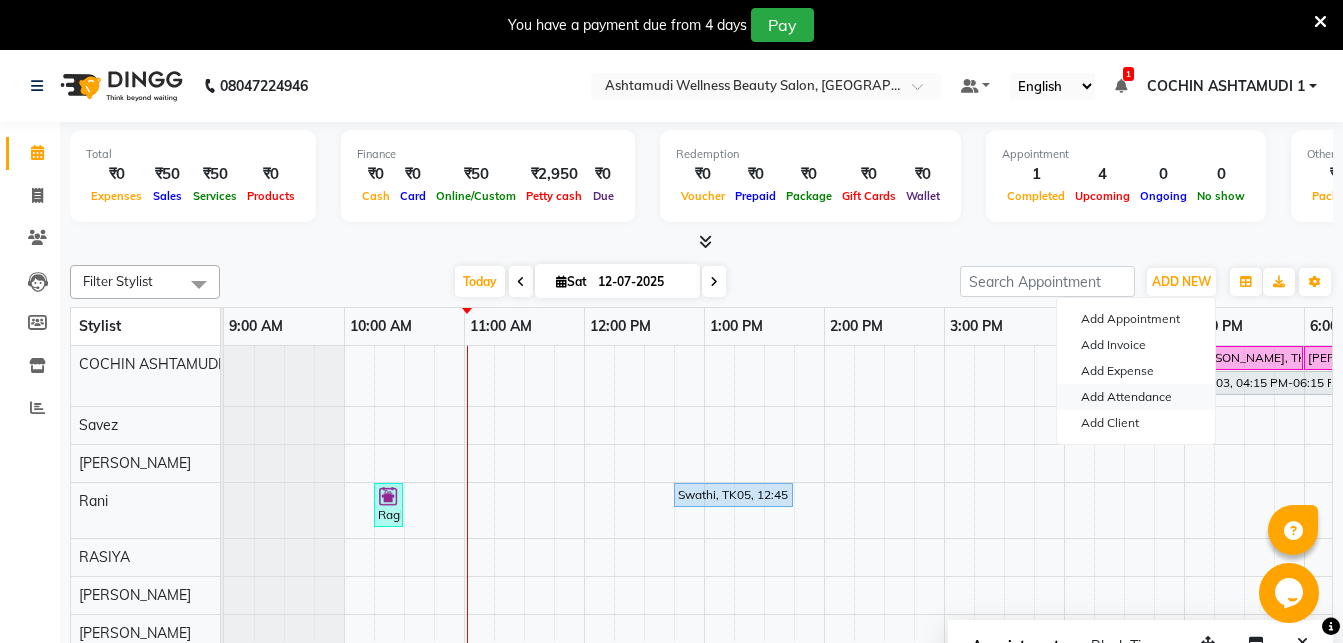 click on "Add Attendance" at bounding box center [1136, 397] 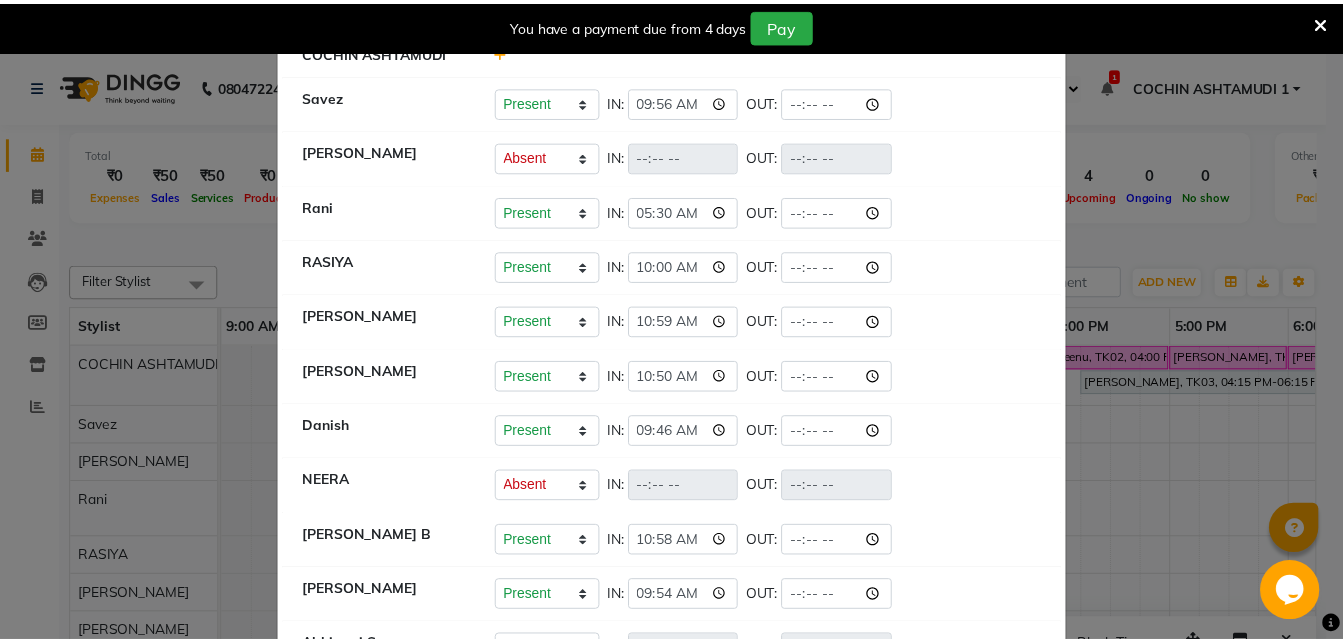 scroll, scrollTop: 0, scrollLeft: 0, axis: both 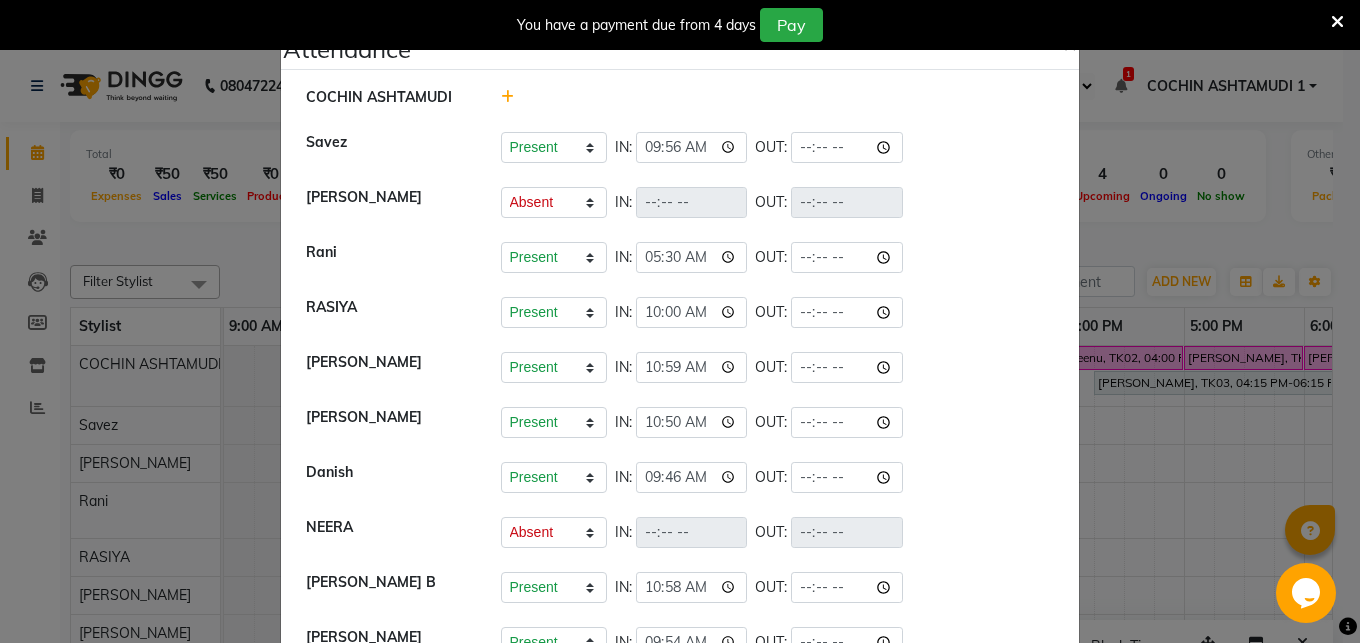 click on "Attendance ×  COCHIN ASHTAMUDI   Savez    Present   Absent   Late   Half Day   Weekly Off  IN:  09:56 OUT:   MANIKA RAI   Present   Absent   Late   Half Day   Weekly Off  IN:  OUT:   Rani   Present   Absent   Late   Half Day   Weekly Off  IN:  05:30 OUT:   RASIYA    Present   Absent   Late   Half Day   Weekly Off  IN:  10:00 OUT:   BINU MANGAR   Present   Absent   Late   Half Day   Weekly Off  IN:  10:59 OUT:   SALMAN ALI   Present   Absent   Late   Half Day   Weekly Off  IN:  10:50 OUT:   Danish   Present   Absent   Late   Half Day   Weekly Off  IN:  09:46 OUT:   NEERA   Present   Absent   Late   Half Day   Weekly Off  IN:  OUT:   Aiswarya B   Present   Absent   Late   Half Day   Weekly Off  IN:  10:58 OUT:   RAGHI FERNANDEZ   Present   Absent   Late   Half Day   Weekly Off  IN:  09:54 OUT:   Abhirami S   Present   Absent   Late   Half Day   Weekly Off  IN:  OUT:   Jishan   Present   Absent   Late   Half Day   Weekly Off  IN:  10:57 OUT:   Madonna Michael   Present   Absent   Late   Half Day   Weekly Off" 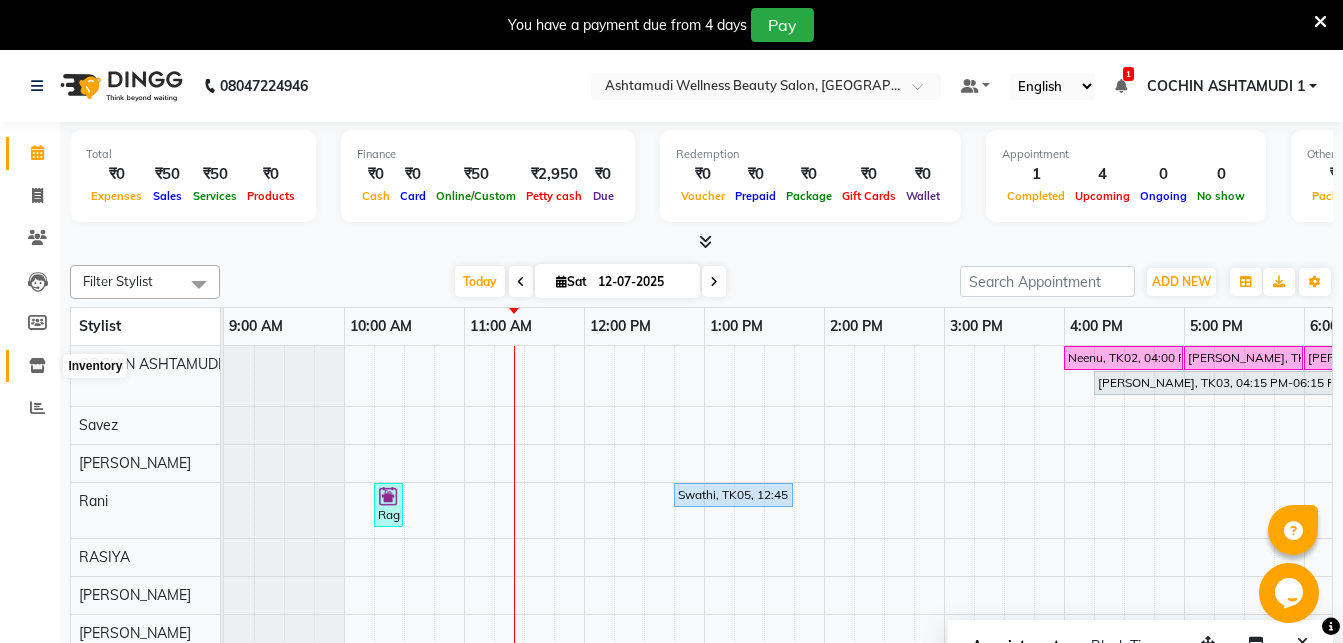 click 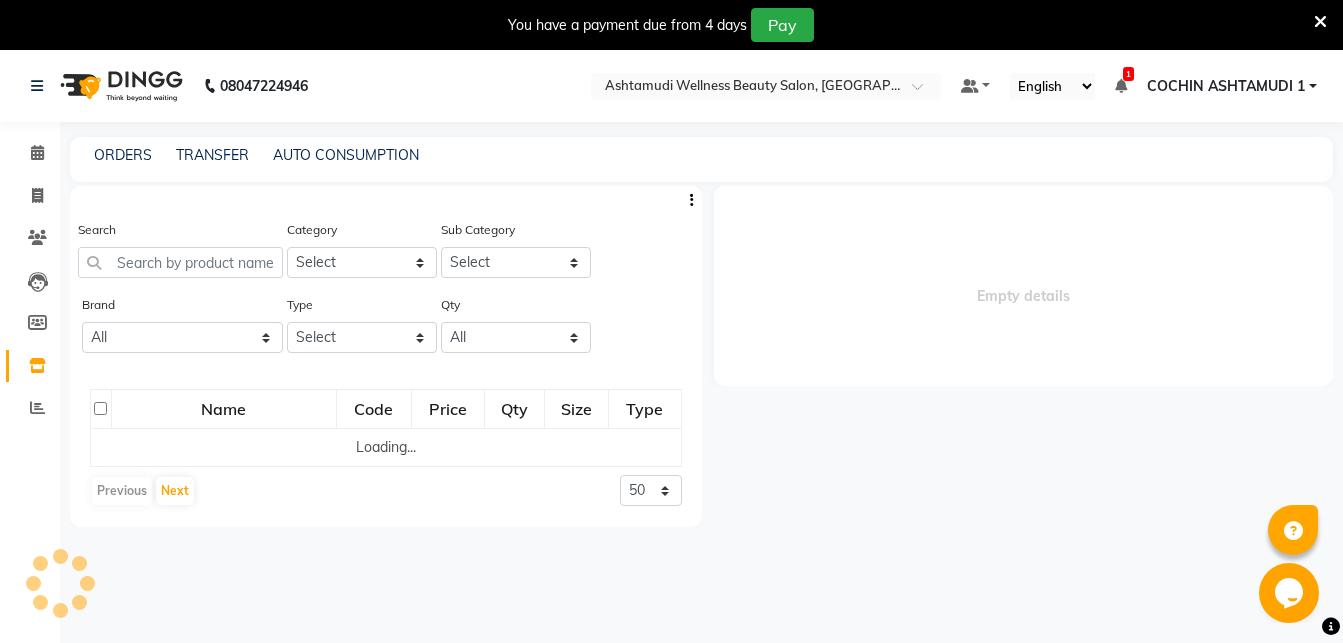 select 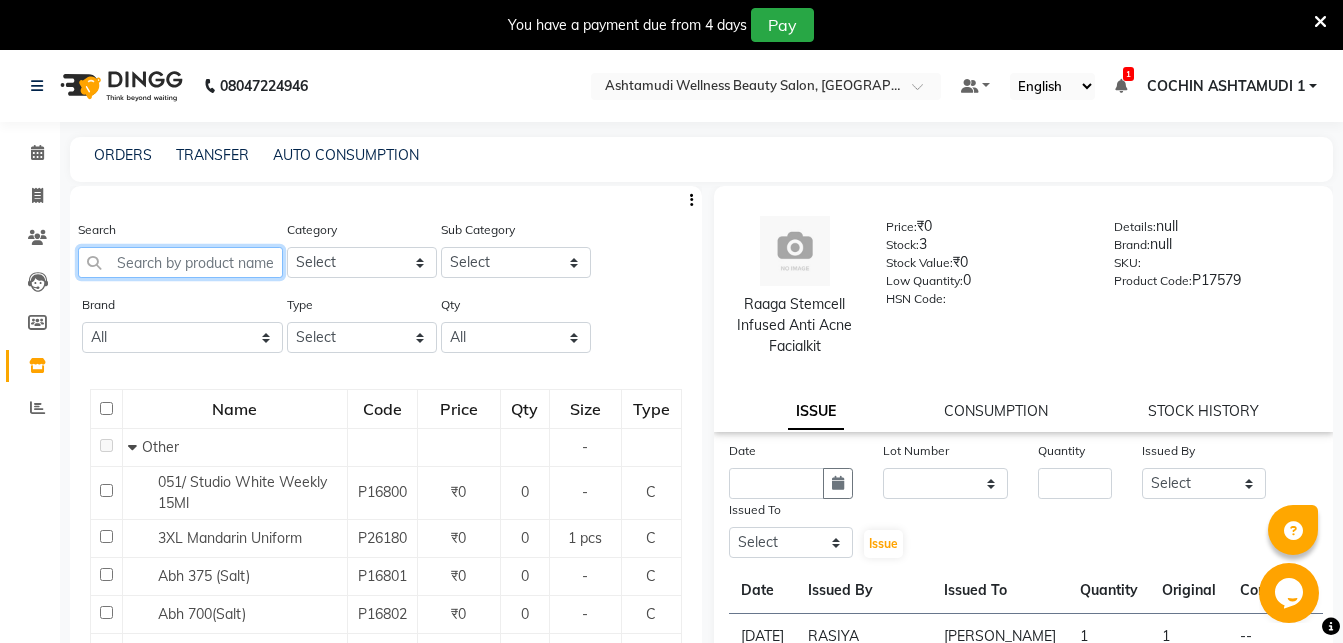 click 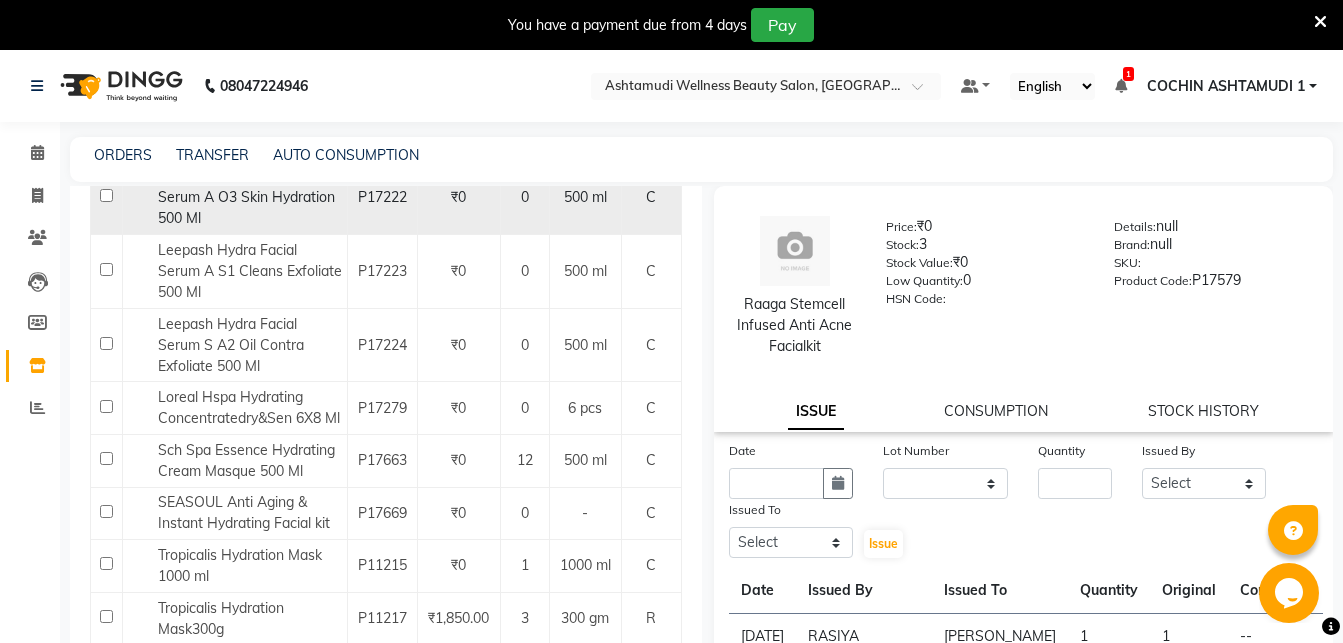 scroll, scrollTop: 551, scrollLeft: 0, axis: vertical 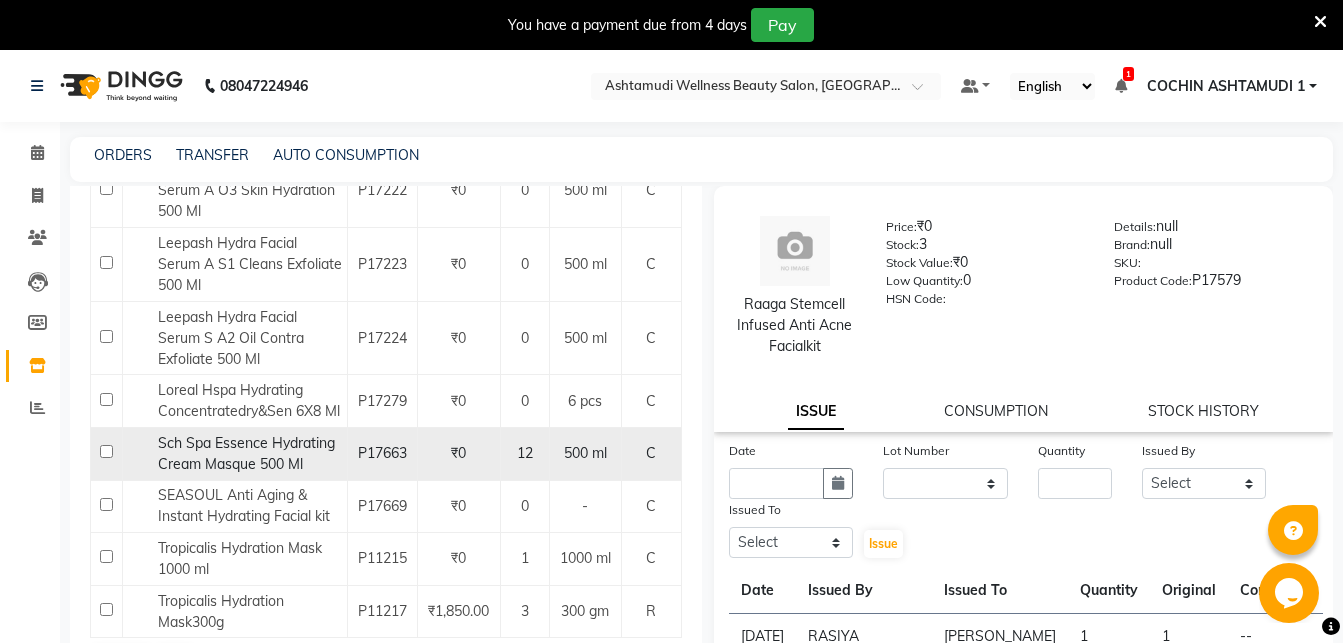 type on "hydra" 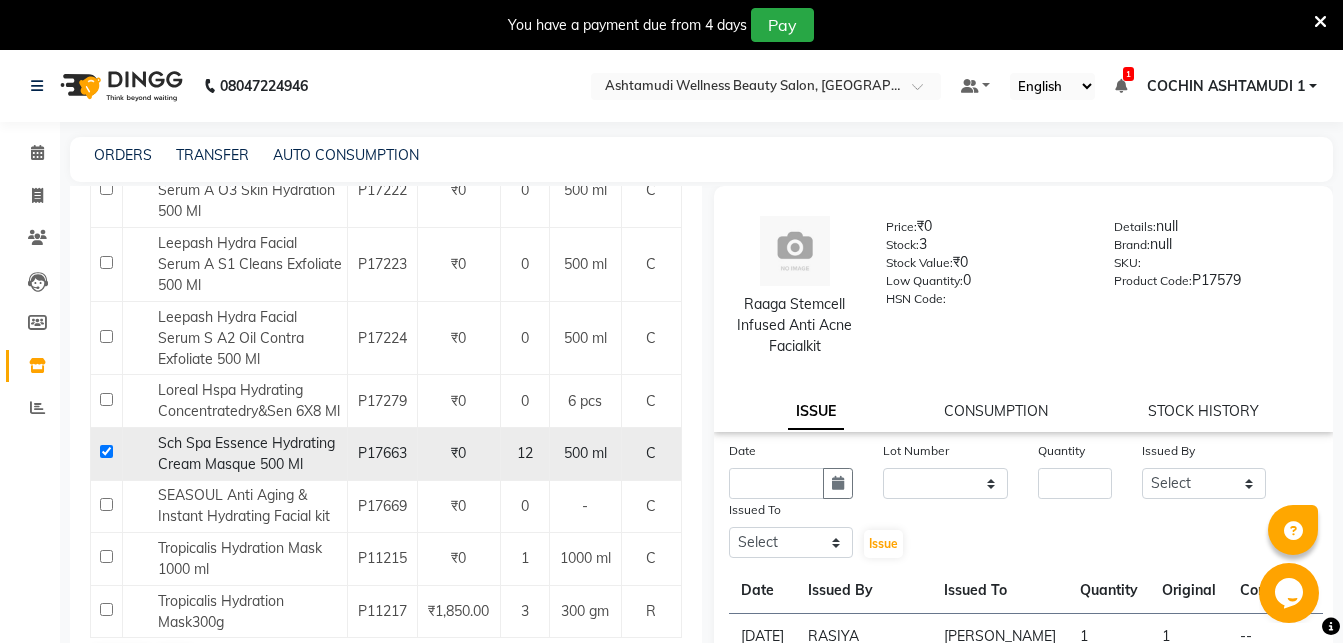 checkbox on "true" 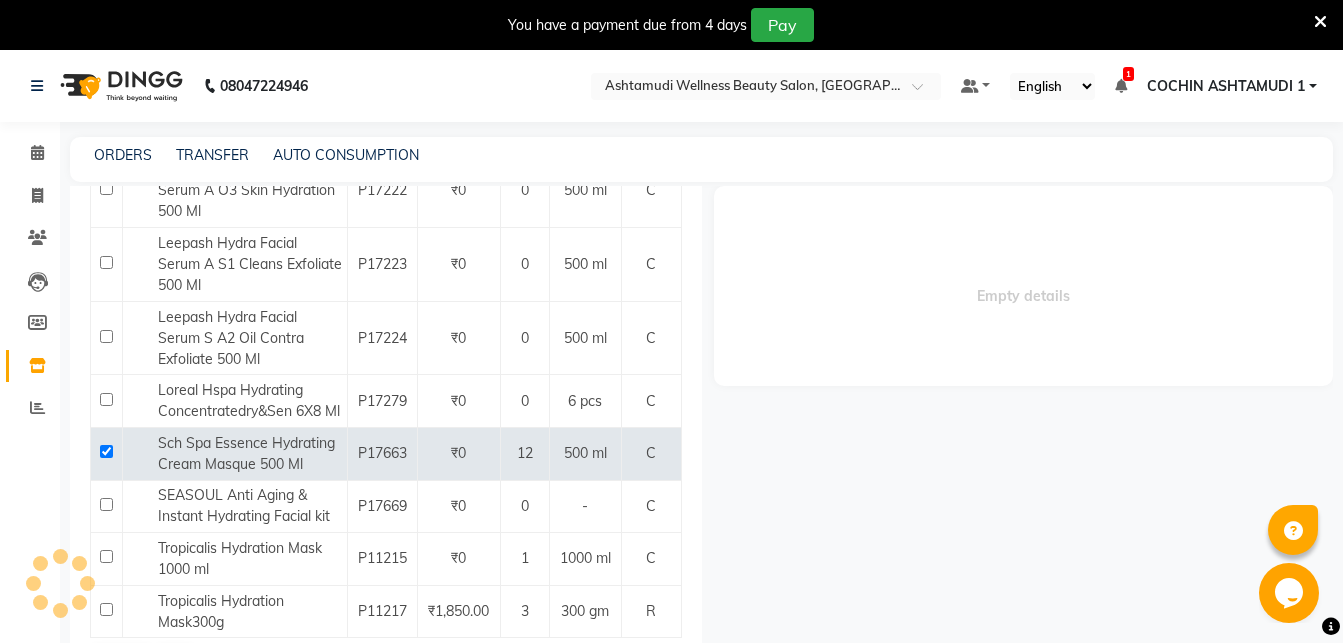 select 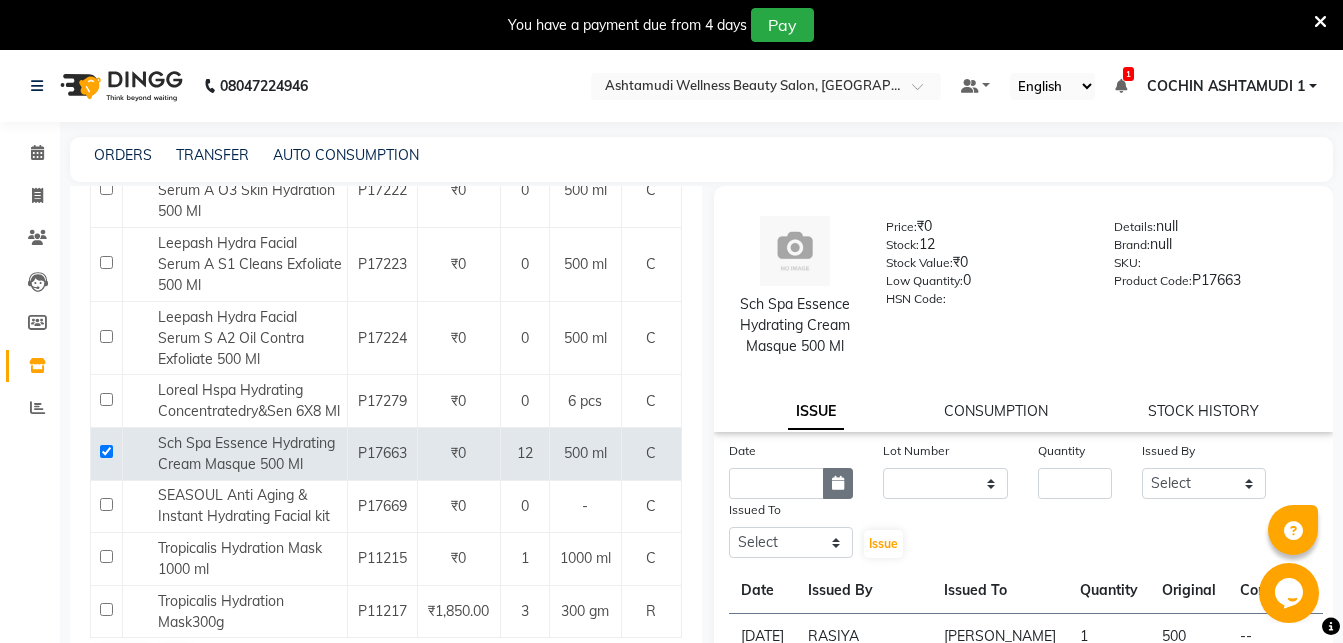 click 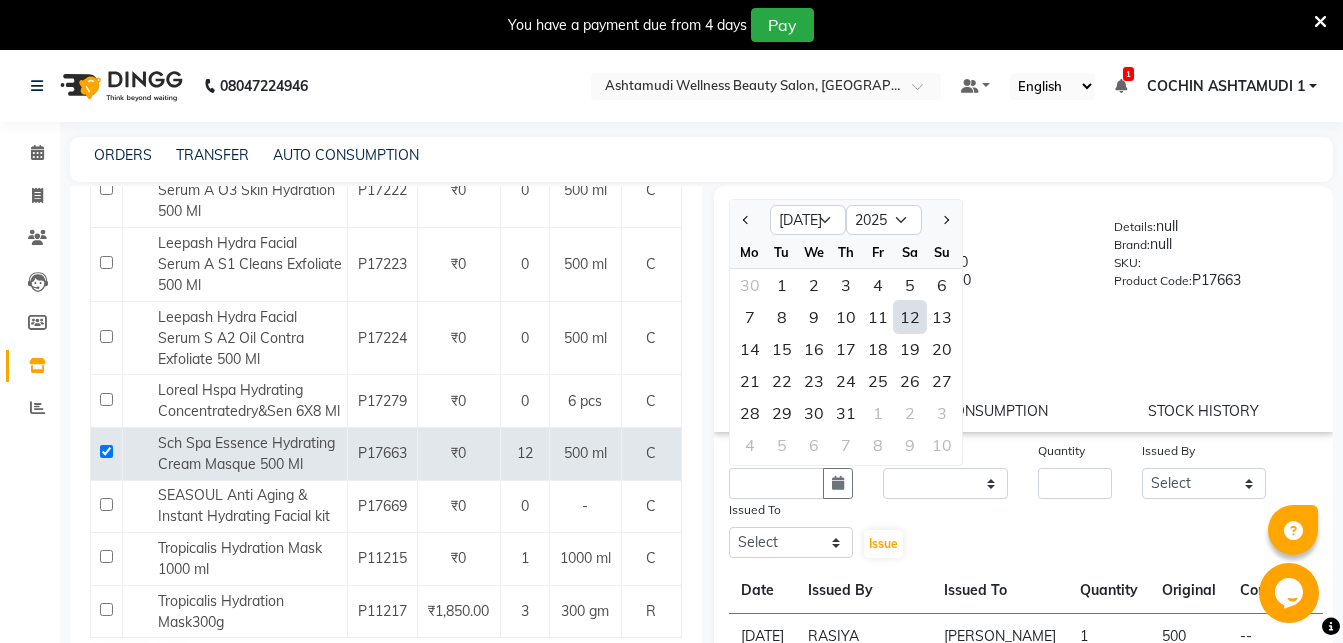 click on "12" 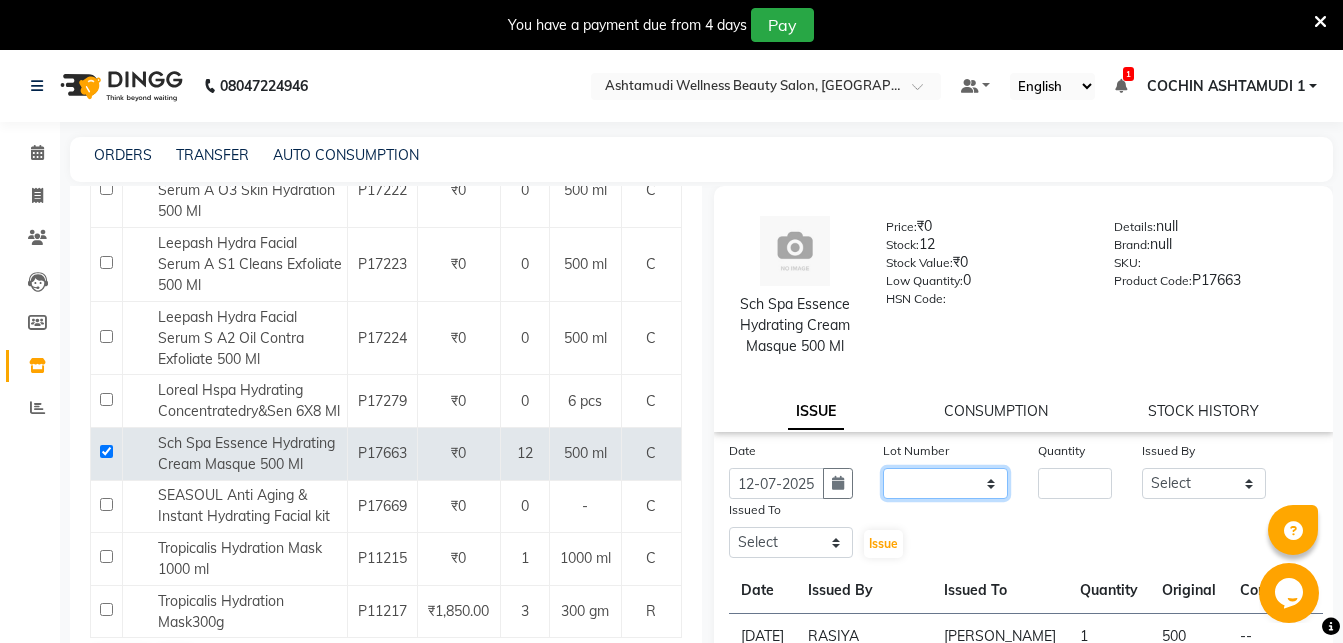 click on "None" 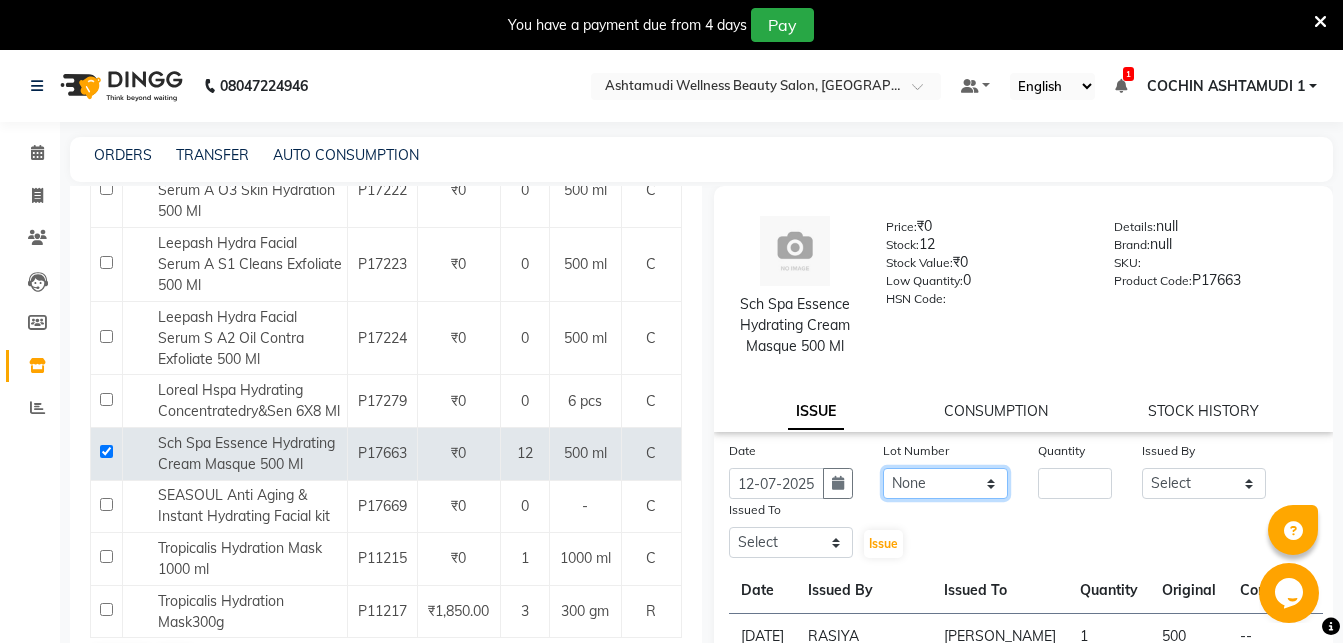 click on "None" 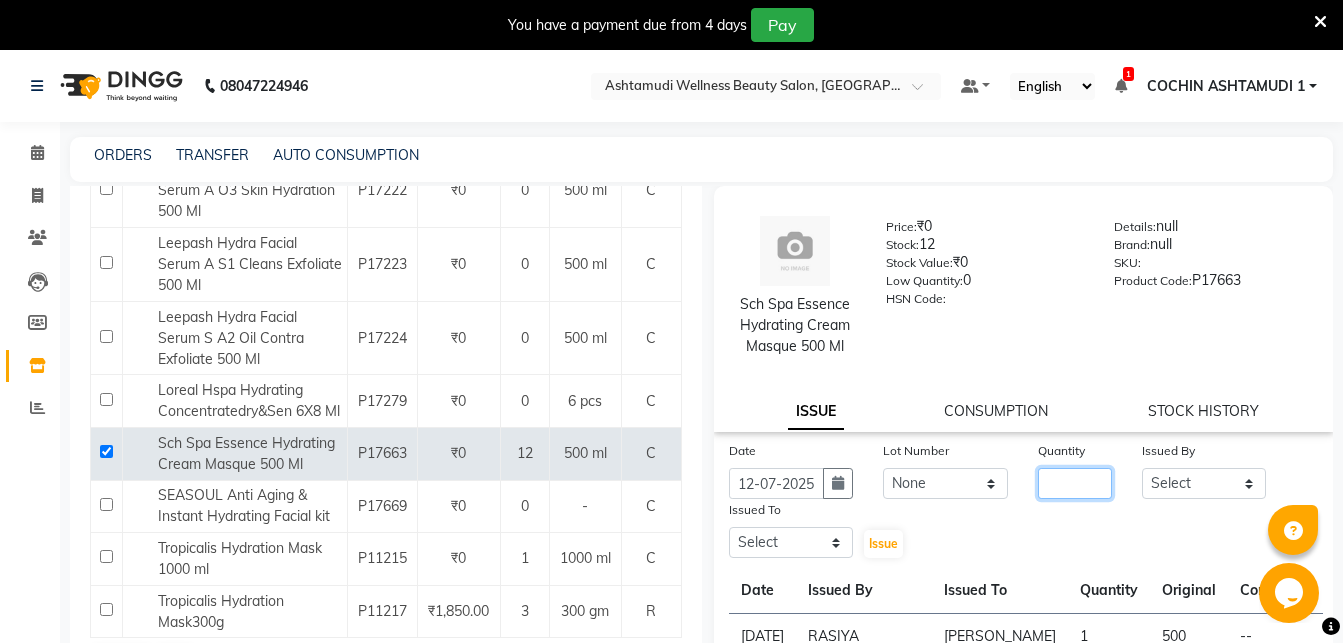 click 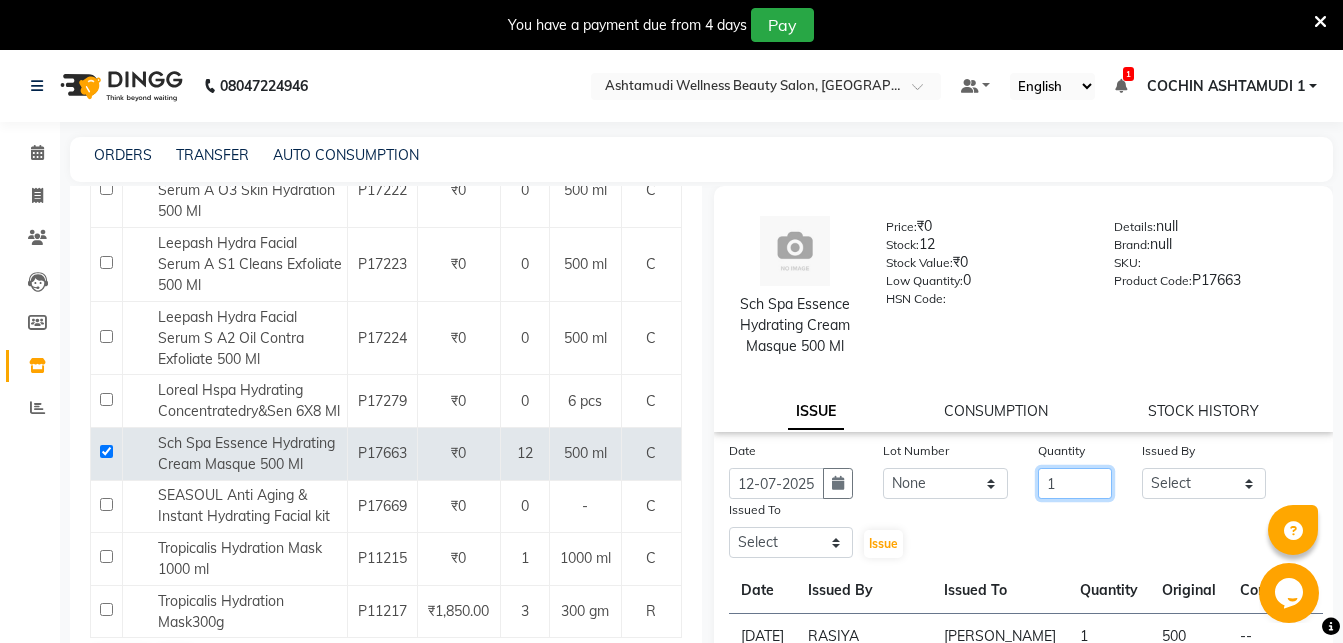 type on "1" 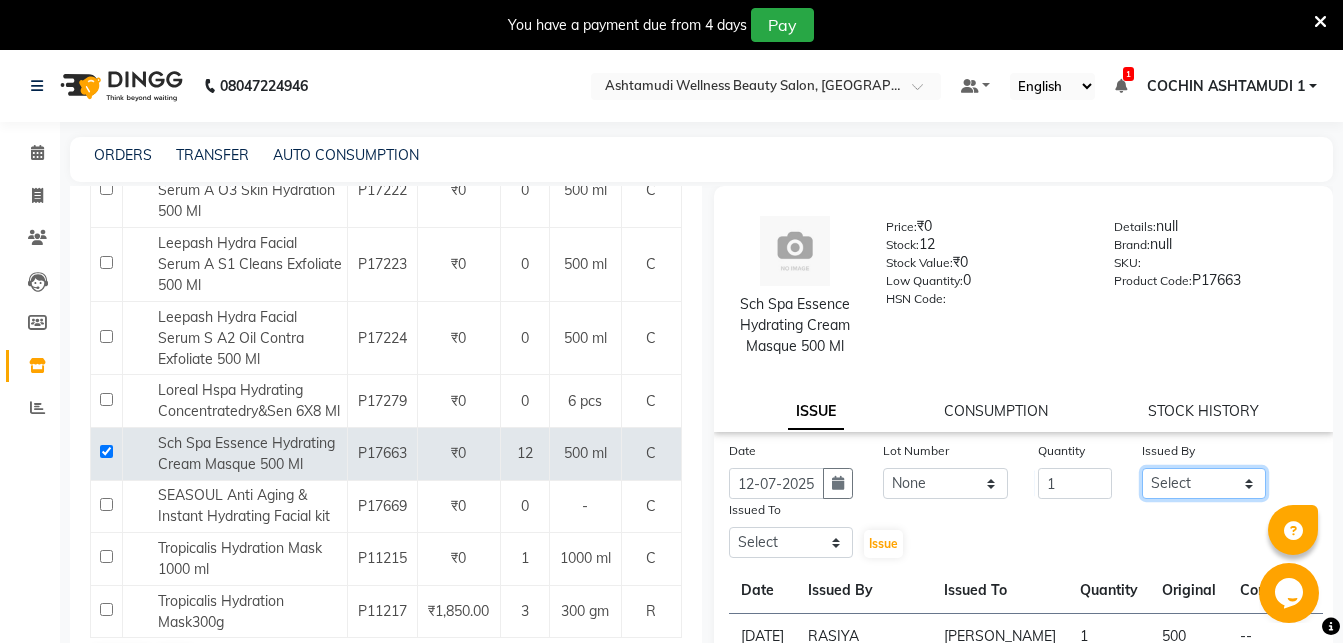click on "Select Abhirami S Afsha Aiswarya B BINU MANGAR COCHIN ASHTAMUDI Danish Fousiya GIREESH Jishan Madonna Michael MANIKA RAI NEERA Priyanka rathi chowdhury  RAGHI FERNANDEZ Rani RASIYA  SALMAN ALI Savez" 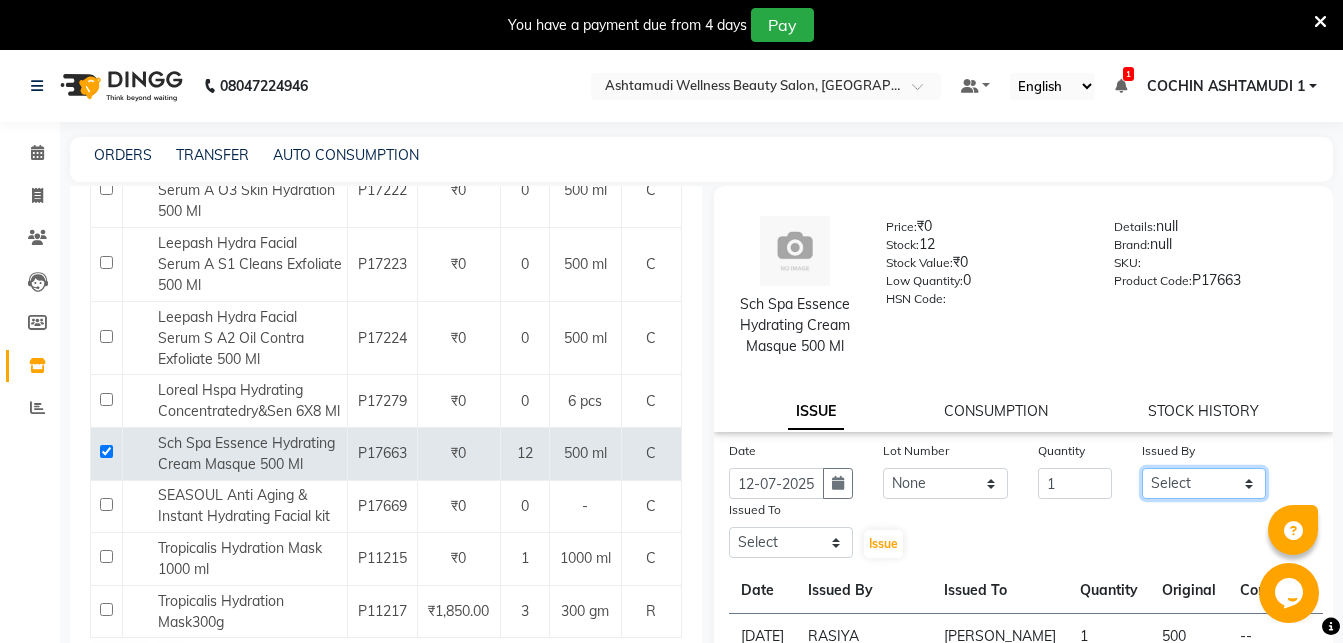 select on "44402" 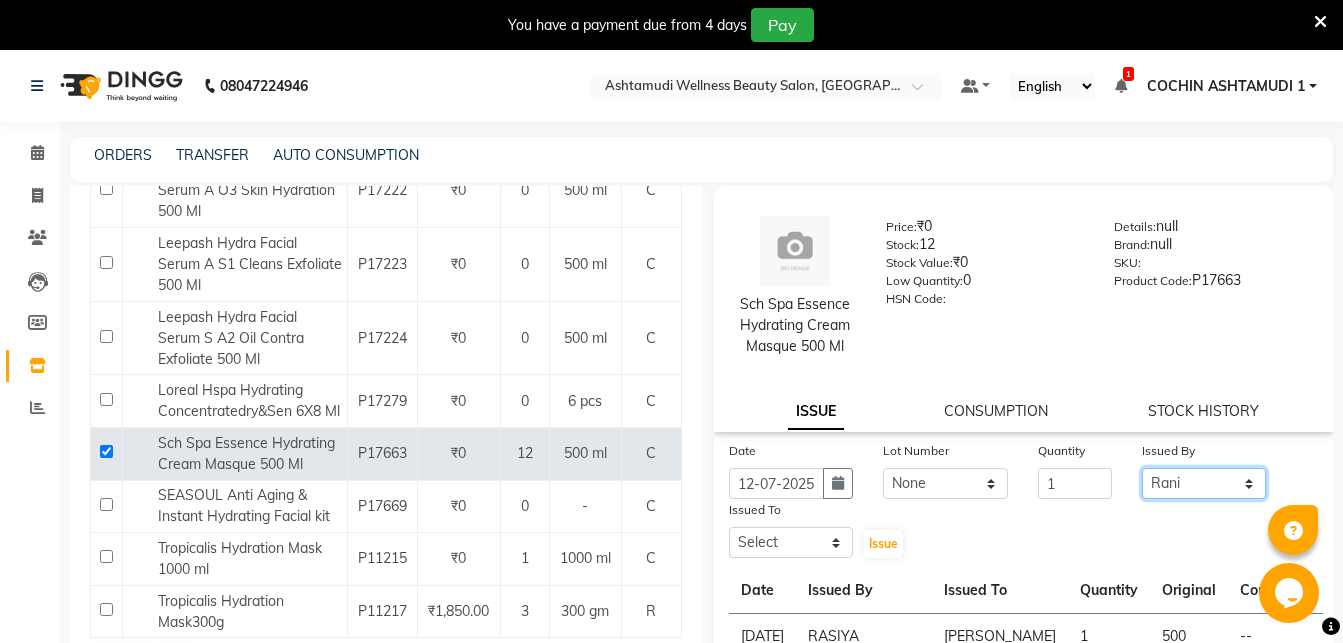 click on "Rani" 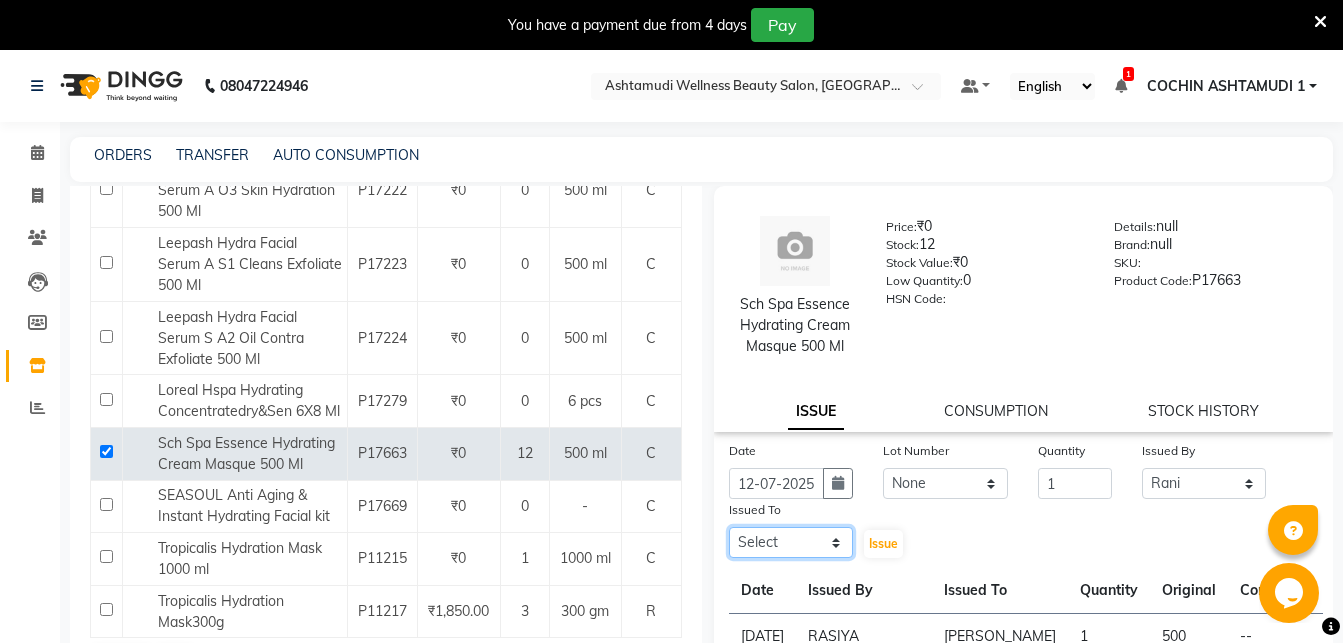 click on "Select Abhirami S Afsha Aiswarya B BINU MANGAR COCHIN ASHTAMUDI Danish Fousiya GIREESH Jishan Madonna Michael MANIKA RAI NEERA Priyanka rathi chowdhury  RAGHI FERNANDEZ Rani RASIYA  SALMAN ALI Savez" 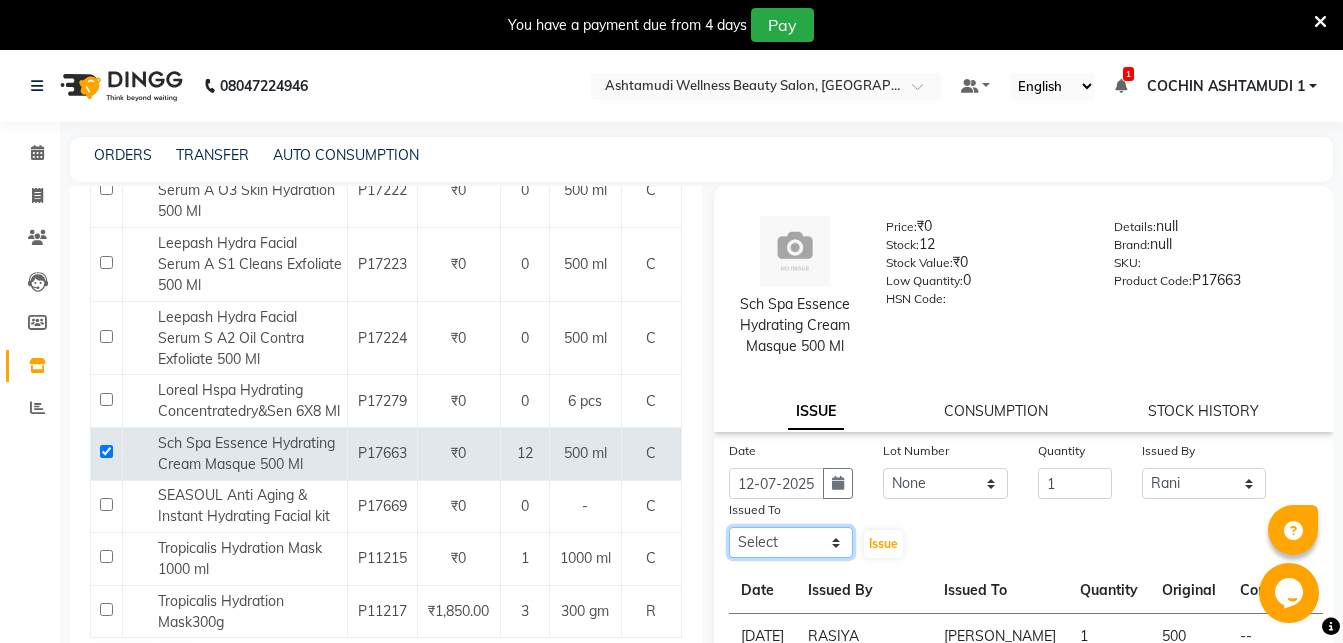select on "77499" 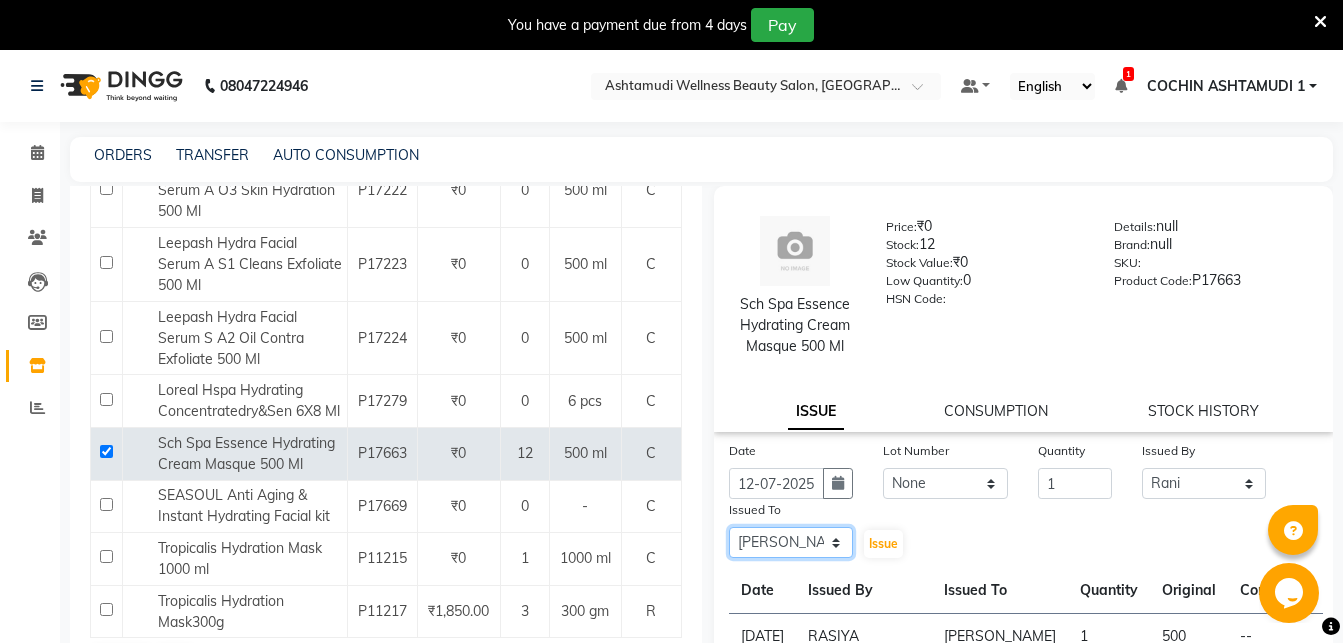 click on "[PERSON_NAME] B" 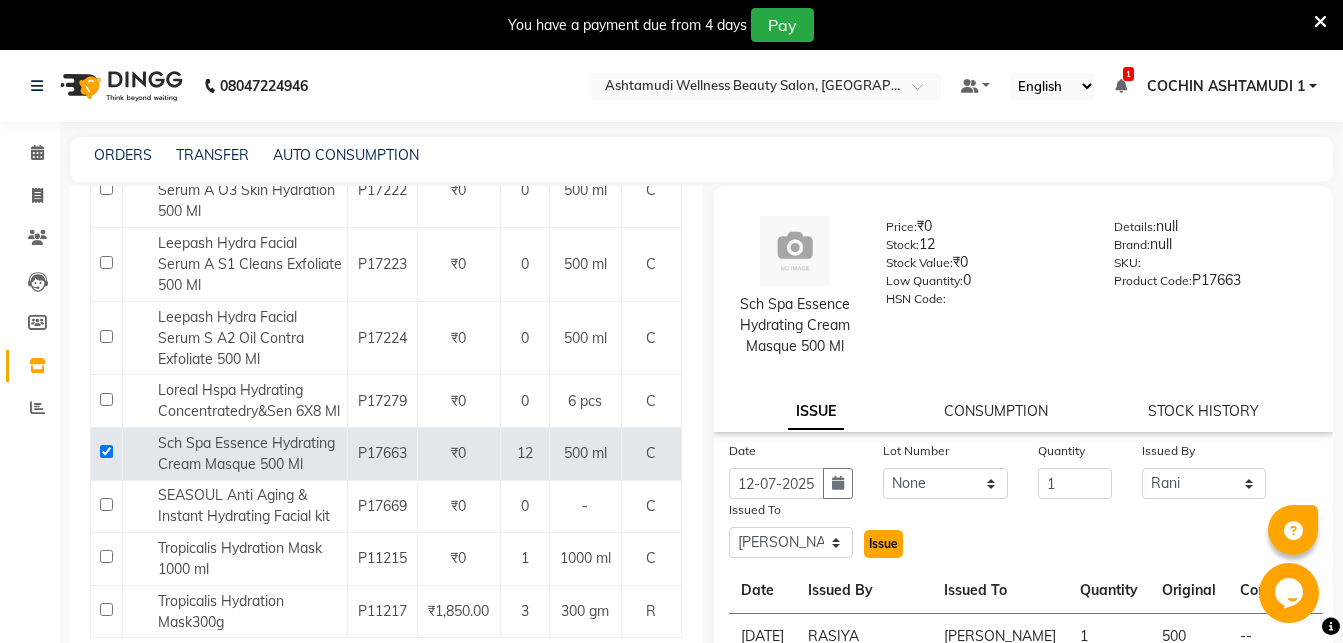 click on "Issue" 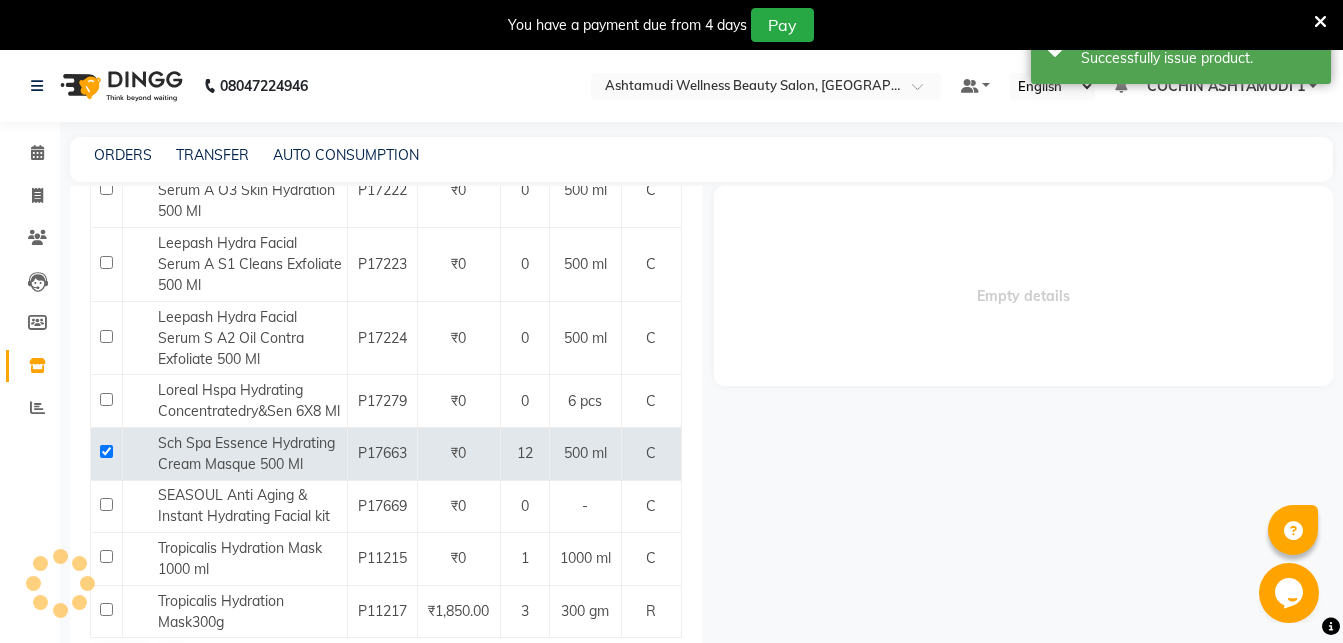 select 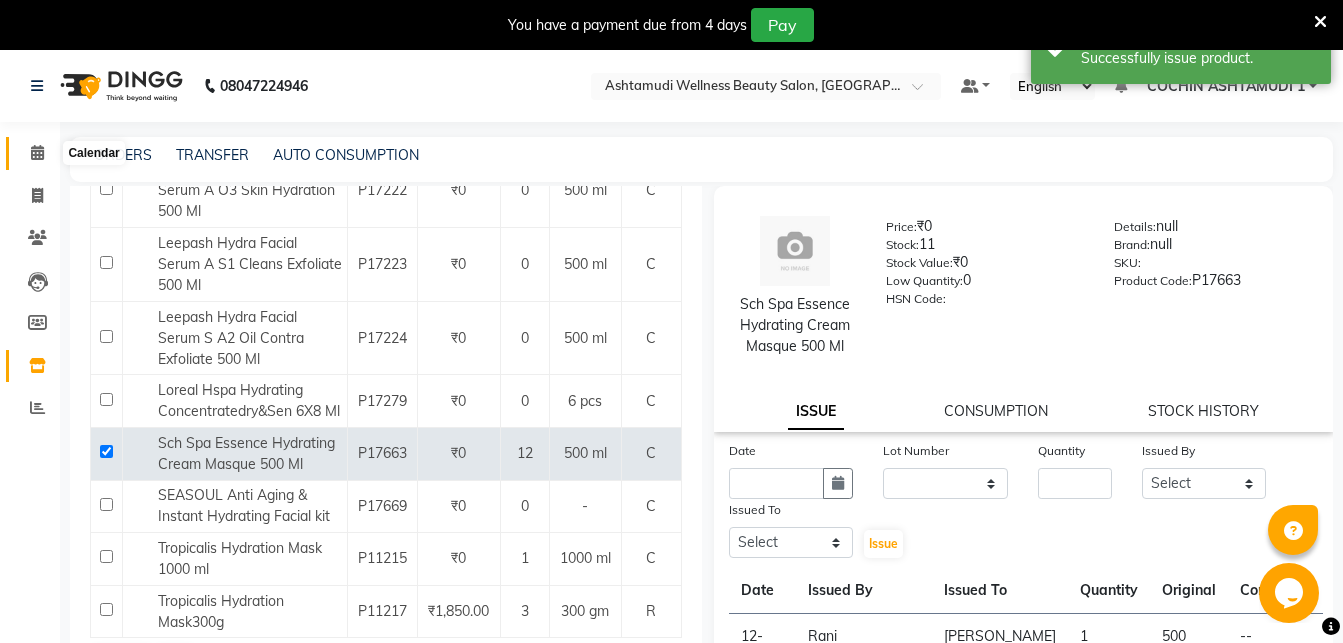 click 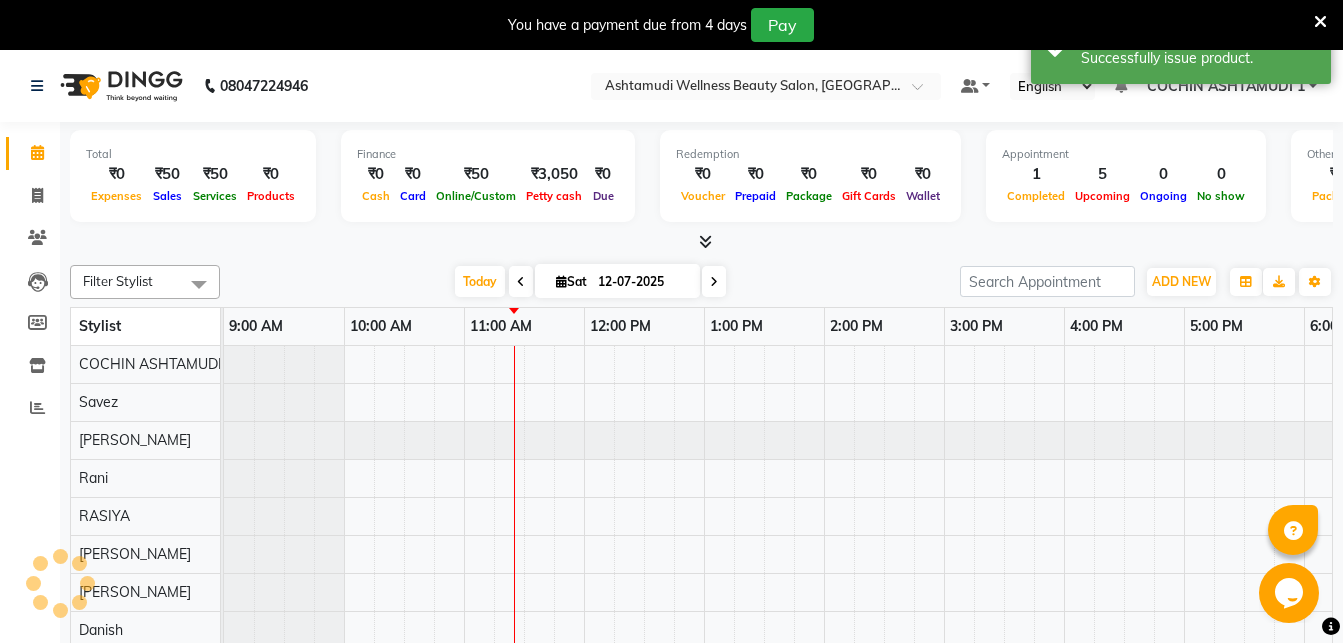 scroll, scrollTop: 0, scrollLeft: 0, axis: both 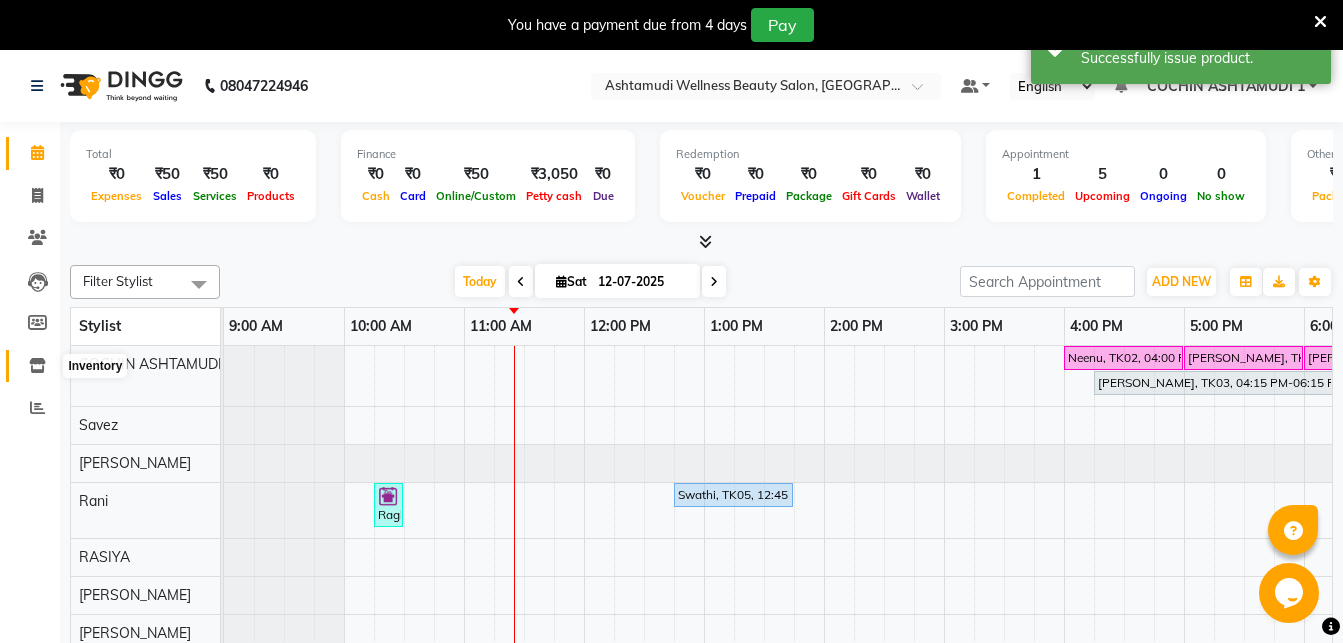 click 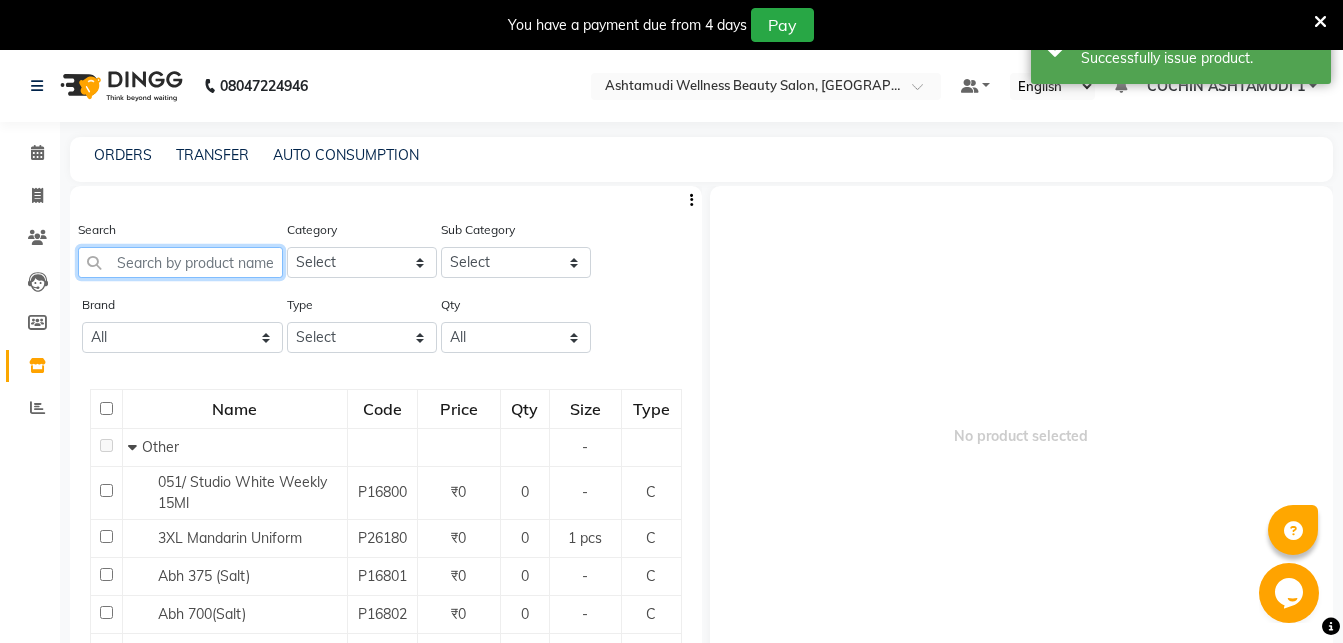 click 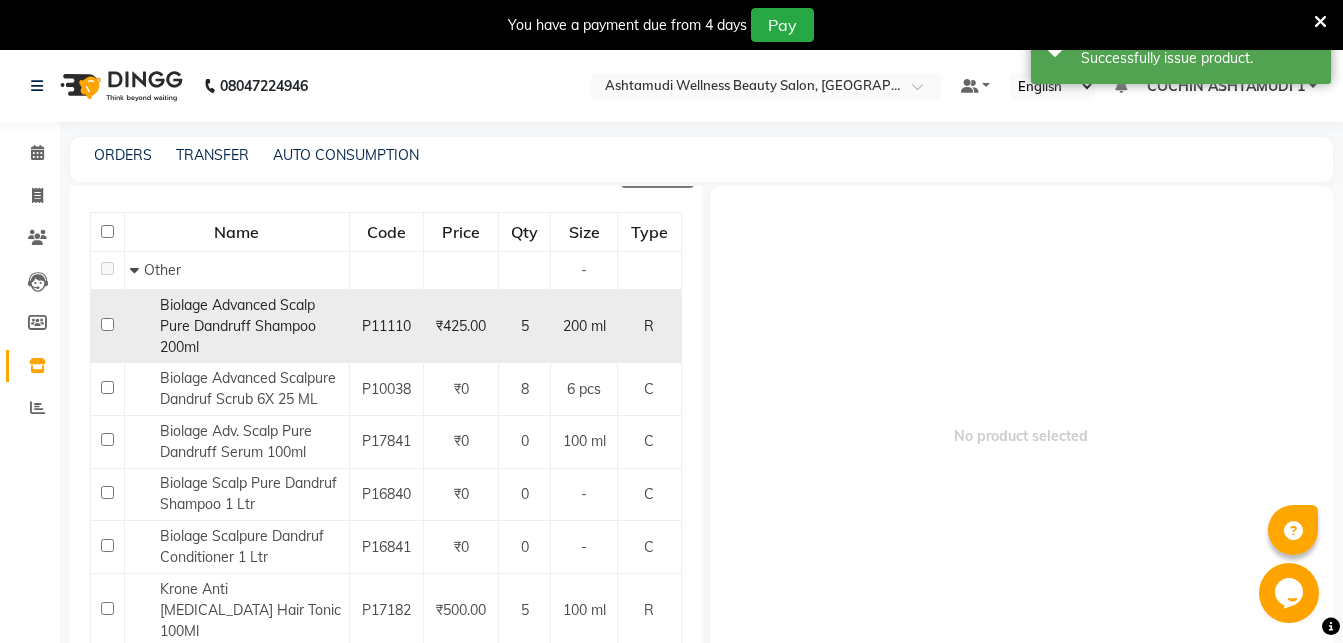 scroll, scrollTop: 315, scrollLeft: 0, axis: vertical 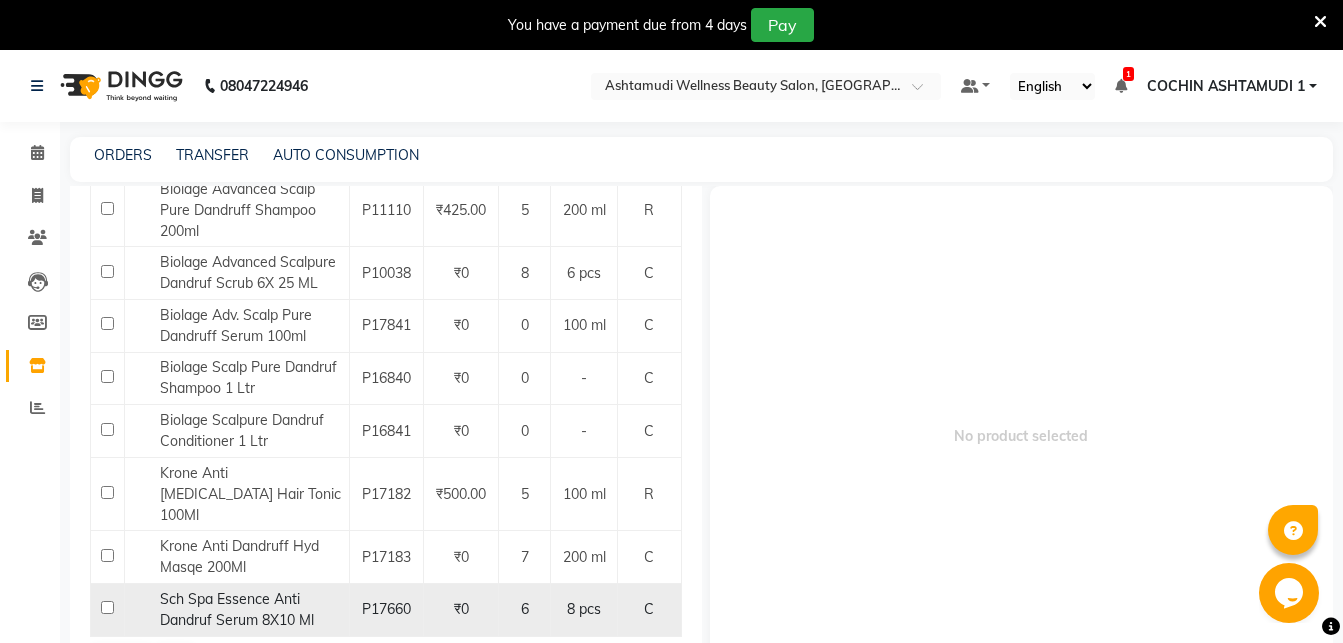 type on "dand" 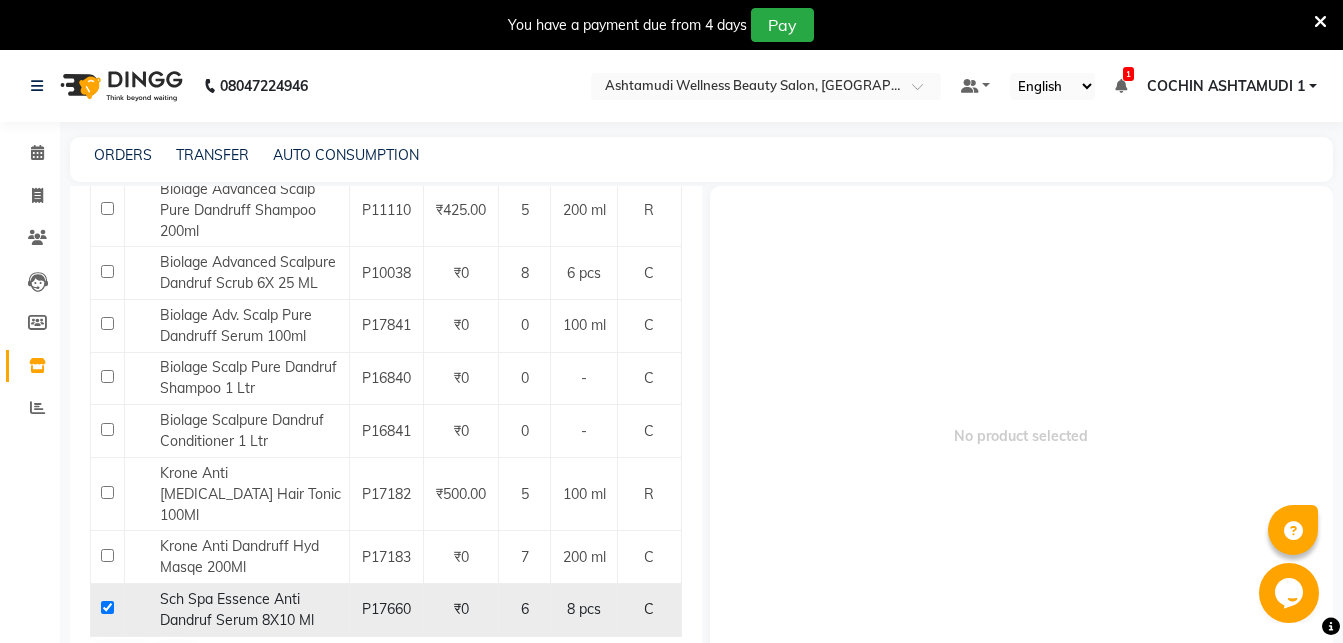 checkbox on "true" 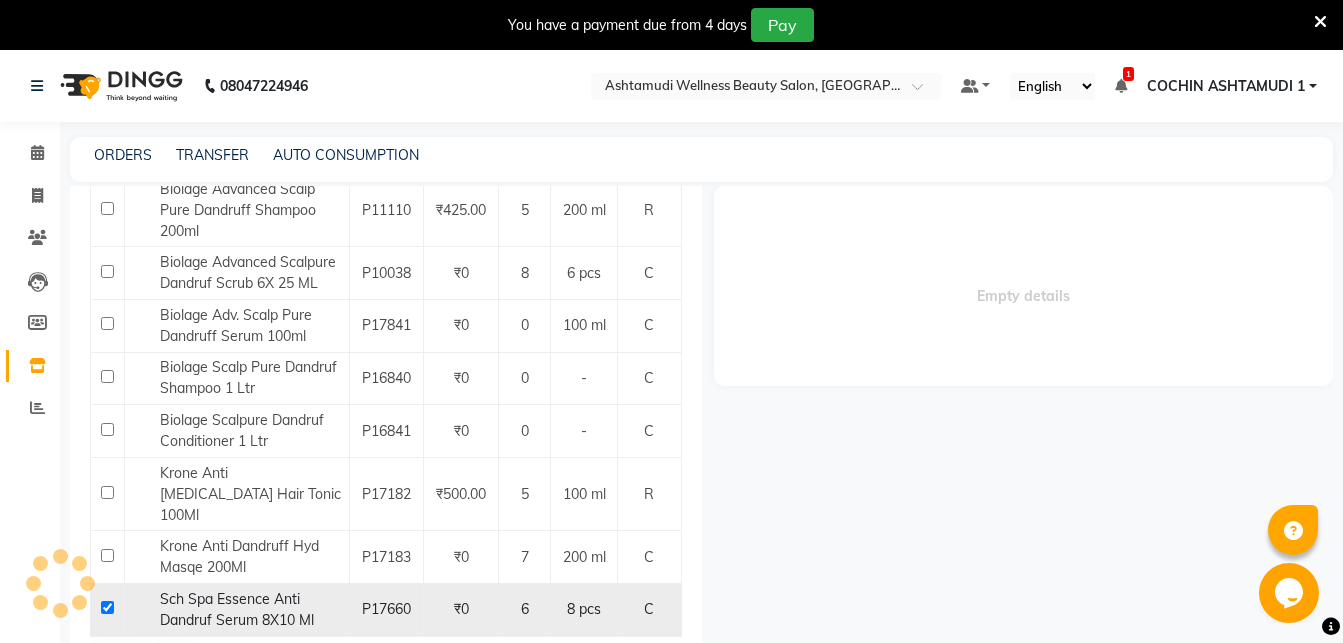 select 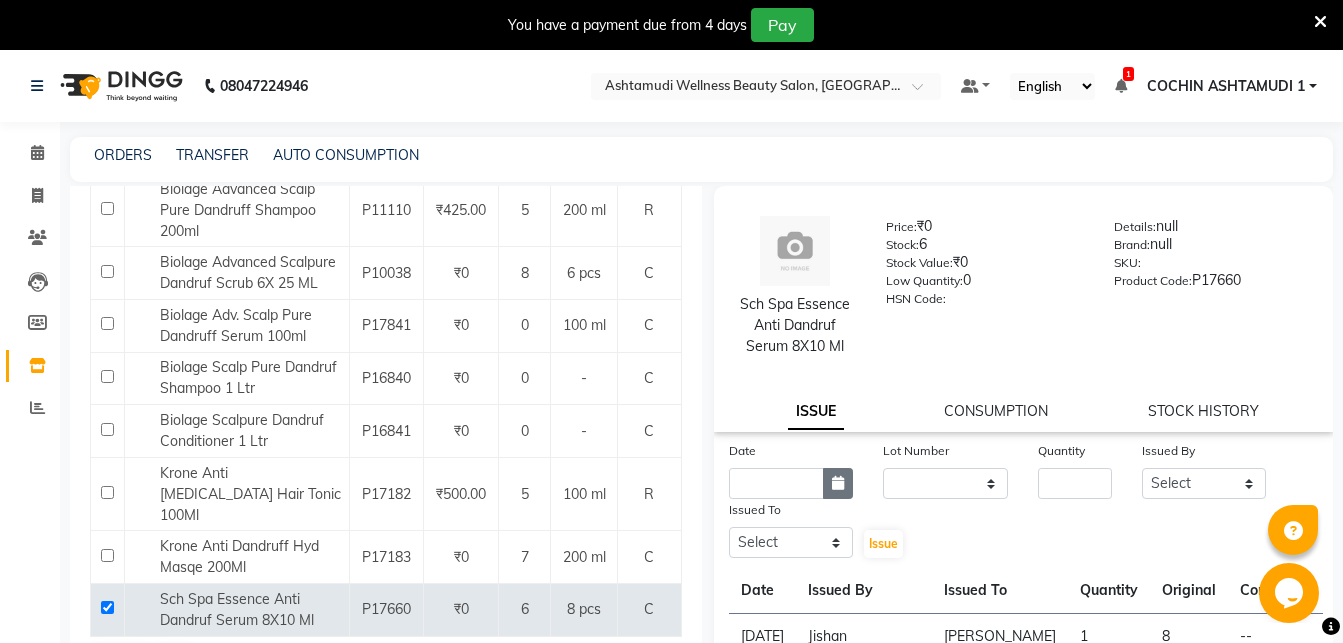 click 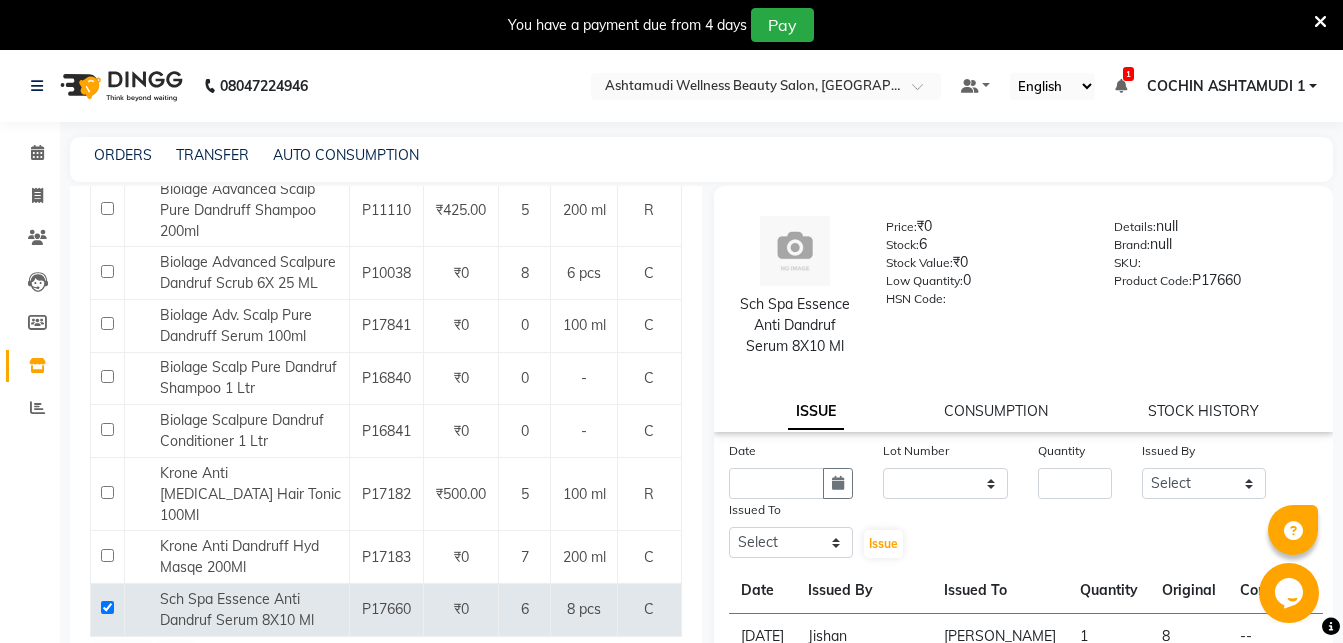 select on "7" 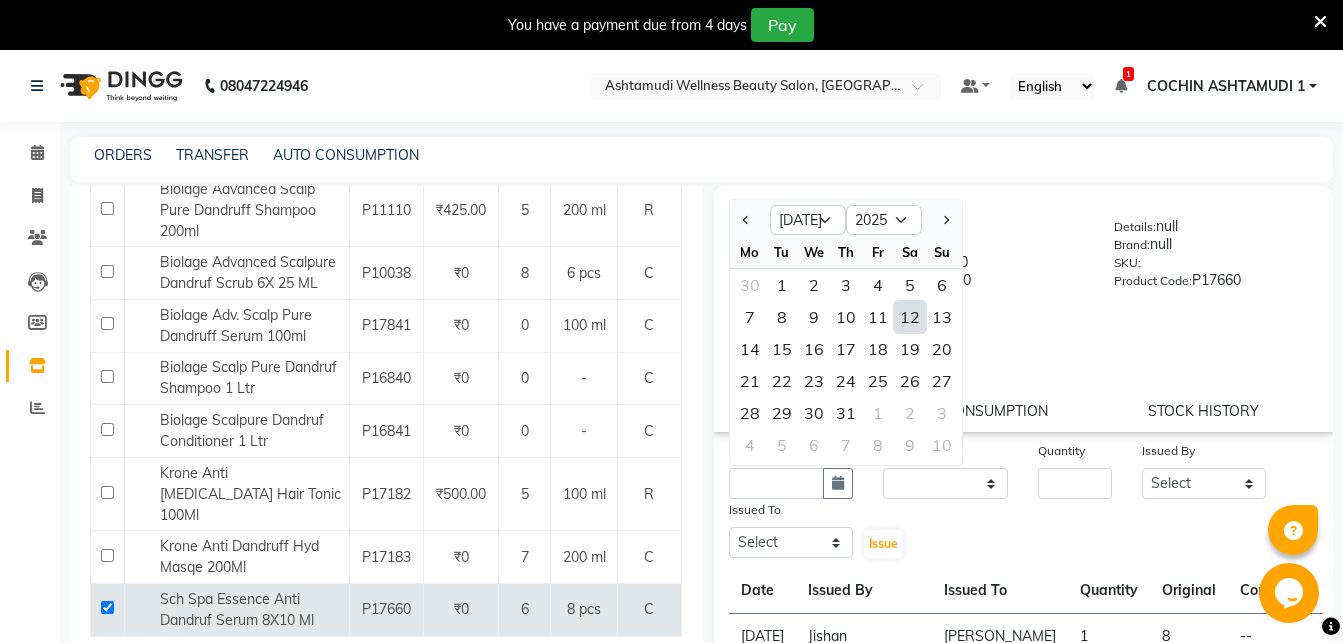click on "12" 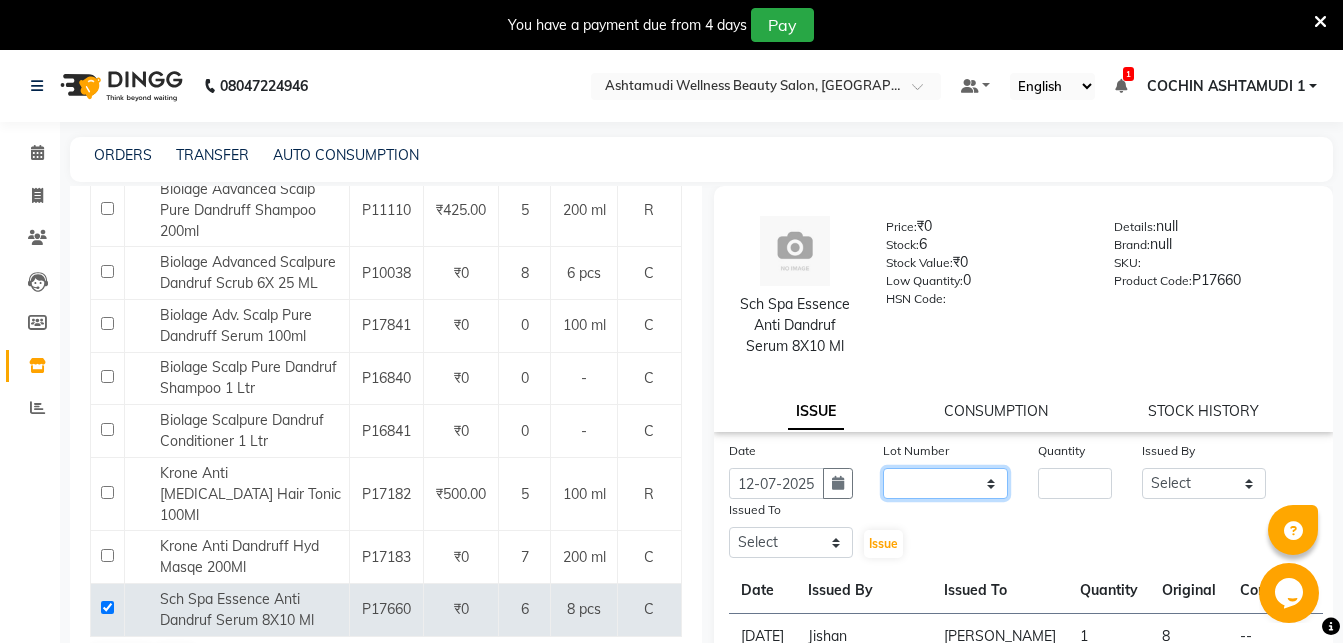 click on "None" 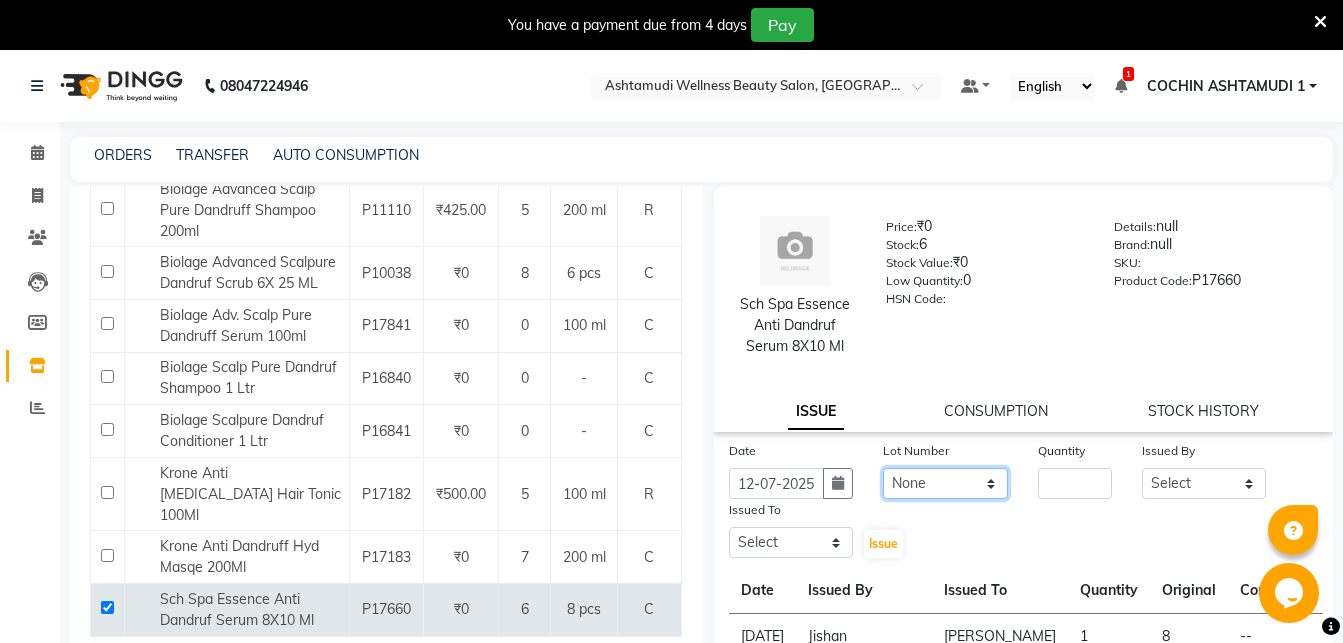 click on "None" 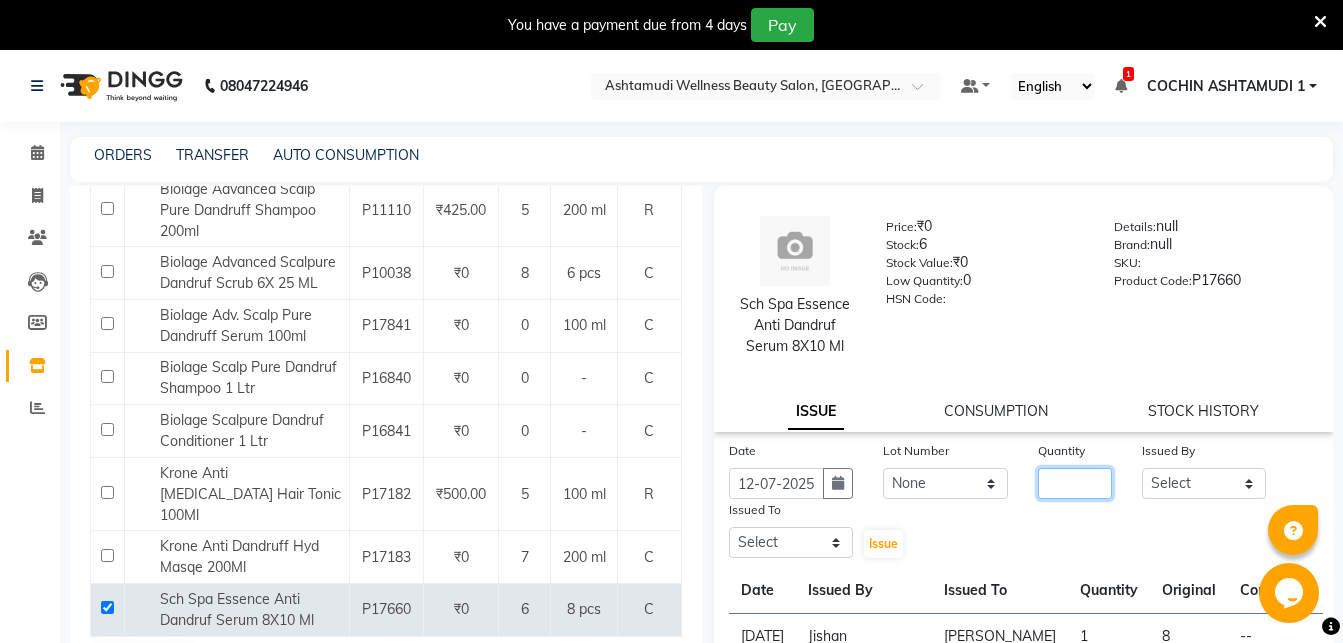 click 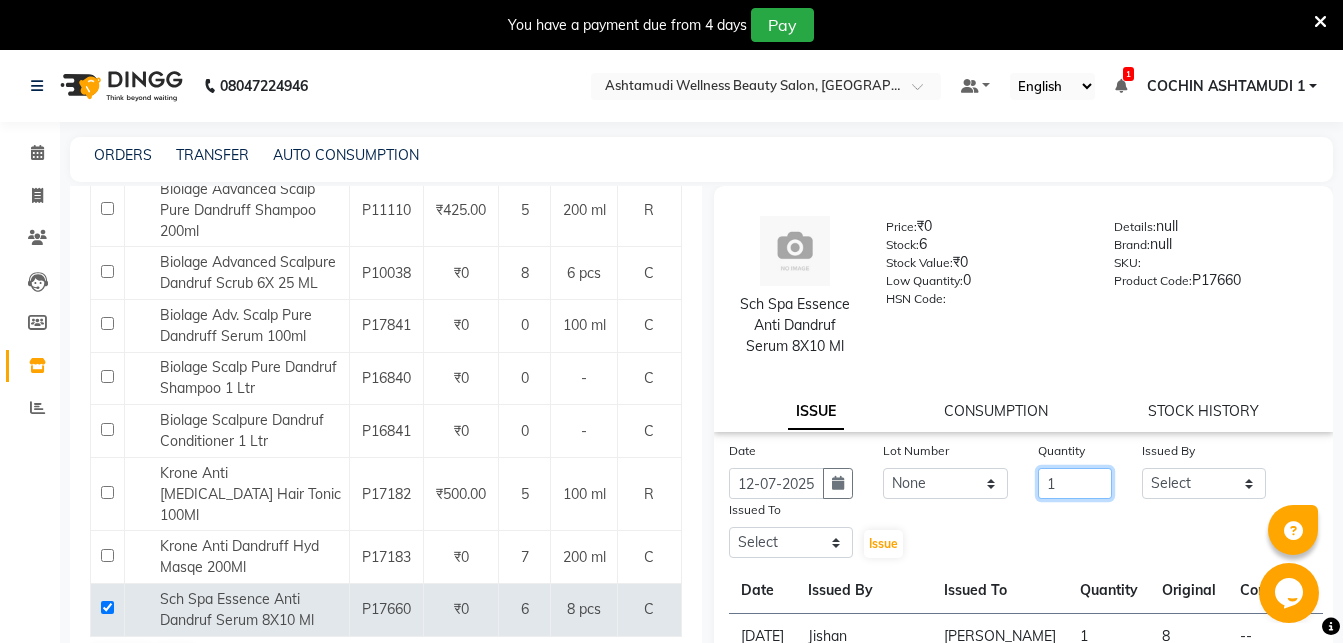 type on "1" 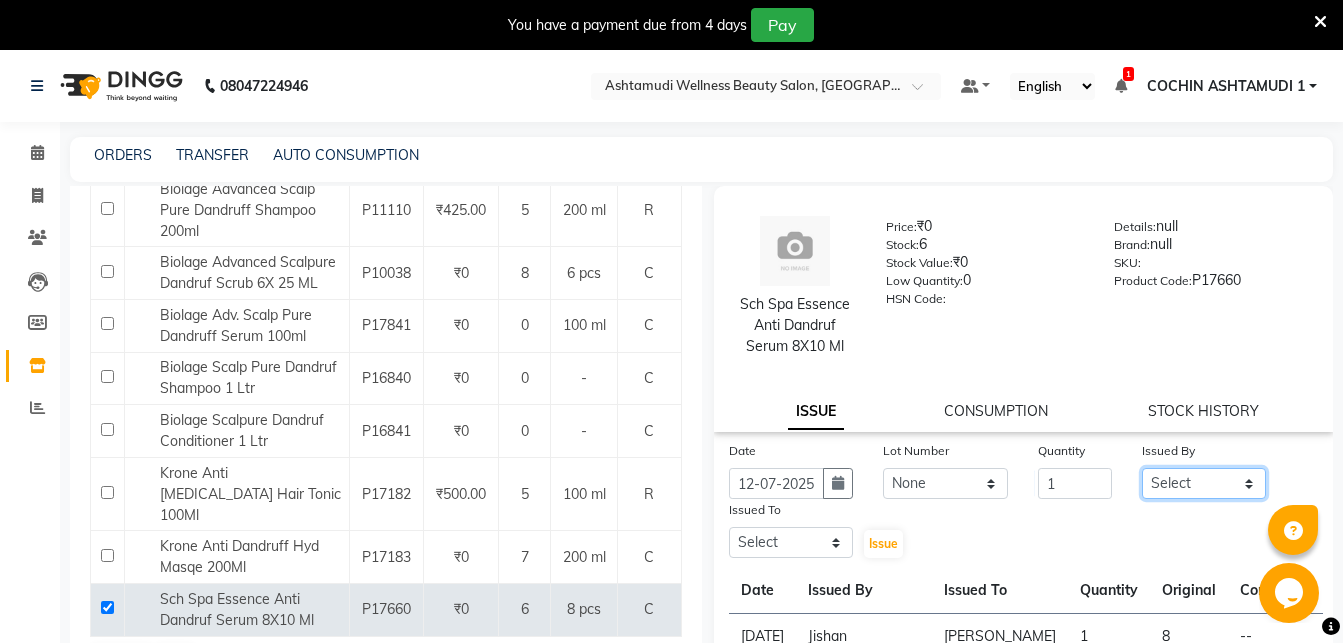 click on "Select Abhirami S Afsha Aiswarya B BINU MANGAR COCHIN ASHTAMUDI Danish Fousiya GIREESH Jishan Madonna Michael MANIKA RAI NEERA Priyanka rathi chowdhury  RAGHI FERNANDEZ Rani RASIYA  SALMAN ALI Savez" 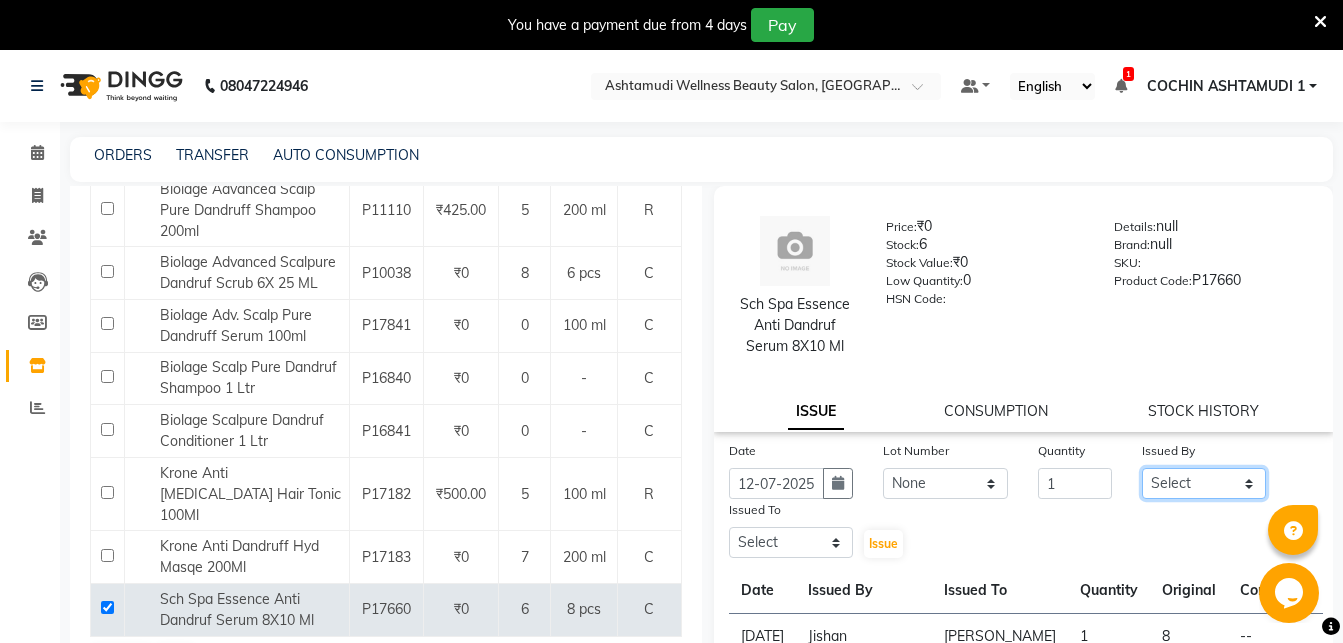 select on "44402" 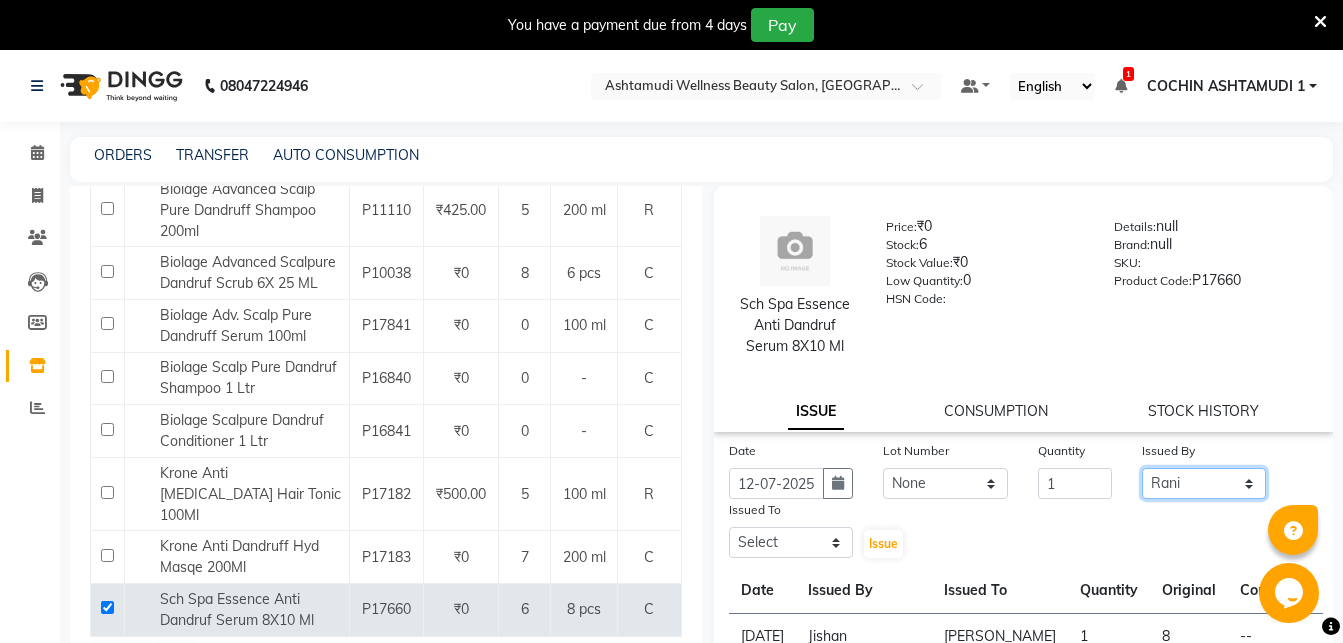 click on "Rani" 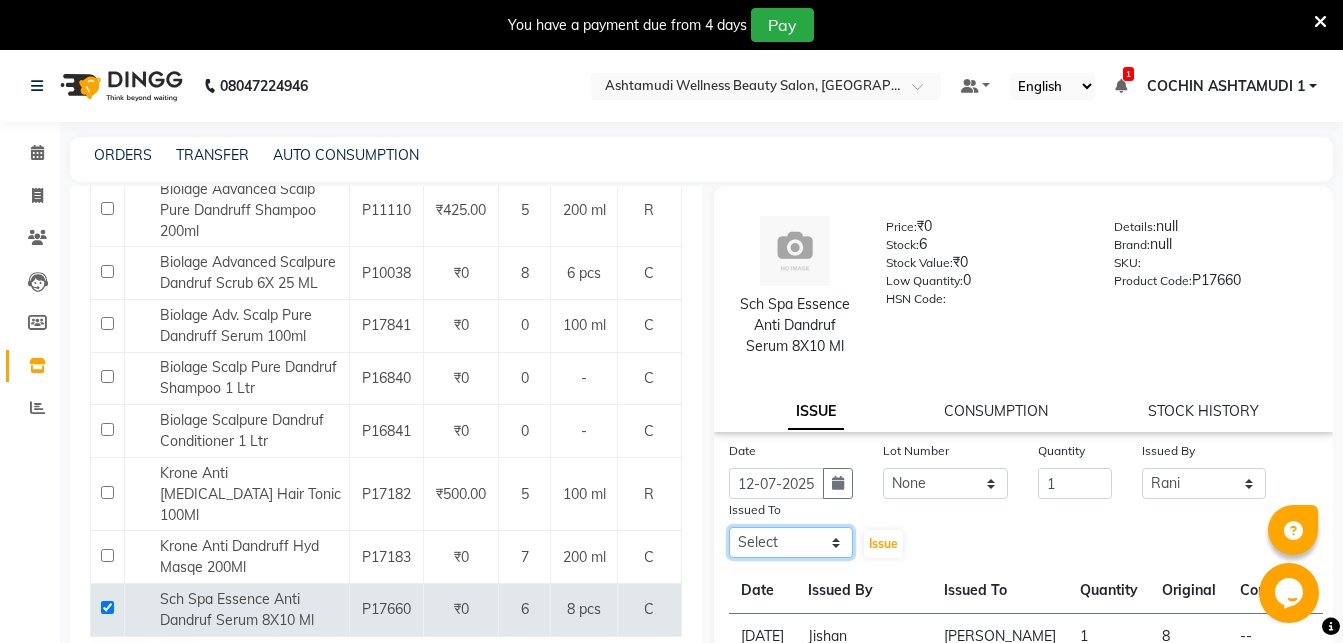 click on "Select Abhirami S Afsha Aiswarya B BINU MANGAR COCHIN ASHTAMUDI Danish Fousiya GIREESH Jishan Madonna Michael MANIKA RAI NEERA Priyanka rathi chowdhury  RAGHI FERNANDEZ Rani RASIYA  SALMAN ALI Savez" 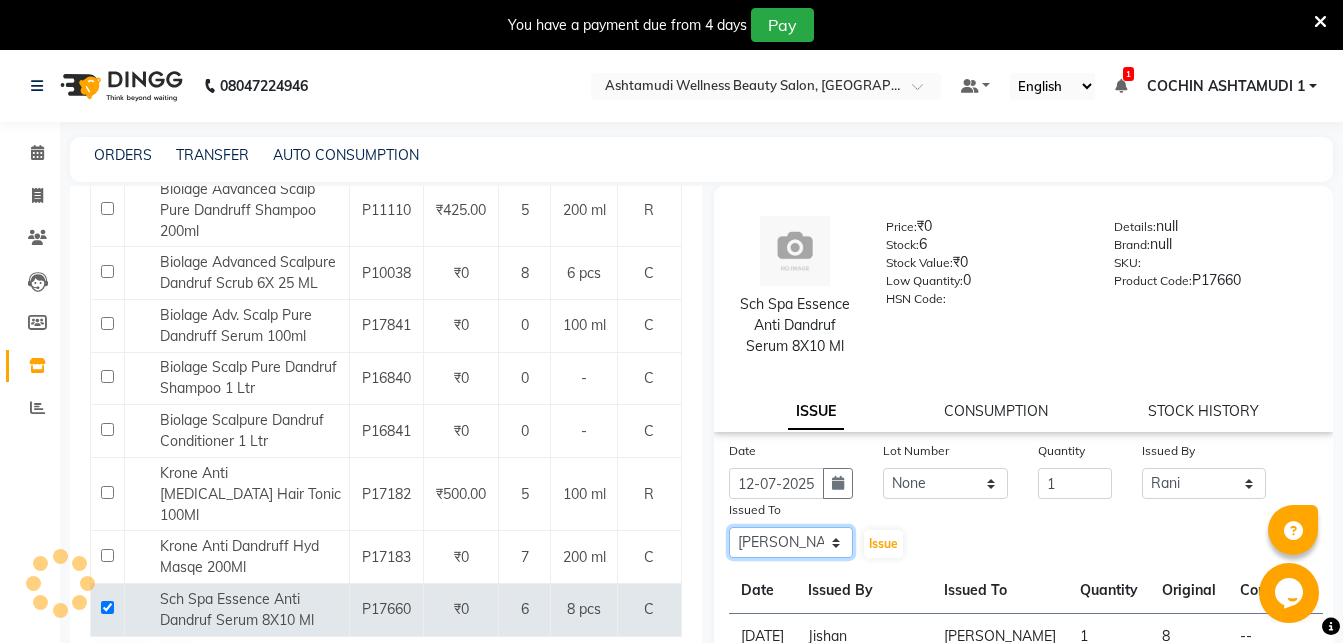 click on "[PERSON_NAME]" 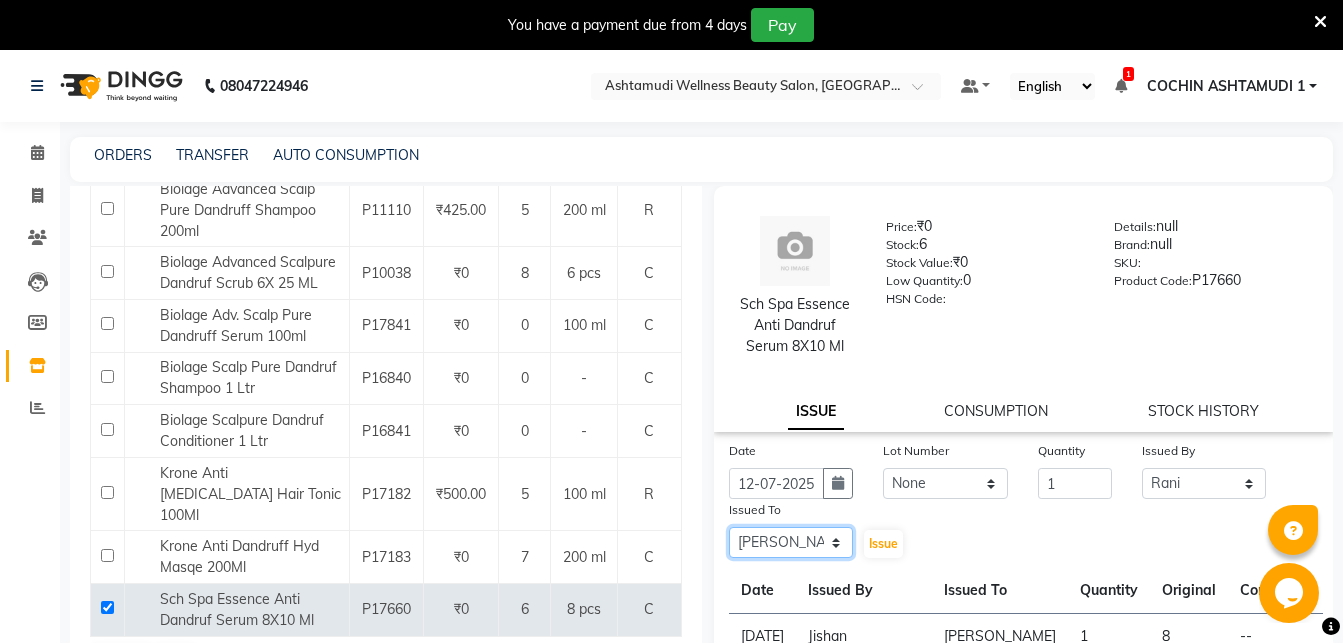 click on "Select Abhirami S Afsha Aiswarya B BINU MANGAR COCHIN ASHTAMUDI Danish Fousiya GIREESH Jishan Madonna Michael MANIKA RAI NEERA Priyanka rathi chowdhury  RAGHI FERNANDEZ Rani RASIYA  SALMAN ALI Savez" 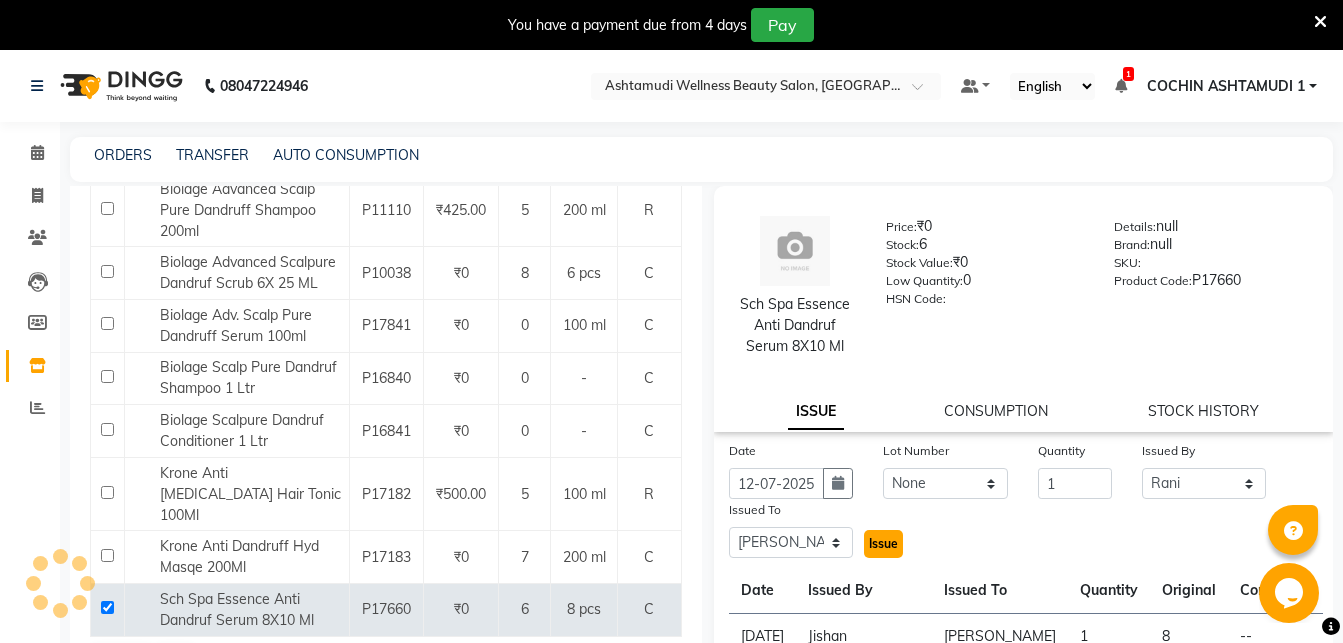 click on "Issue" 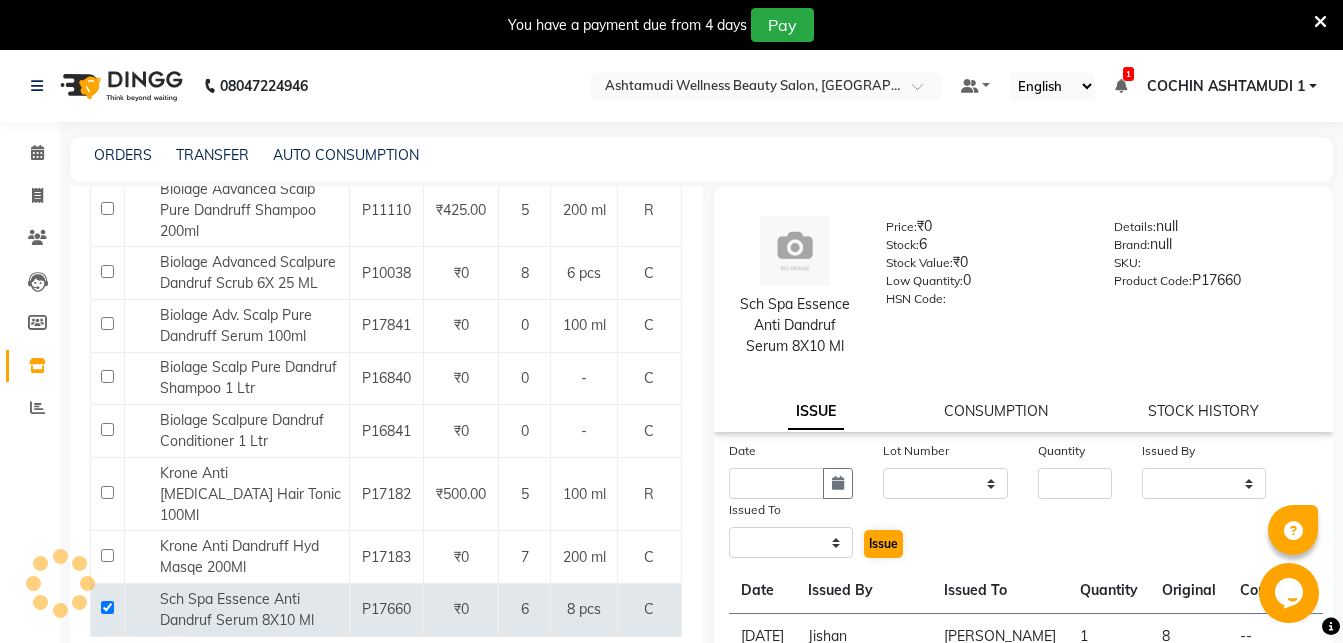 select 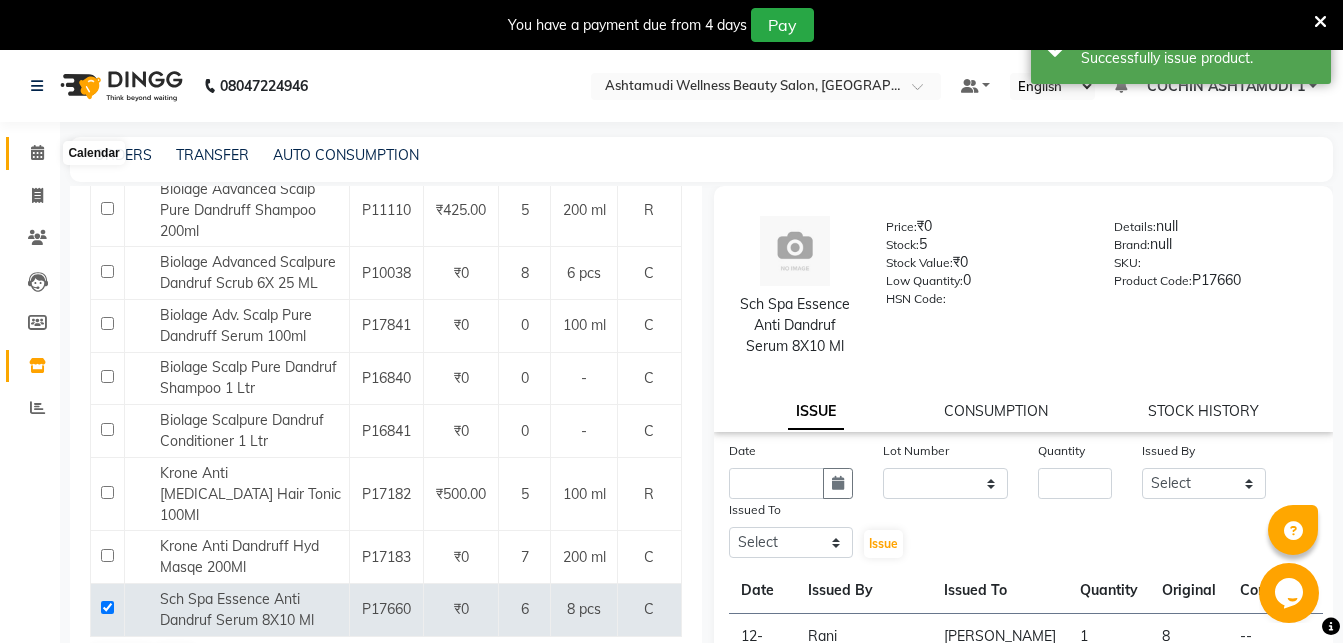 click 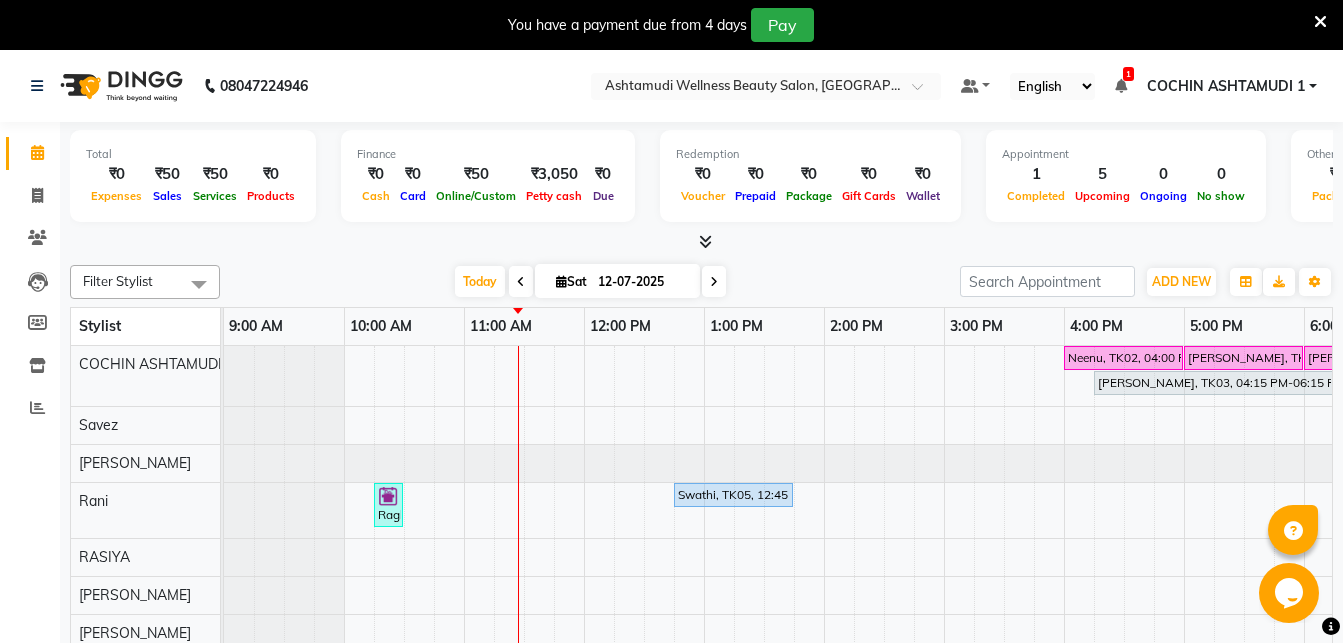 scroll, scrollTop: 402, scrollLeft: 0, axis: vertical 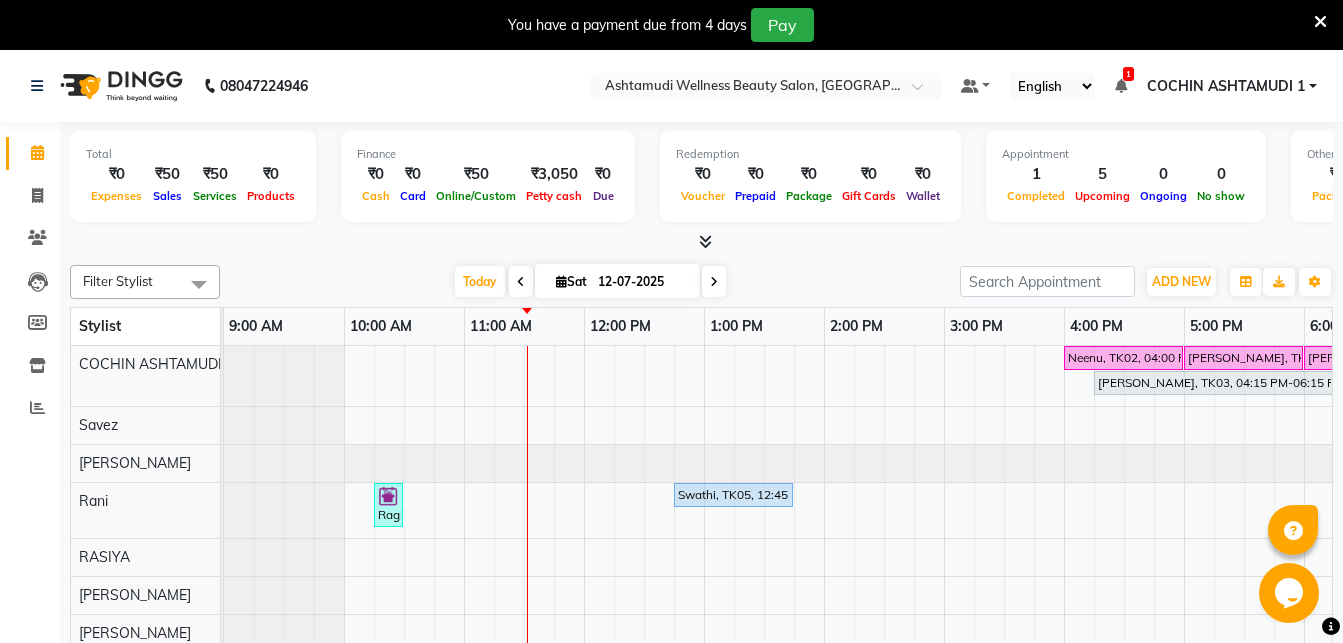 click at bounding box center [521, 281] 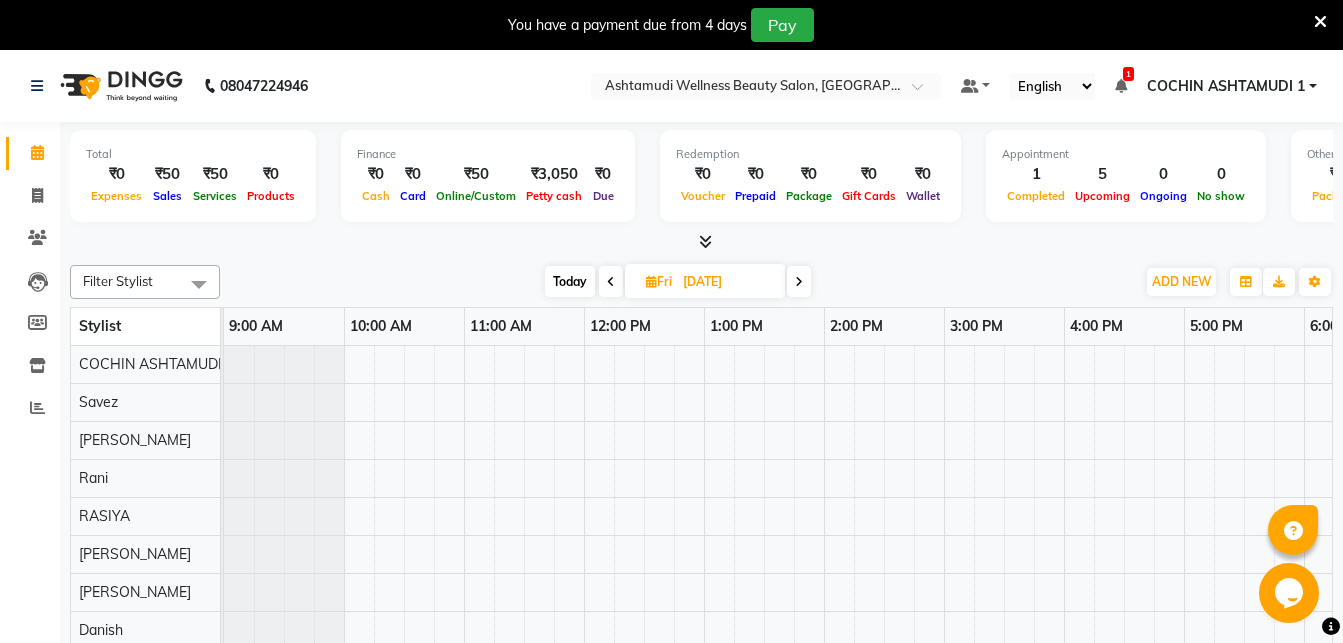 scroll, scrollTop: 0, scrollLeft: 241, axis: horizontal 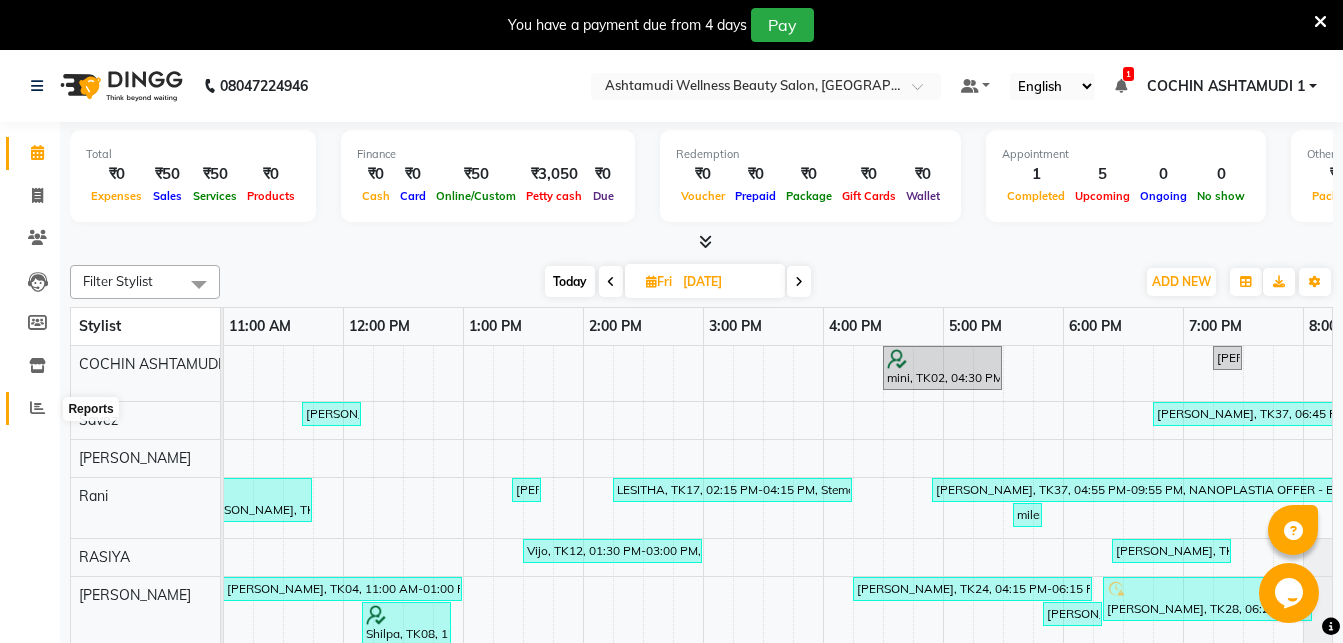 click 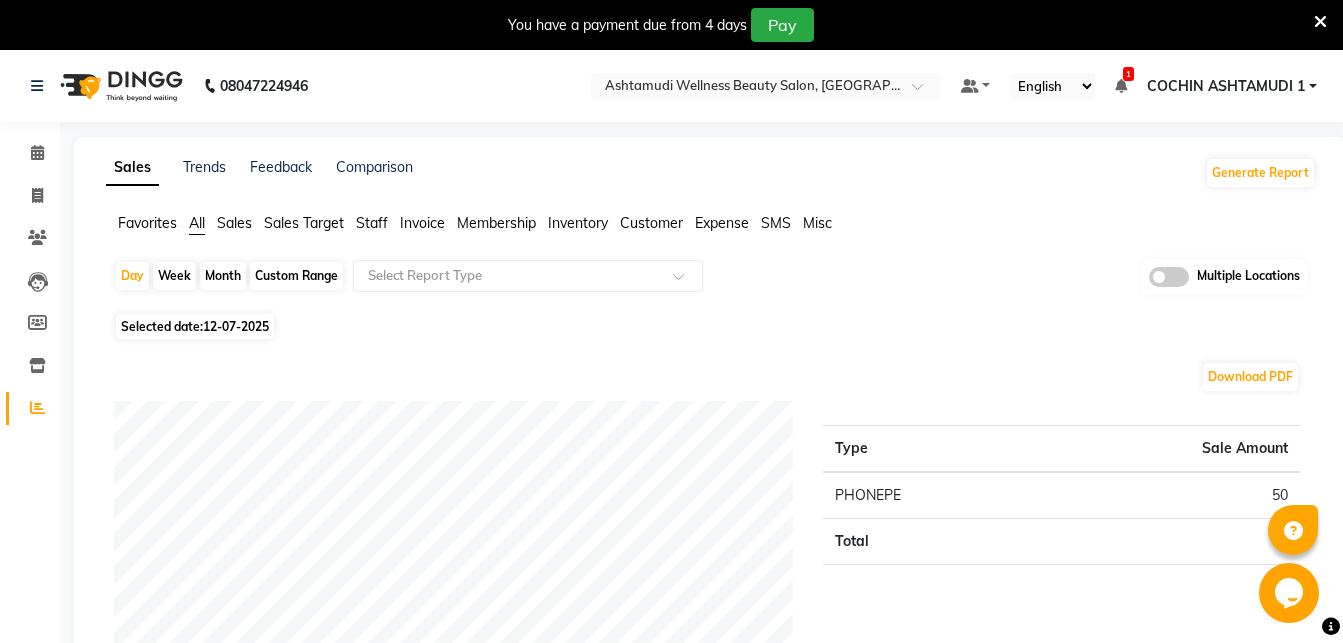 click on "Invoice" 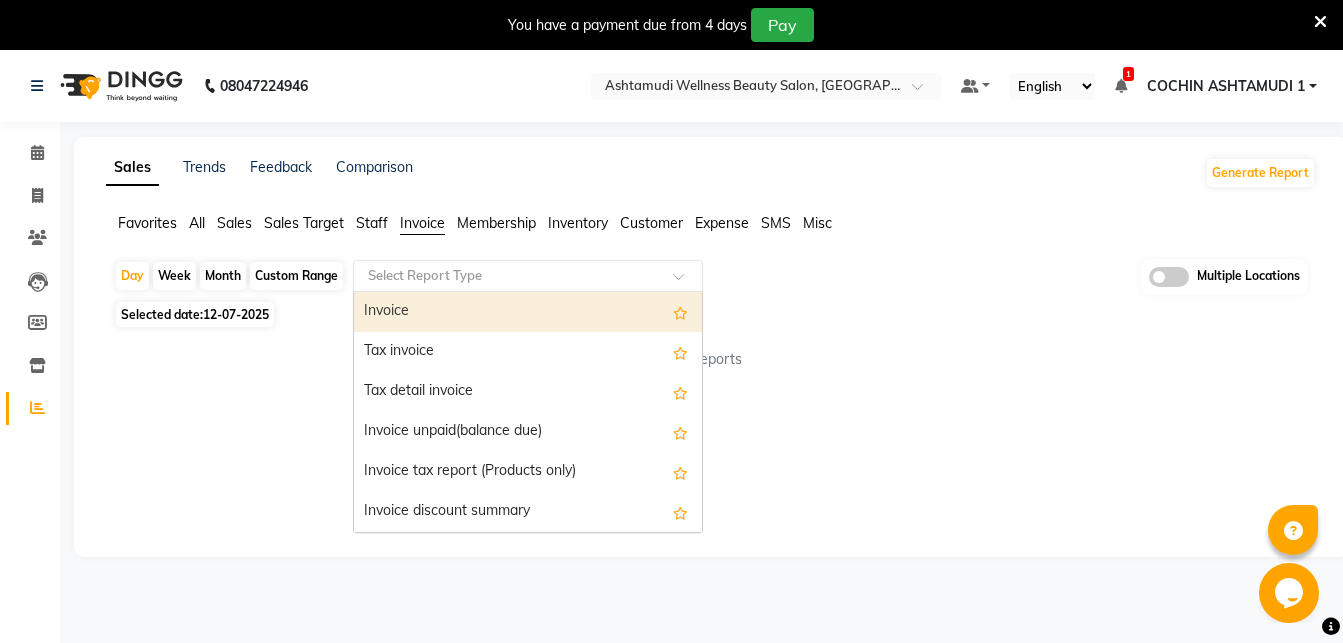 click on "Select Report Type" 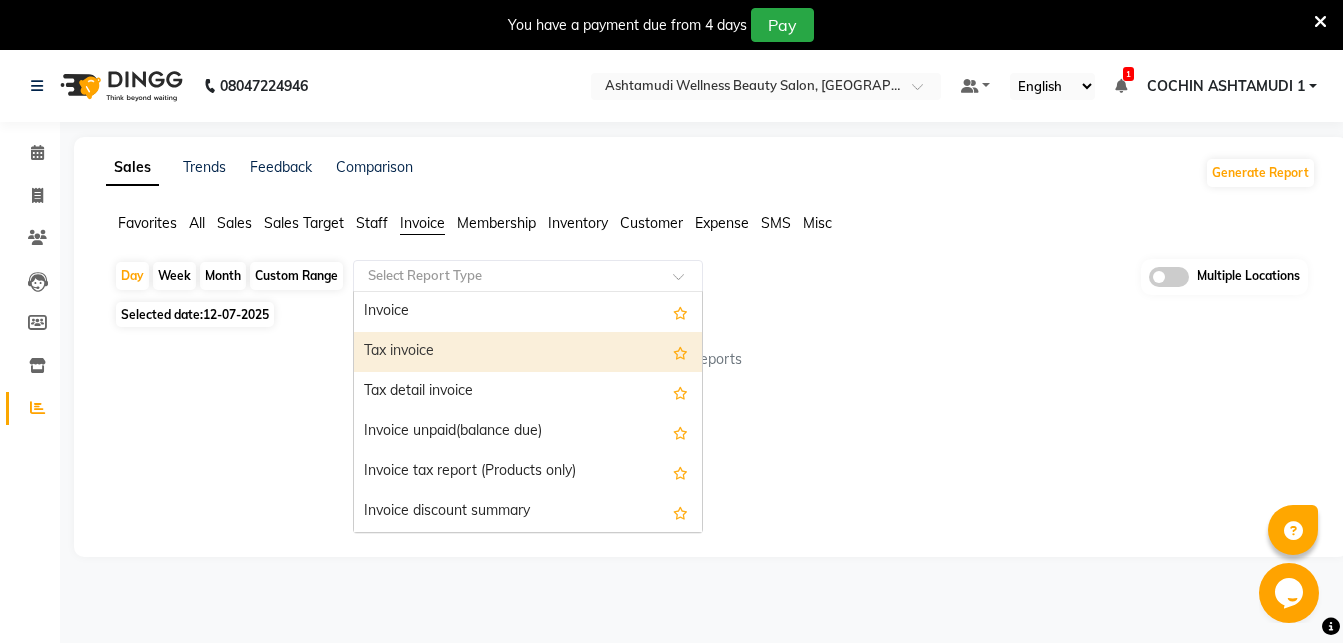 click on "Tax invoice" at bounding box center [528, 352] 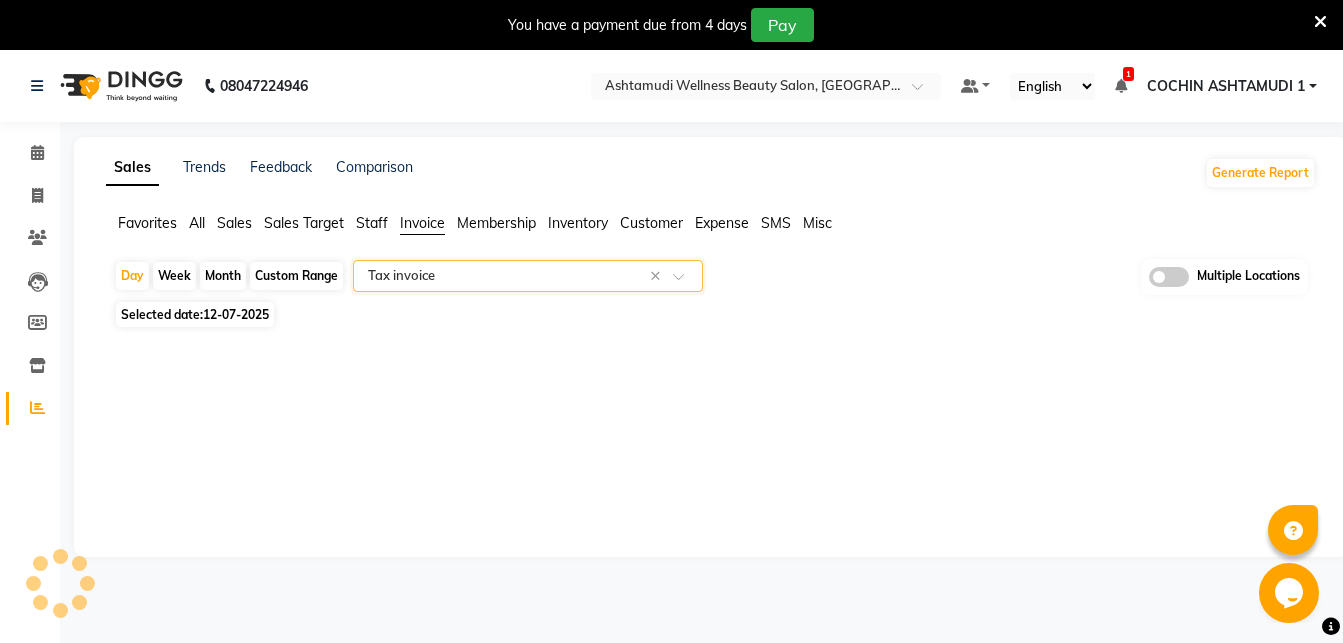 select on "full_report" 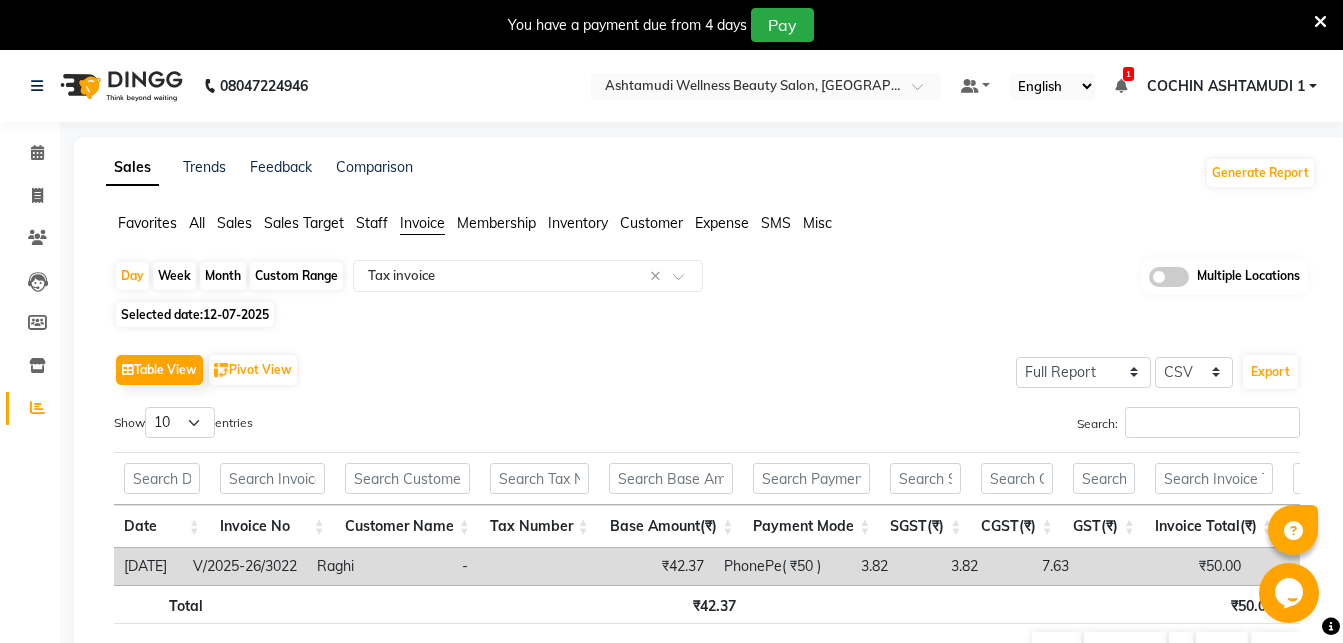 click on "Custom Range" 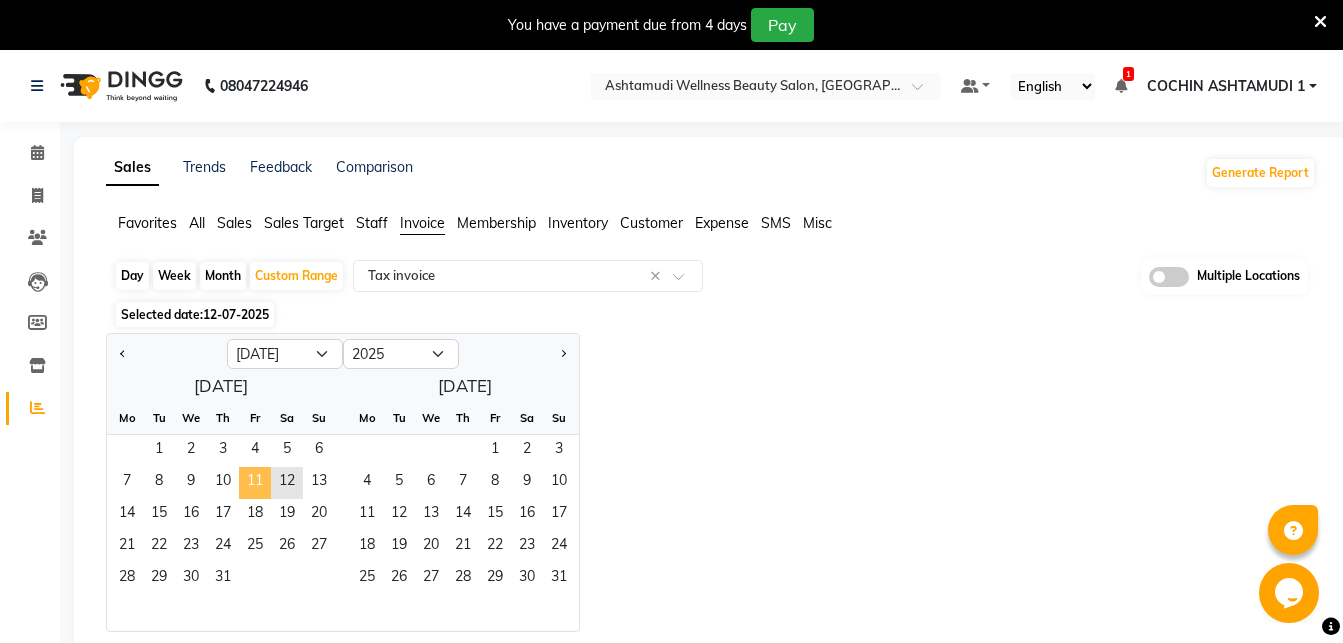 click on "11" 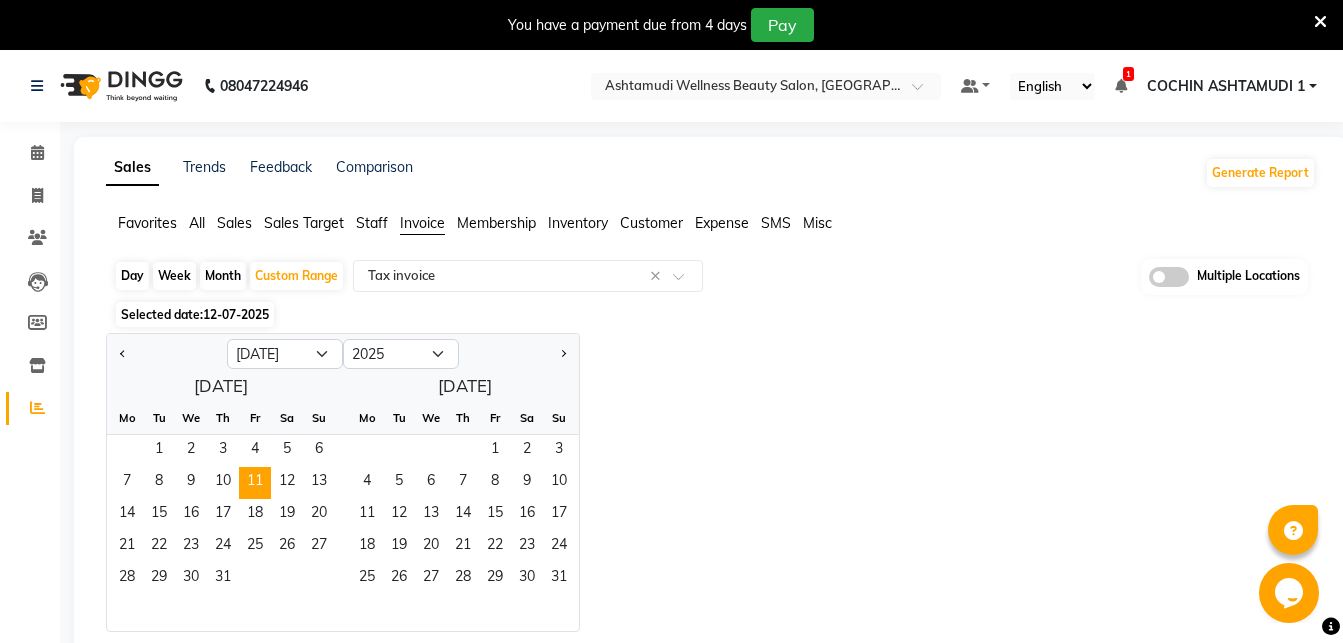 click on "Jan Feb Mar Apr May Jun Jul Aug Sep Oct Nov Dec 2015 2016 2017 2018 2019 2020 2021 2022 2023 2024 2025 2026 2027 2028 2029 2030 2031 2032 2033 2034 2035  July 2025  Mo Tu We Th Fr Sa Su  1   2   3   4   5   6   7   8   9   10   11   12   13   14   15   16   17   18   19   20   21   22   23   24   25   26   27   28   29   30   31   August 2025  Mo Tu We Th Fr Sa Su  1   2   3   4   5   6   7   8   9   10   11   12   13   14   15   16   17   18   19   20   21   22   23   24   25   26   27   28   29   30   31" 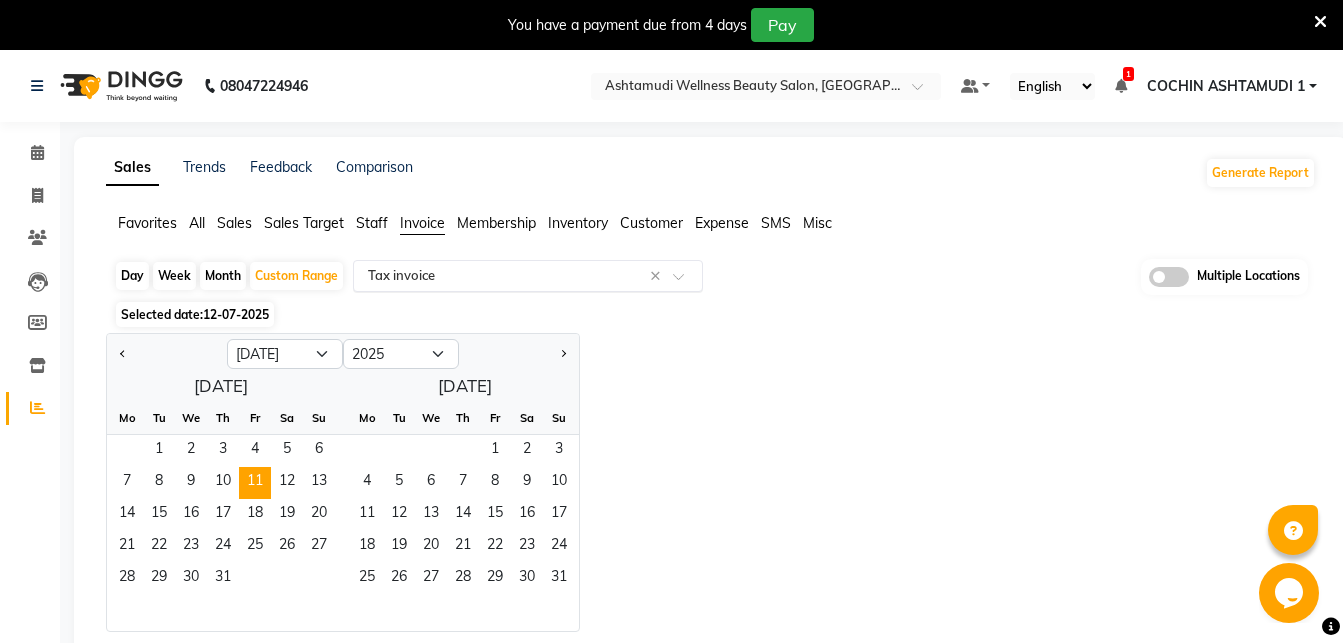 click 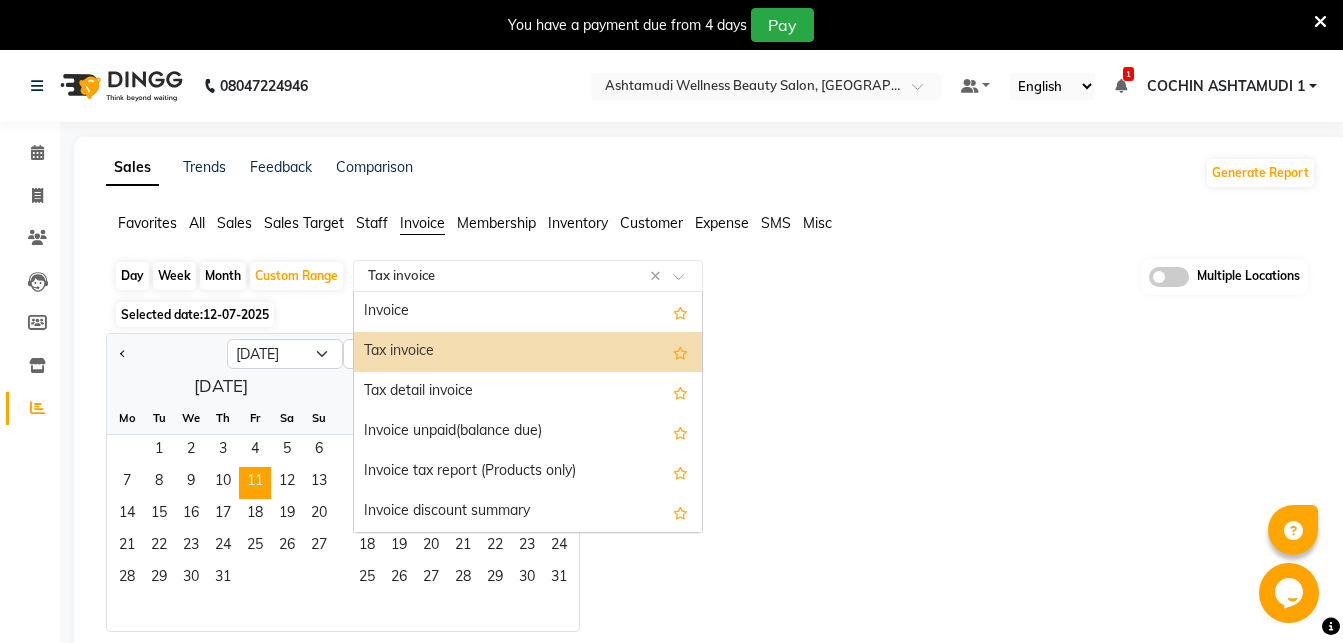 click on "Tax invoice" at bounding box center [528, 352] 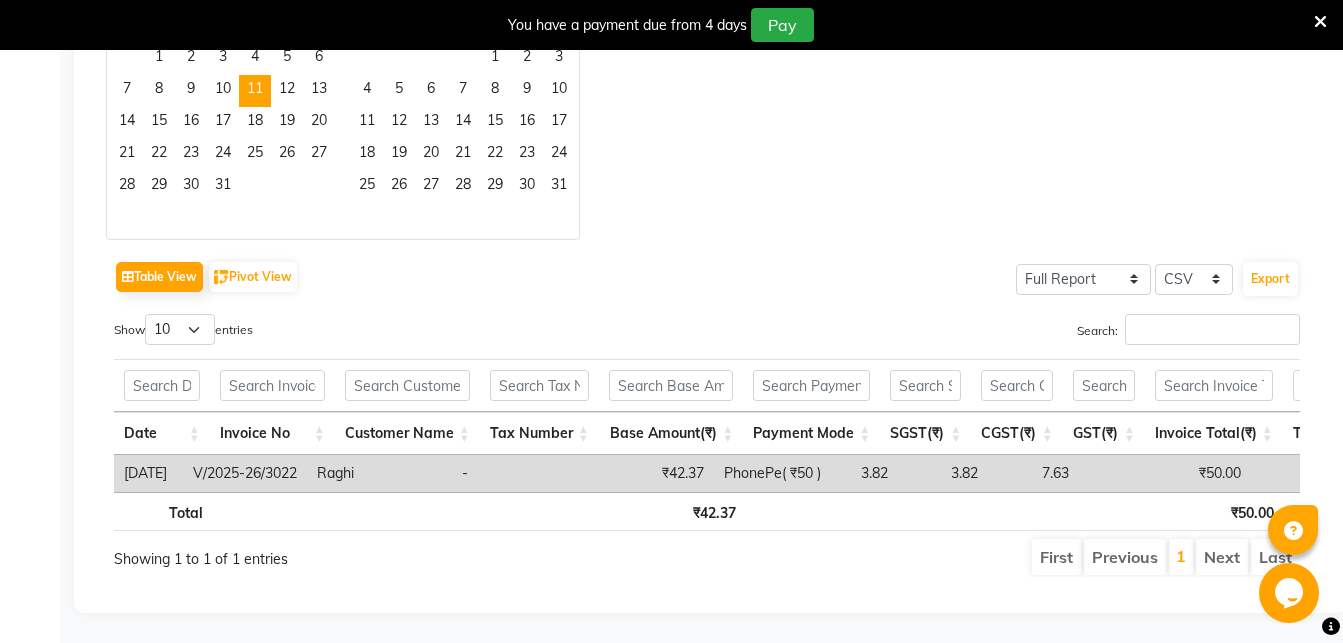 scroll, scrollTop: 19, scrollLeft: 0, axis: vertical 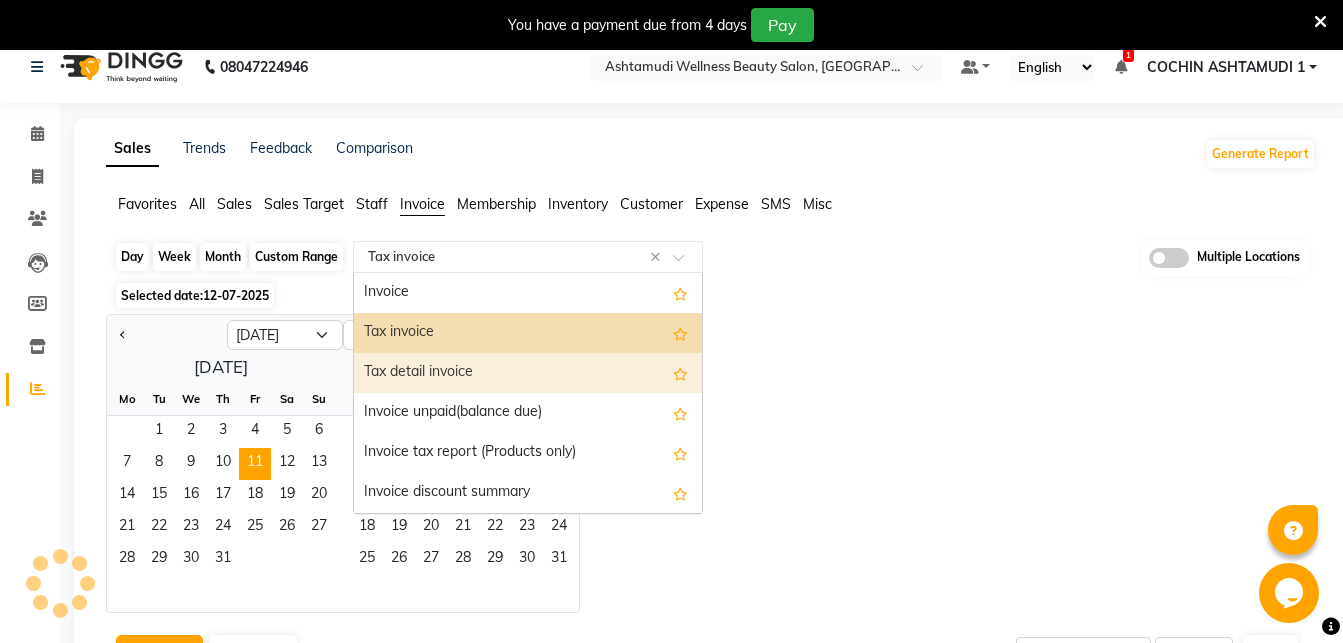 click on "Custom Range" 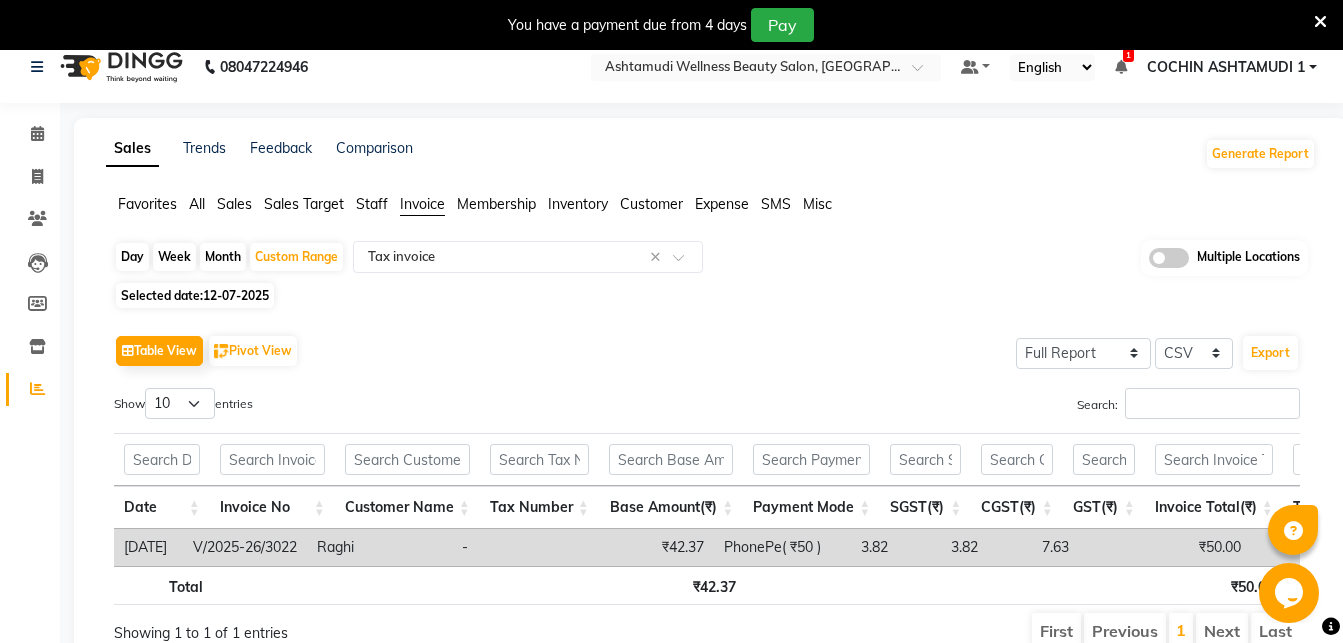 click on "Day" 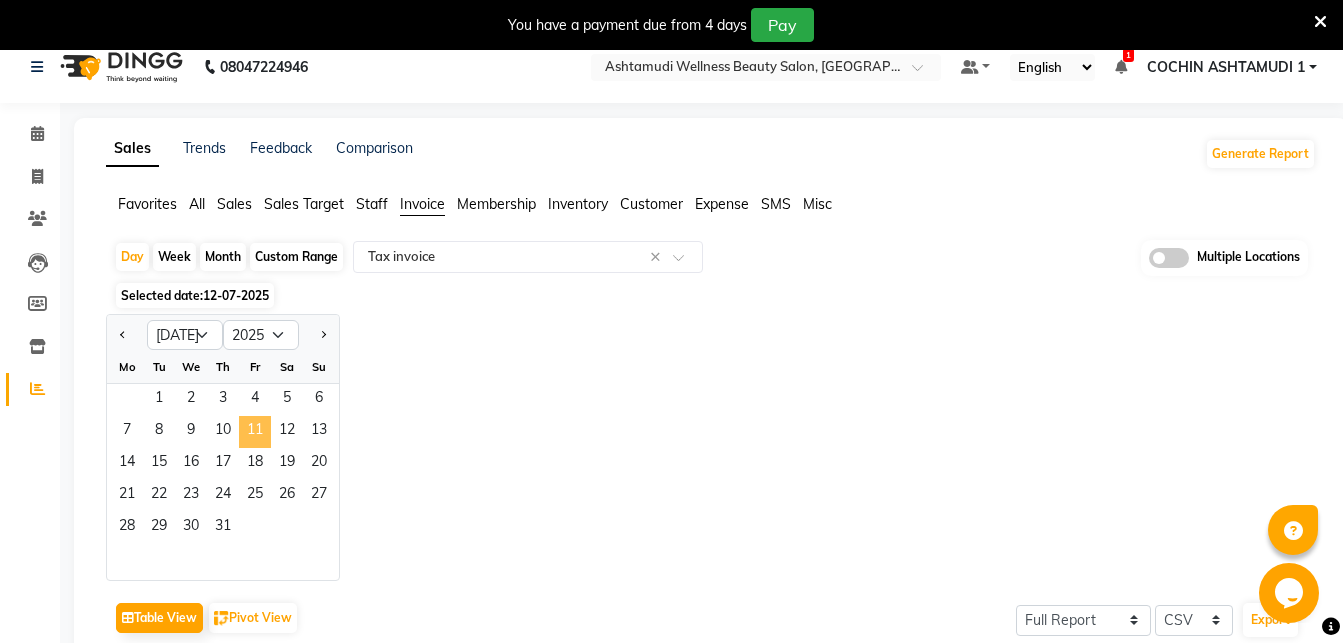 click on "11" 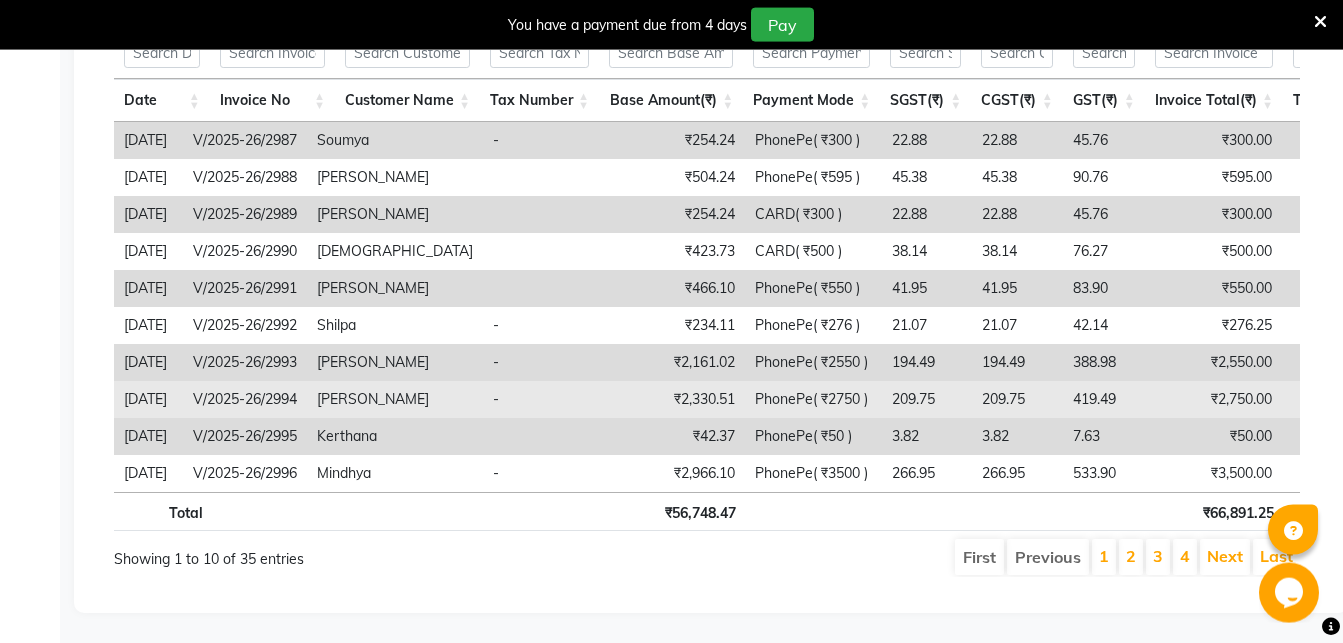 scroll, scrollTop: 461, scrollLeft: 0, axis: vertical 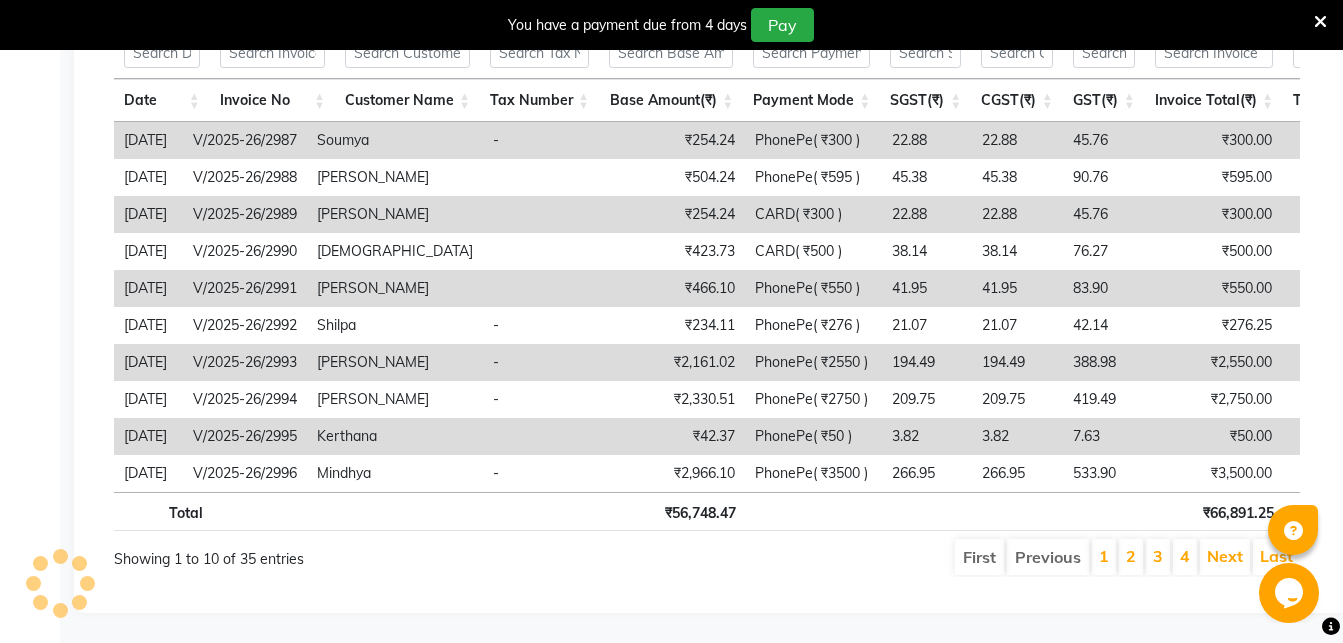 click on "2" at bounding box center (1131, 557) 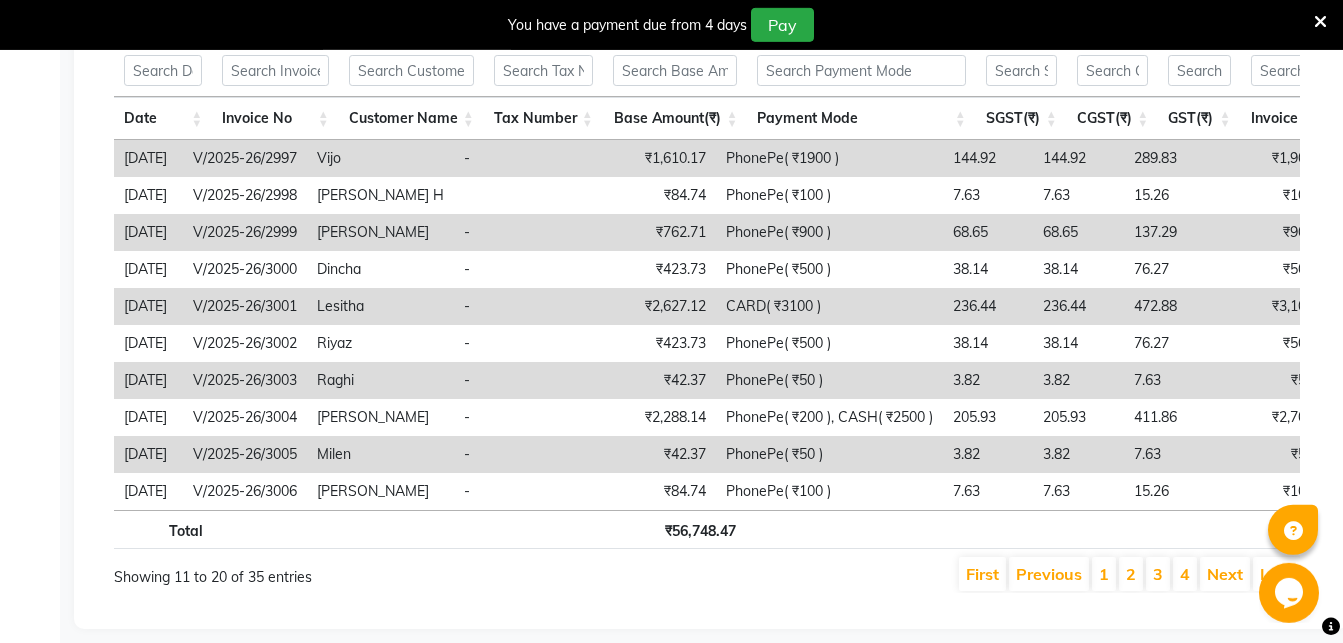scroll, scrollTop: 357, scrollLeft: 0, axis: vertical 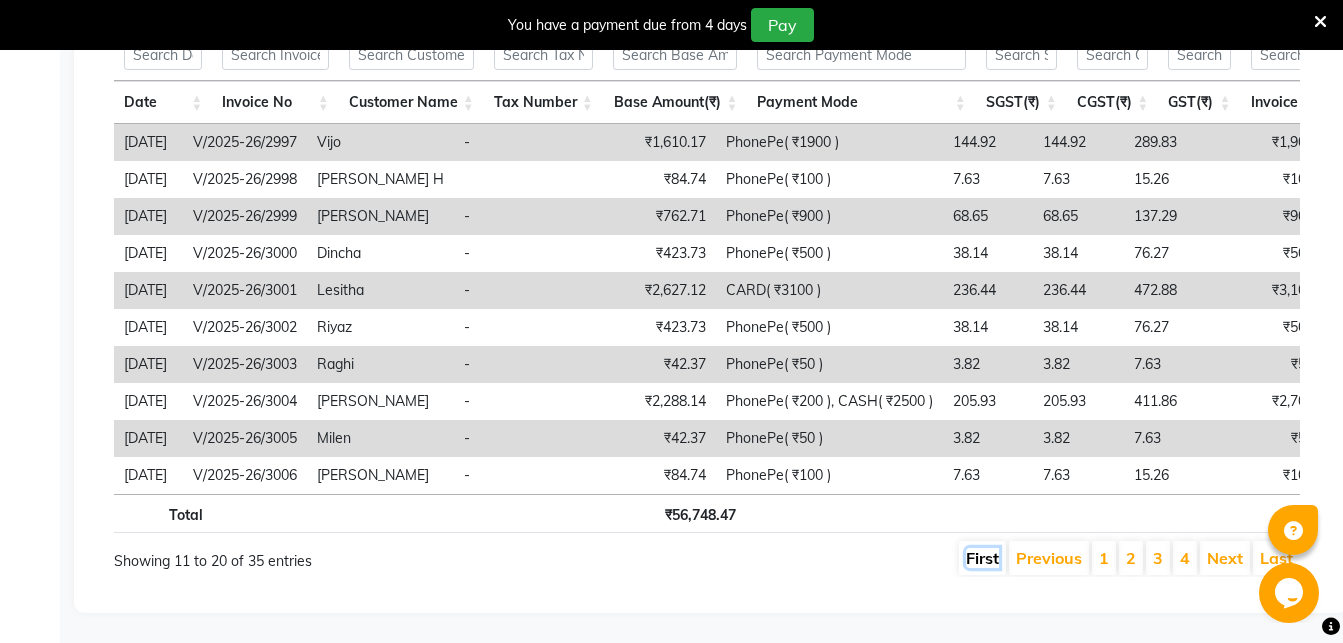 click on "First" at bounding box center (982, 558) 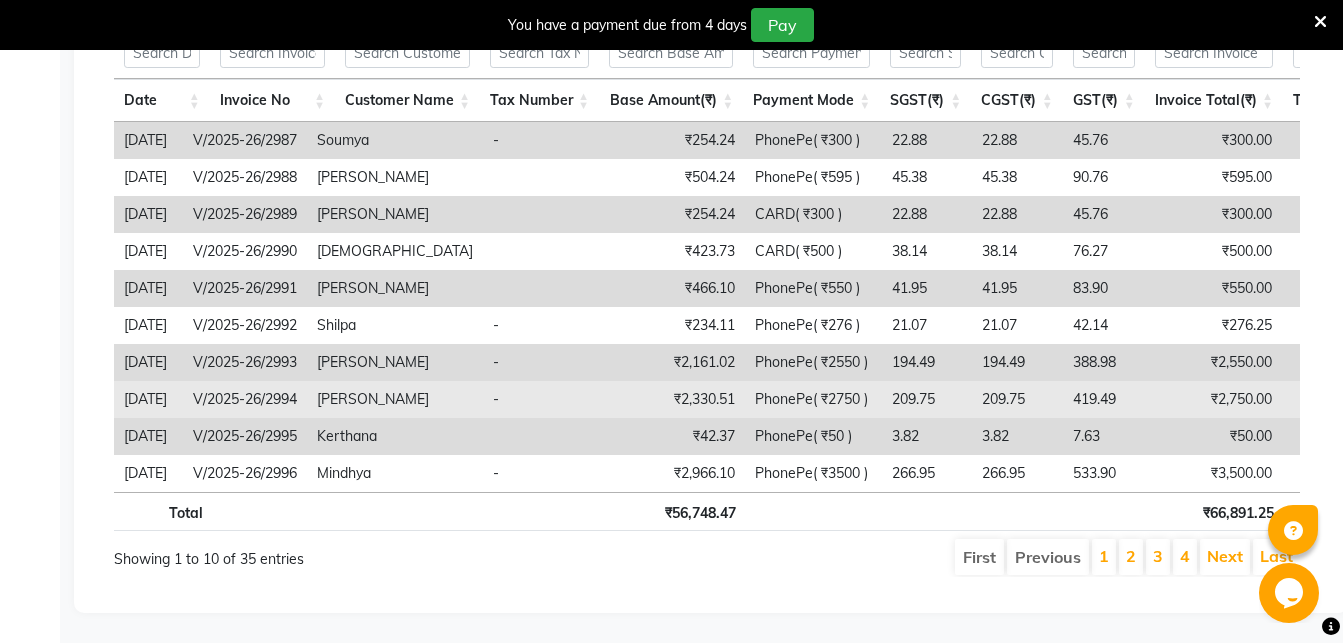 scroll, scrollTop: 461, scrollLeft: 0, axis: vertical 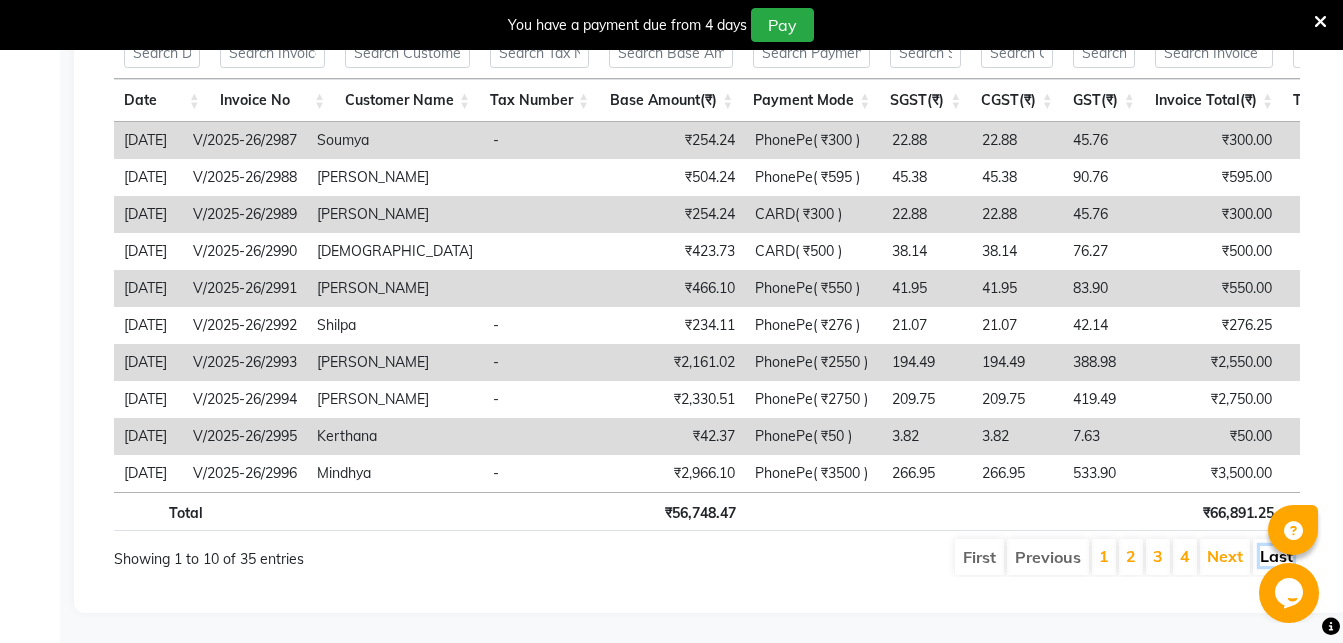 click on "Last" at bounding box center (1276, 556) 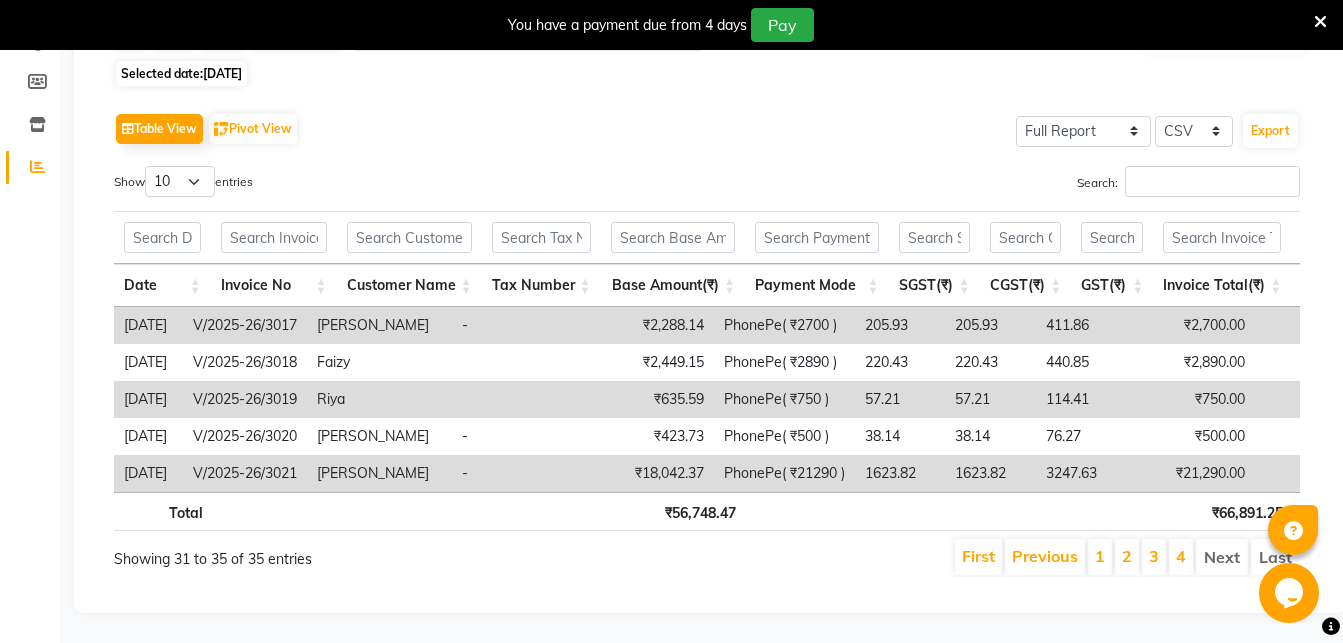 scroll, scrollTop: 276, scrollLeft: 0, axis: vertical 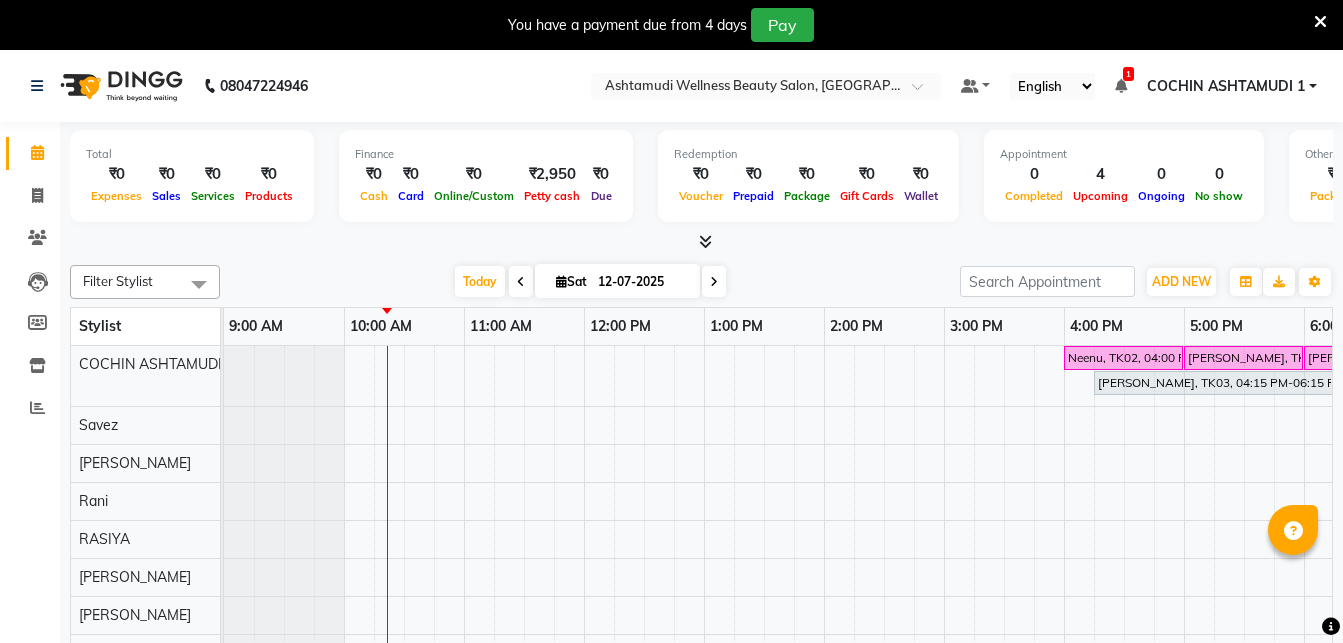 click at bounding box center [714, 281] 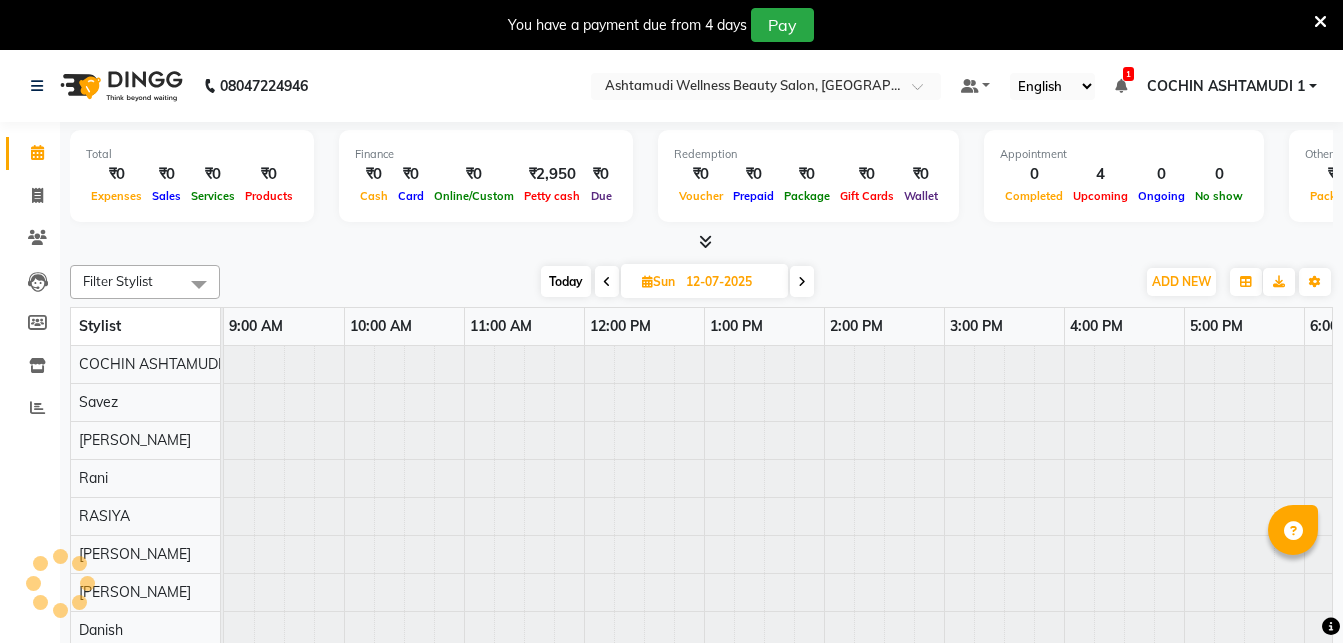 type on "13-07-2025" 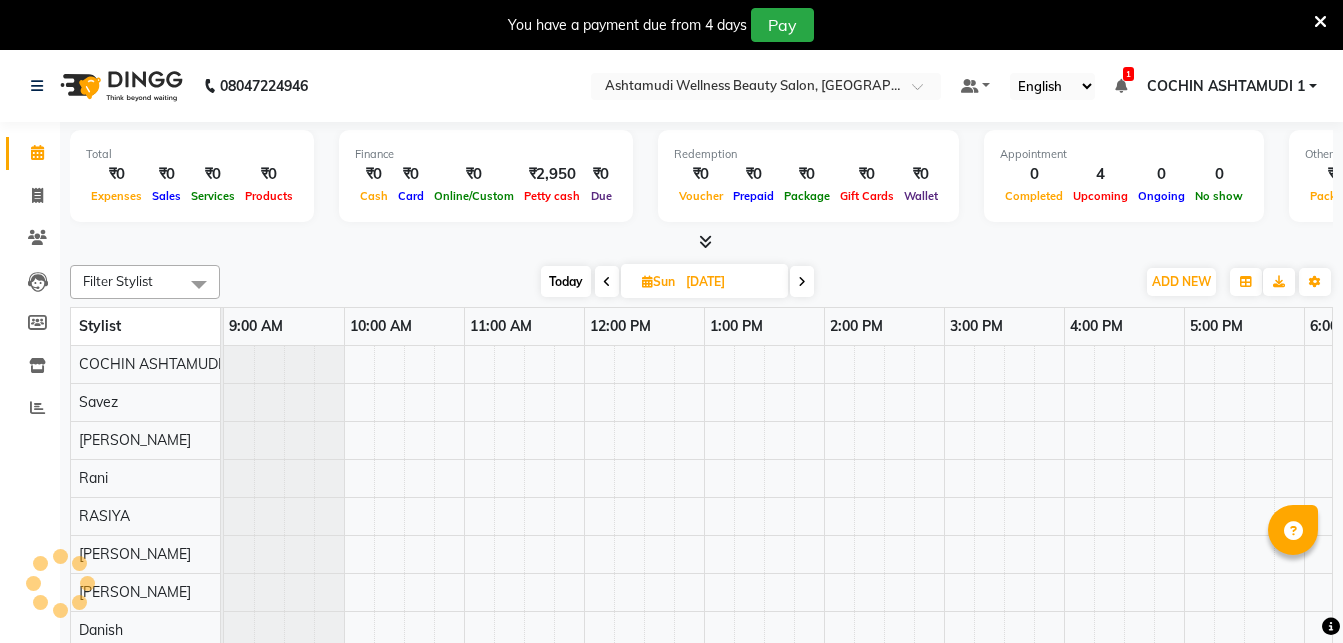 scroll, scrollTop: 0, scrollLeft: 121, axis: horizontal 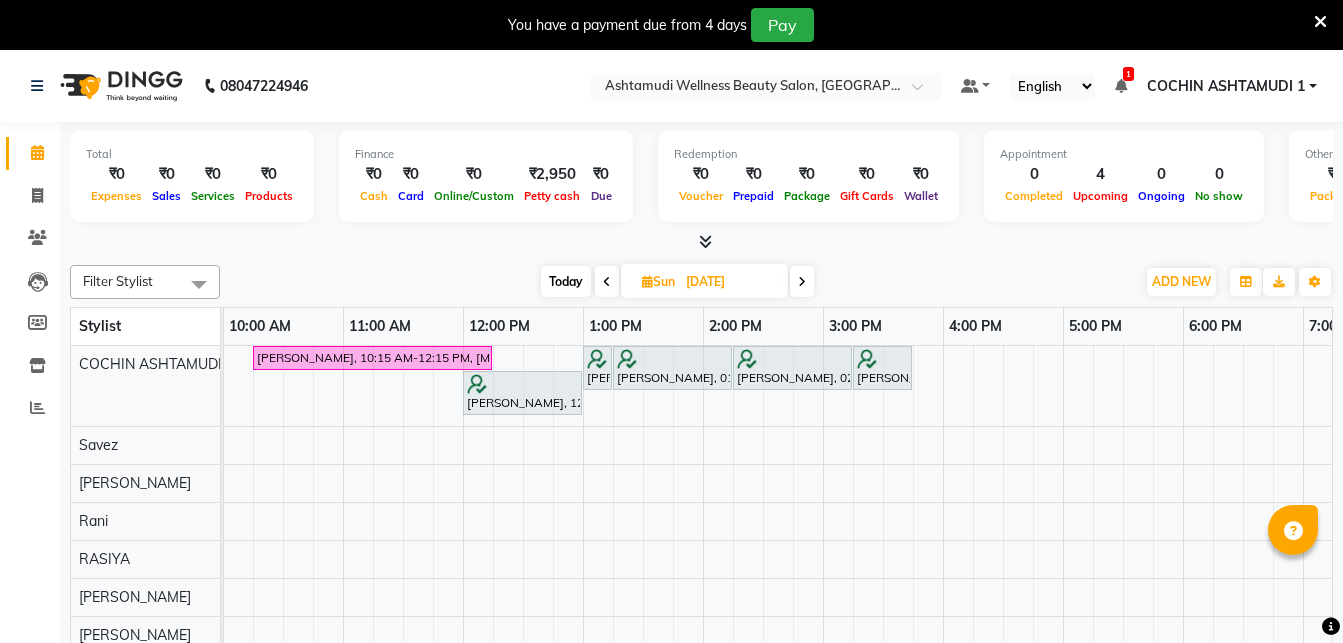 click on "swetha, 10:15 AM-12:15 PM, BOTOX OFFER - ELBOW LENGTH     Juby Mathew, 01:00 PM-01:15 PM, Eyebrows Threading     Juby Mathew, 01:15 PM-02:15 PM, Aroma Pedicure     Juby Mathew, 02:15 PM-03:15 PM, Fruit Facial     Juby Mathew, 03:15 PM-03:45 PM, Gents Normal Hair Cut     Juby Mathew, 12:00 PM-01:00 PM, Hair Spa" at bounding box center (823, 709) 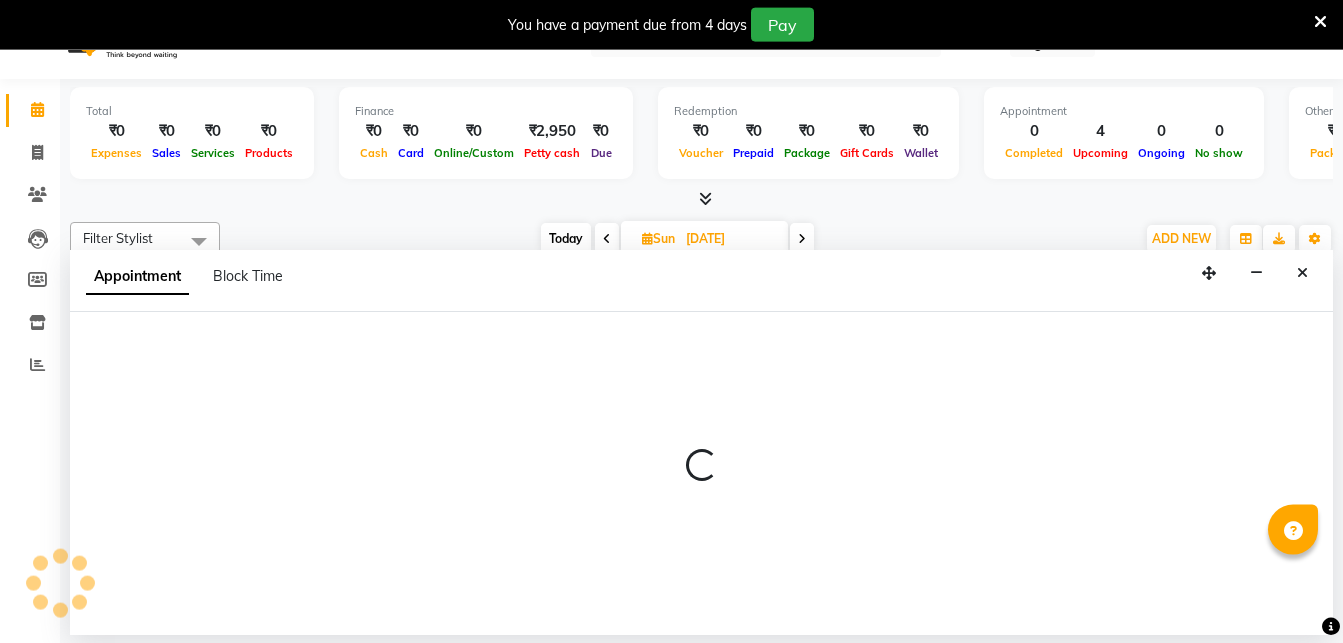 scroll, scrollTop: 50, scrollLeft: 0, axis: vertical 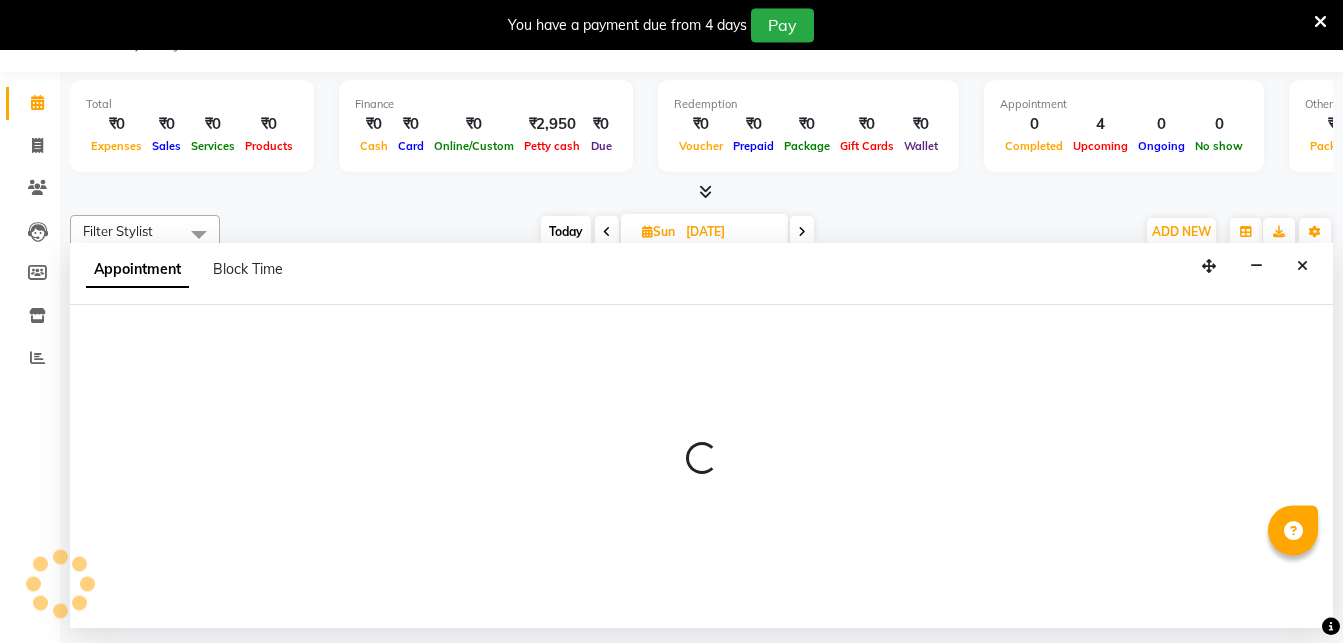 select on "34115" 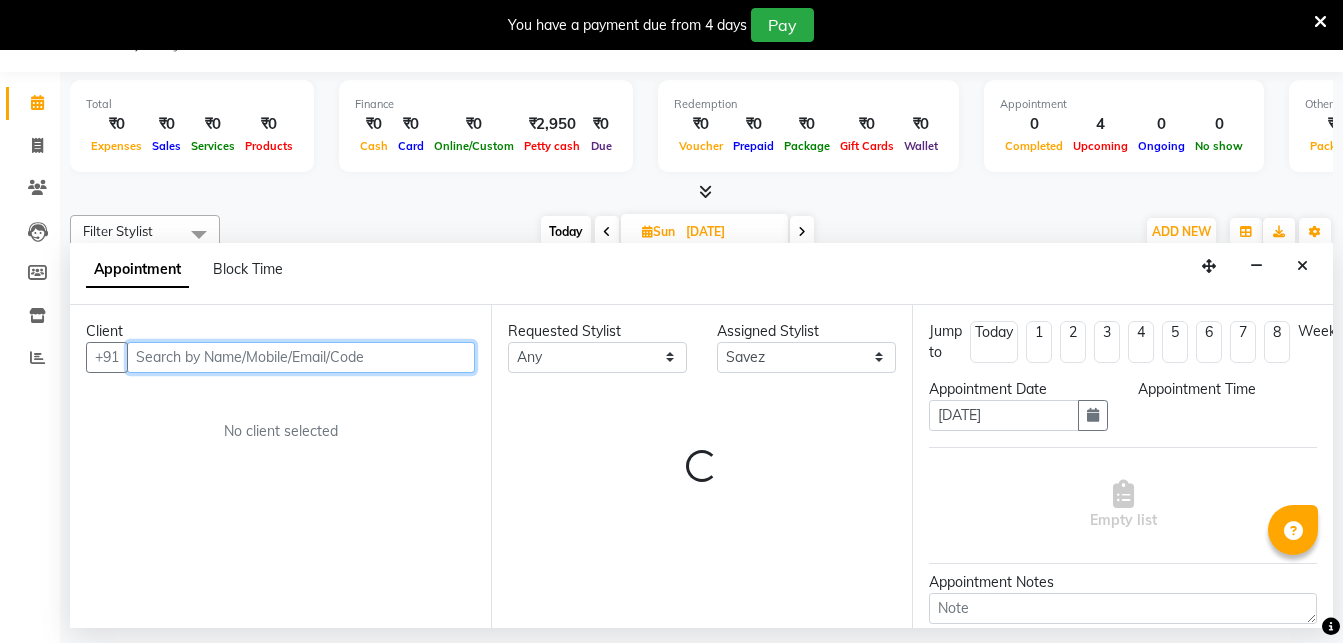 select on "660" 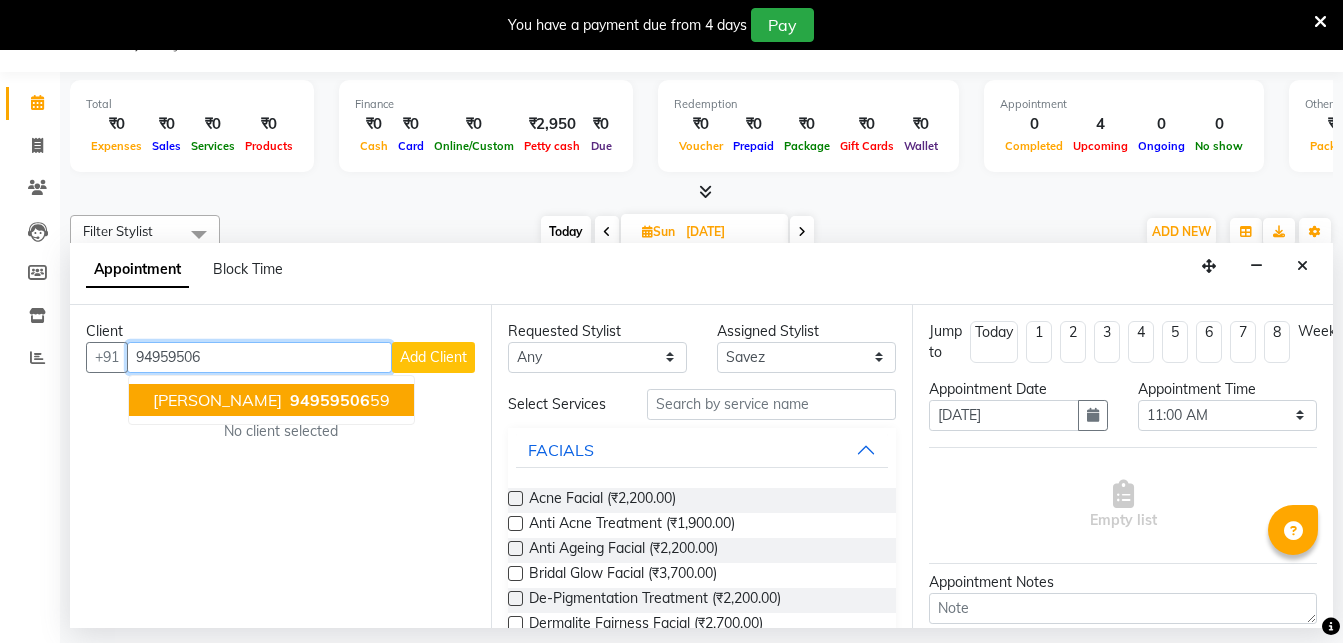 click on "94959506 59" at bounding box center [338, 400] 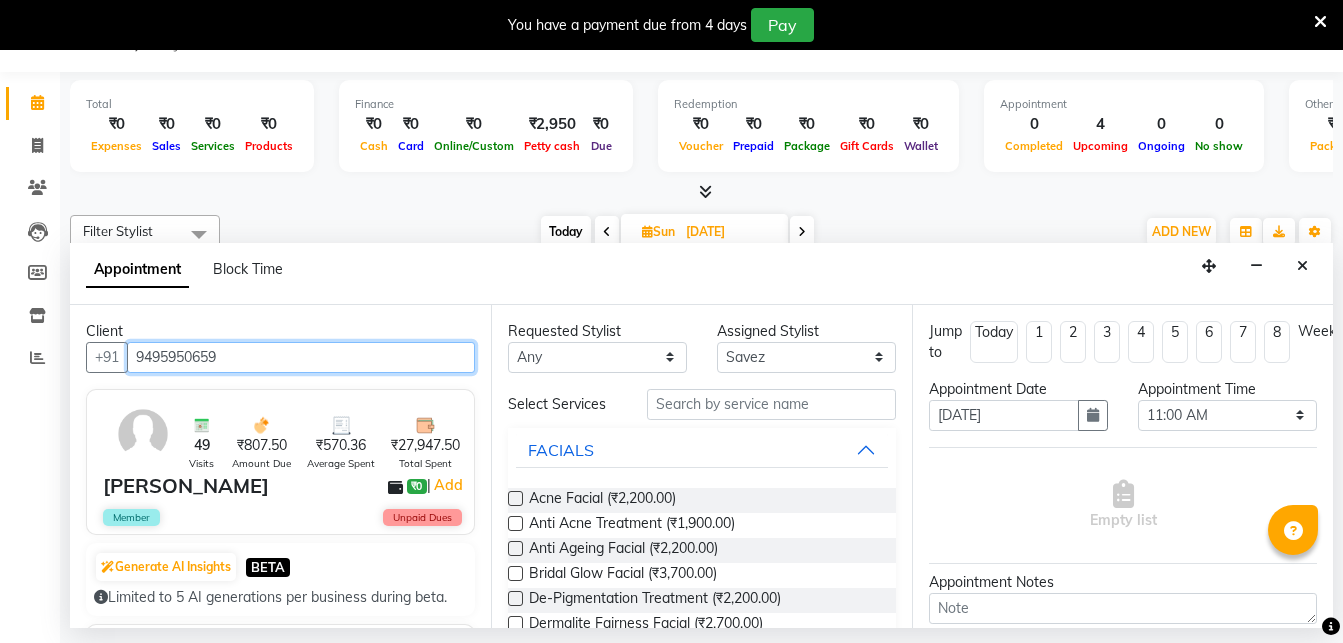 type on "9495950659" 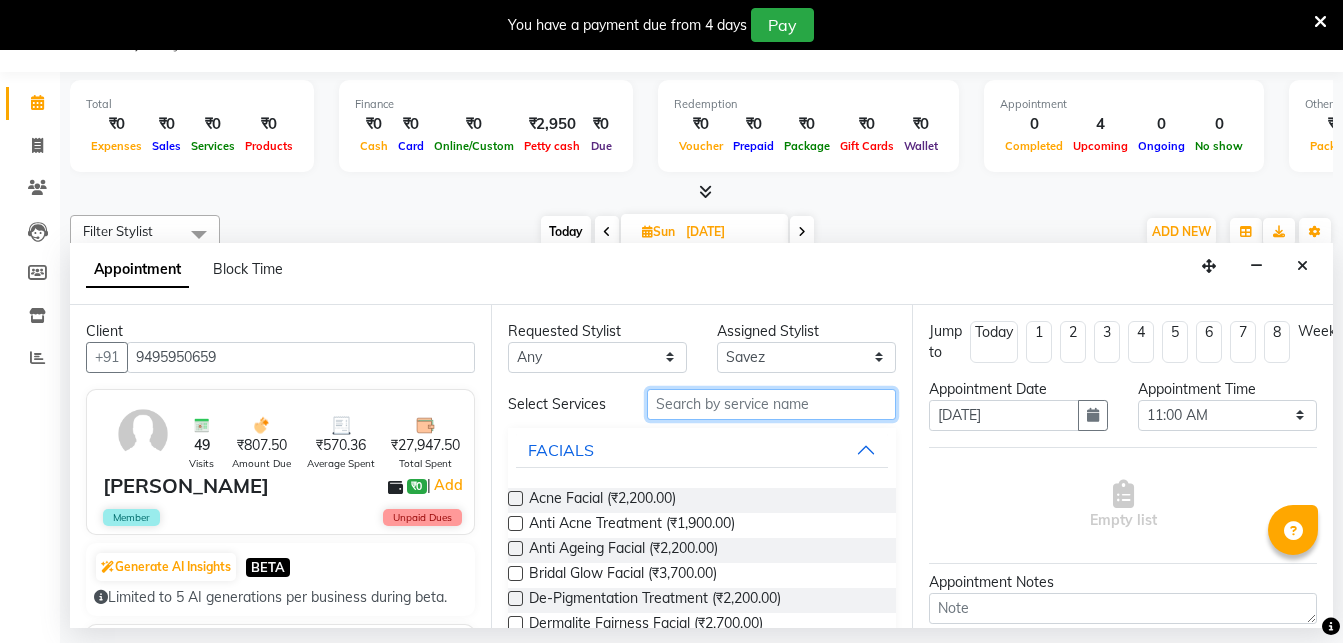 click at bounding box center [771, 404] 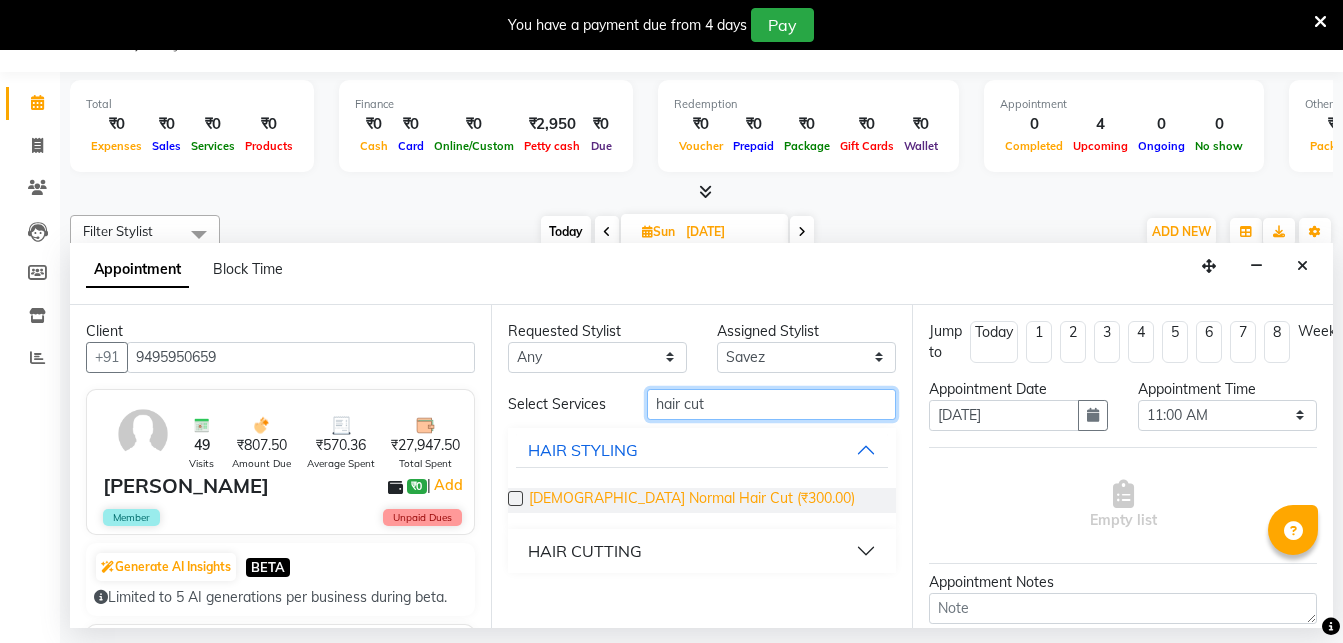 type on "hair cut" 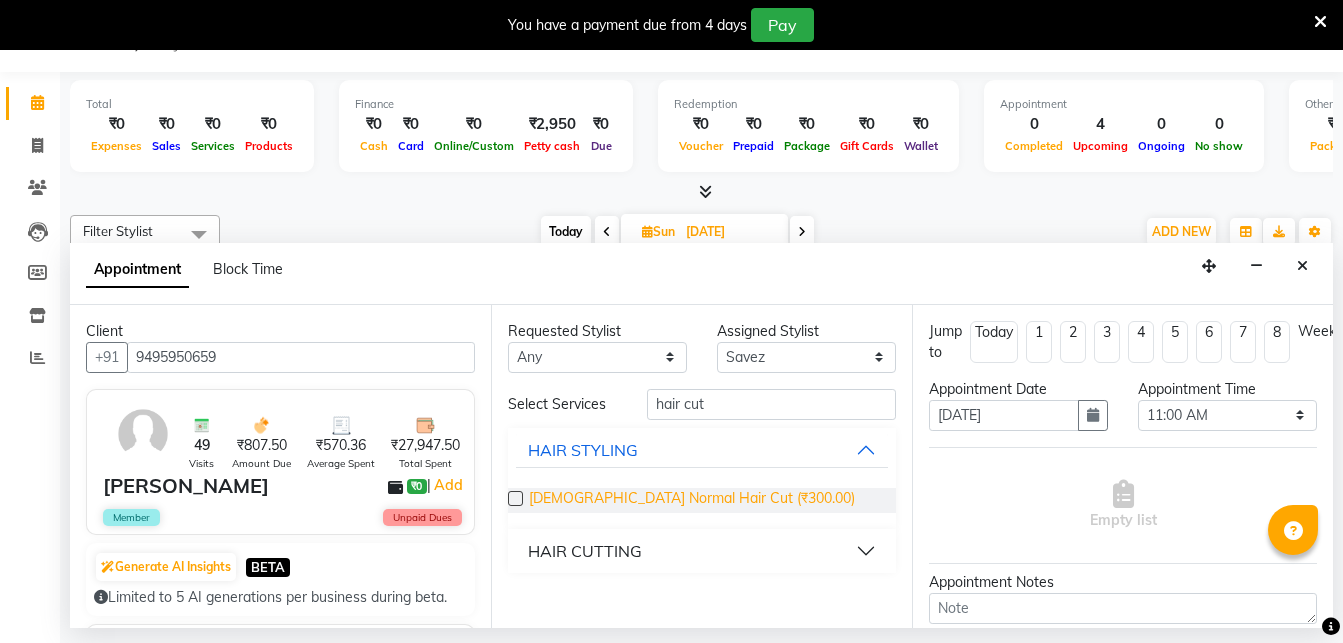 click on "Gents Normal Hair Cut (₹300.00)" at bounding box center (692, 500) 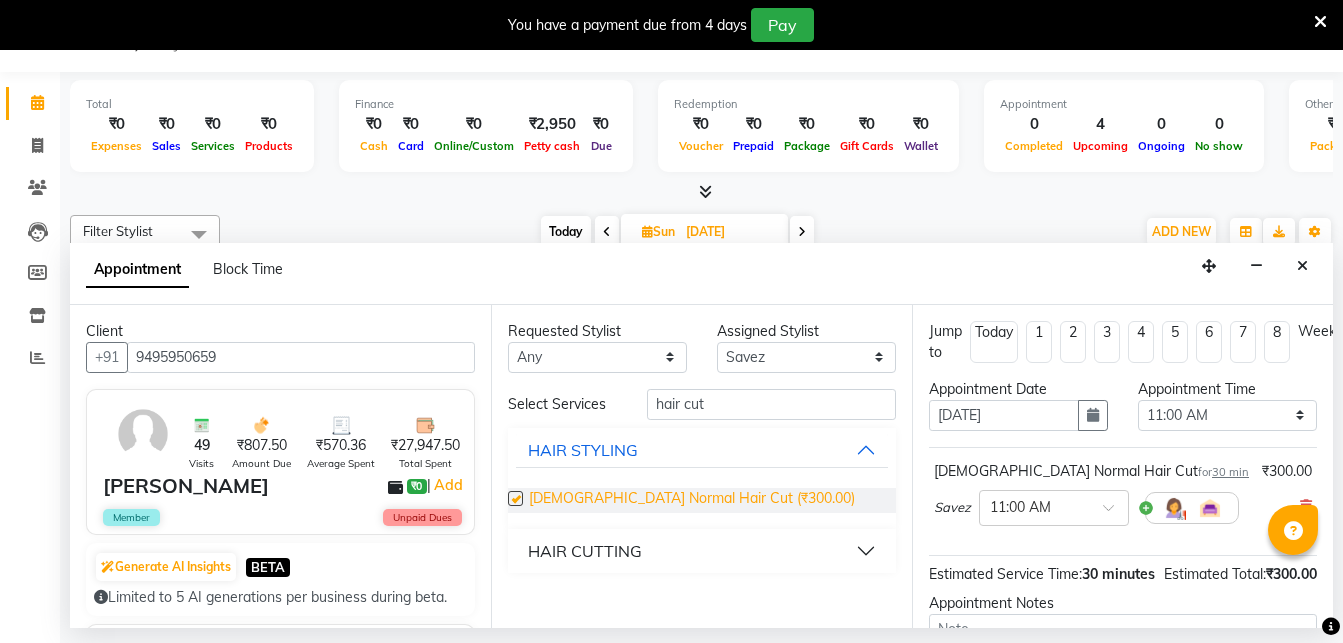 checkbox on "false" 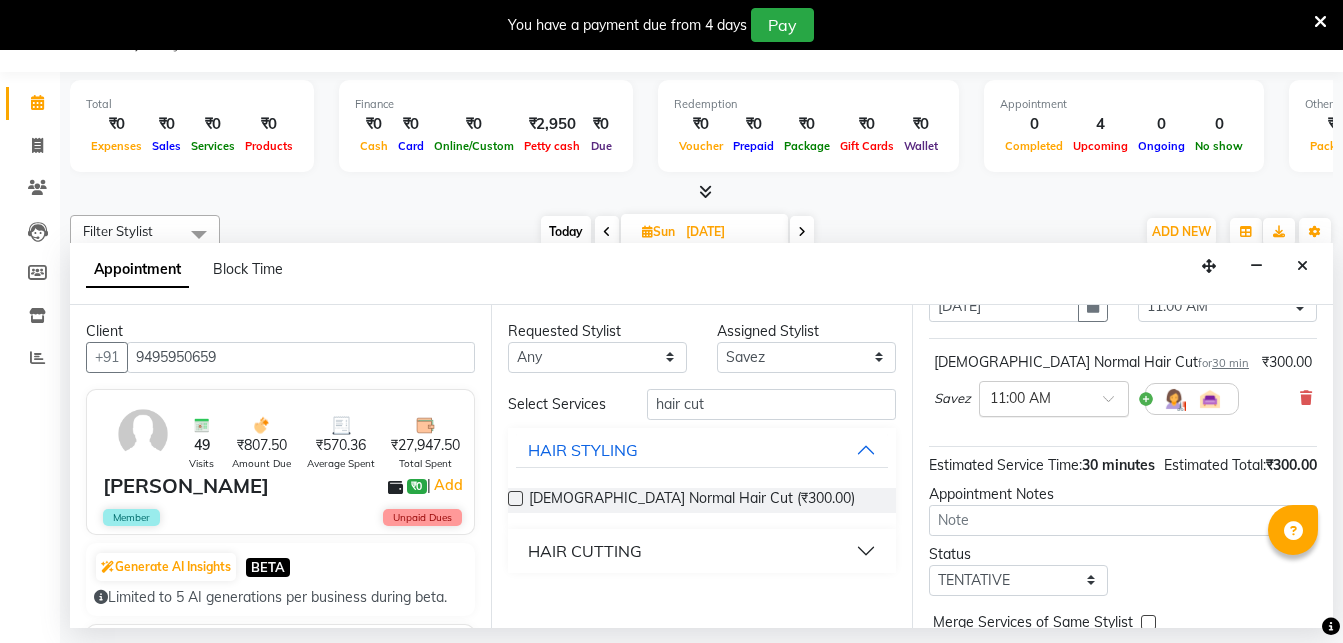 scroll, scrollTop: 207, scrollLeft: 0, axis: vertical 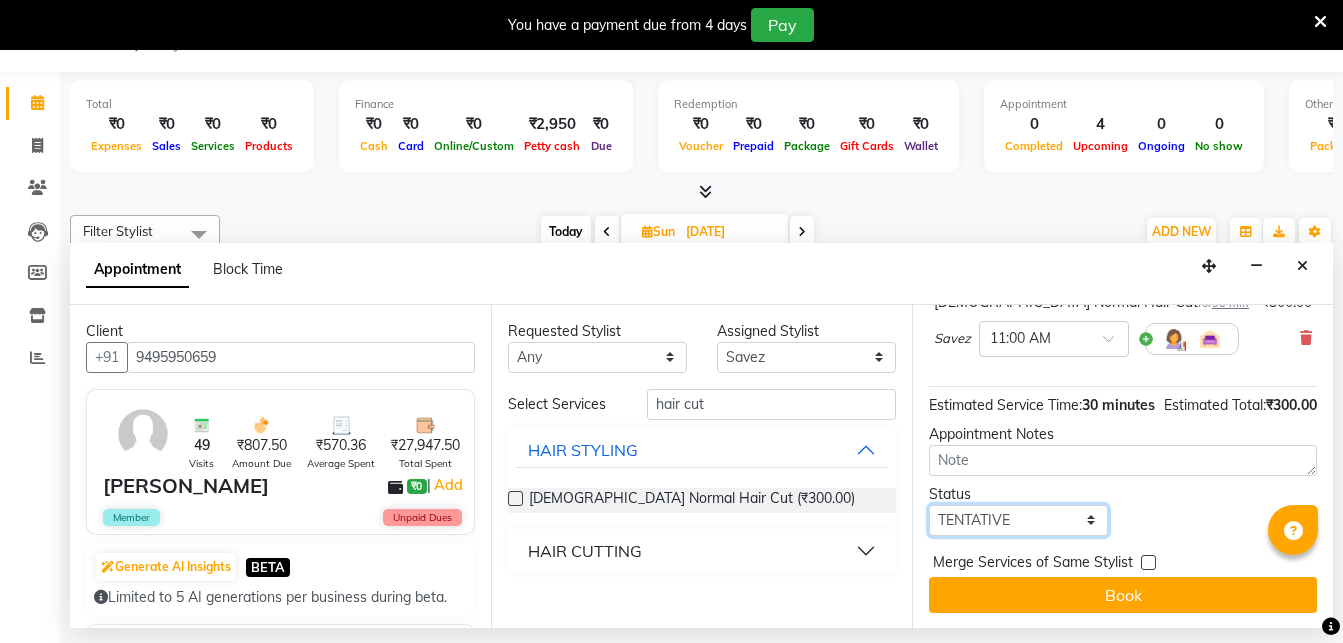 select on "upcoming" 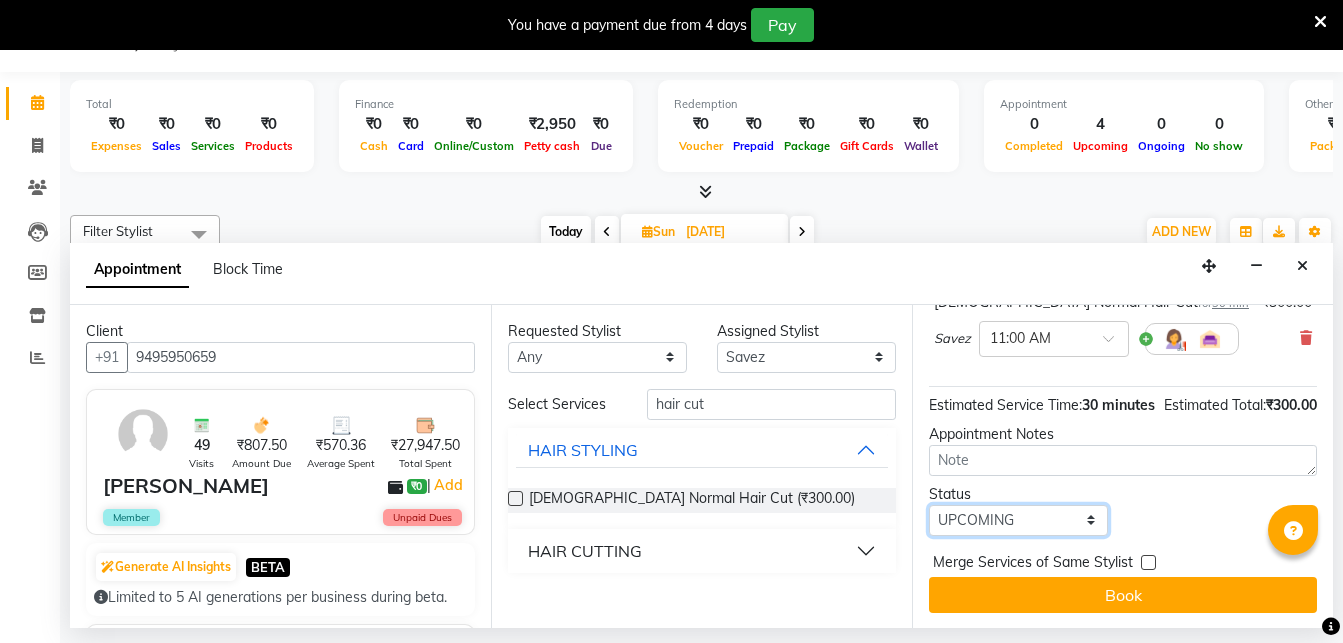click on "UPCOMING" at bounding box center (0, 0) 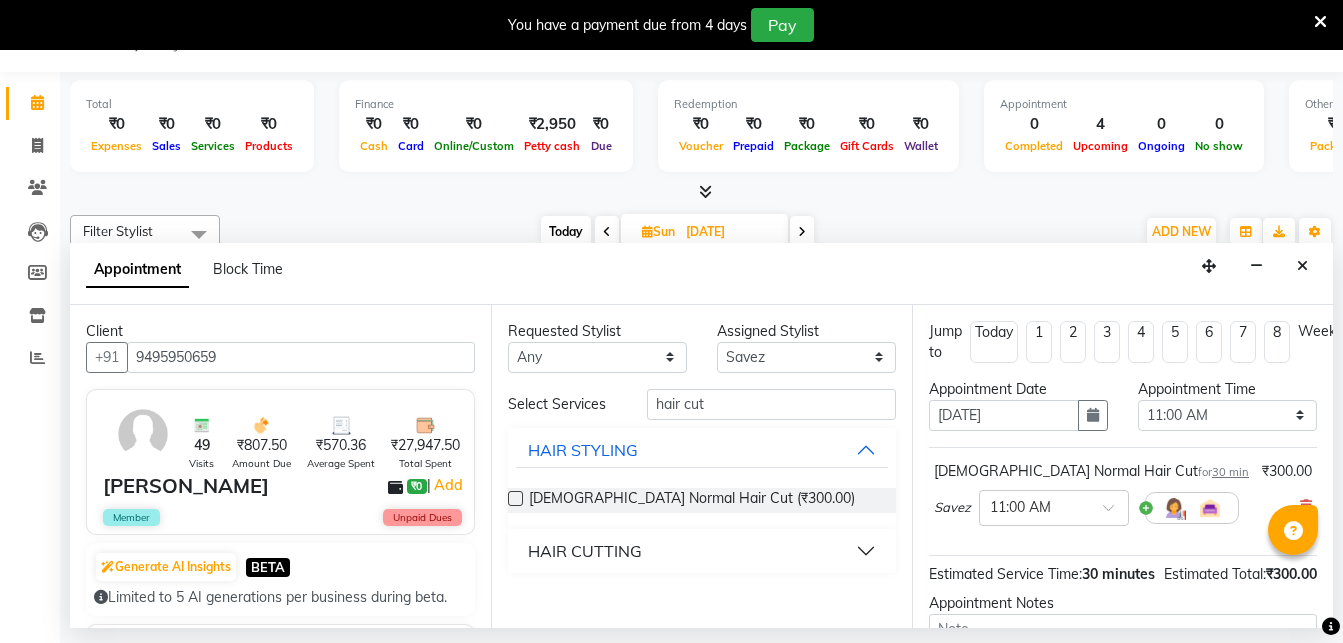 scroll, scrollTop: 207, scrollLeft: 0, axis: vertical 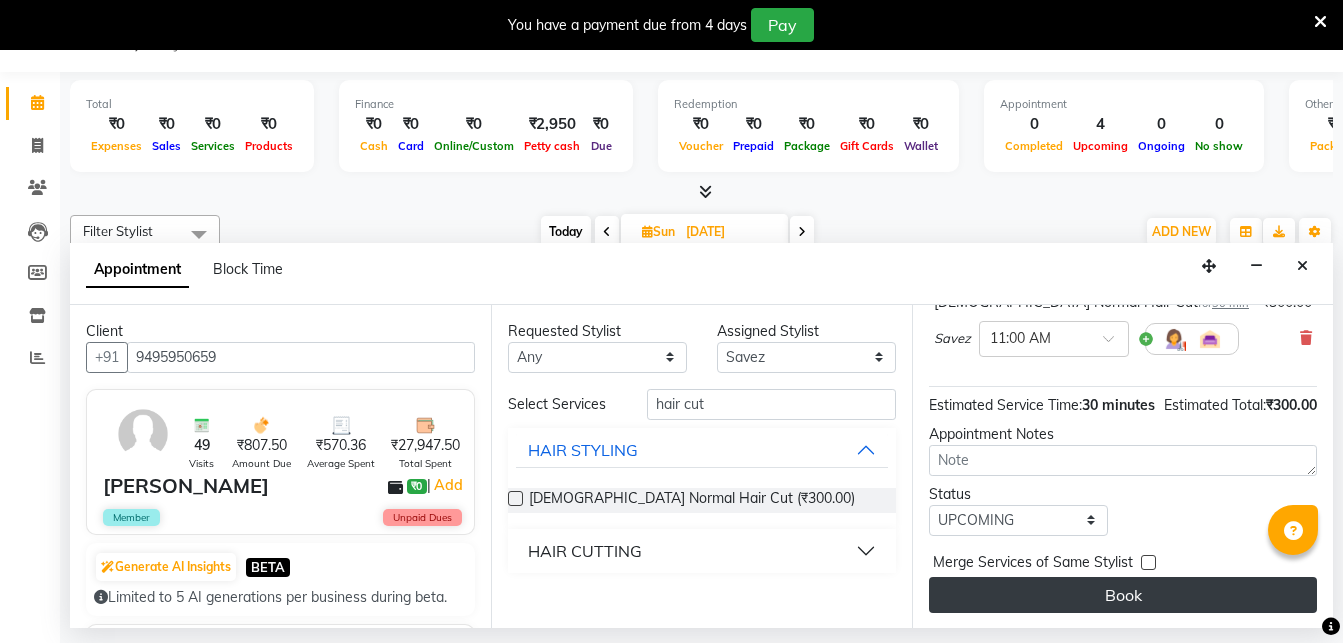 click on "Book" at bounding box center (1123, 595) 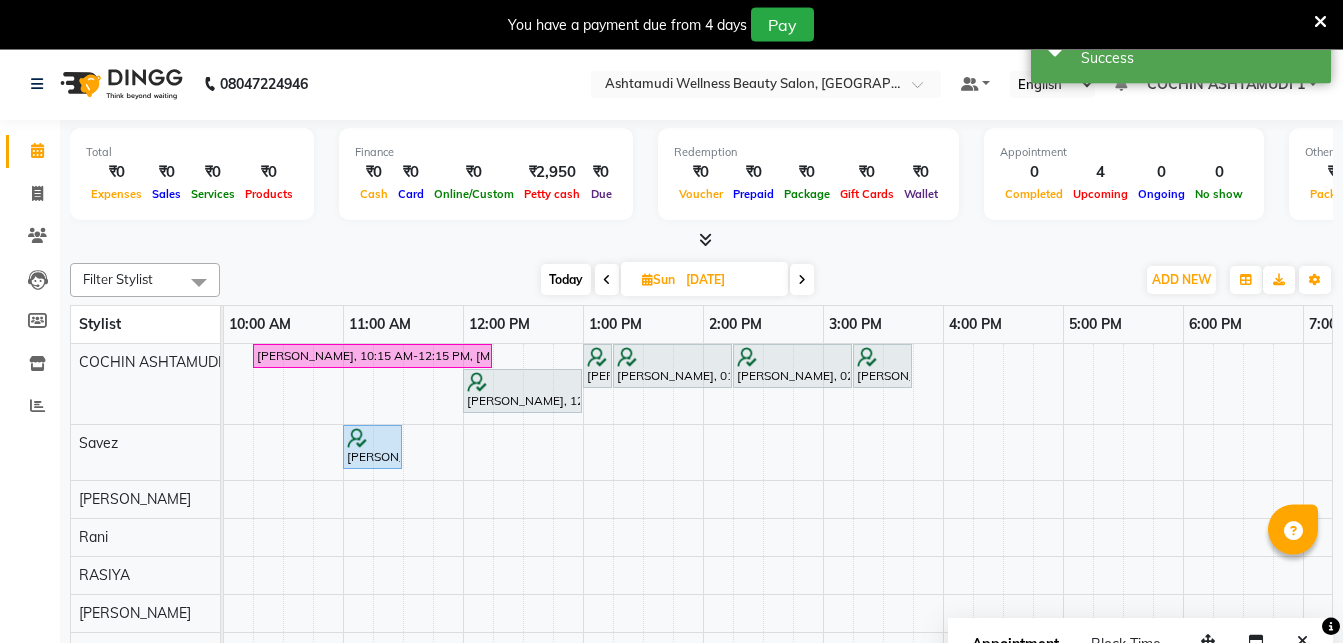 scroll, scrollTop: 0, scrollLeft: 0, axis: both 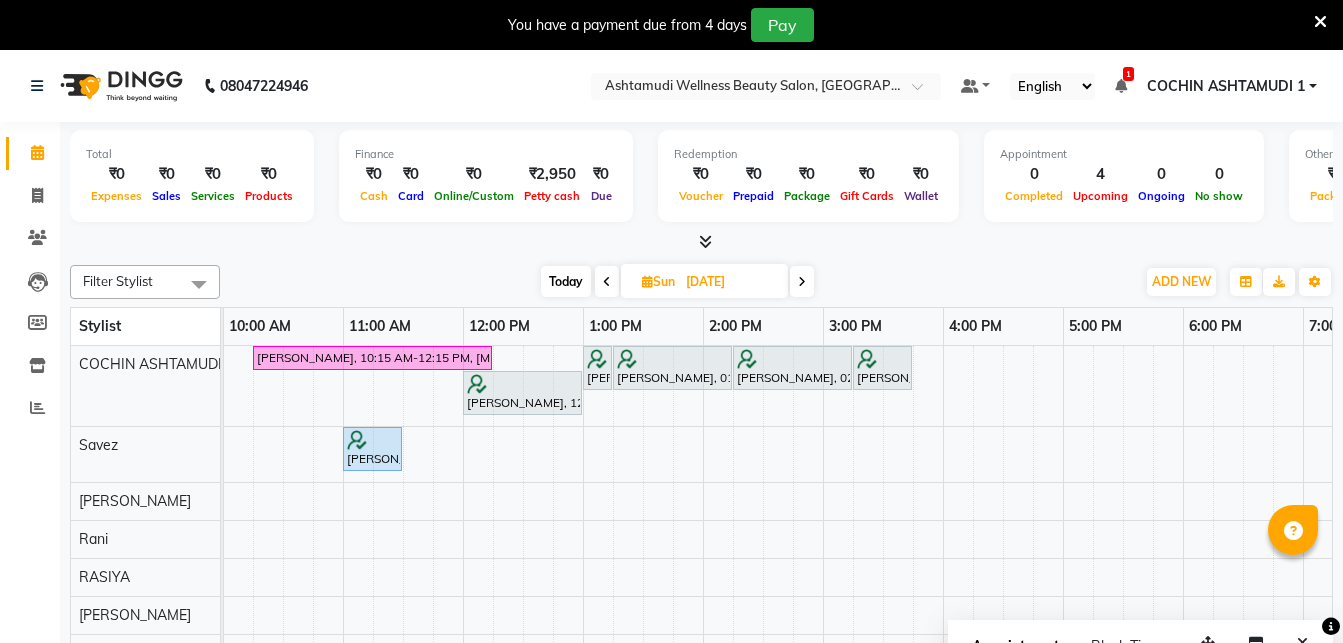 click on "Today" at bounding box center [566, 281] 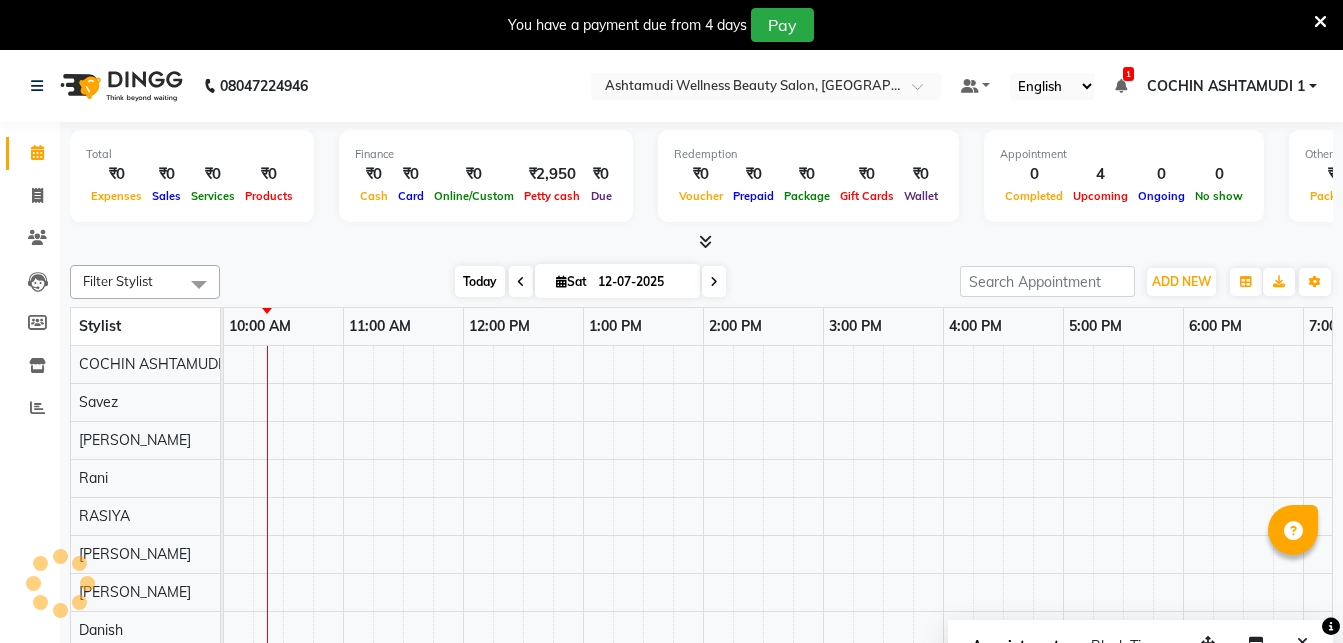 scroll, scrollTop: 0, scrollLeft: 121, axis: horizontal 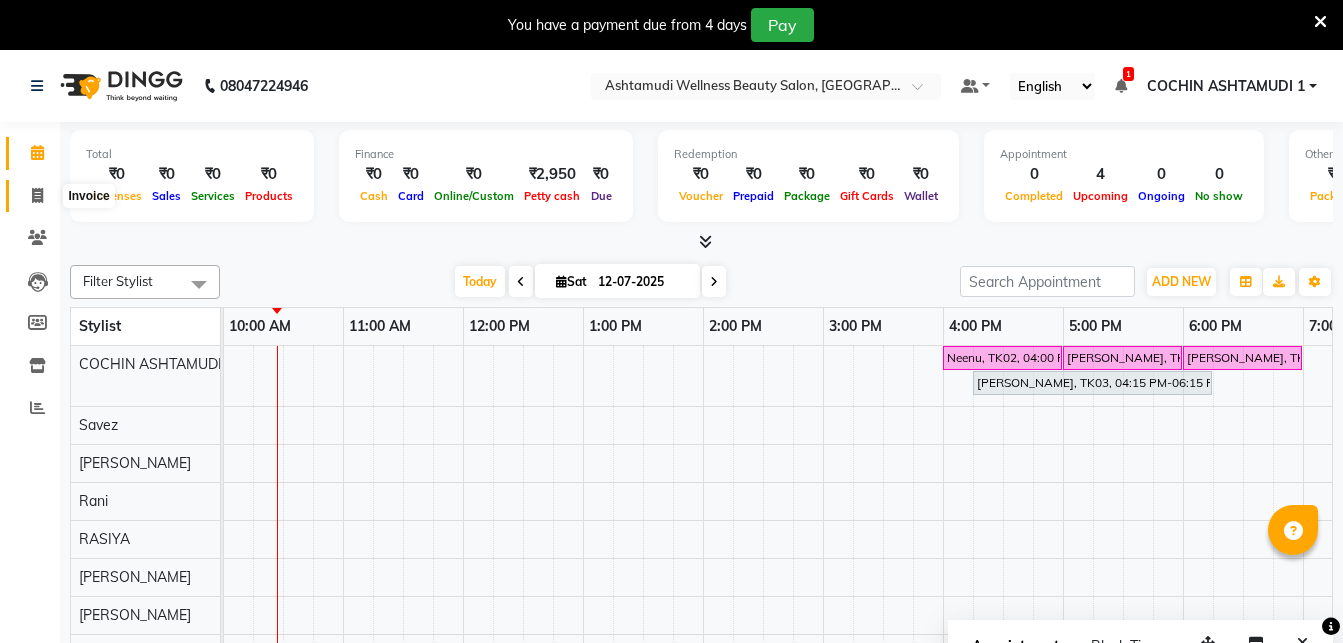 click 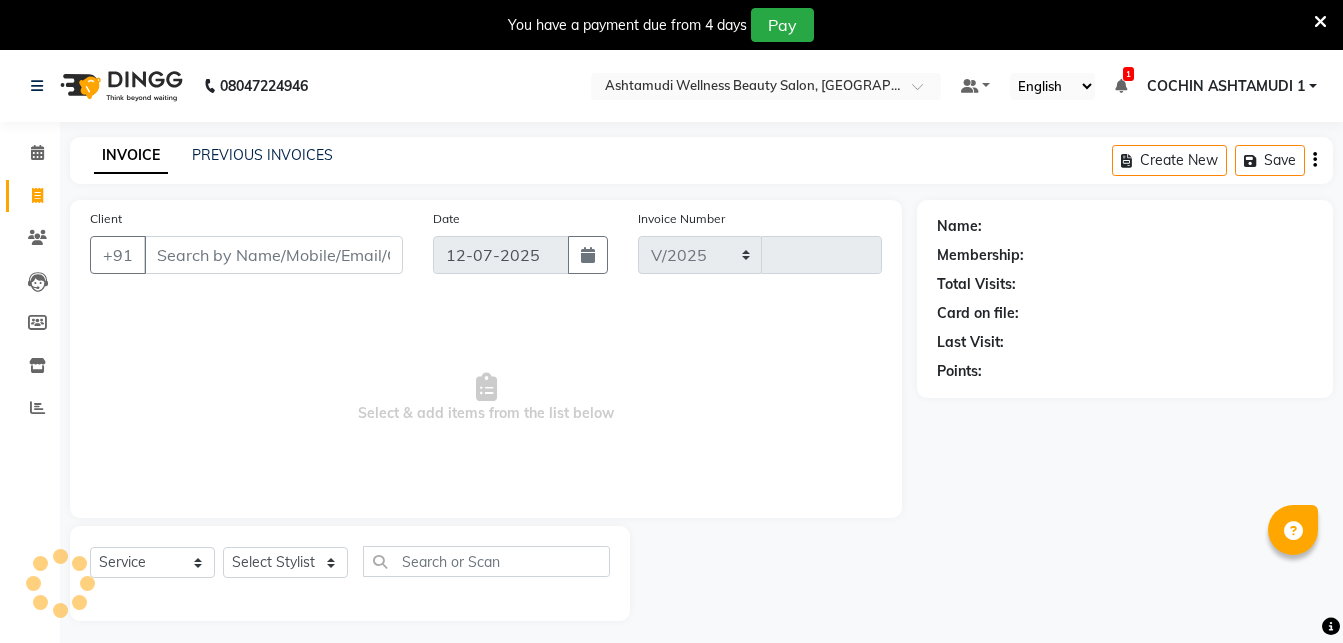 select on "4632" 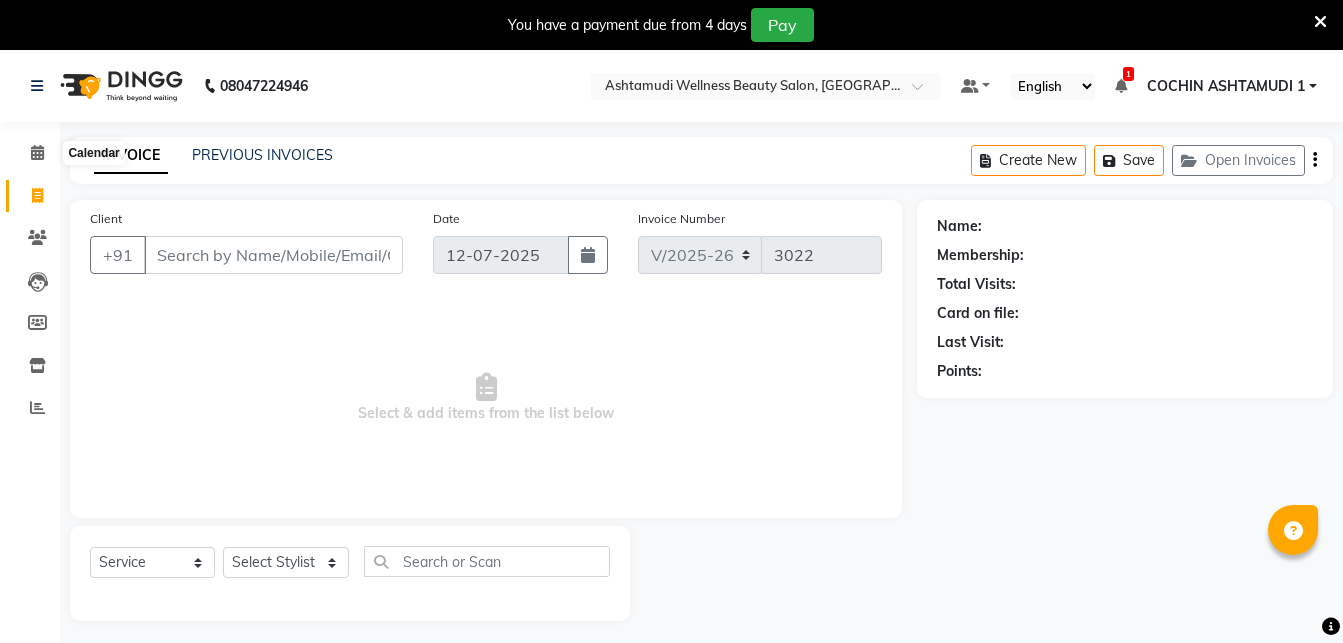 select on "4632" 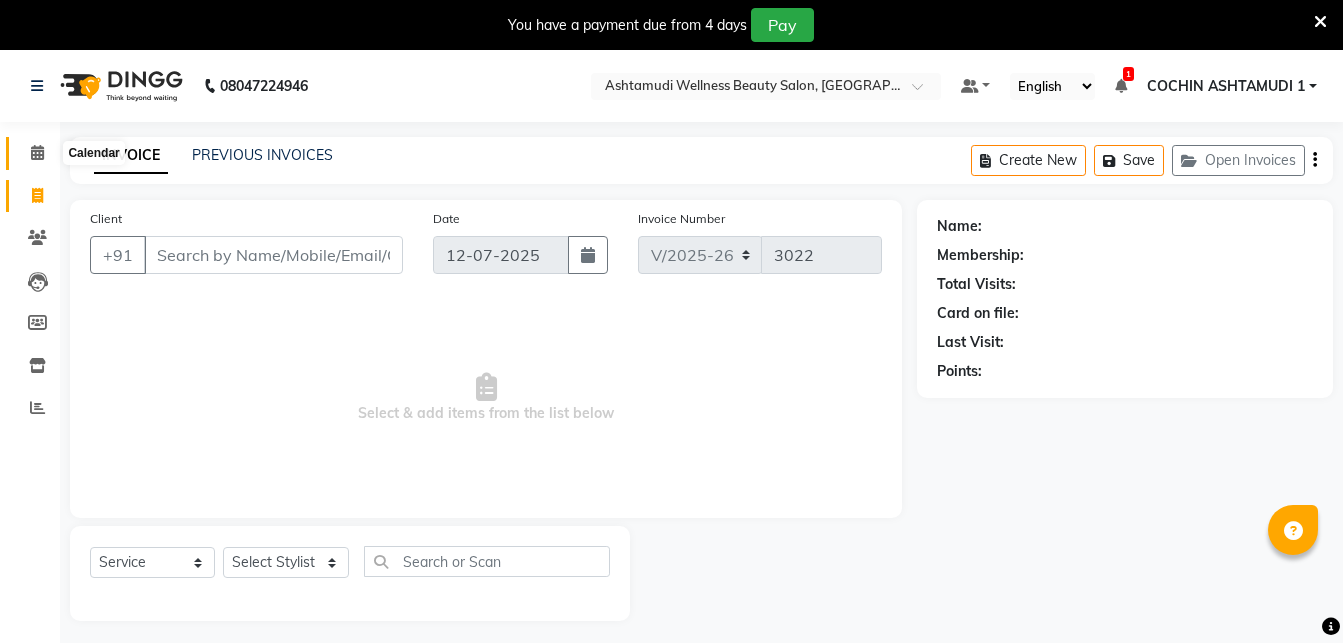 scroll, scrollTop: 0, scrollLeft: 0, axis: both 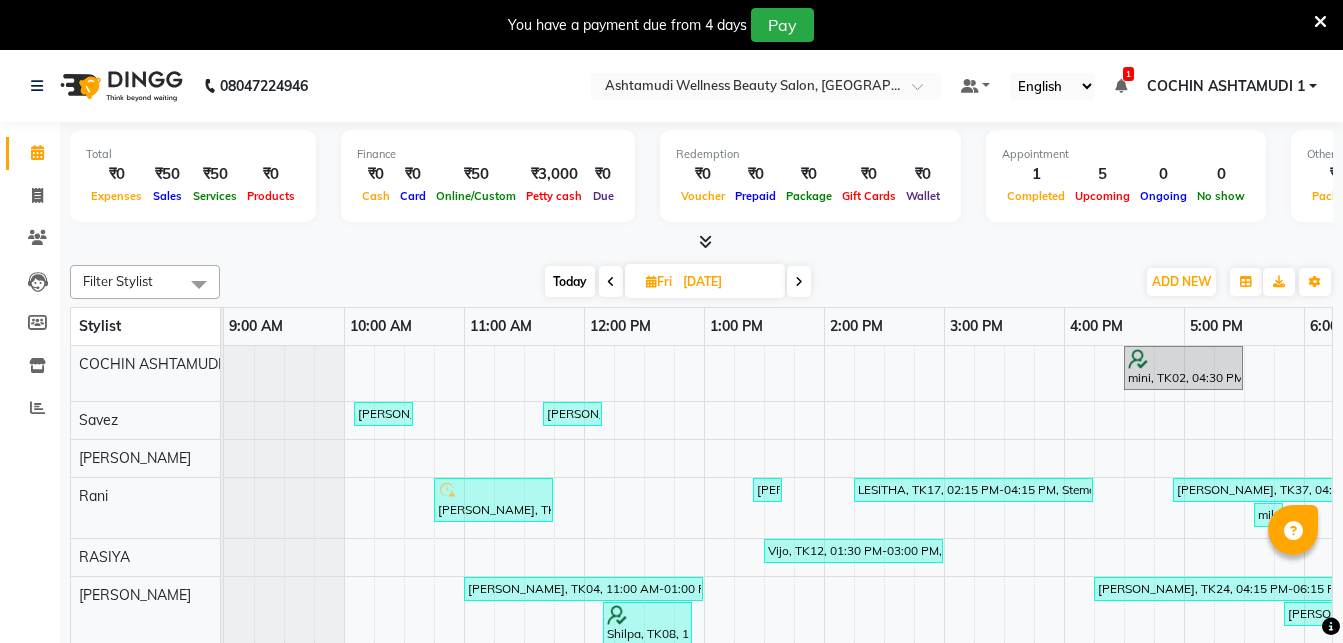 click on "Today" at bounding box center [570, 281] 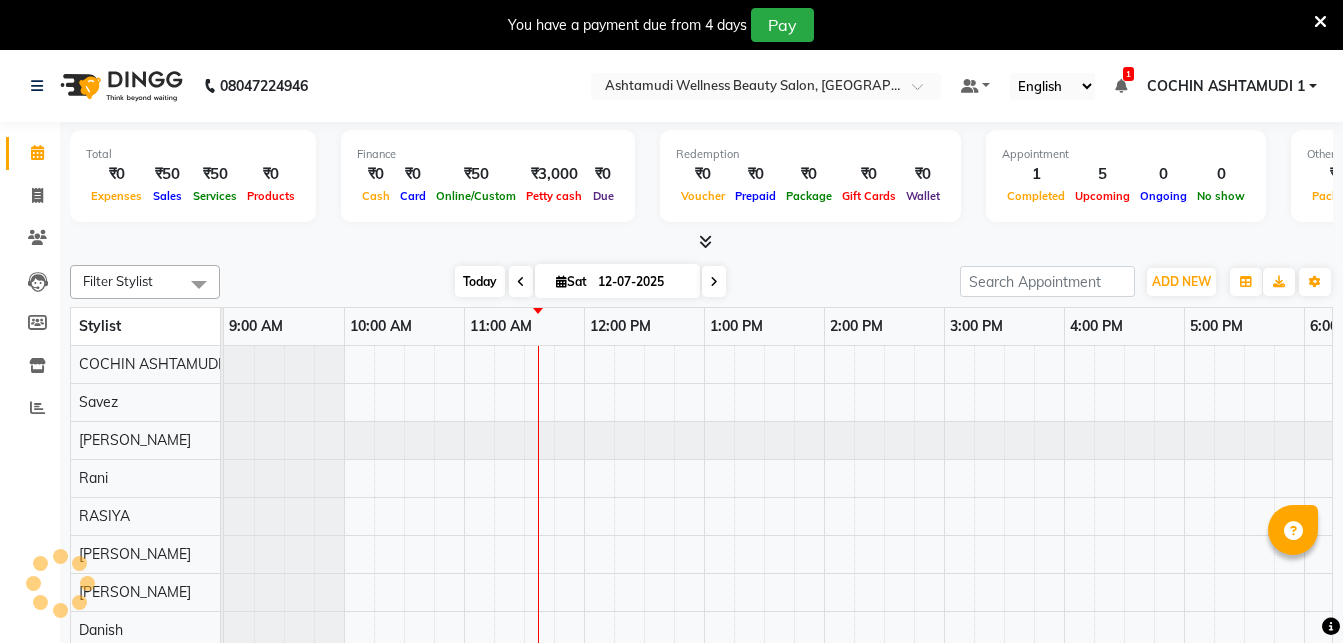 scroll, scrollTop: 0, scrollLeft: 241, axis: horizontal 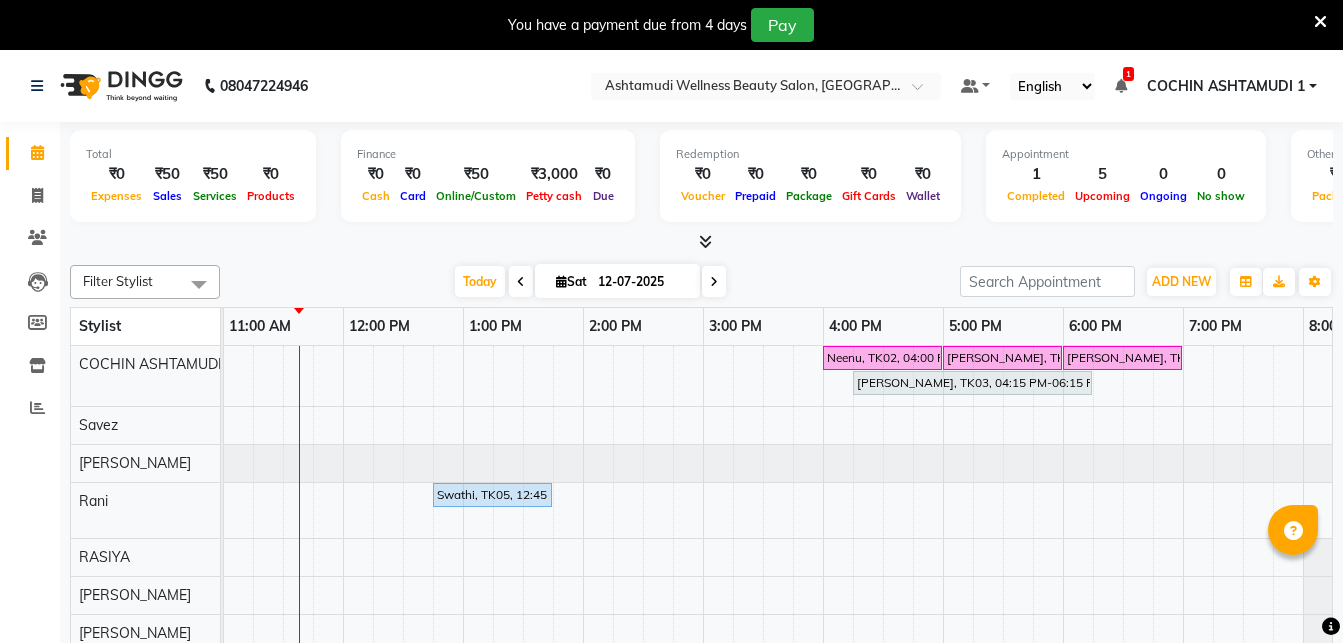 click at bounding box center [714, 282] 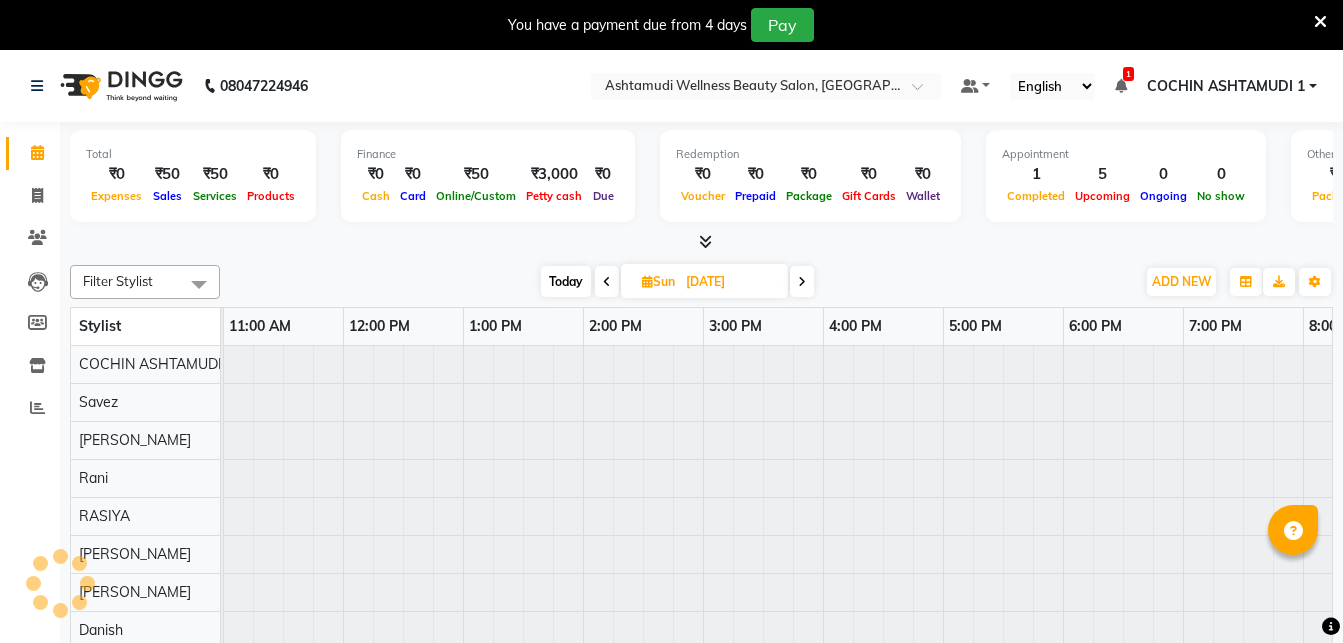 scroll, scrollTop: 0, scrollLeft: 0, axis: both 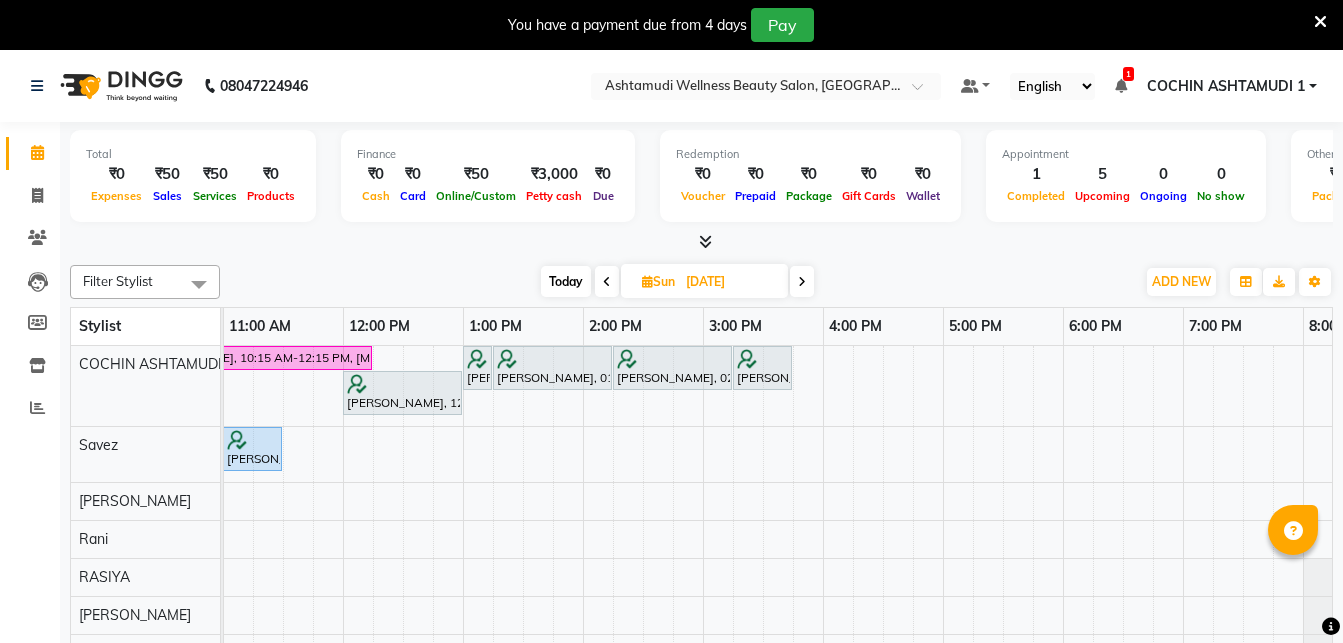 click on "Today" at bounding box center [566, 281] 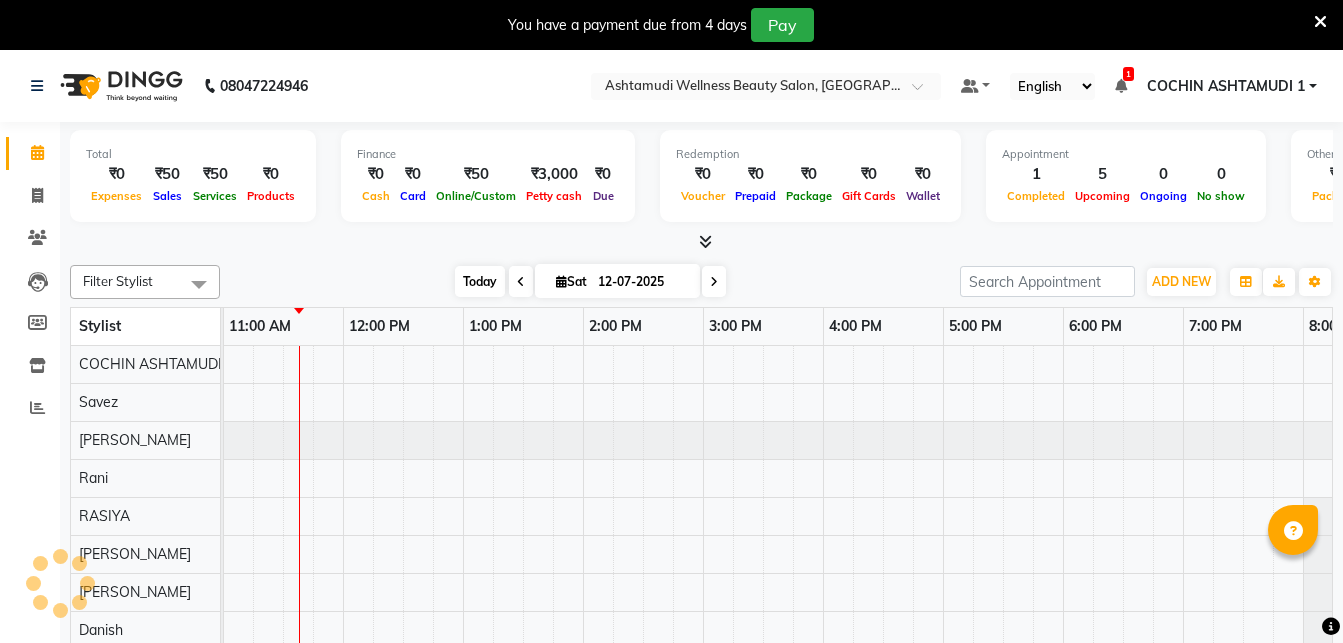 scroll, scrollTop: 0, scrollLeft: 241, axis: horizontal 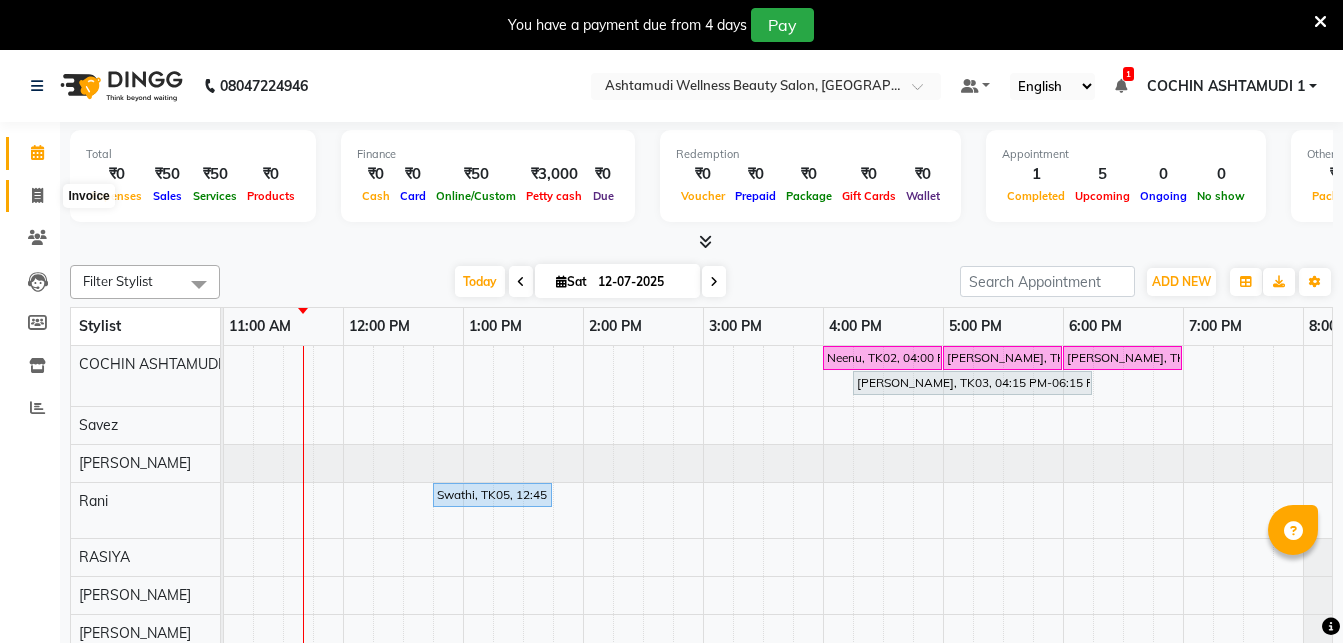 click 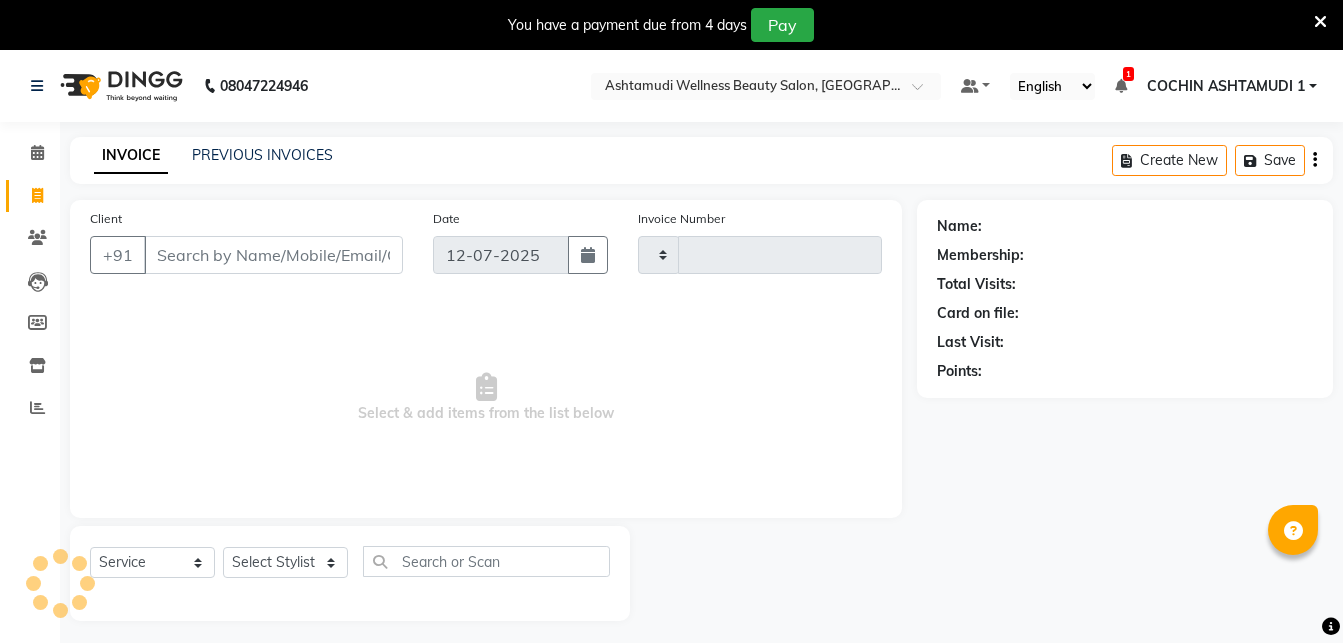 type on "3023" 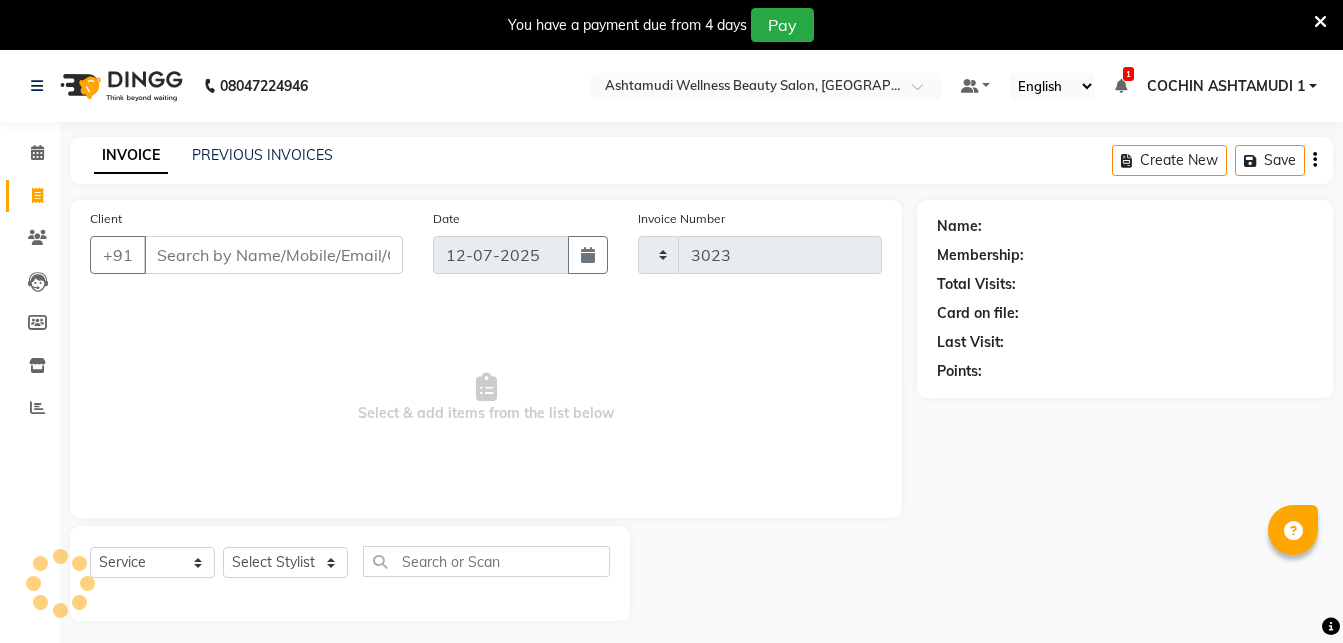 select on "4632" 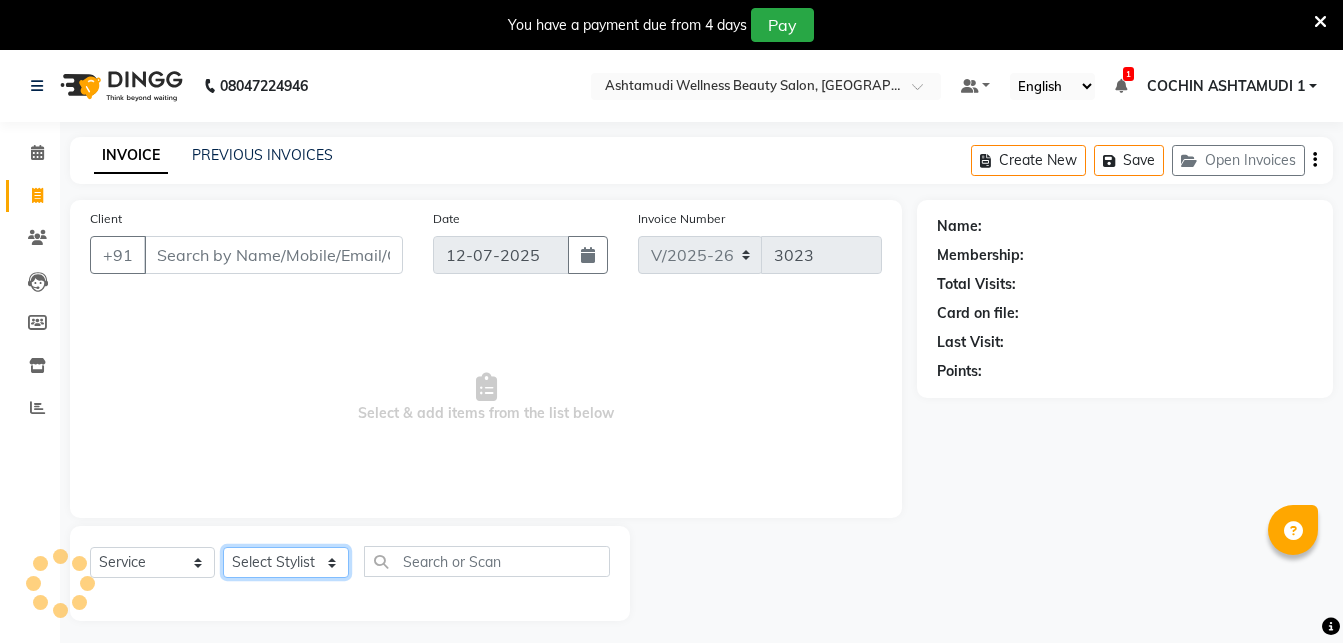 click on "Select Stylist Abhirami S Afsha [PERSON_NAME] B [PERSON_NAME] COCHIN ASHTAMUDI Danish [PERSON_NAME] [PERSON_NAME] [PERSON_NAME] [PERSON_NAME] [PERSON_NAME]  [PERSON_NAME] [PERSON_NAME]" 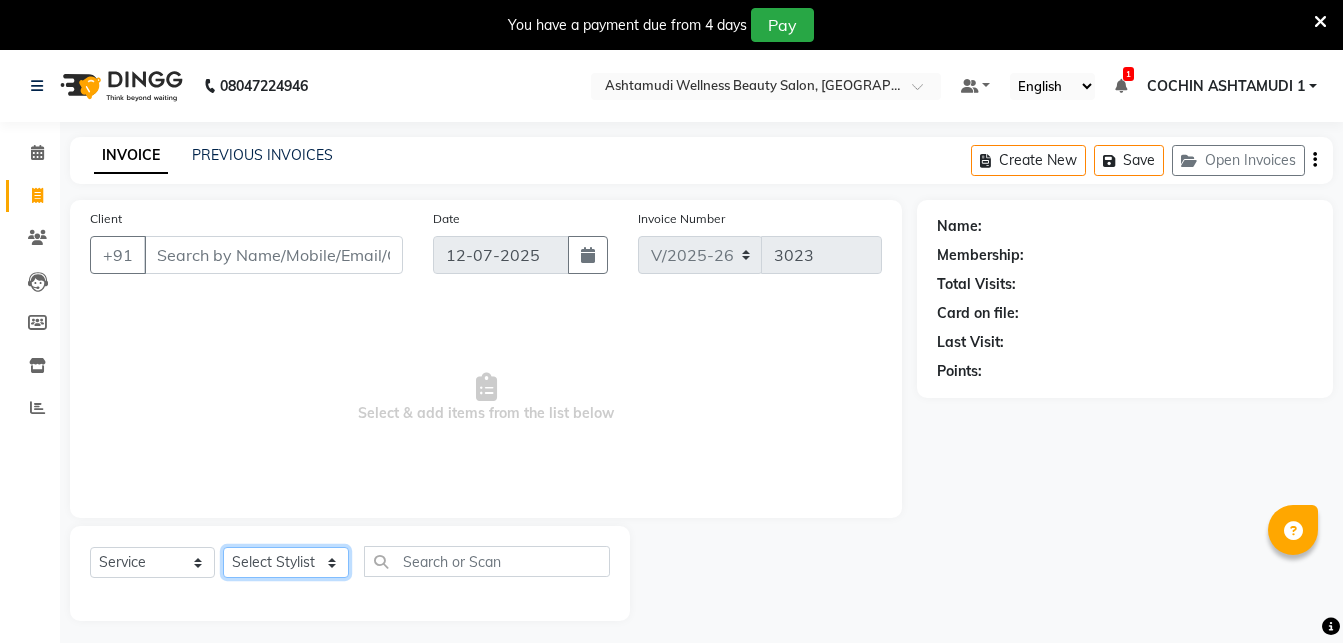 select on "34115" 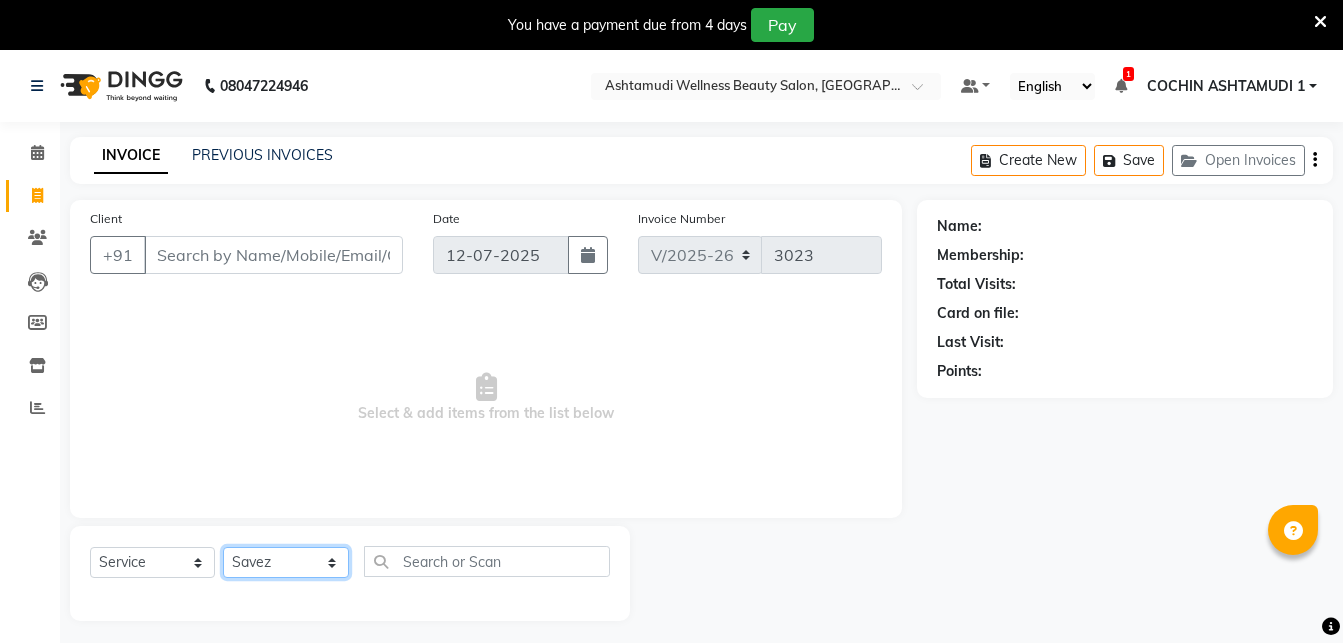 click on "Savez" 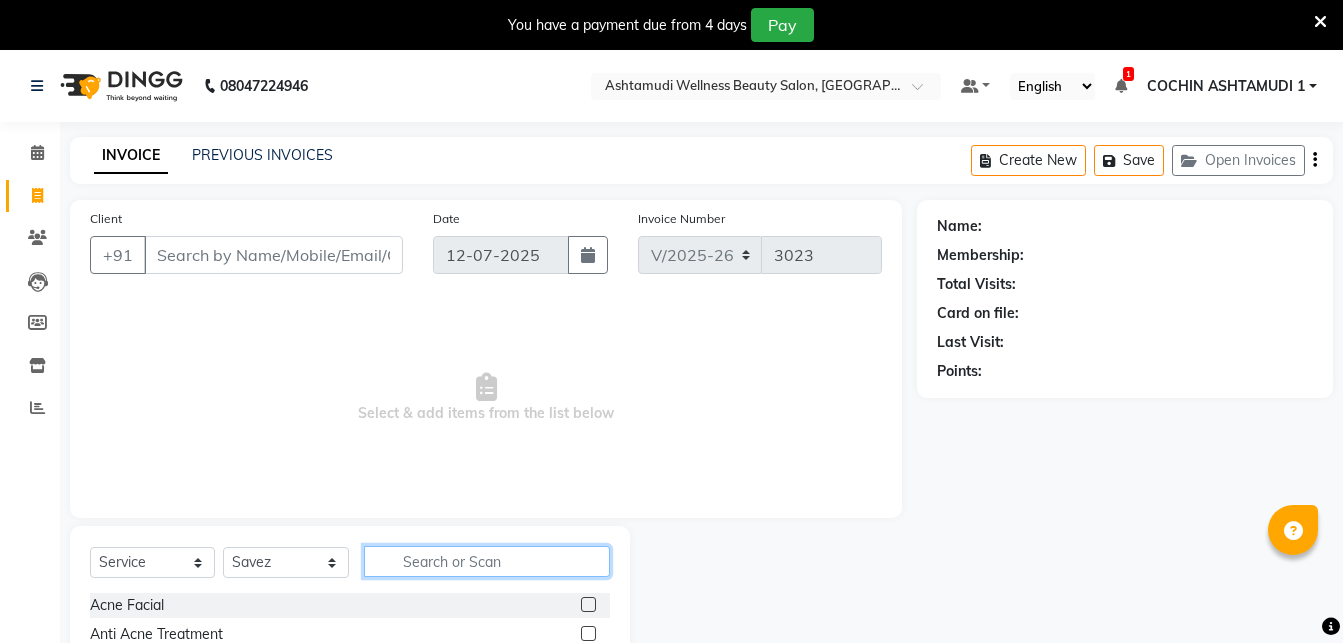 click 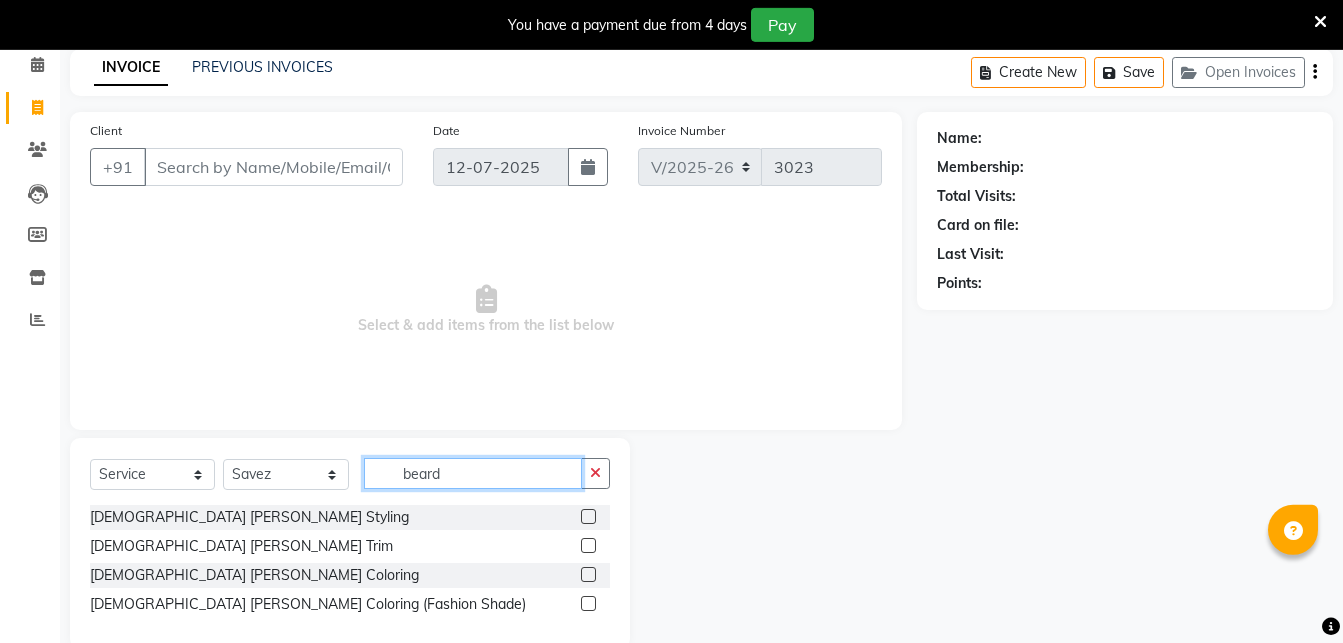 scroll, scrollTop: 124, scrollLeft: 0, axis: vertical 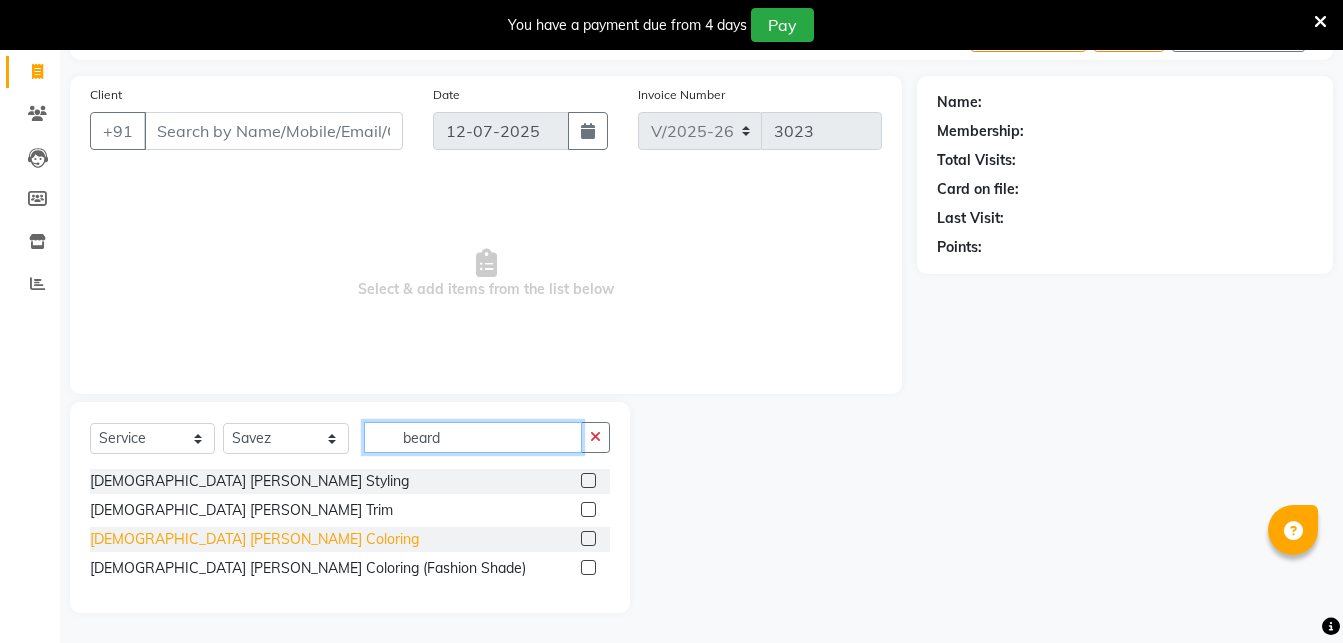 type on "beard" 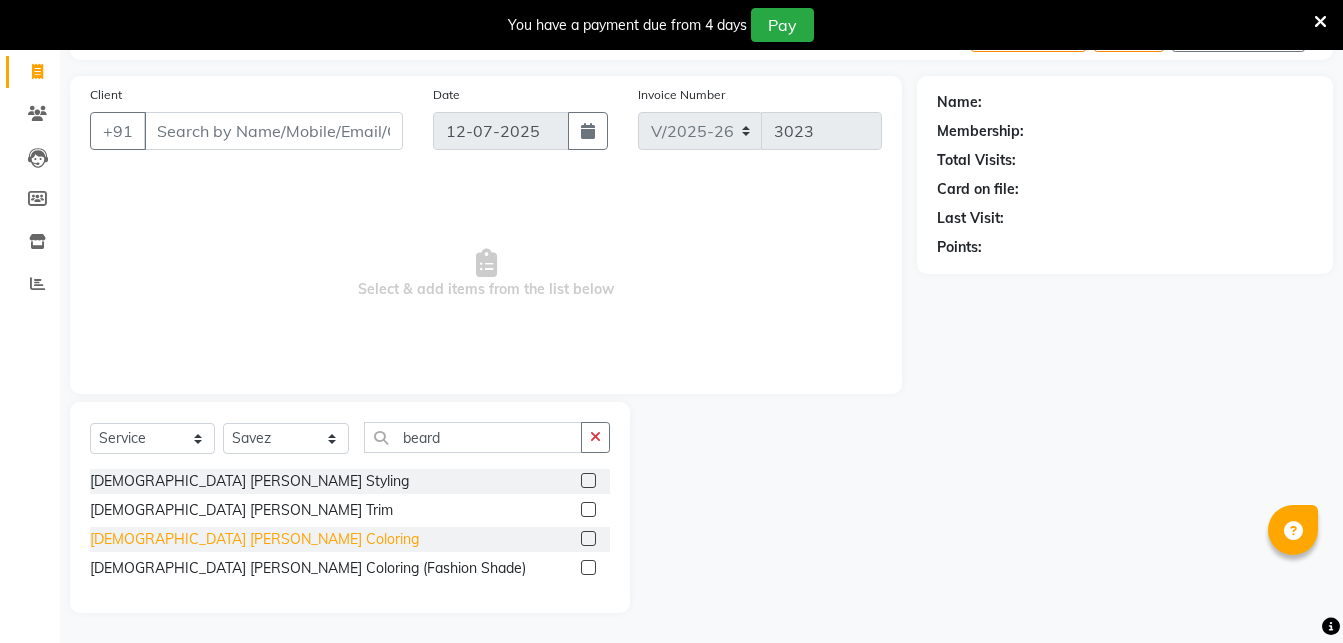 click on "[DEMOGRAPHIC_DATA] [PERSON_NAME] Coloring" 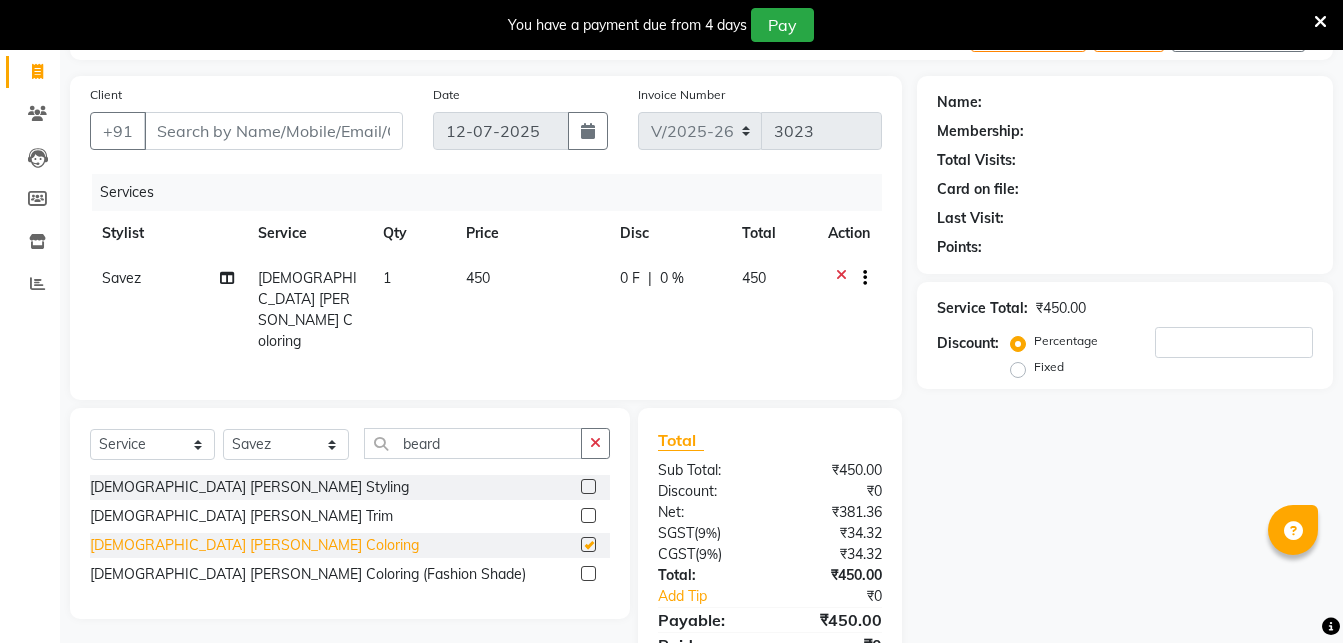 checkbox on "false" 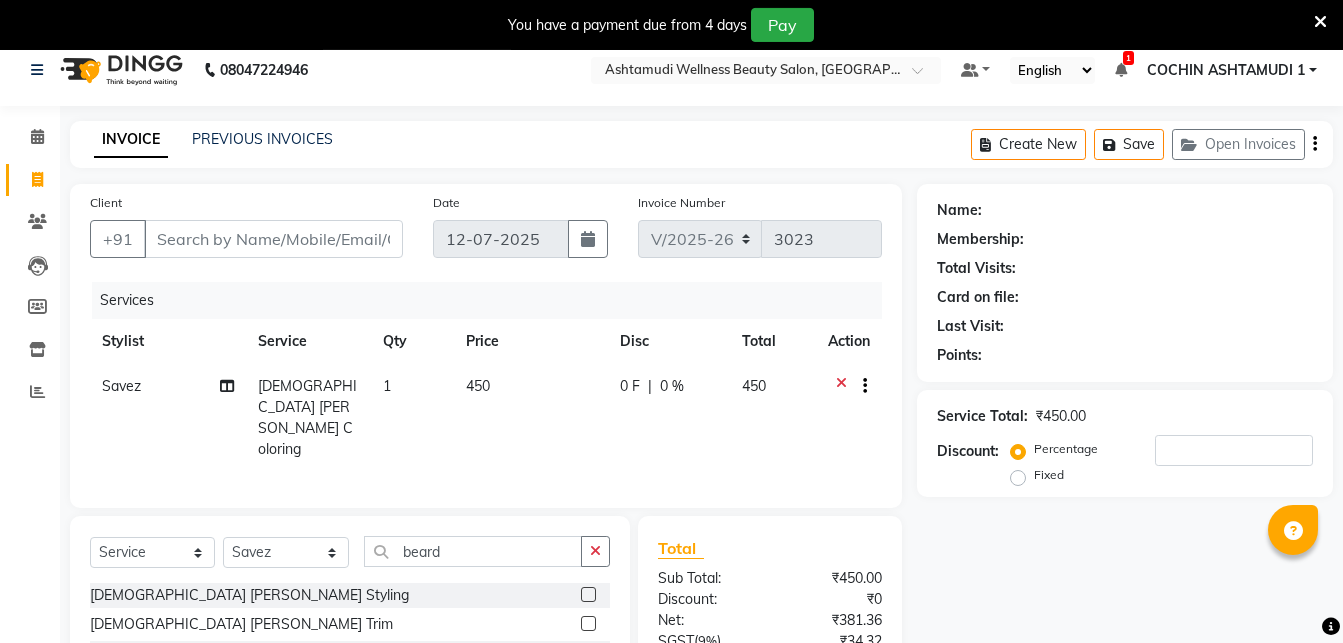 scroll, scrollTop: 0, scrollLeft: 0, axis: both 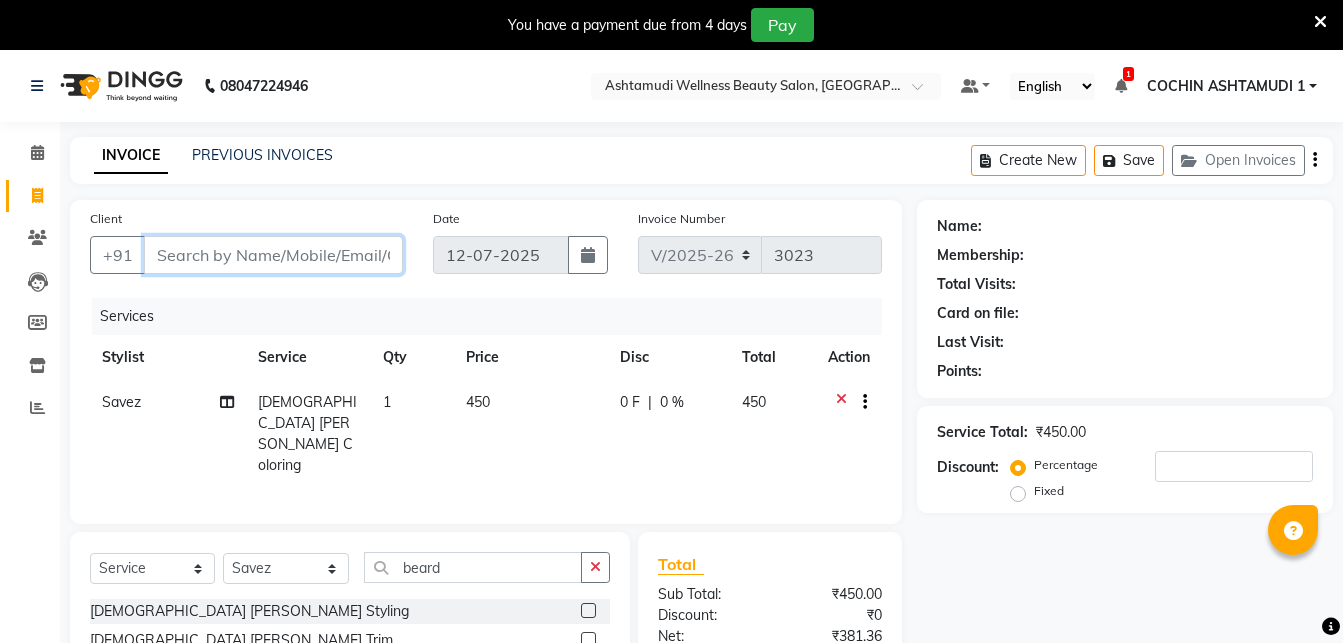 click on "Client" at bounding box center [273, 255] 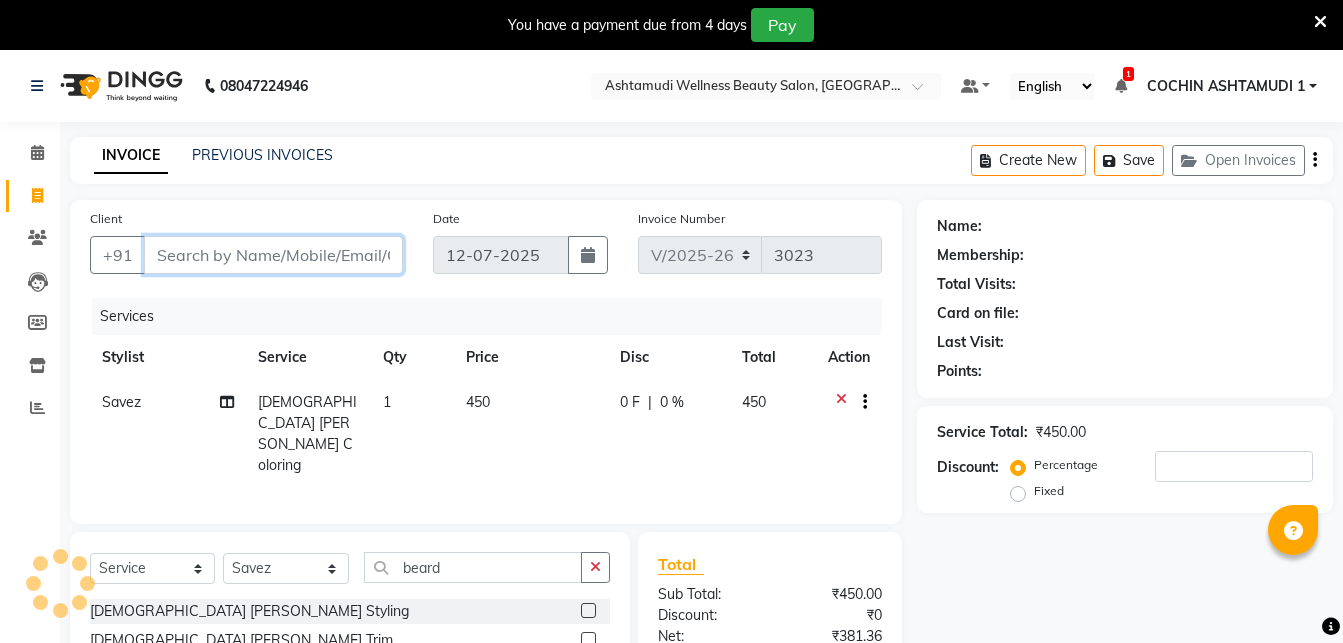 type on "9" 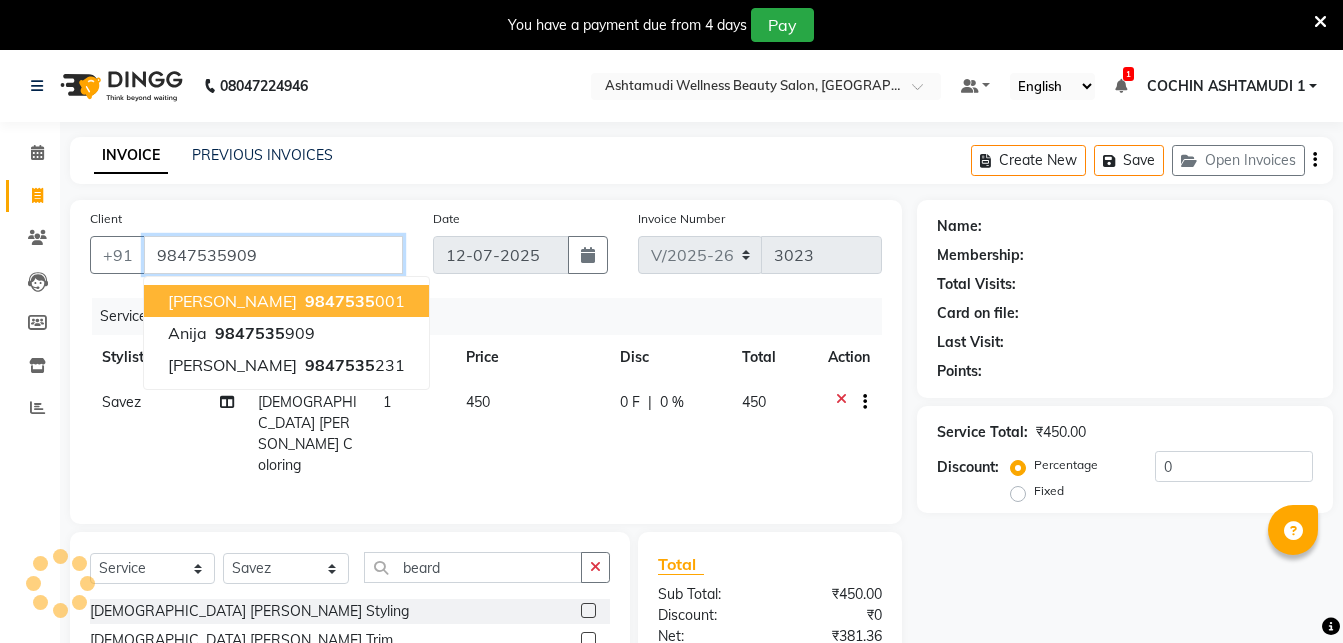 type on "9847535909" 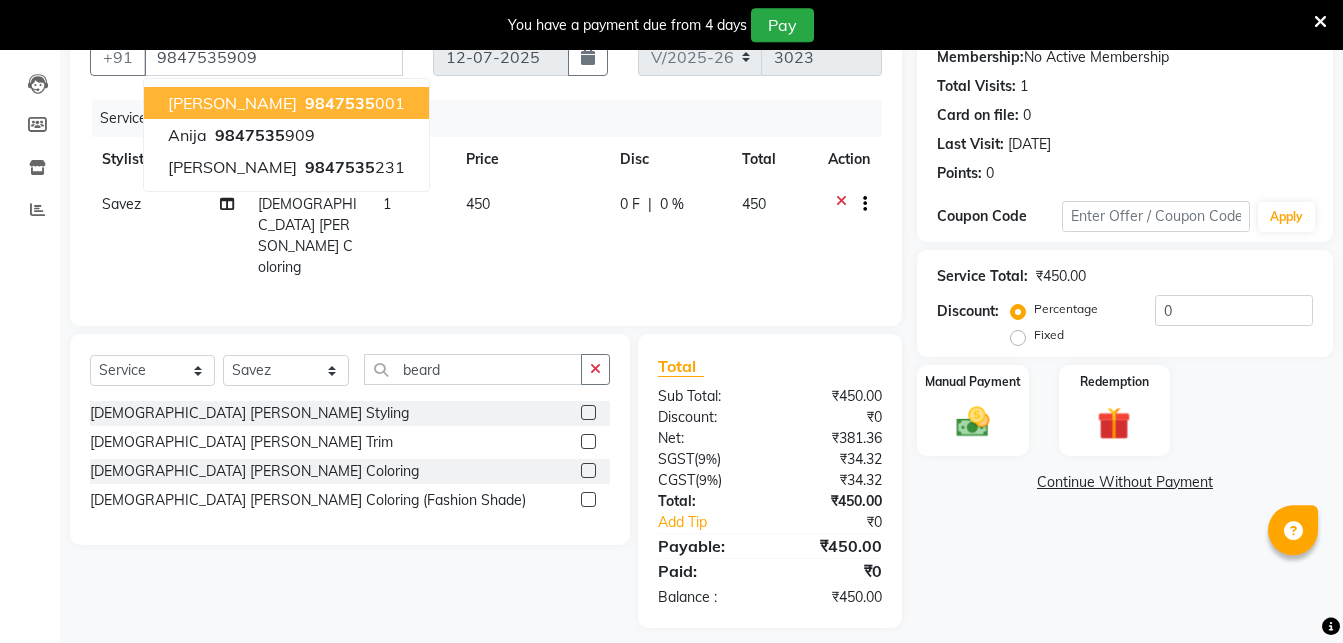 scroll, scrollTop: 207, scrollLeft: 0, axis: vertical 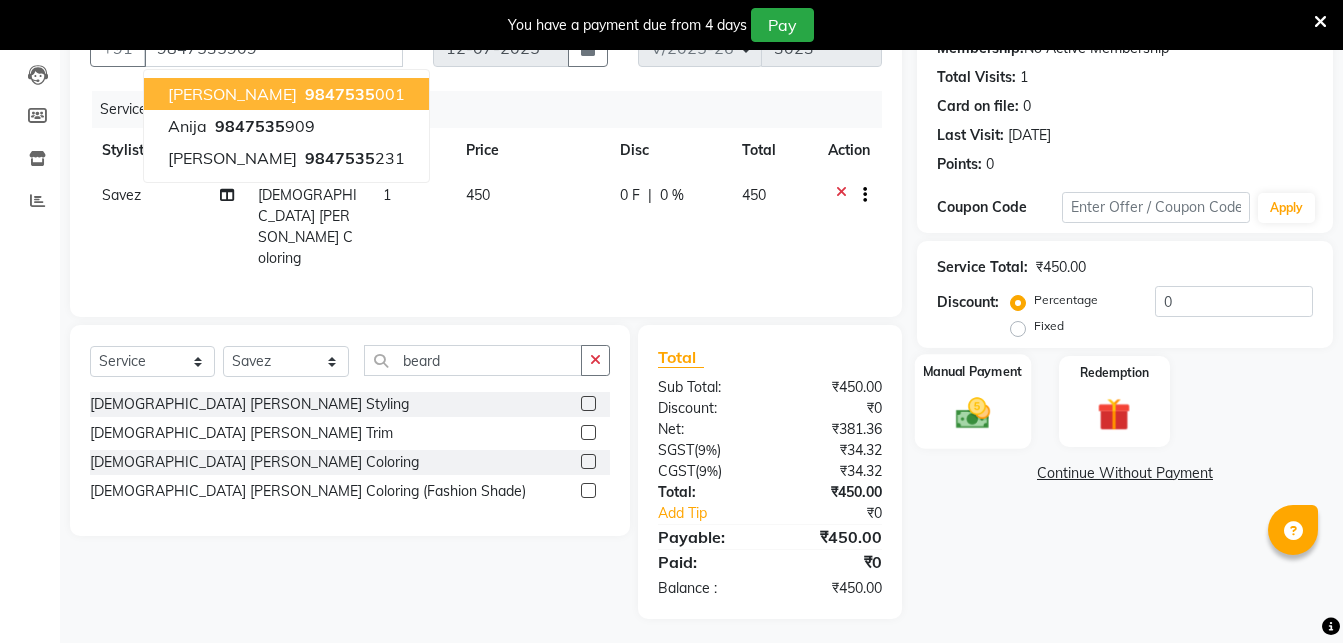 click 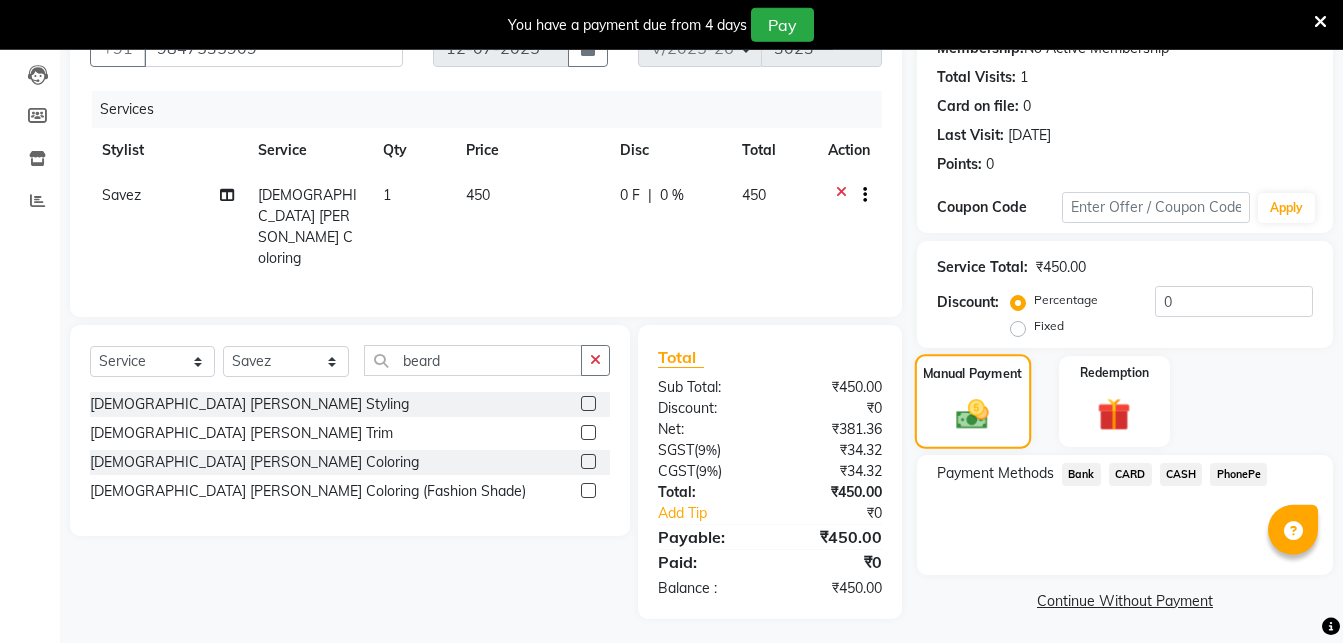 scroll, scrollTop: 210, scrollLeft: 0, axis: vertical 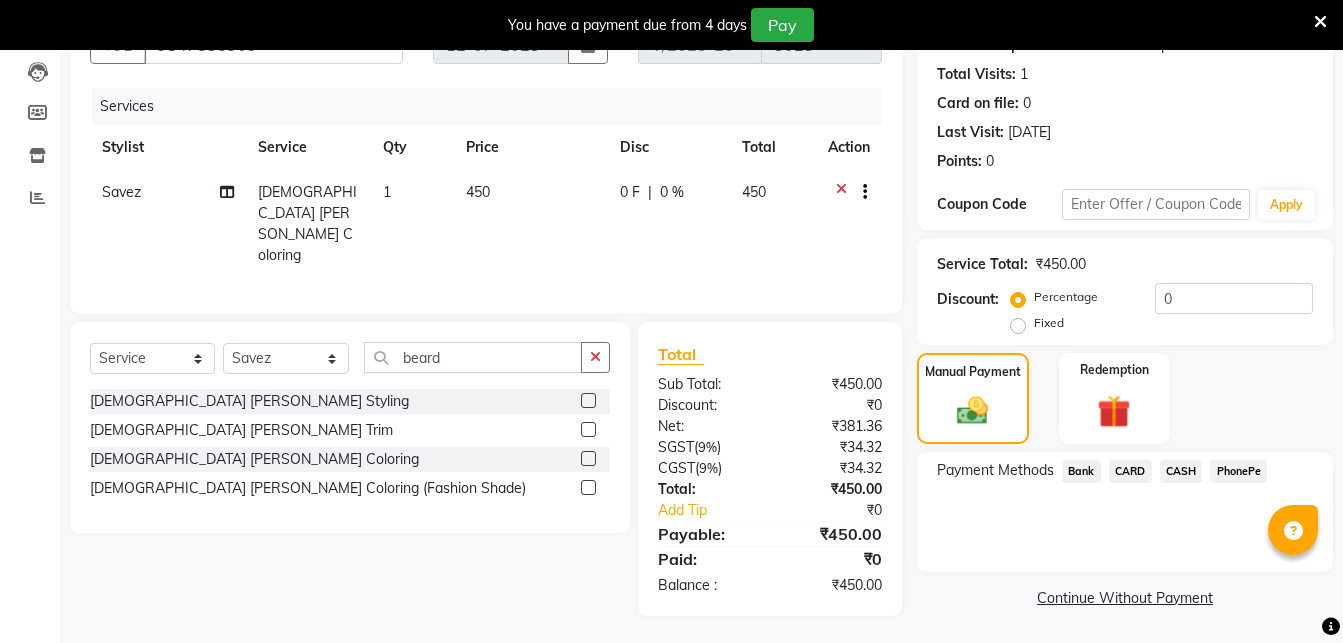 click on "PhonePe" 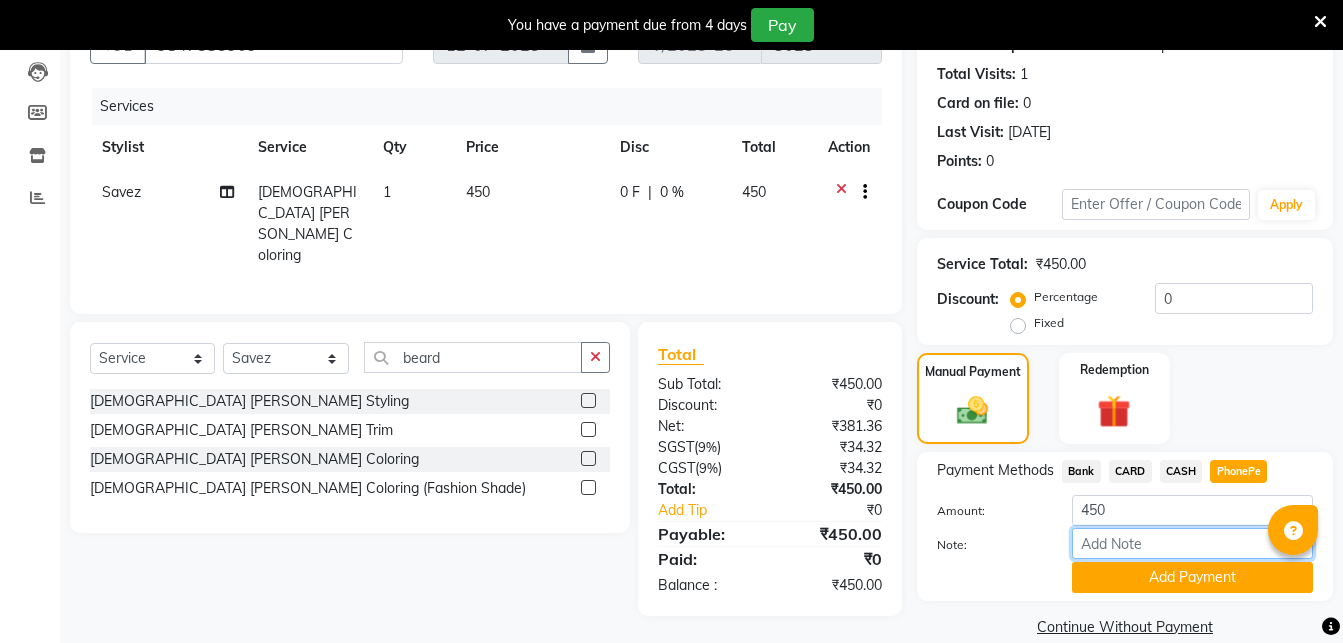 click on "Note:" at bounding box center [1192, 543] 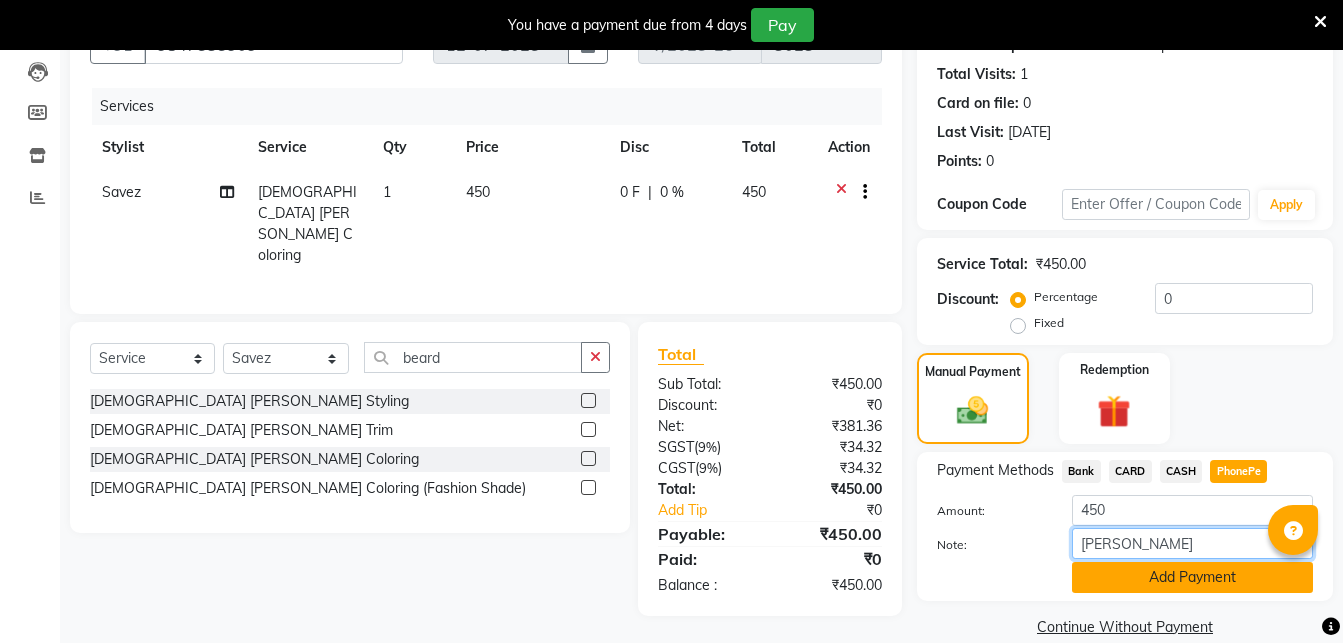 type on "[PERSON_NAME]" 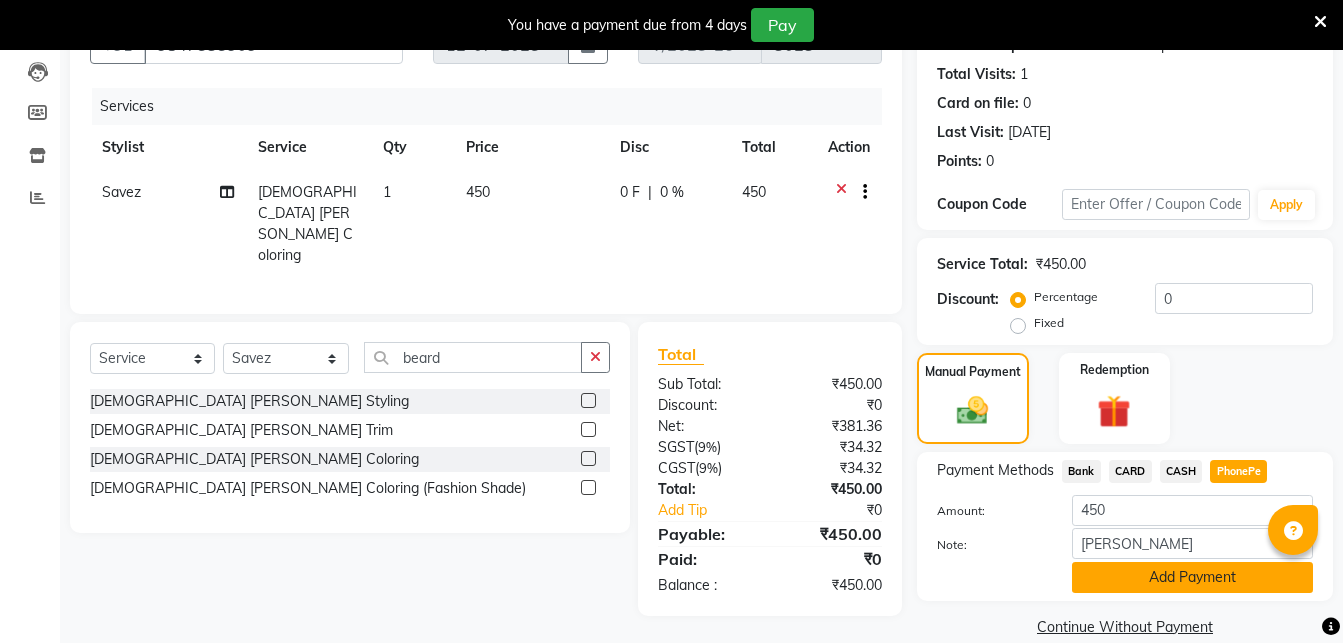 click on "Add Payment" 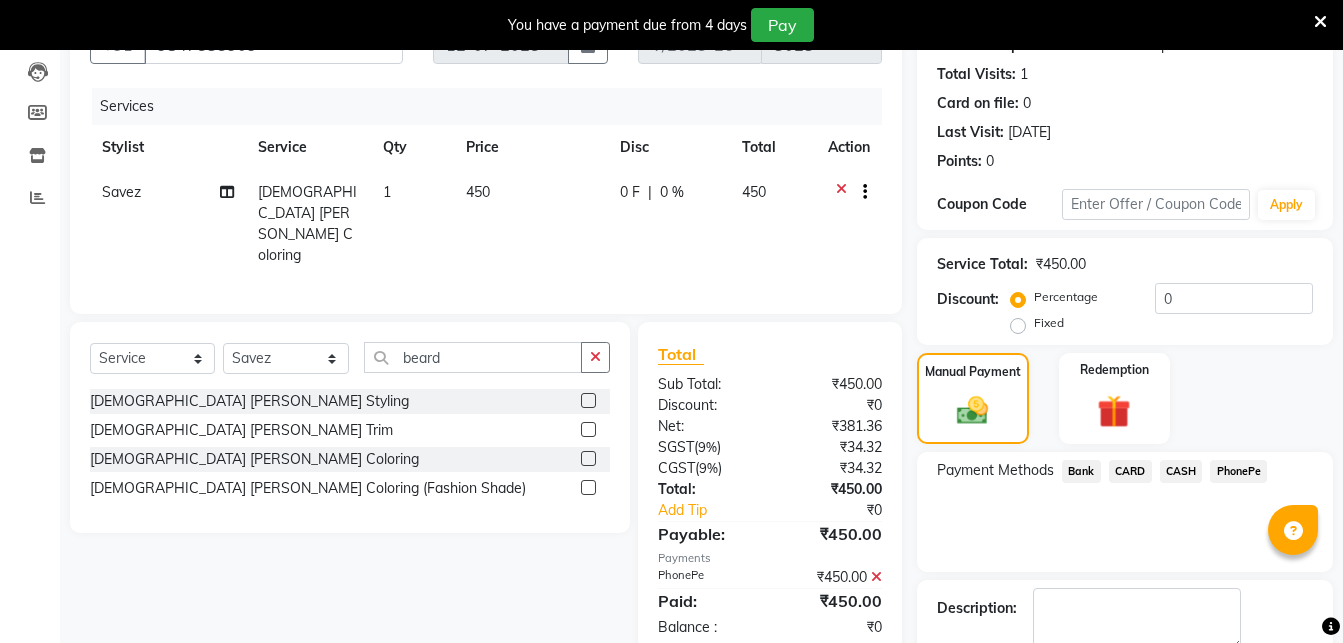 scroll, scrollTop: 294, scrollLeft: 0, axis: vertical 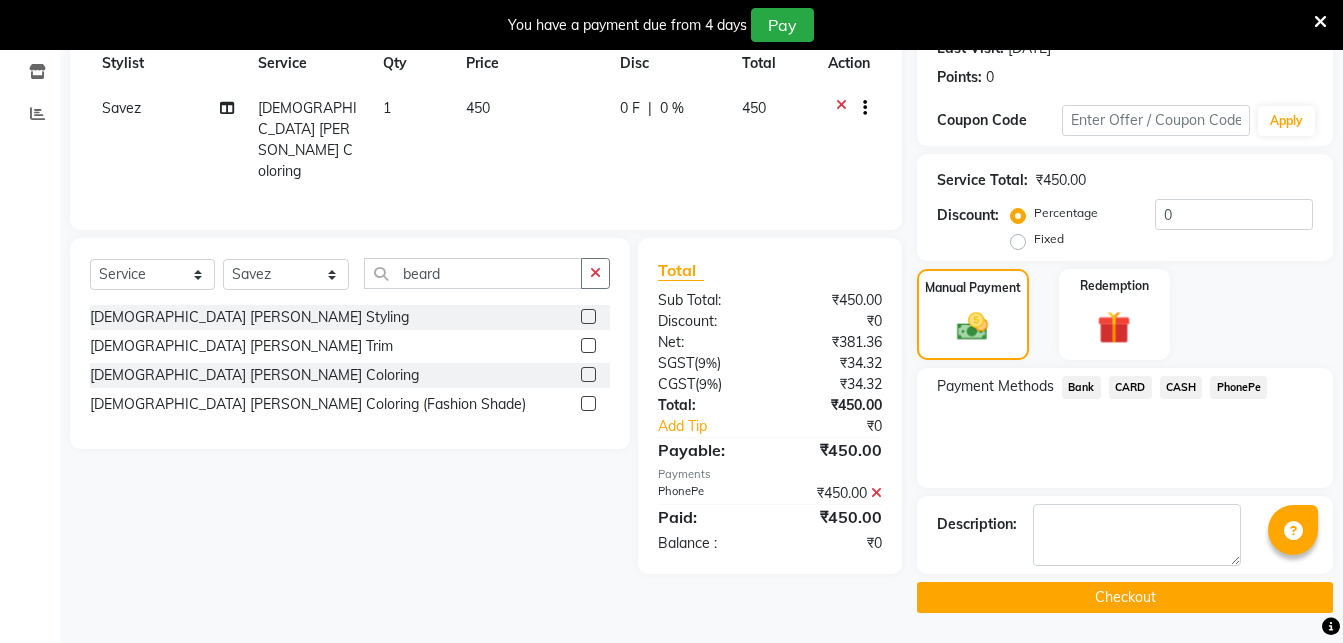 click on "Checkout" 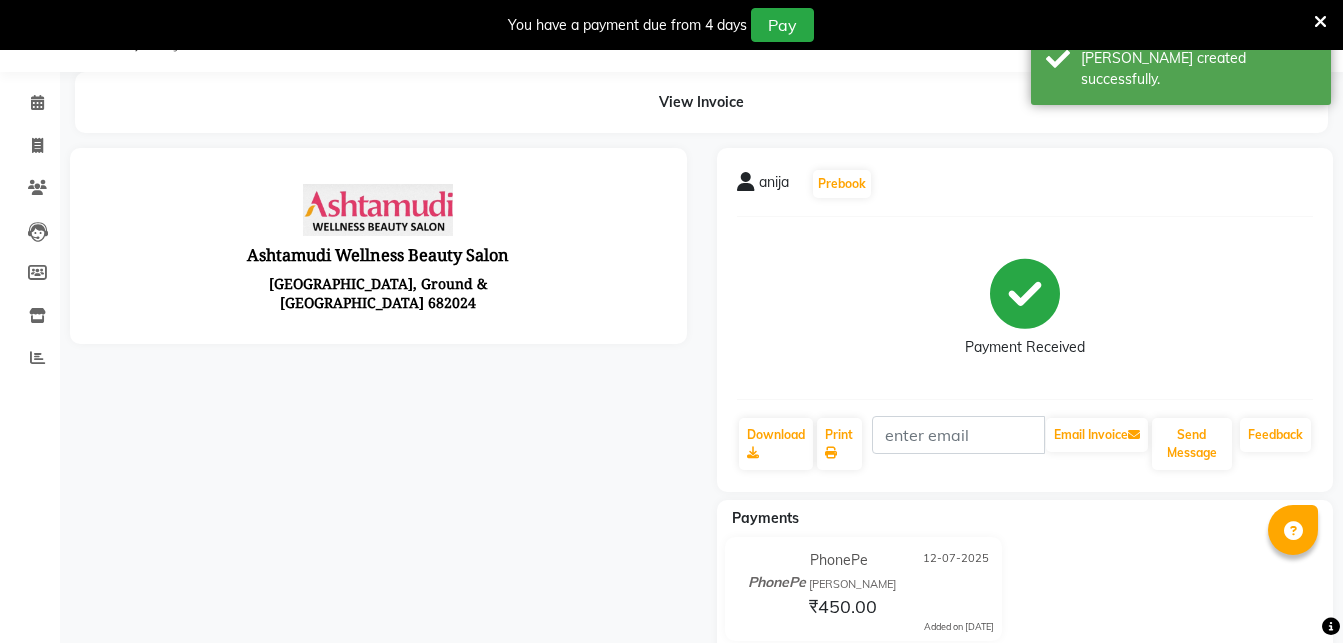 scroll, scrollTop: 0, scrollLeft: 0, axis: both 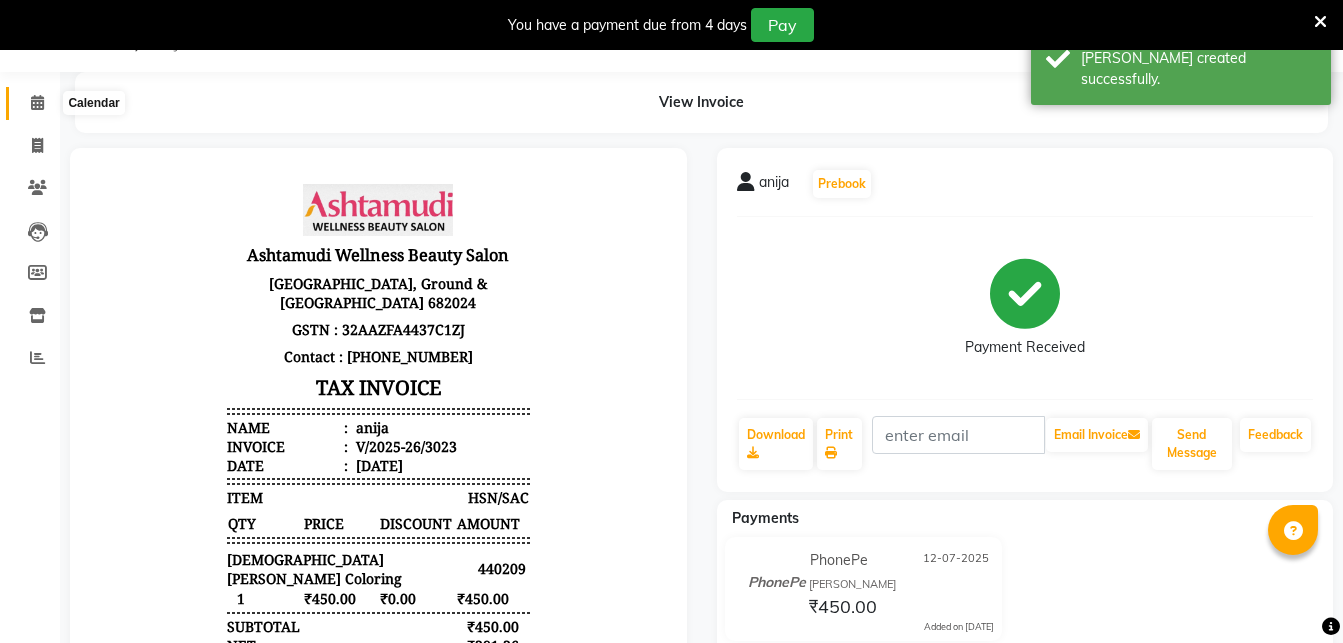 click 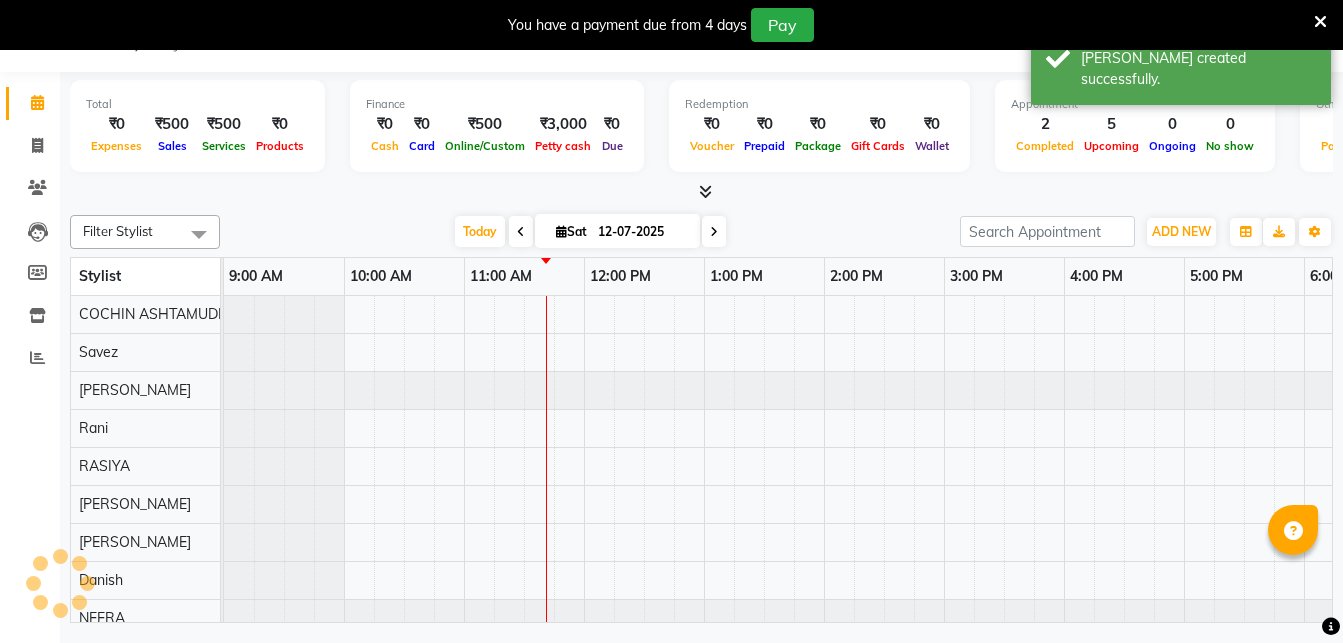 scroll, scrollTop: 0, scrollLeft: 0, axis: both 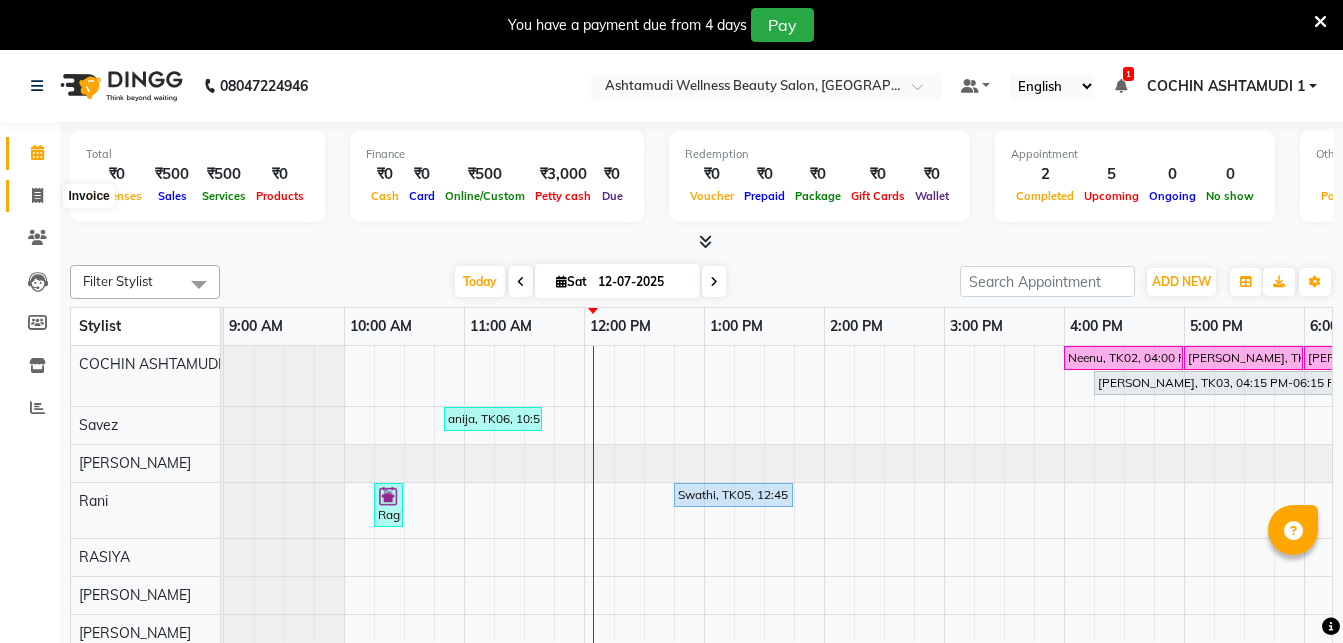 click 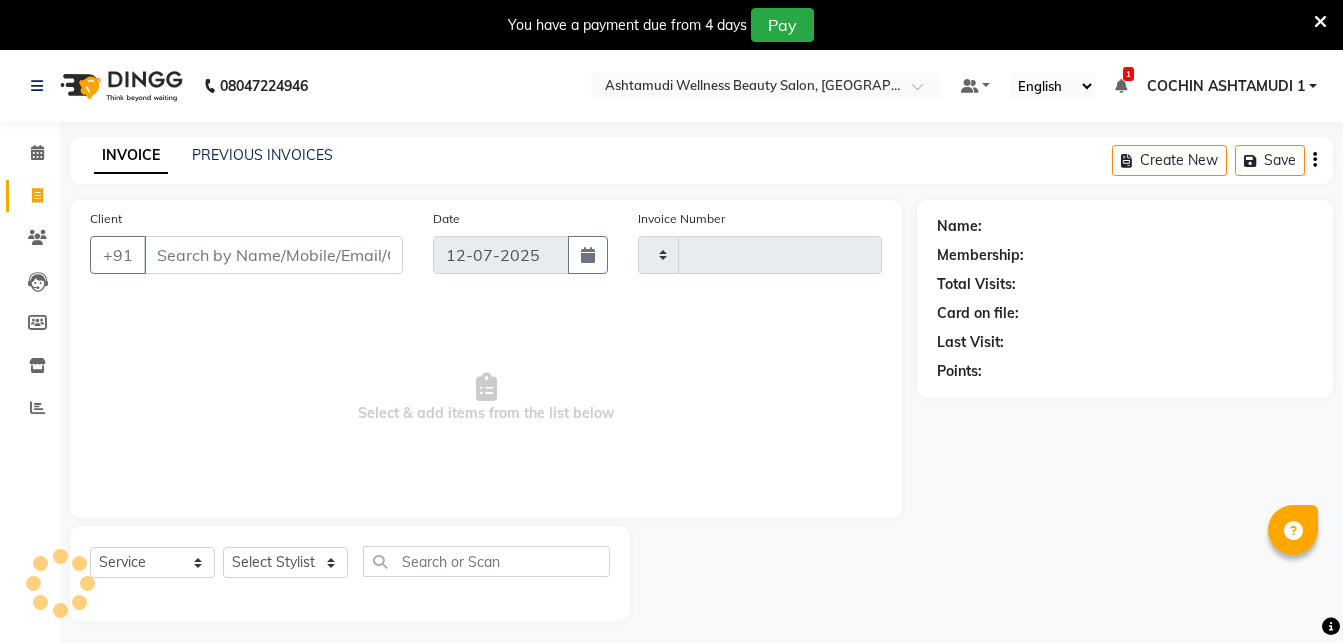 type on "3024" 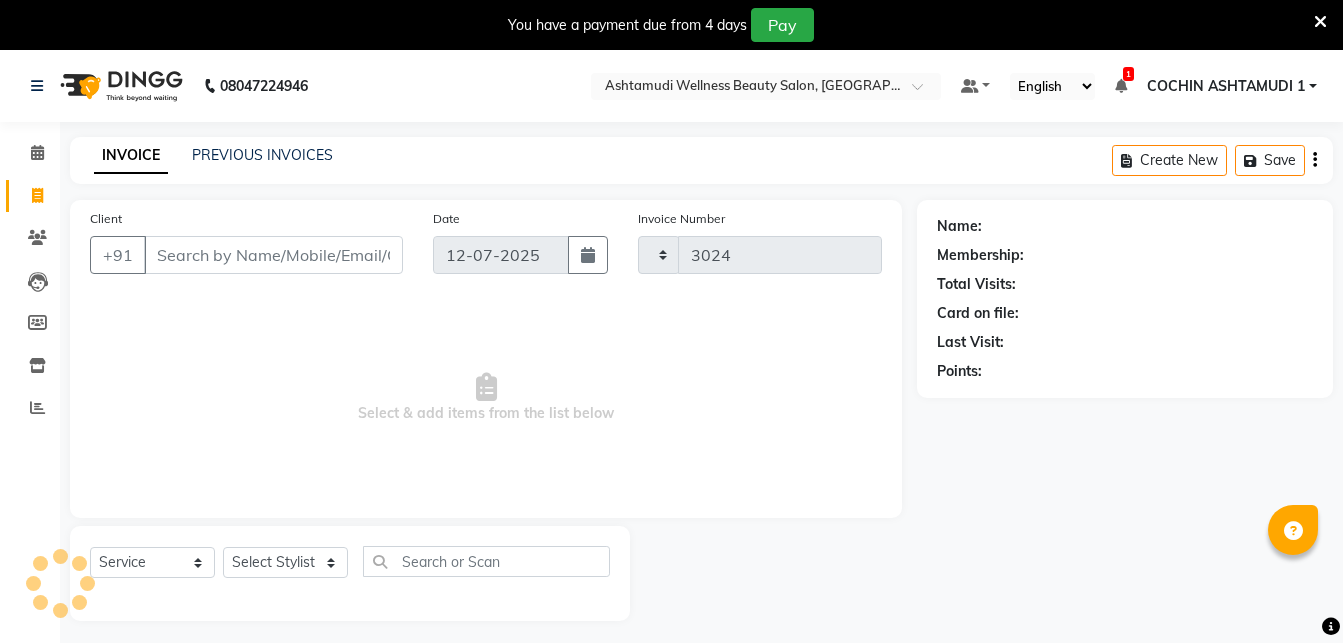 select on "4632" 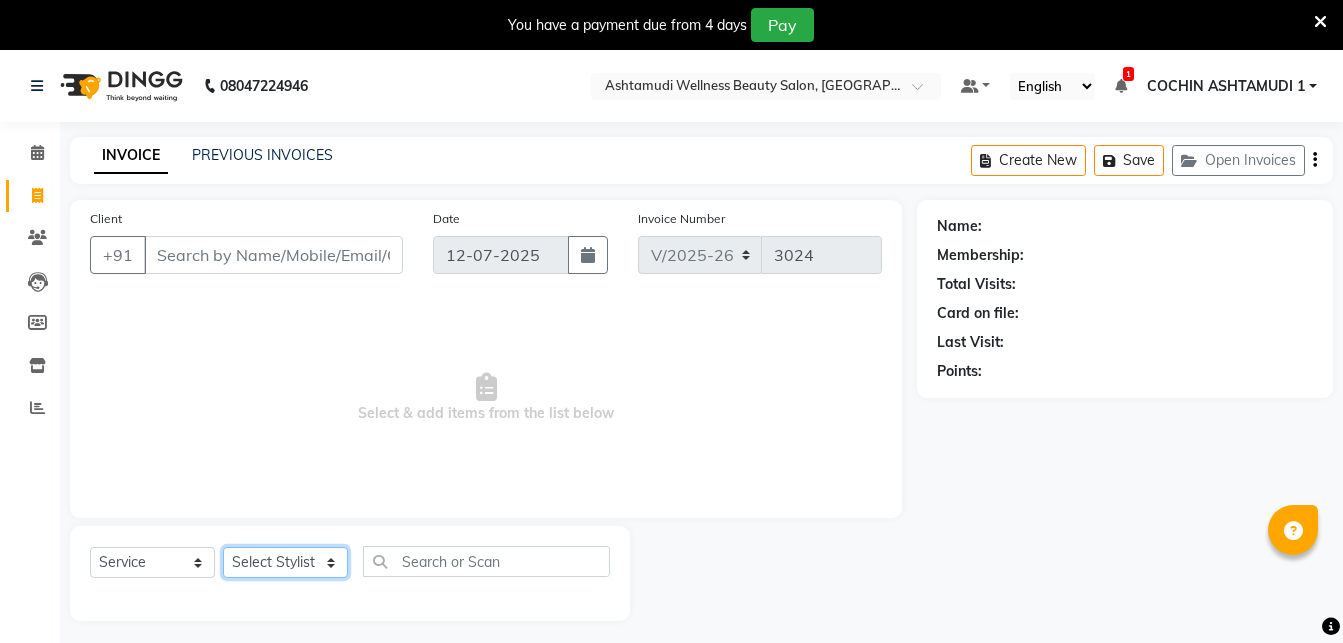 click on "Select Stylist" 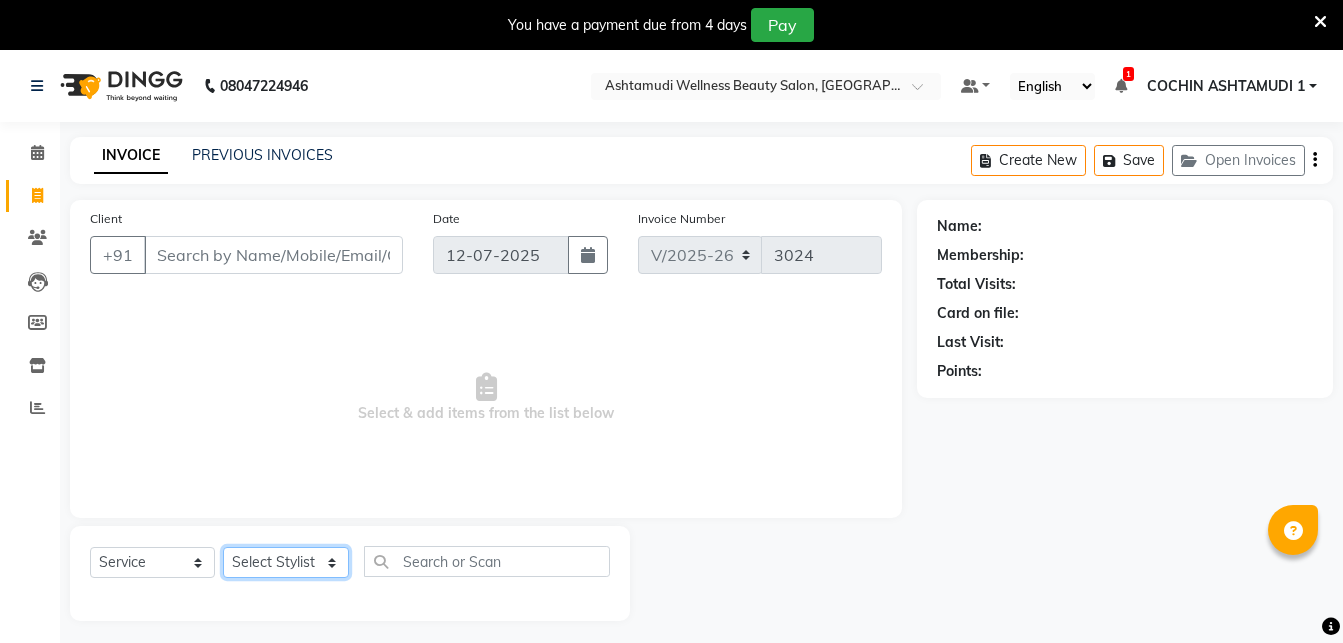 select on "49932" 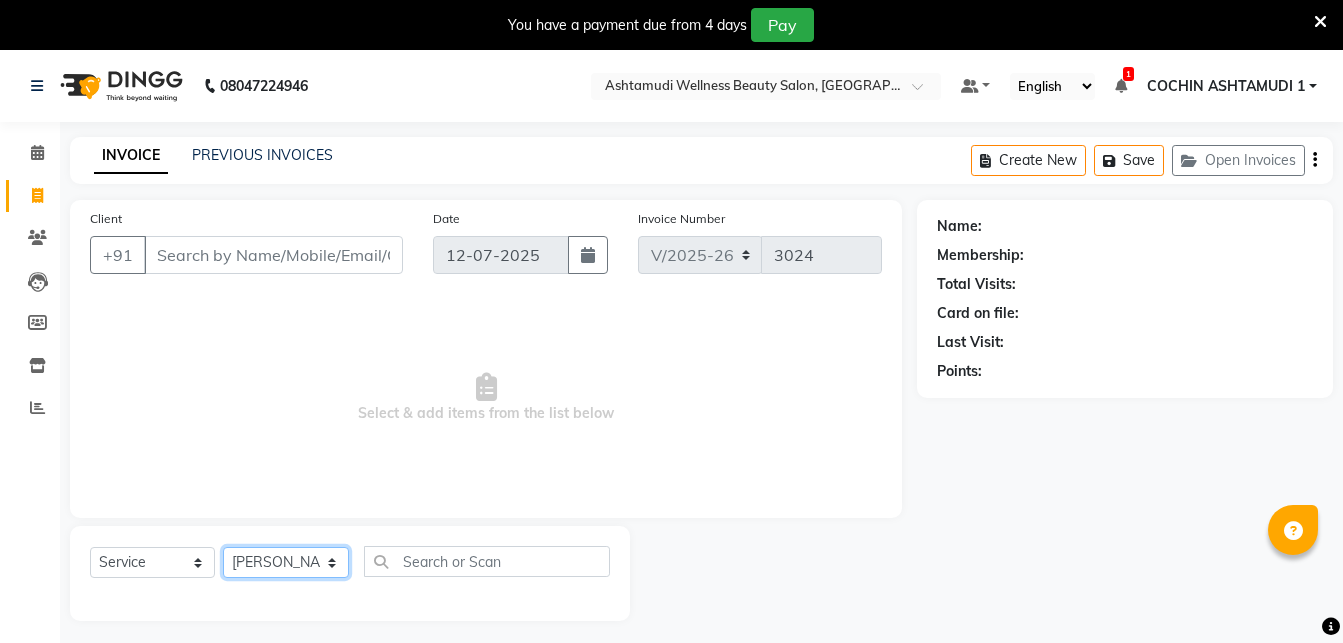 click on "[PERSON_NAME]" 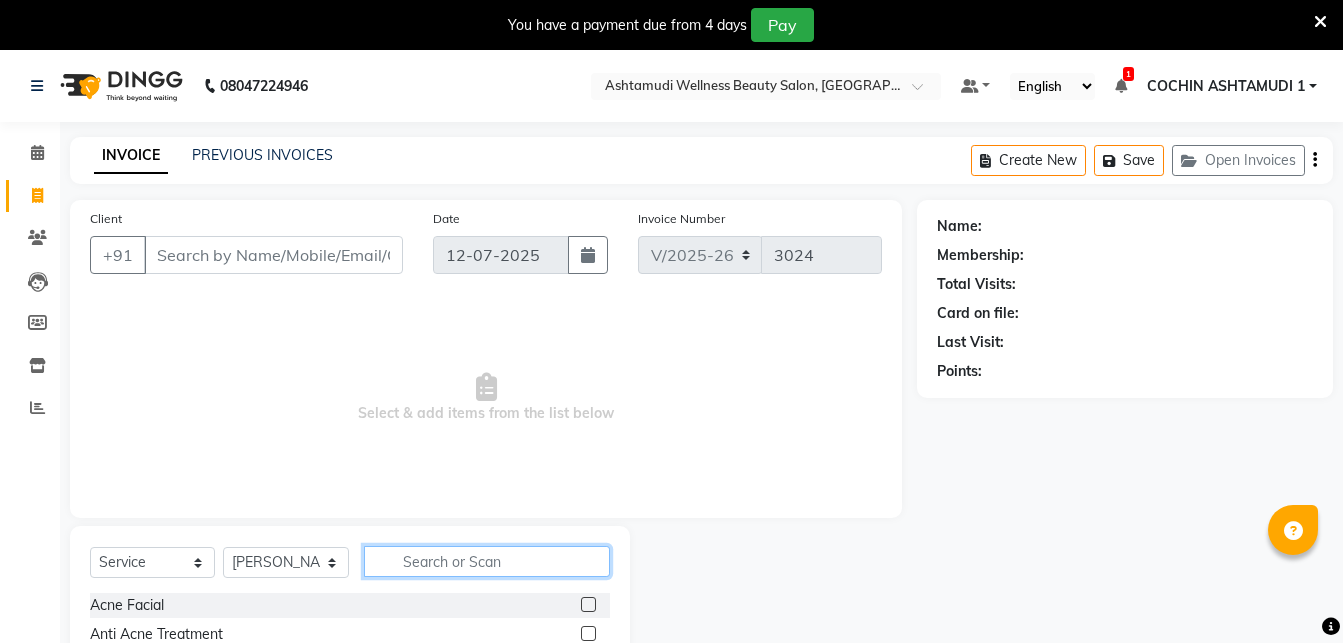 click 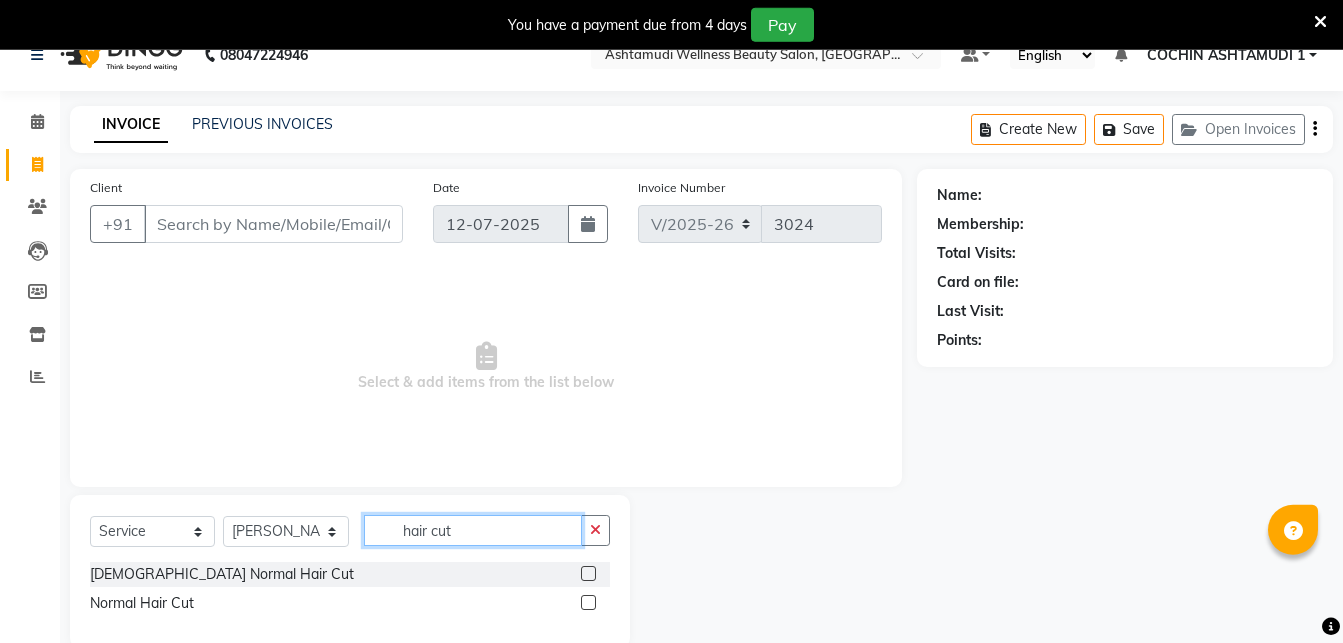 scroll, scrollTop: 66, scrollLeft: 0, axis: vertical 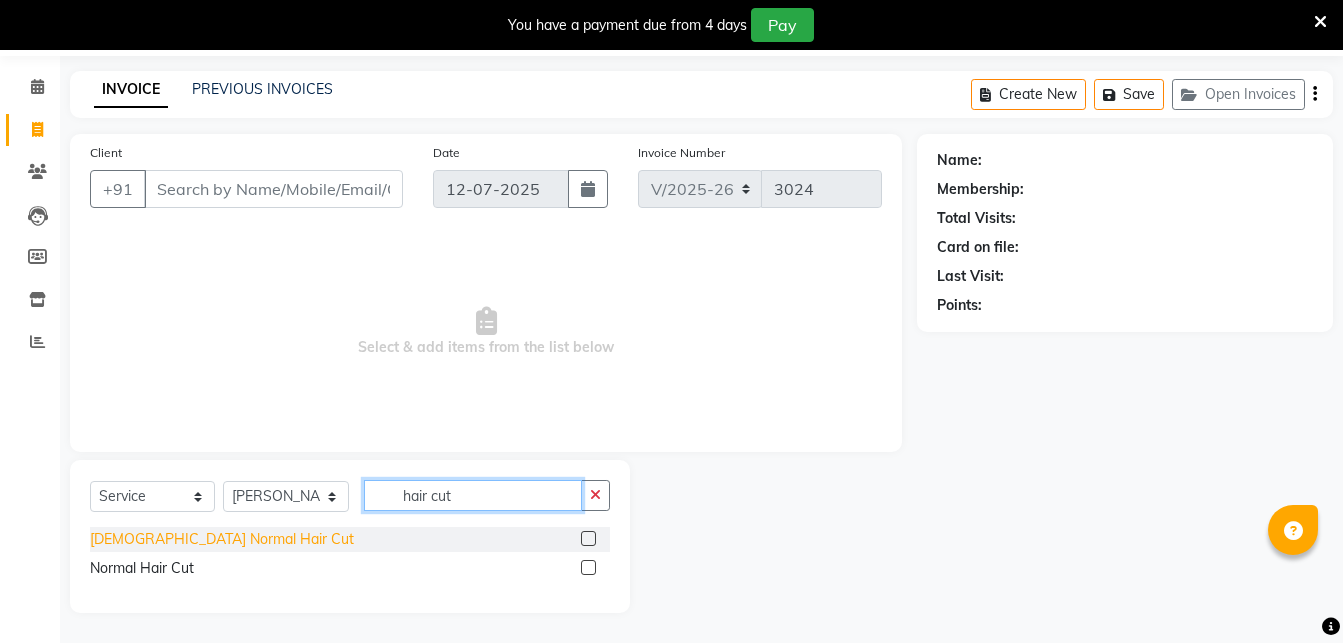 type on "hair cut" 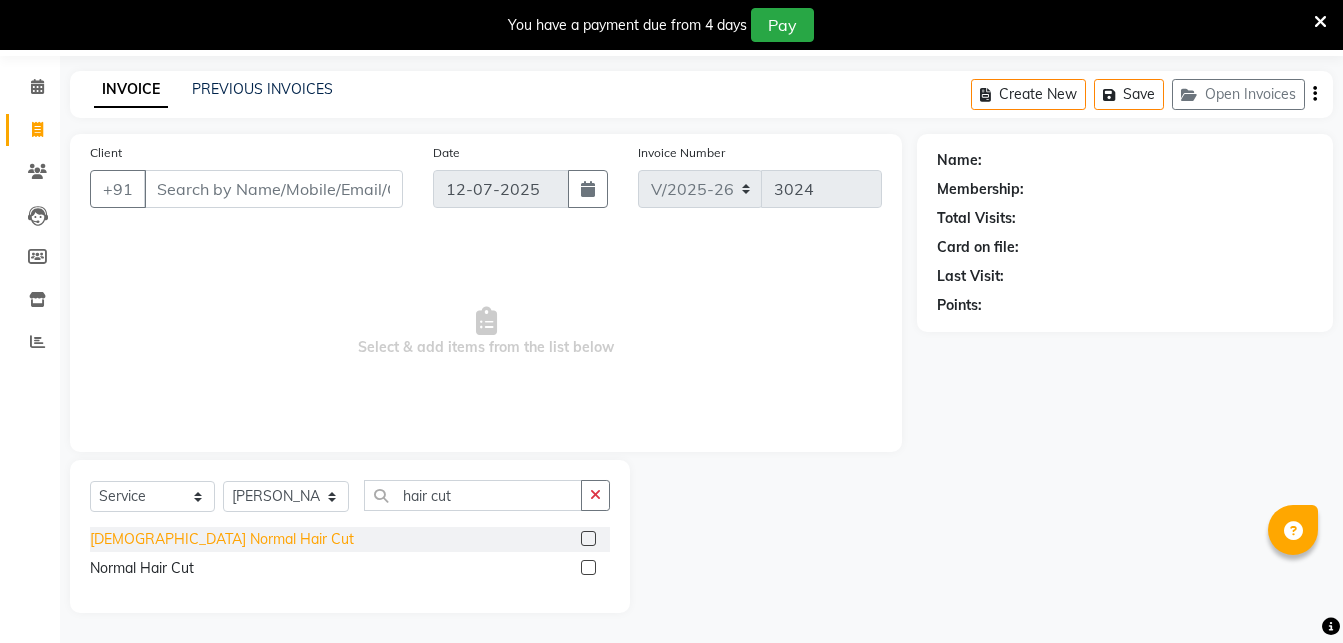 click on "[DEMOGRAPHIC_DATA] Normal Hair Cut" 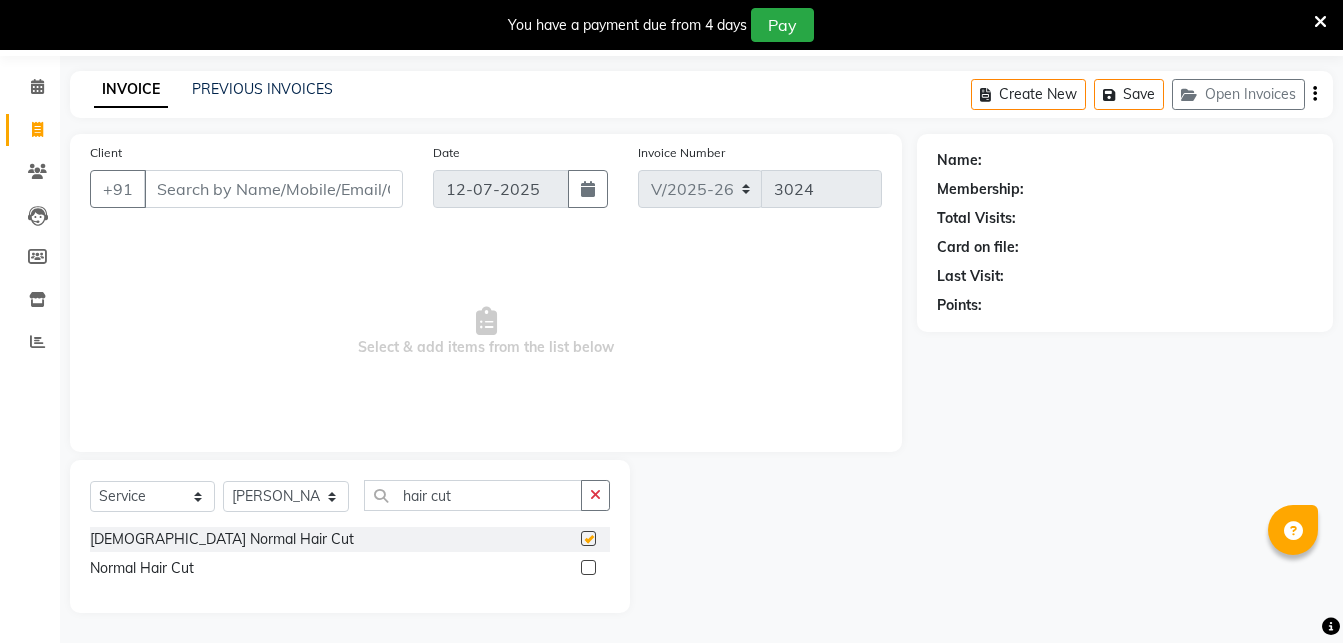 checkbox on "false" 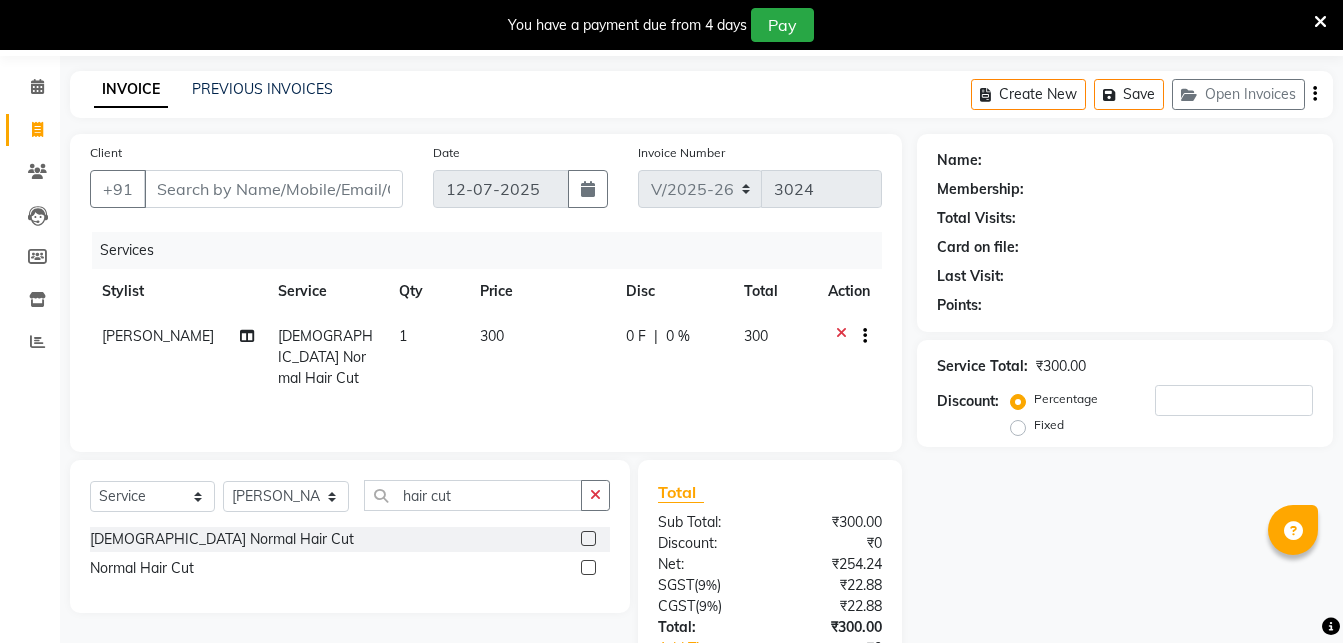 drag, startPoint x: 601, startPoint y: 496, endPoint x: 524, endPoint y: 505, distance: 77.52419 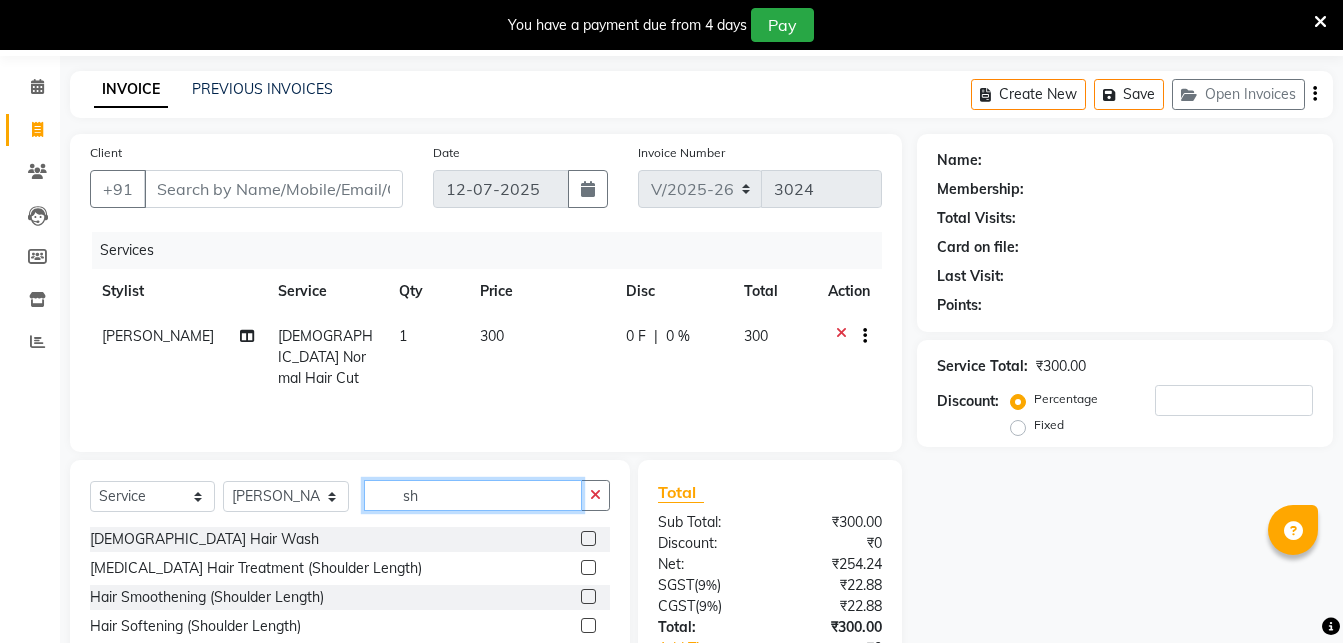 type on "s" 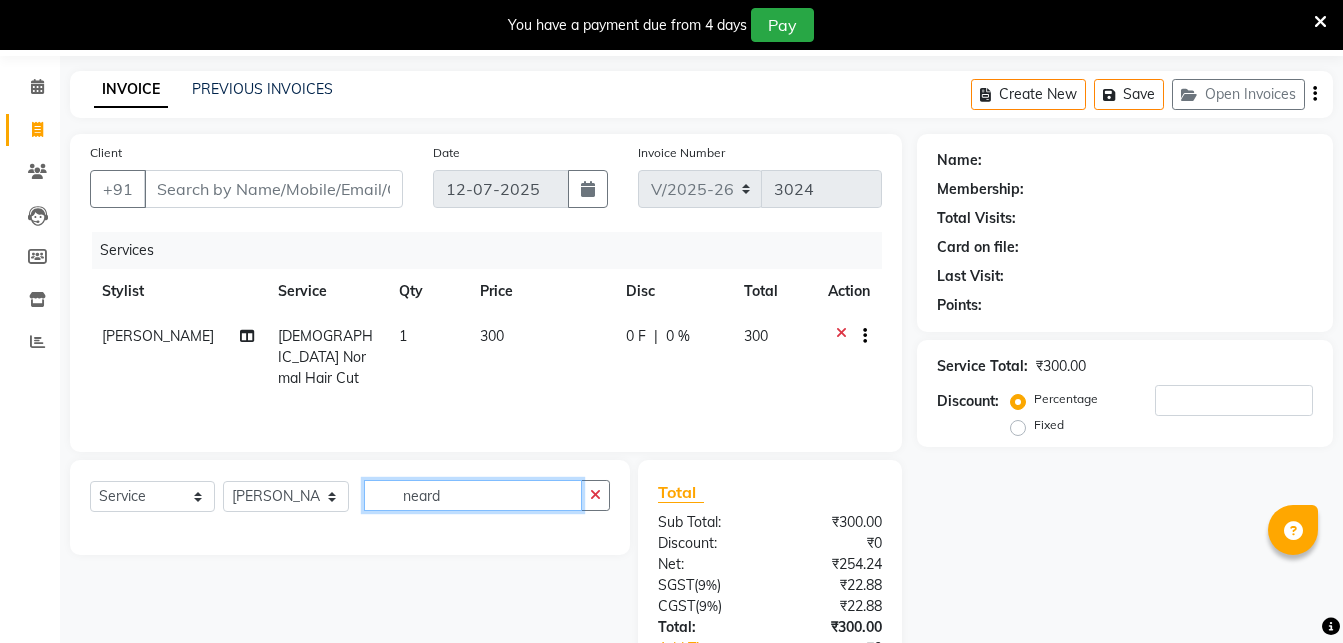 click on "neard" 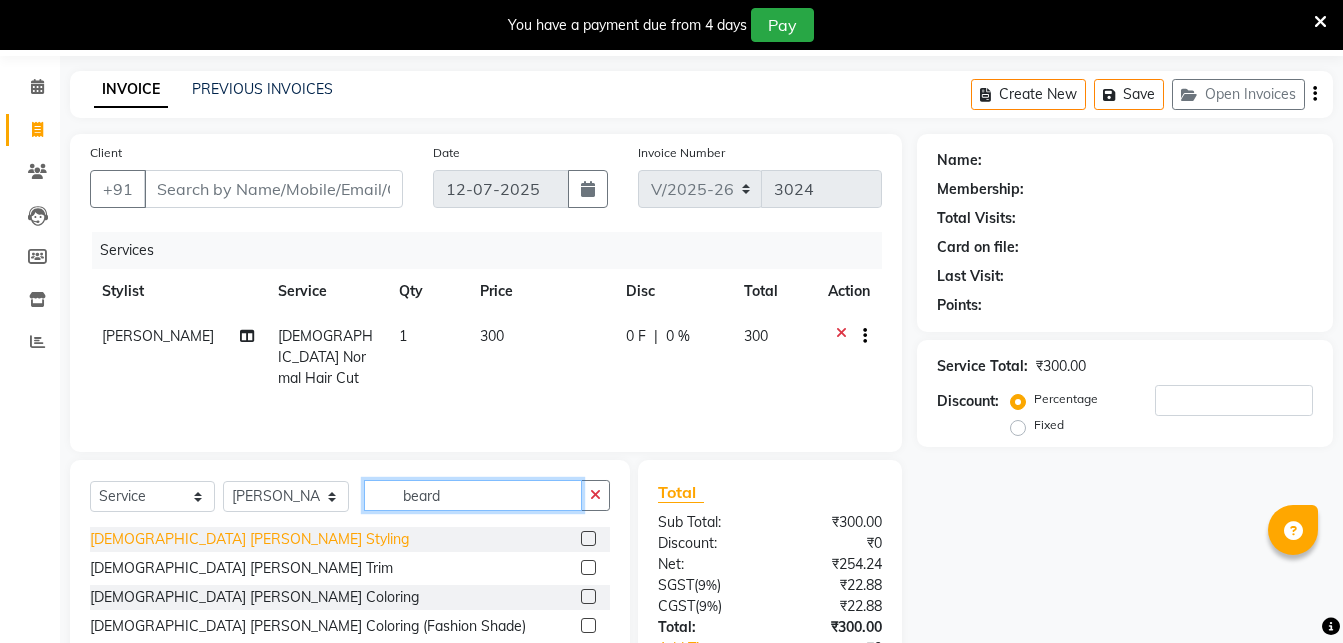 type on "beard" 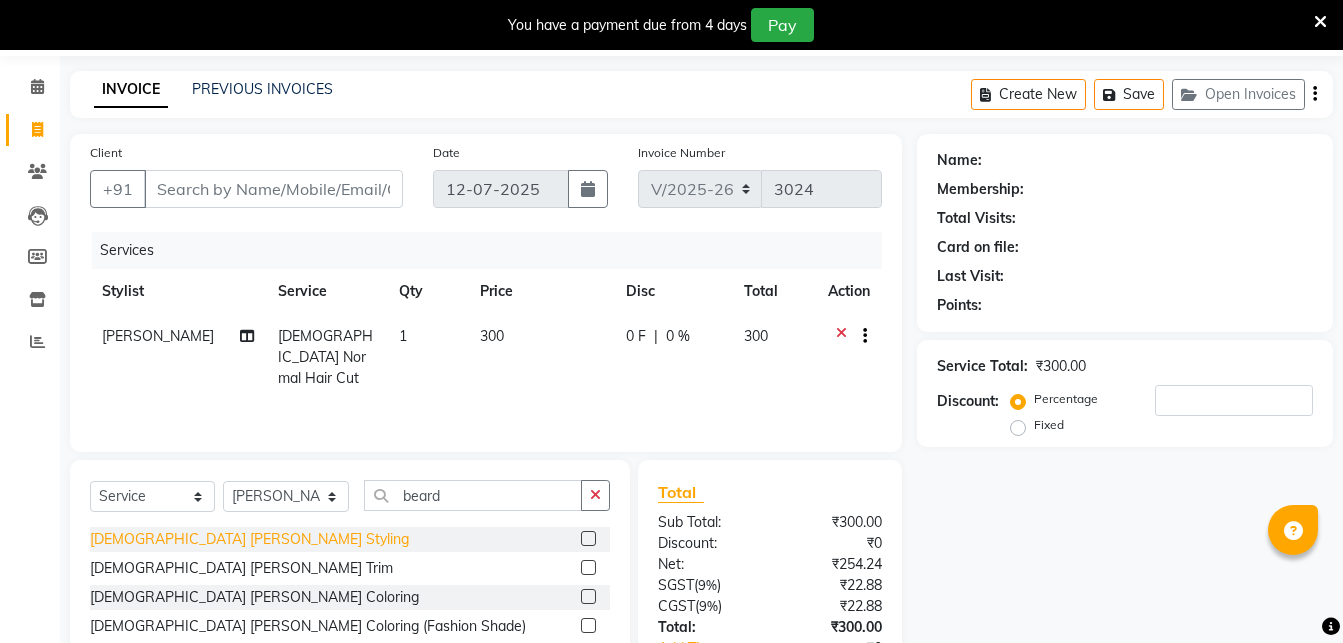 click on "[DEMOGRAPHIC_DATA] [PERSON_NAME] Styling" 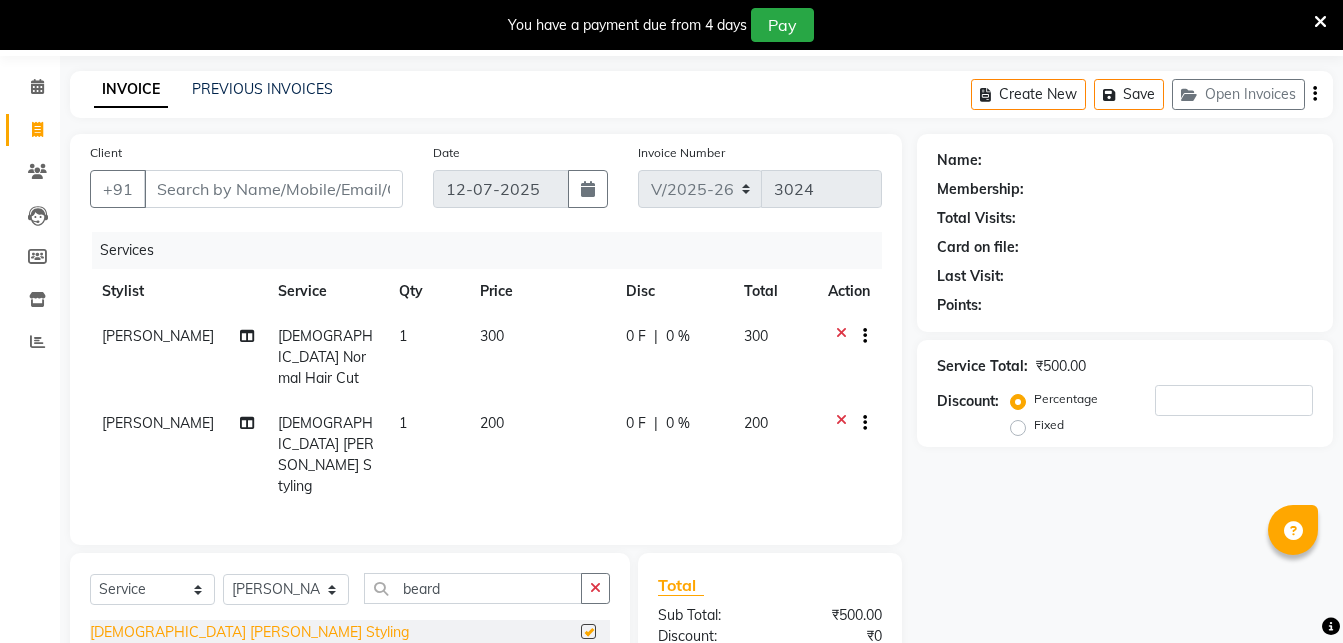 checkbox on "false" 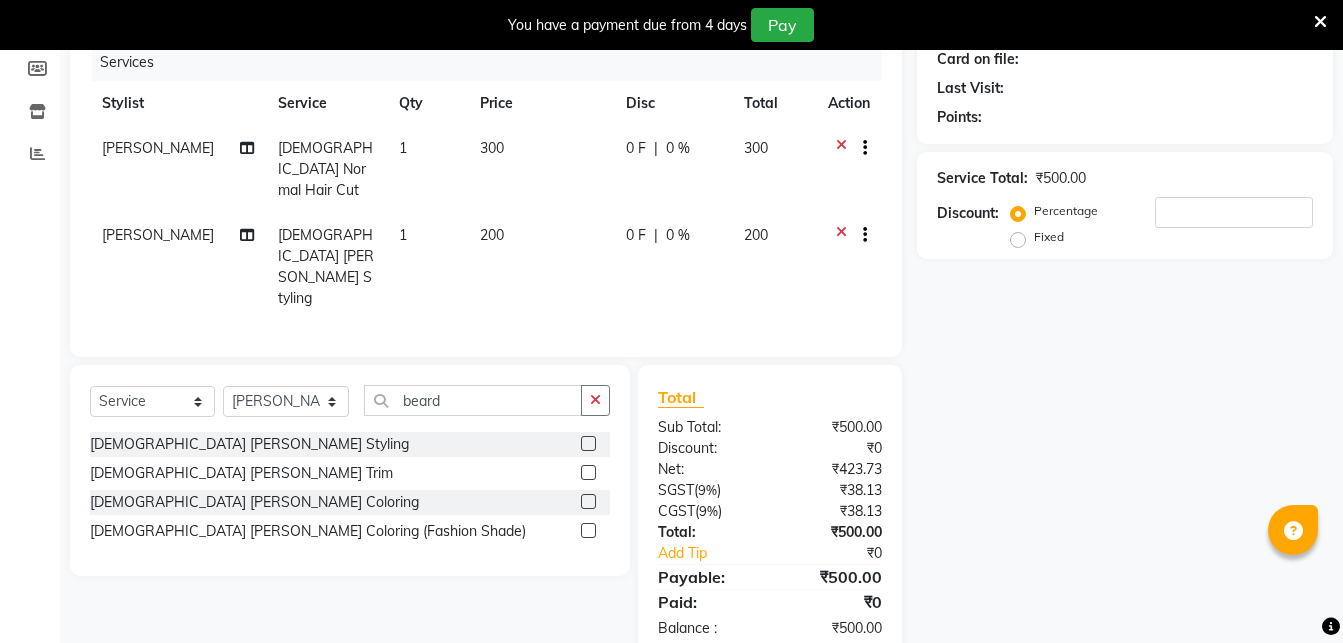 scroll, scrollTop: 0, scrollLeft: 0, axis: both 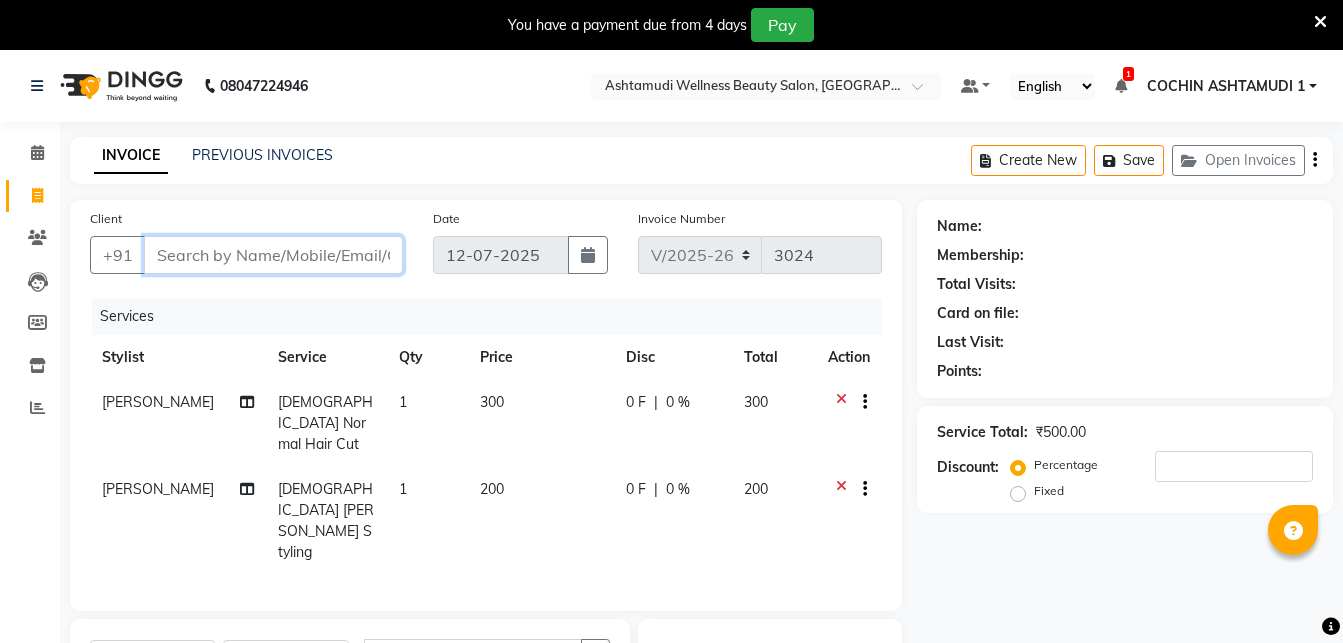 click on "Client" at bounding box center (273, 255) 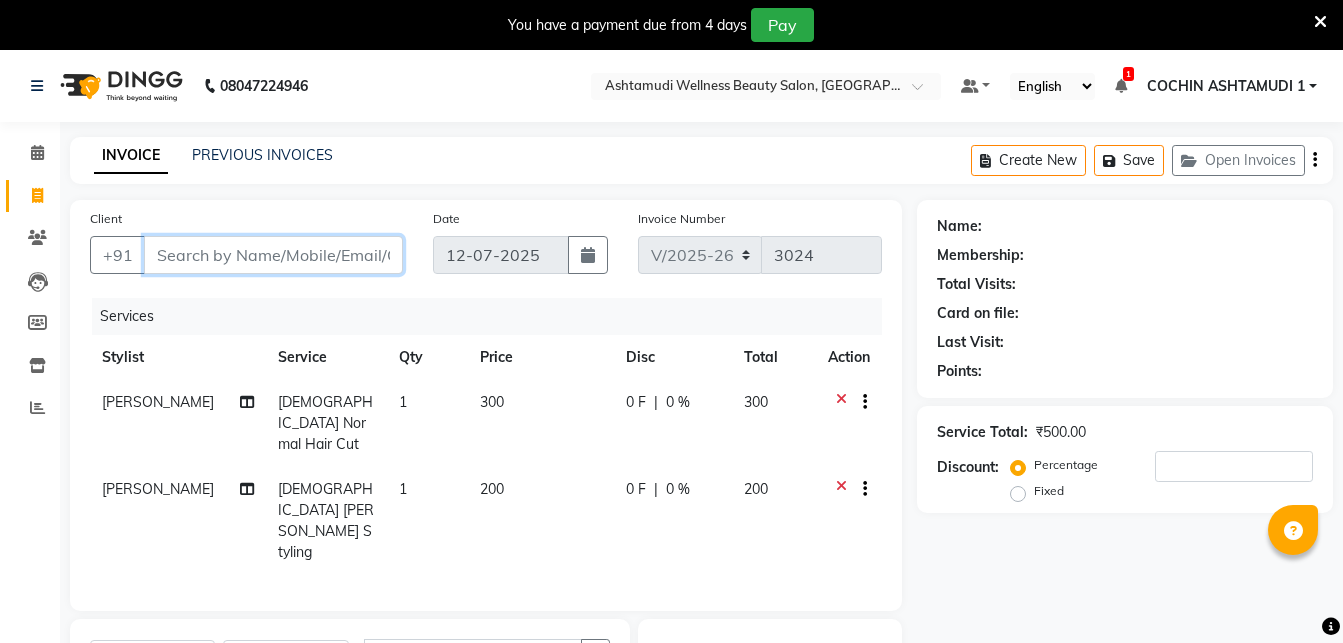 type on "7" 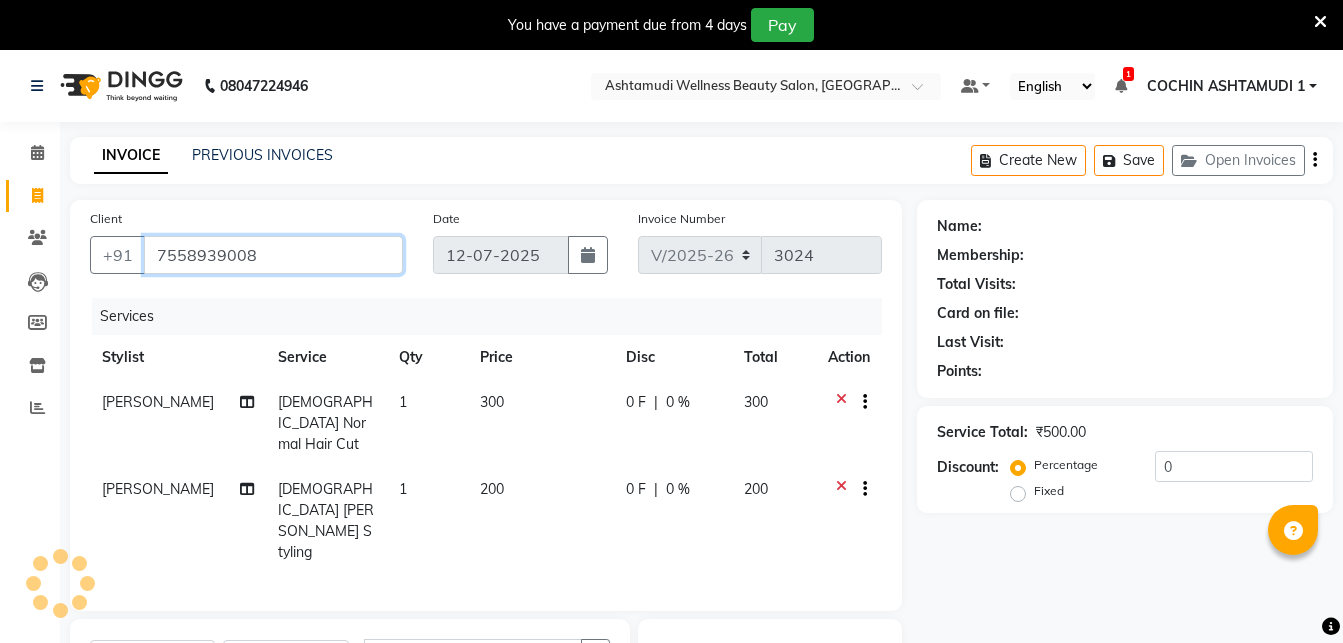 type on "7558939008" 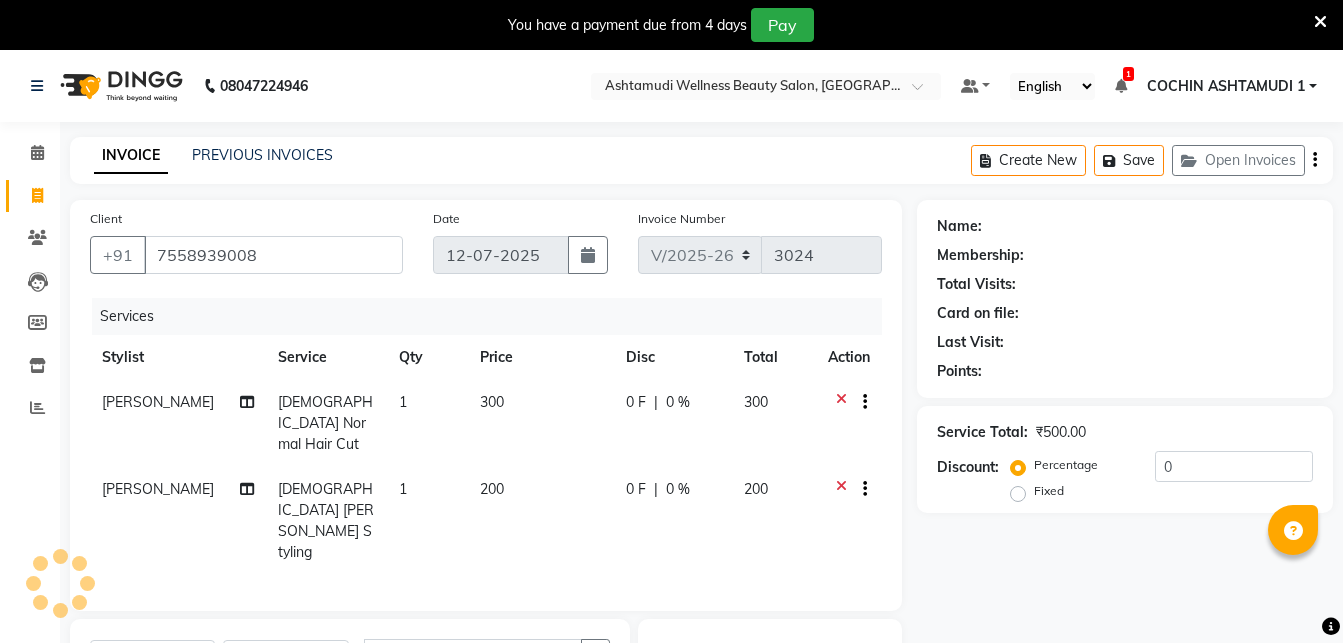 select on "1: Object" 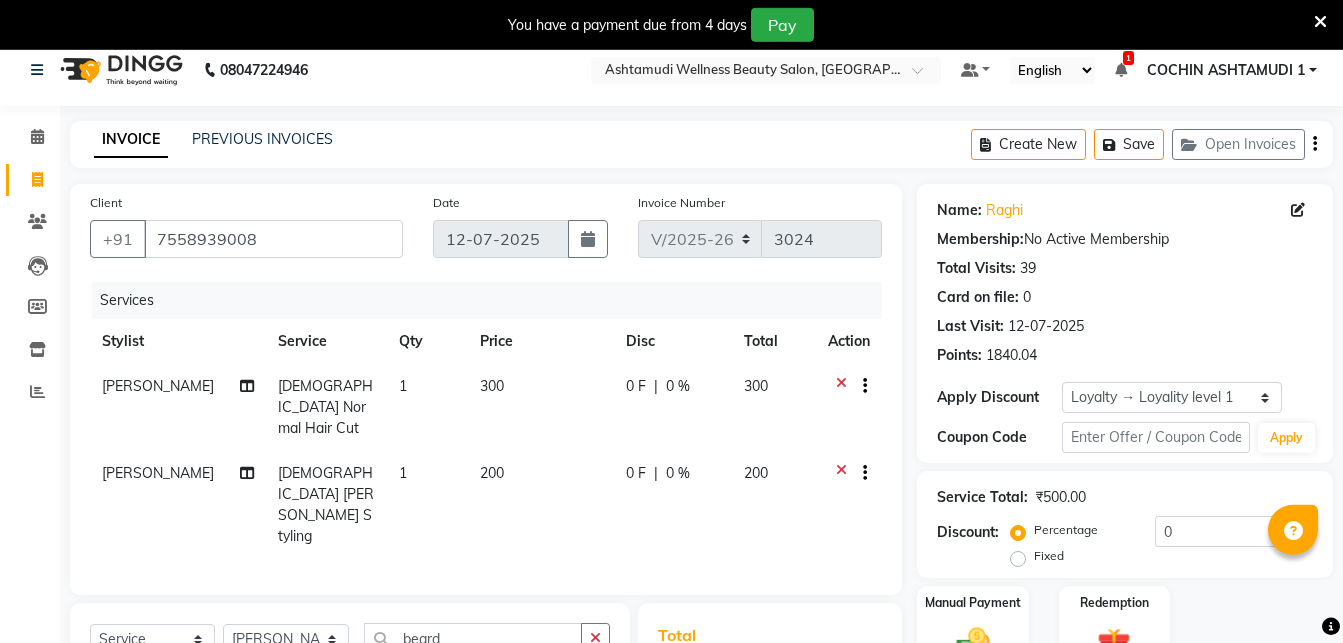 scroll, scrollTop: 254, scrollLeft: 0, axis: vertical 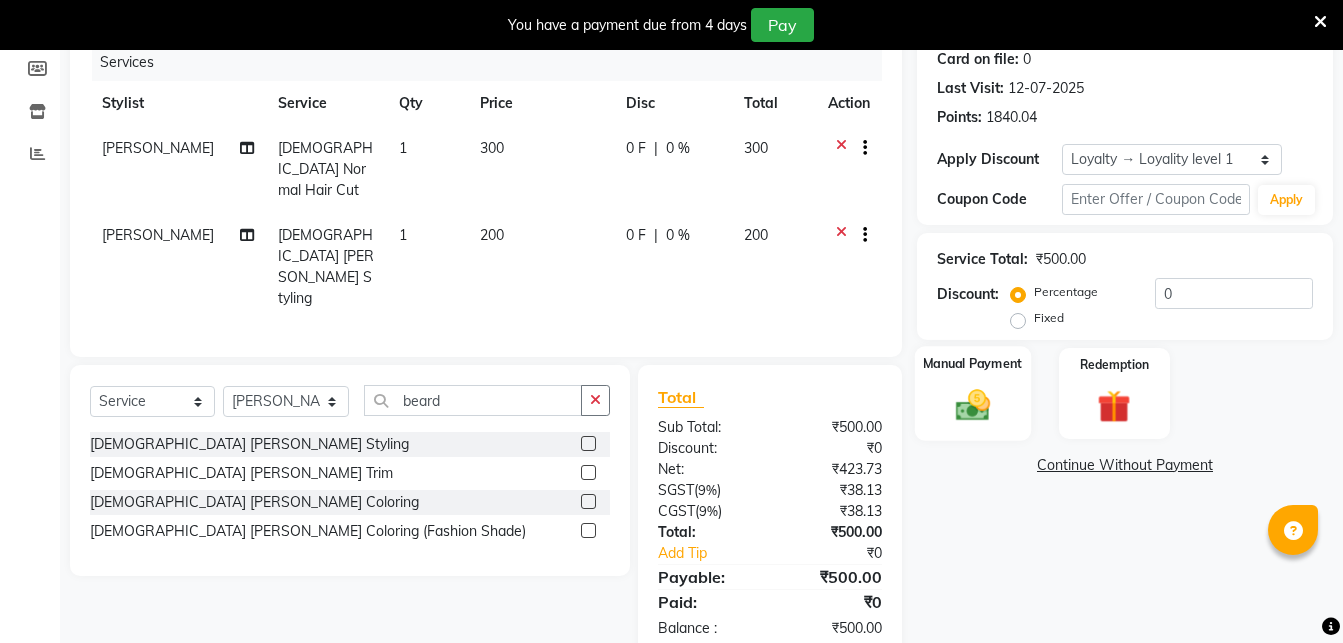 click on "Manual Payment" 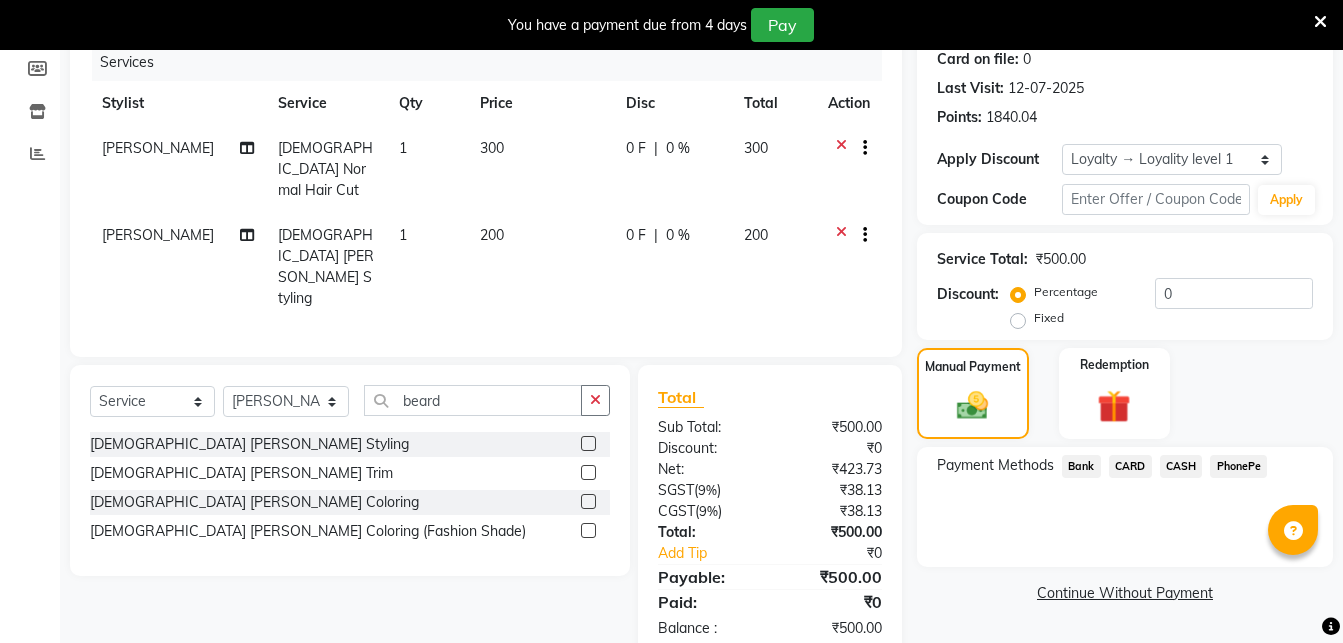 click on "CARD" 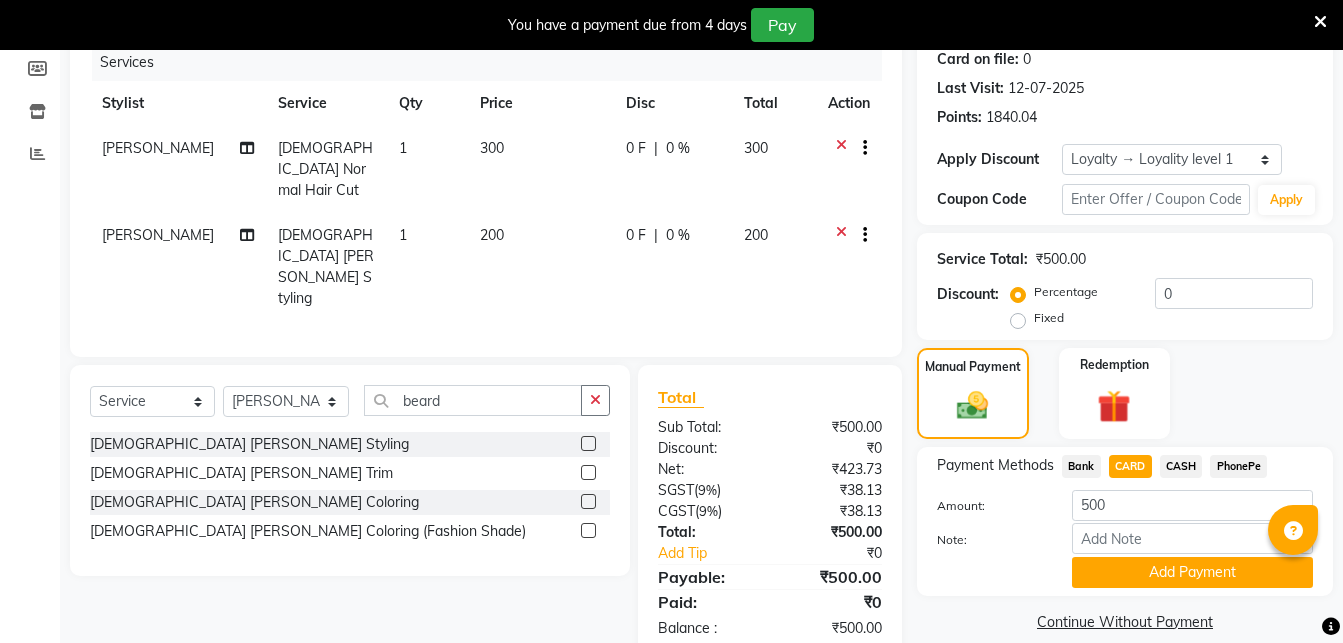scroll, scrollTop: 277, scrollLeft: 0, axis: vertical 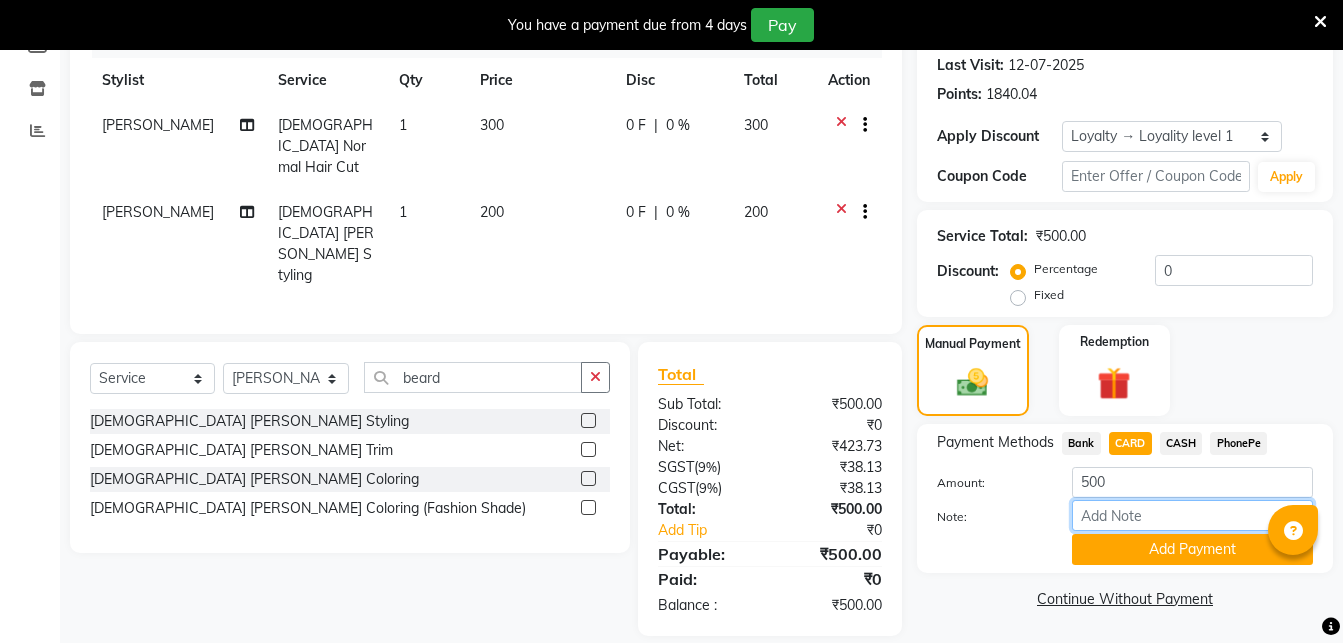 click on "Note:" at bounding box center (1192, 515) 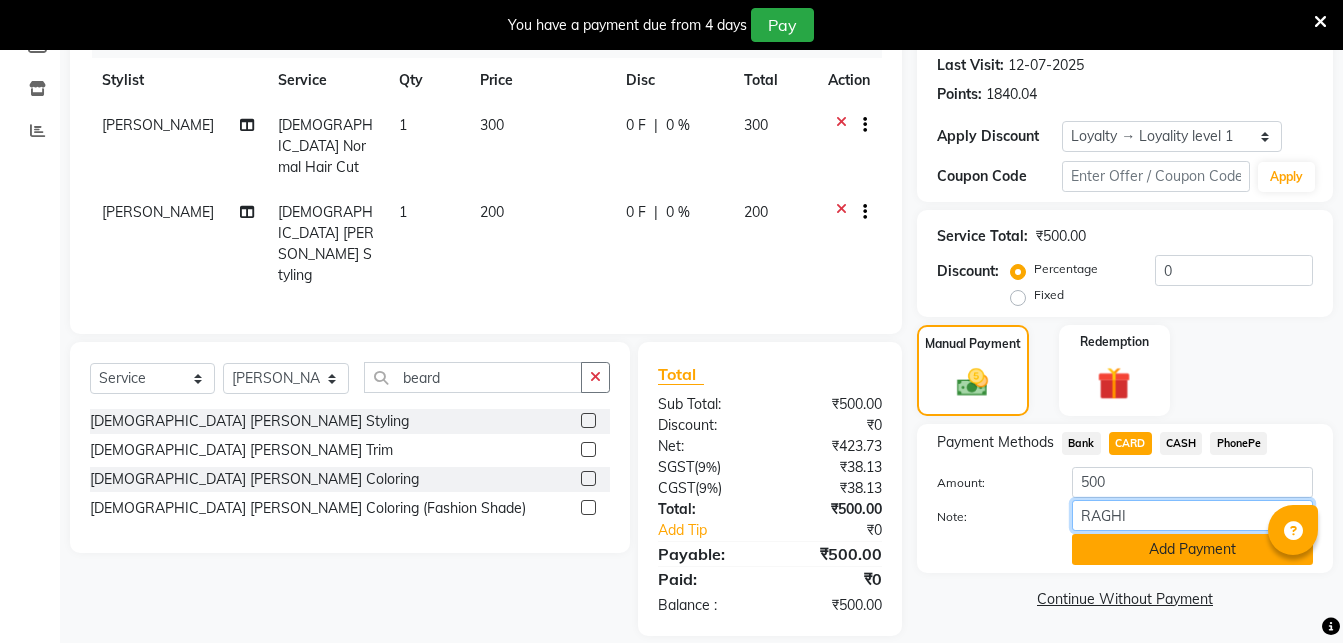 type on "RAGHI" 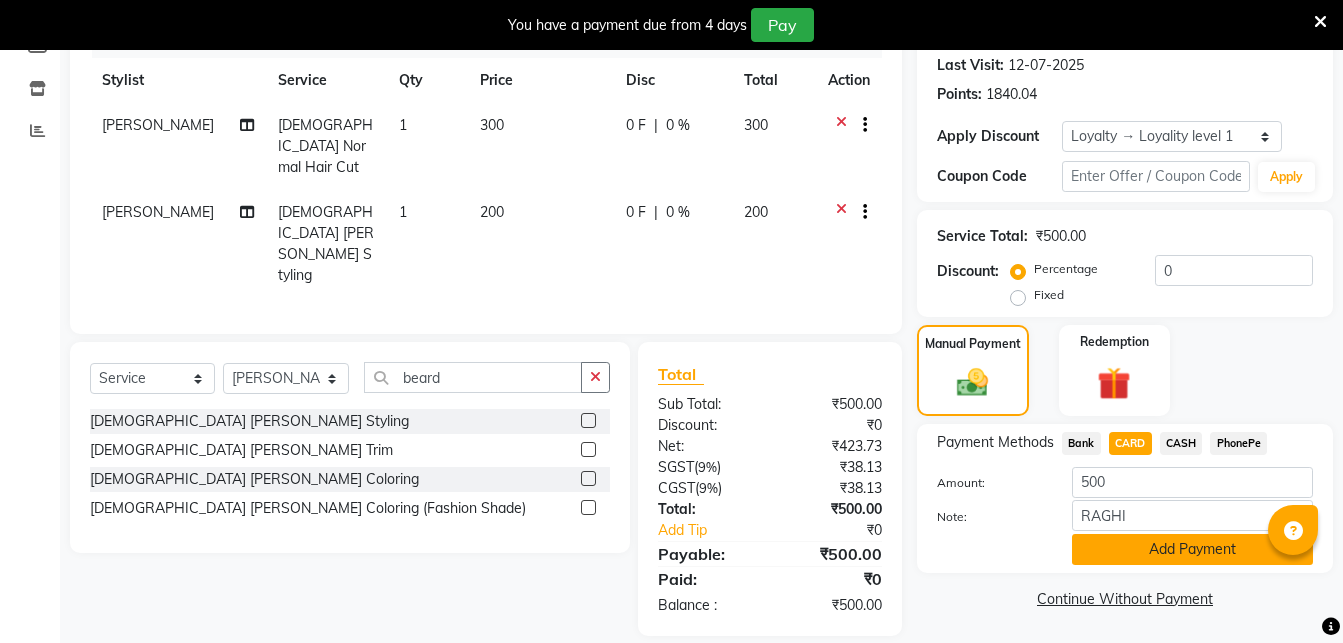 click on "Add Payment" 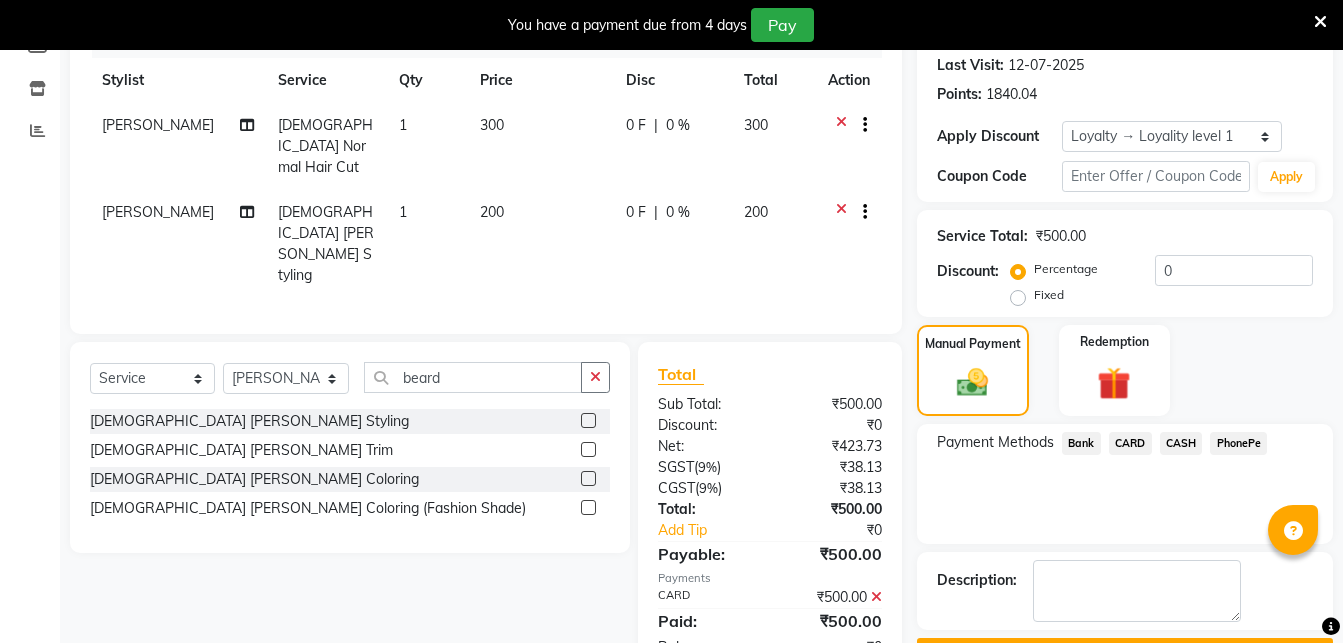 scroll, scrollTop: 436, scrollLeft: 0, axis: vertical 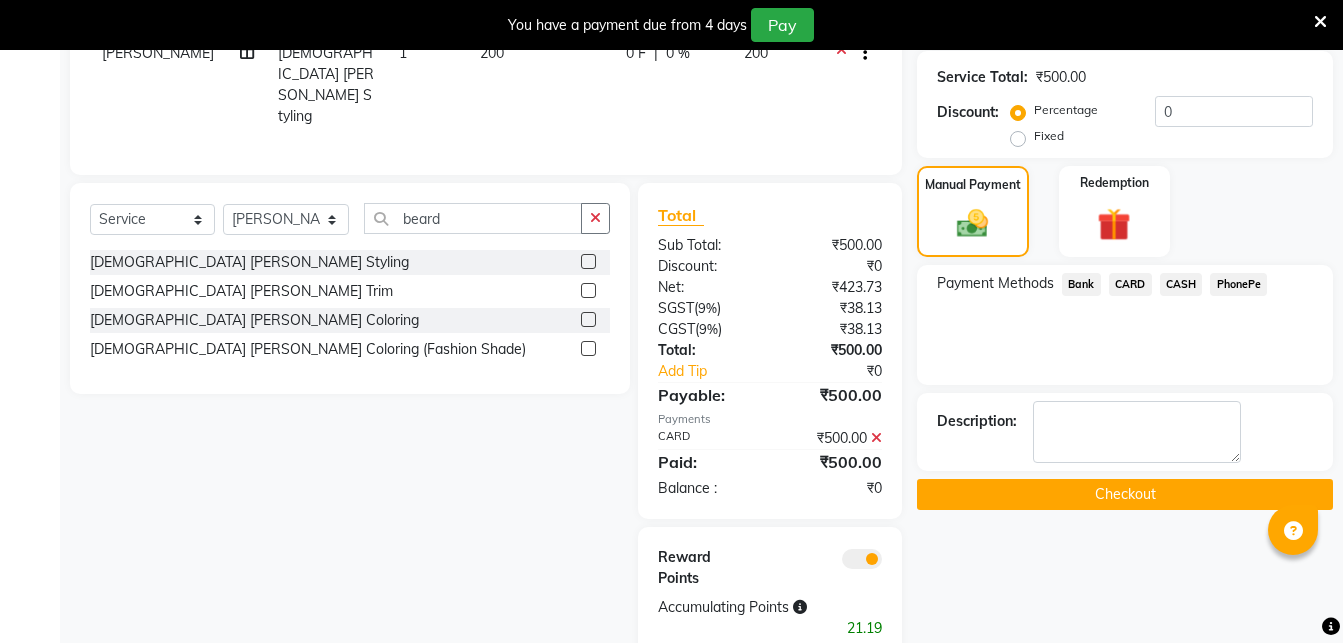 click 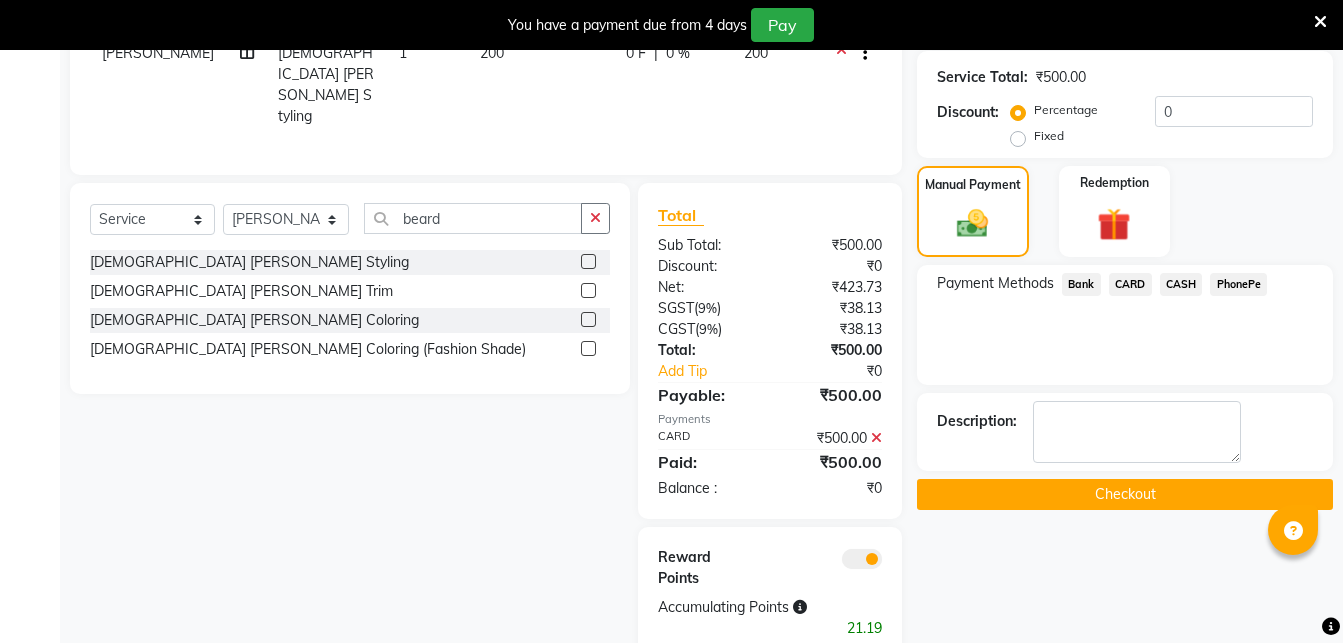 click 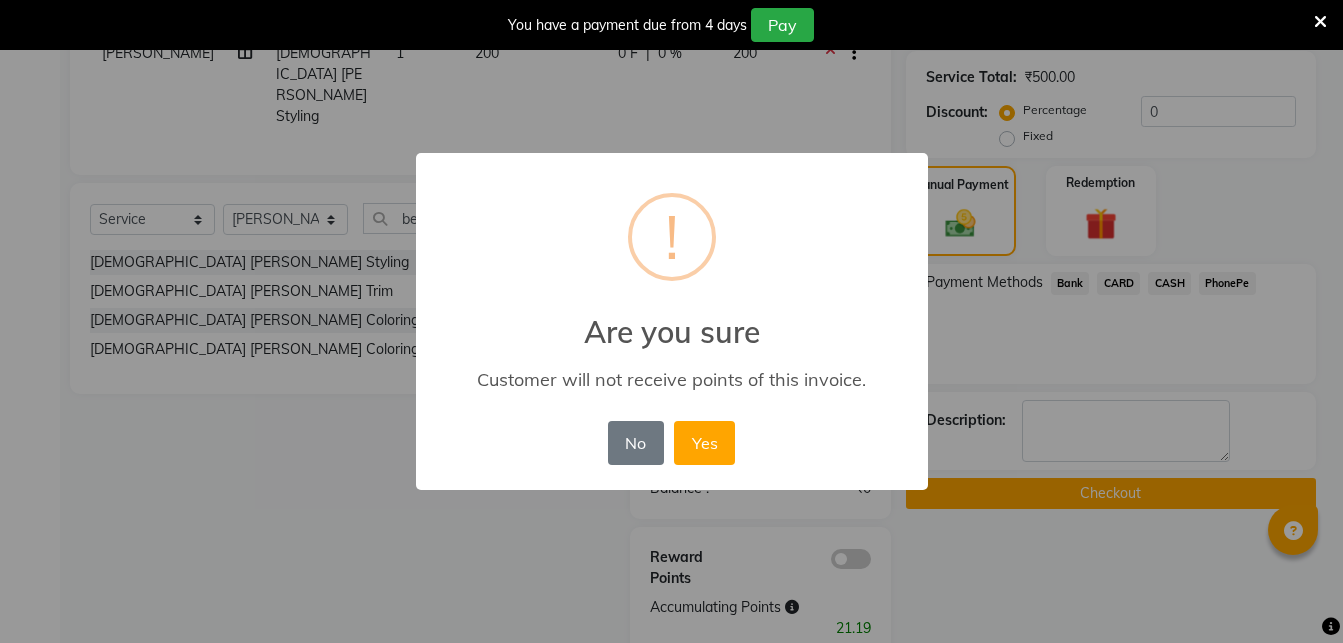 scroll, scrollTop: 416, scrollLeft: 0, axis: vertical 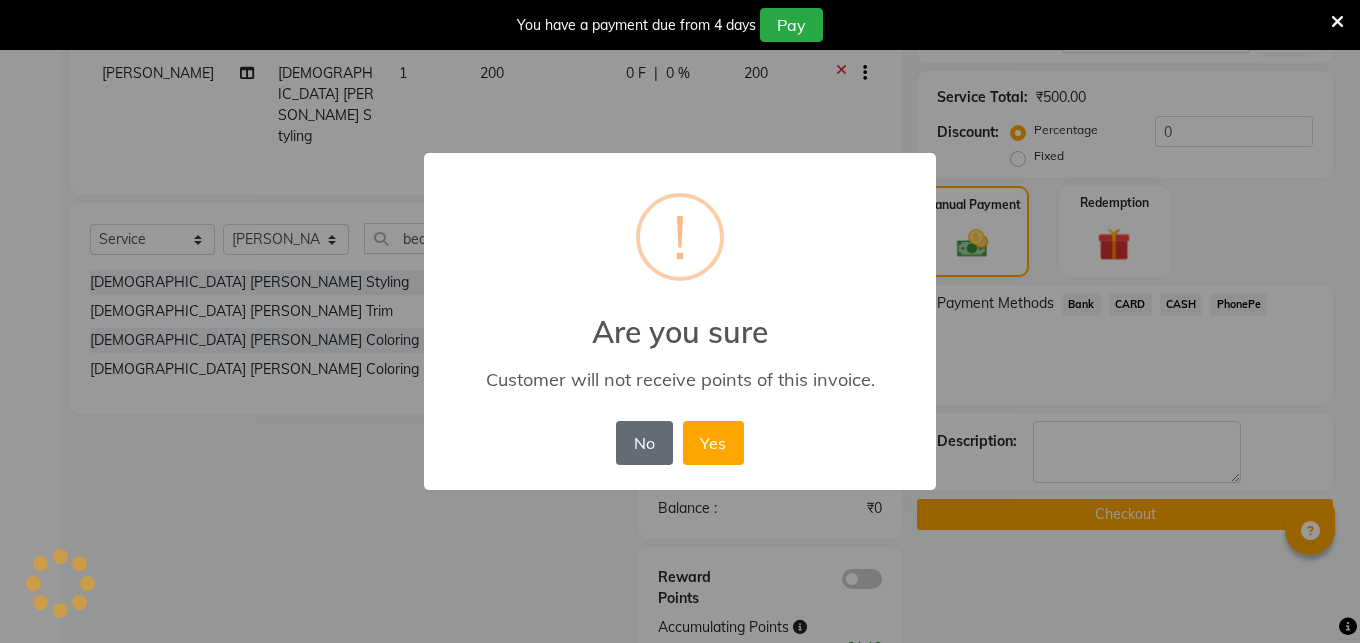 click on "No" at bounding box center (644, 443) 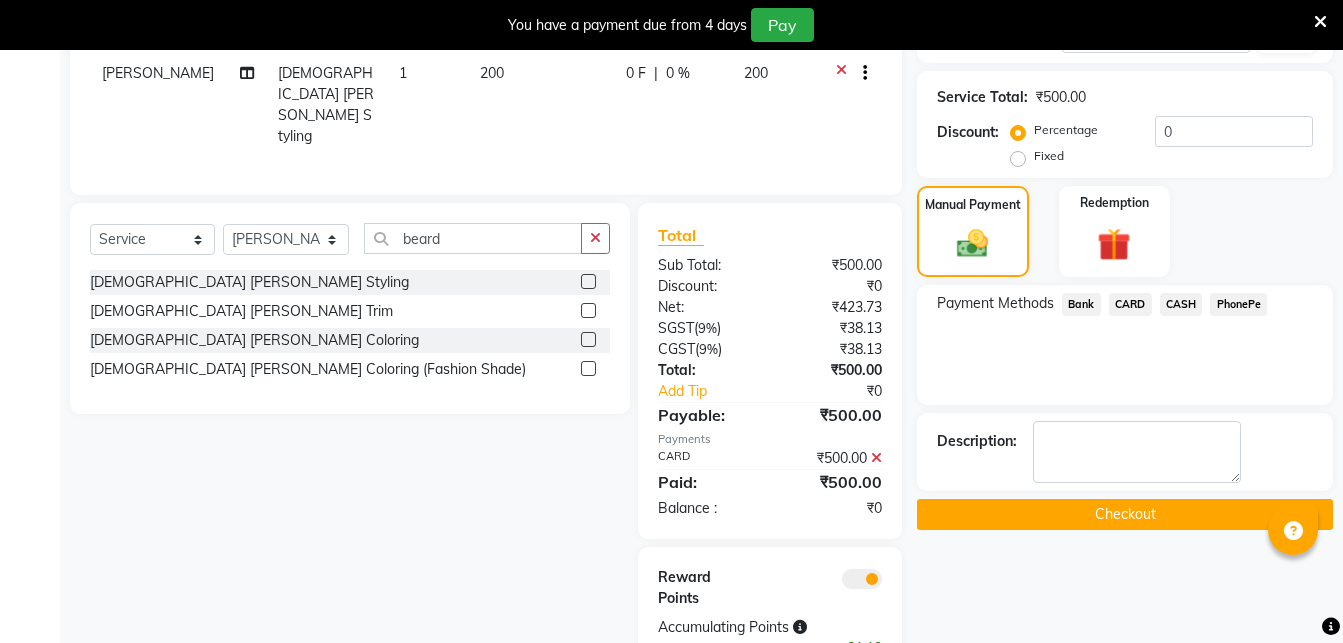scroll, scrollTop: 436, scrollLeft: 0, axis: vertical 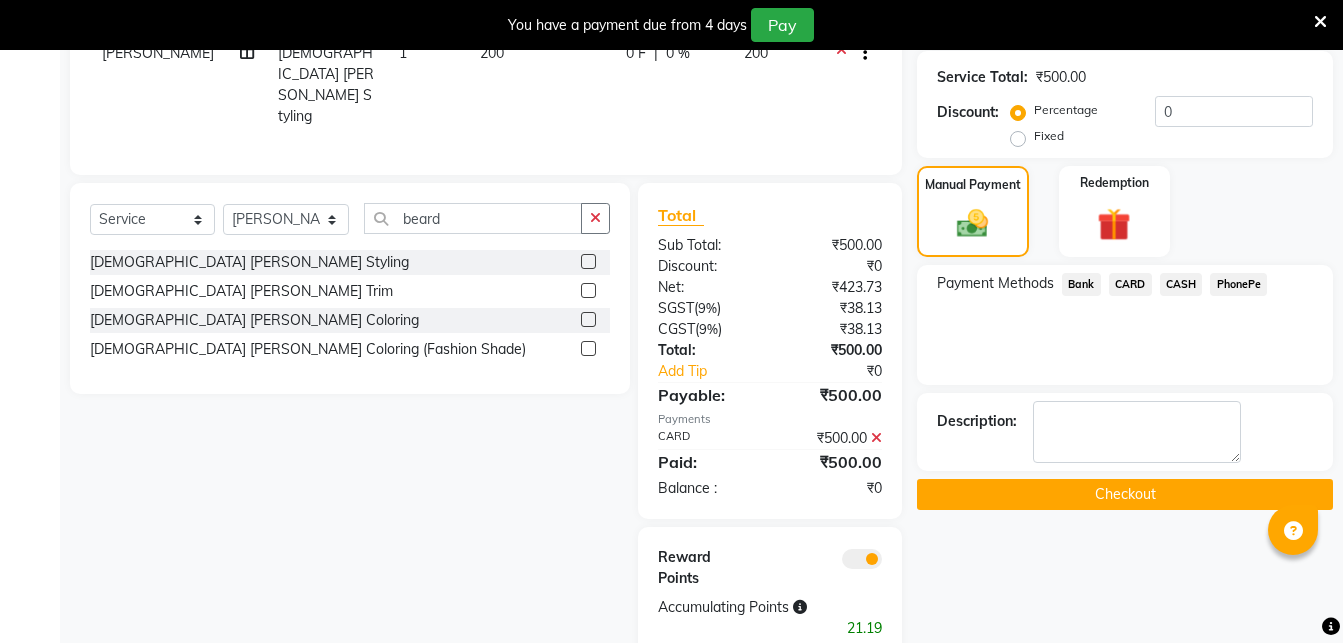 click on "Checkout" 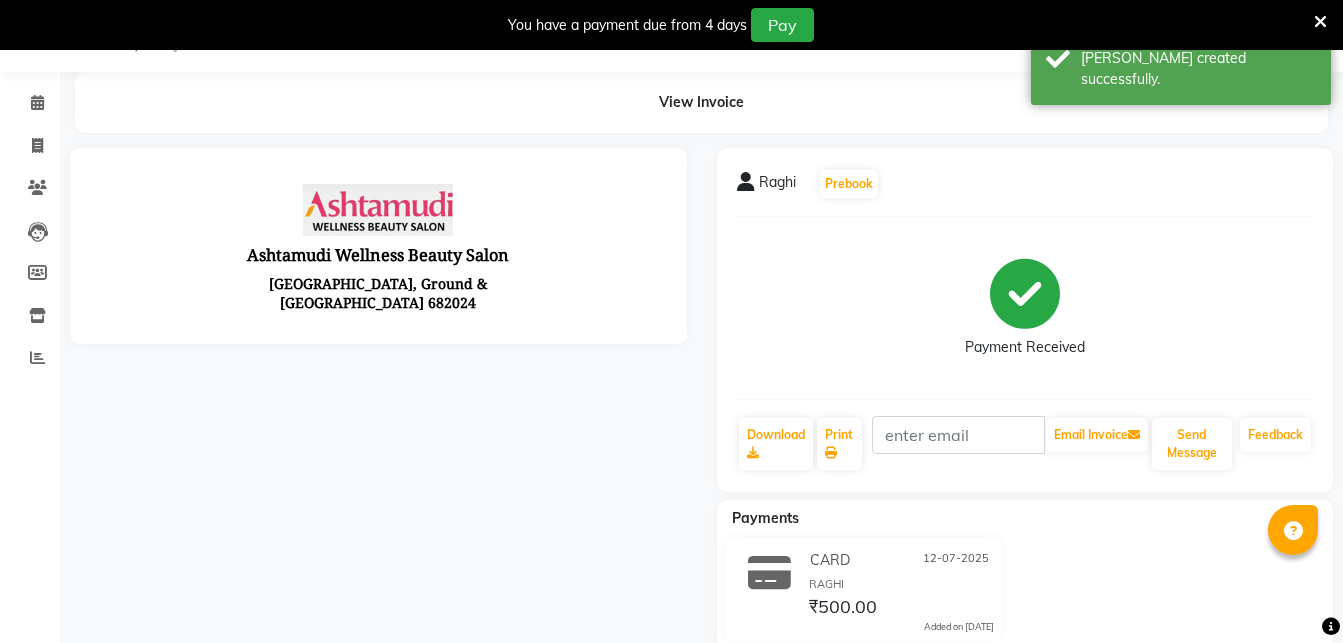 scroll, scrollTop: 0, scrollLeft: 0, axis: both 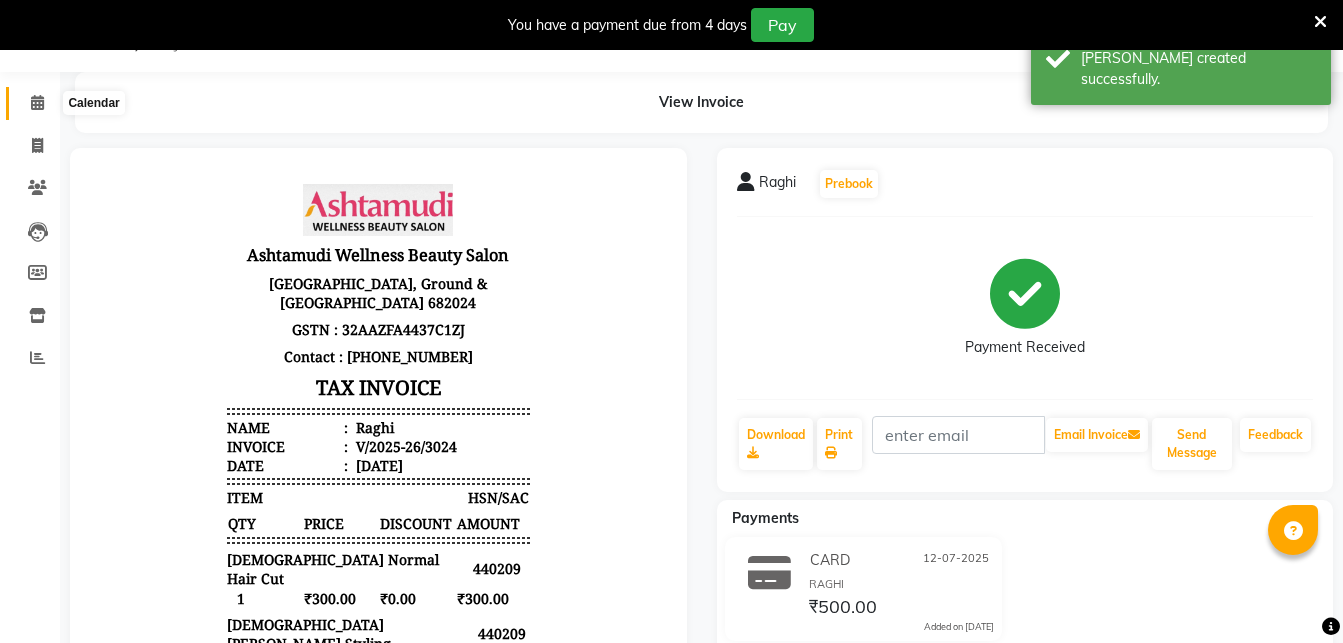 click 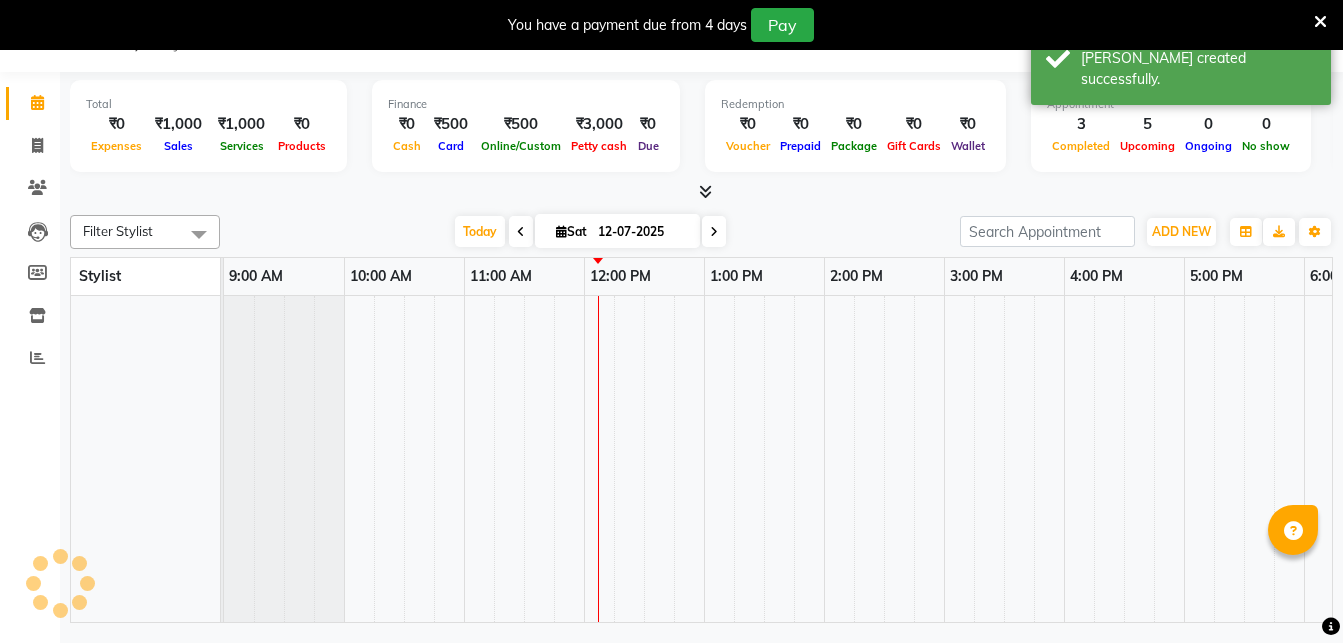 scroll, scrollTop: 0, scrollLeft: 0, axis: both 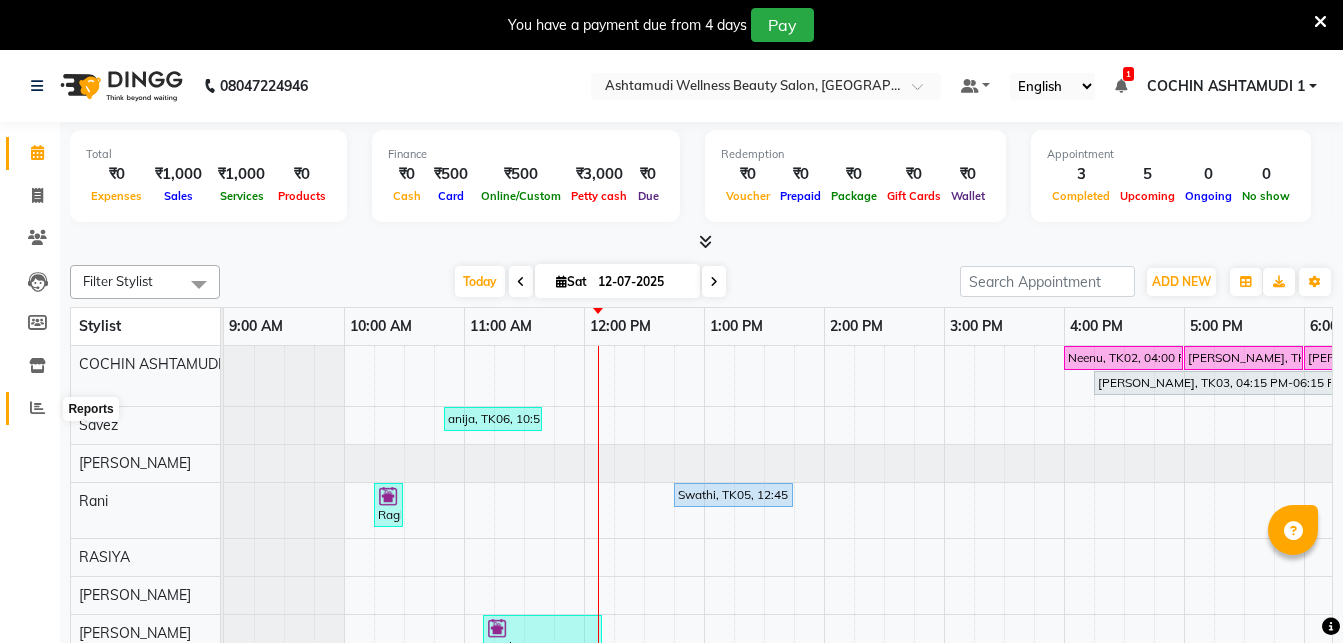 click 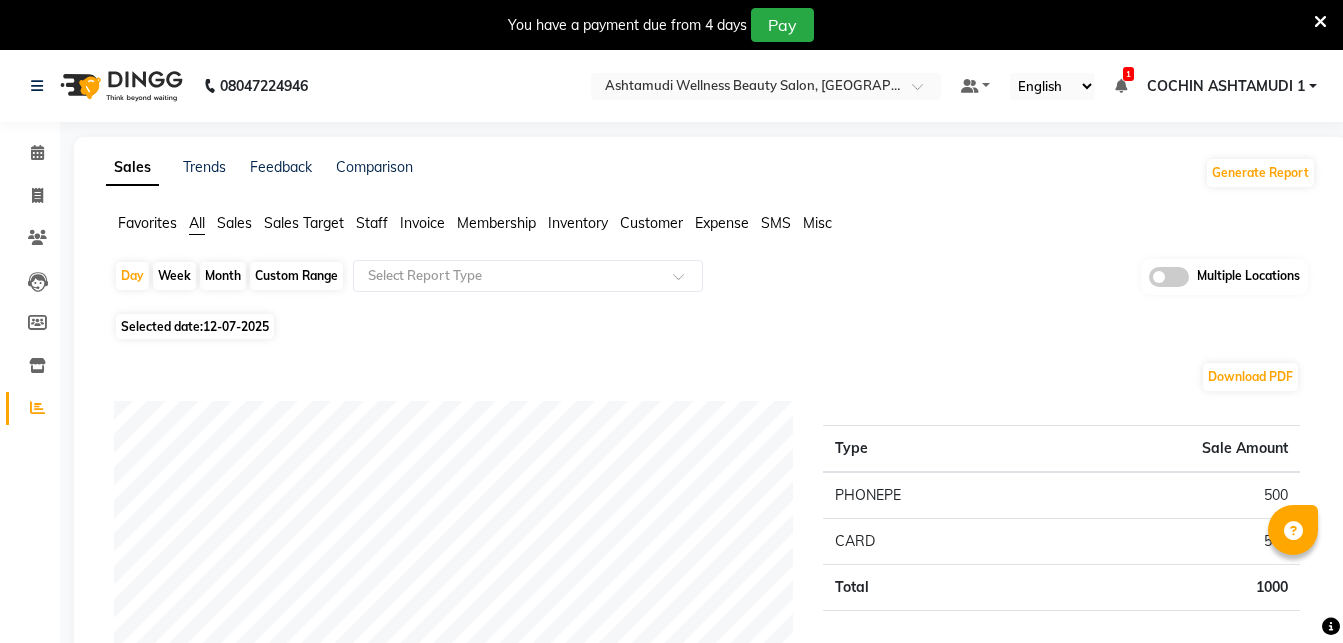 click on "Staff" 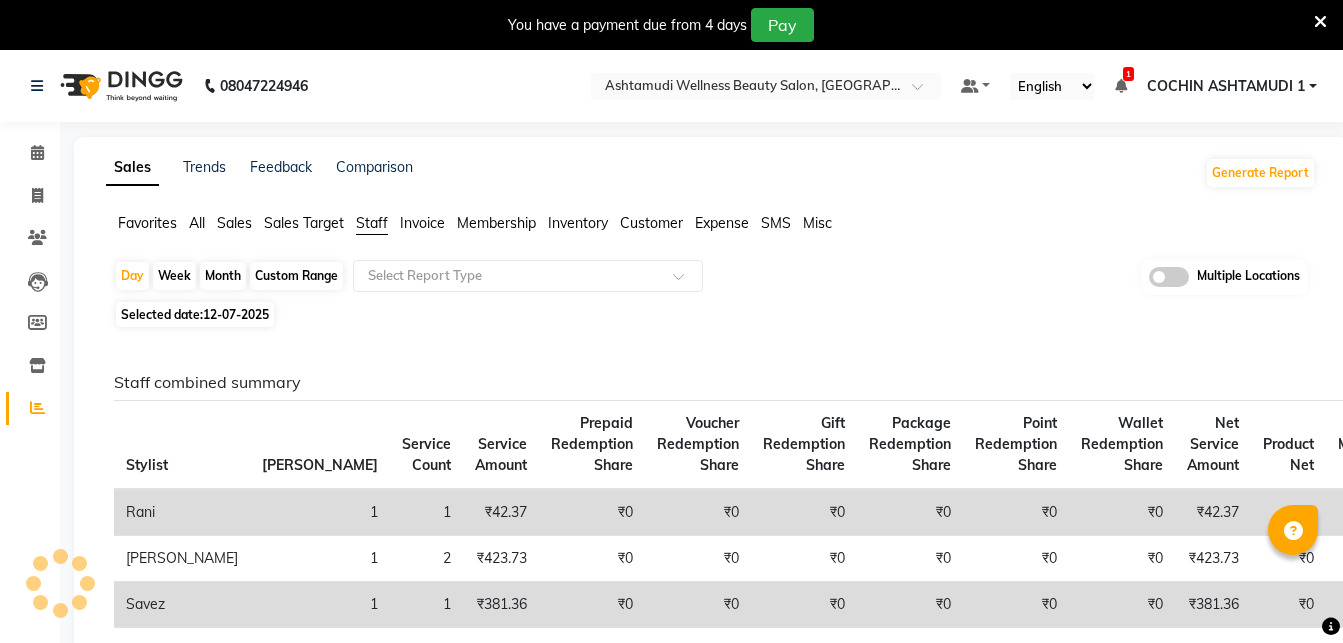 click on "Sales" 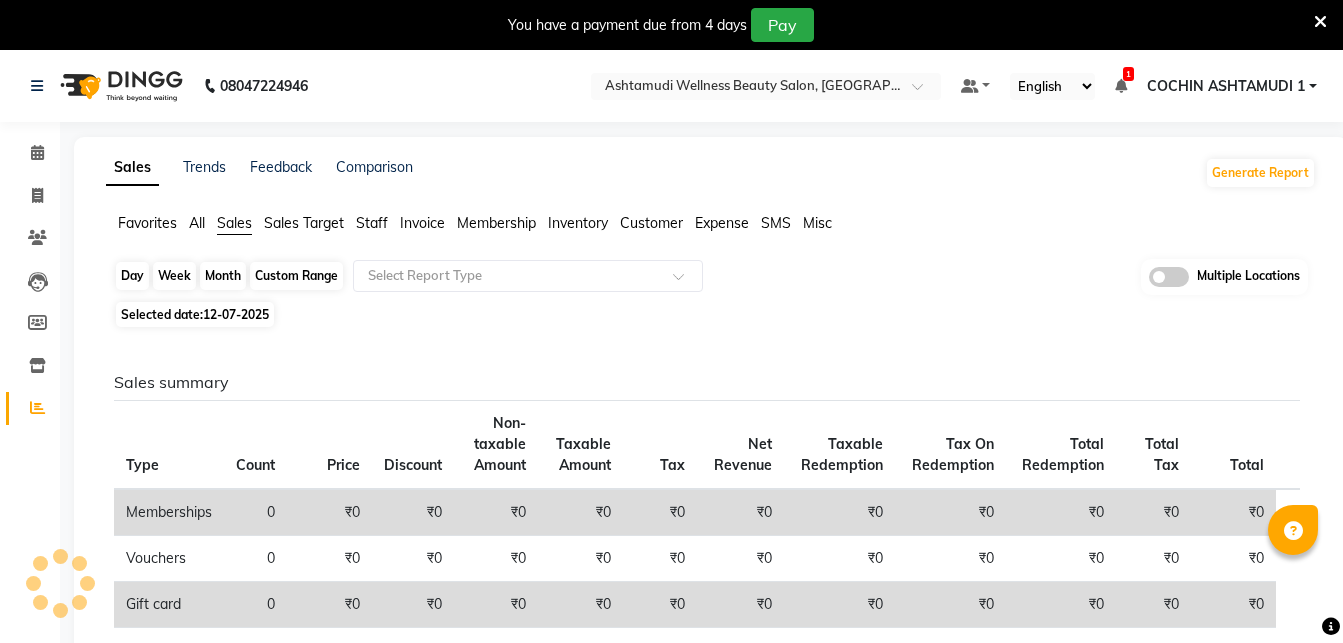 click on "Day" 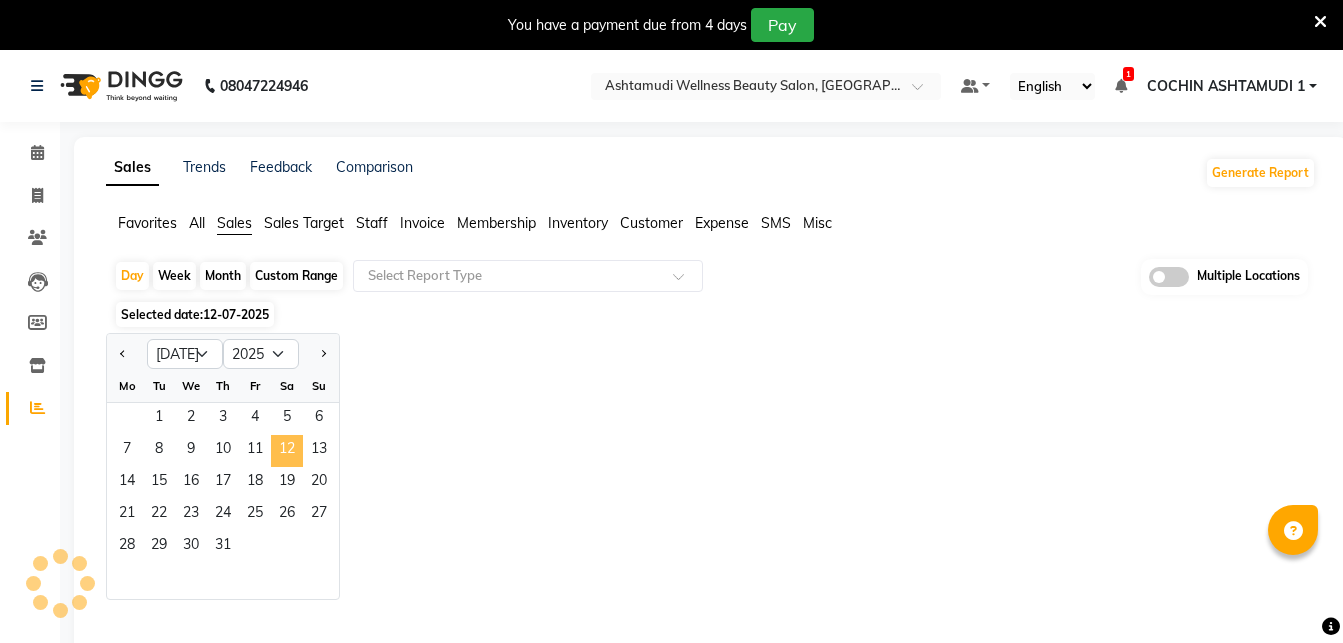 click on "12" 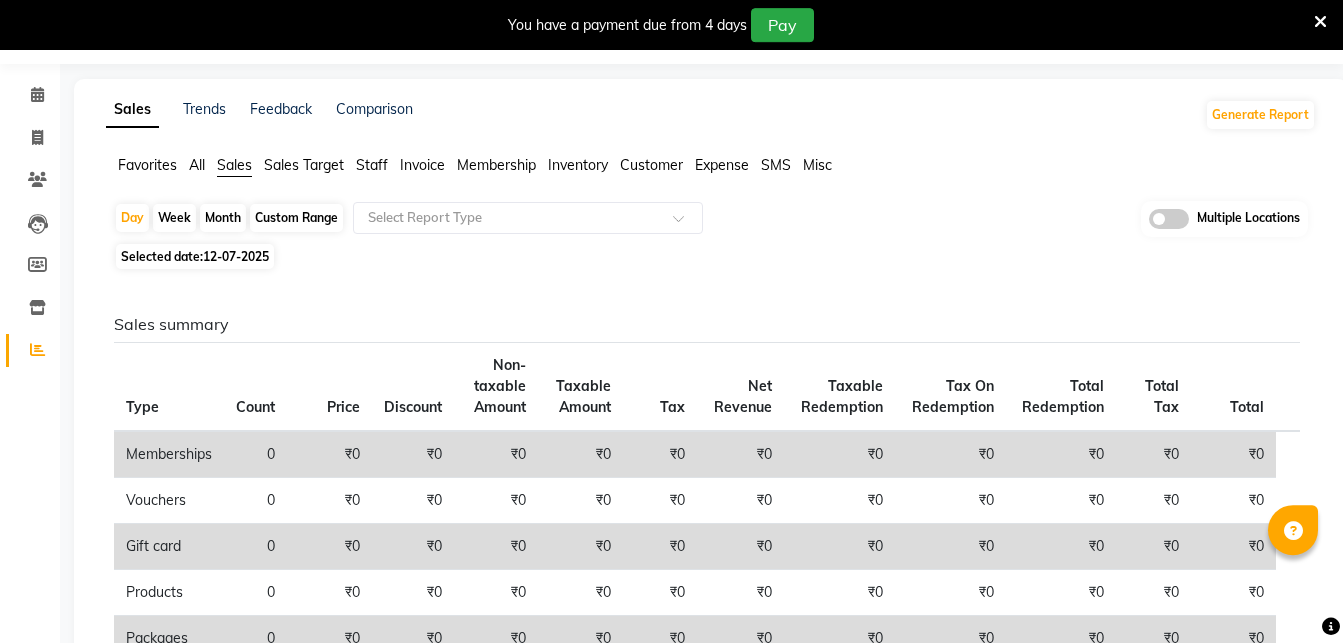 scroll, scrollTop: 0, scrollLeft: 0, axis: both 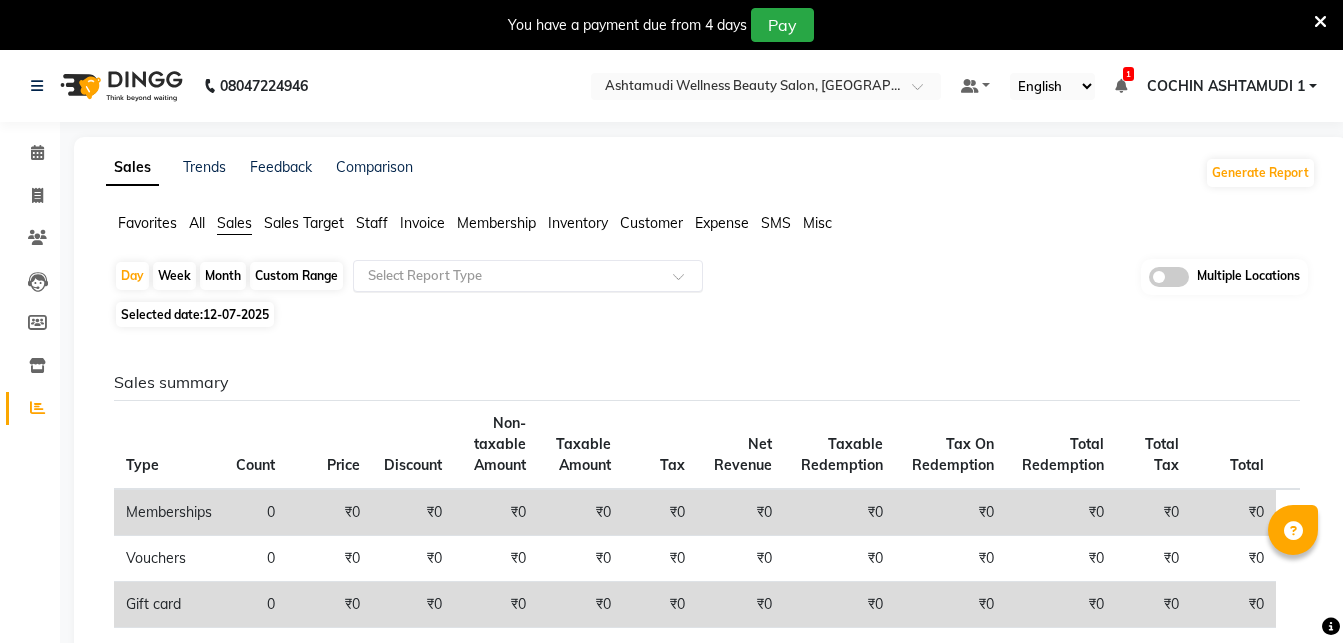 click 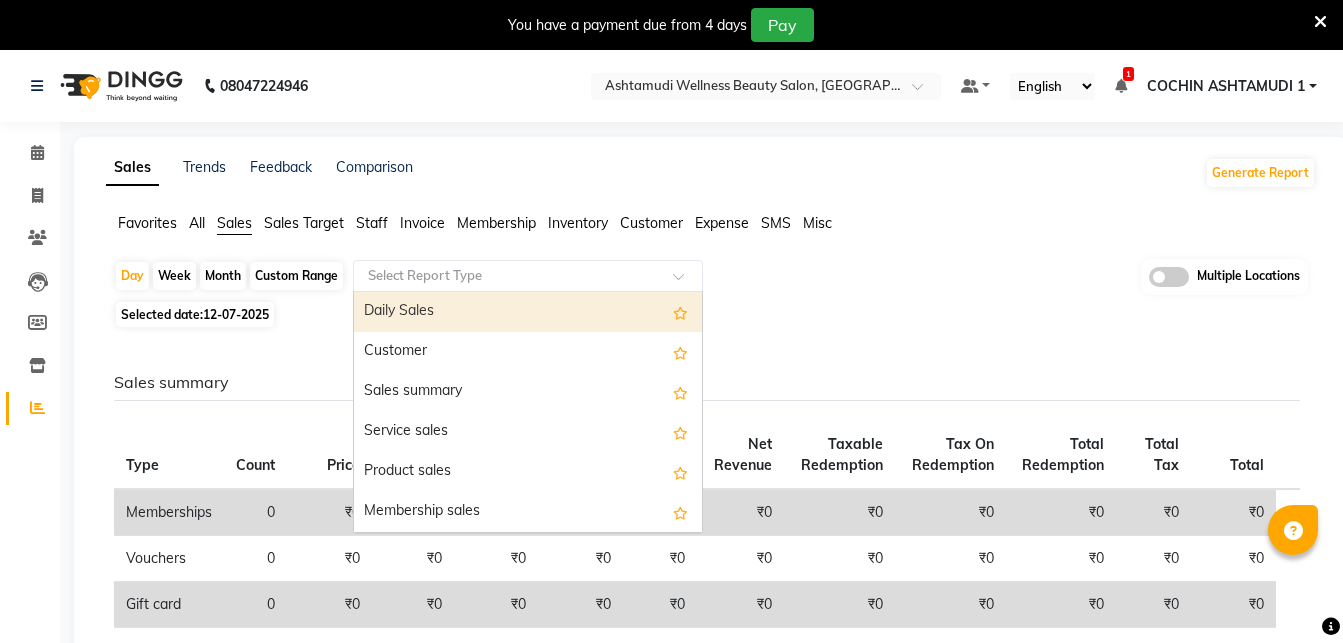 click on "Daily Sales" at bounding box center (528, 312) 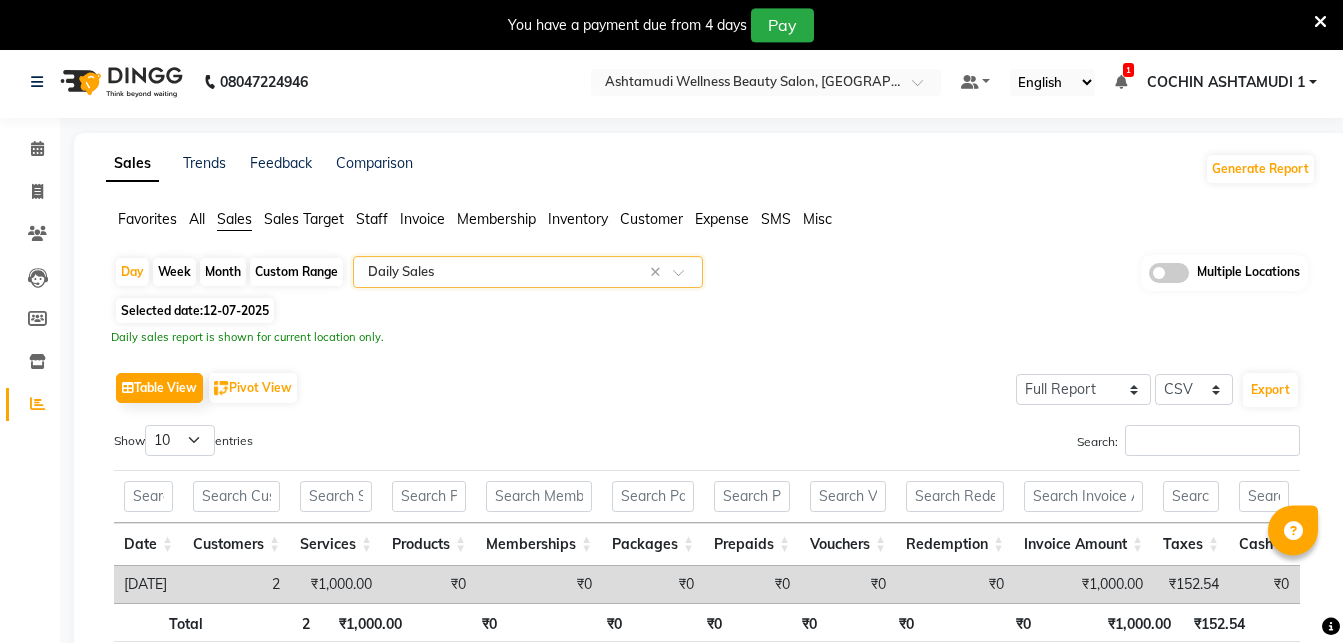 scroll, scrollTop: 0, scrollLeft: 0, axis: both 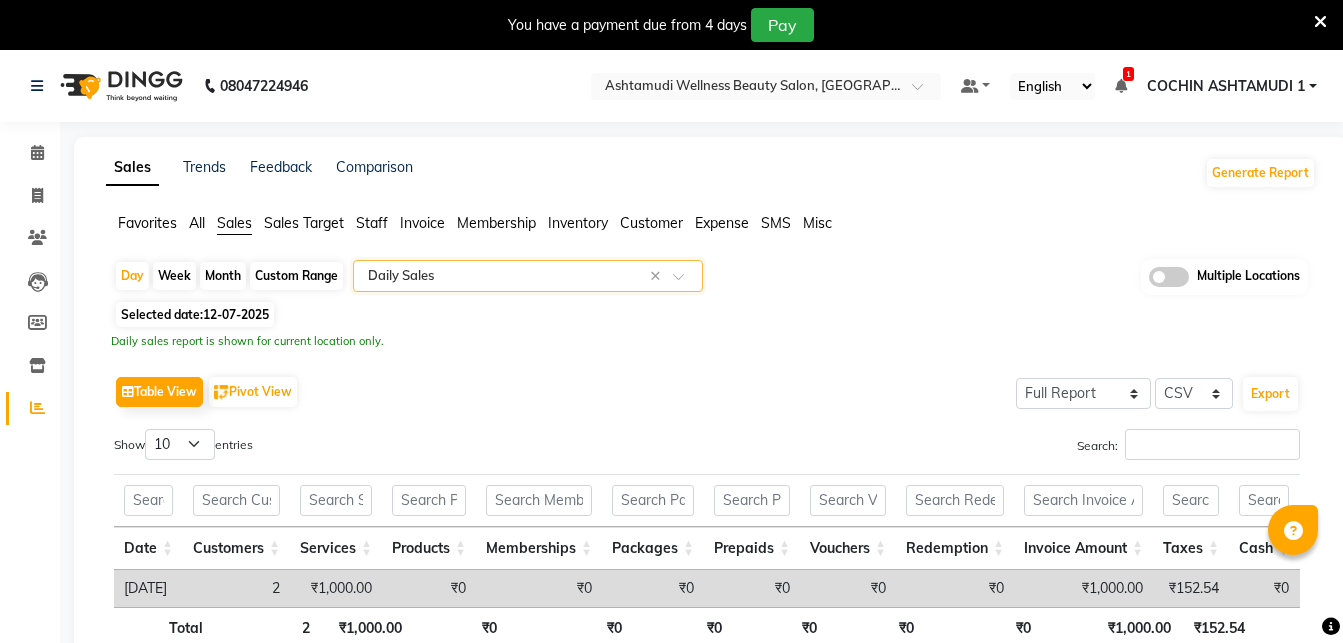 click 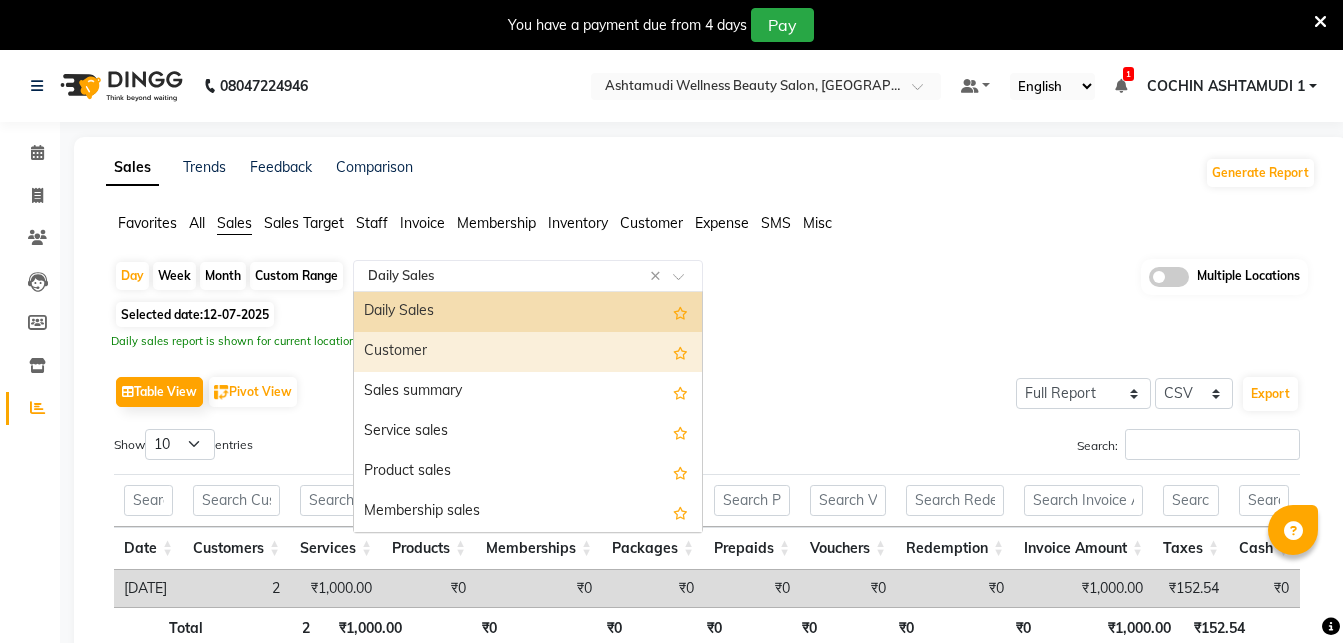 click on "Customer" at bounding box center (528, 352) 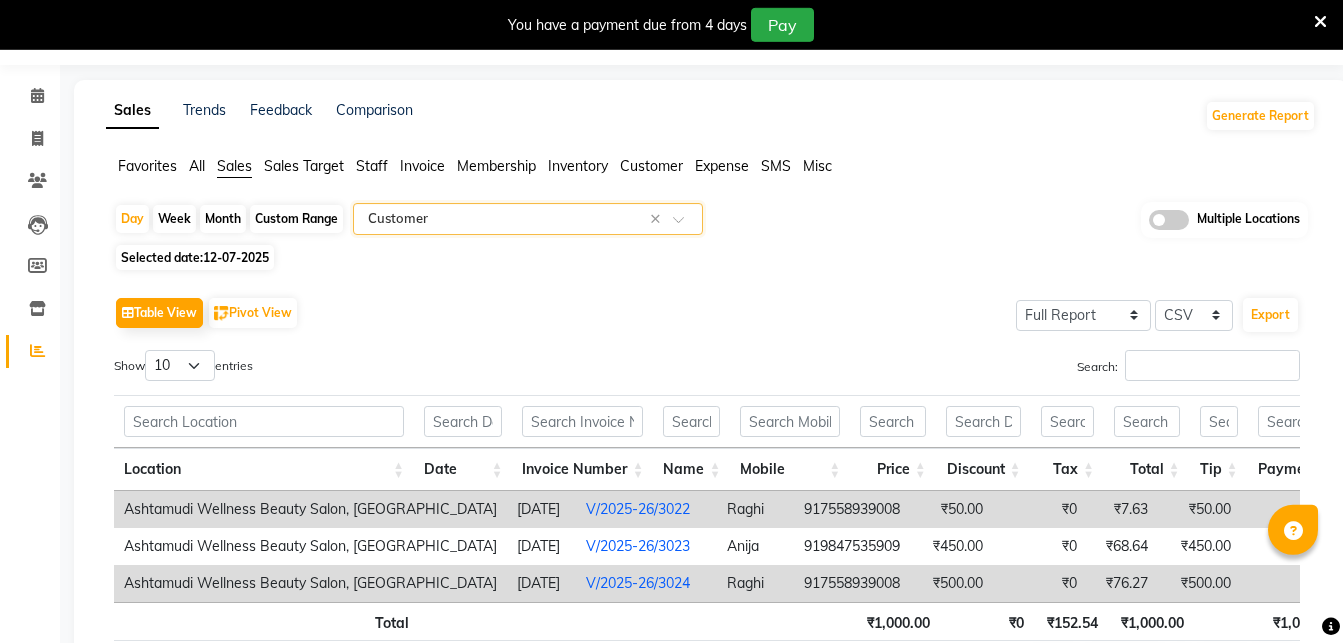 scroll, scrollTop: 202, scrollLeft: 0, axis: vertical 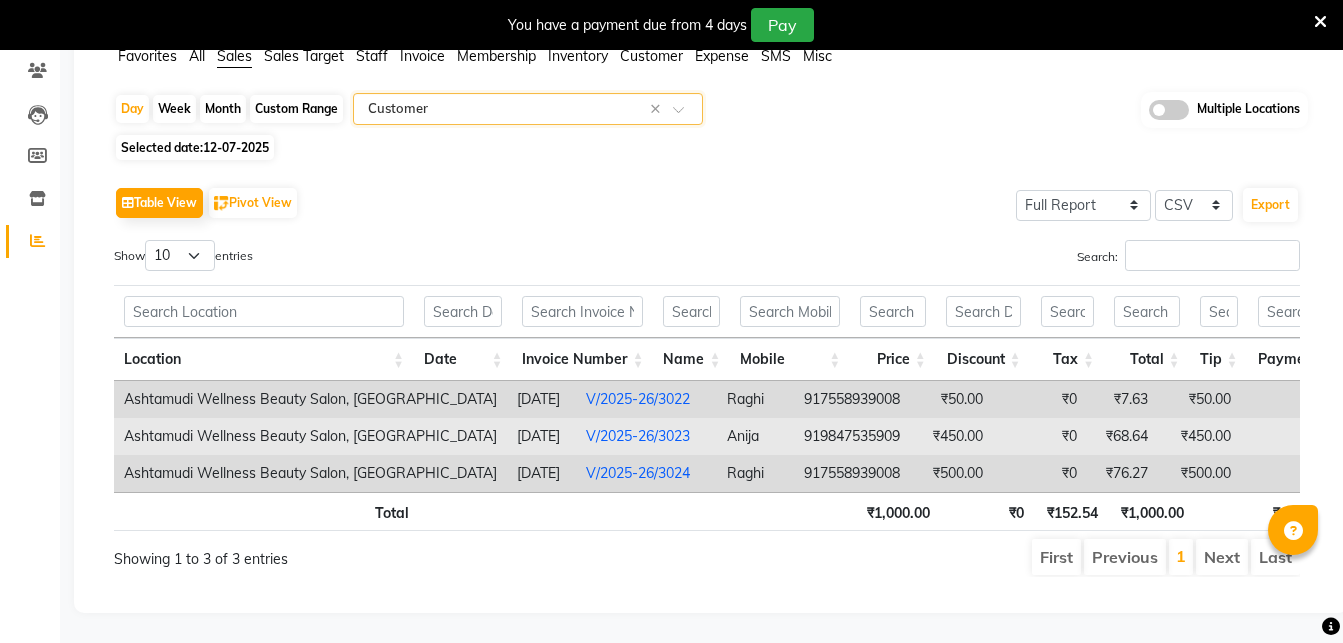 click on "V/2025-26/3023" at bounding box center (638, 436) 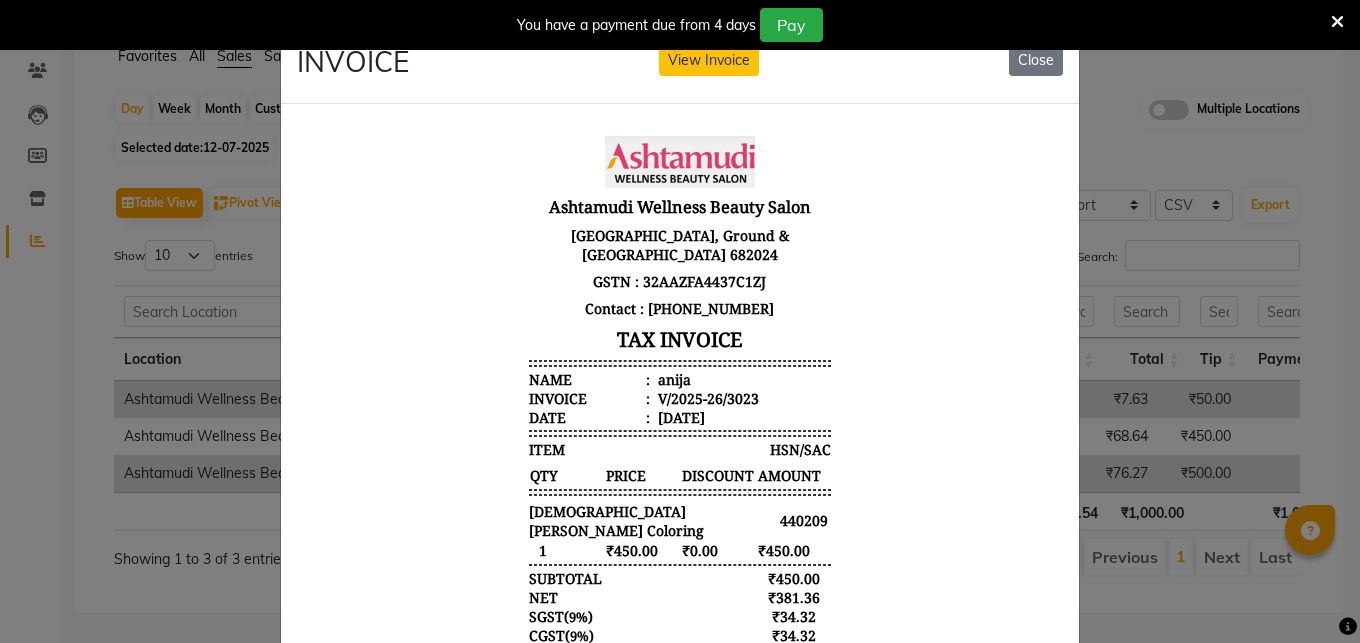 scroll, scrollTop: 15, scrollLeft: 0, axis: vertical 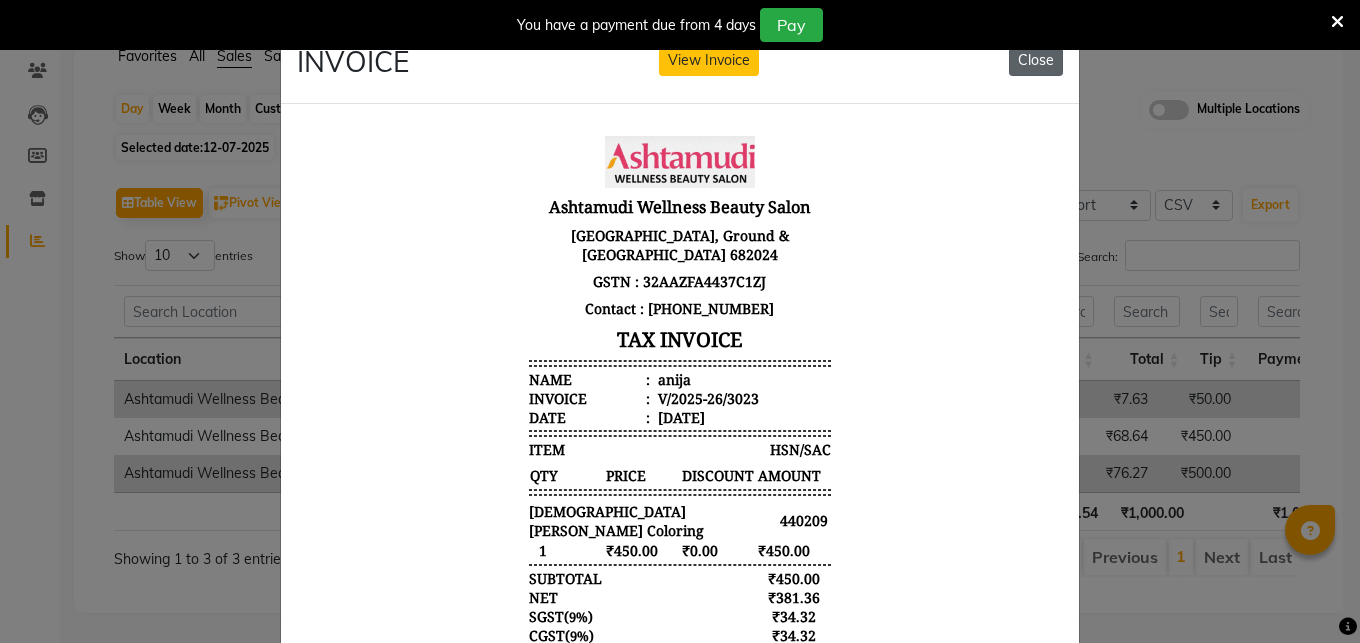 click on "Close" 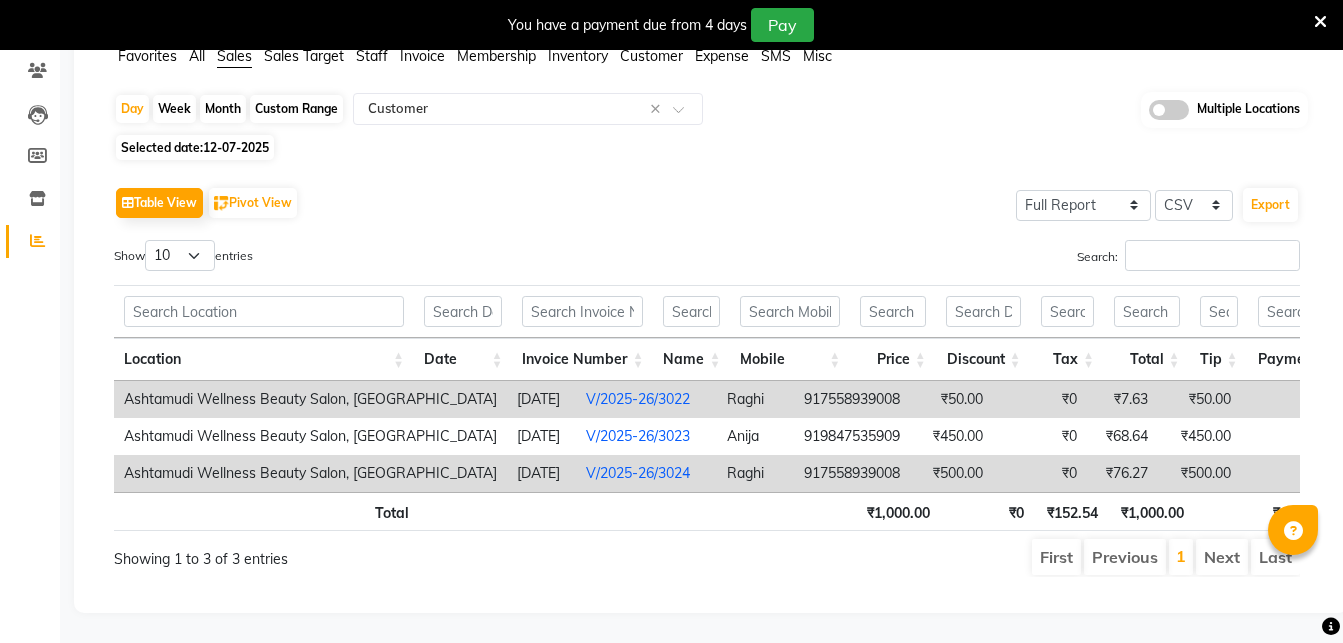 scroll, scrollTop: 0, scrollLeft: 0, axis: both 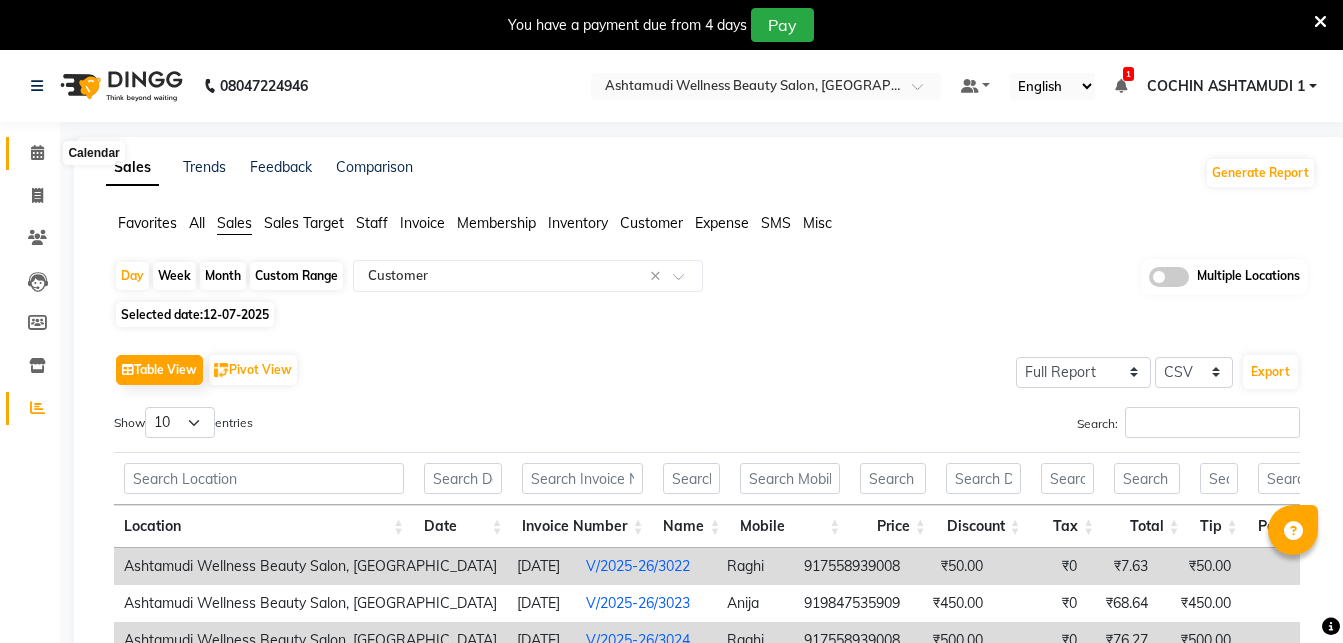 click 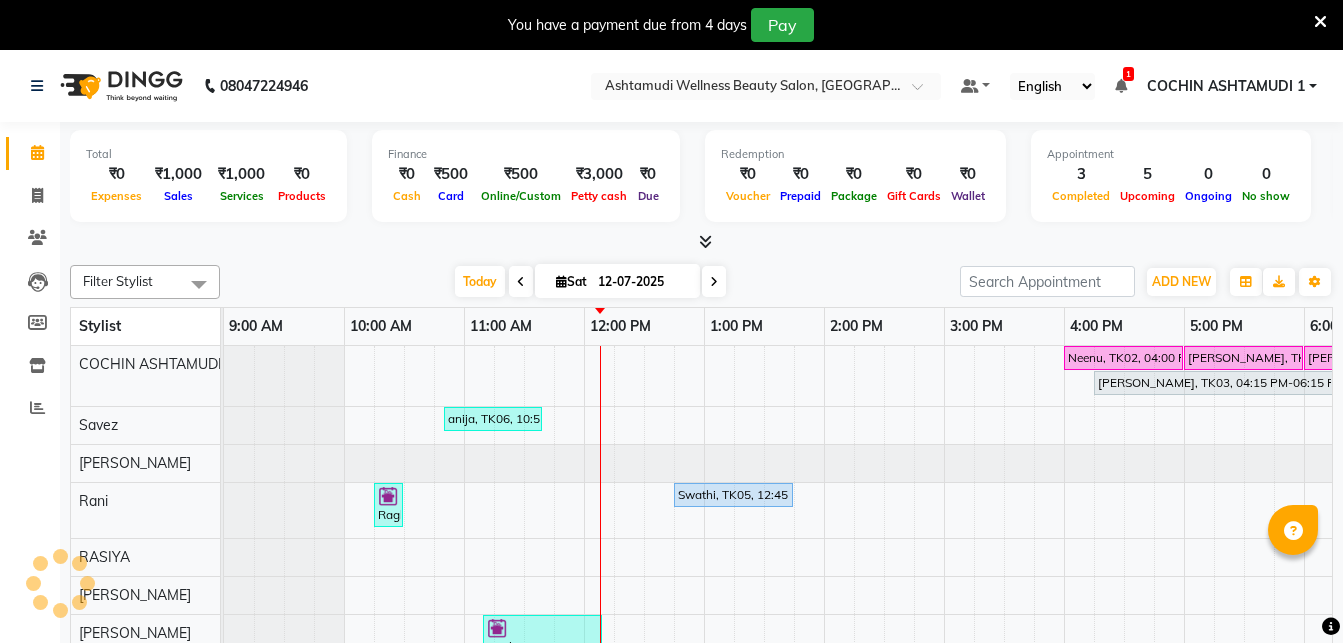 scroll, scrollTop: 0, scrollLeft: 0, axis: both 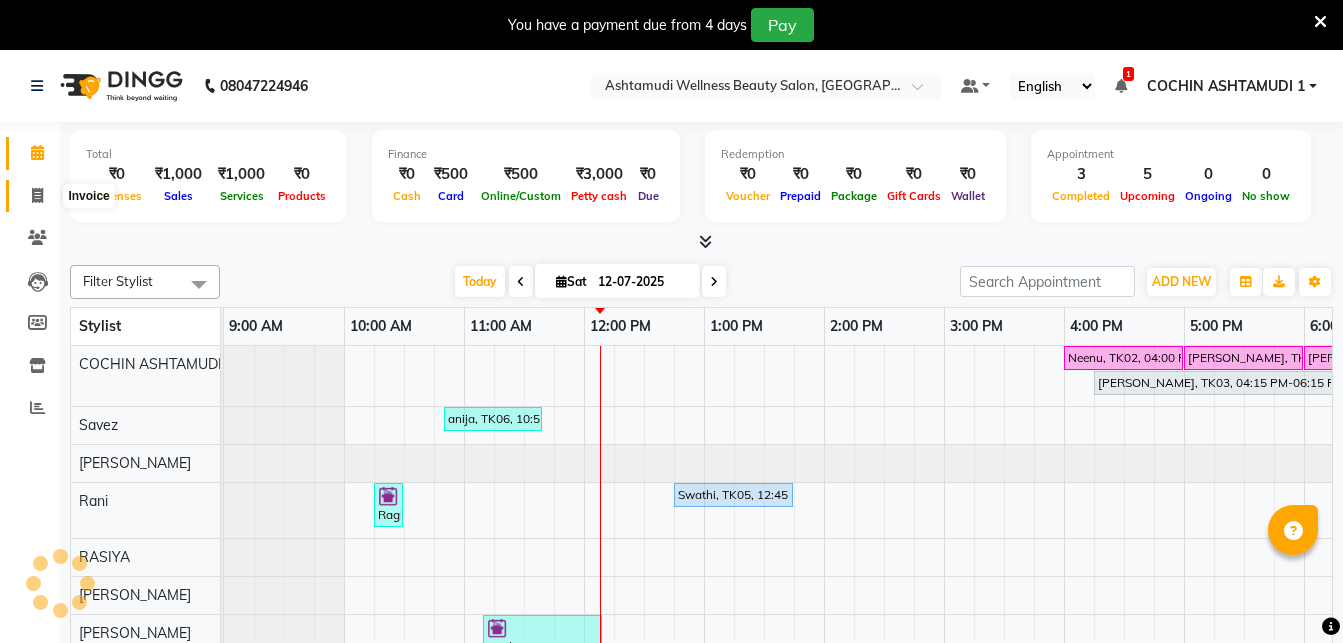 click 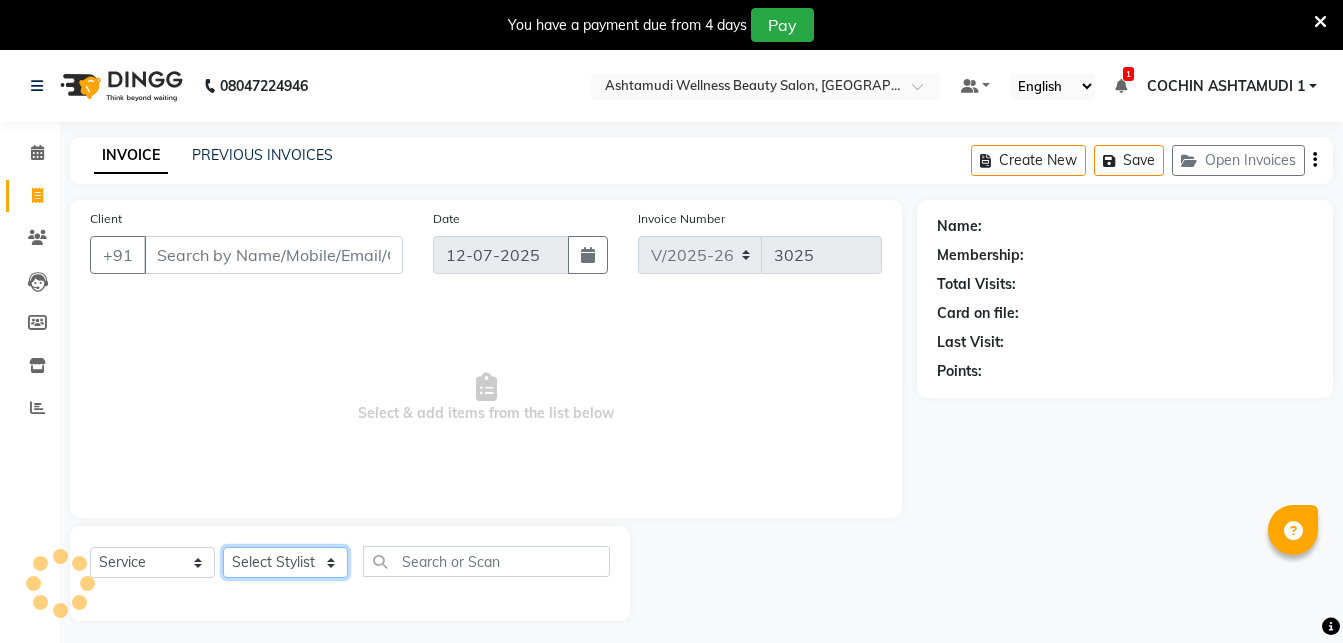 click on "Select Stylist" 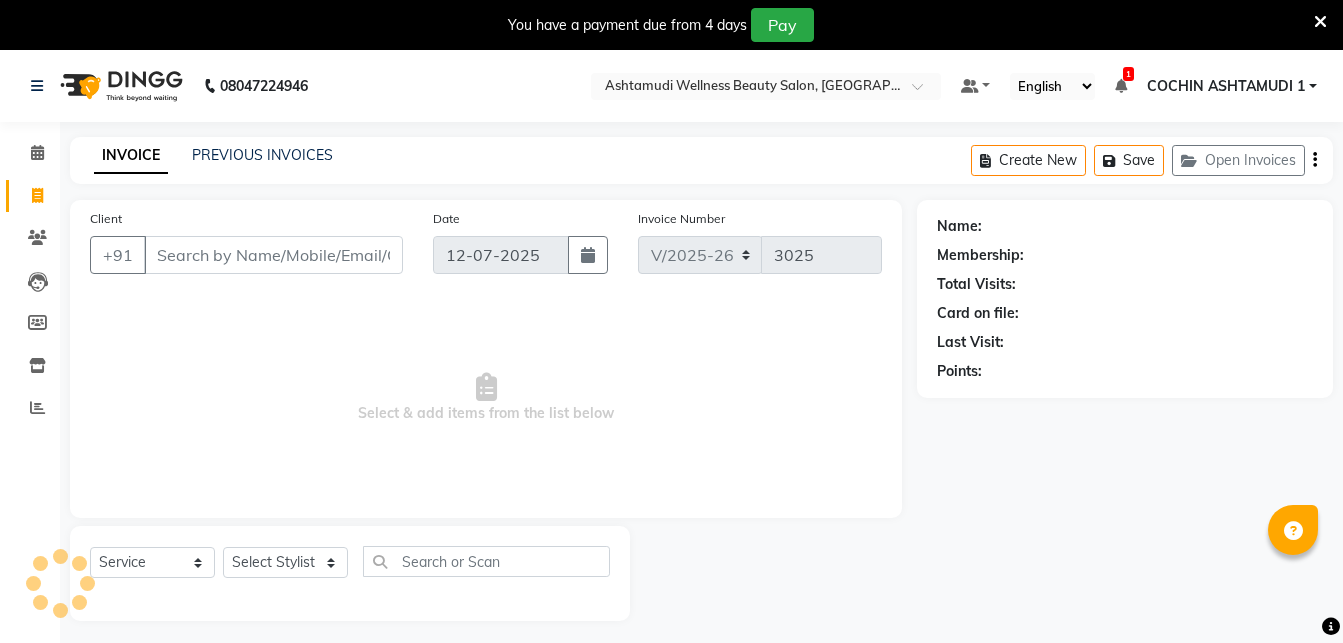 click on "Select & add items from the list below" at bounding box center [486, 398] 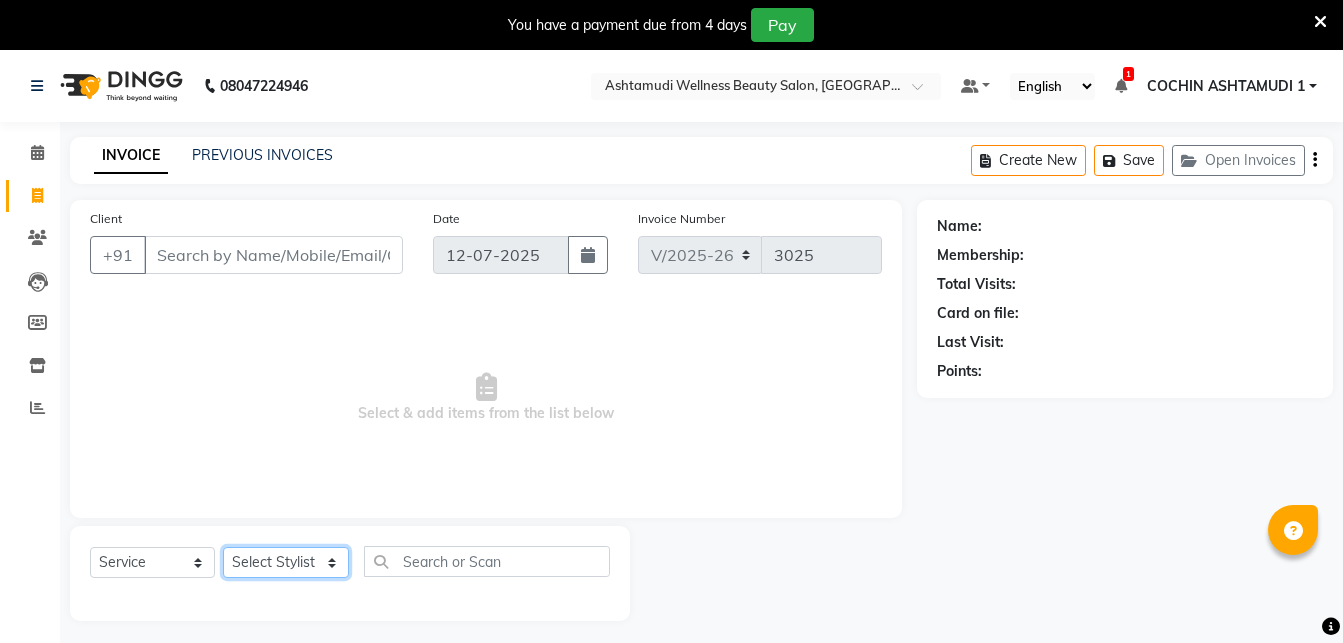 click on "Select Stylist Abhirami S Afsha [PERSON_NAME] B [PERSON_NAME] COCHIN ASHTAMUDI Danish [PERSON_NAME] [PERSON_NAME] [PERSON_NAME] [PERSON_NAME] [PERSON_NAME]  [PERSON_NAME] [PERSON_NAME]" 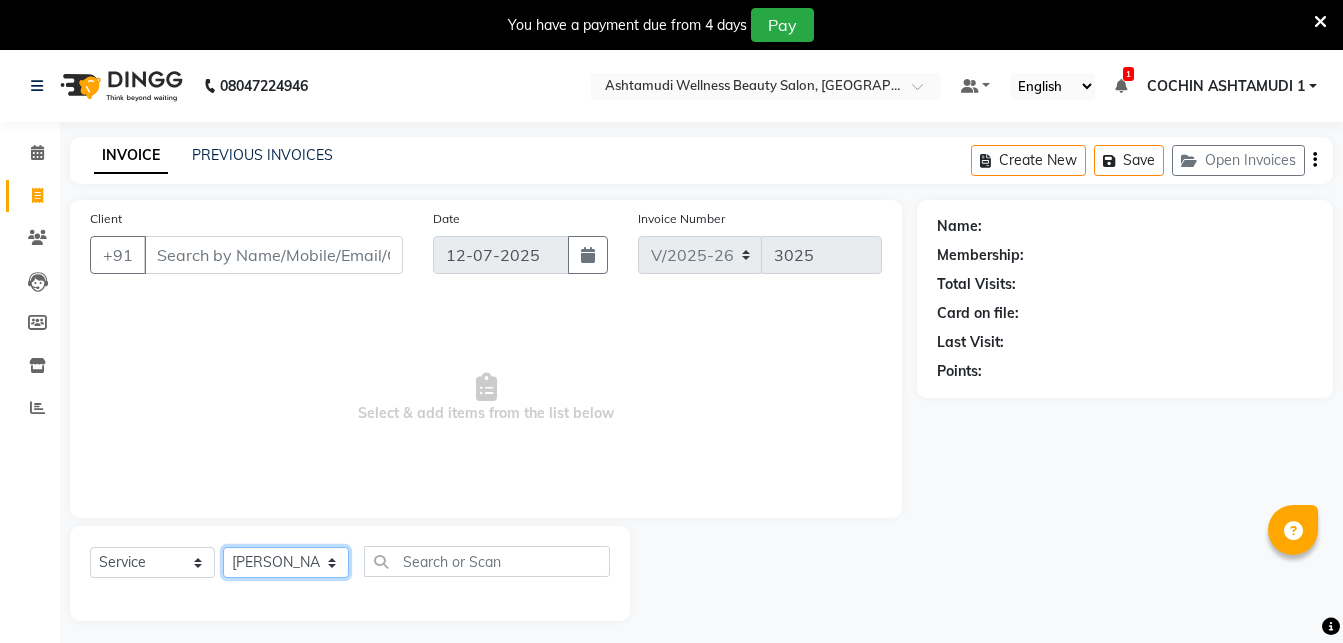 click on "[PERSON_NAME]" 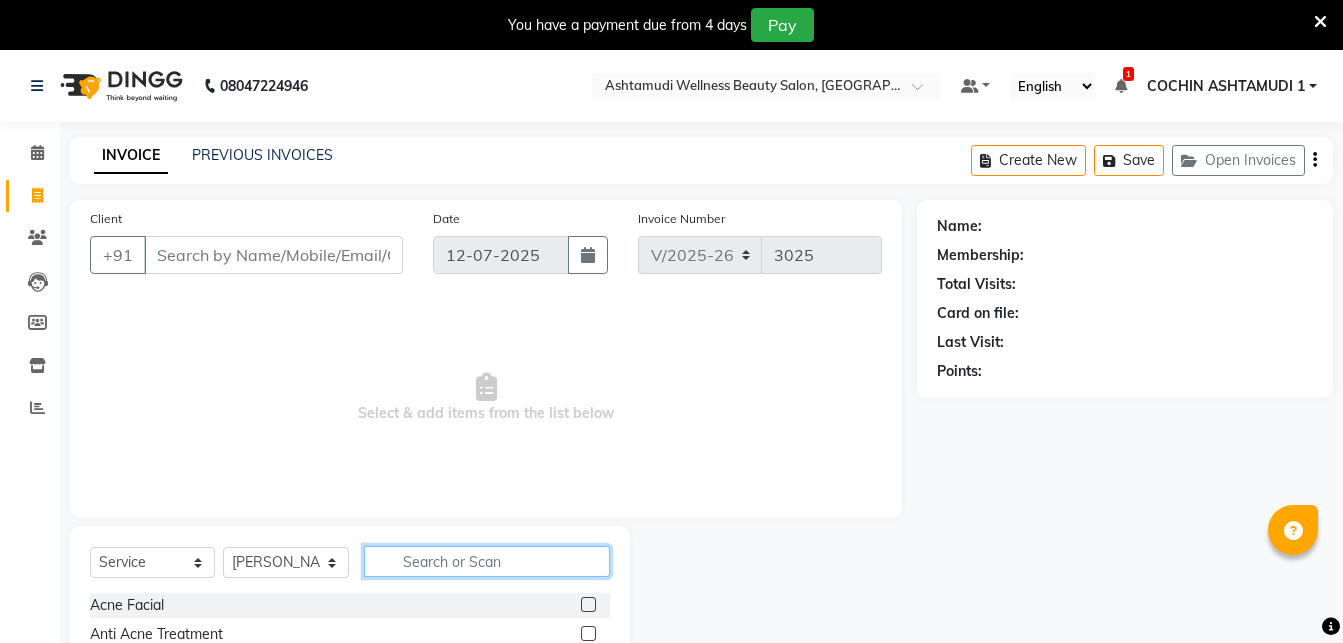 click 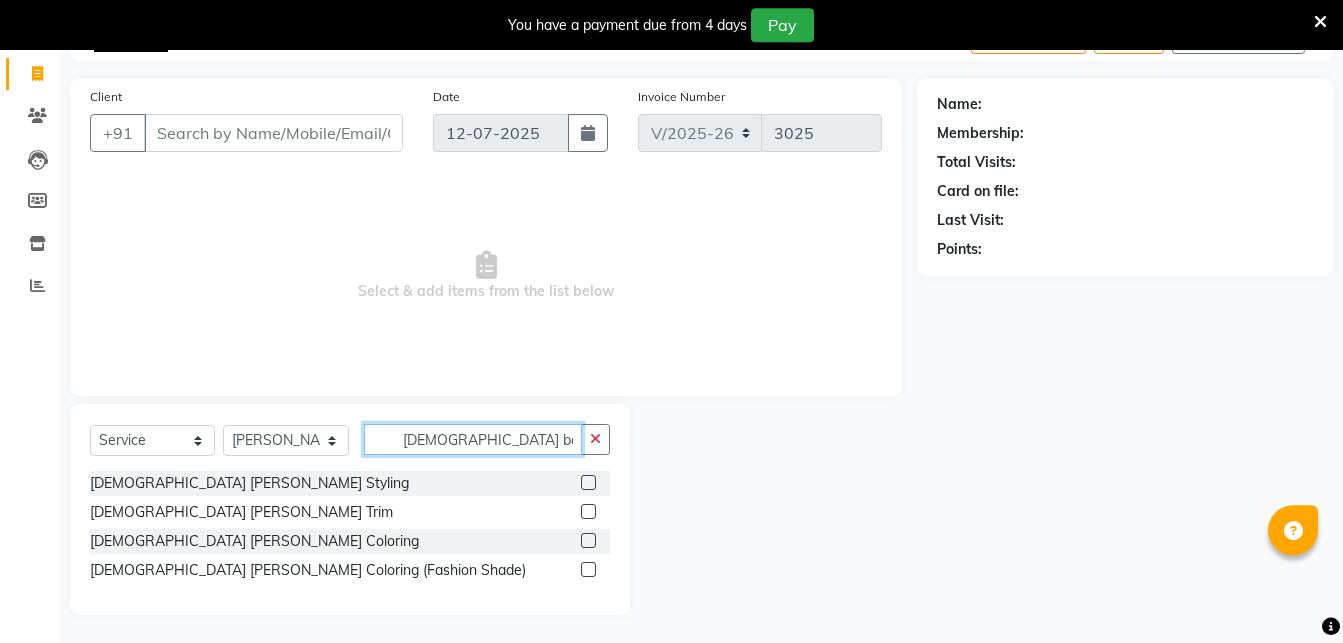 scroll, scrollTop: 124, scrollLeft: 0, axis: vertical 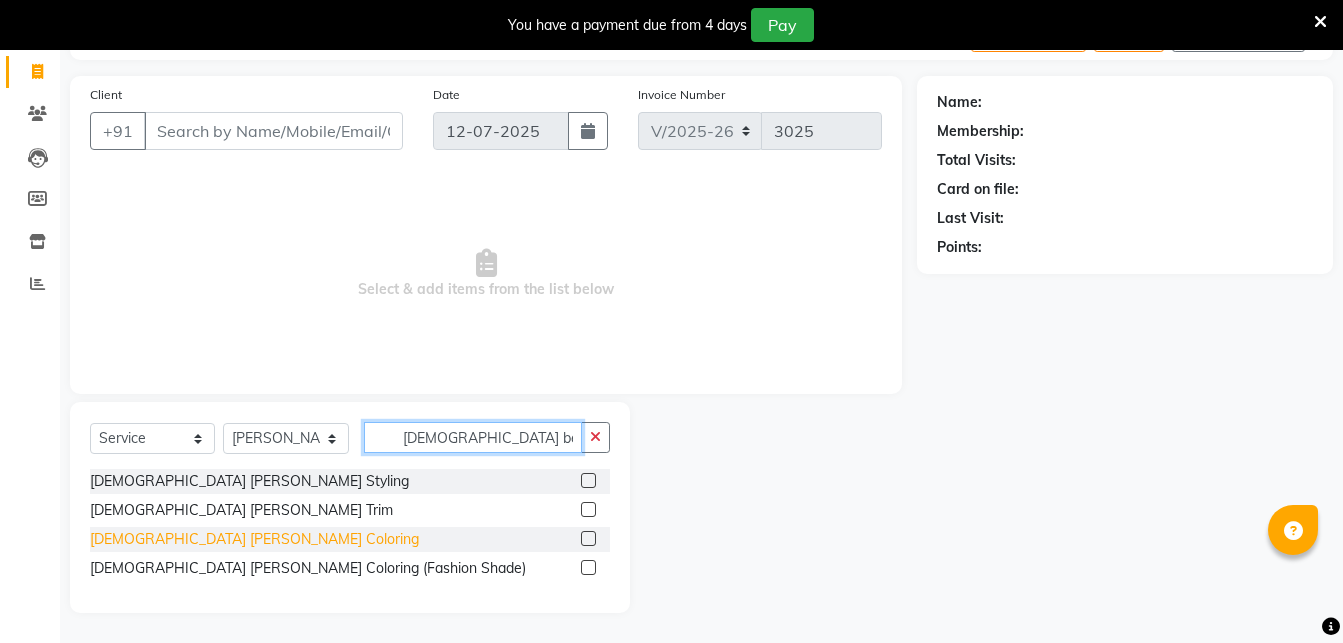 type on "gents bea" 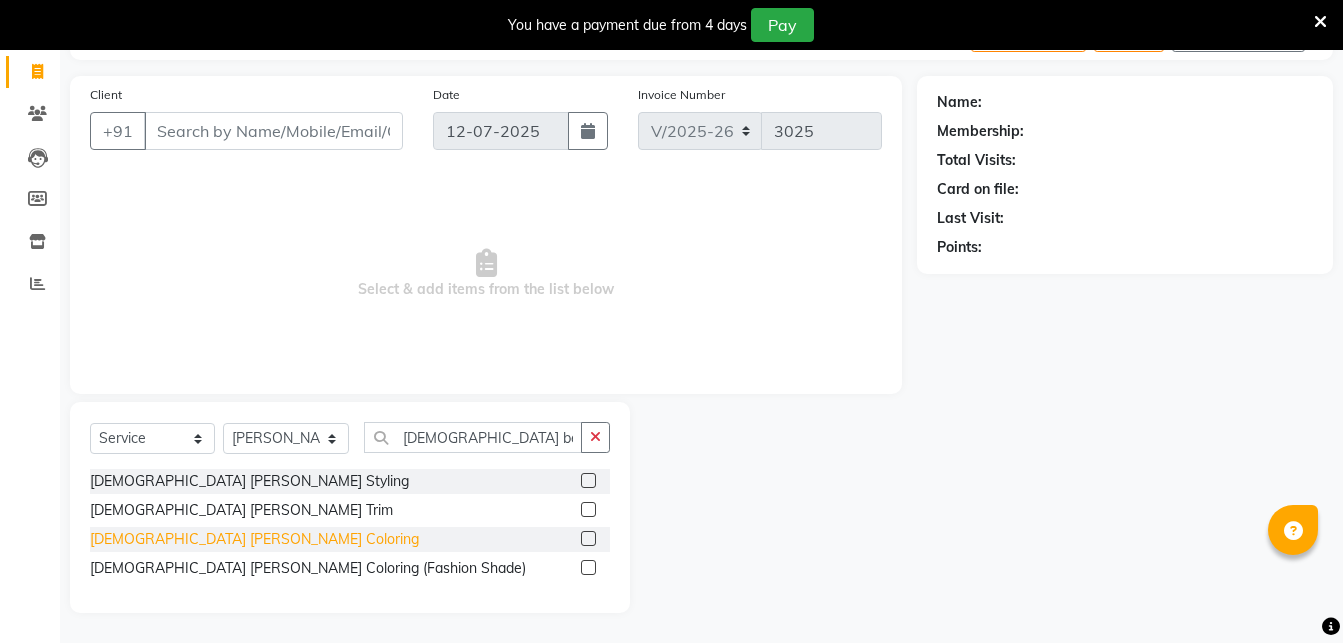 click on "[DEMOGRAPHIC_DATA] [PERSON_NAME] Coloring" 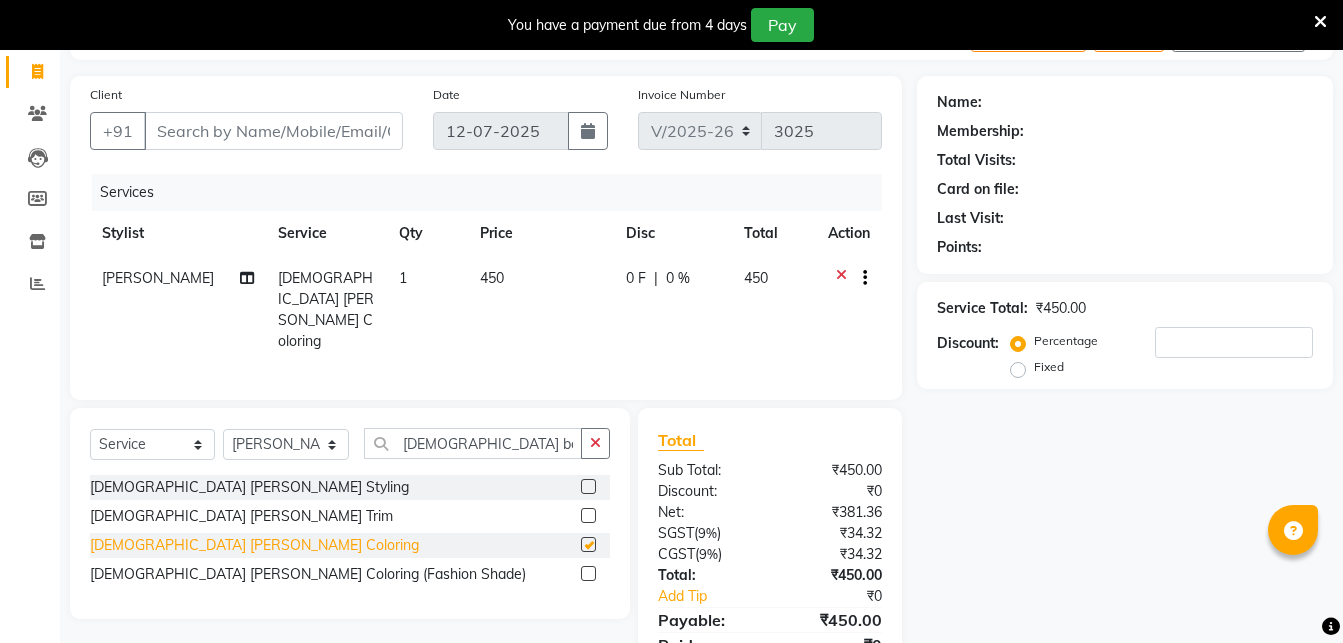 checkbox on "false" 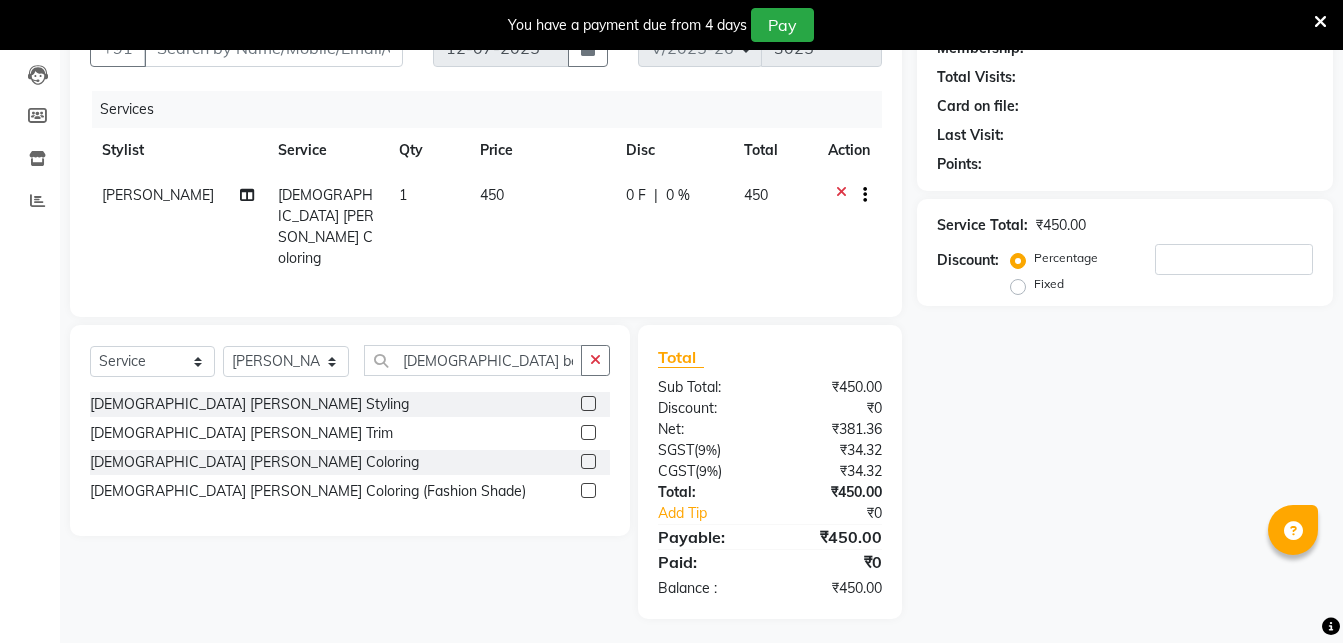 scroll, scrollTop: 0, scrollLeft: 0, axis: both 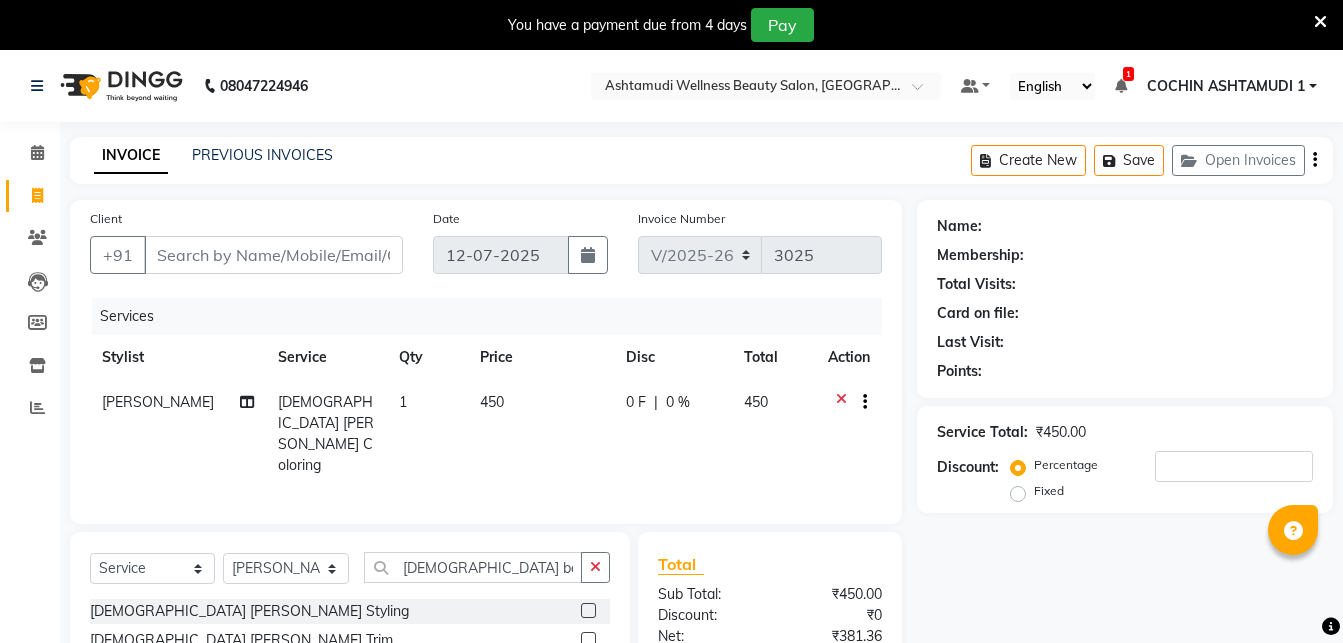click 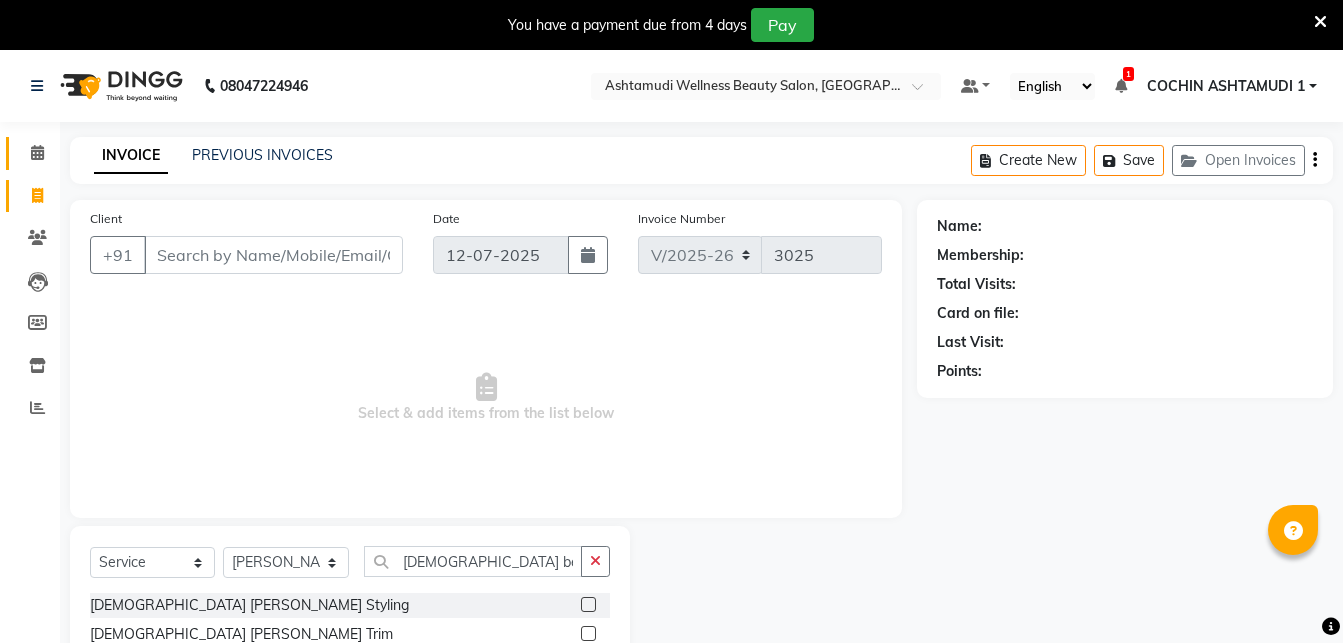 click on "Calendar" 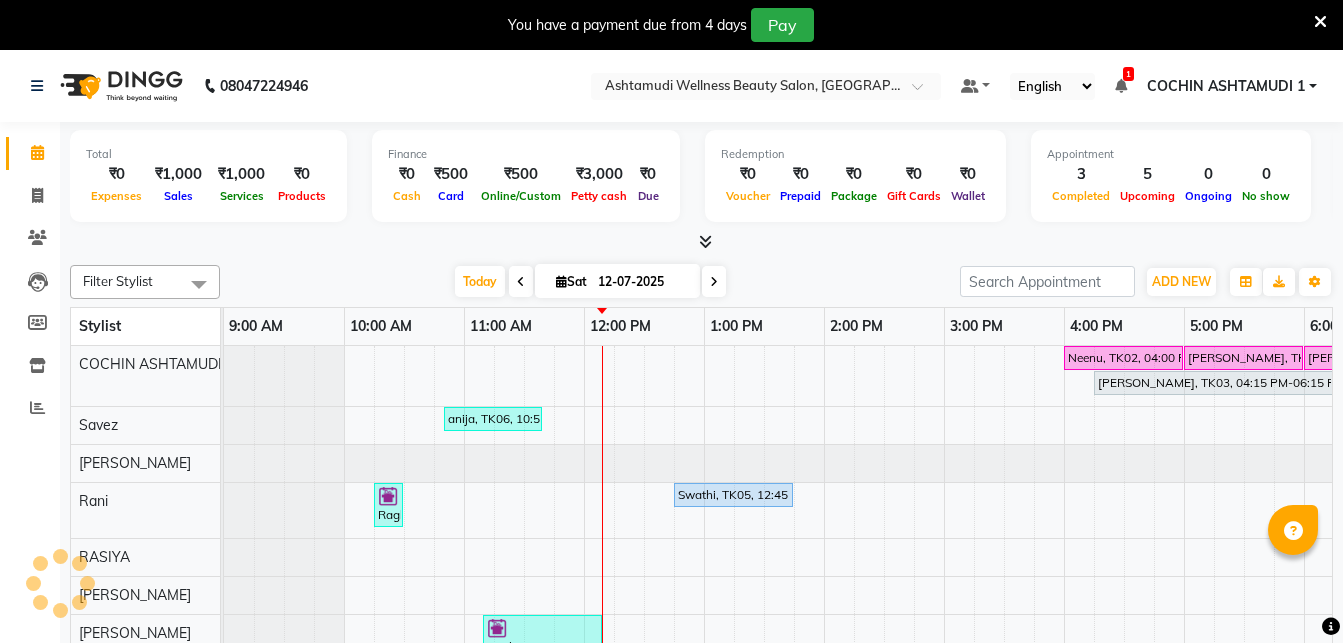 scroll, scrollTop: 0, scrollLeft: 0, axis: both 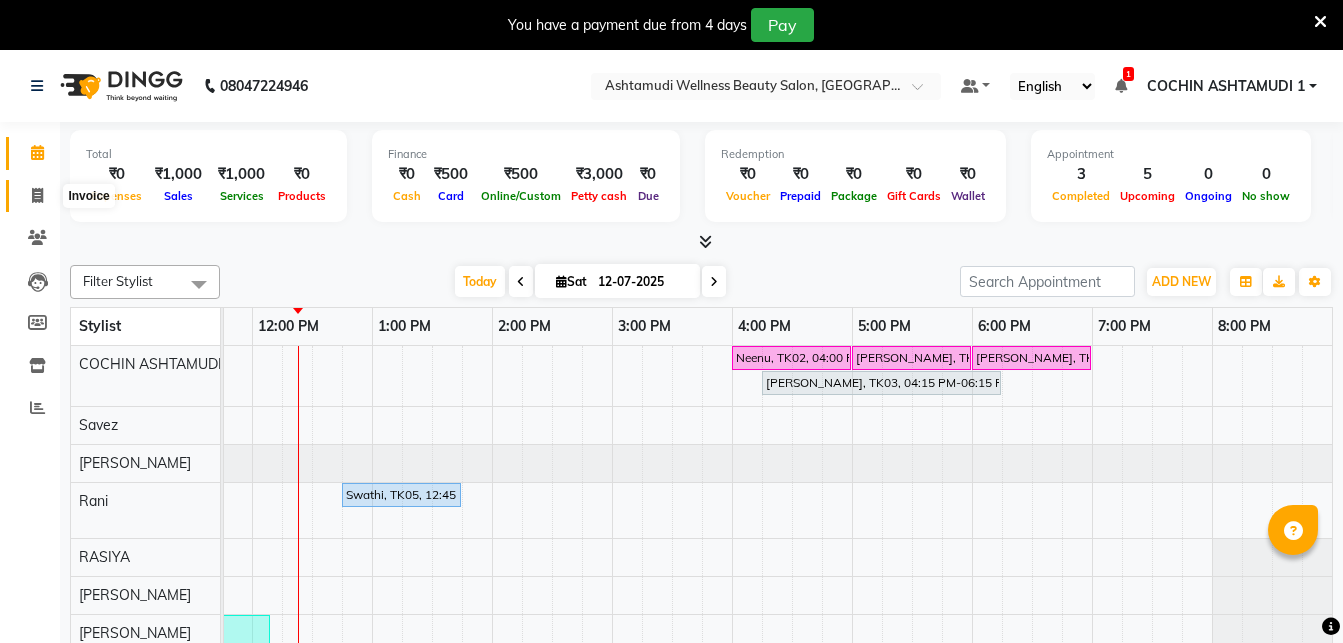 click 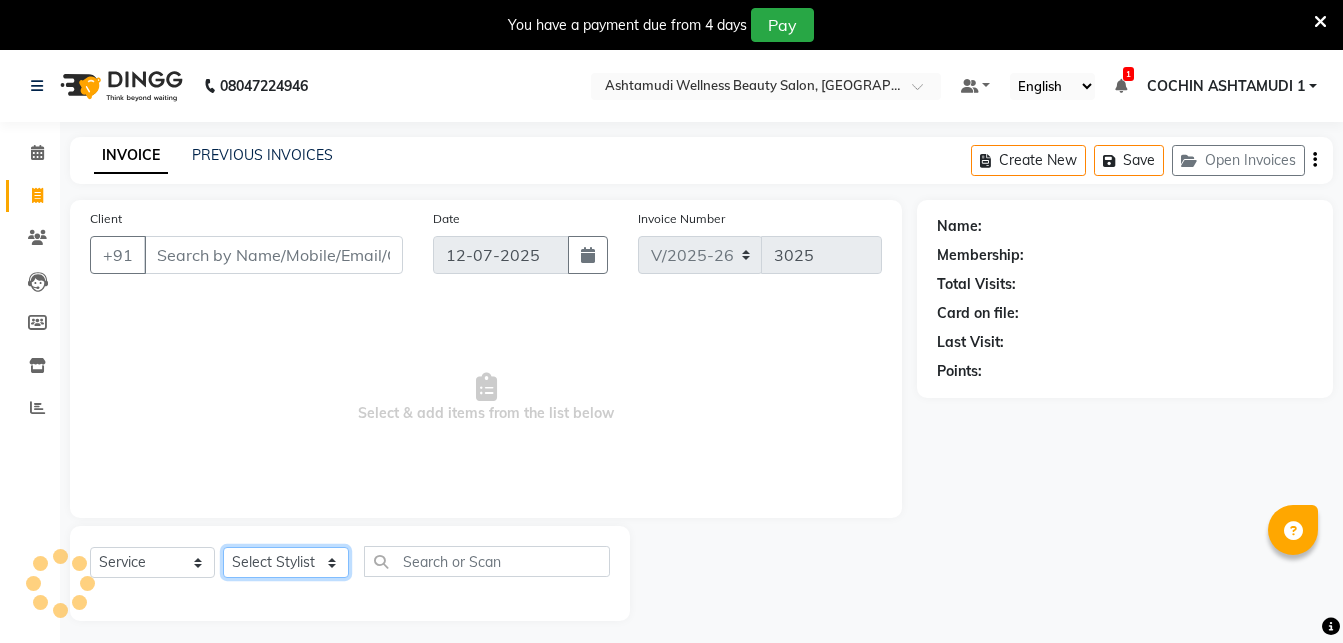 select on "45926" 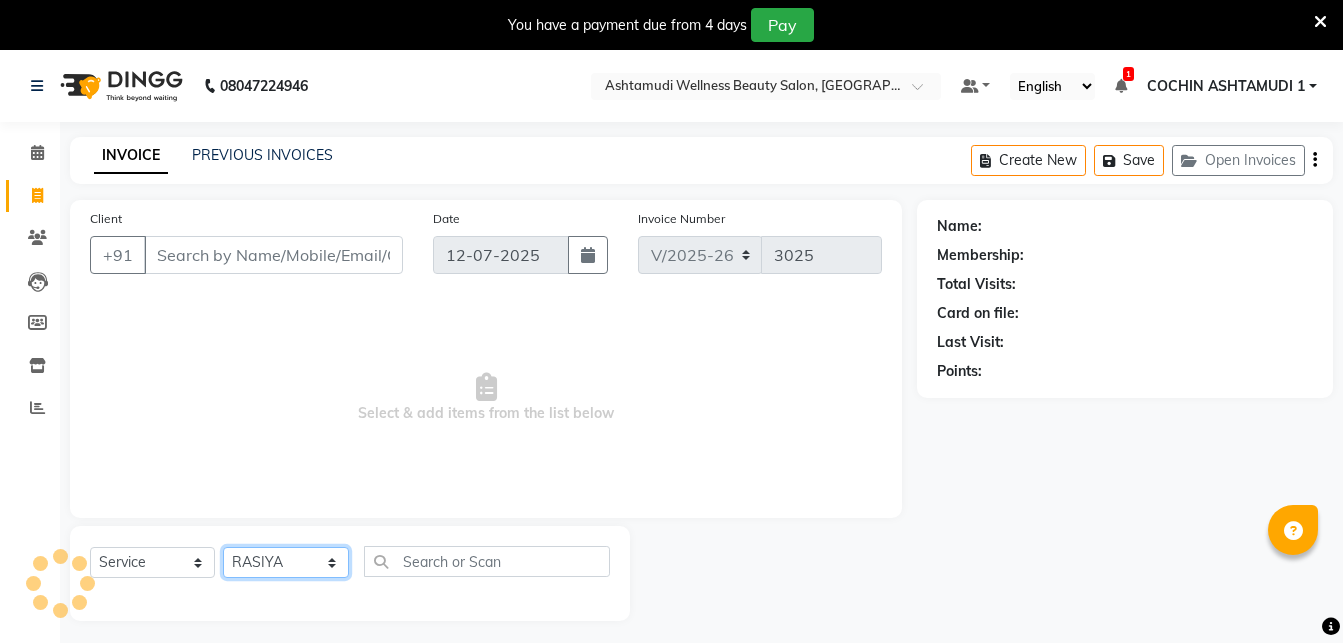 click on "RASIYA" 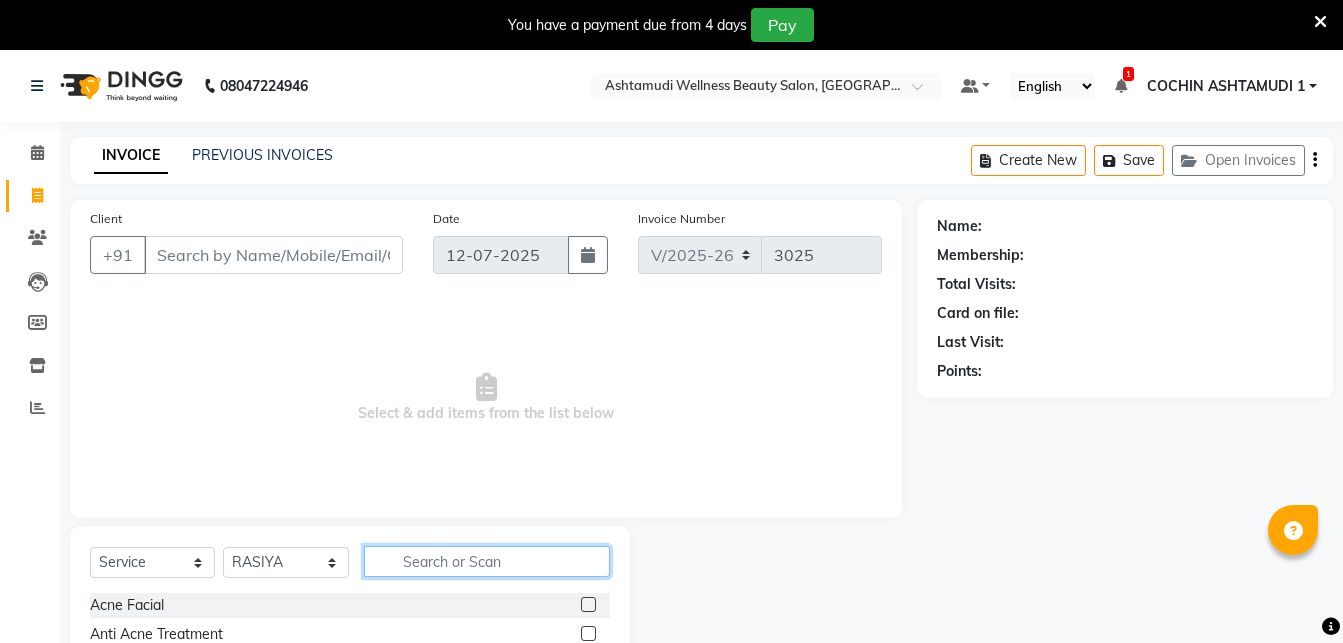 click 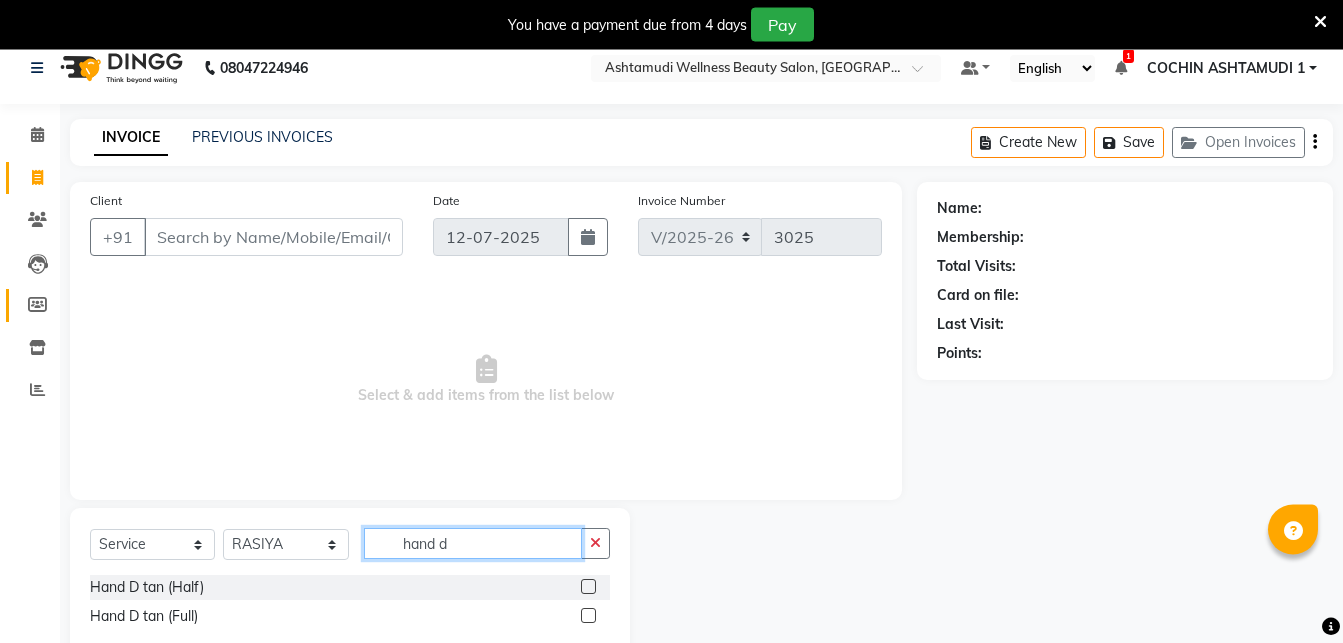 scroll, scrollTop: 66, scrollLeft: 0, axis: vertical 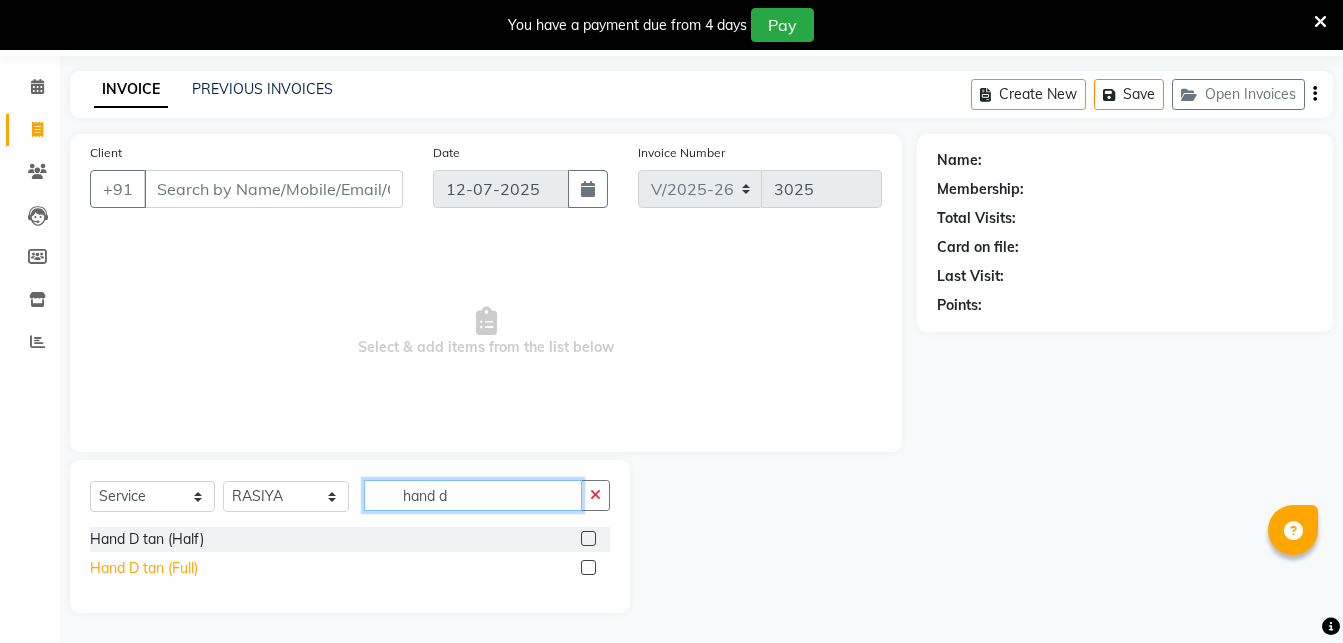 type on "hand d" 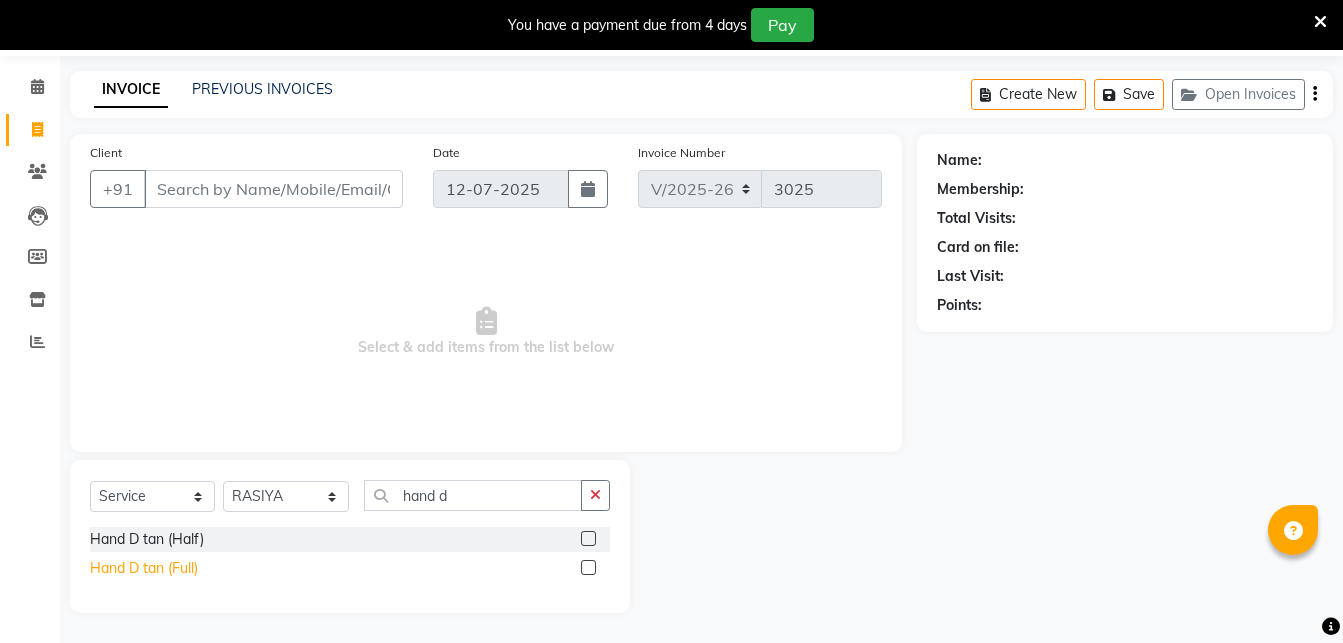 click on "Hand D tan (Full)" 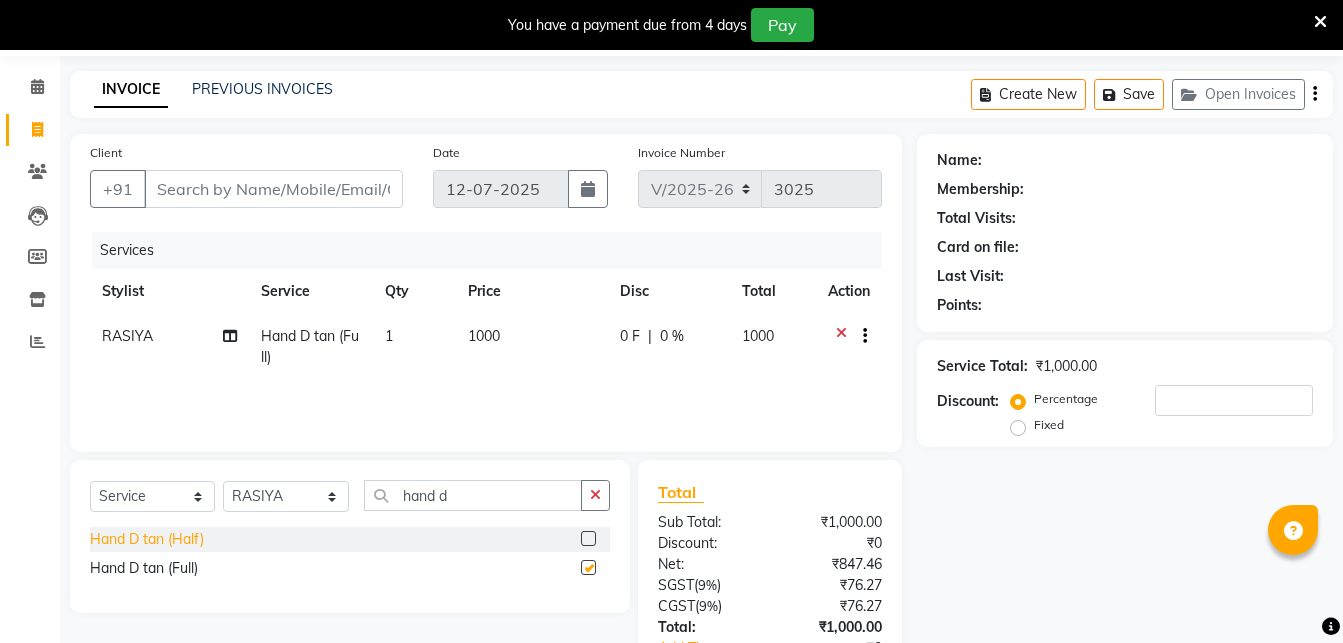checkbox on "false" 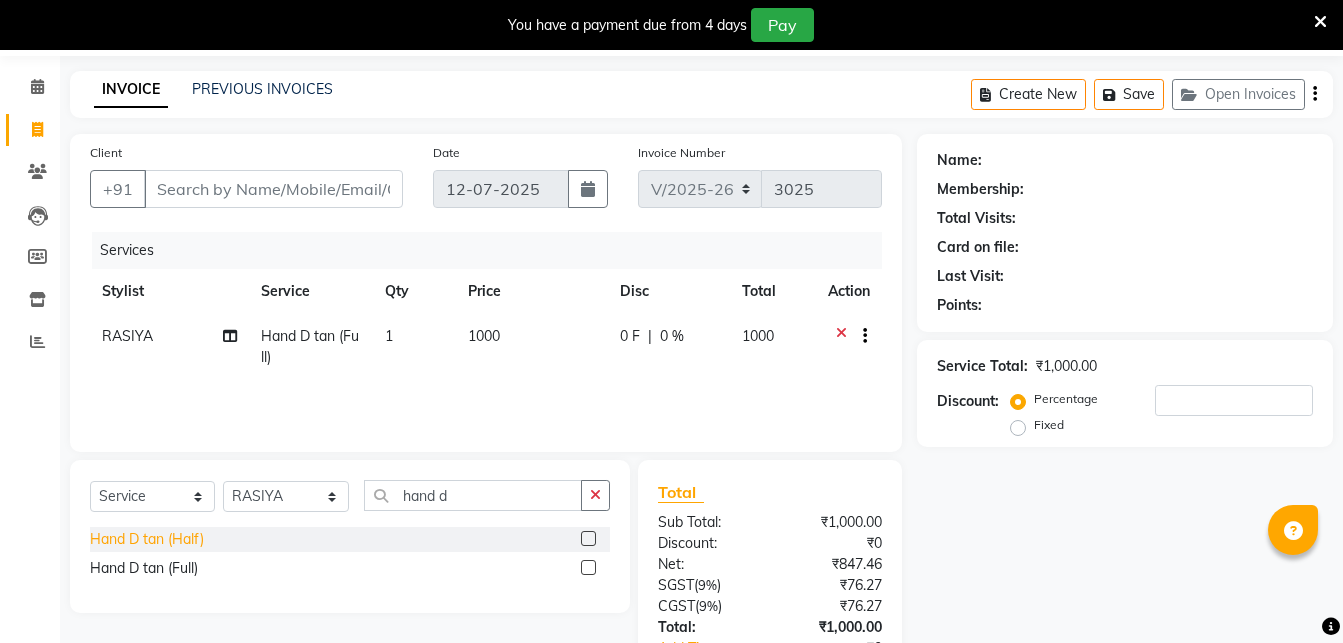 click on "Hand D tan (Half)" 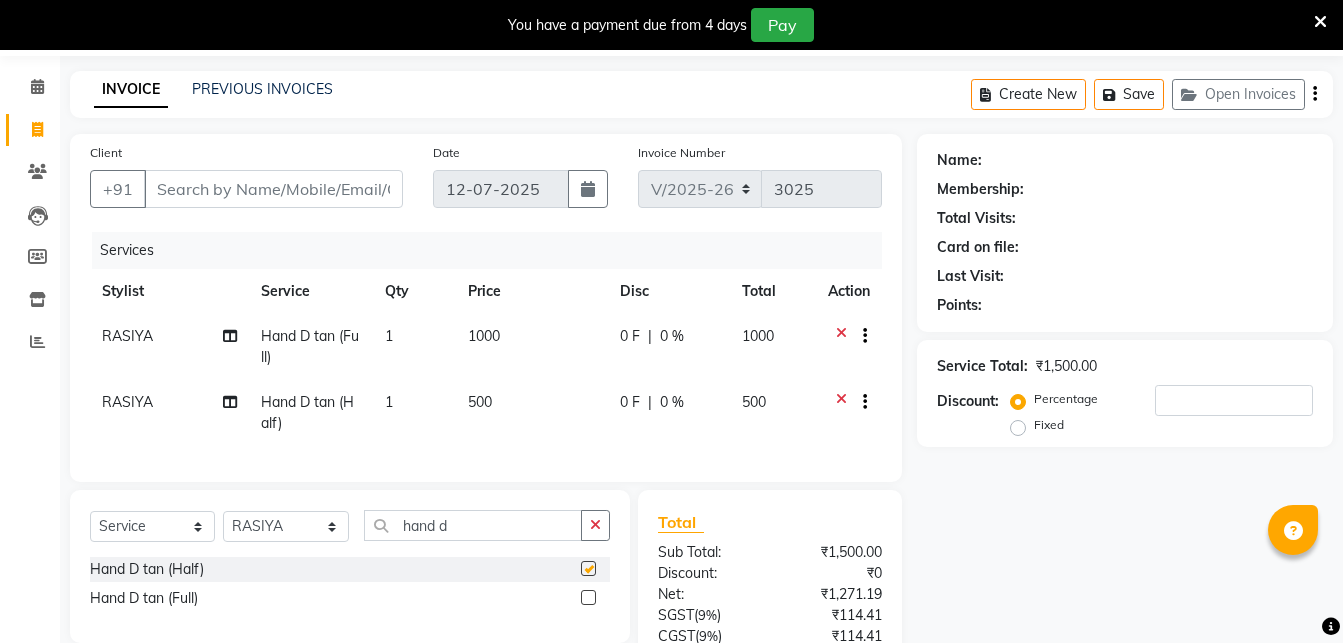 checkbox on "false" 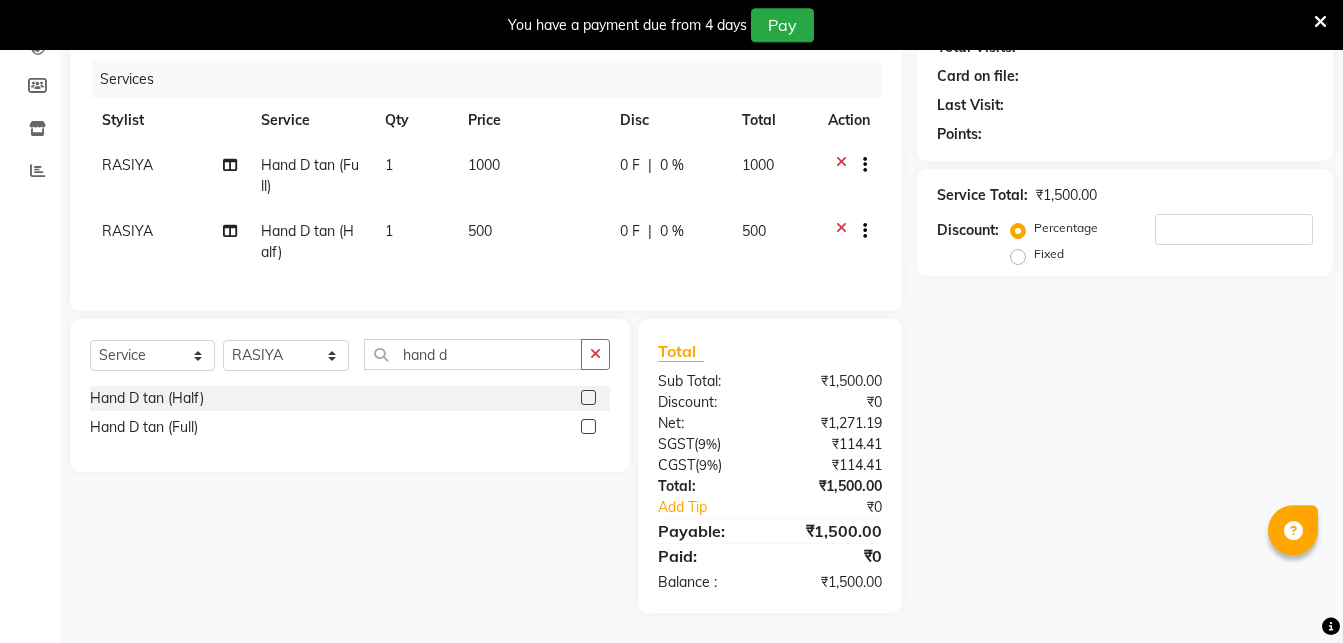 scroll, scrollTop: 254, scrollLeft: 0, axis: vertical 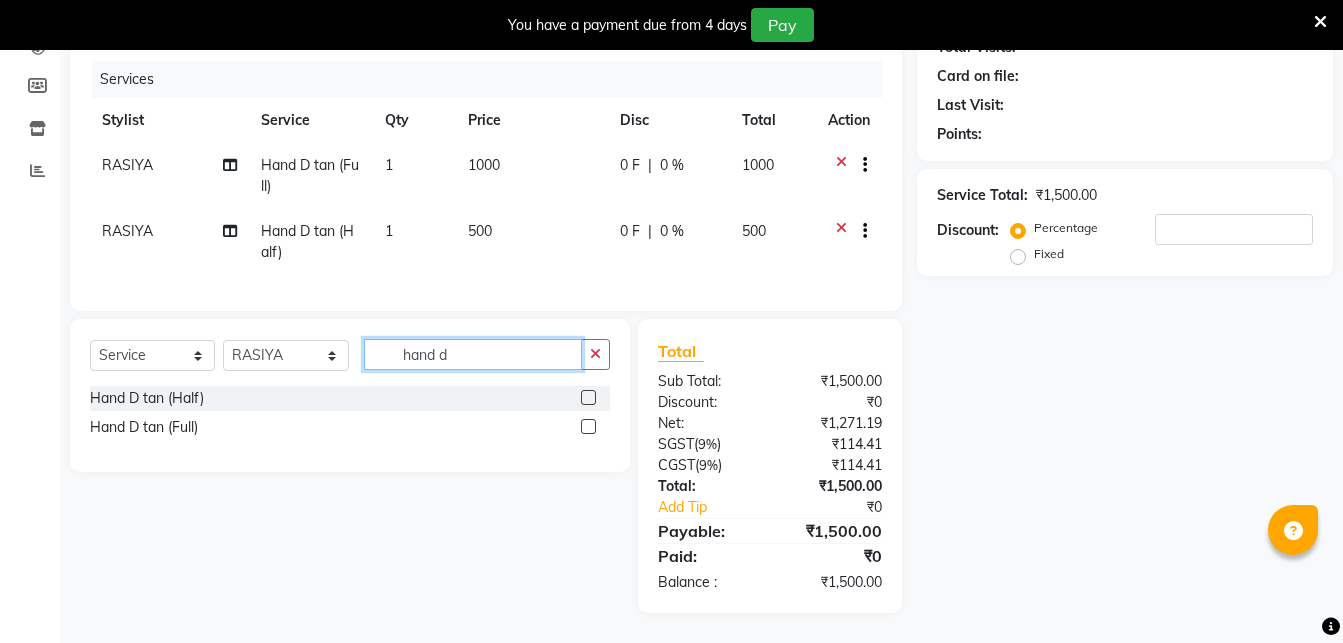 drag, startPoint x: 436, startPoint y: 353, endPoint x: 408, endPoint y: 354, distance: 28.01785 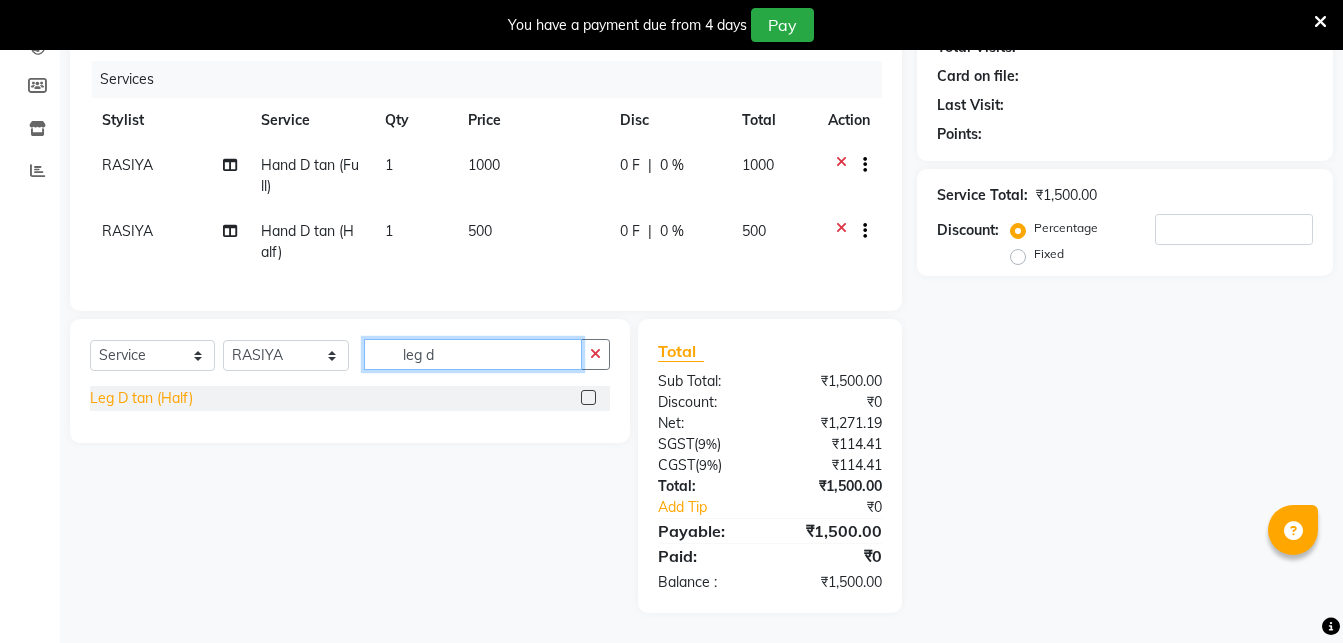 type on "leg d" 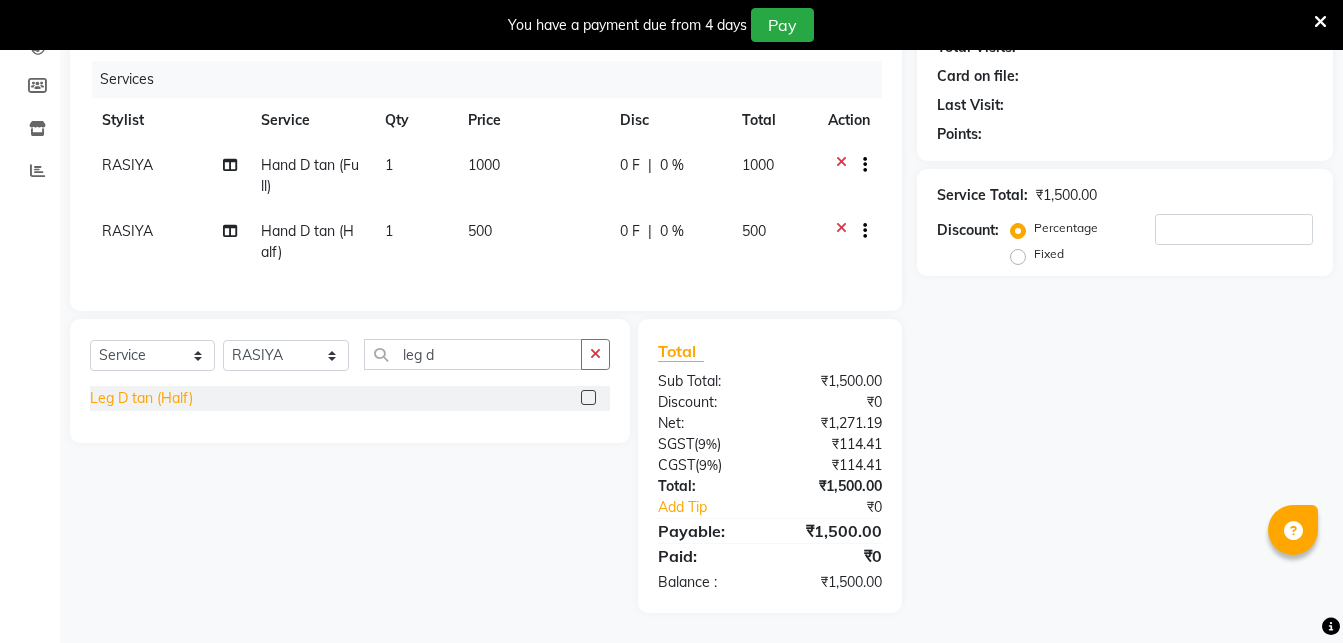 click on "Leg D tan (Half)" 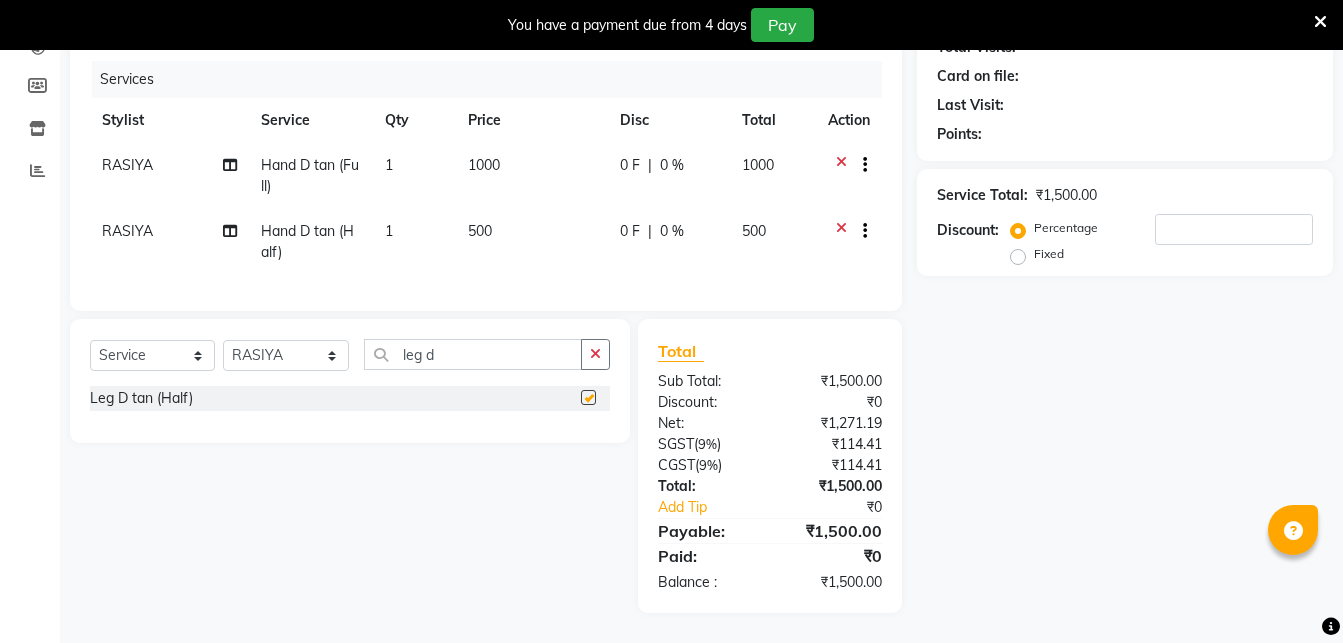 checkbox on "false" 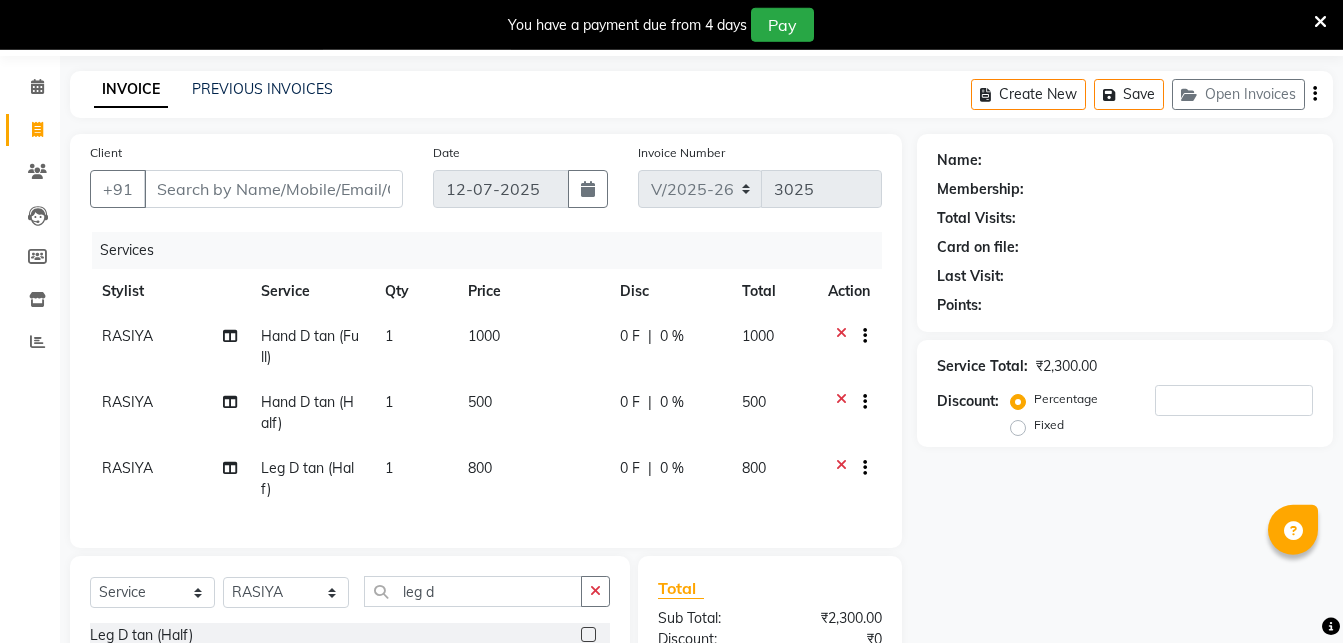 scroll, scrollTop: 50, scrollLeft: 0, axis: vertical 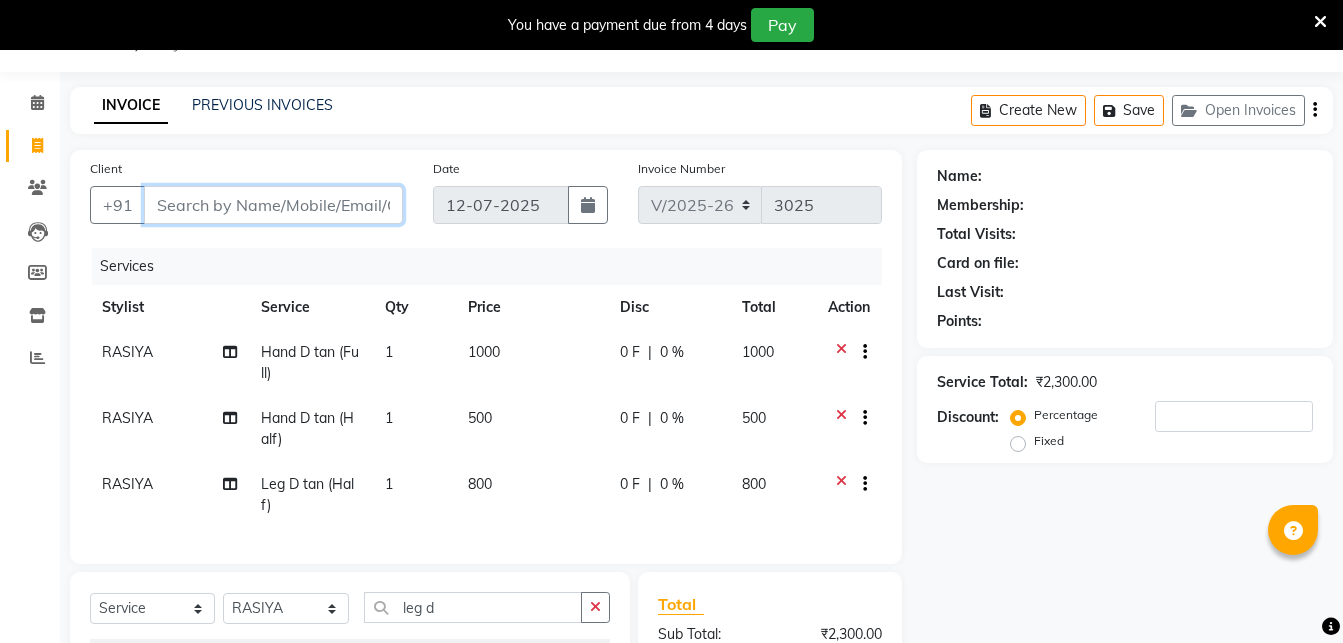 click on "Client" at bounding box center (273, 205) 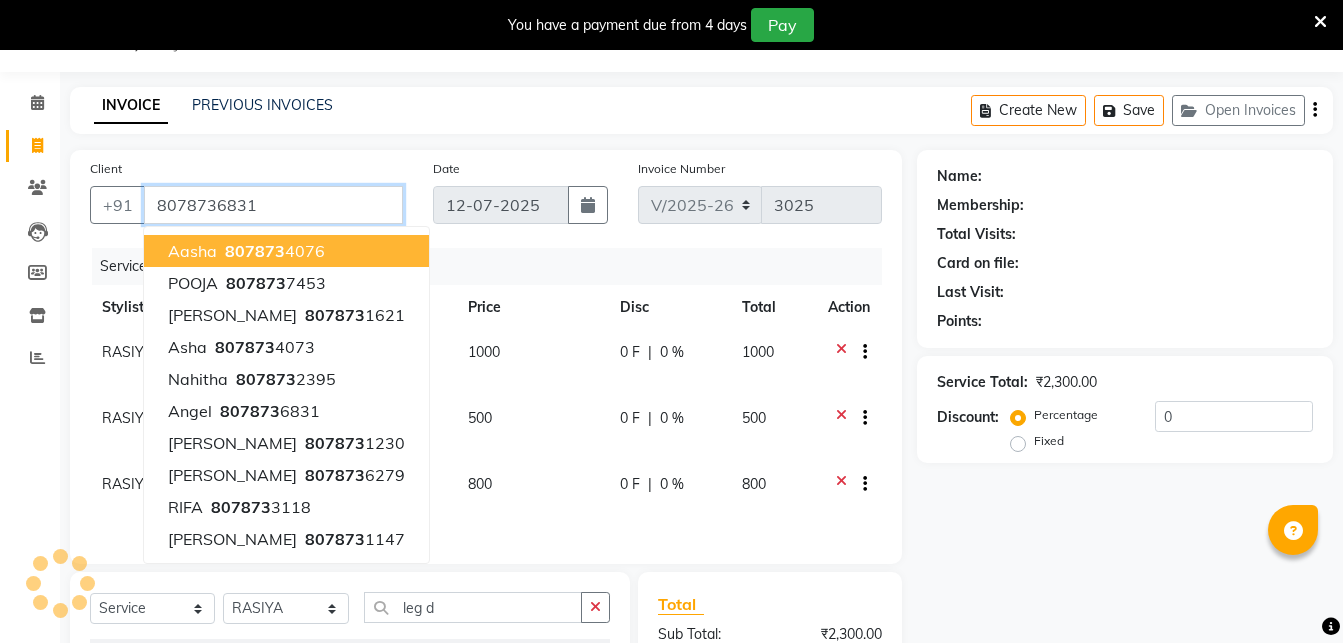 type on "8078736831" 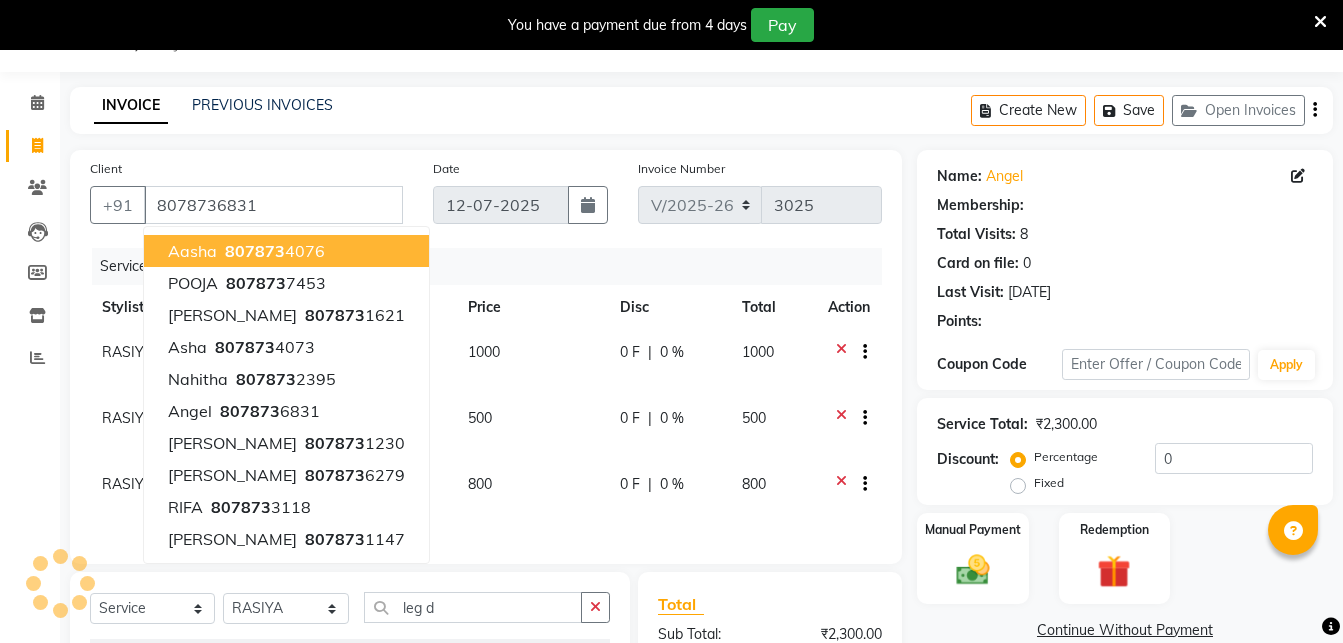 select on "2: Object" 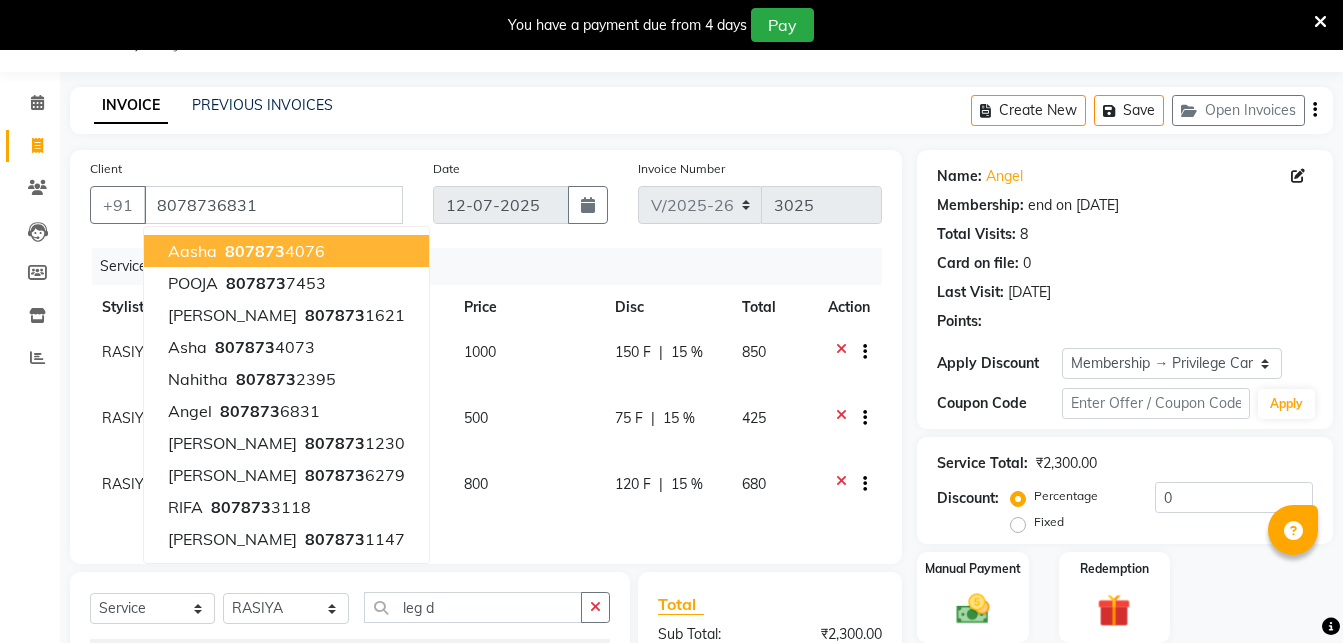 type on "15" 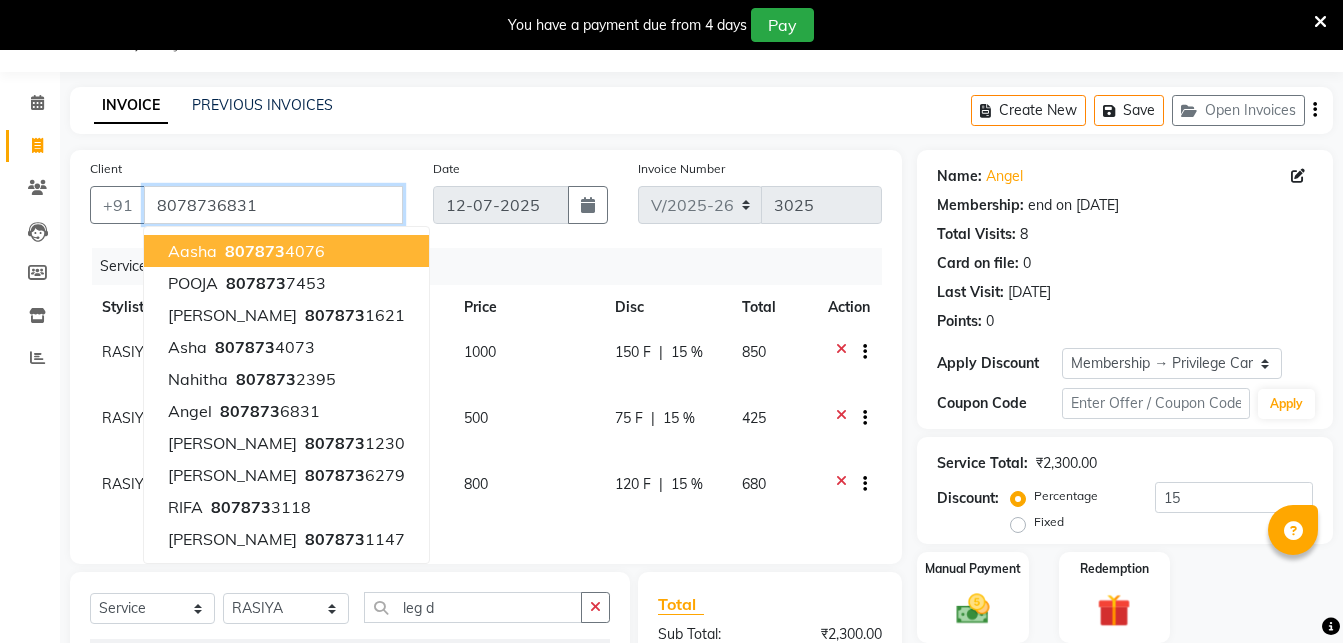 click on "8078736831" at bounding box center [273, 205] 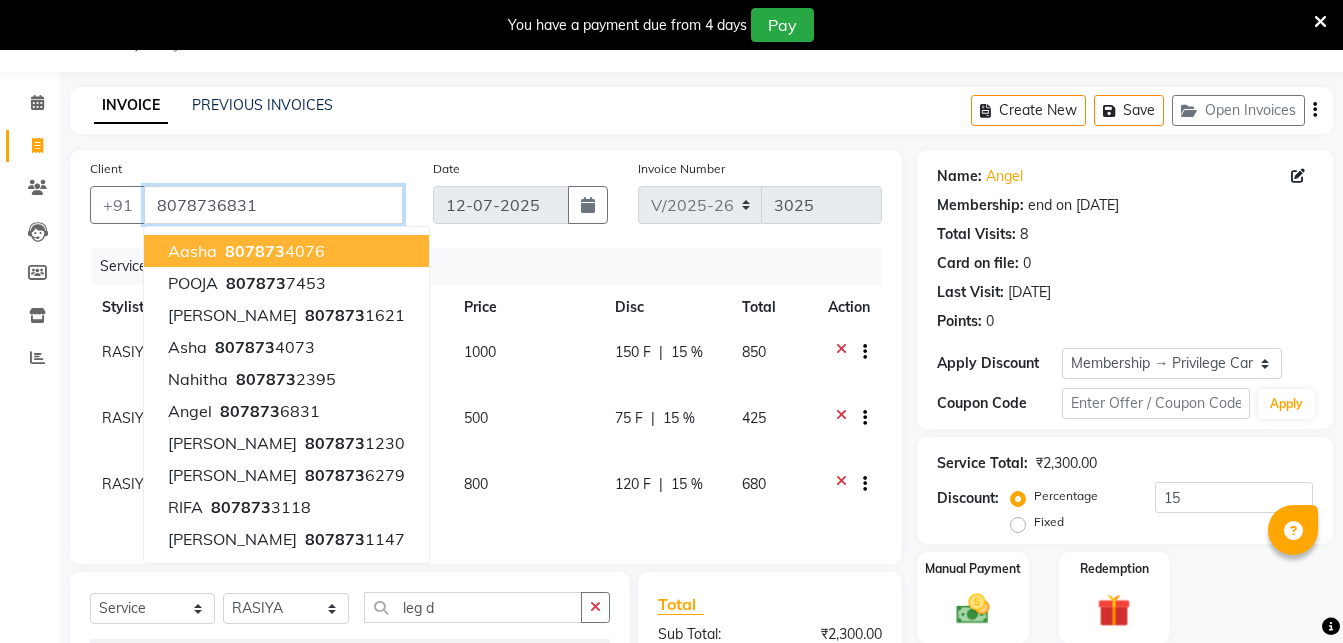 click on "8078736831" at bounding box center (273, 205) 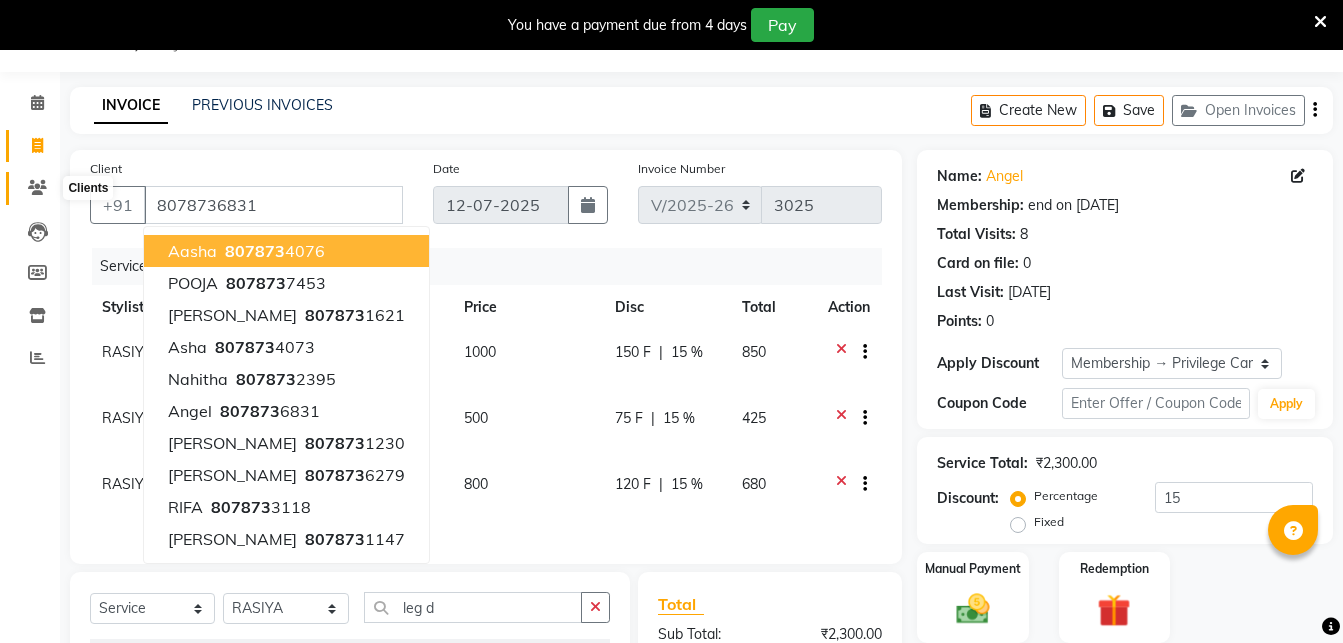 click 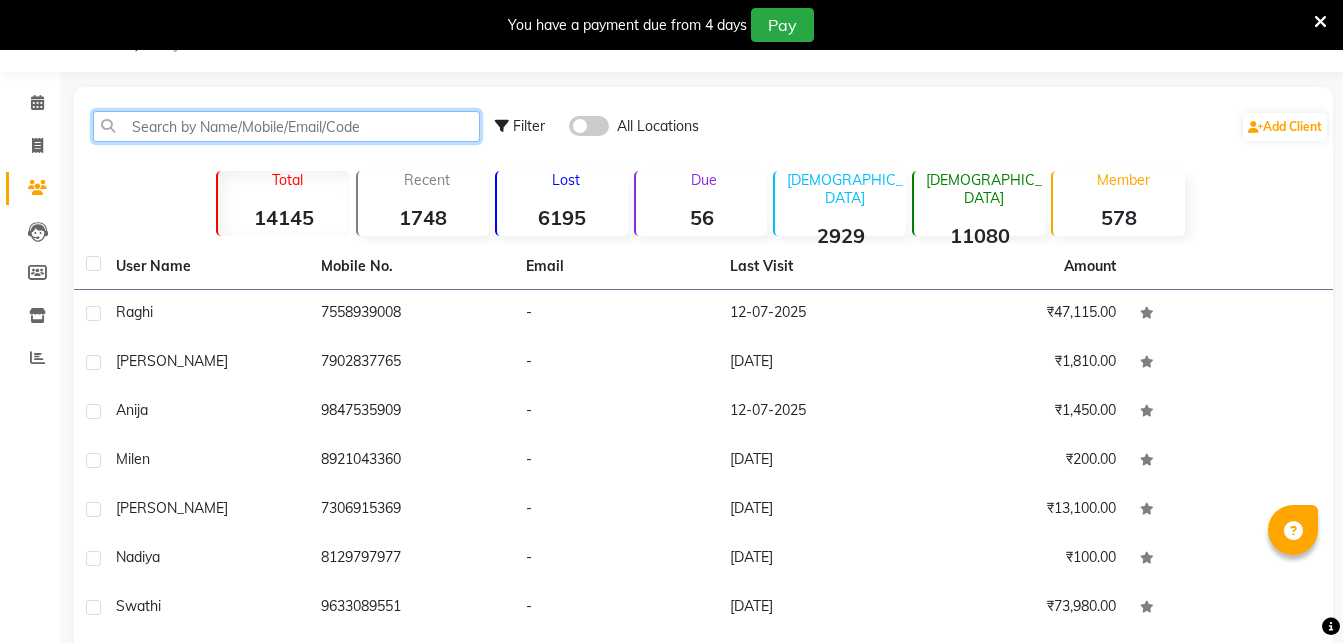 click 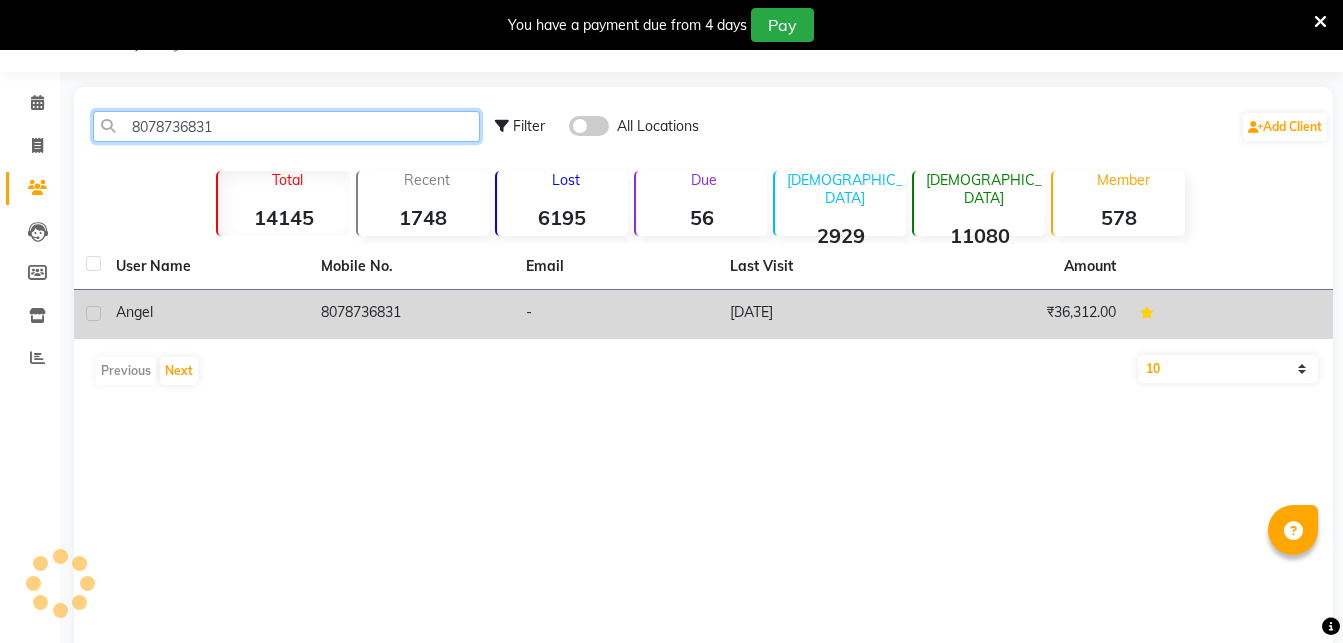 type on "8078736831" 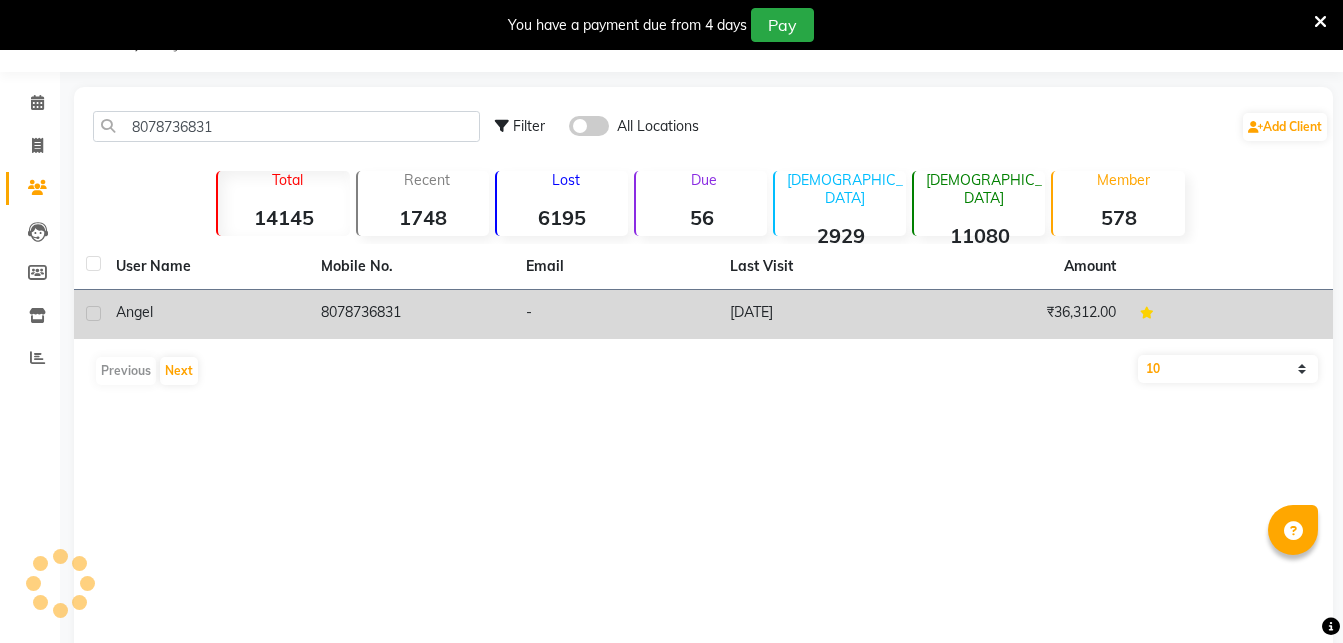 click on "Angel" 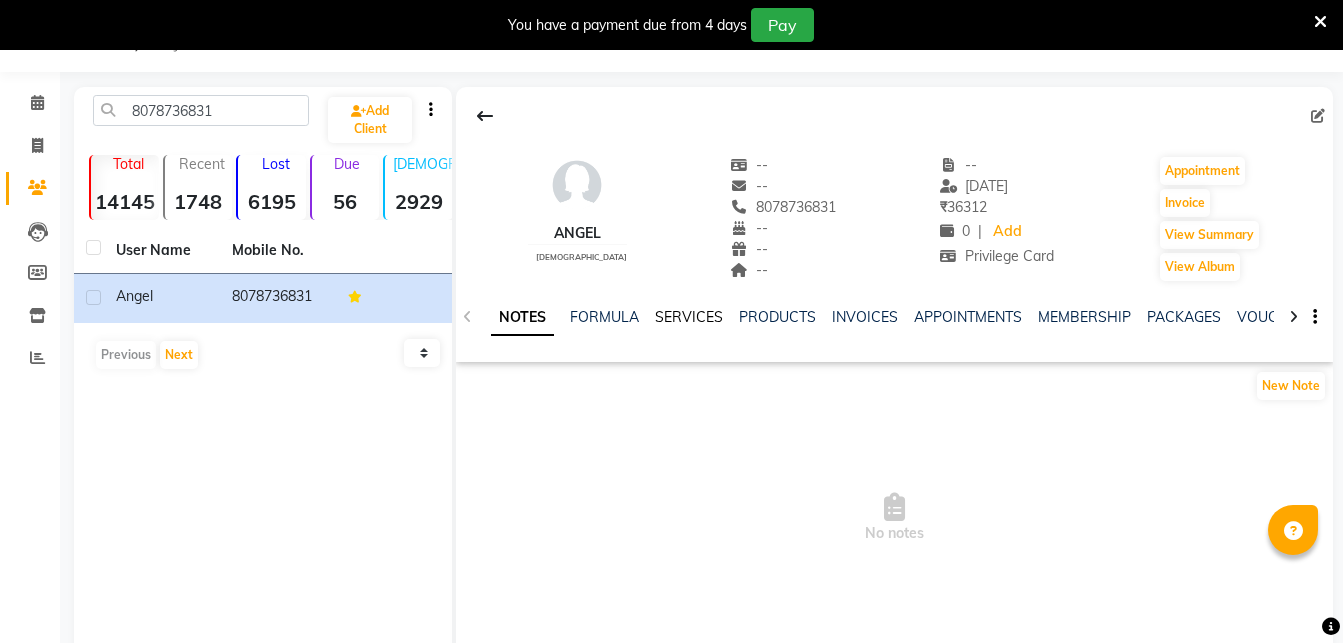 click on "SERVICES" 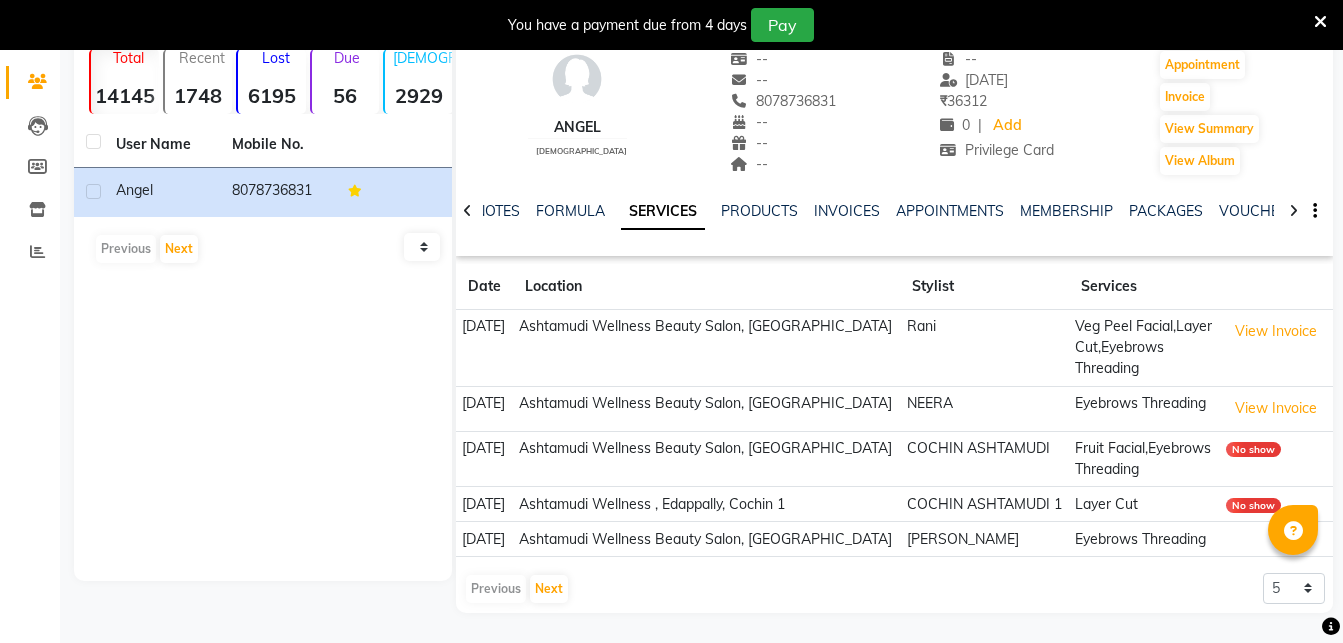 scroll, scrollTop: 0, scrollLeft: 0, axis: both 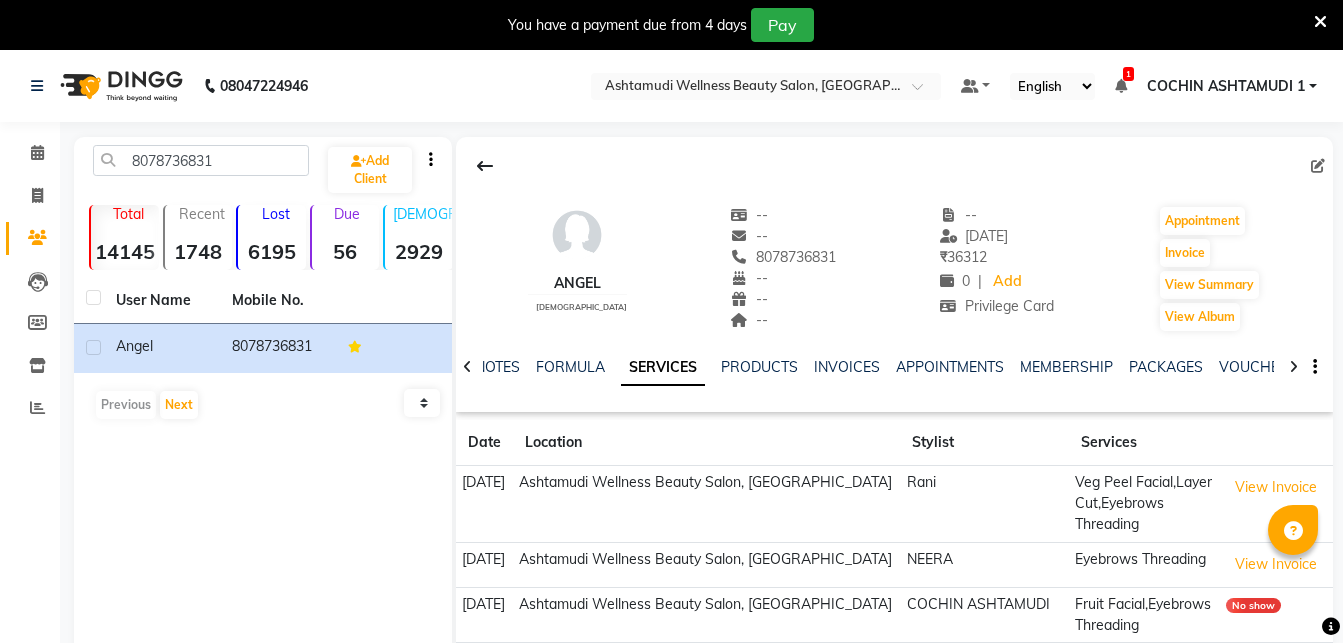 click on "8078736831" 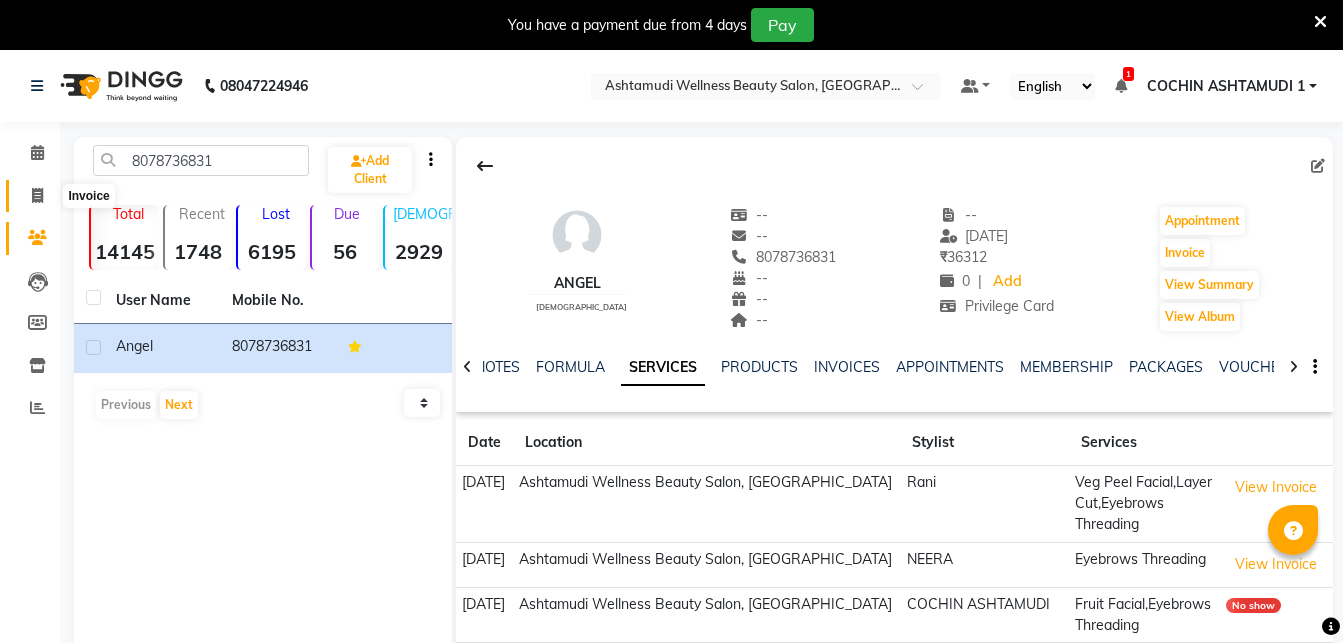 click 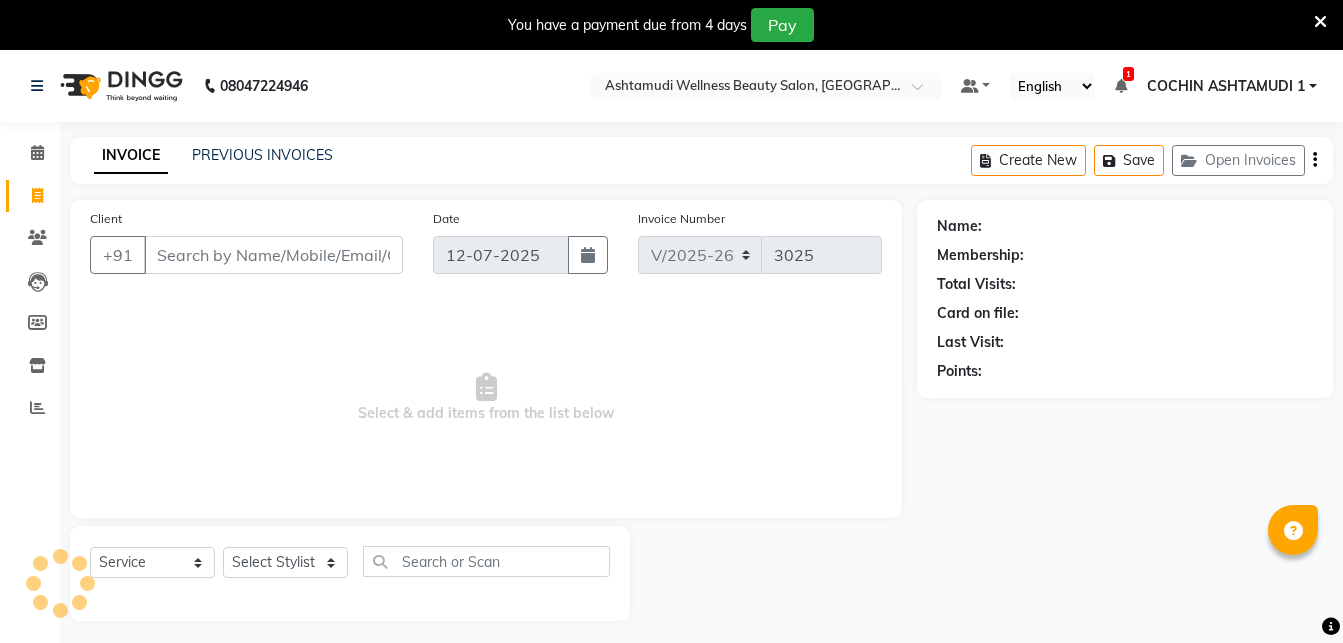 scroll, scrollTop: 50, scrollLeft: 0, axis: vertical 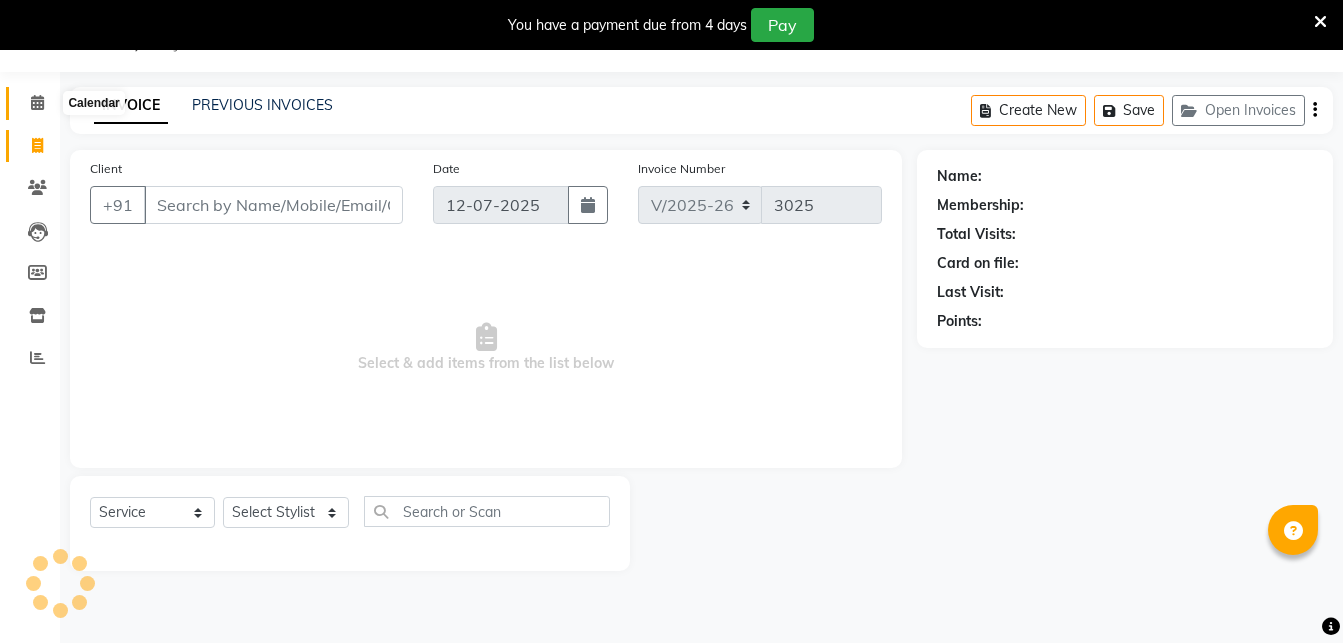 click 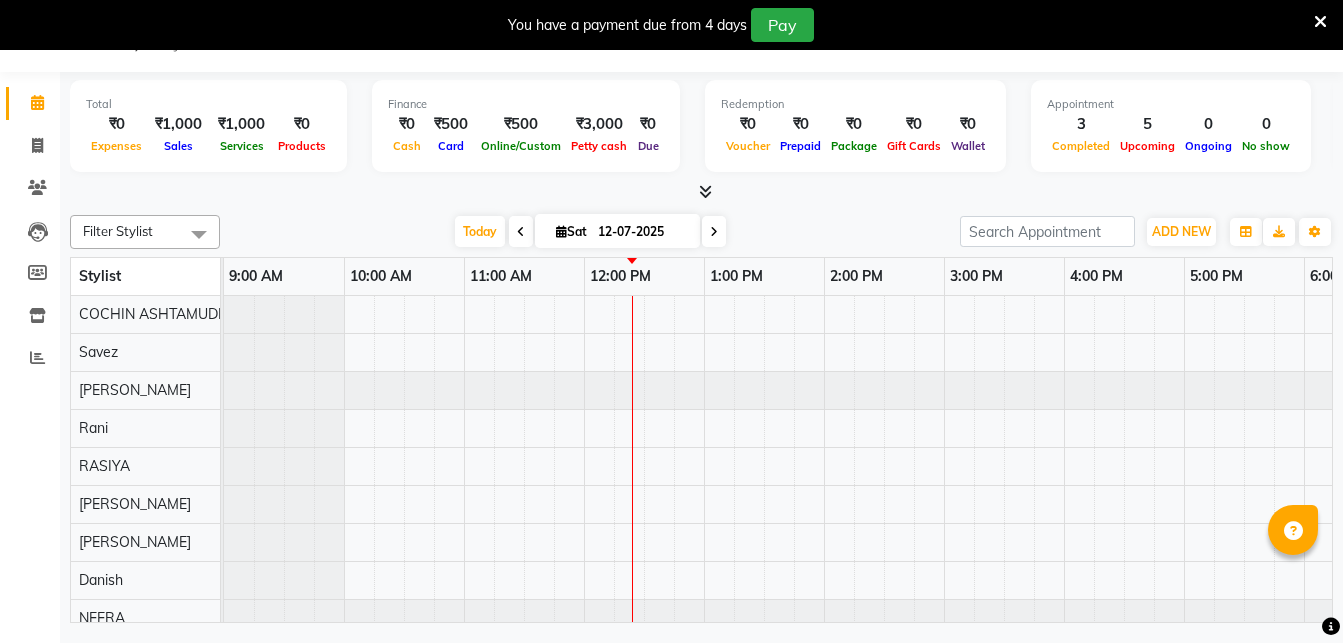 scroll, scrollTop: 0, scrollLeft: 0, axis: both 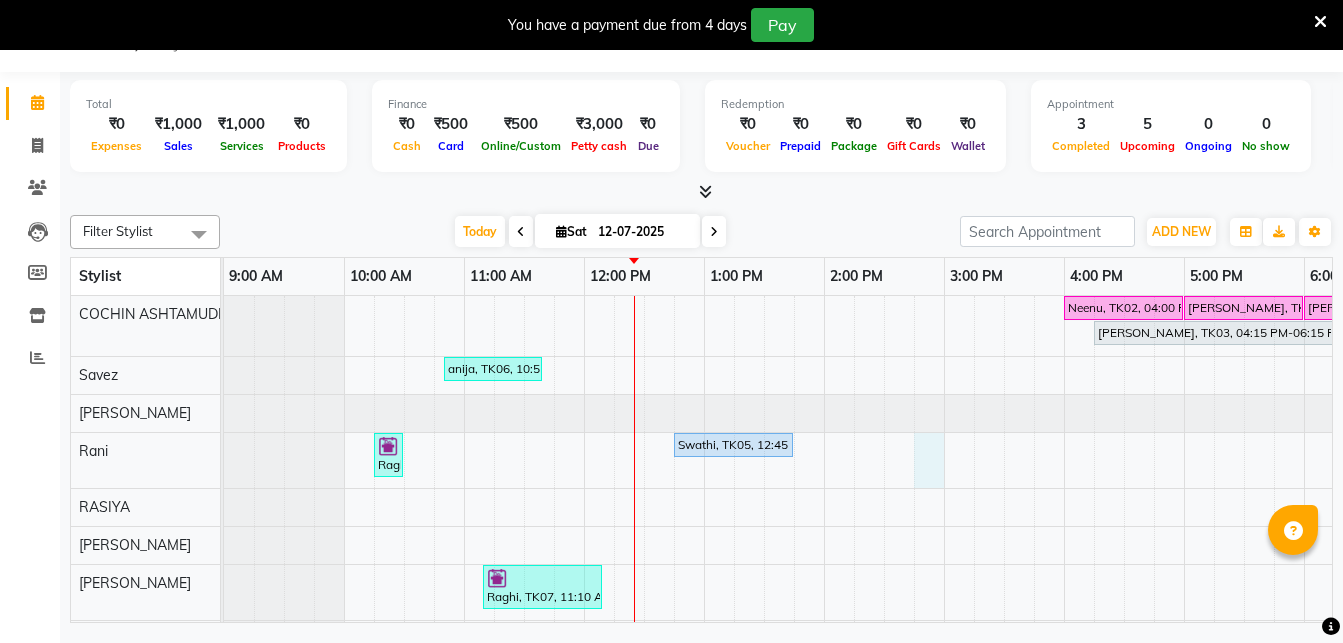 click on "Neenu, TK02, 04:00 PM-05:00 PM, Anti-Dandruff Treatment With Spa    VIJI, TK01, 05:00 PM-06:00 PM, Korean Glass Skin Facial    VIJI, TK01, 06:00 PM-07:00 PM, Fruit Facial    Mary Liya, TK03, 04:15 PM-06:15 PM, NANOPLASTIA OFFER - ELBOW LENGTH    anija, TK06, 10:50 AM-11:40 AM, Gents Beard Coloring     Raghi, TK04, 10:15 AM-10:30 AM, Eyebrows Threading    Swathi, TK05, 12:45 PM-01:45 PM, Fruit Facial     Raghi, TK07, 11:10 AM-12:10 PM, Gents Normal Hair Cut,Gents Beard Styling" at bounding box center (944, 667) 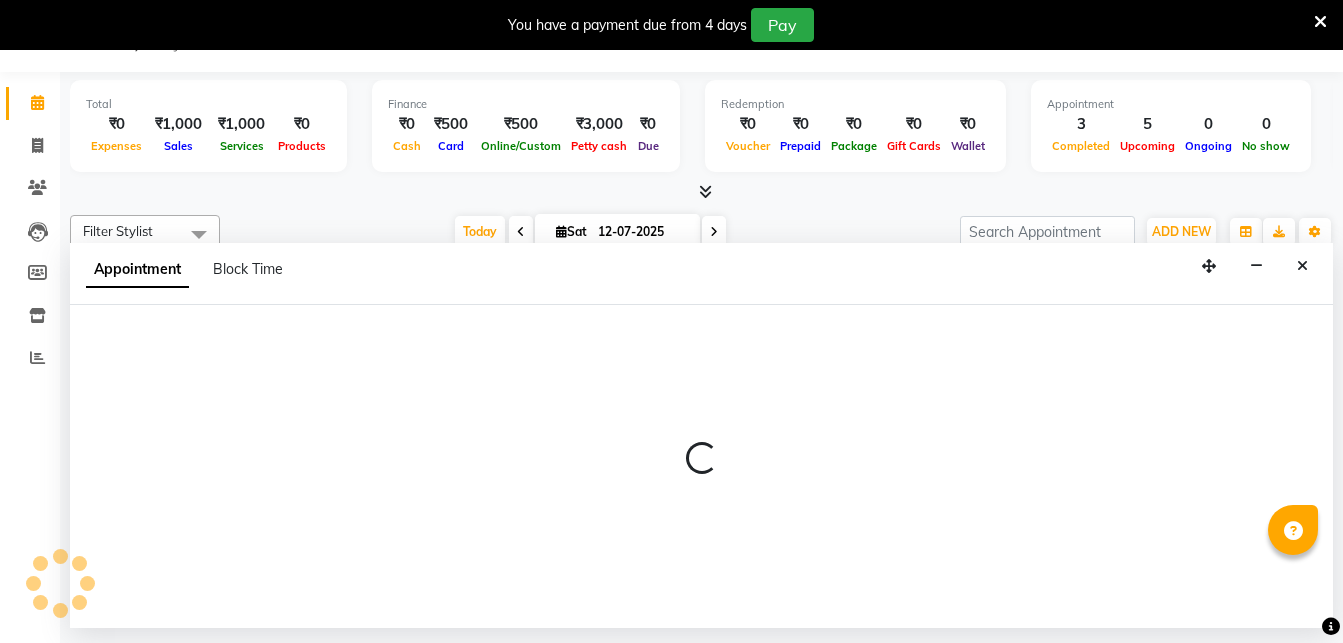 select on "44402" 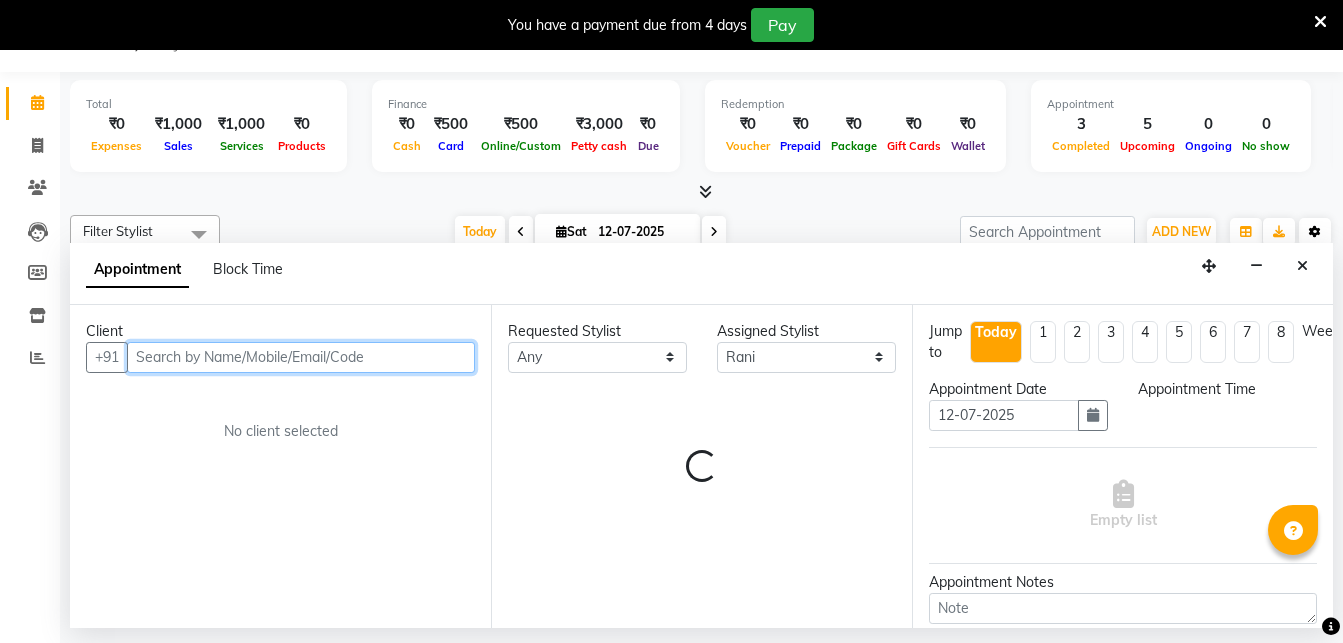 select on "885" 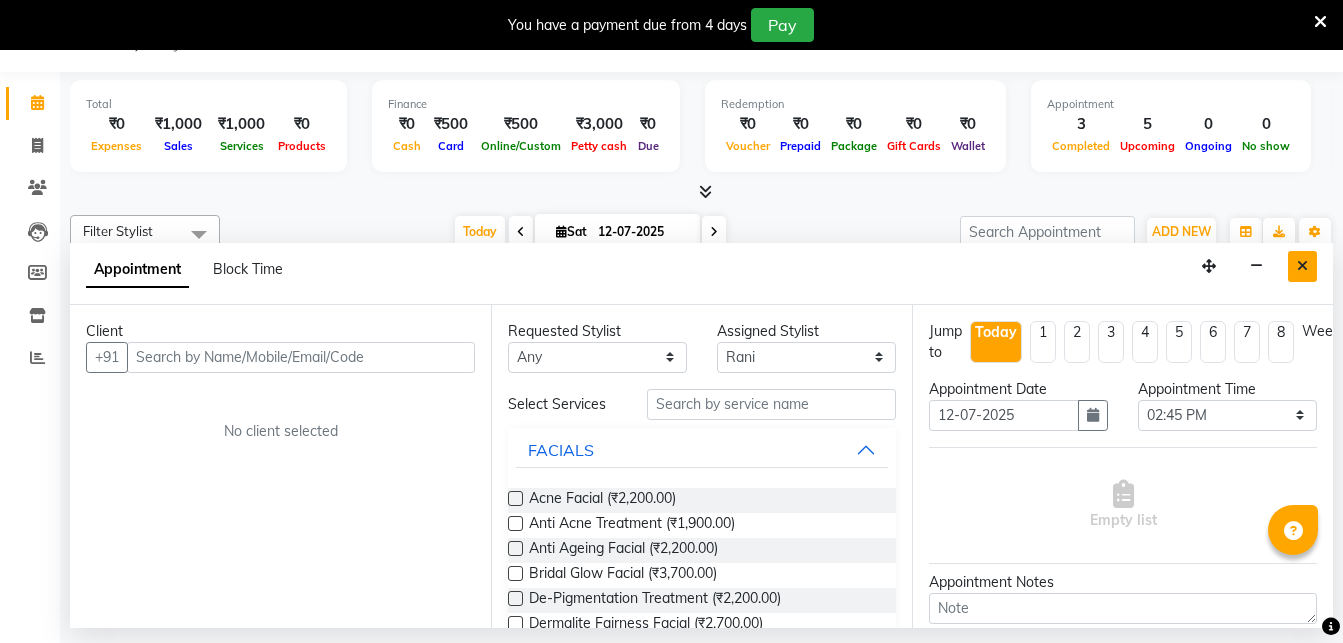 click at bounding box center [1302, 266] 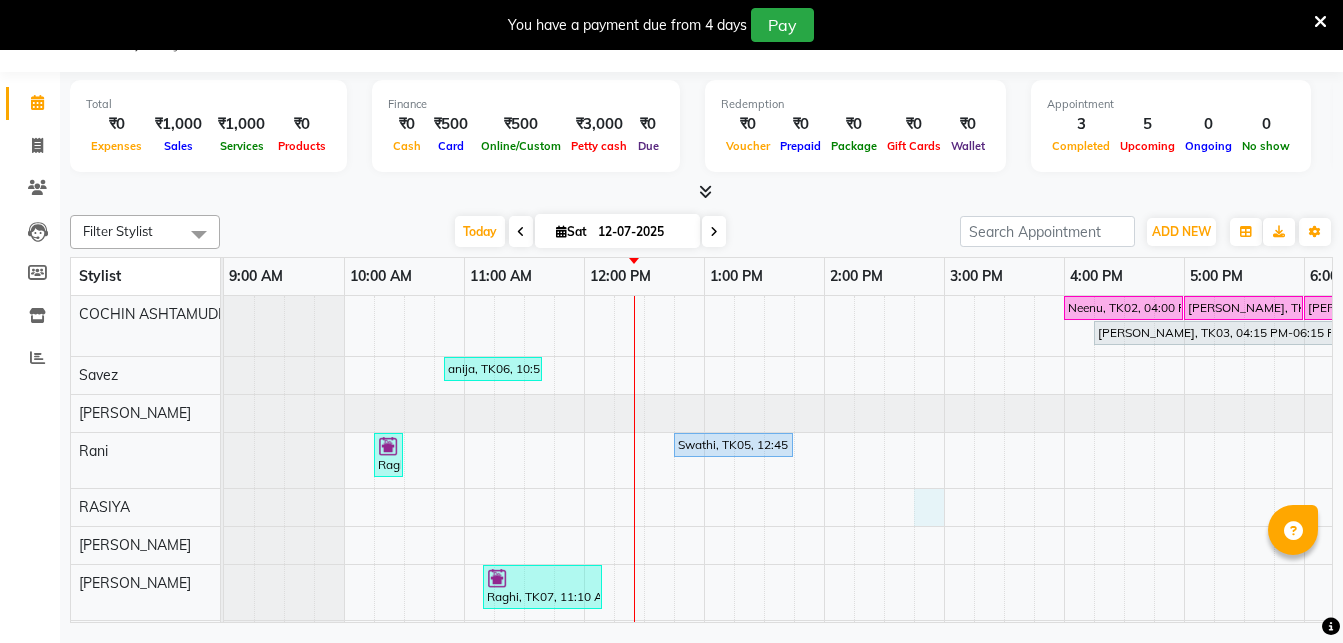 click on "Neenu, TK02, 04:00 PM-05:00 PM, Anti-Dandruff Treatment With Spa    VIJI, TK01, 05:00 PM-06:00 PM, Korean Glass Skin Facial    VIJI, TK01, 06:00 PM-07:00 PM, Fruit Facial    Mary Liya, TK03, 04:15 PM-06:15 PM, NANOPLASTIA OFFER - ELBOW LENGTH    anija, TK06, 10:50 AM-11:40 AM, Gents Beard Coloring     Raghi, TK04, 10:15 AM-10:30 AM, Eyebrows Threading    Swathi, TK05, 12:45 PM-01:45 PM, Fruit Facial     Raghi, TK07, 11:10 AM-12:10 PM, Gents Normal Hair Cut,Gents Beard Styling" at bounding box center (944, 667) 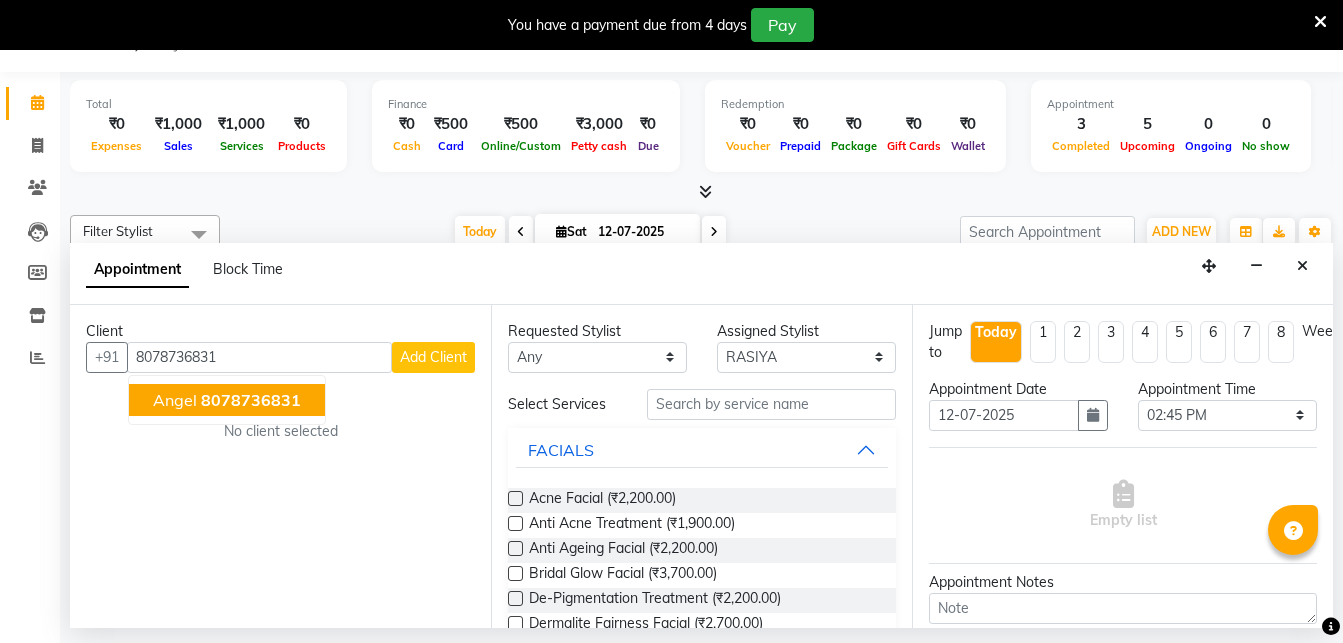 click on "8078736831" 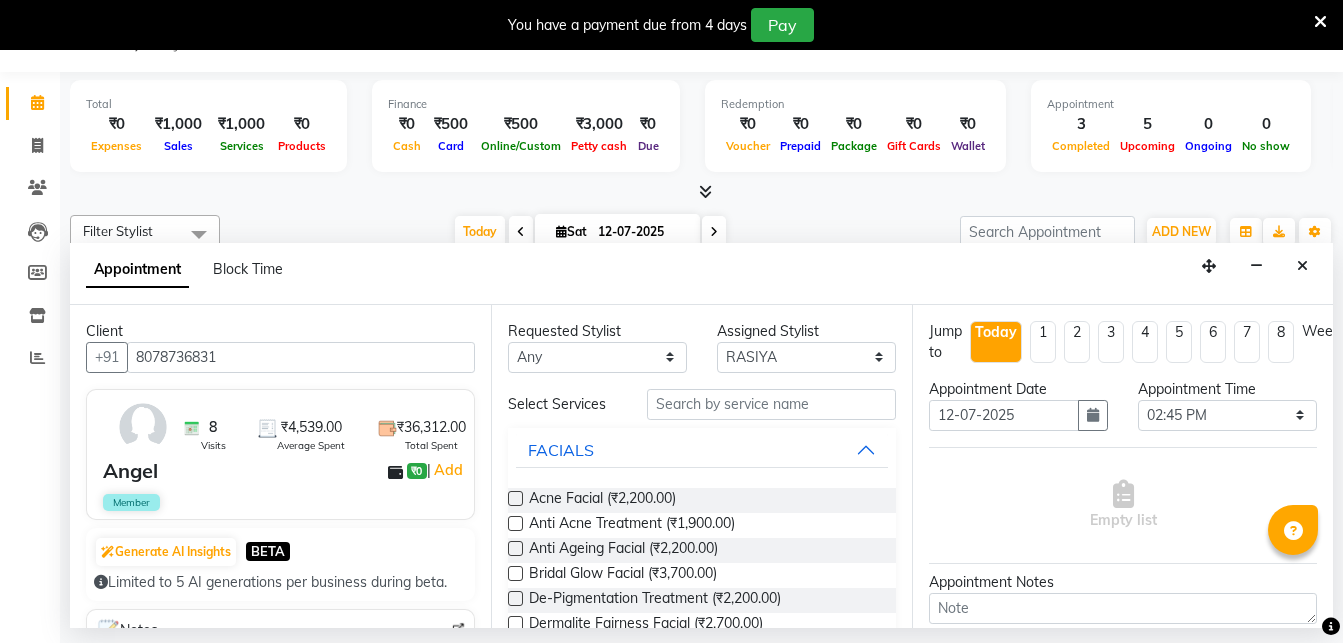 type on "8078736831" 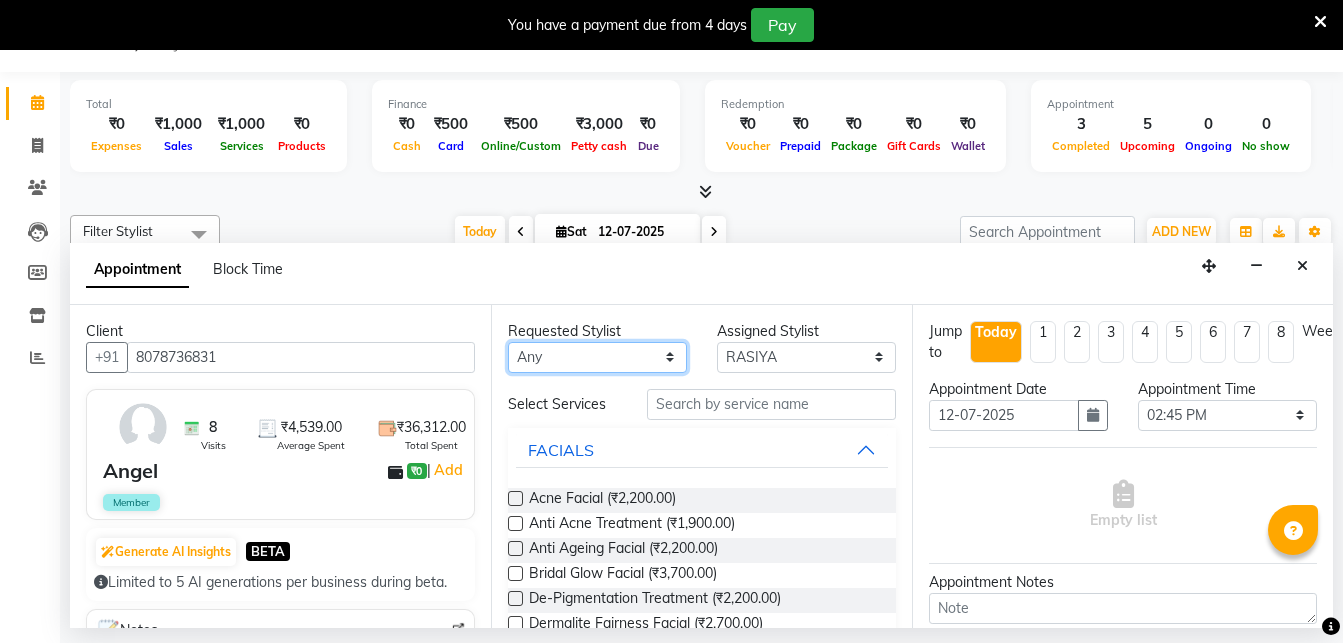 click on "Any Abhirami S Afsha Aiswarya B BINU MANGAR COCHIN ASHTAMUDI Danish Fousiya GIREESH Jishan Madonna Michael MANIKA RAI NEERA Priyanka rathi chowdhury  RAGHI FERNANDEZ Rani RASIYA  SALMAN ALI Savez" at bounding box center [597, 357] 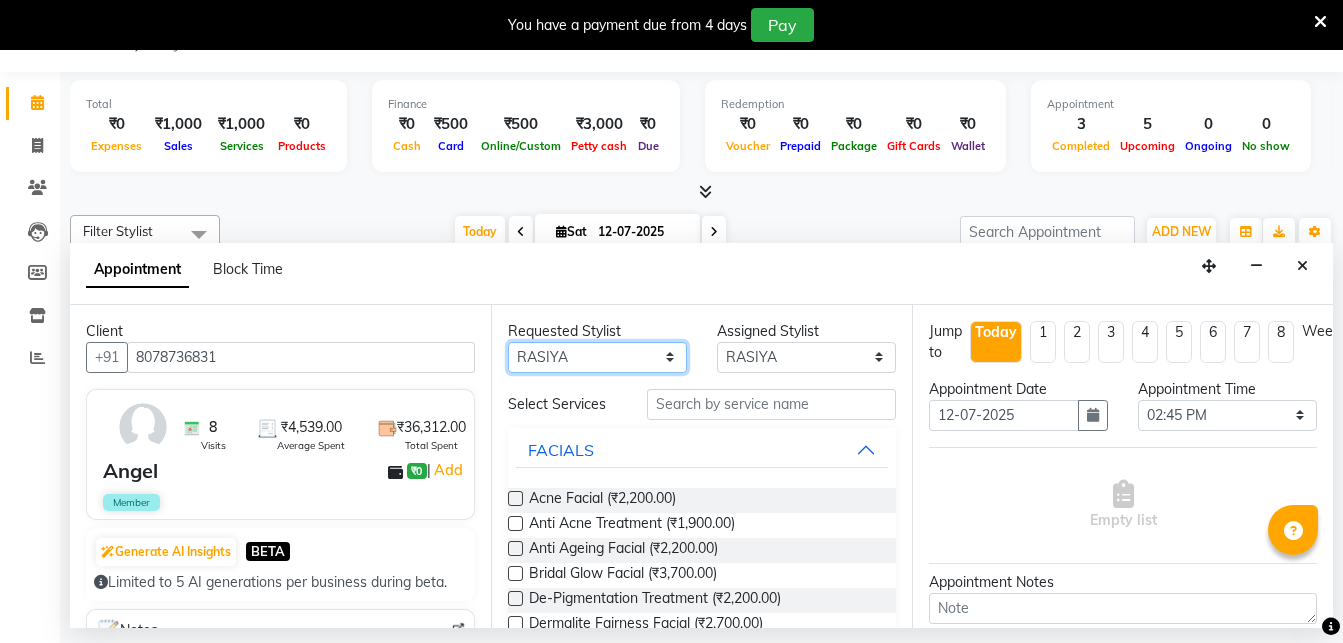 click on "RASIYA" at bounding box center (0, 0) 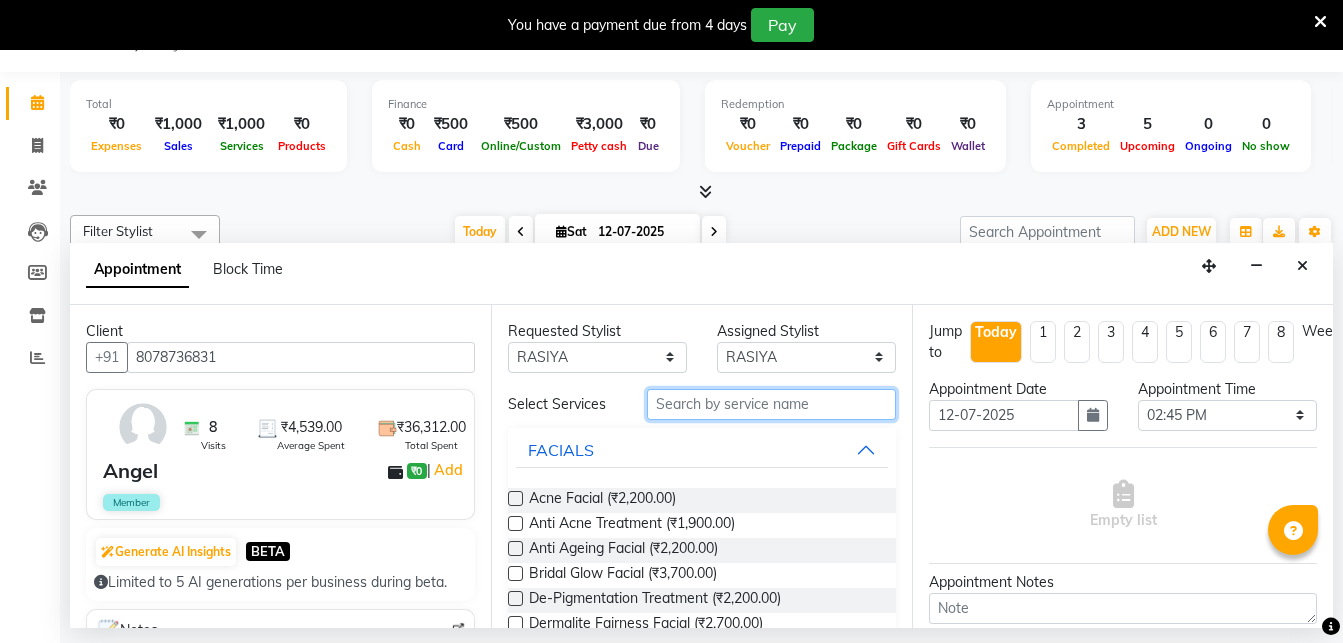 click at bounding box center (771, 404) 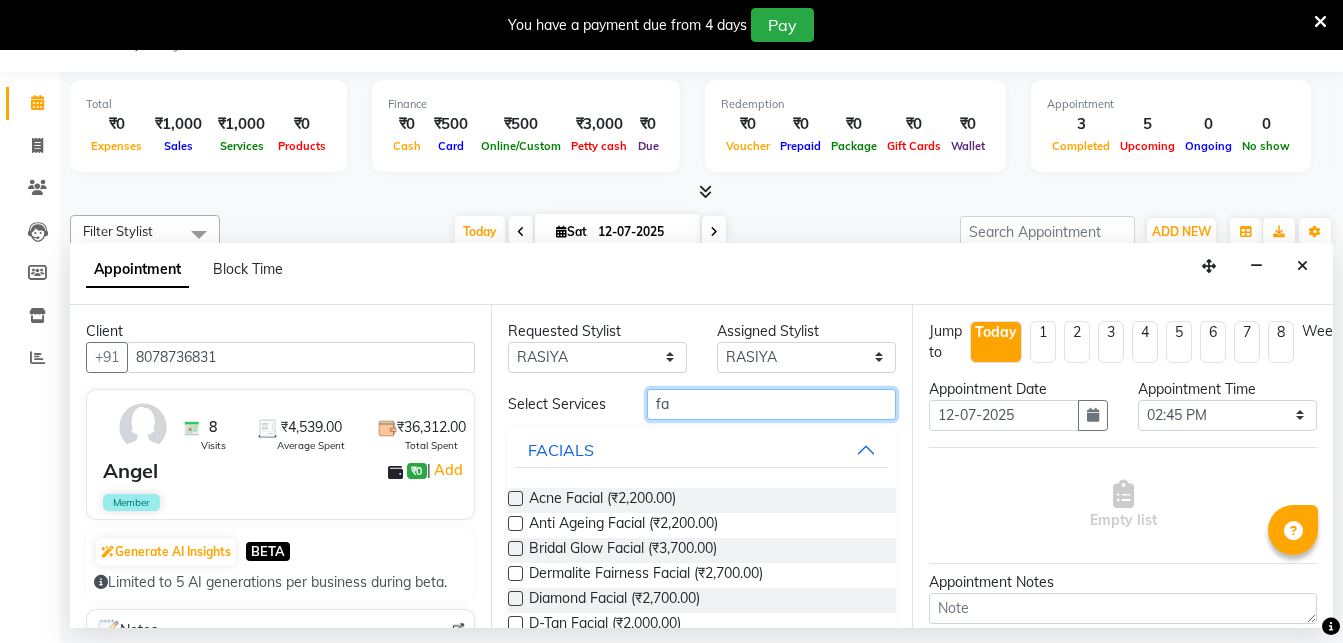 type on "f" 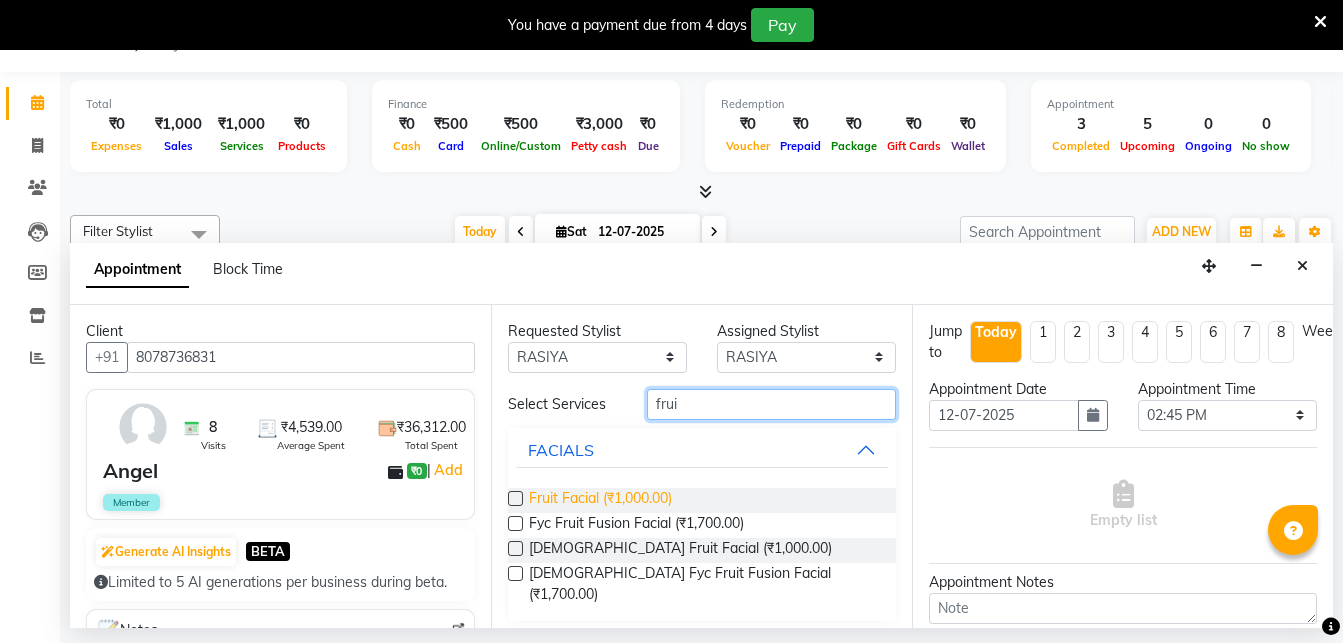 type on "frui" 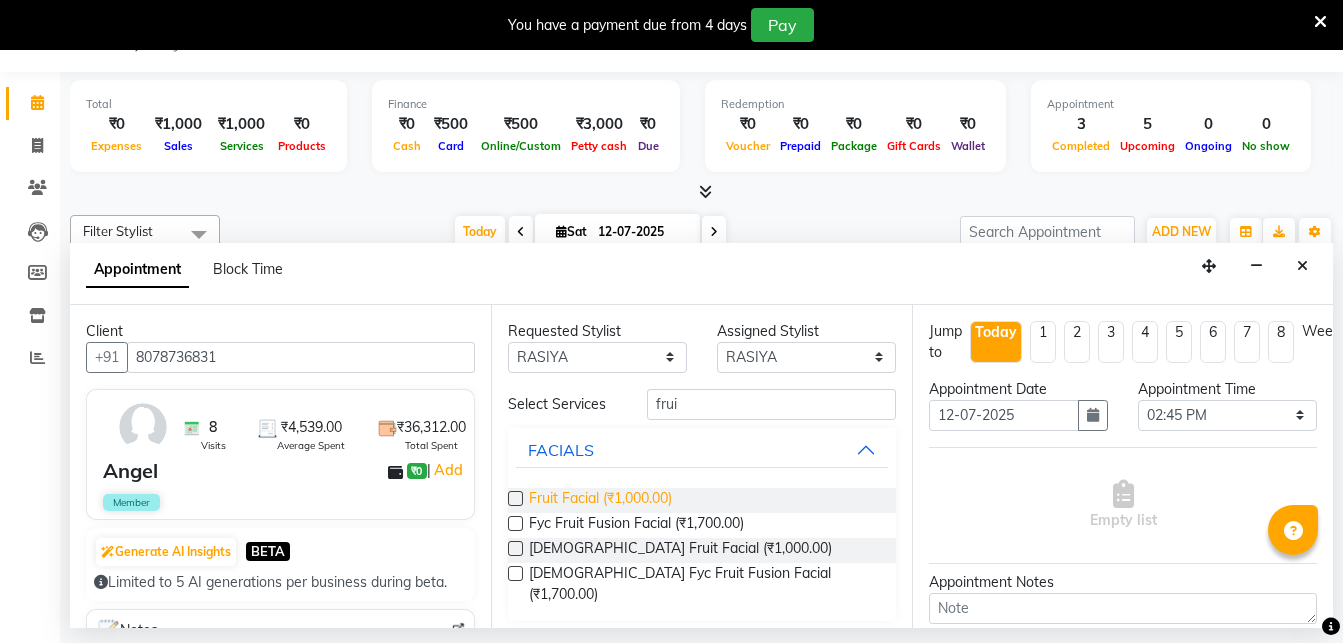 click on "Fruit Facial (₹1,000.00)" at bounding box center (600, 500) 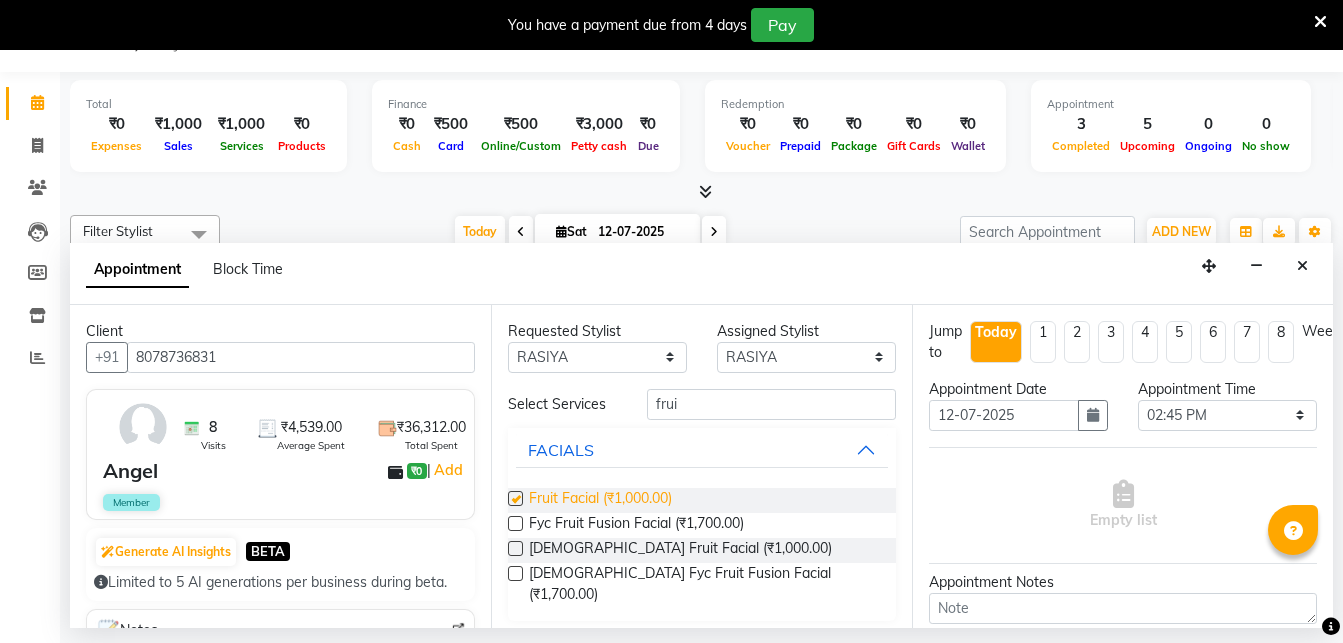 checkbox on "false" 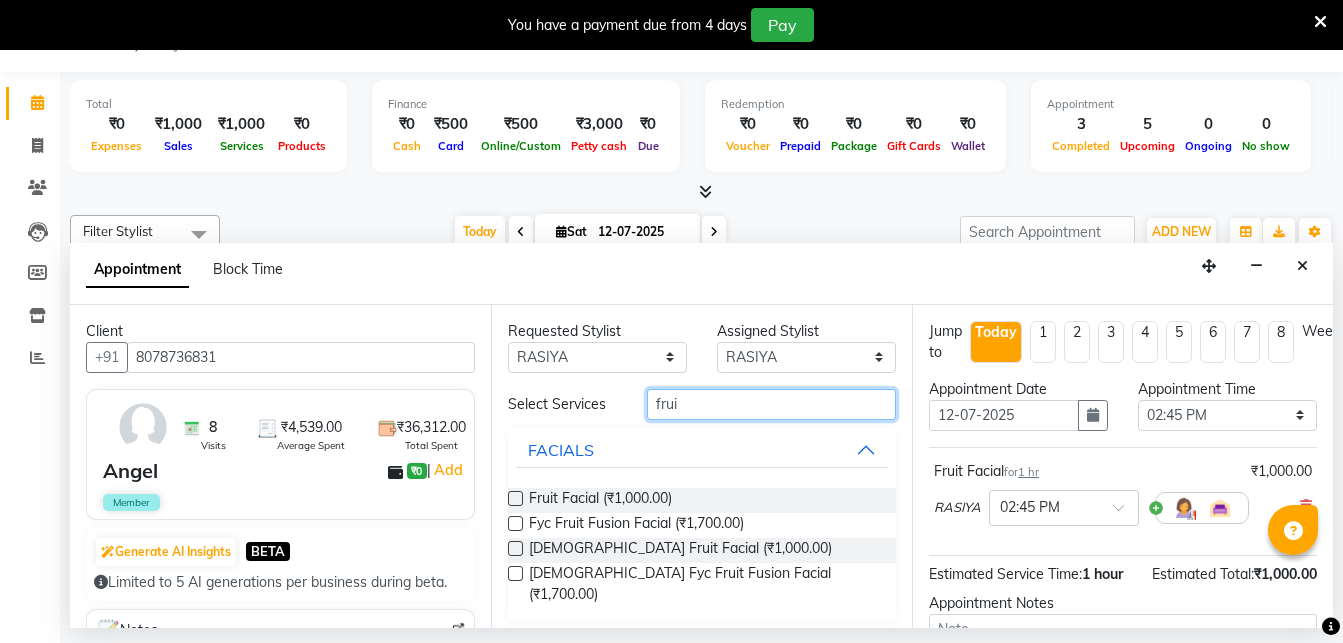 drag, startPoint x: 686, startPoint y: 403, endPoint x: 661, endPoint y: 400, distance: 25.179358 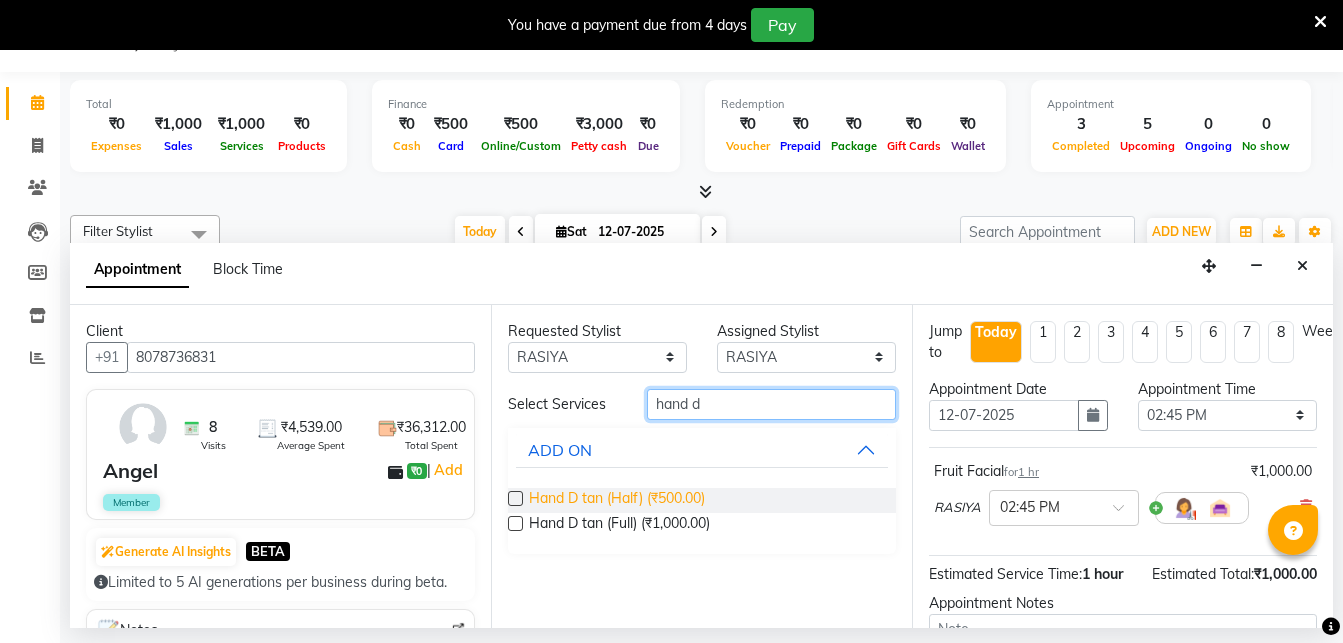 type on "hand d" 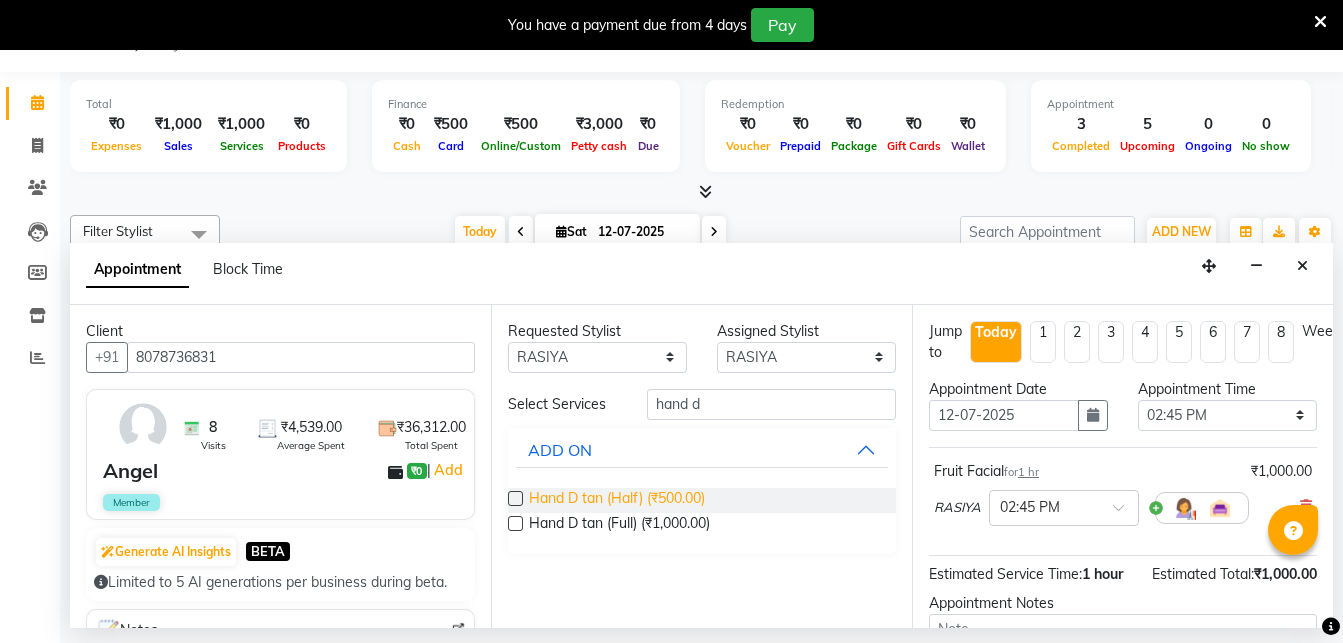click on "Hand D tan (Half) (₹500.00)" at bounding box center (617, 500) 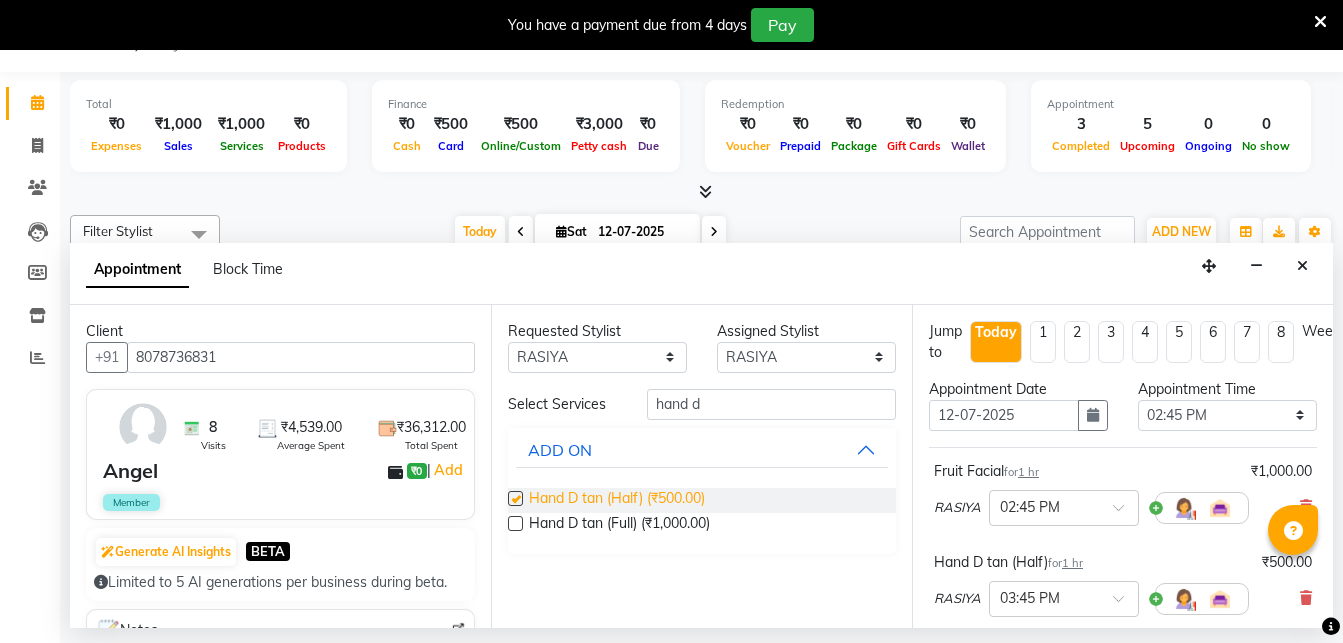 checkbox on "false" 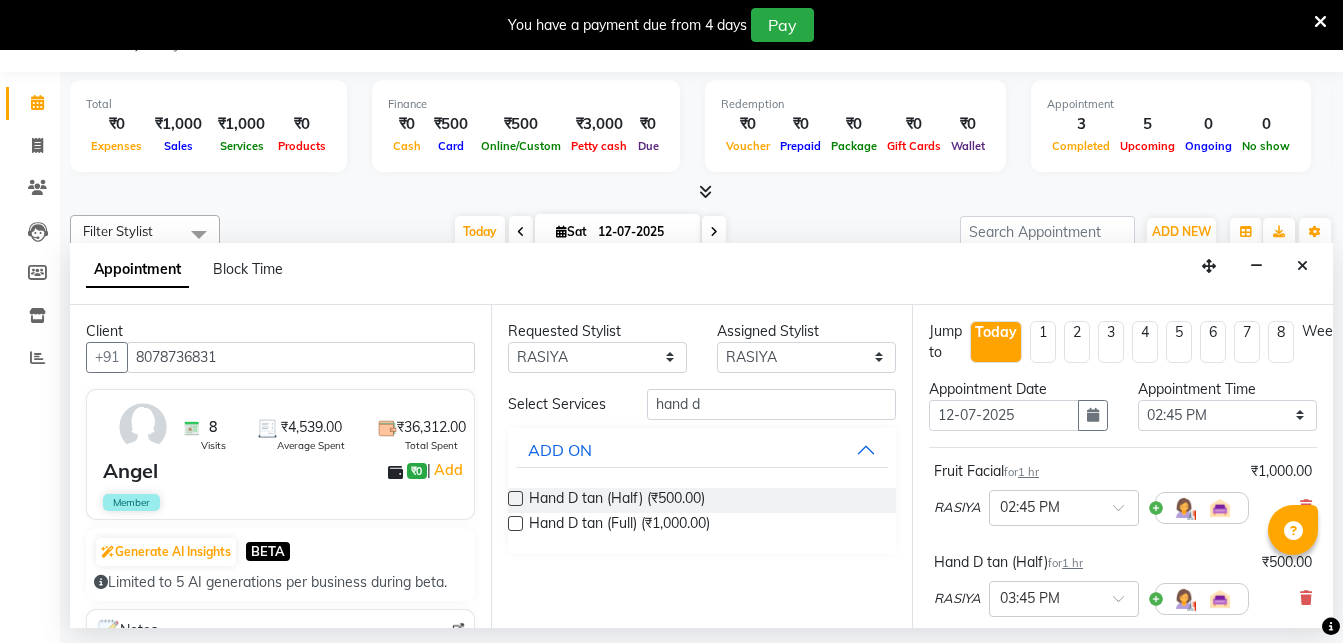 scroll, scrollTop: 298, scrollLeft: 0, axis: vertical 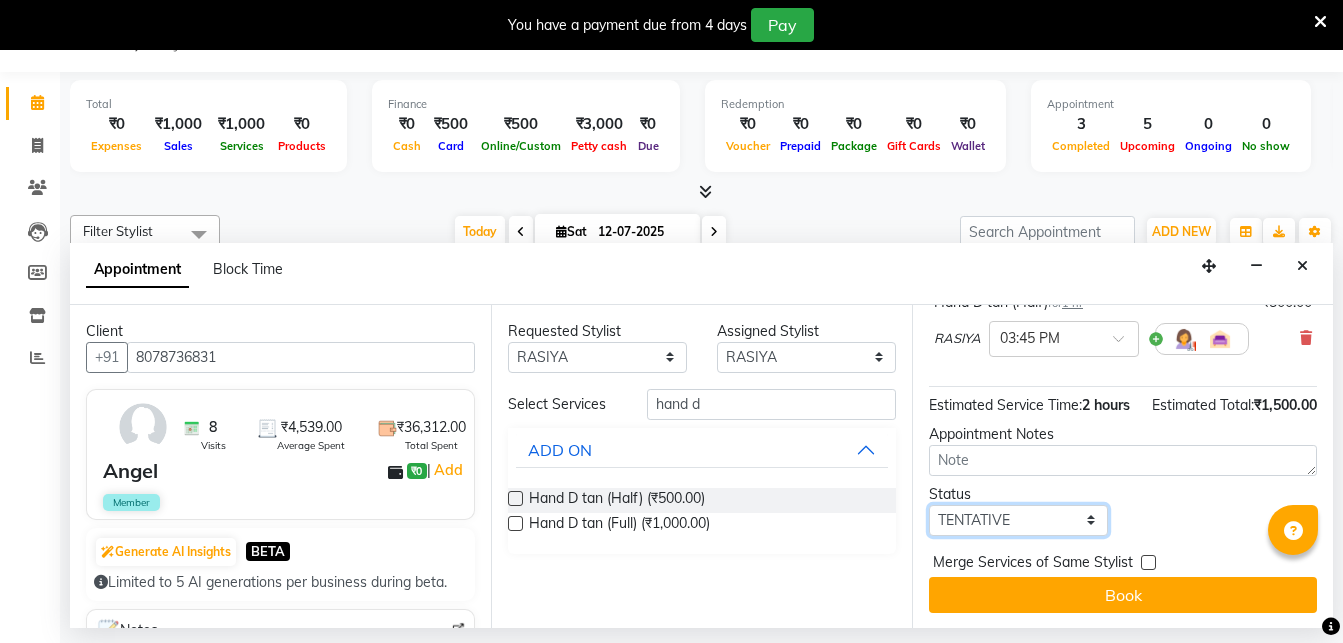 click on "Select TENTATIVE CONFIRM CHECK-IN UPCOMING" at bounding box center [1018, 520] 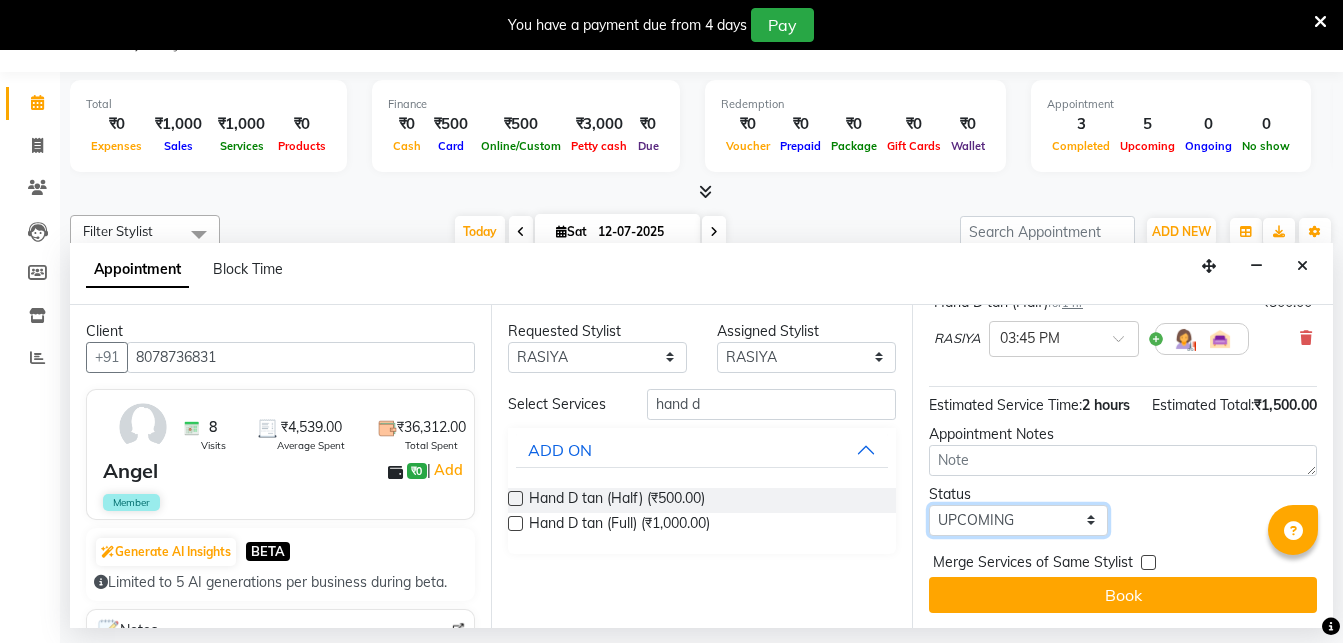 click on "UPCOMING" at bounding box center (0, 0) 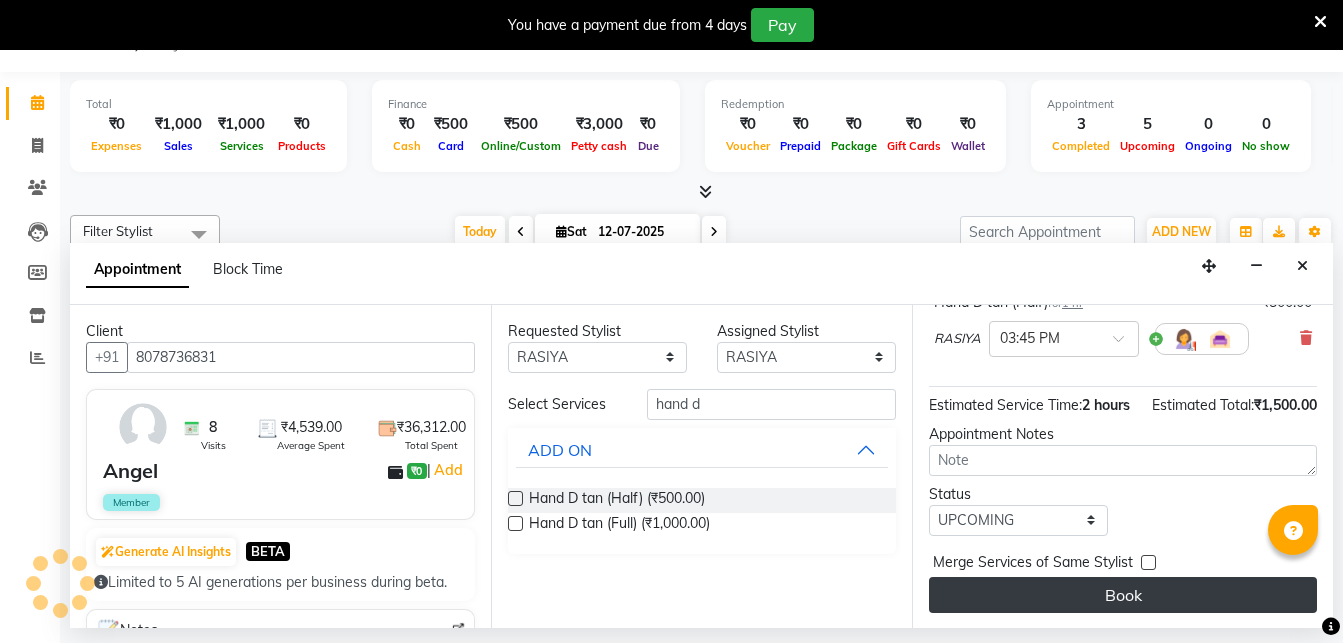 click on "Book" at bounding box center [1123, 595] 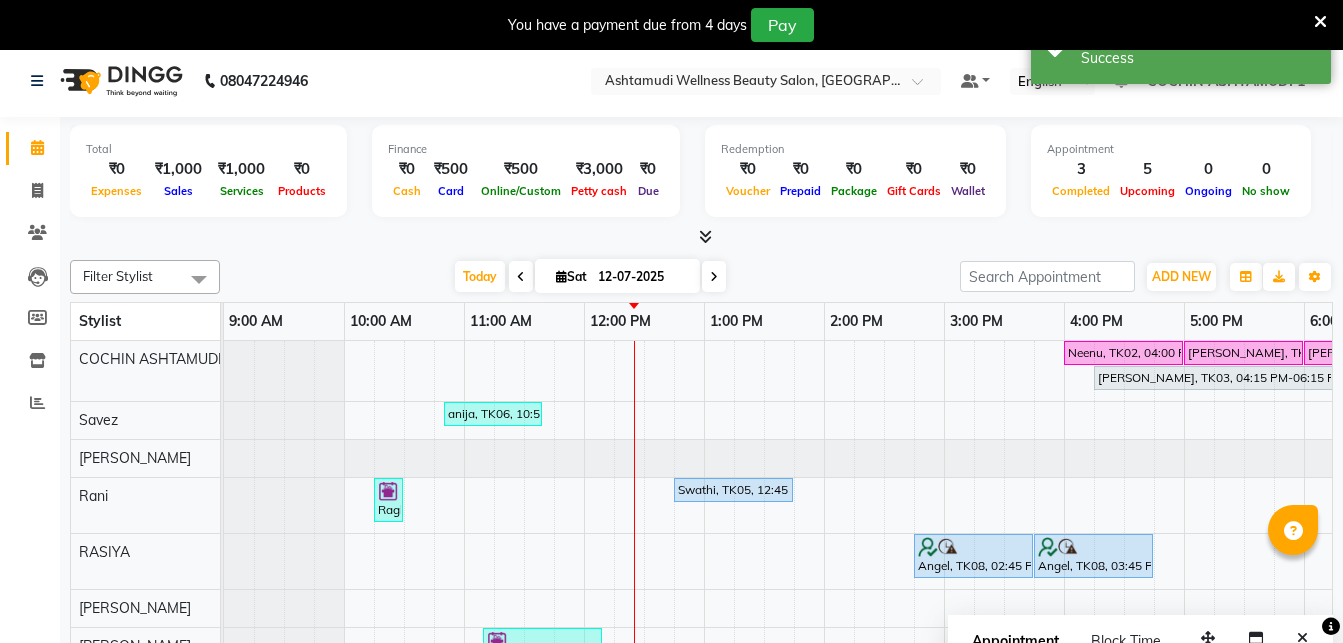 scroll, scrollTop: 0, scrollLeft: 0, axis: both 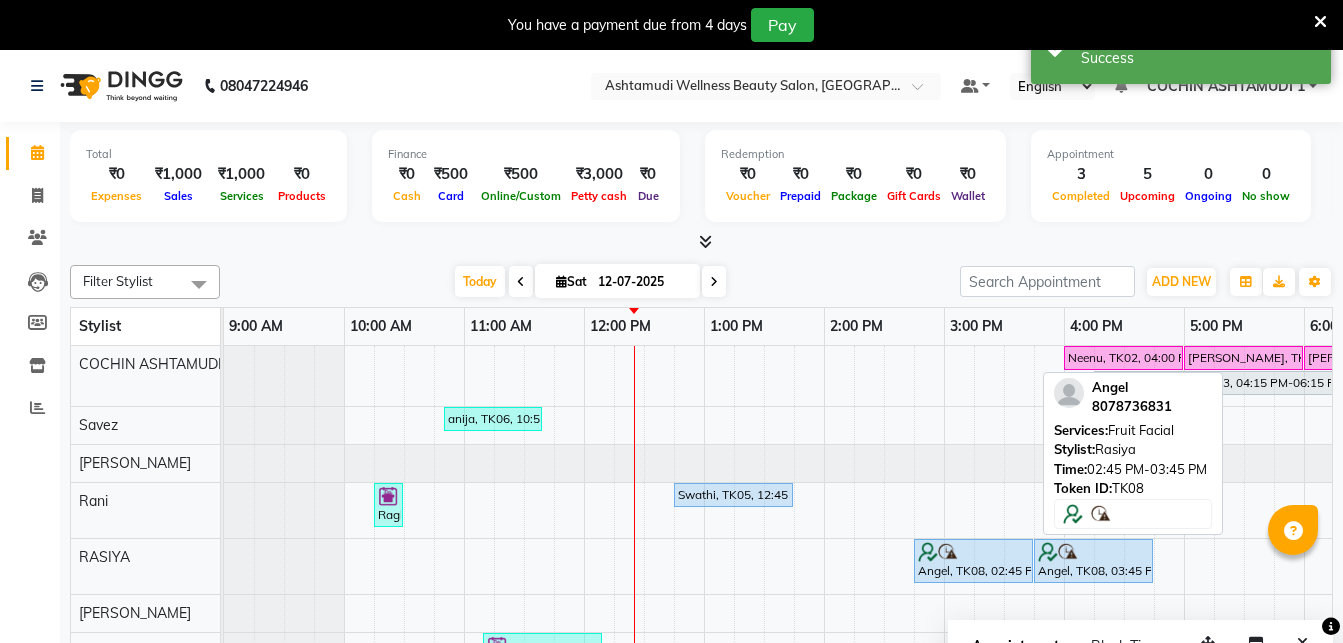 click on "Angel, TK08, 02:45 PM-03:45 PM, Fruit Facial" at bounding box center (973, 561) 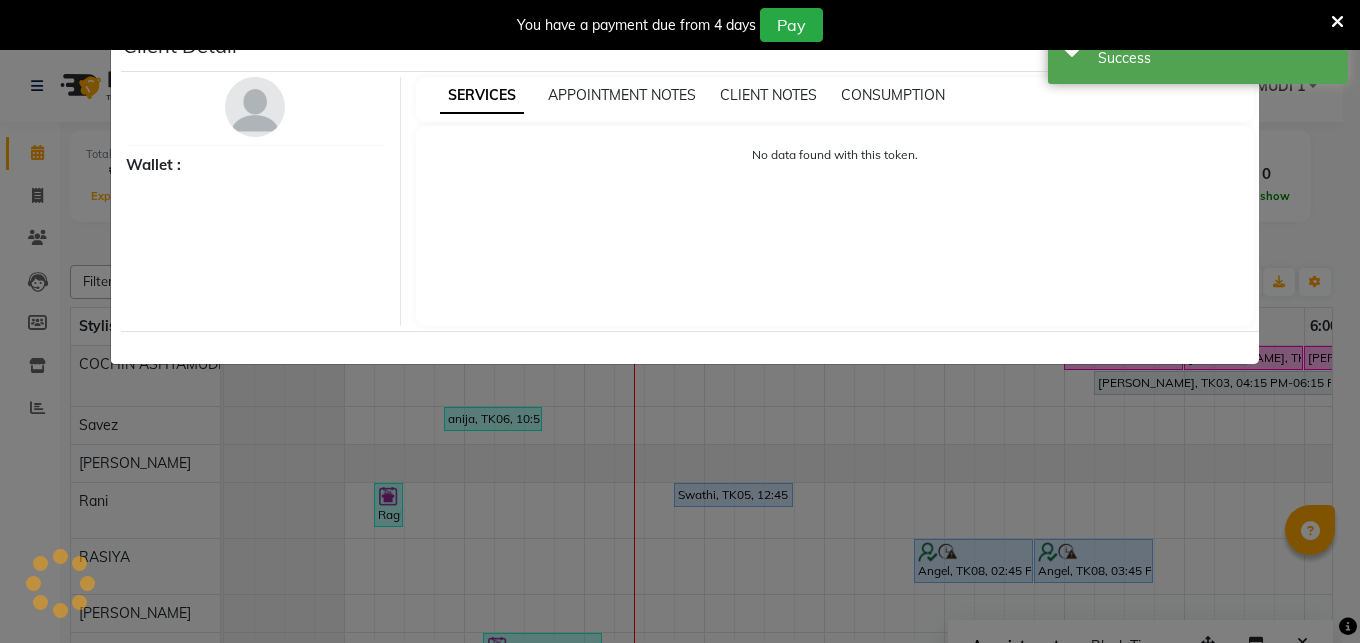 select on "5" 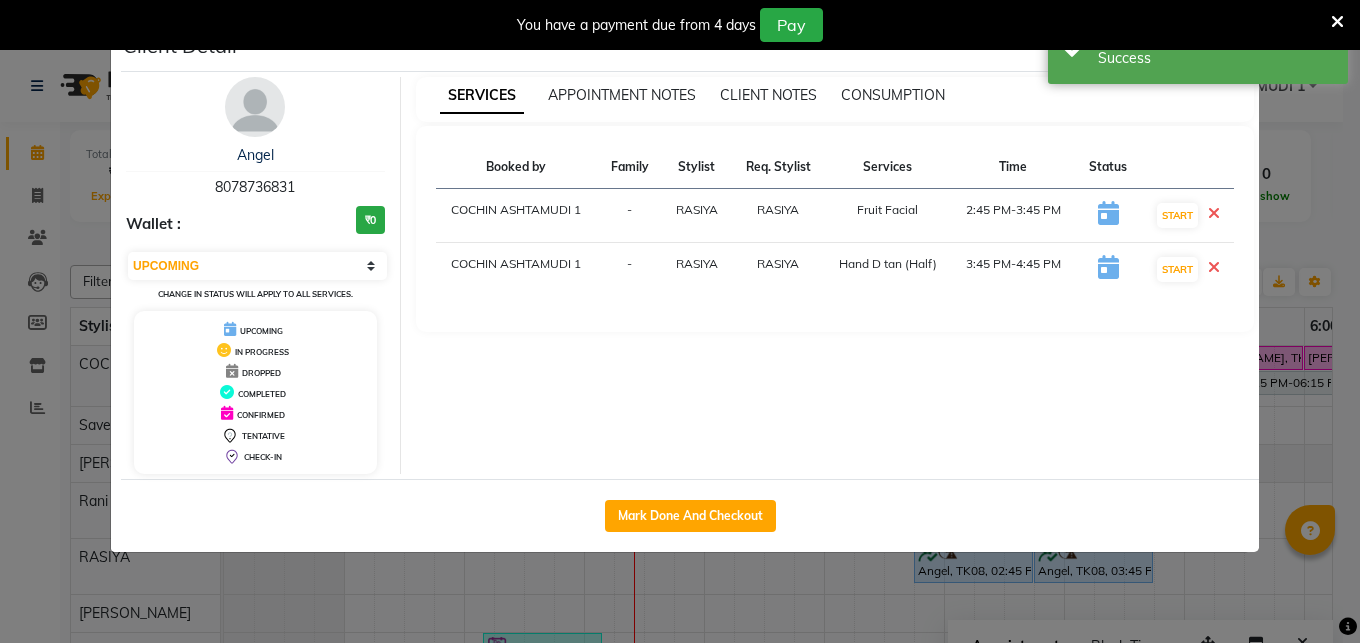 click on "8078736831" at bounding box center [255, 187] 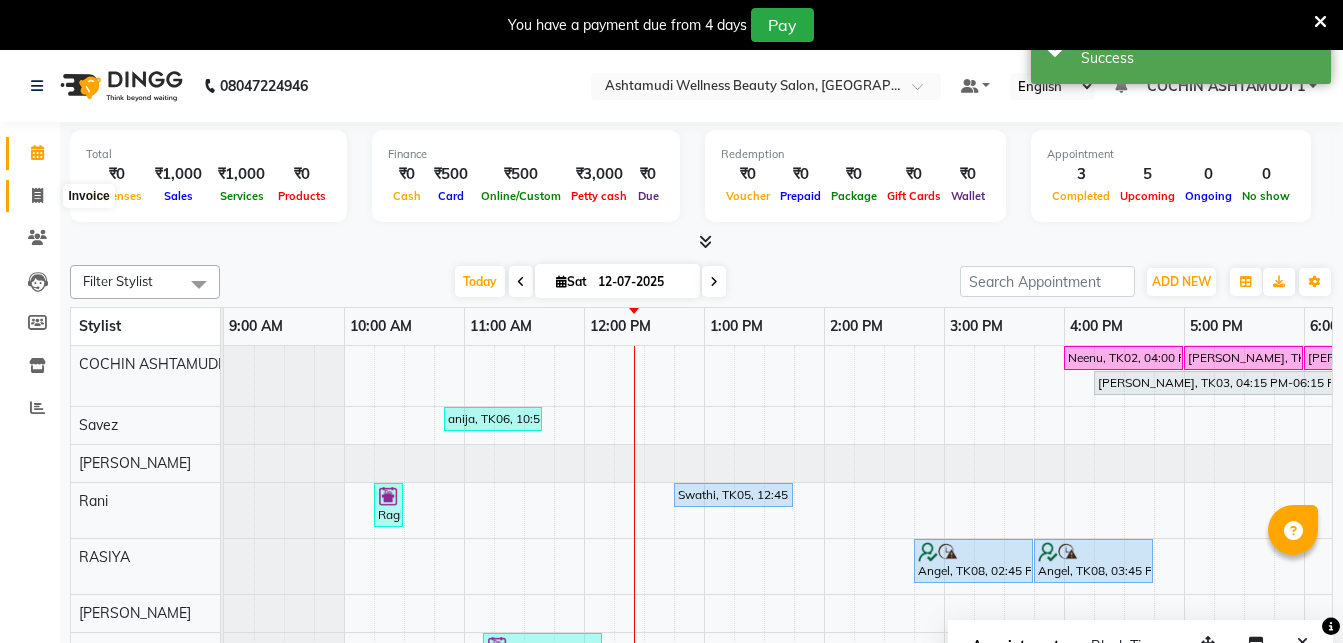 click 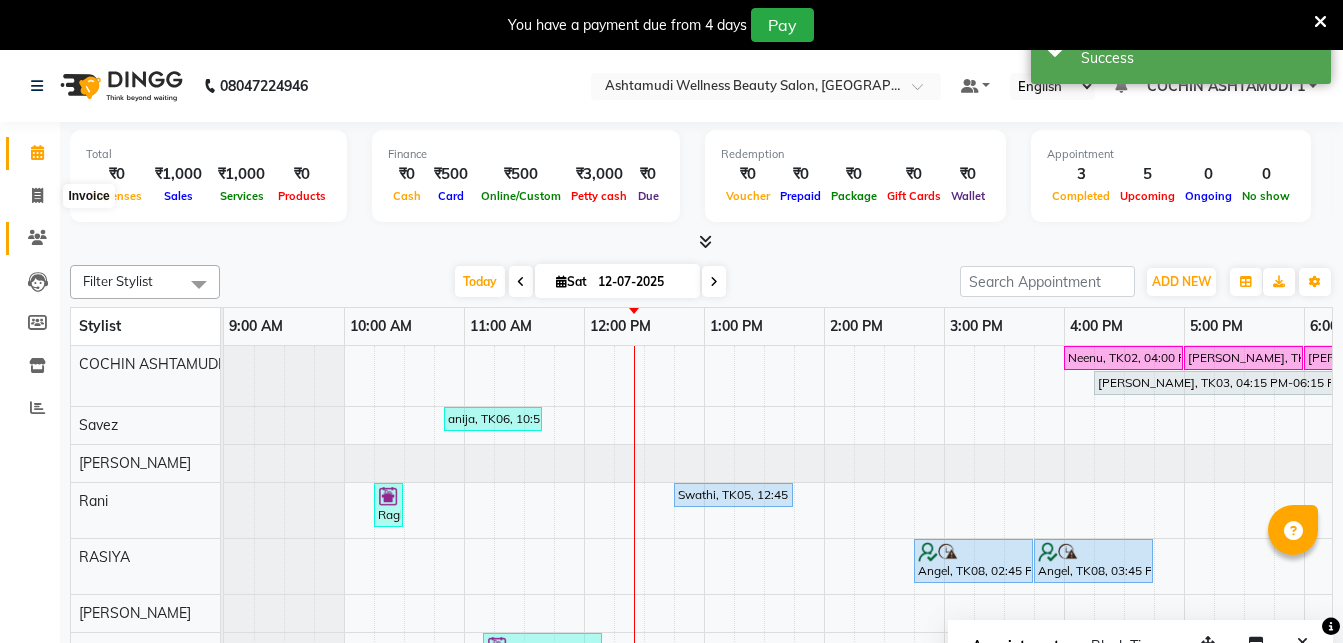 select on "4632" 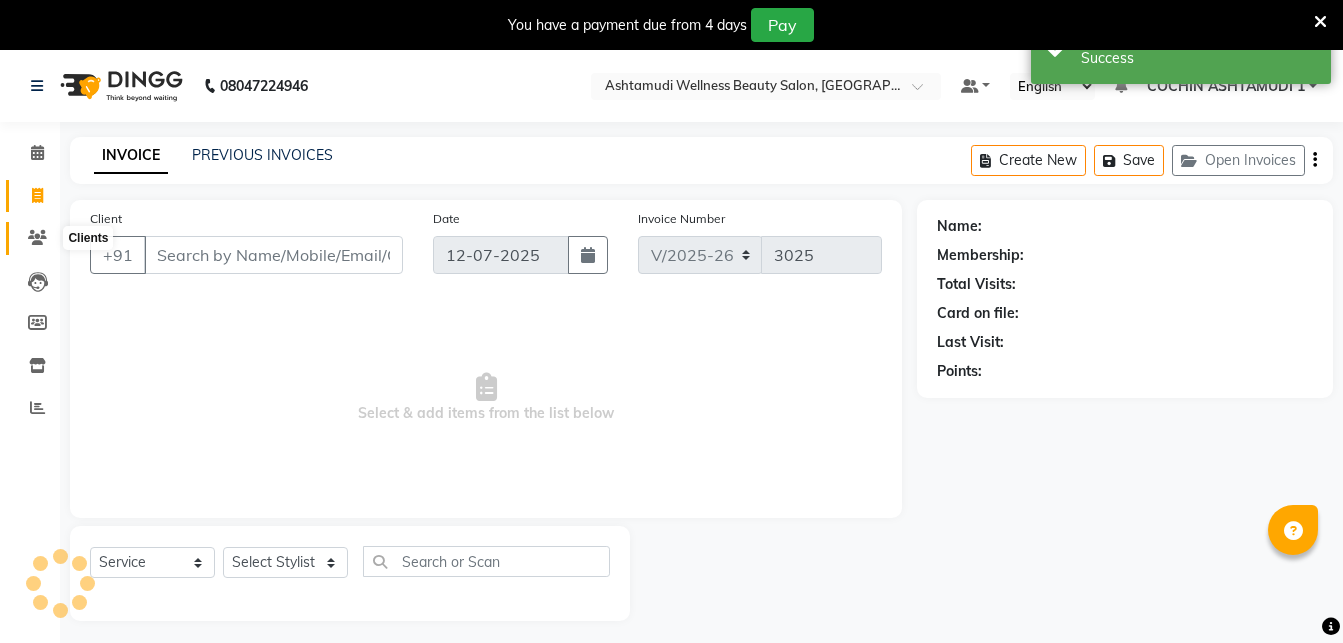 click 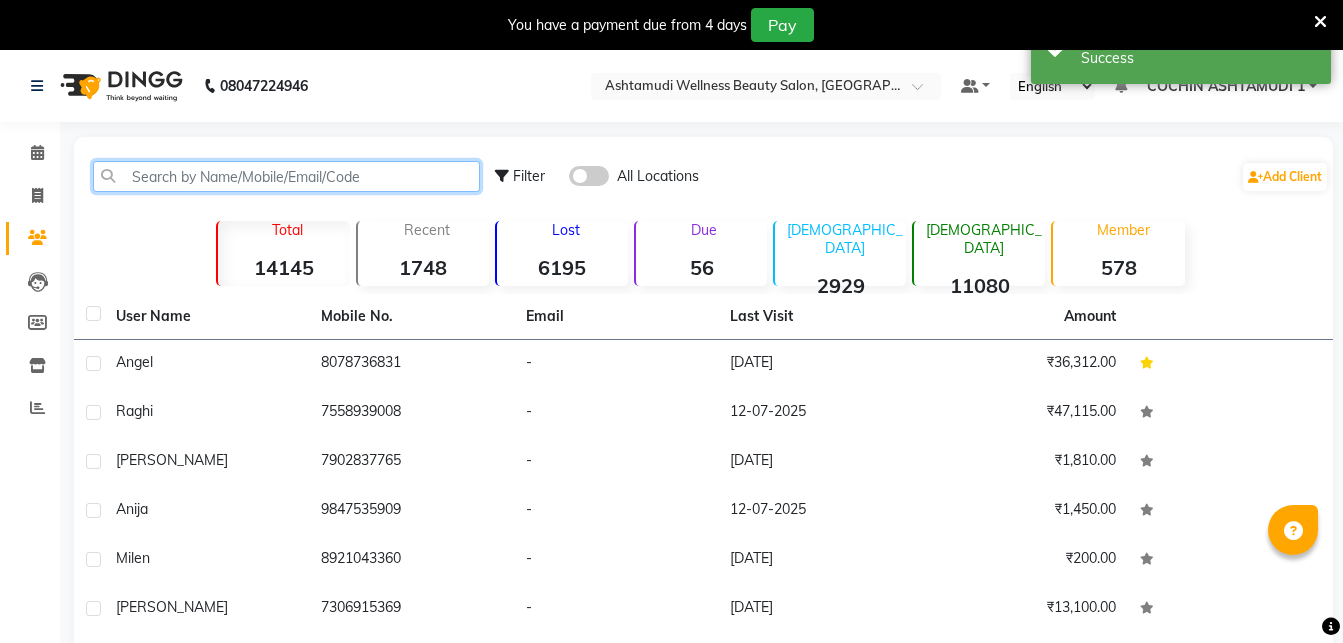 click 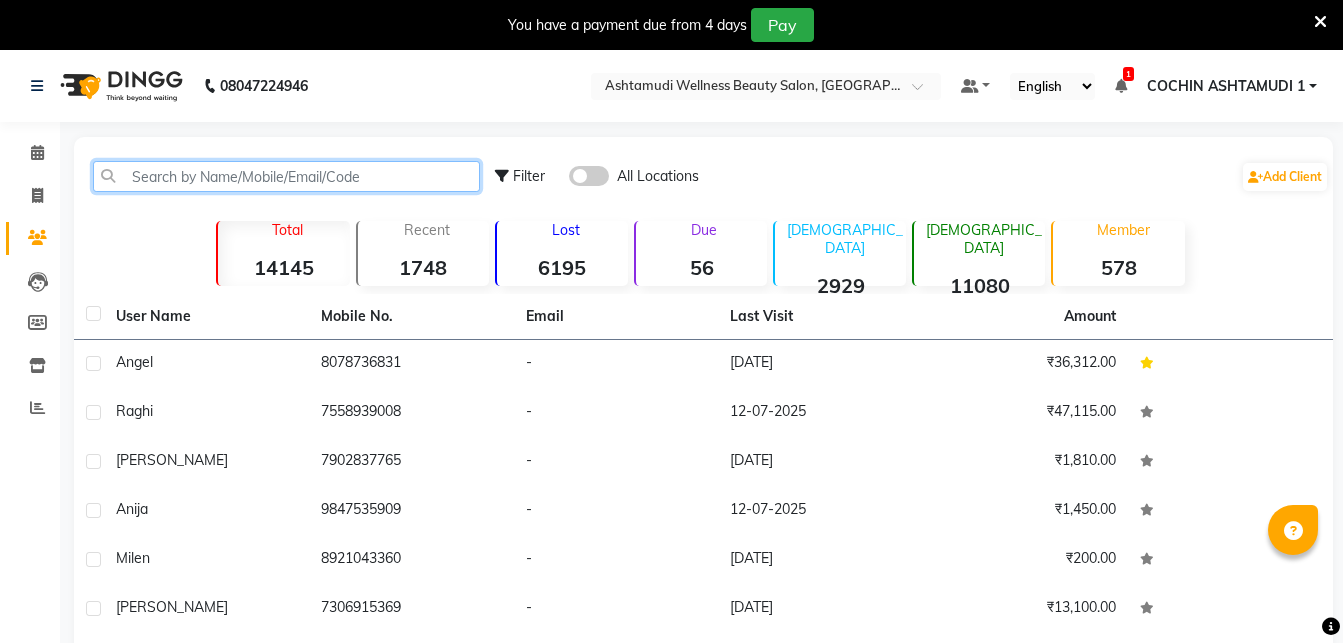 paste on "8078736831" 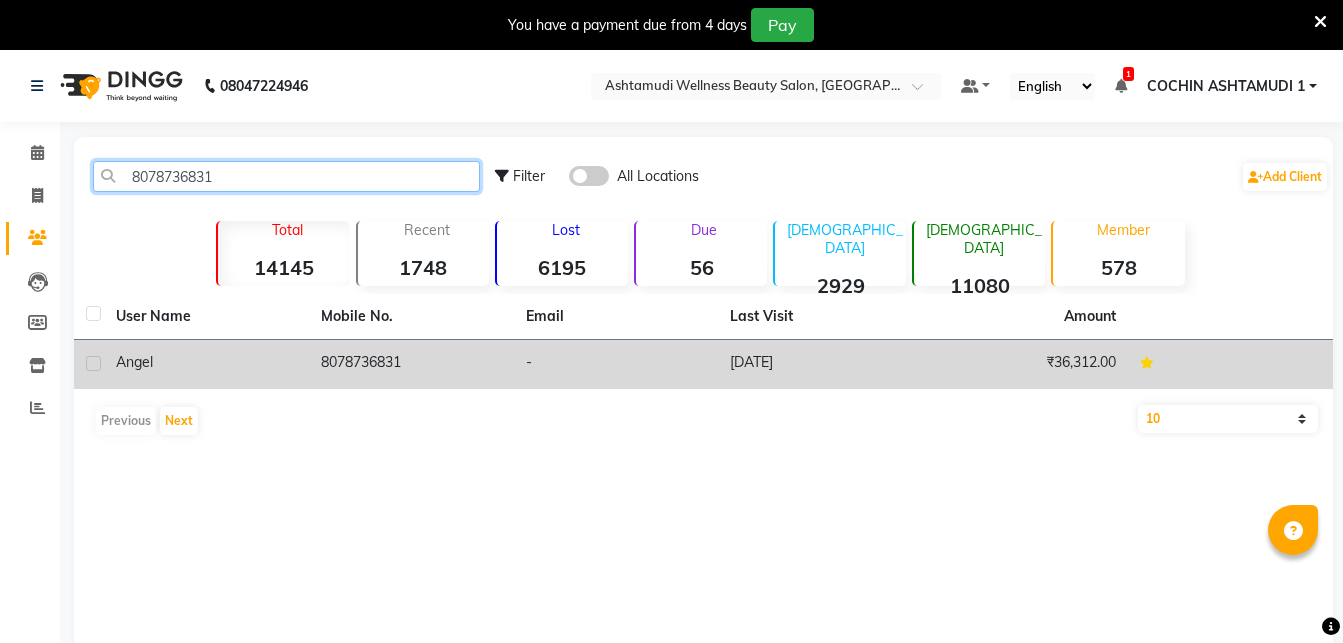 type on "8078736831" 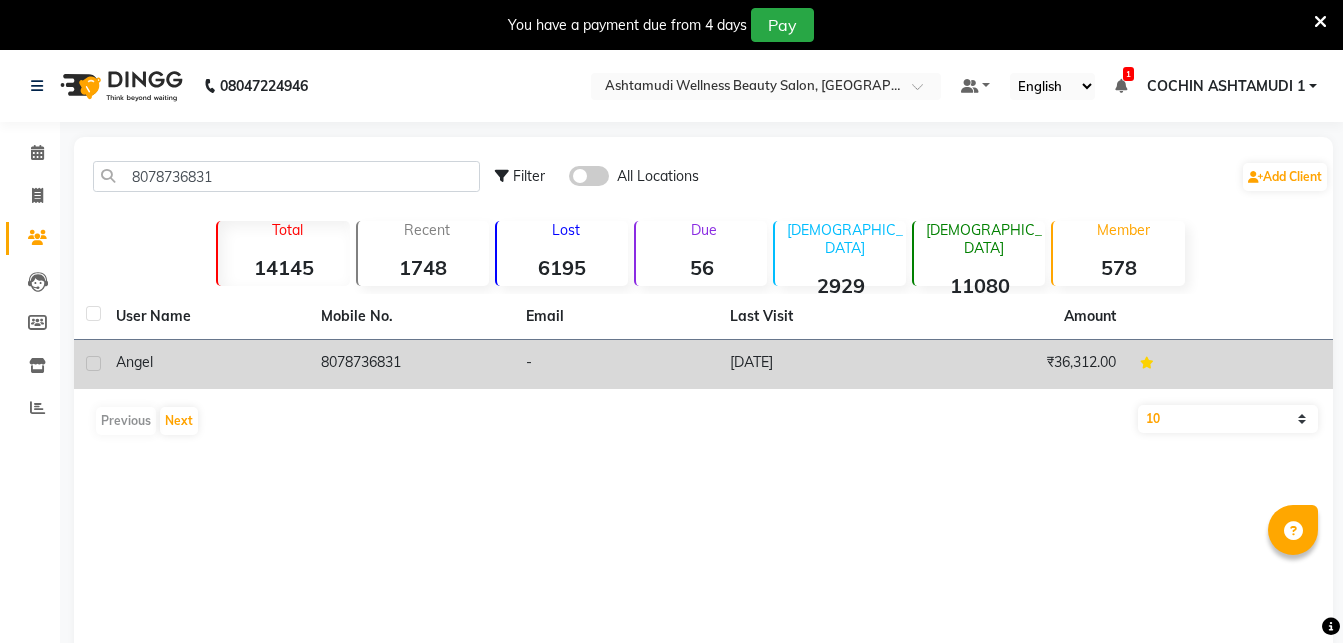 click on "Angel" 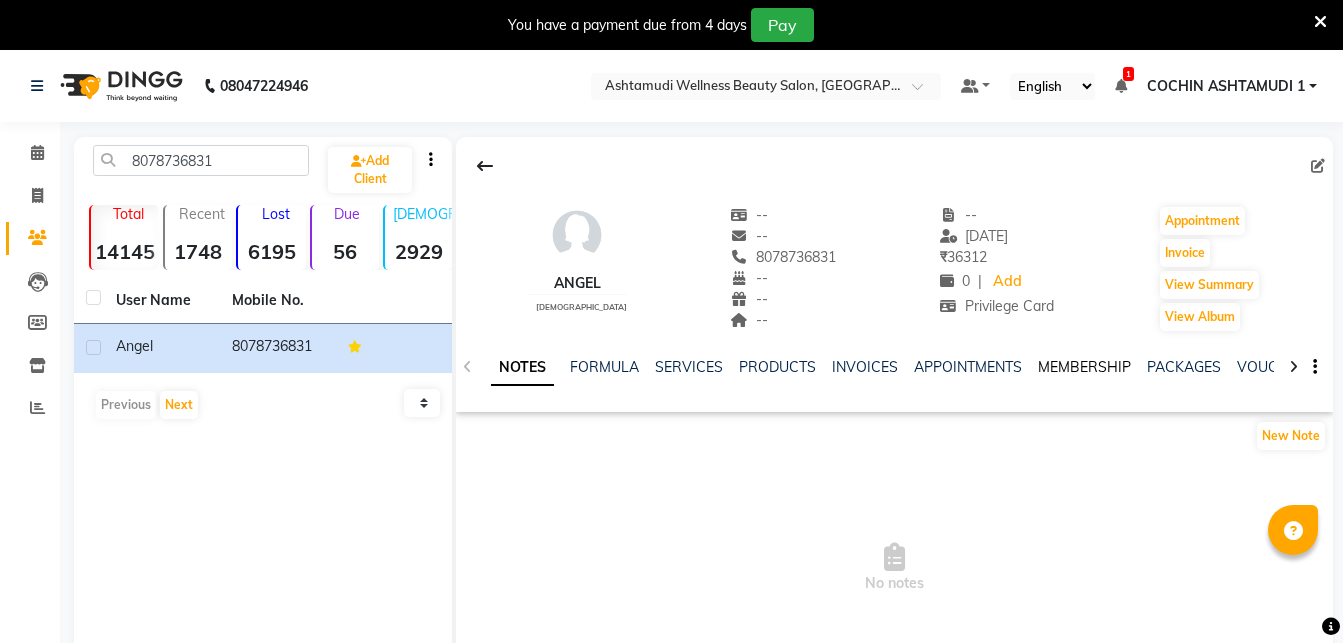 click on "MEMBERSHIP" 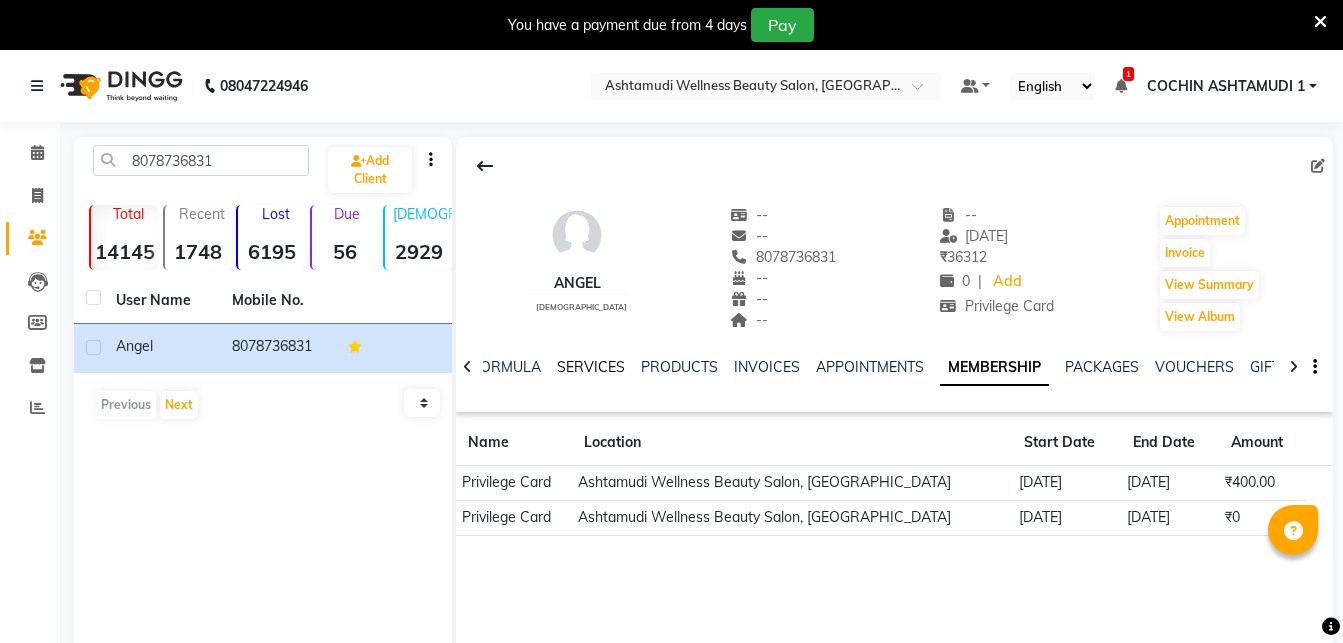 click on "SERVICES" 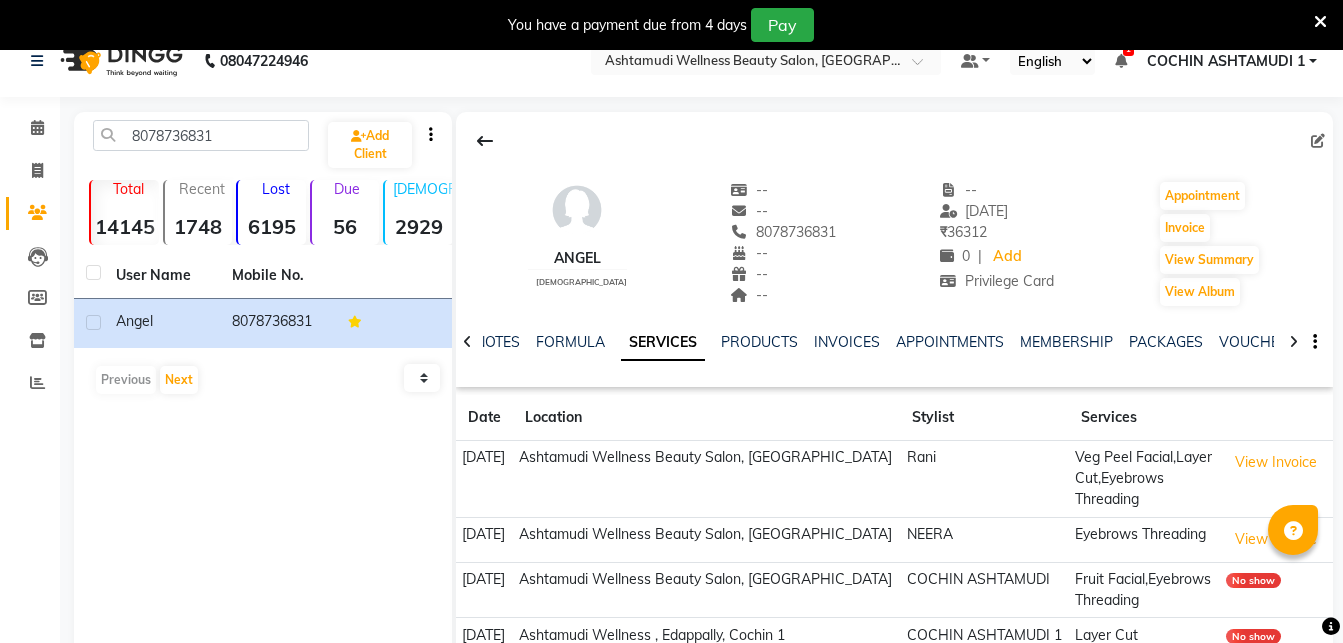 scroll, scrollTop: 0, scrollLeft: 0, axis: both 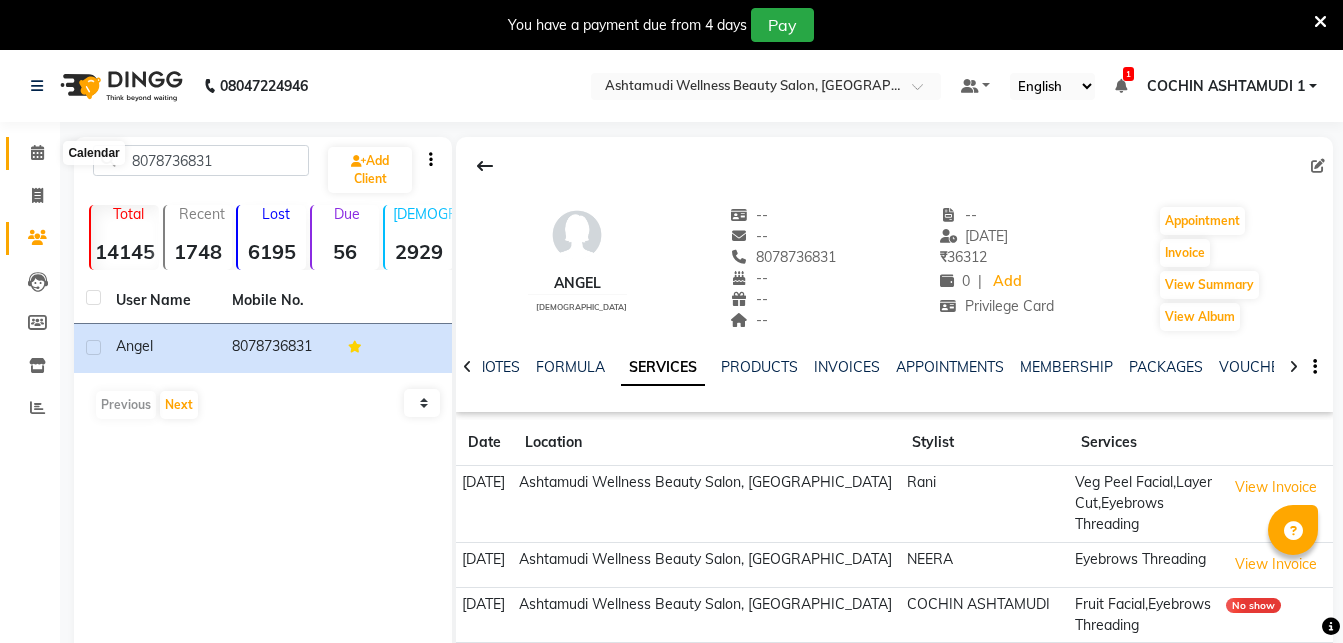 click 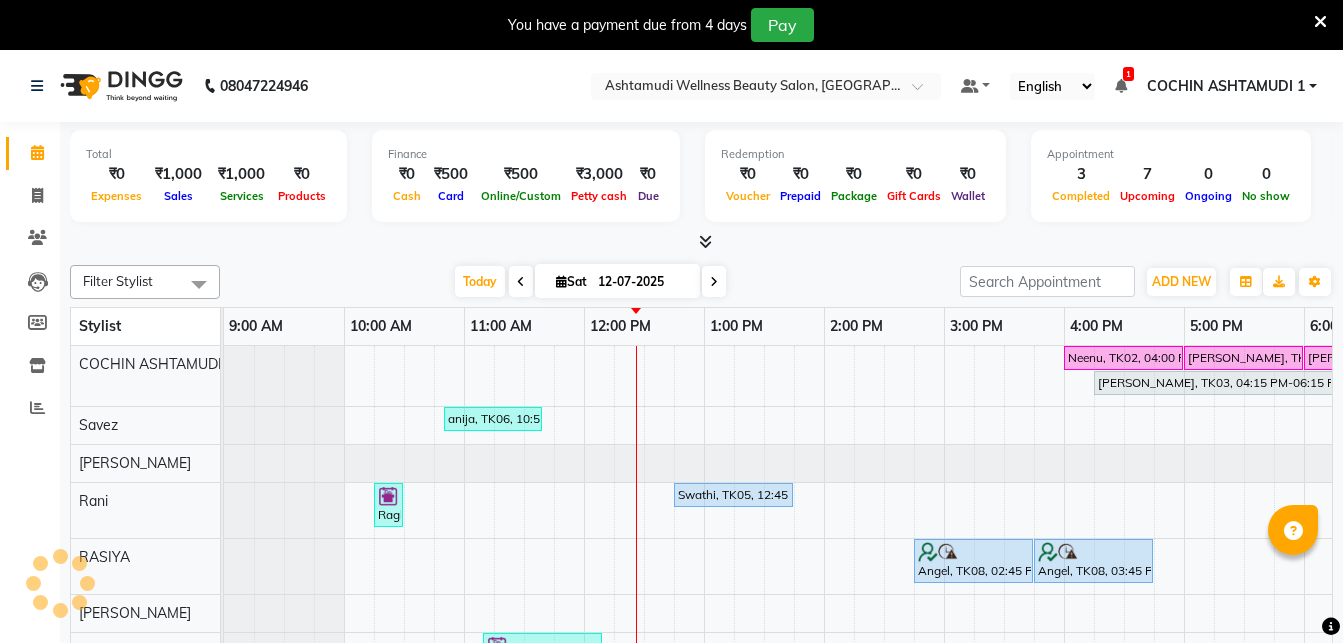 scroll, scrollTop: 0, scrollLeft: 0, axis: both 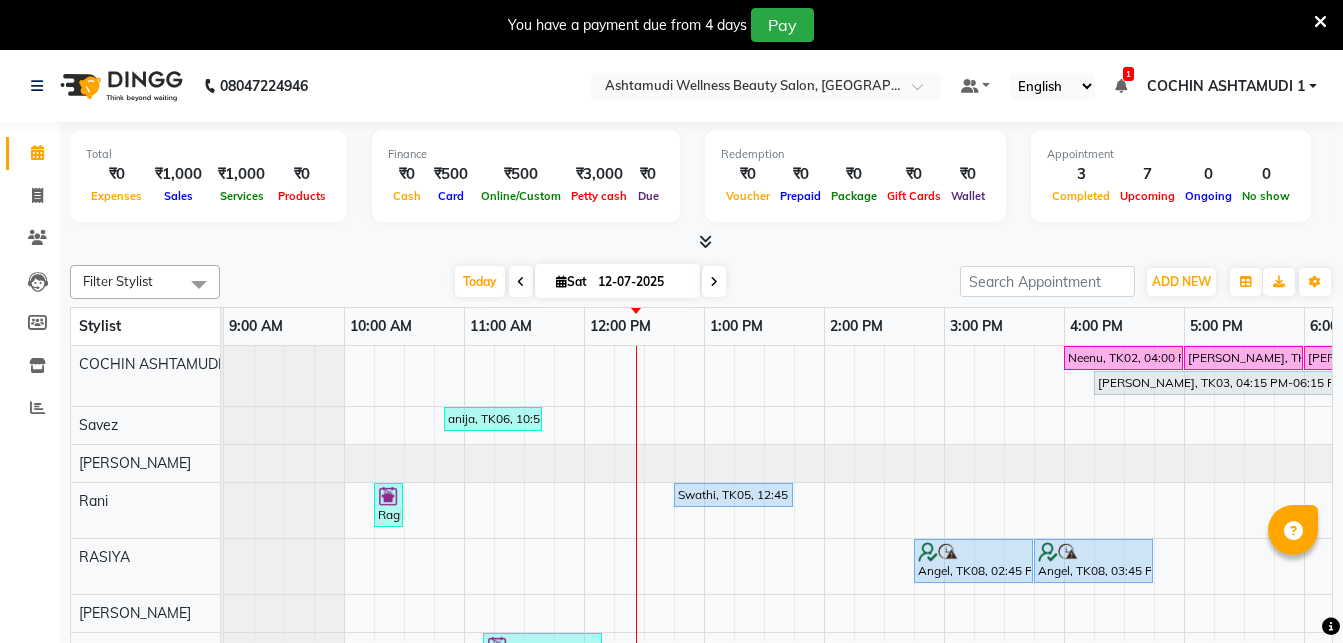 click at bounding box center [1320, 22] 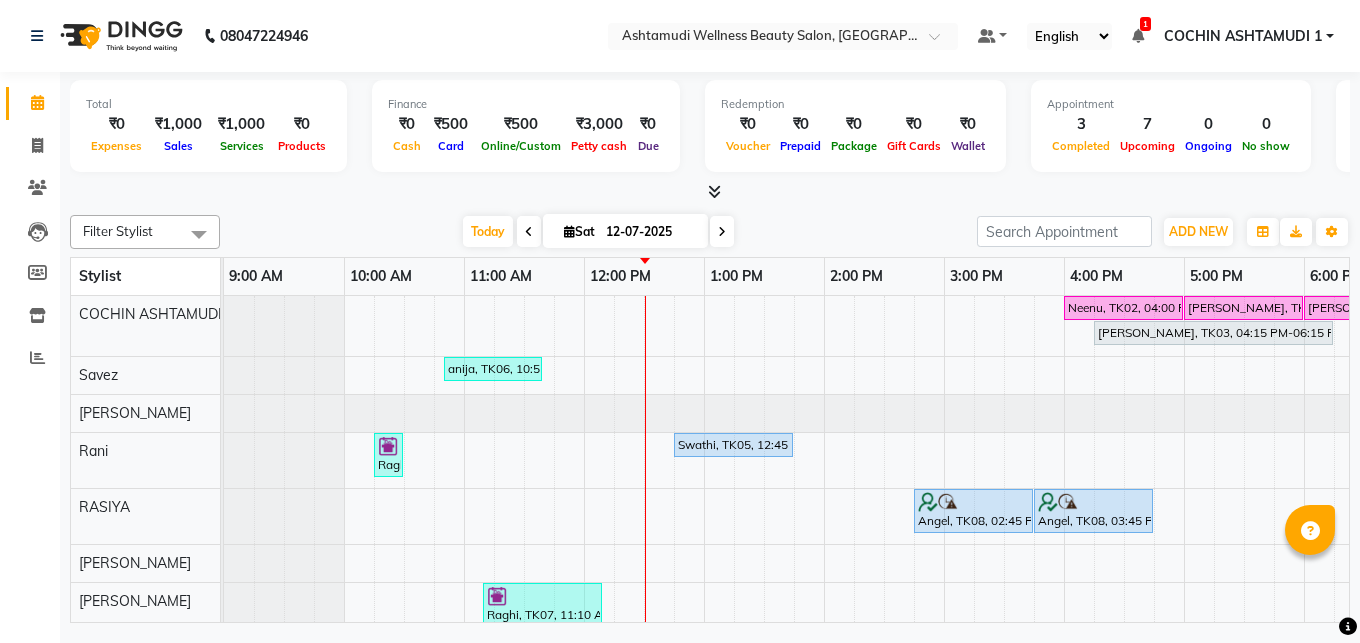 scroll, scrollTop: 0, scrollLeft: 269, axis: horizontal 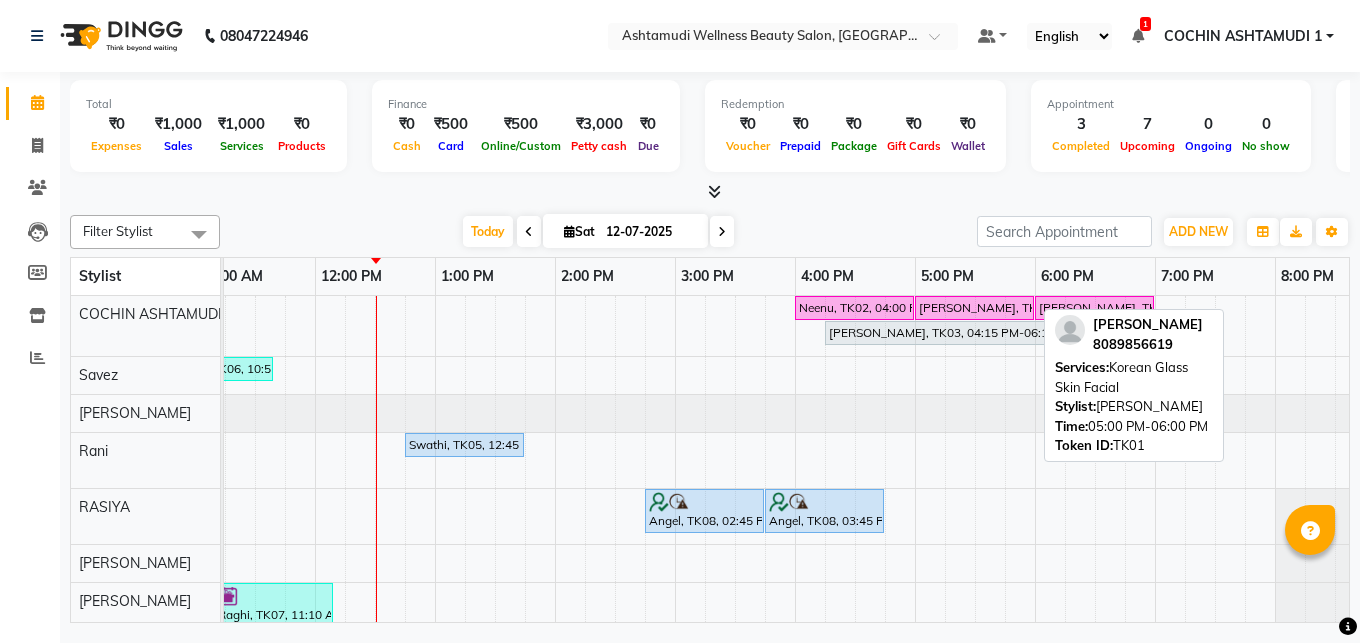 click on "[PERSON_NAME], TK01, 05:00 PM-06:00 PM, Korean Glass Skin Facial" at bounding box center (974, 308) 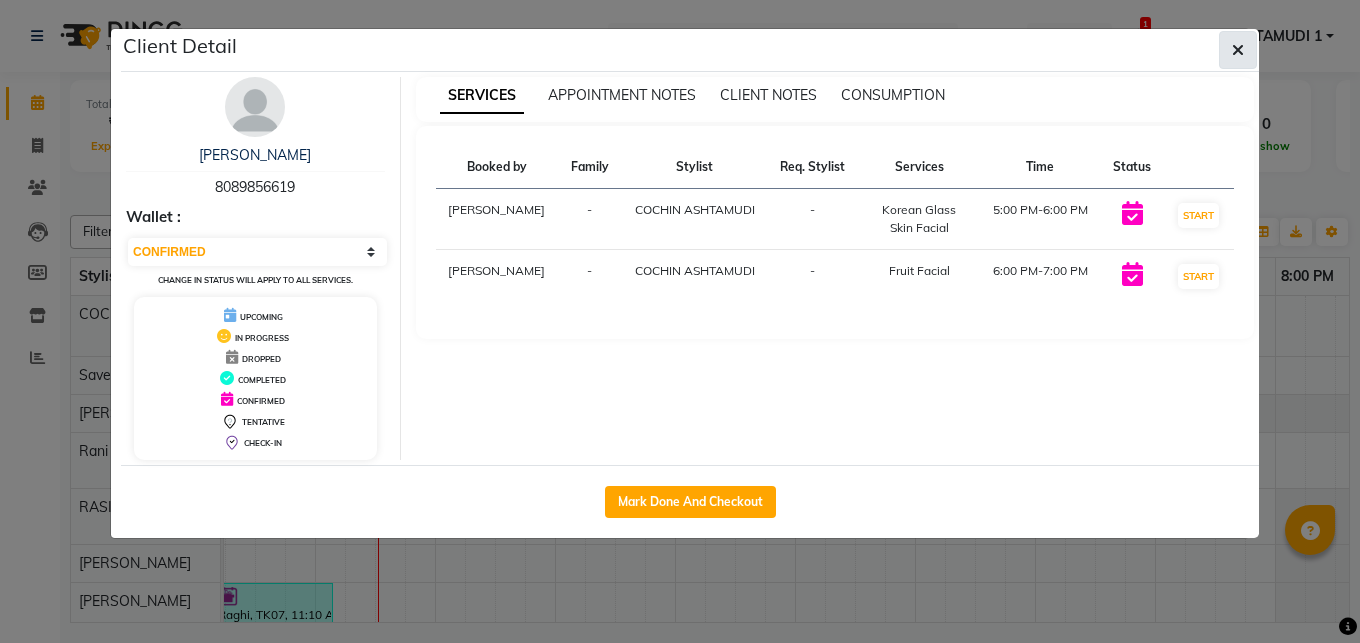click 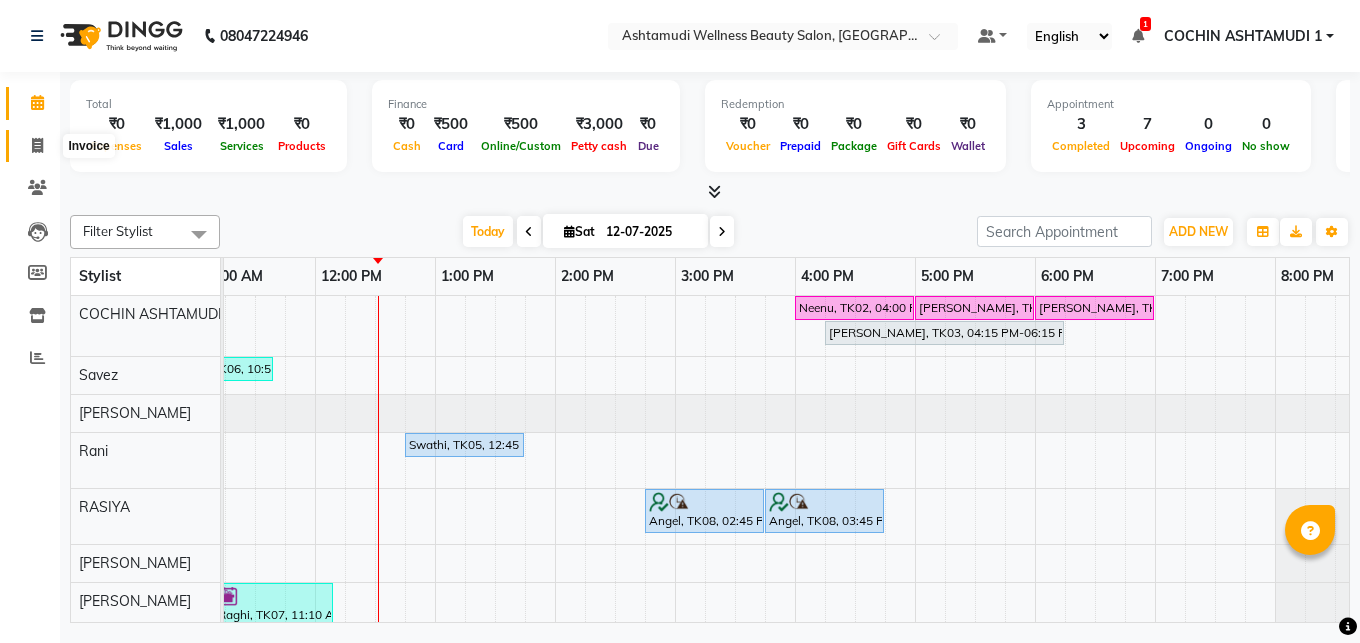 click 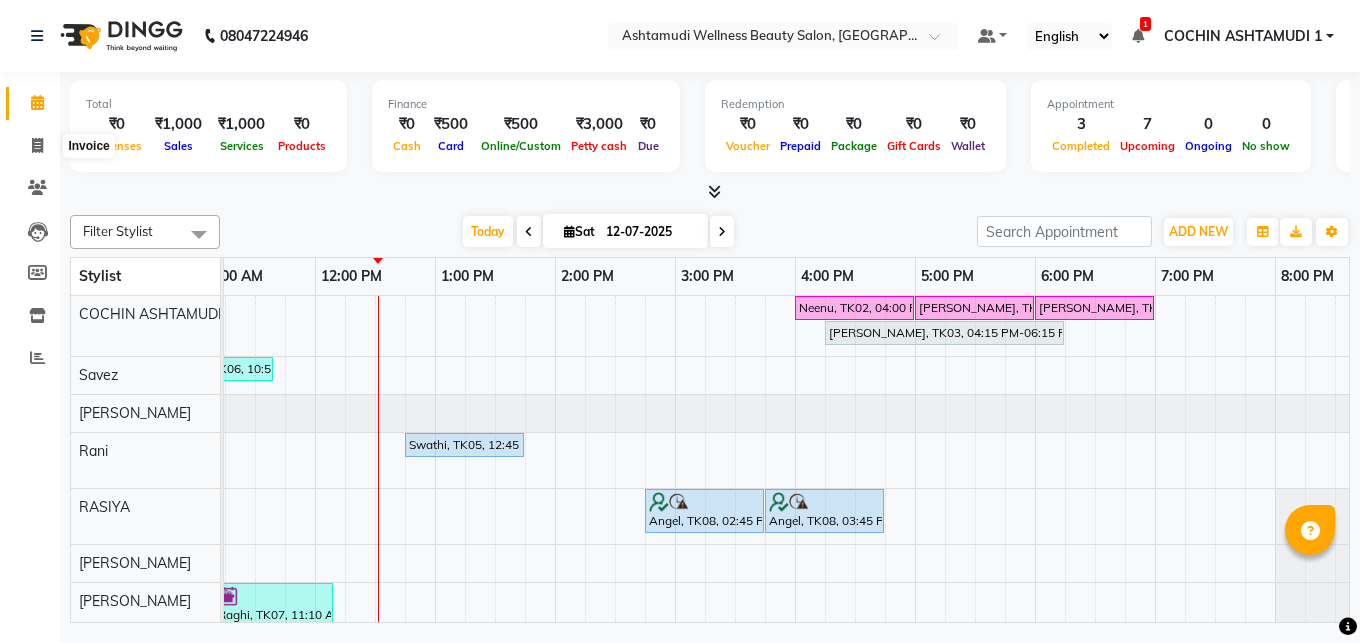 select on "4632" 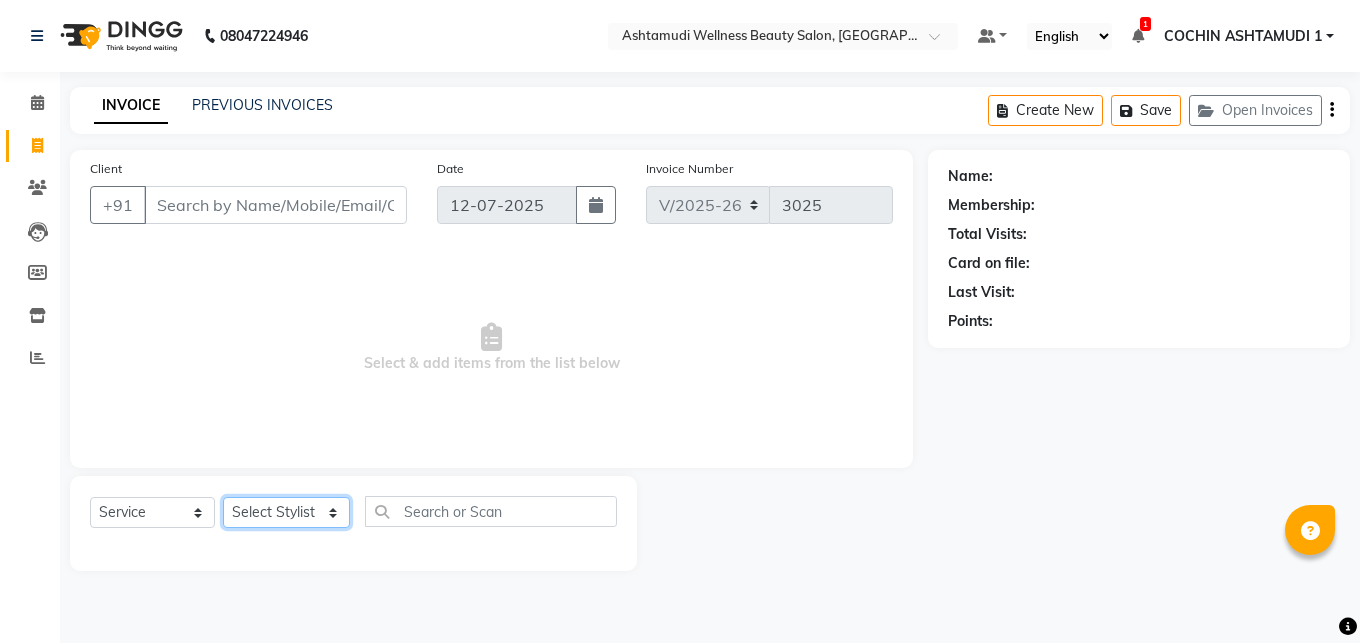 select on "61969" 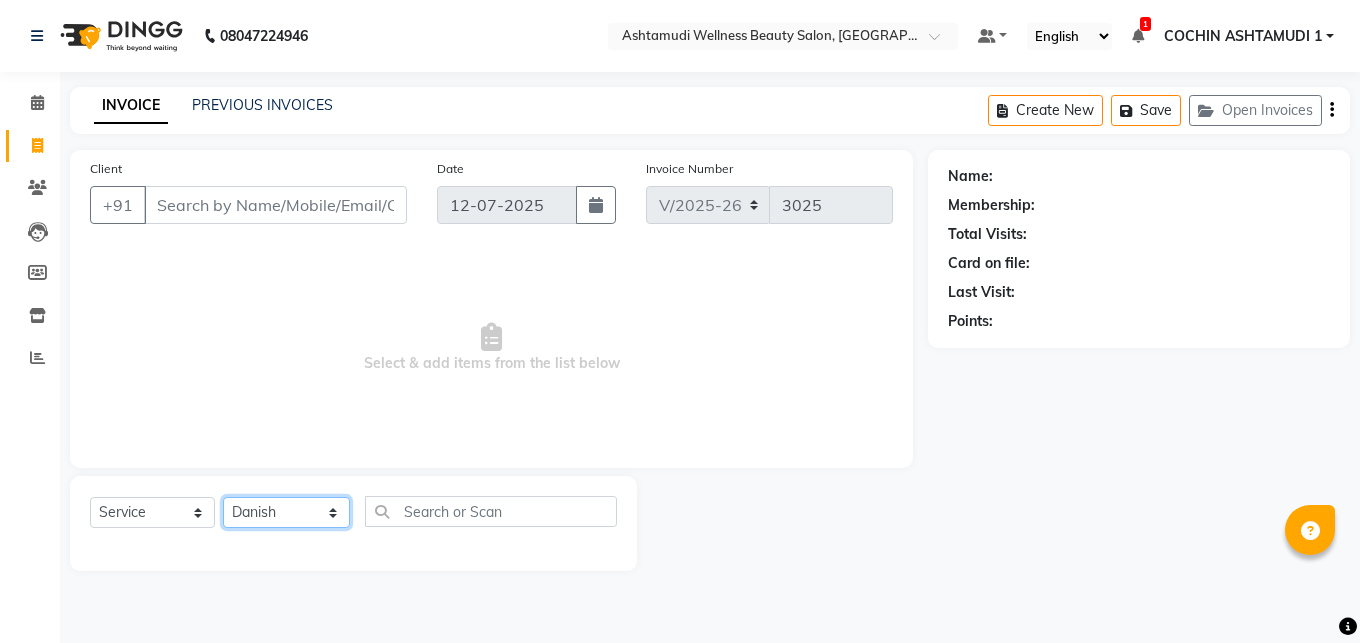 click on "Danish" 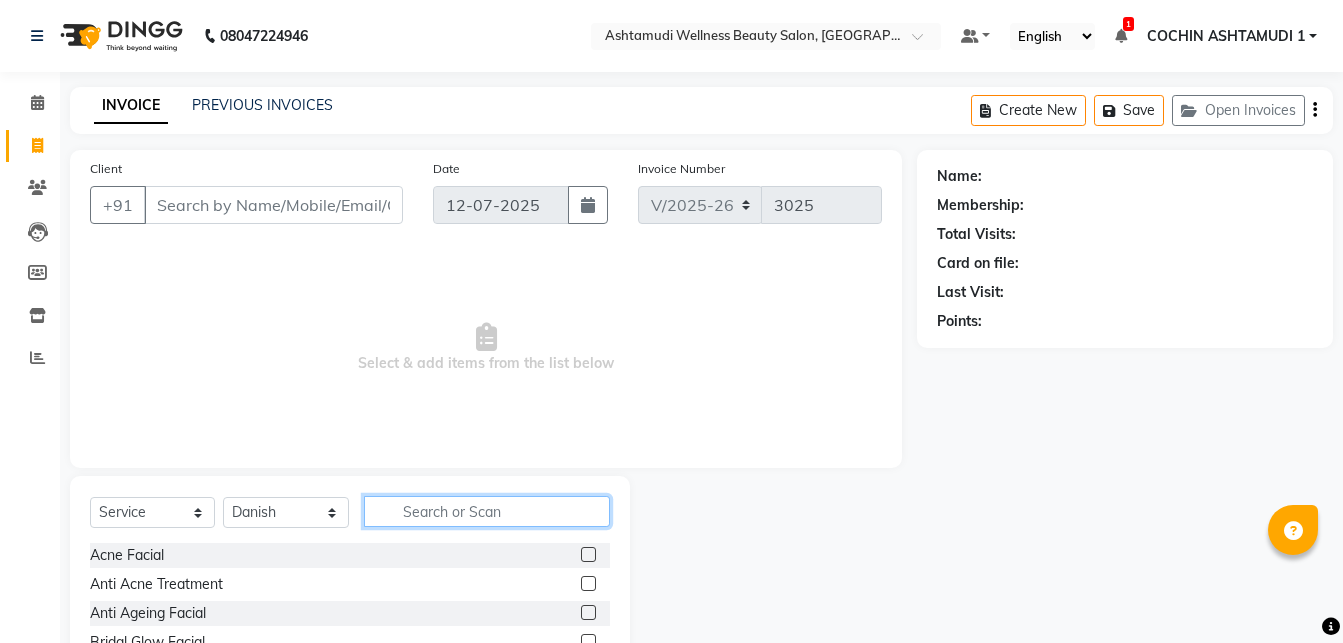 click 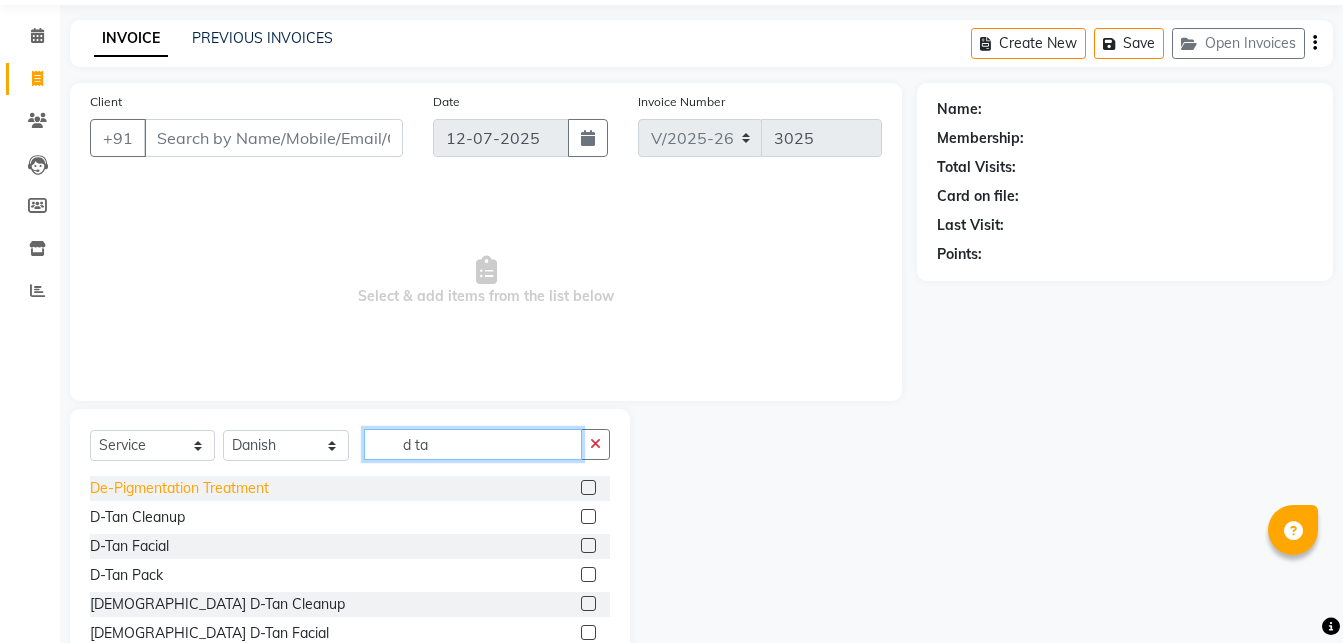 scroll, scrollTop: 102, scrollLeft: 0, axis: vertical 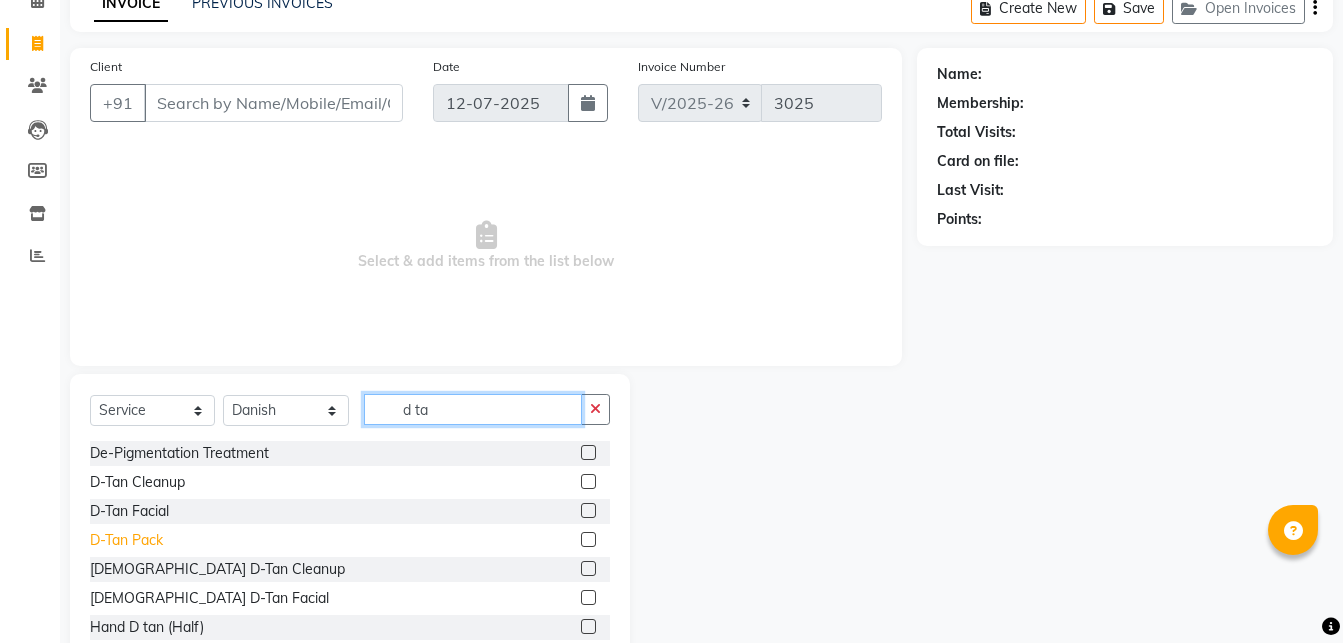 type on "d ta" 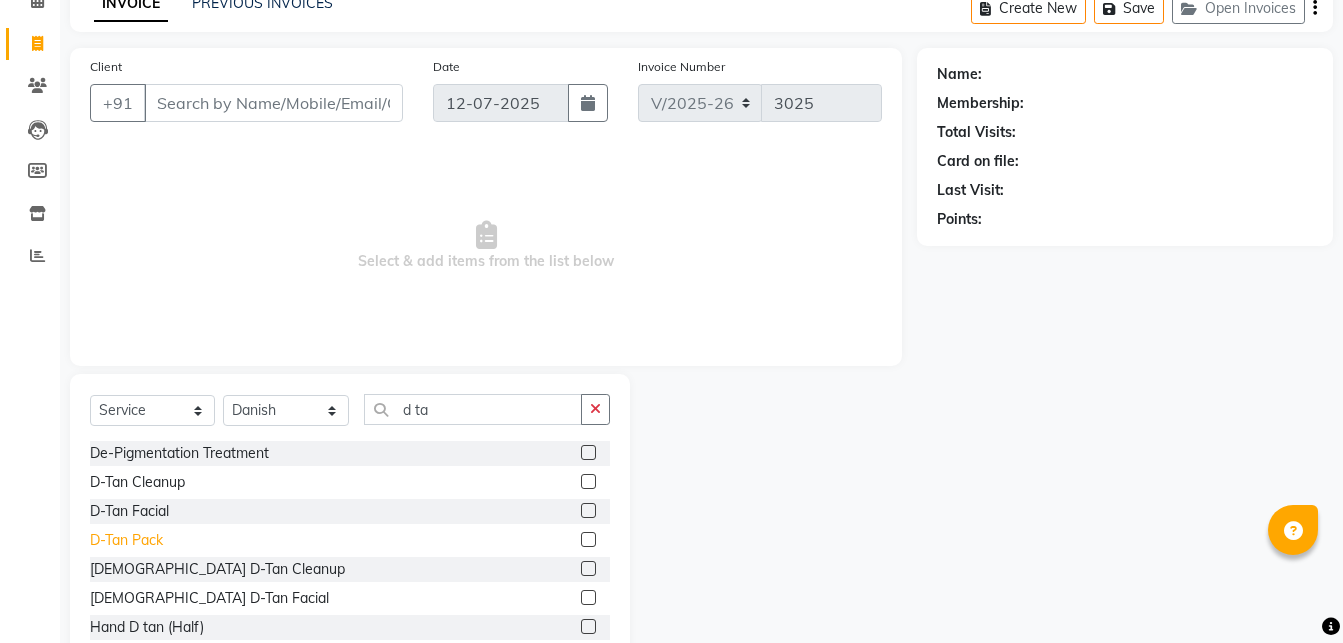 click on "D-Tan Pack" 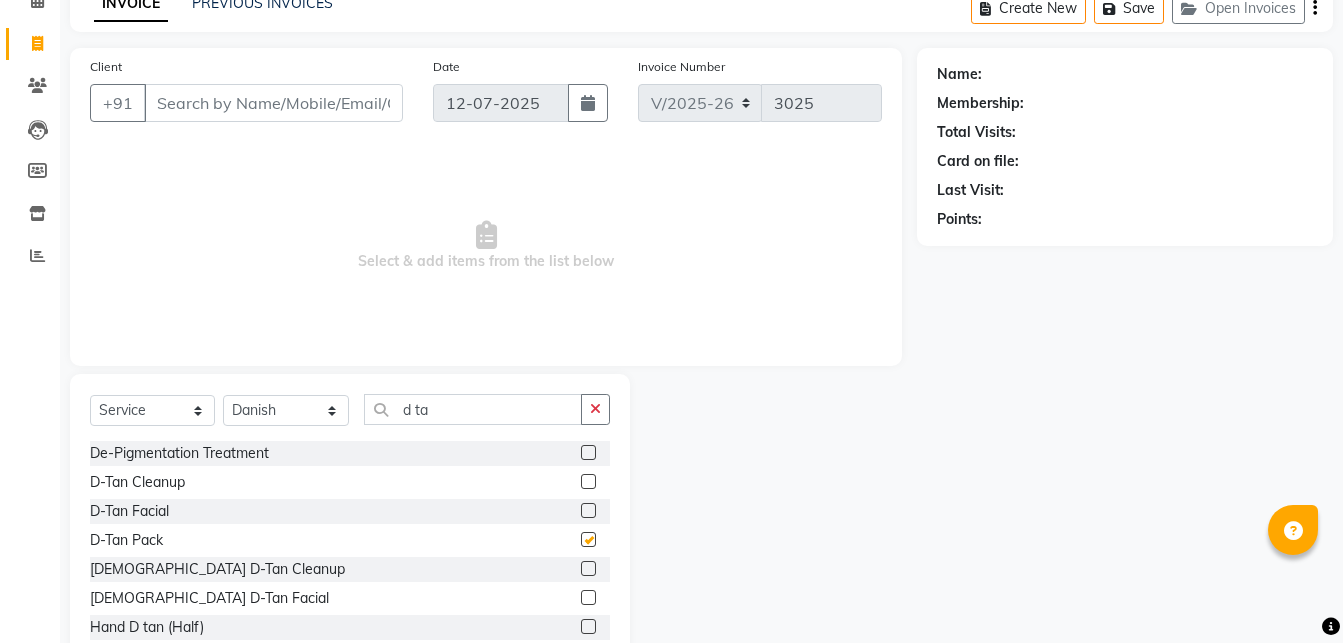 checkbox on "false" 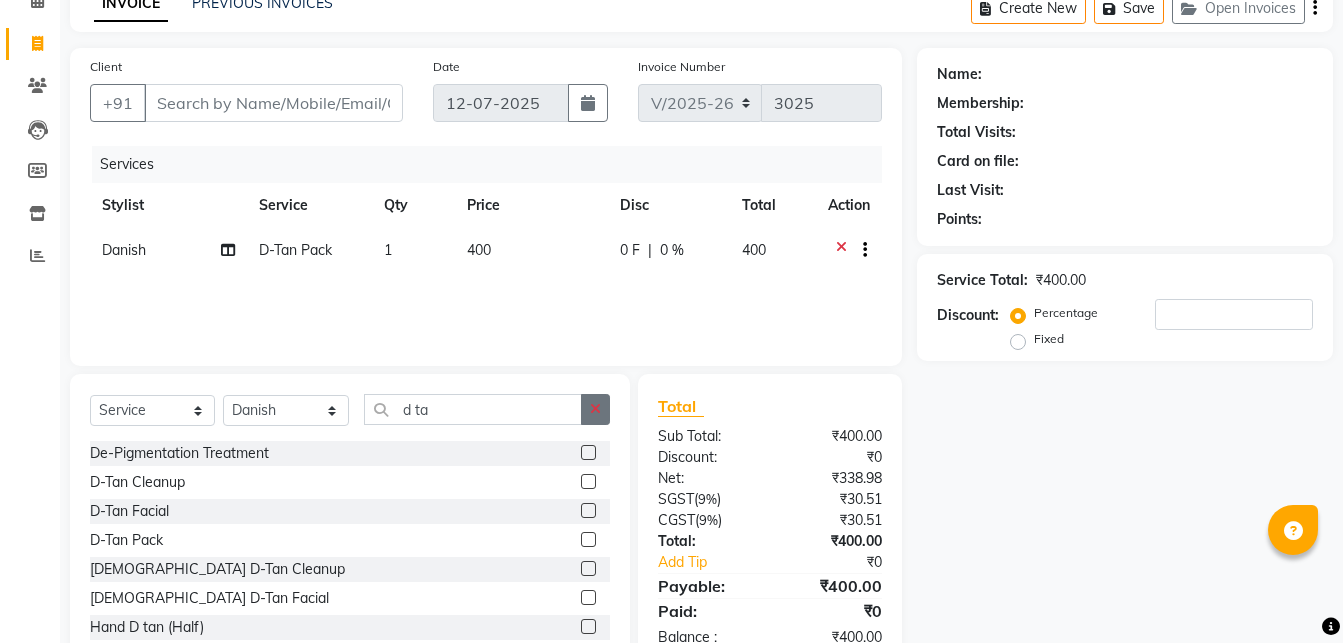 click 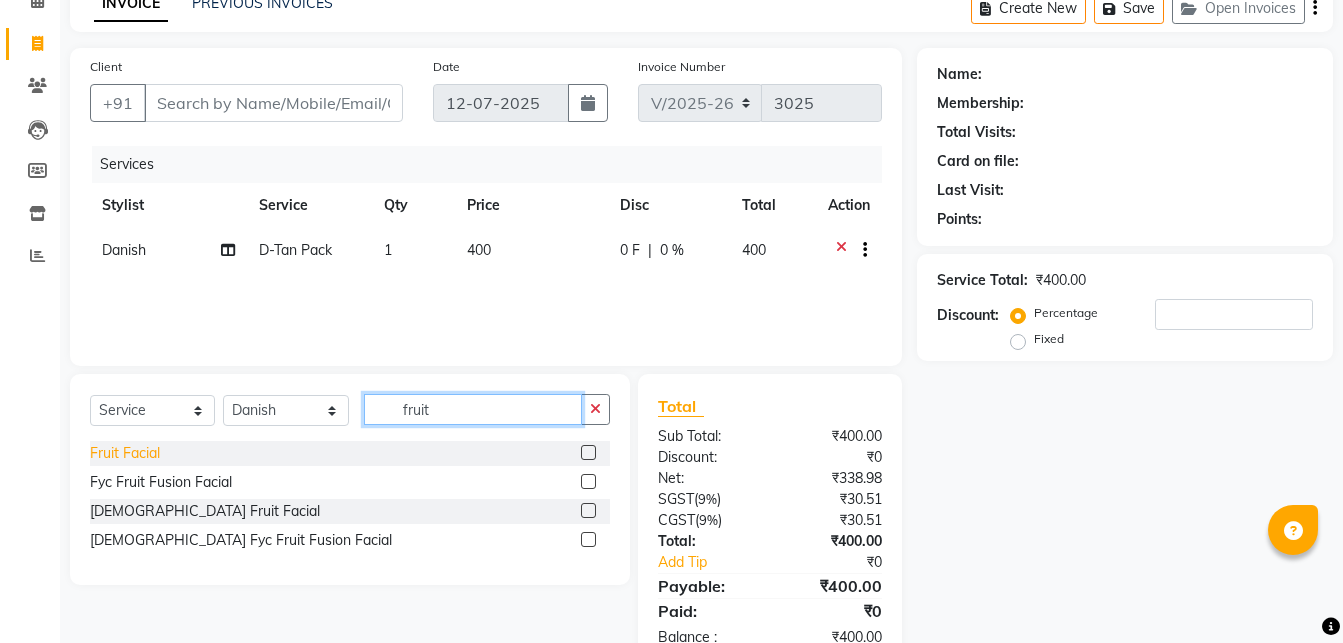 type on "fruit" 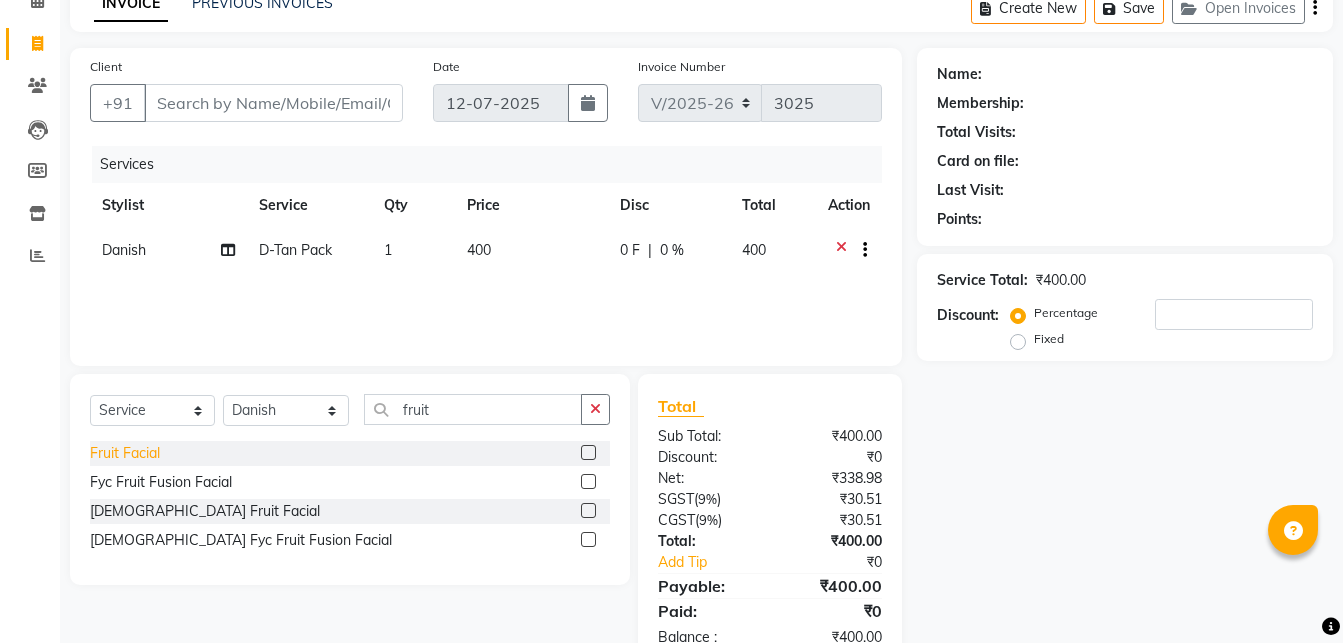 click on "Fruit Facial" 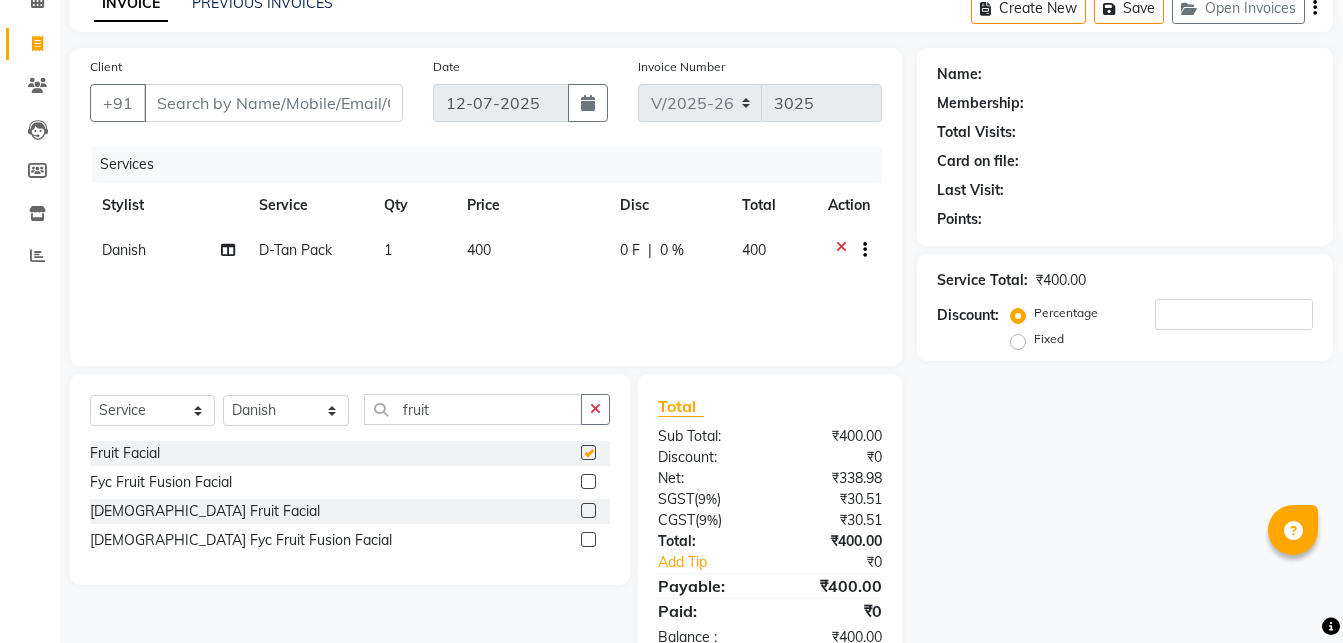 checkbox on "false" 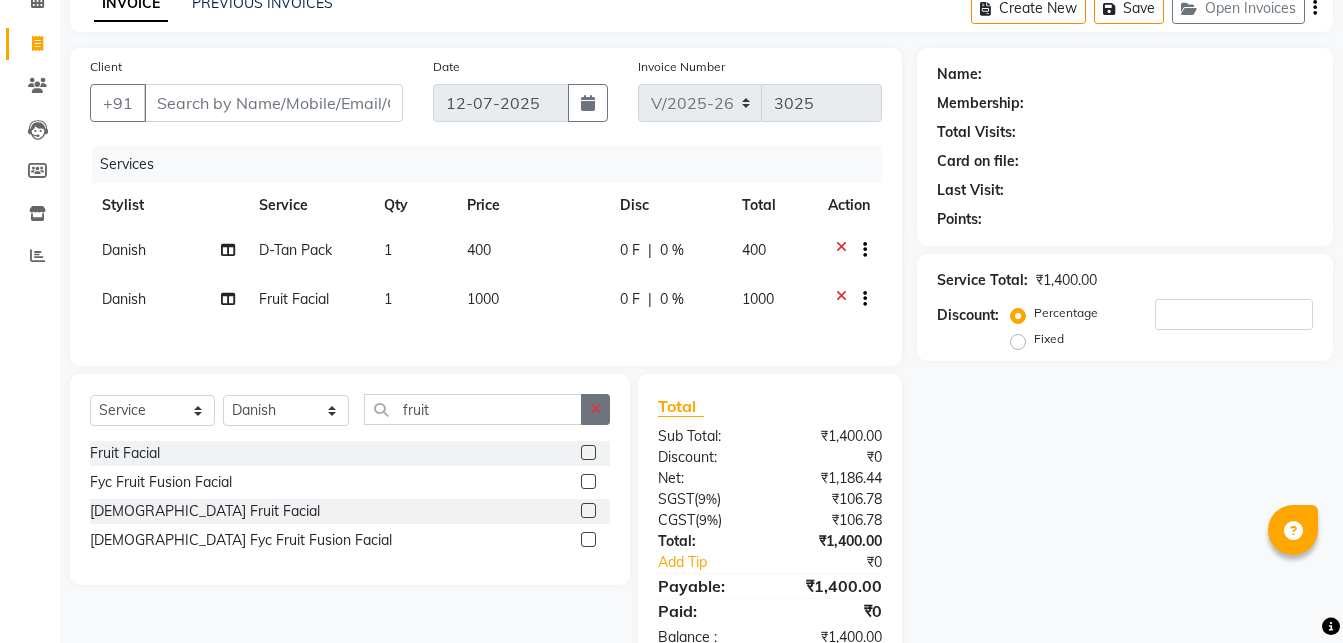click 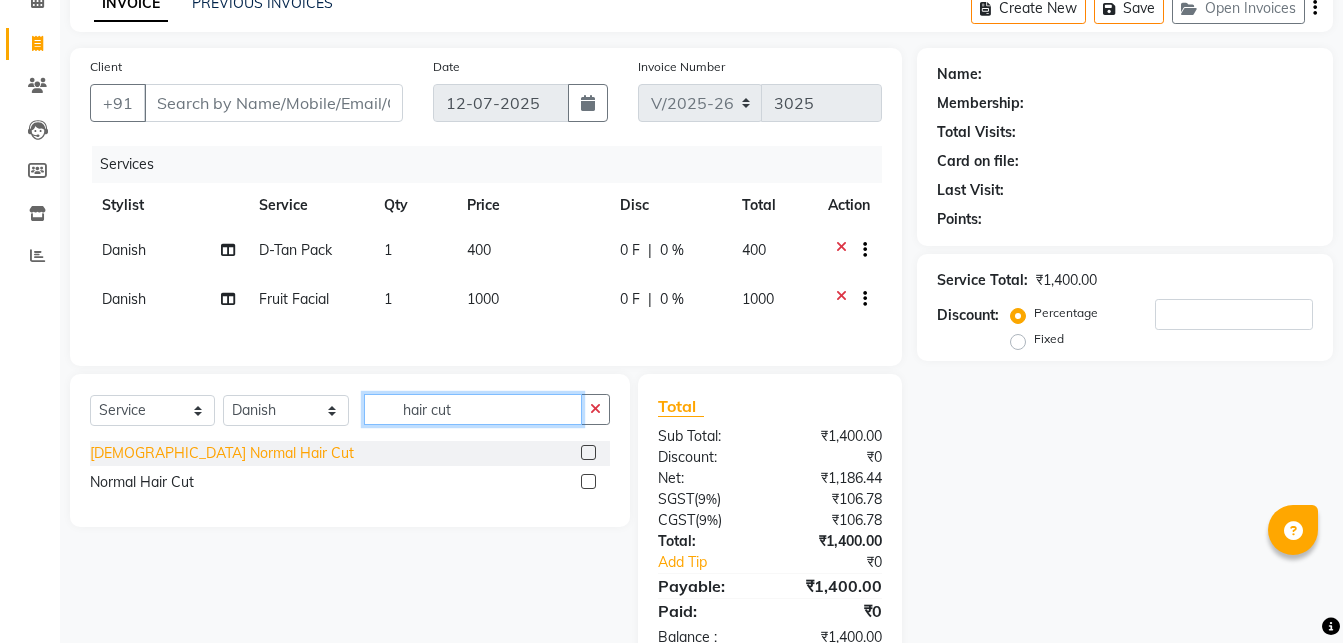 type on "hair cut" 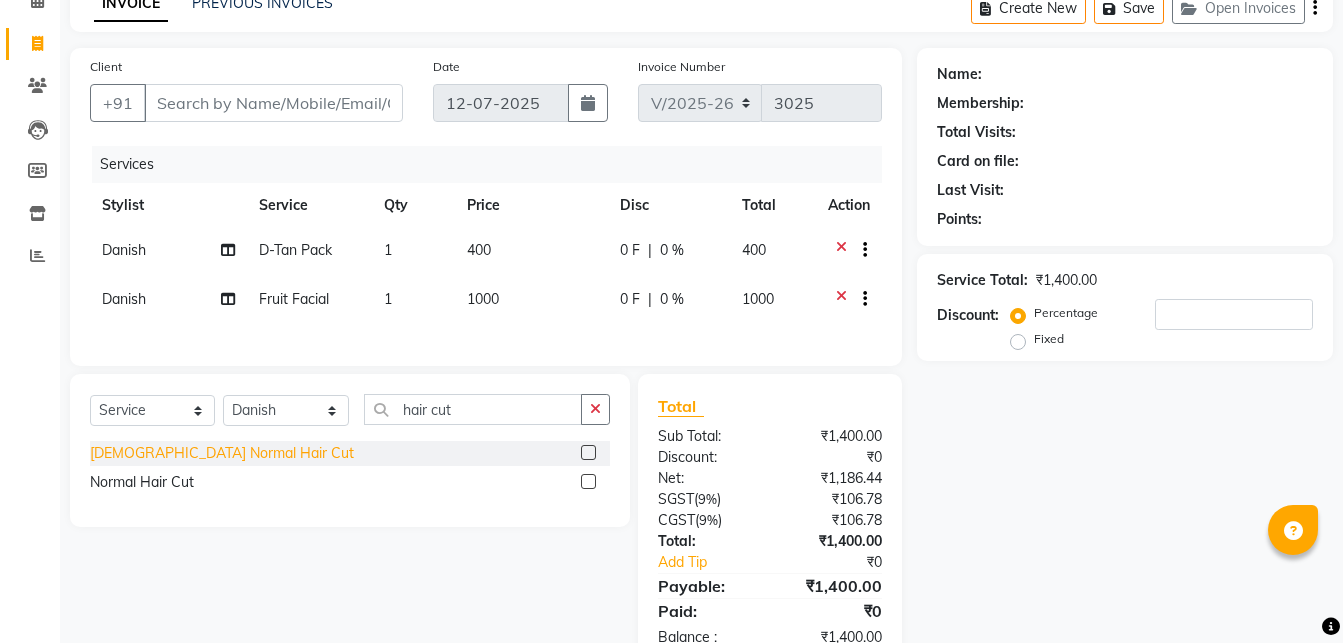 click on "[DEMOGRAPHIC_DATA] Normal Hair Cut" 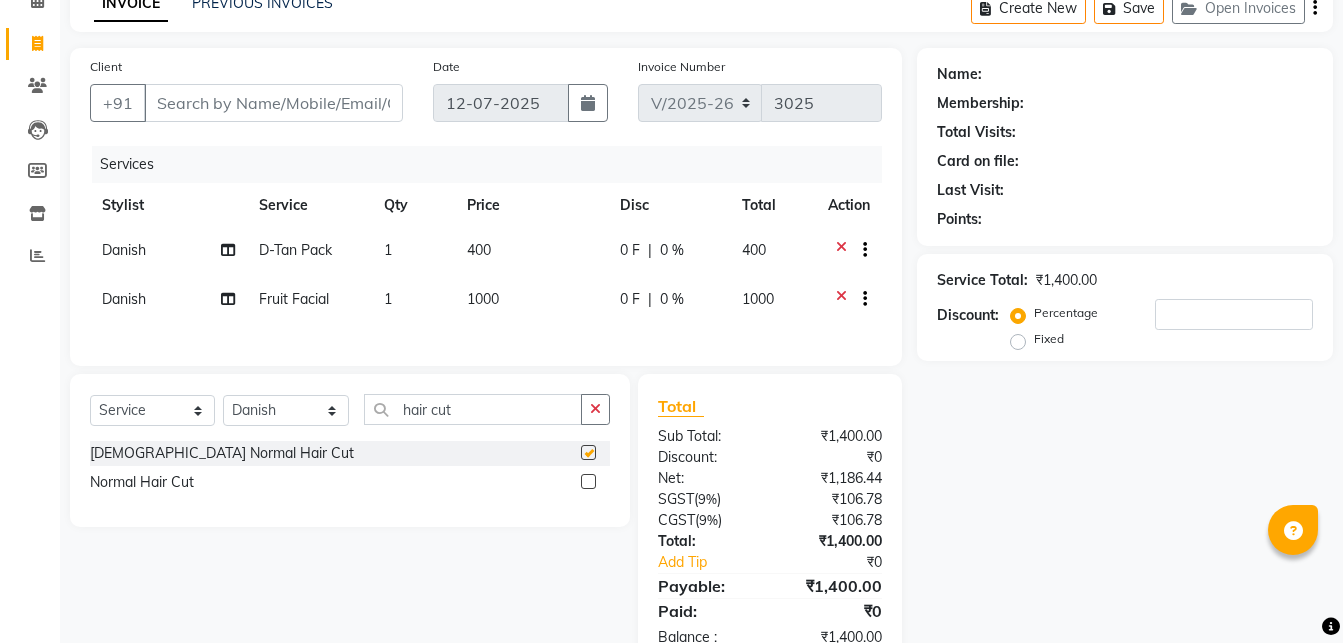 checkbox on "false" 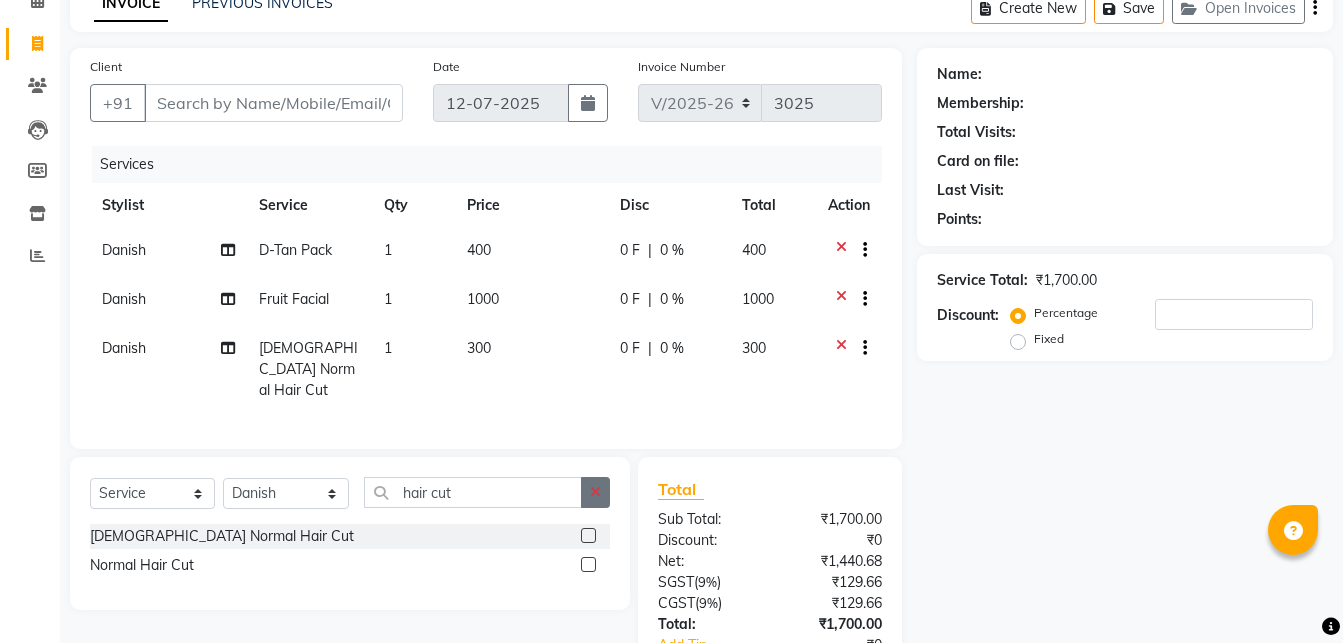 click 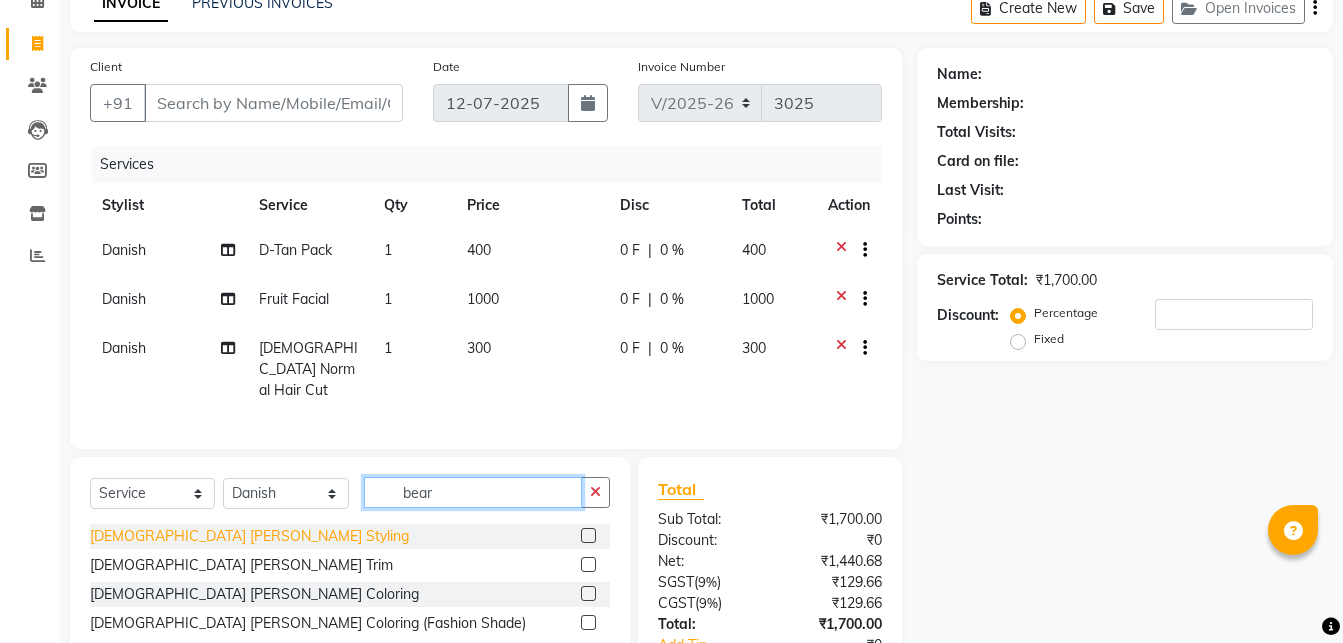 type on "bear" 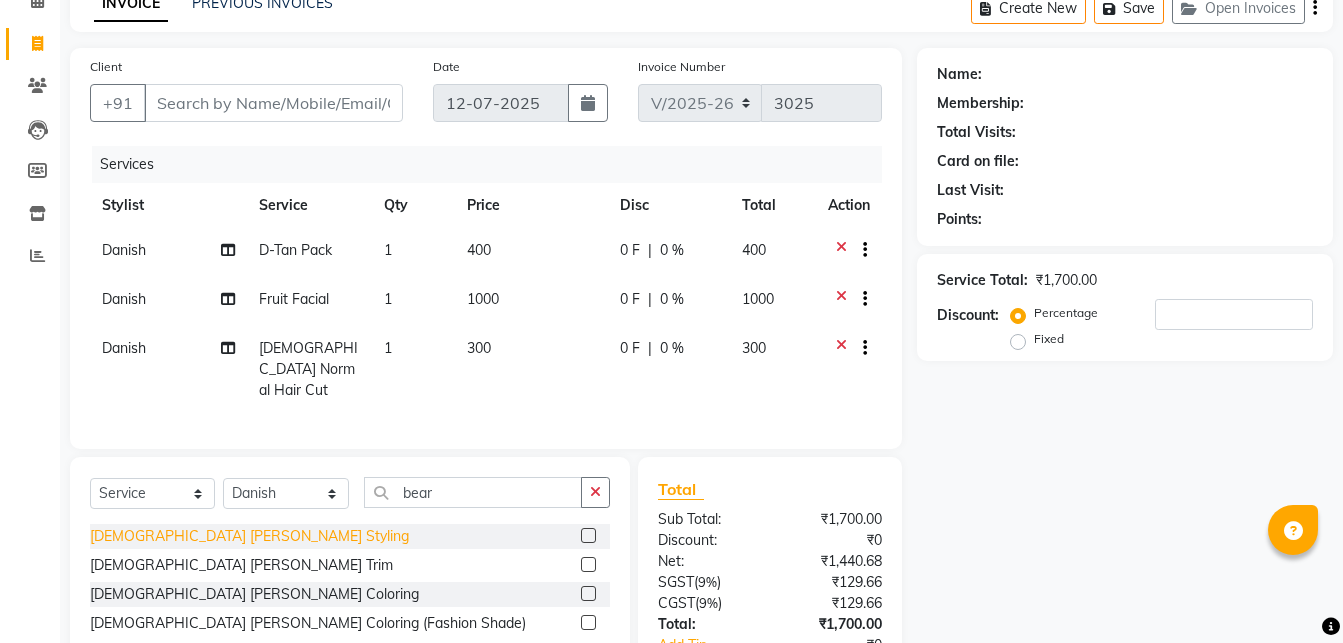 click on "[DEMOGRAPHIC_DATA] [PERSON_NAME] Styling" 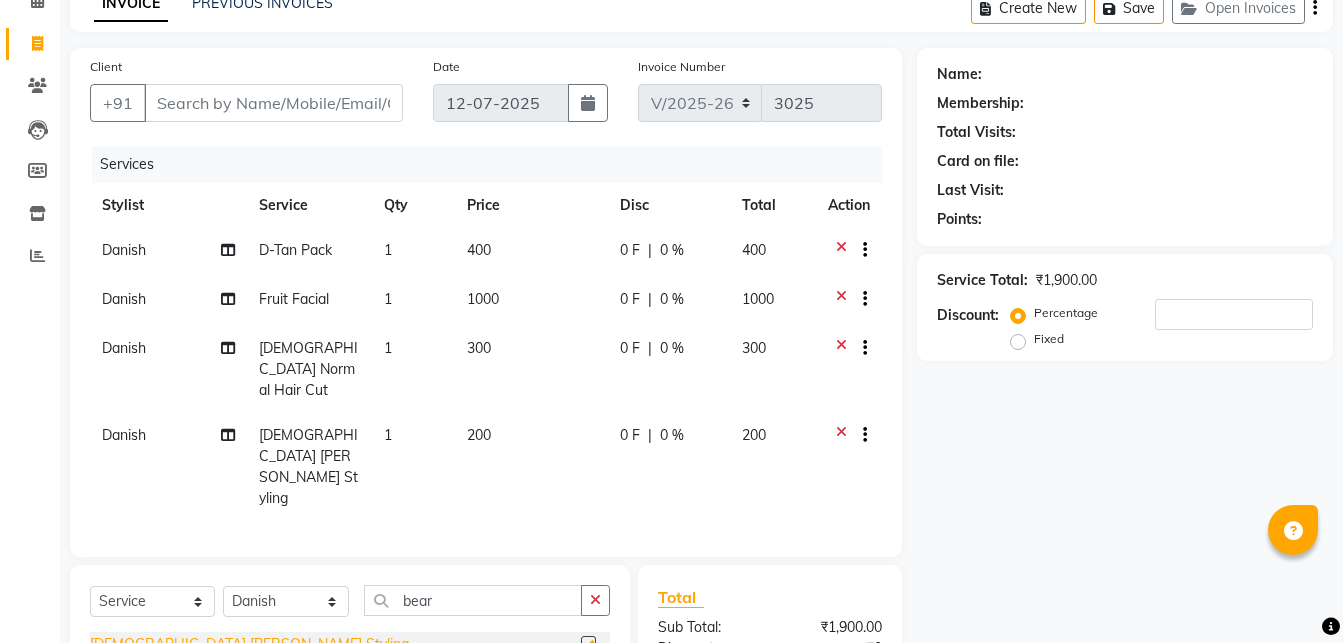 checkbox on "false" 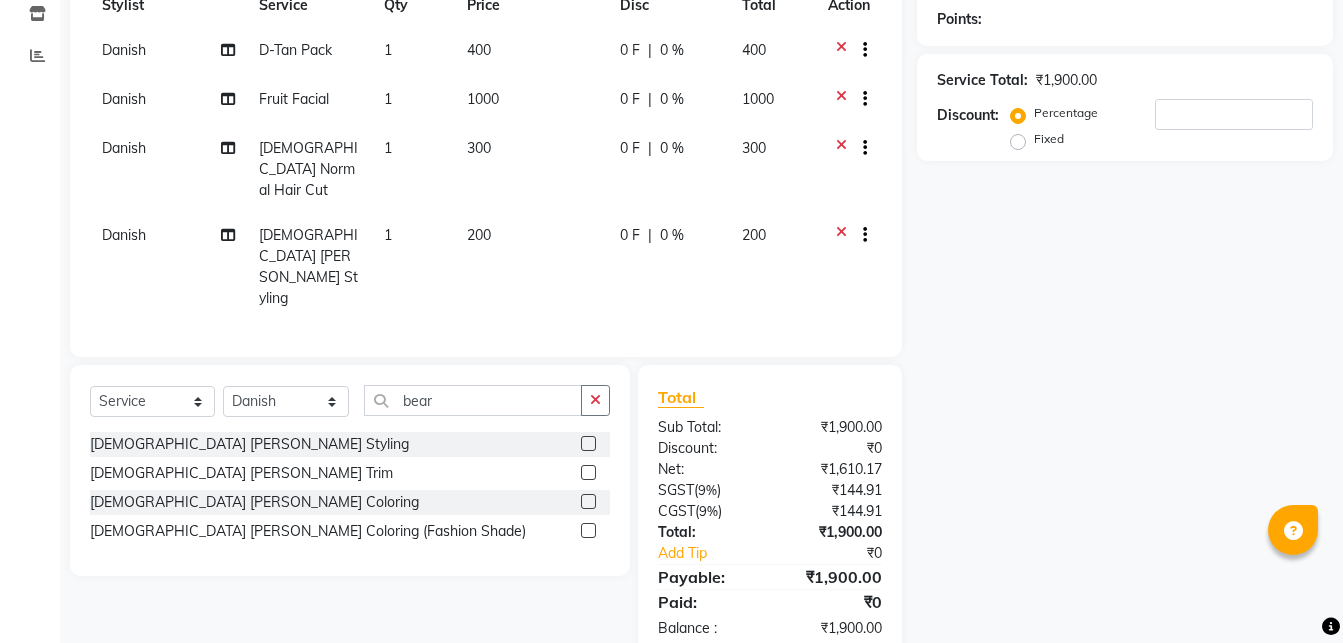 scroll, scrollTop: 0, scrollLeft: 0, axis: both 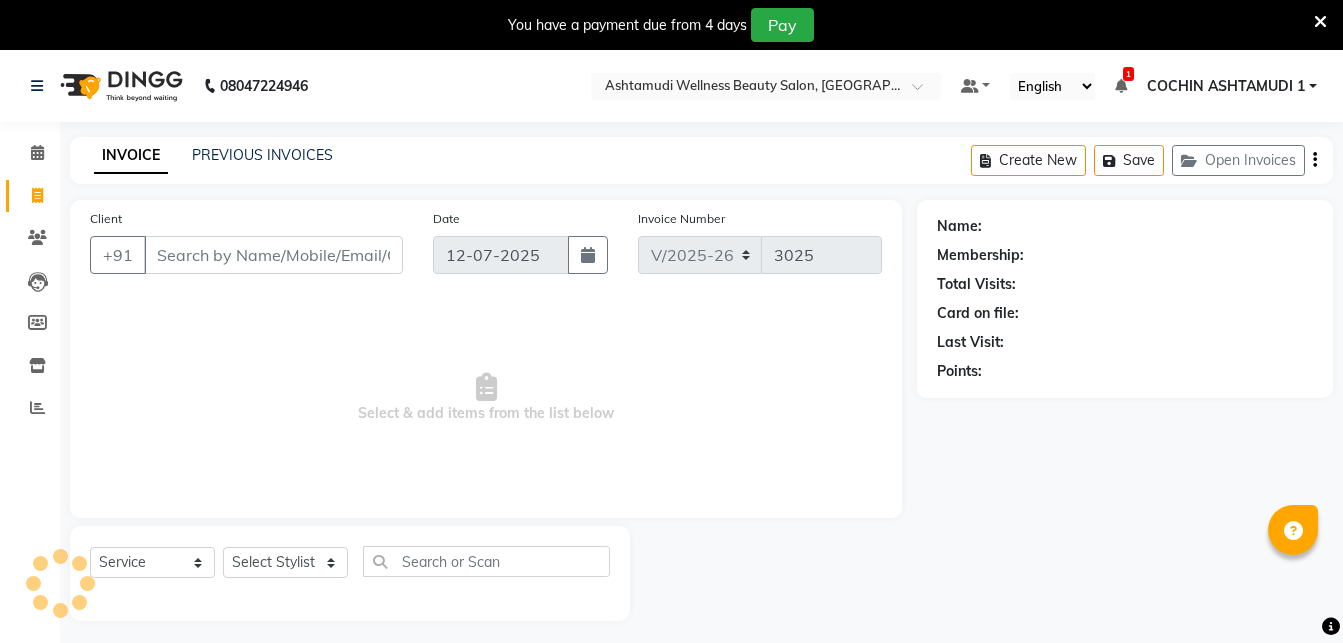 select on "4632" 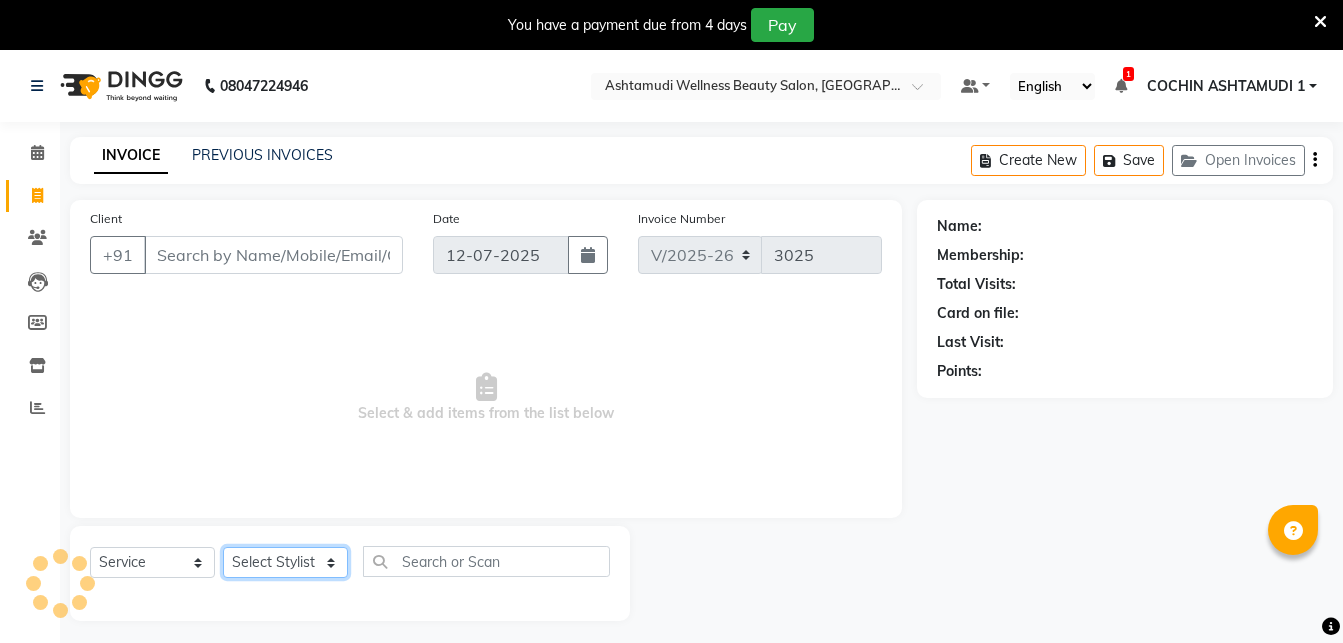scroll, scrollTop: 50, scrollLeft: 0, axis: vertical 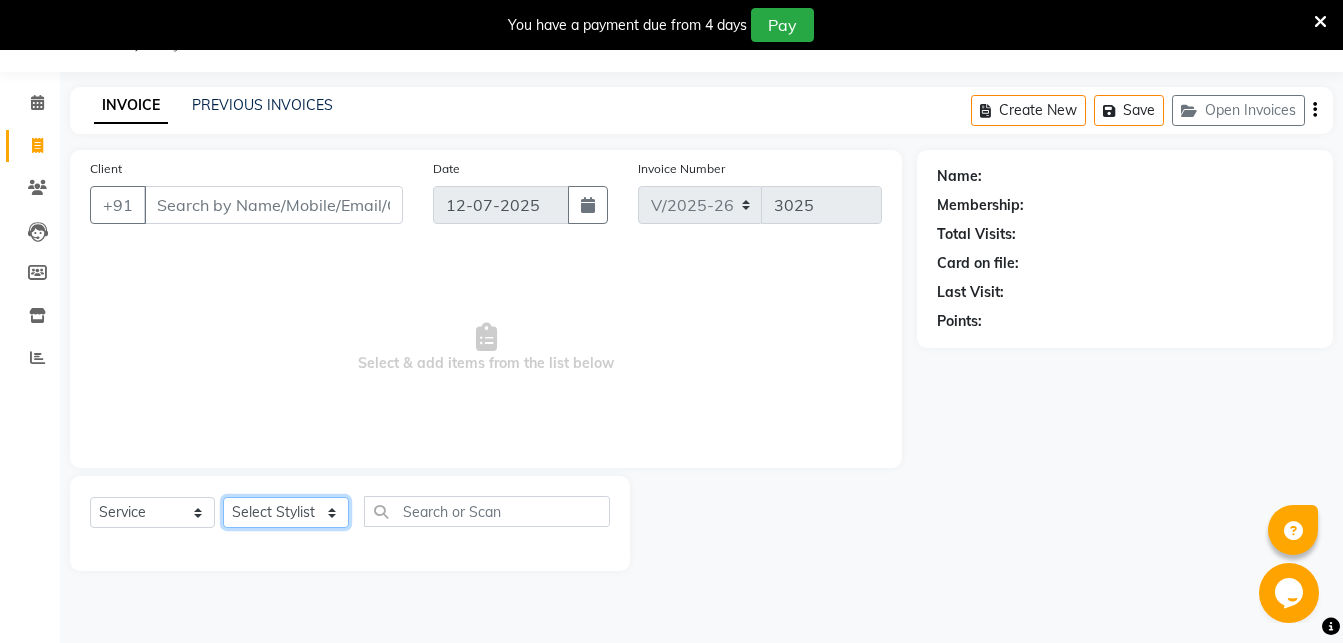 select on "34115" 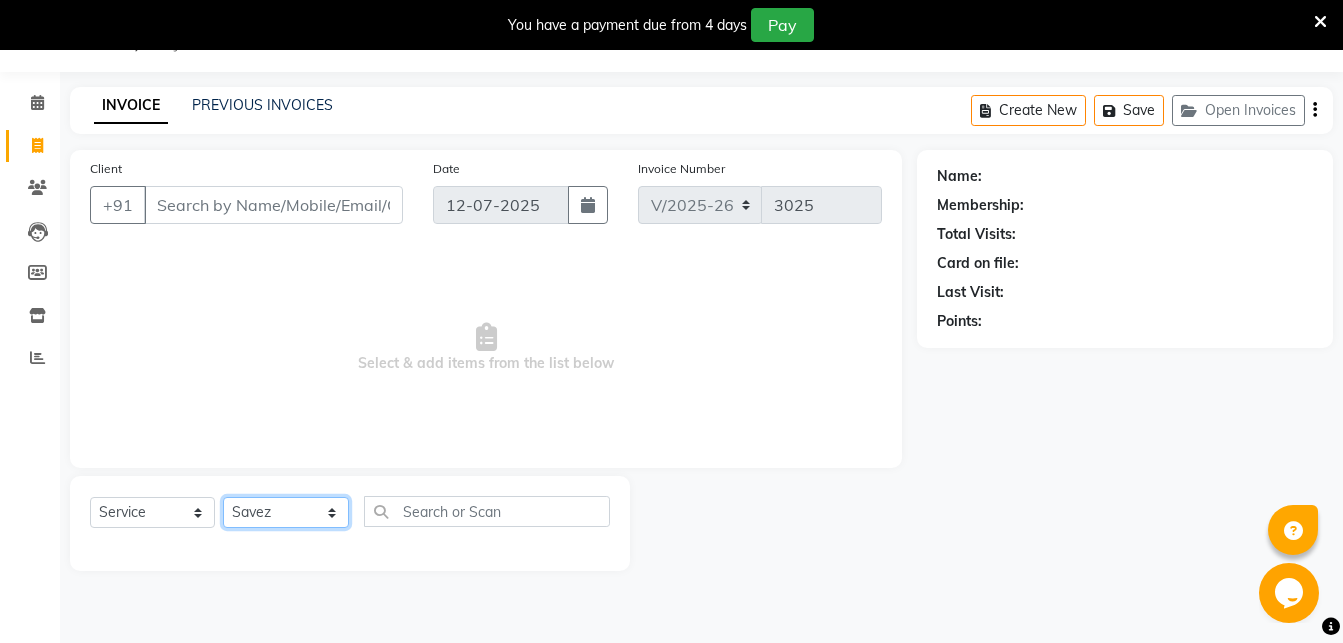 click on "Savez" 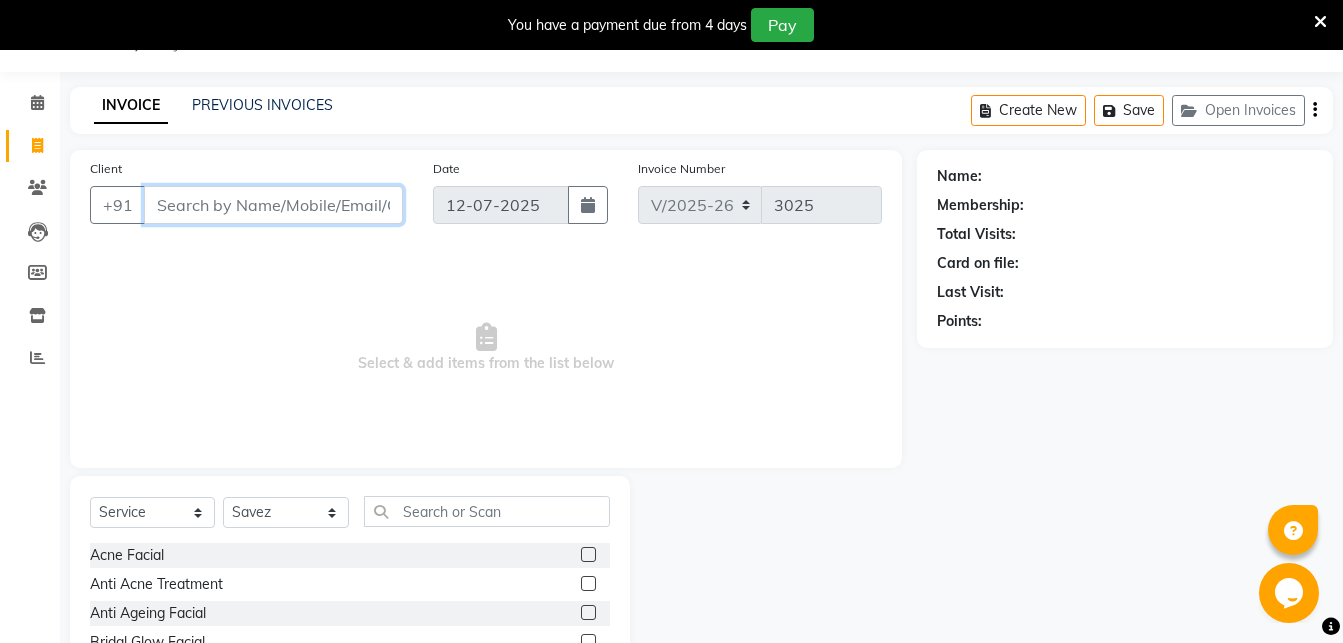click on "Client" at bounding box center (273, 205) 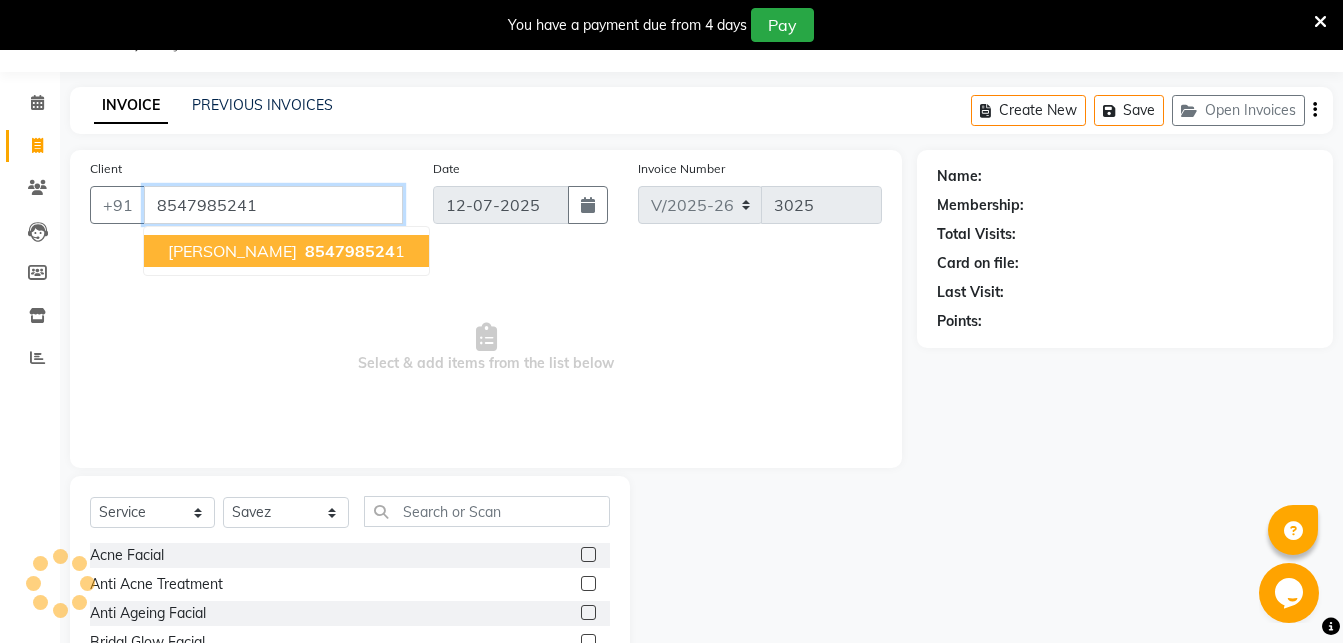type on "8547985241" 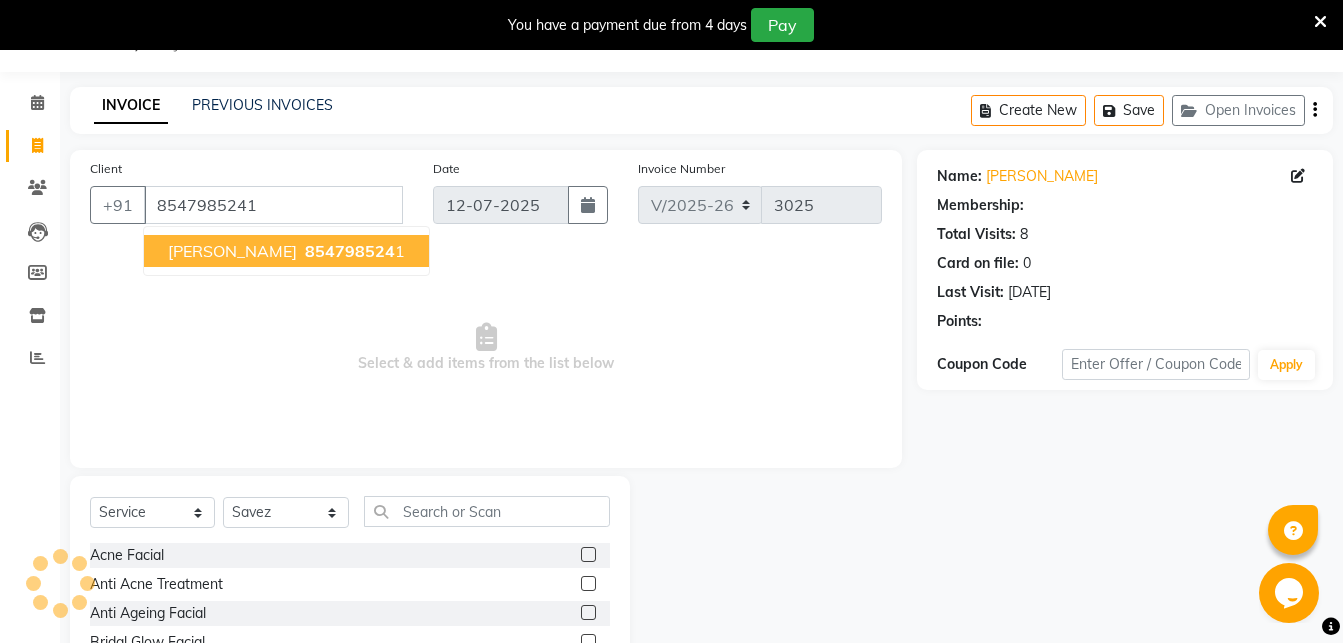 select on "2: Object" 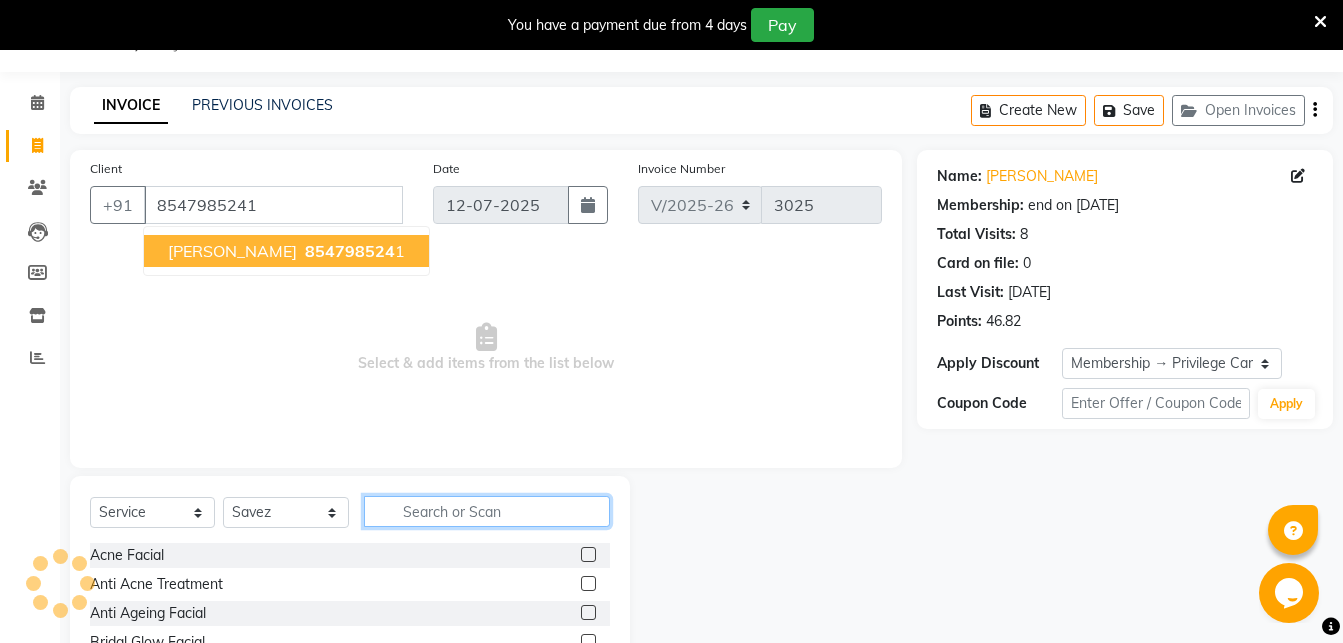 click 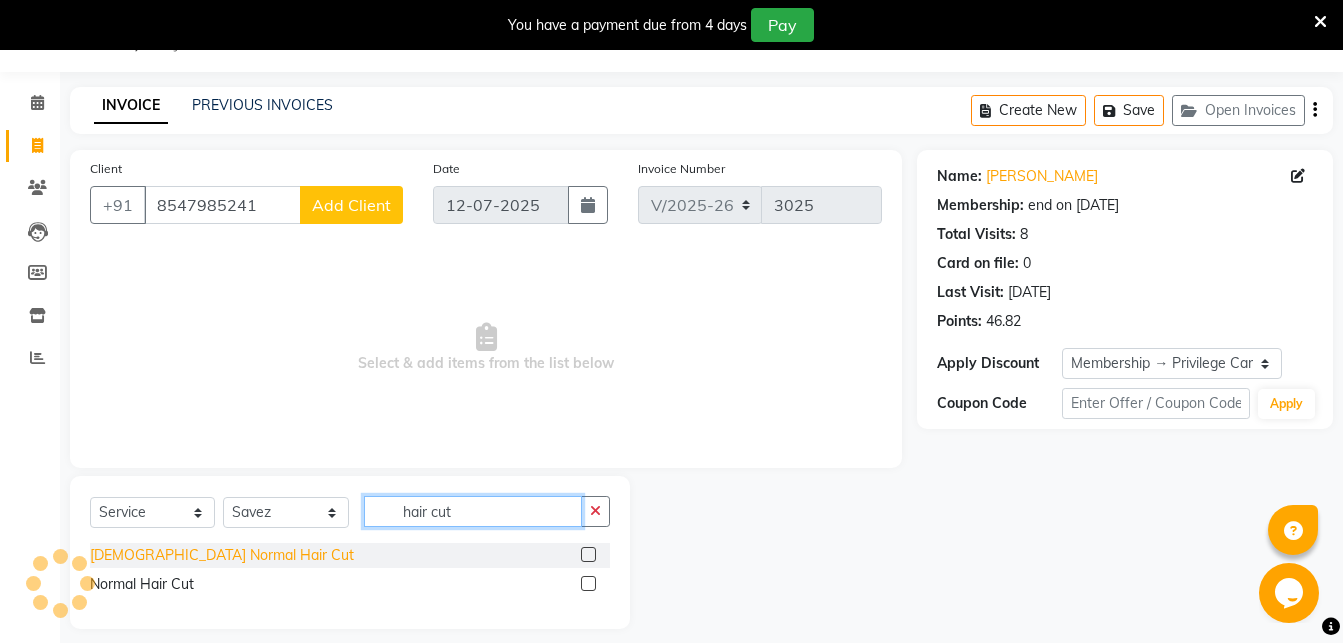 type on "hair cut" 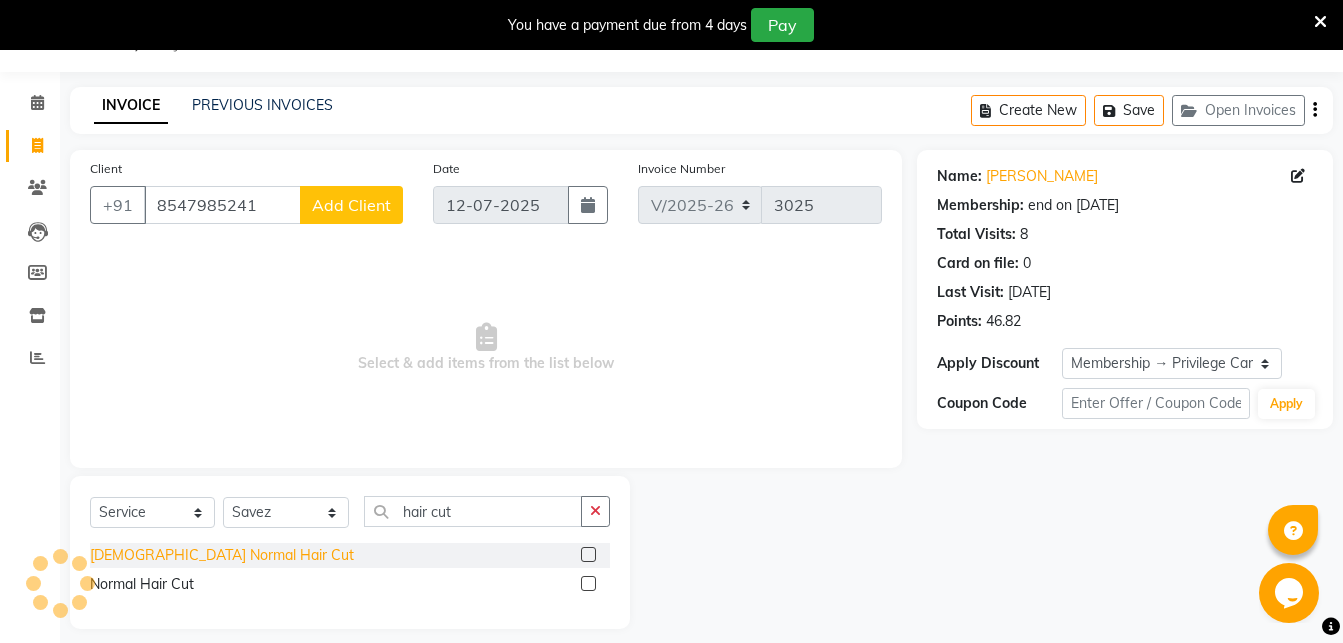 click on "[DEMOGRAPHIC_DATA] Normal Hair Cut" 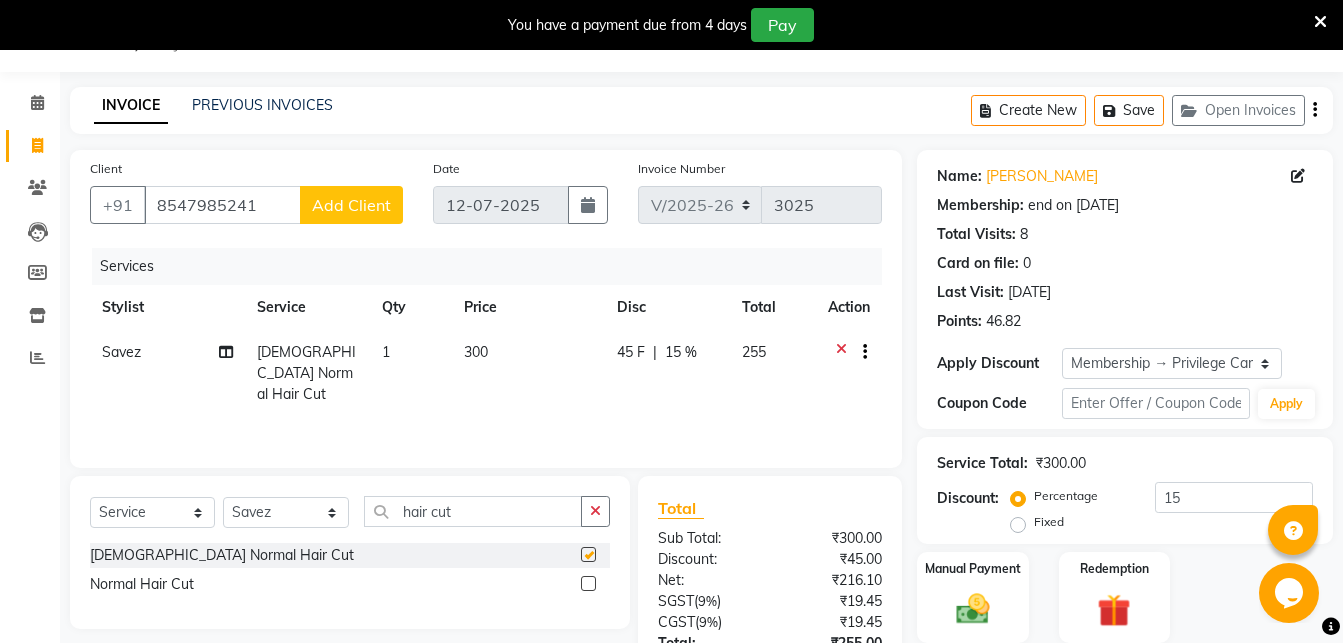 checkbox on "false" 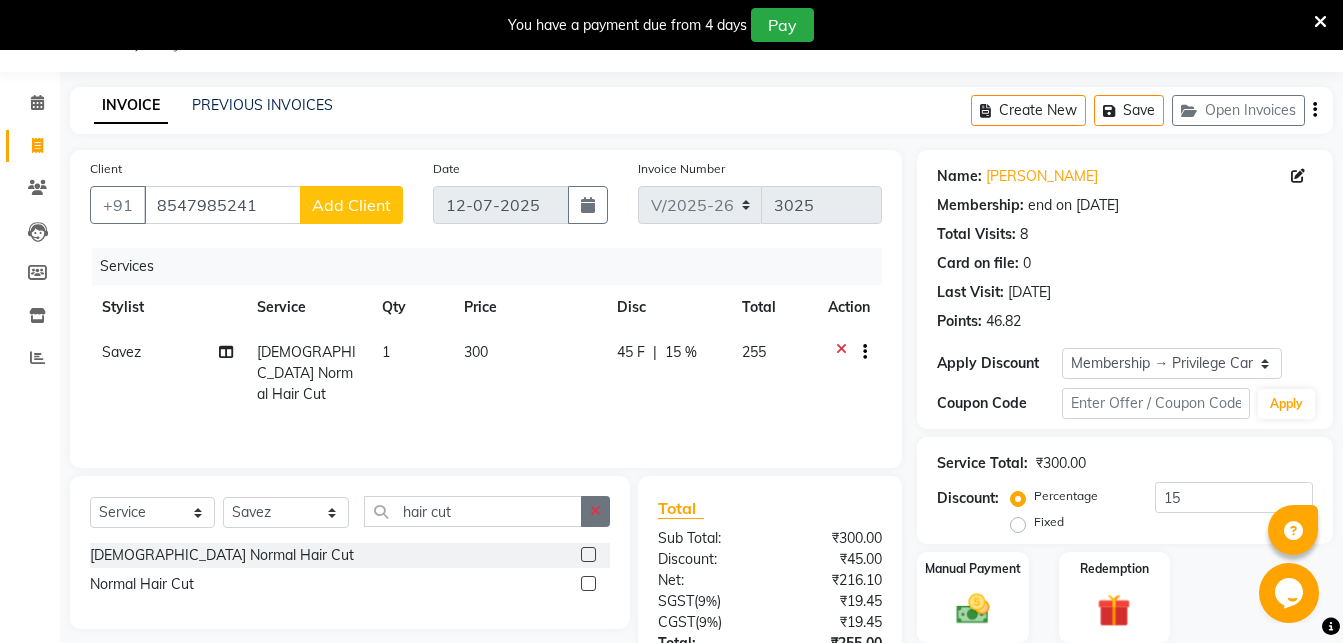 click 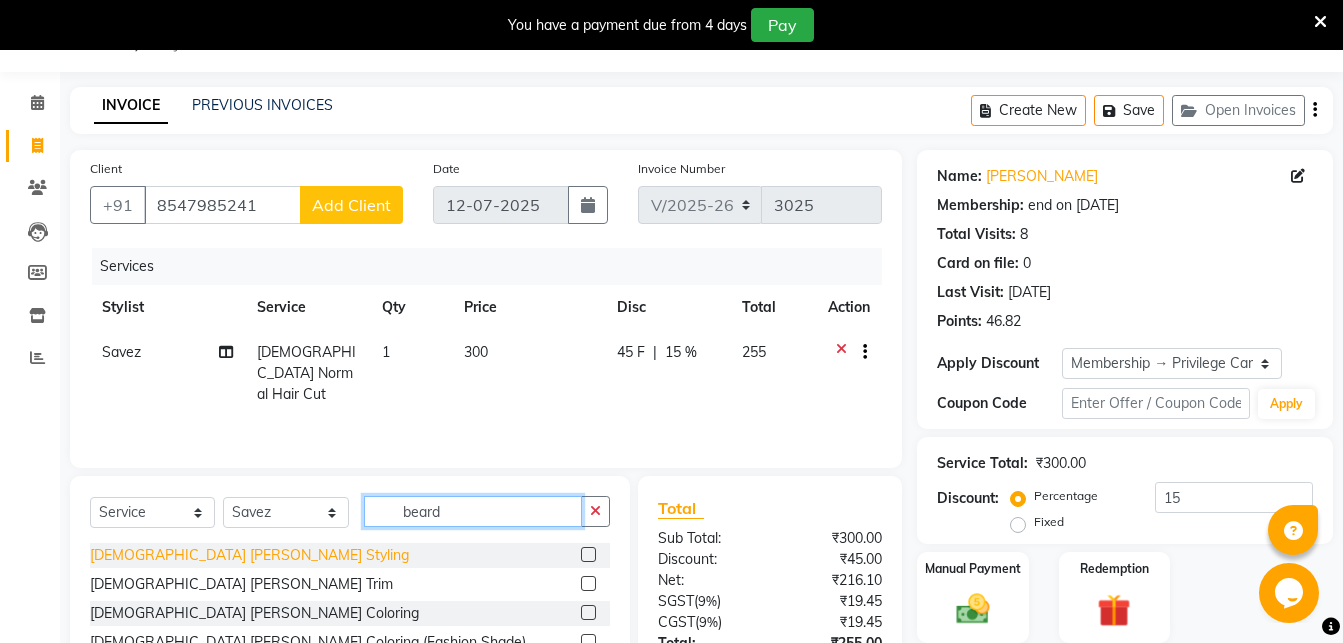 type on "beard" 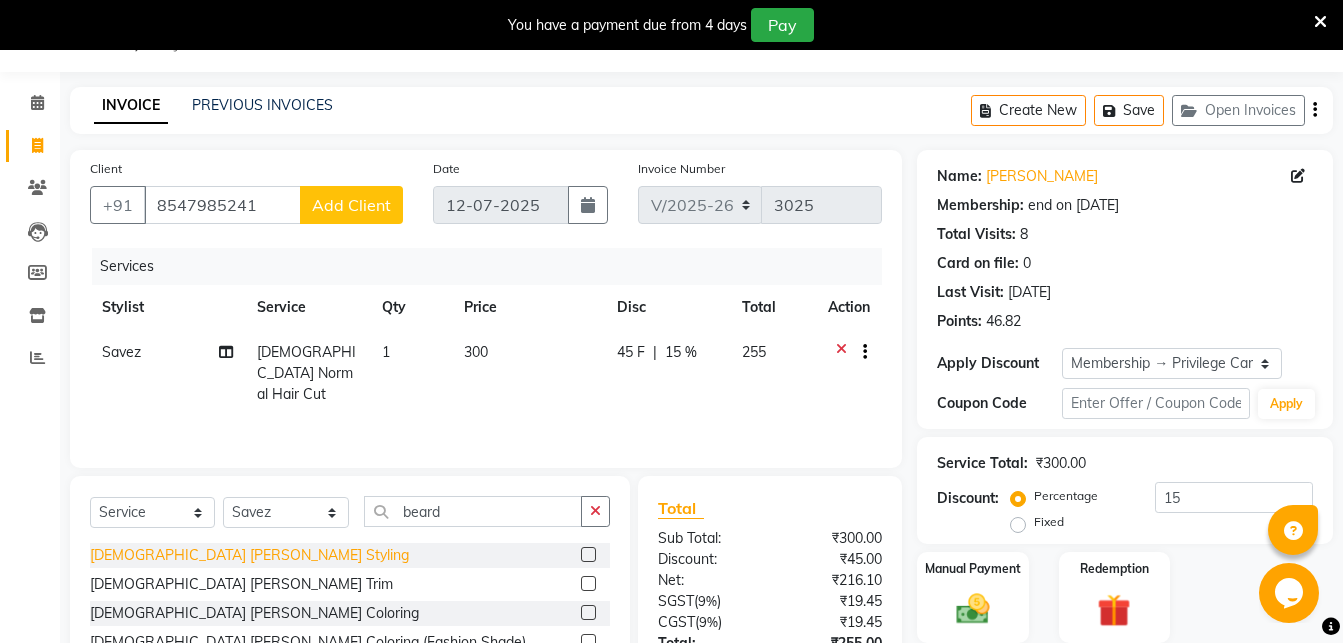 click on "[DEMOGRAPHIC_DATA] [PERSON_NAME] Styling" 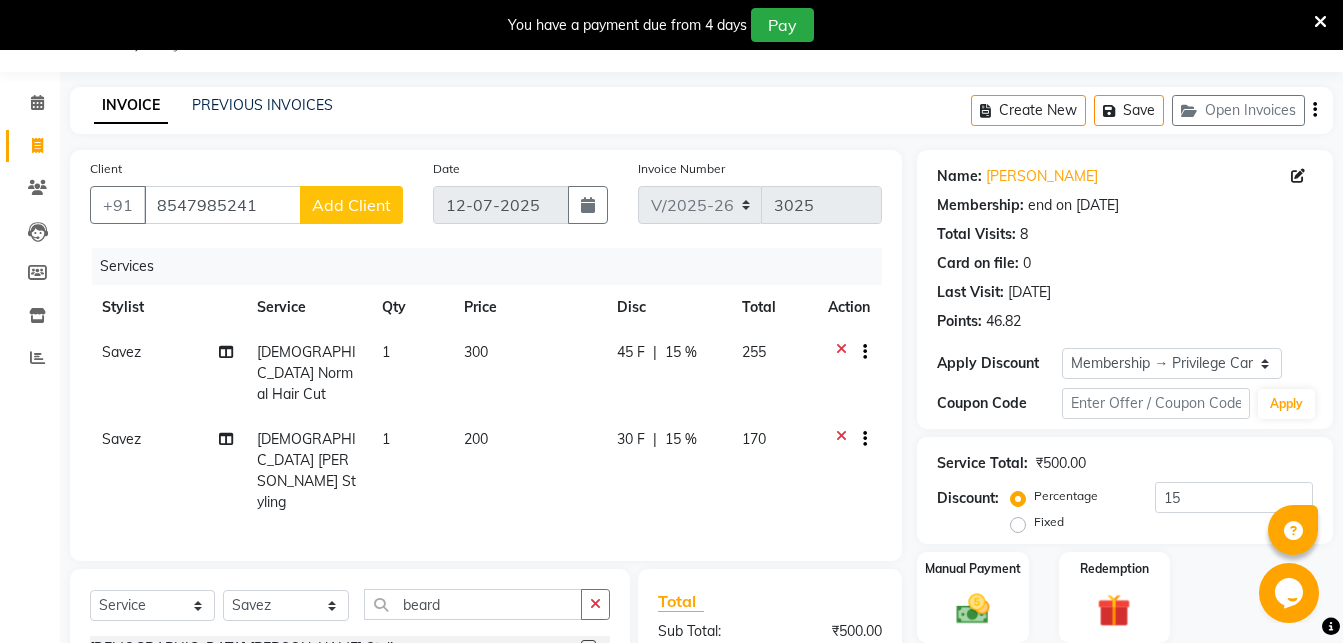 checkbox on "false" 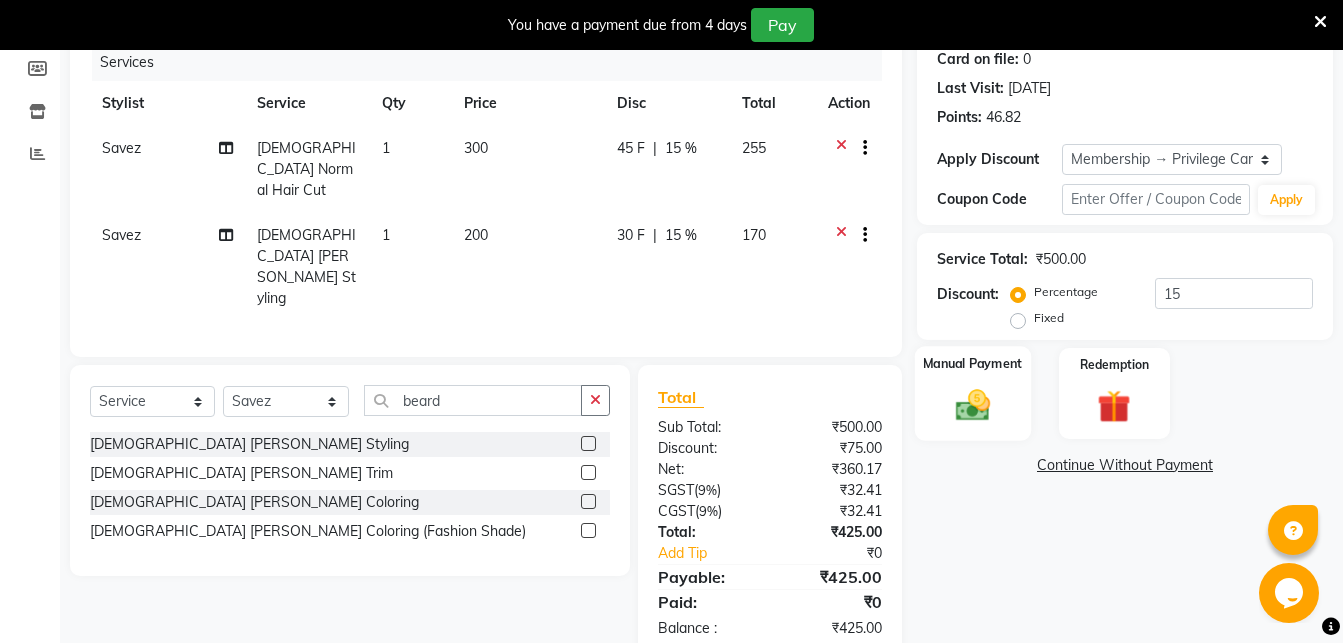 click on "Manual Payment" 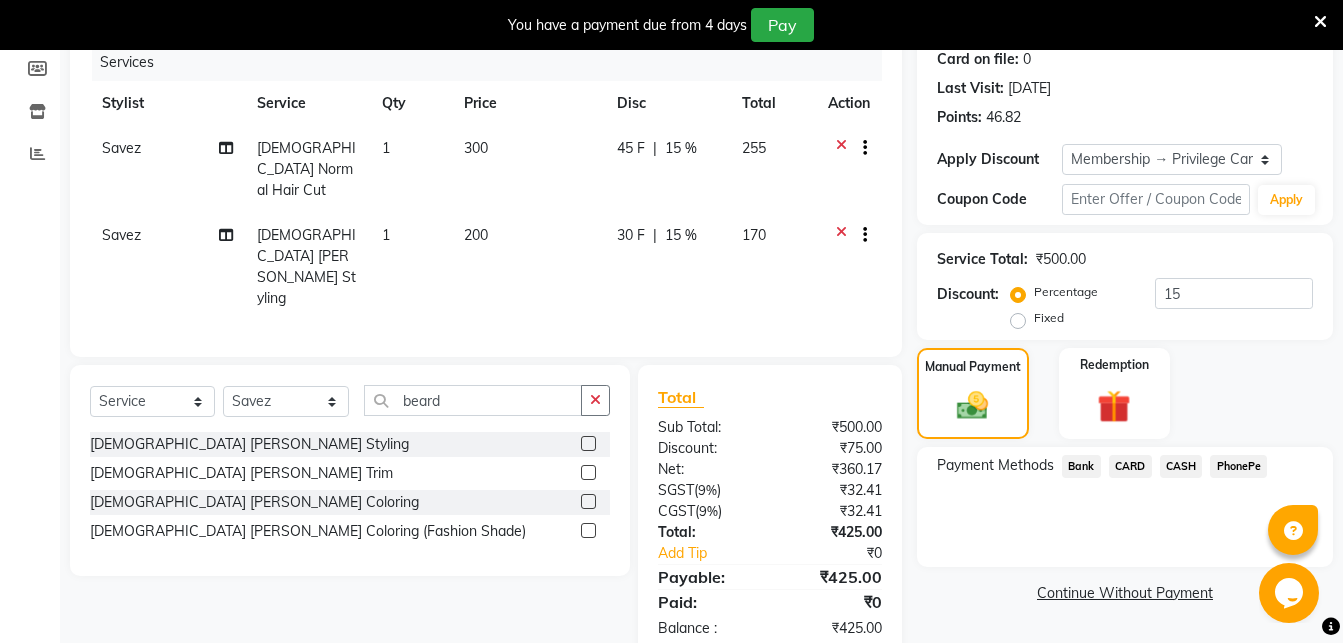 click on "Payment Methods  Bank   CARD   CASH   PhonePe" 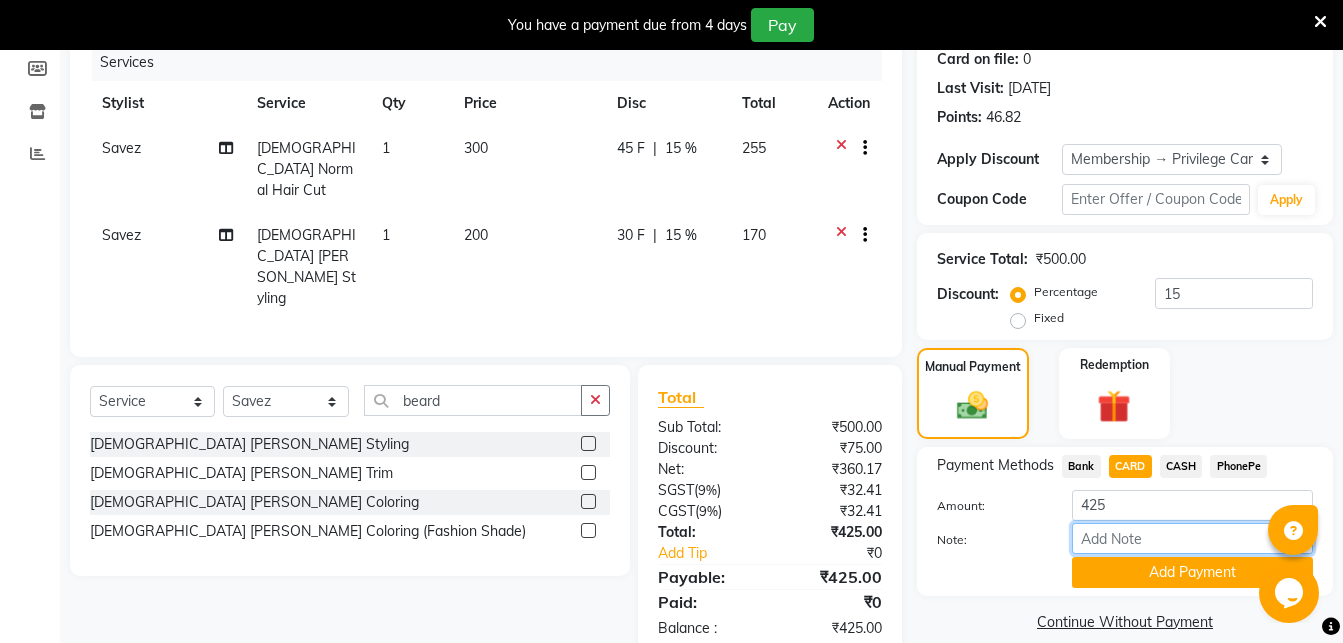 click on "Note:" at bounding box center [1192, 538] 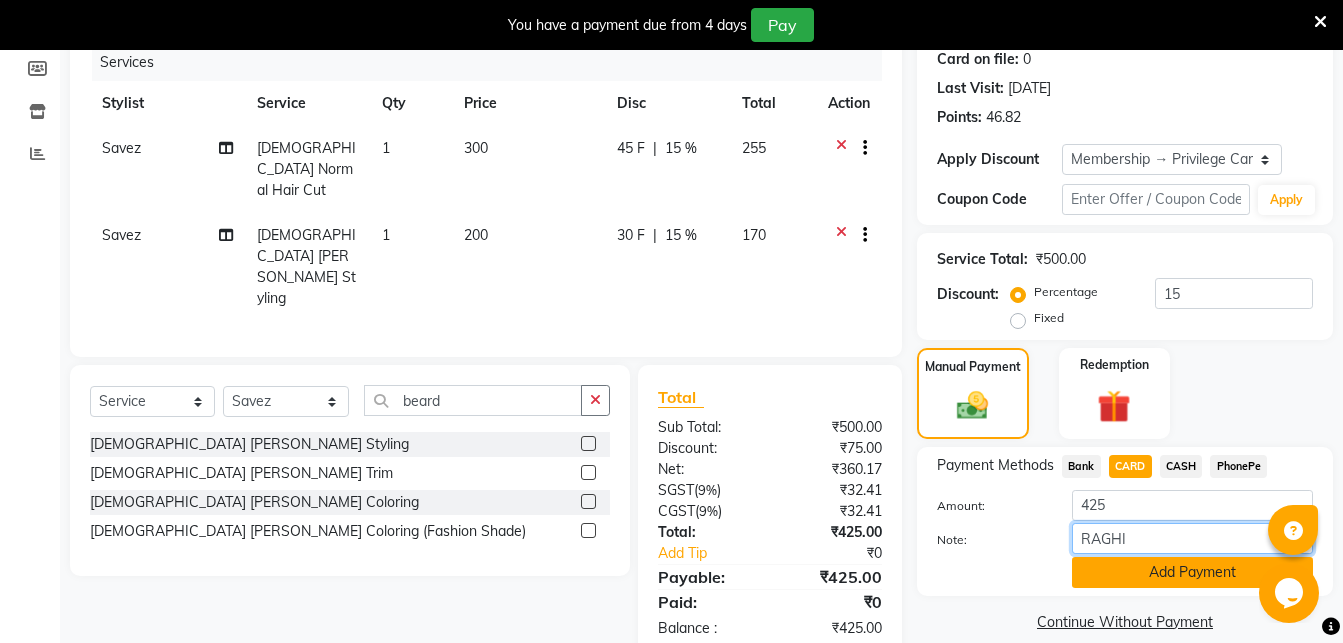 type on "RAGHI" 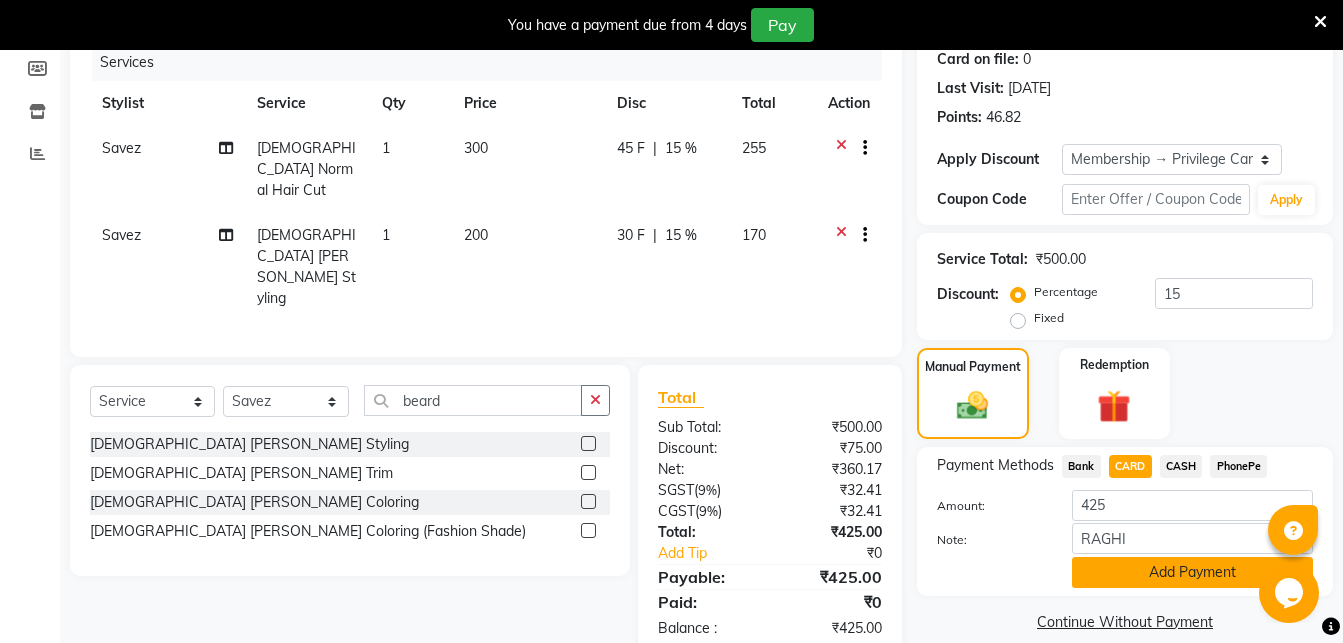 click on "Add Payment" 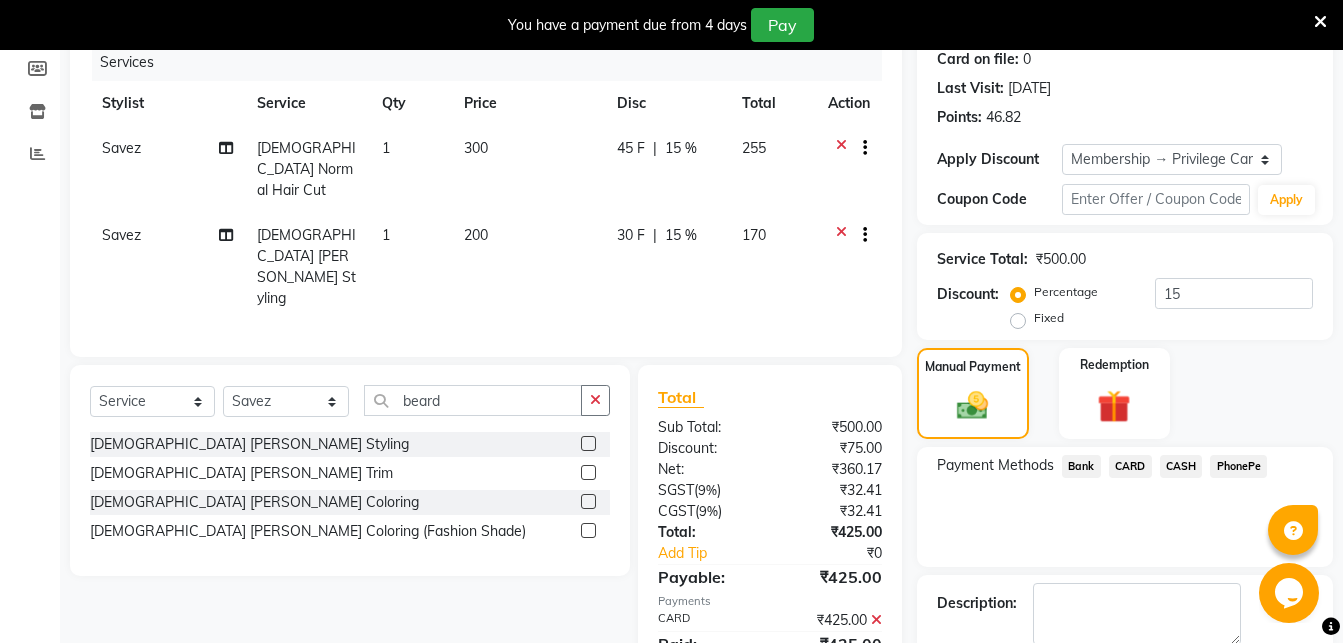 scroll, scrollTop: 386, scrollLeft: 0, axis: vertical 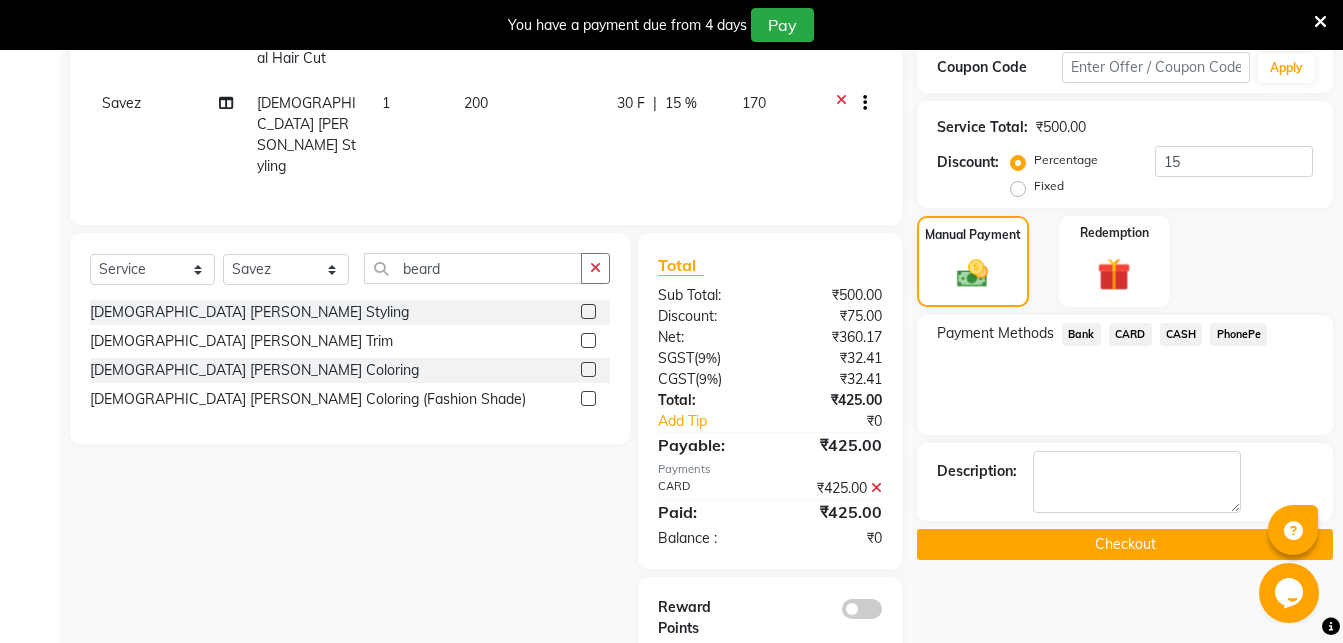 click on "Checkout" 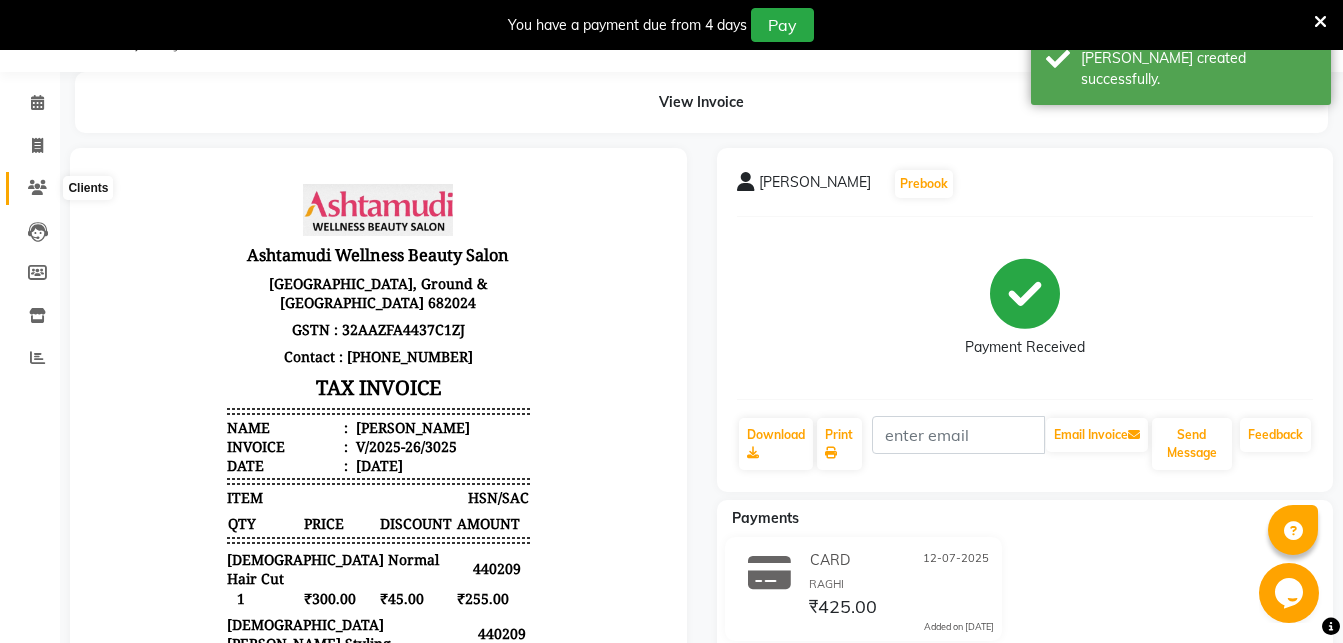 scroll, scrollTop: 0, scrollLeft: 0, axis: both 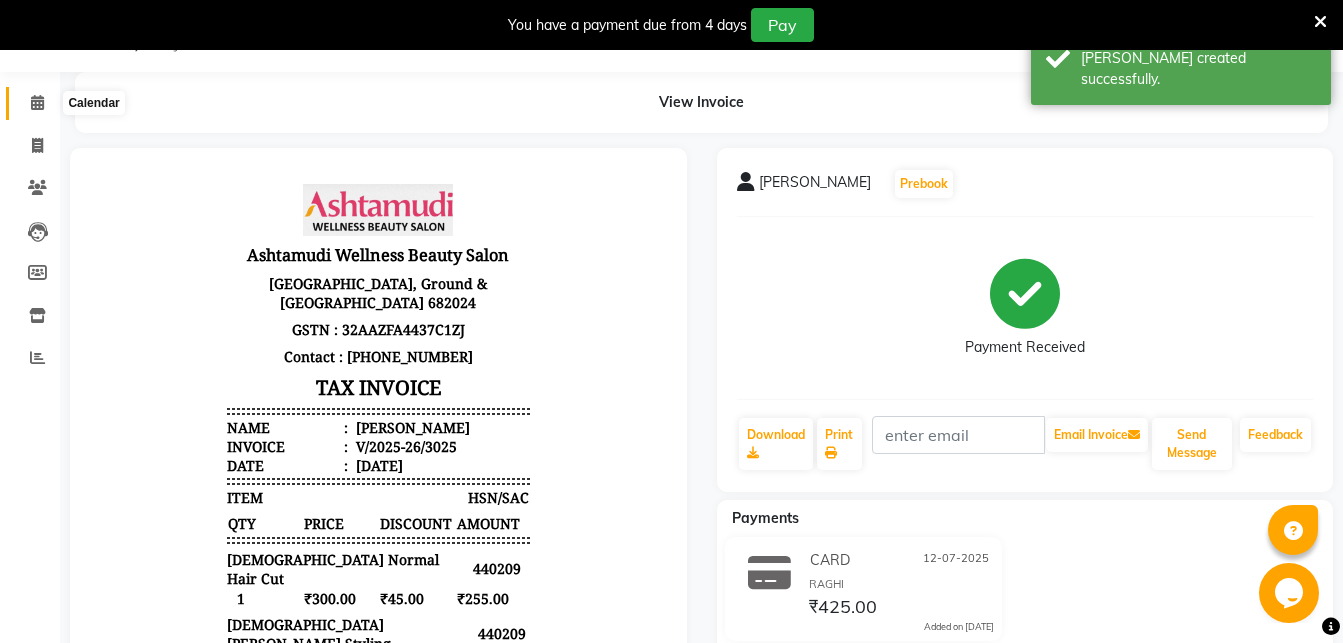 click 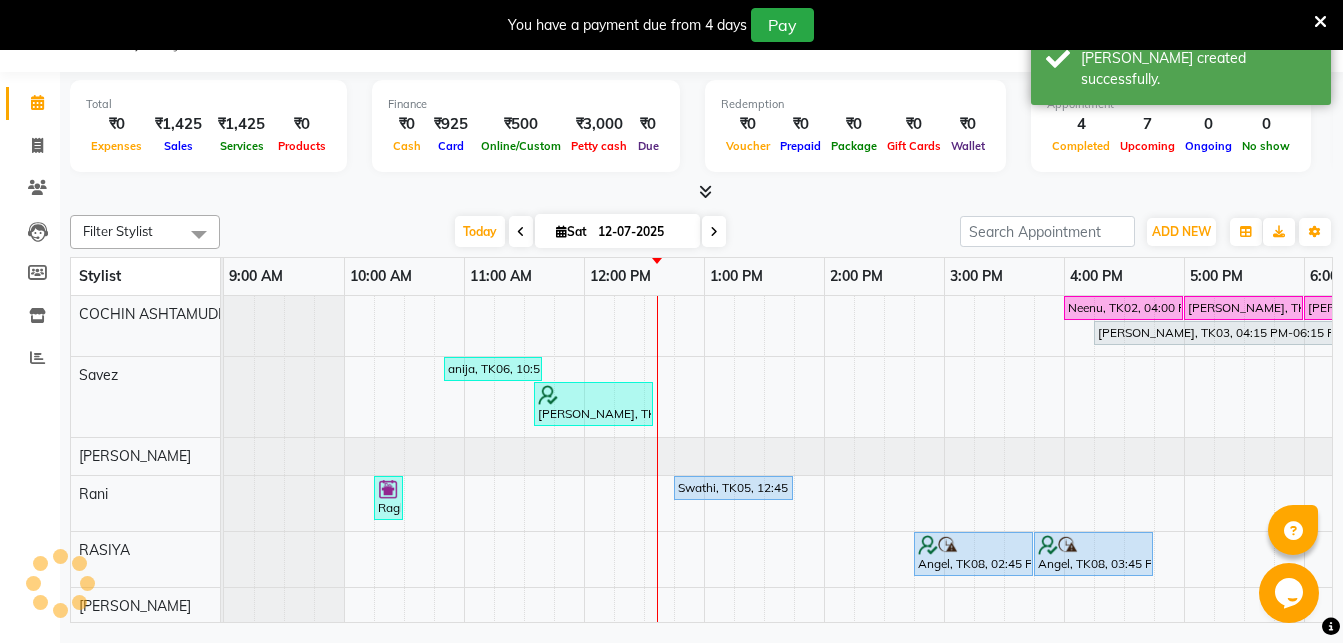 scroll, scrollTop: 0, scrollLeft: 0, axis: both 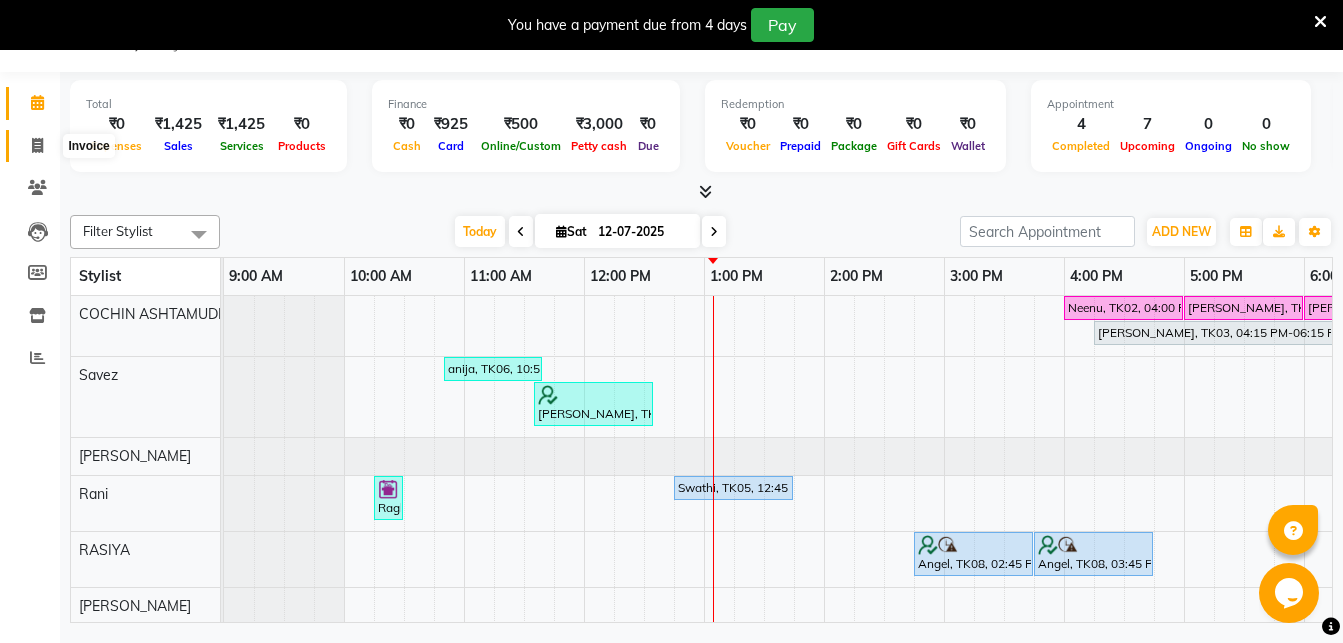 click 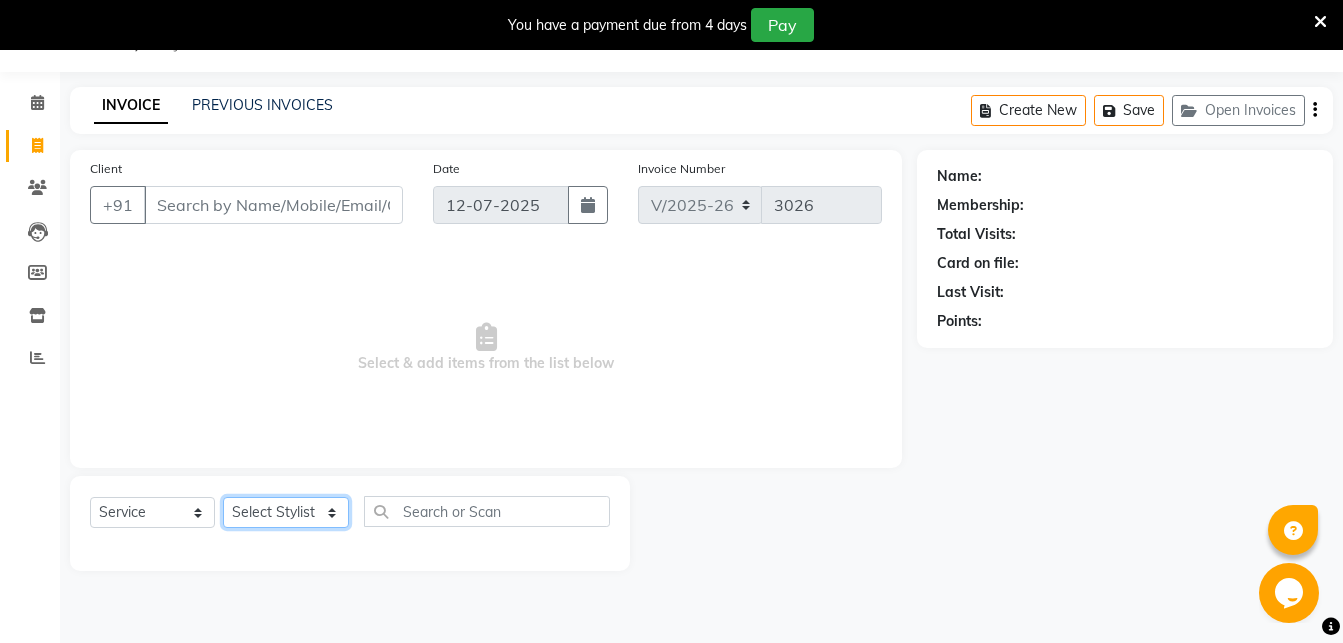 select on "80731" 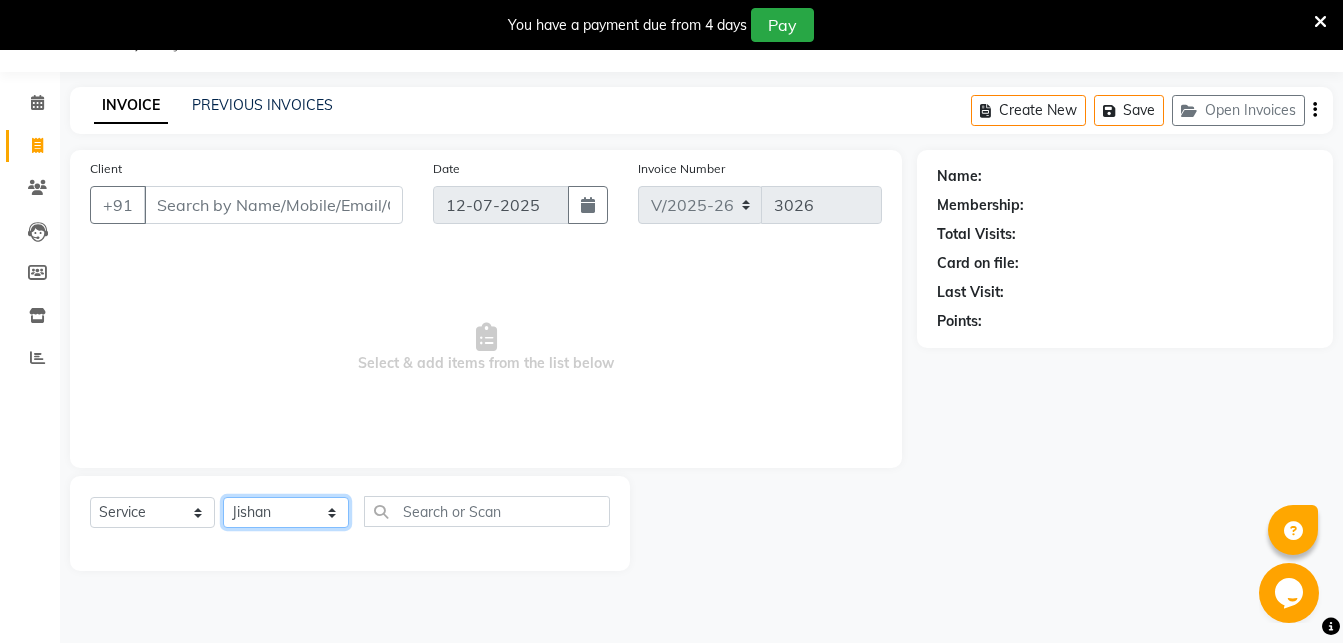 click on "Jishan" 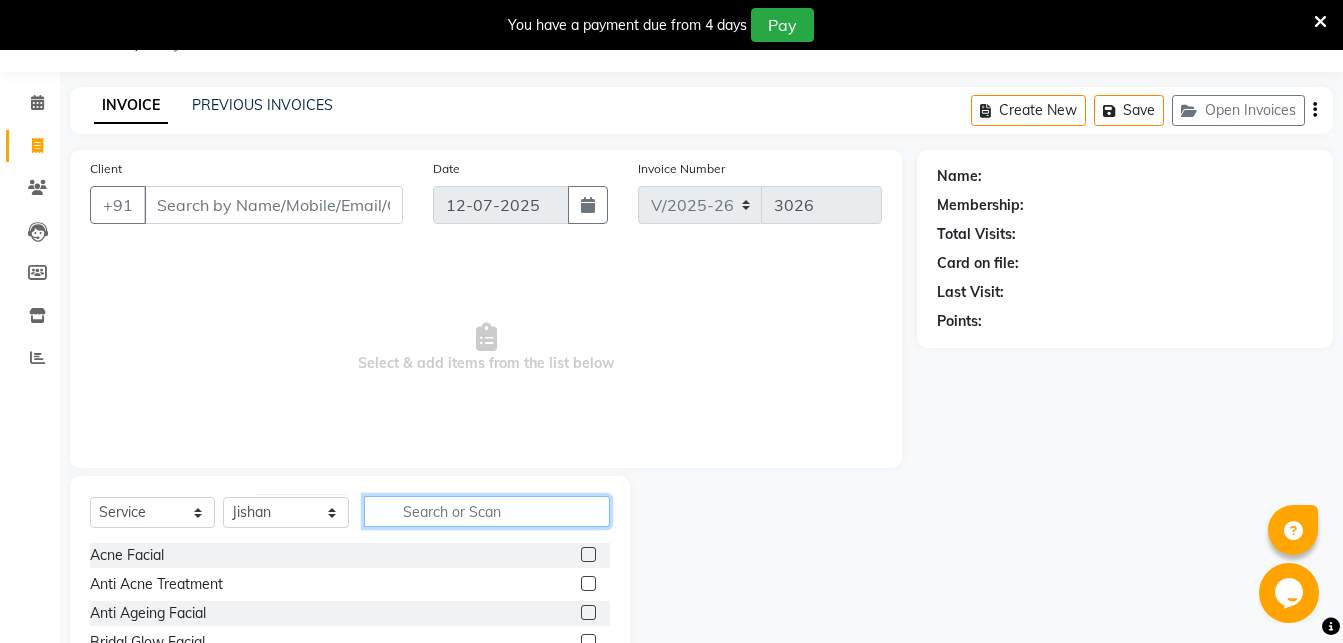click 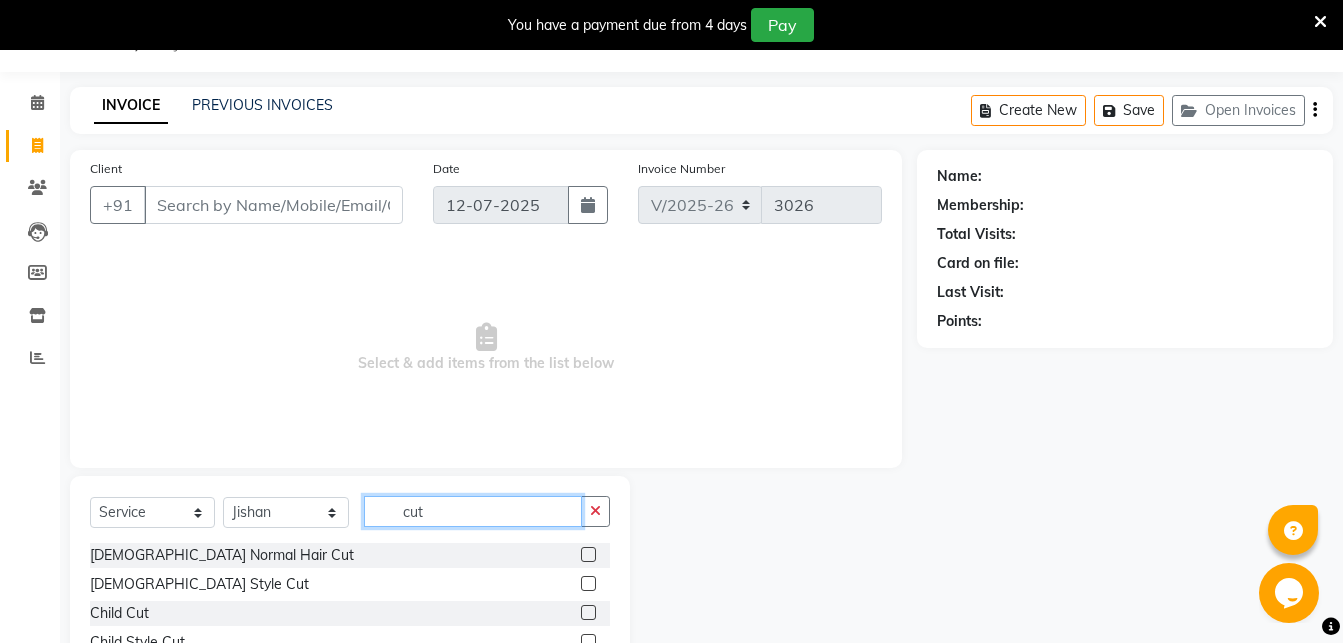 type on "cut" 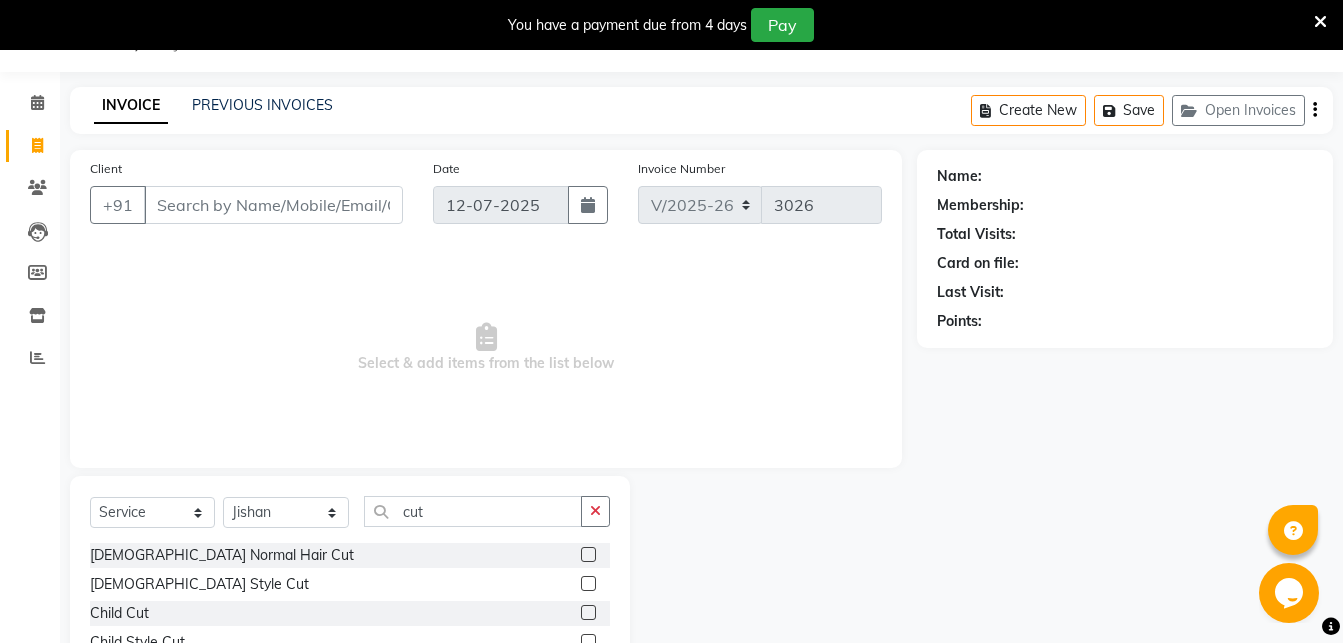 click 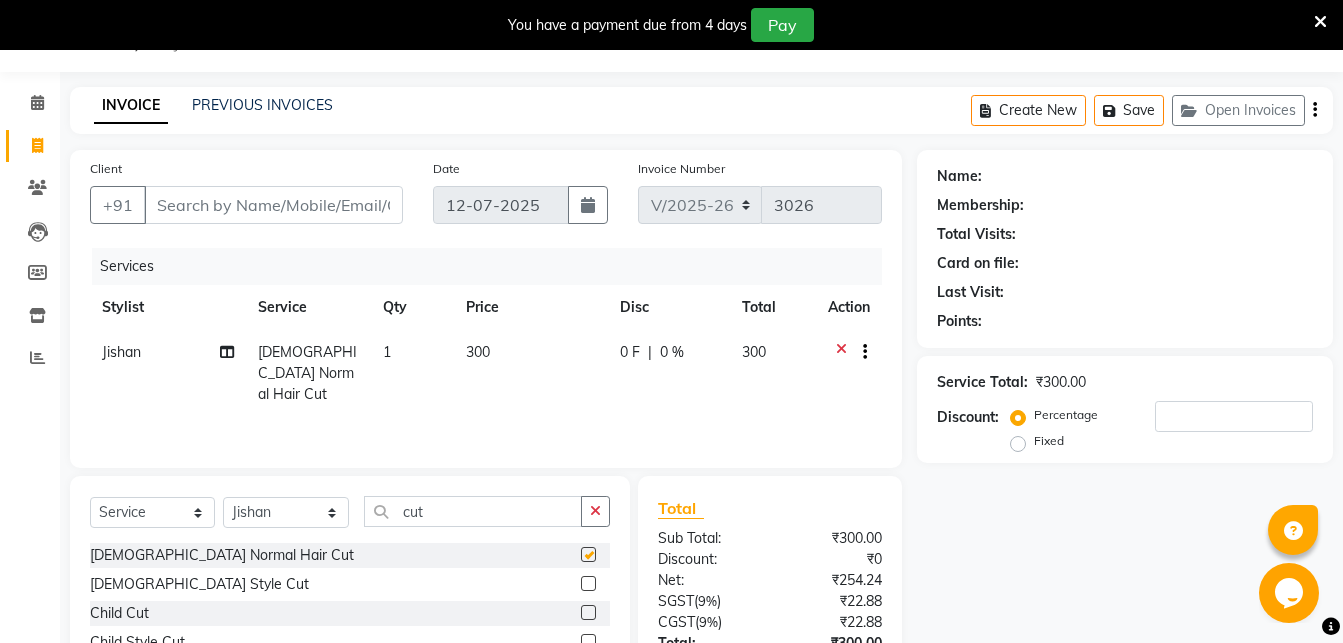 checkbox on "false" 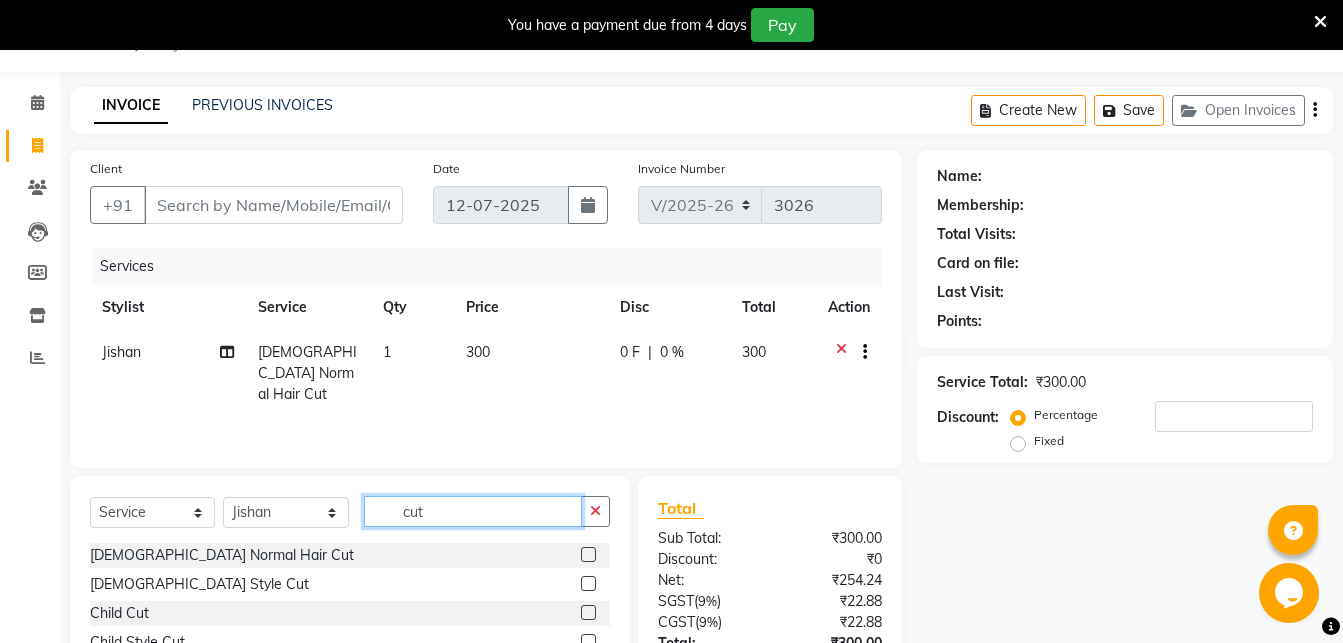 drag, startPoint x: 449, startPoint y: 515, endPoint x: 326, endPoint y: 509, distance: 123.146255 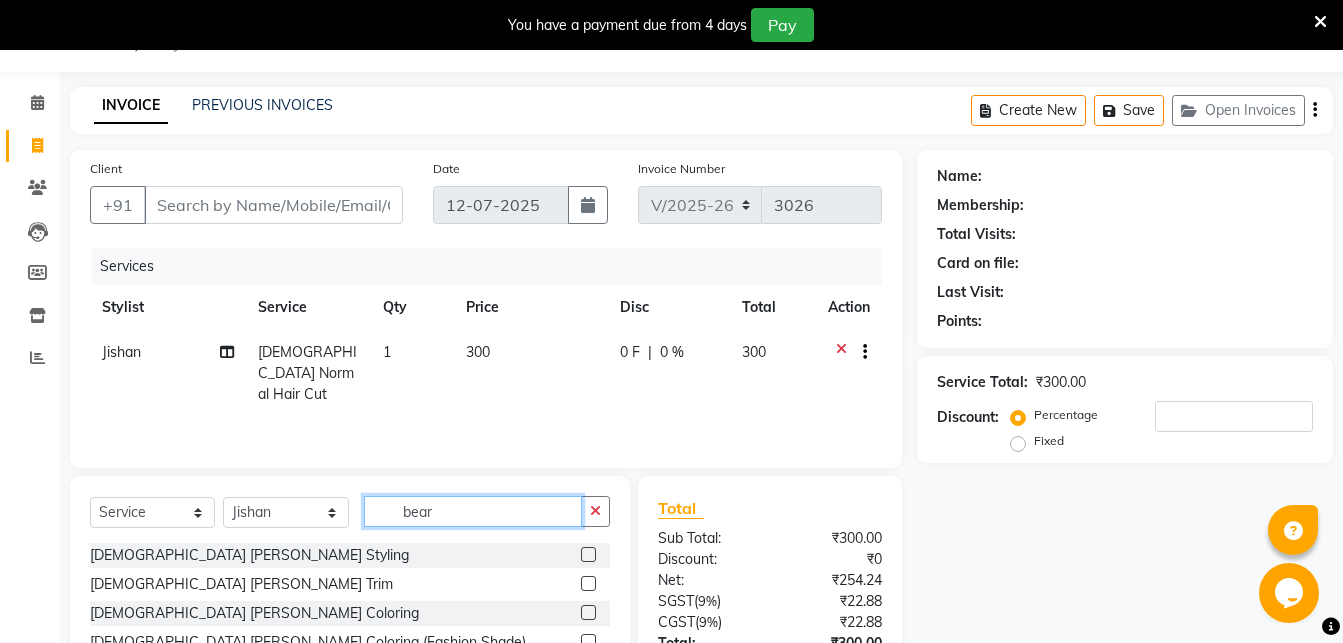 type on "bear" 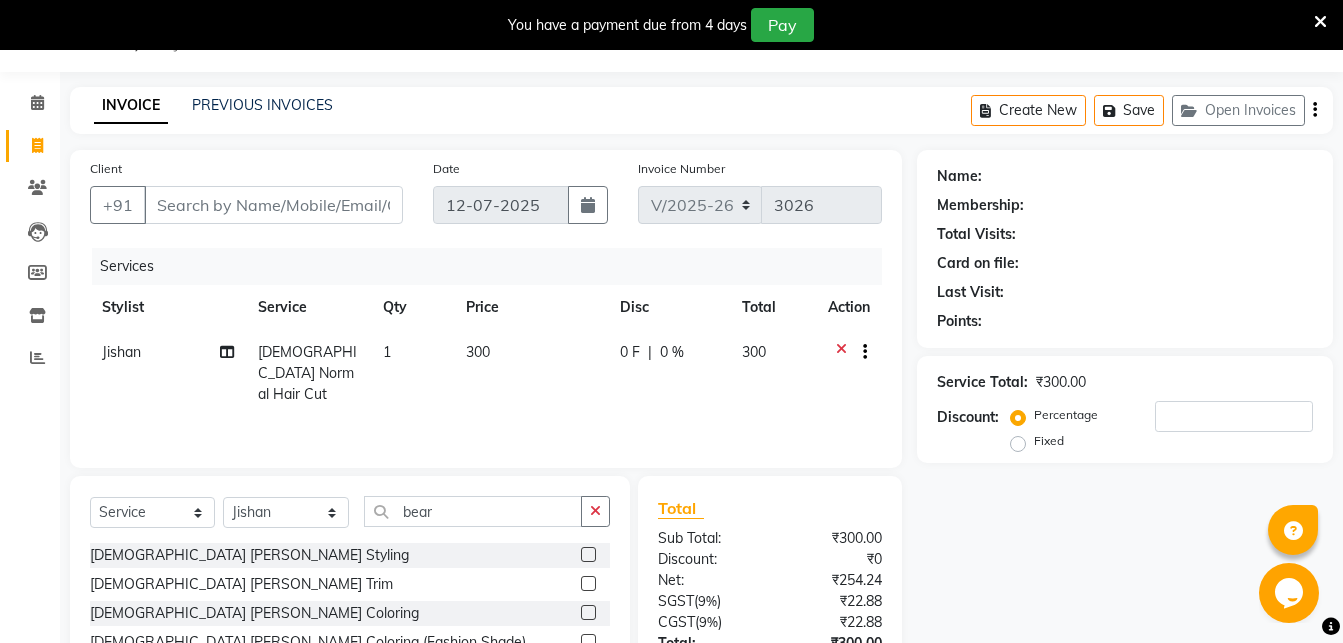 click 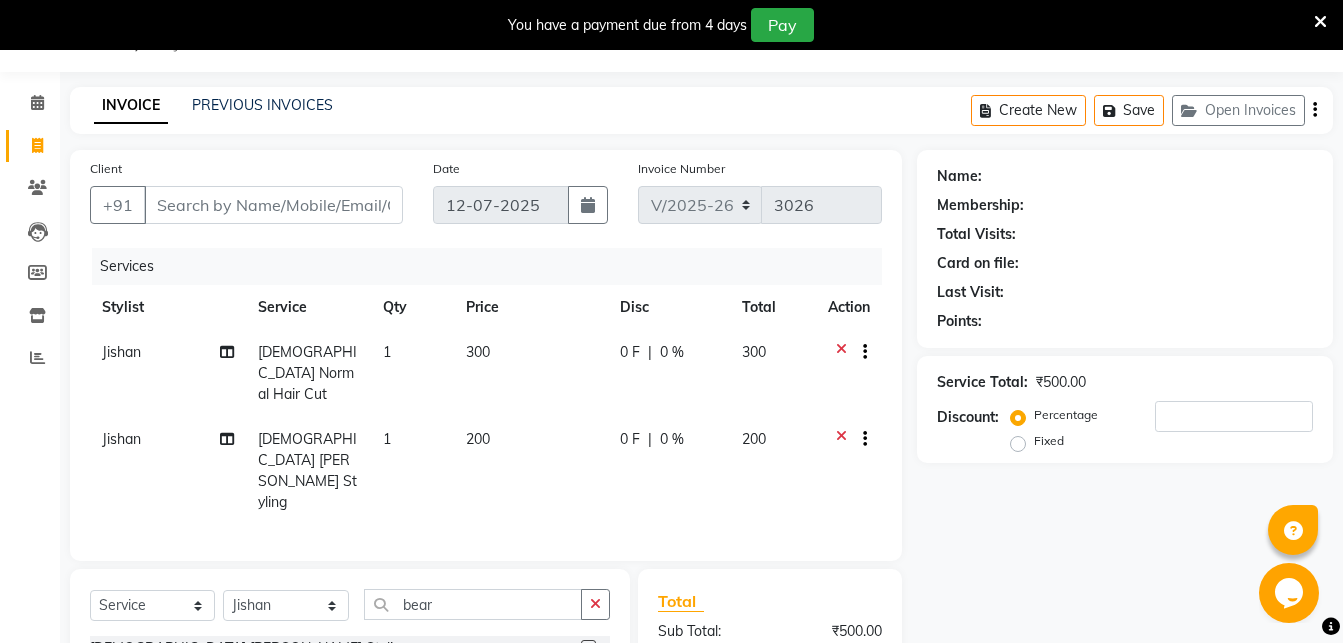 checkbox on "false" 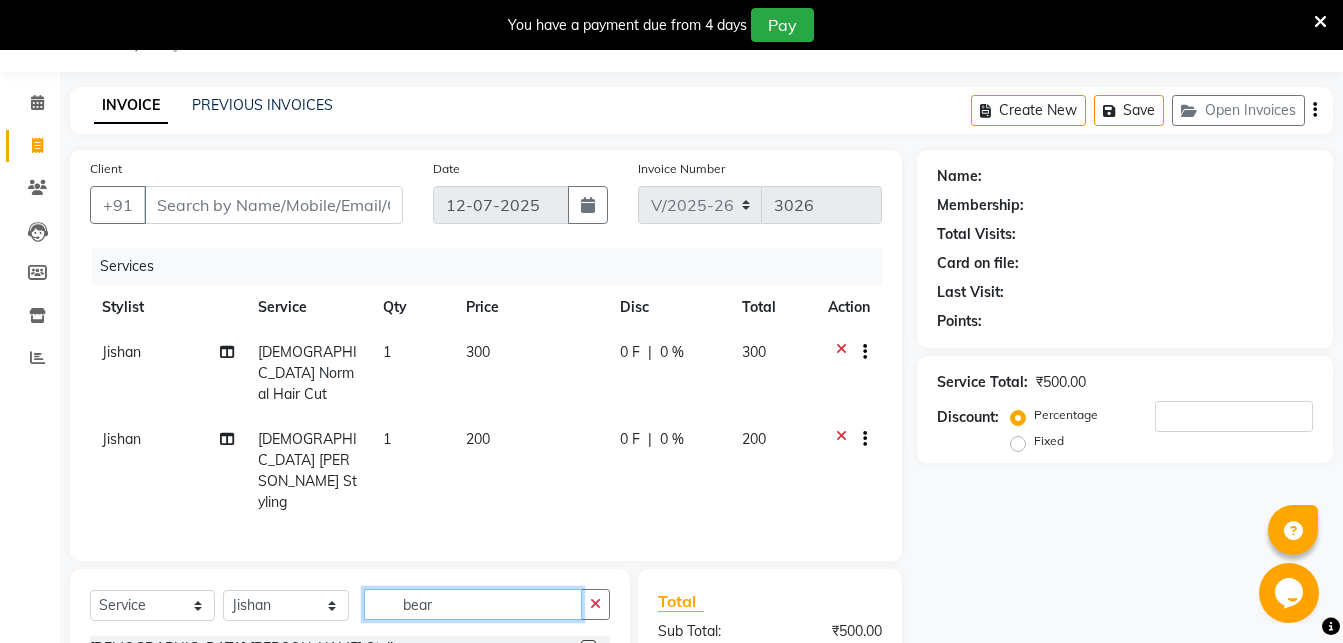 drag, startPoint x: 484, startPoint y: 567, endPoint x: 187, endPoint y: 553, distance: 297.32977 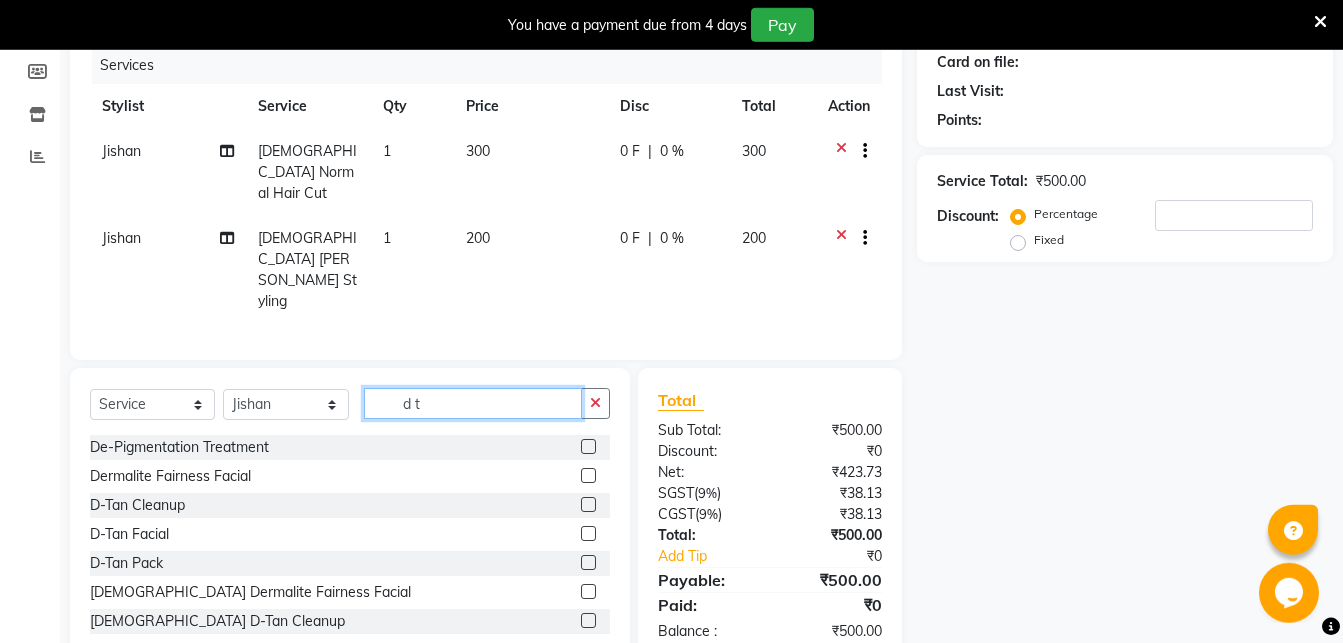 scroll, scrollTop: 254, scrollLeft: 0, axis: vertical 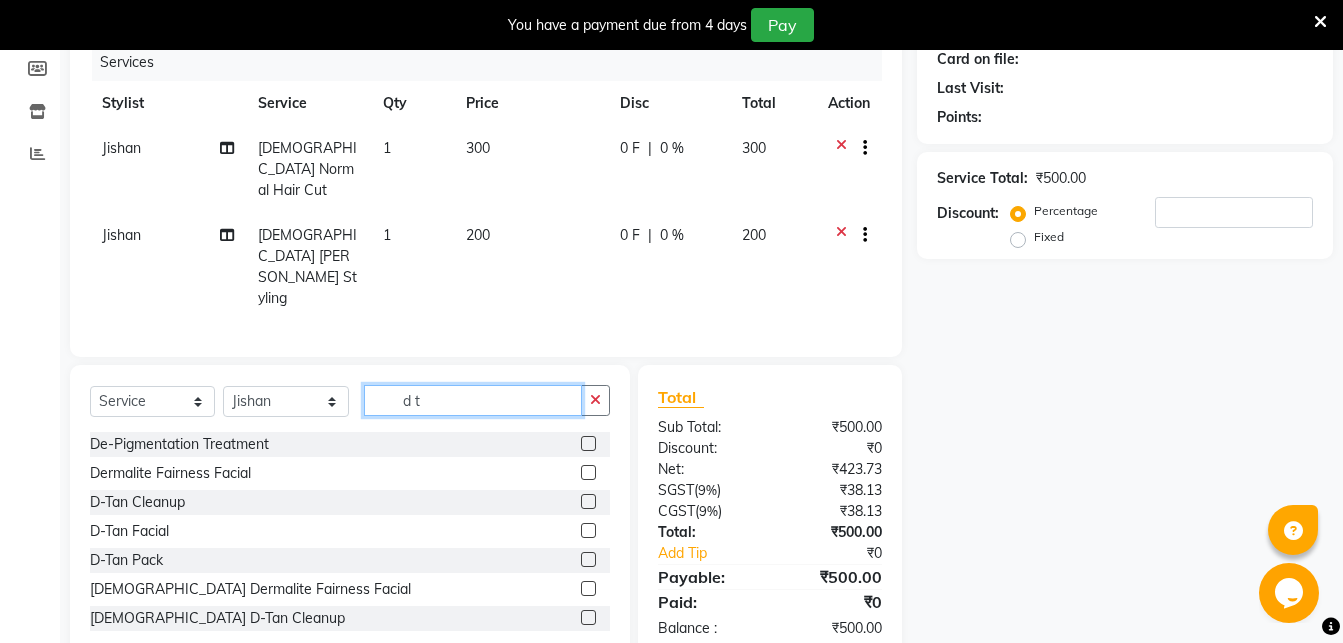 type on "d t" 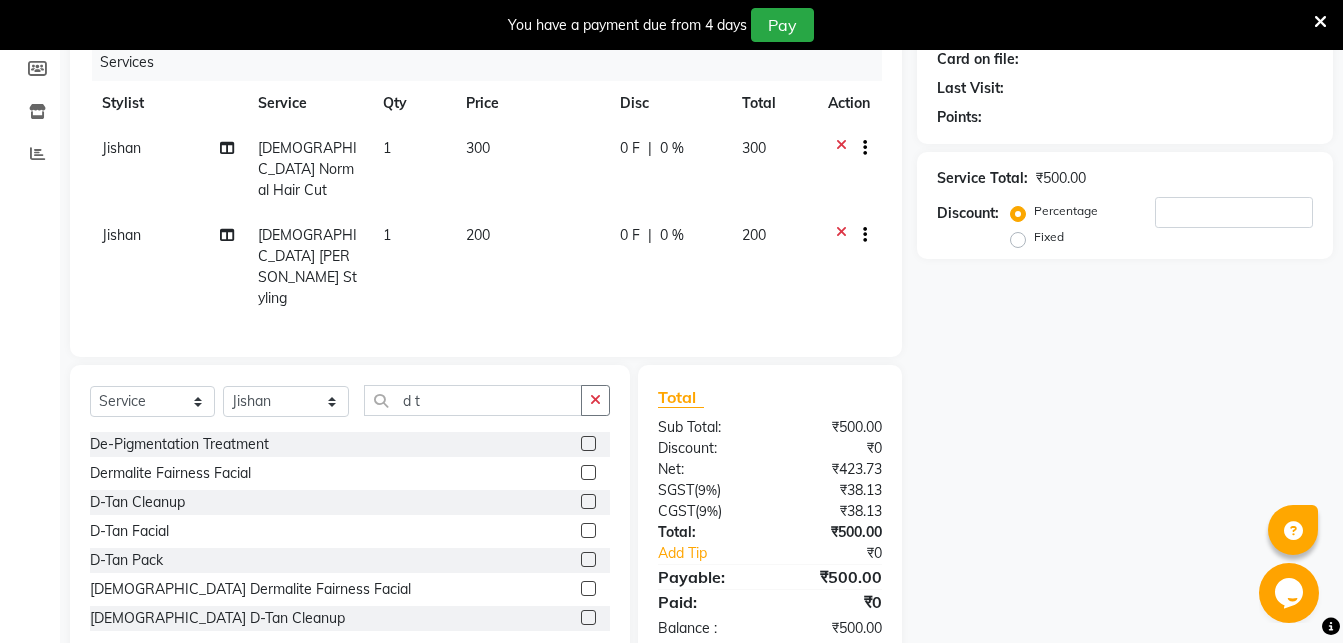 click 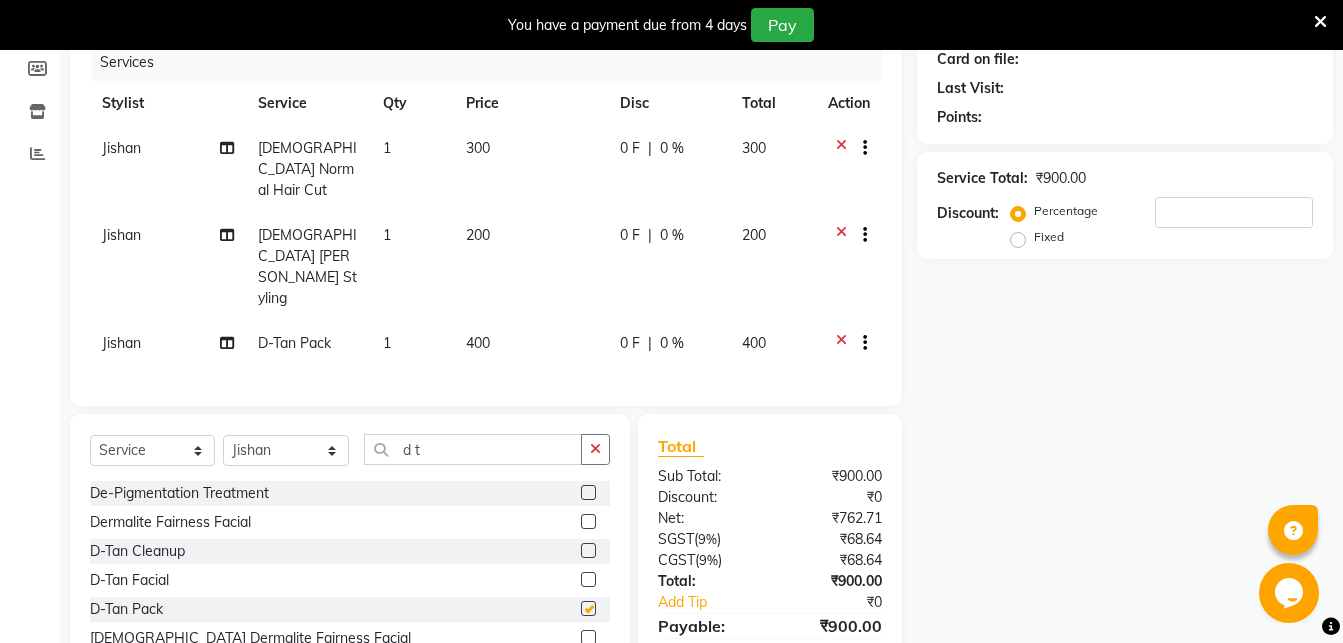 checkbox on "false" 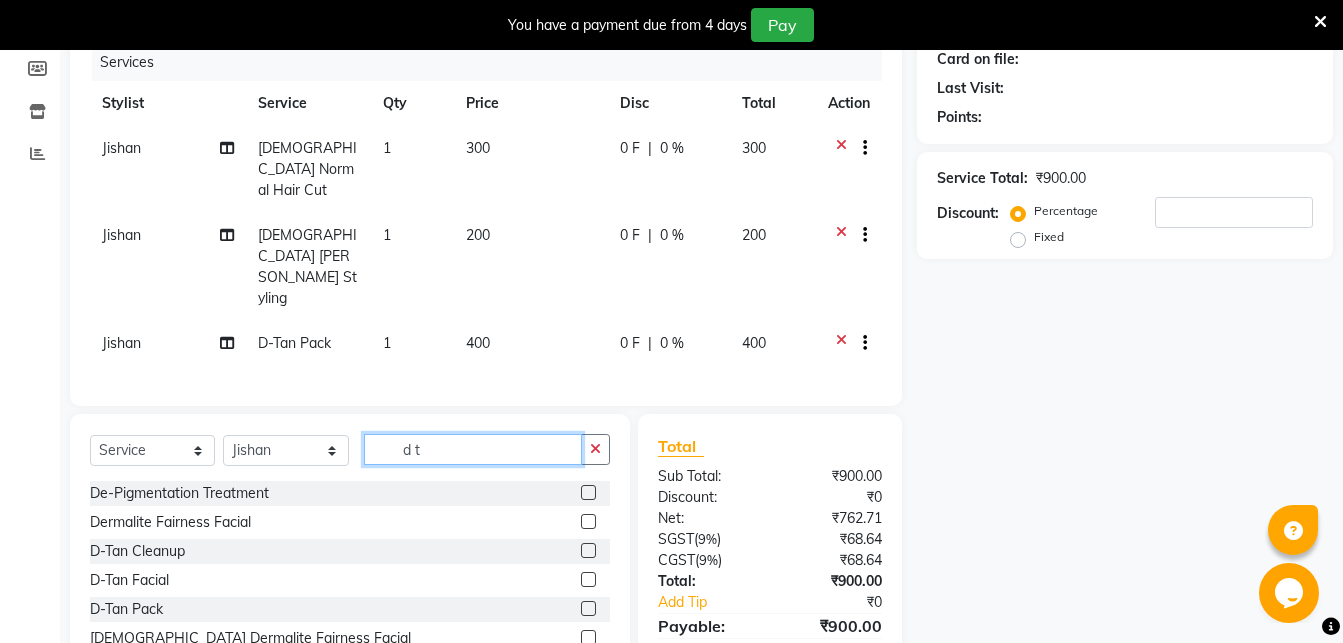 drag, startPoint x: 476, startPoint y: 407, endPoint x: 221, endPoint y: 414, distance: 255.09605 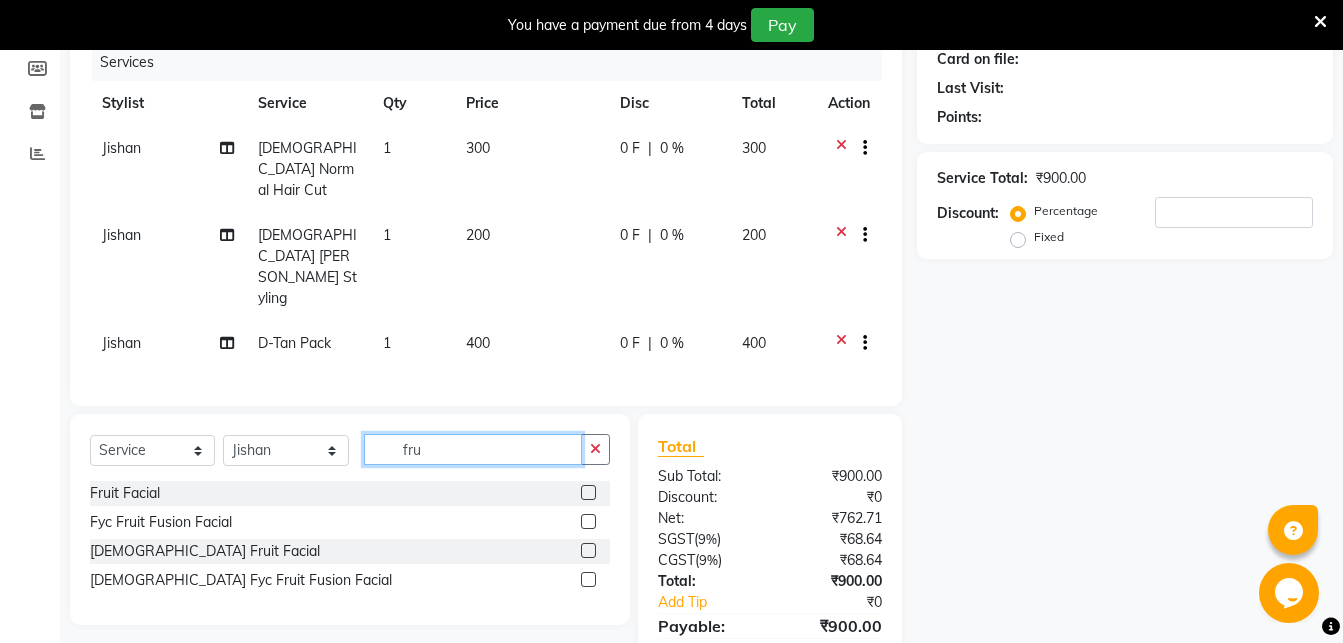 type on "fru" 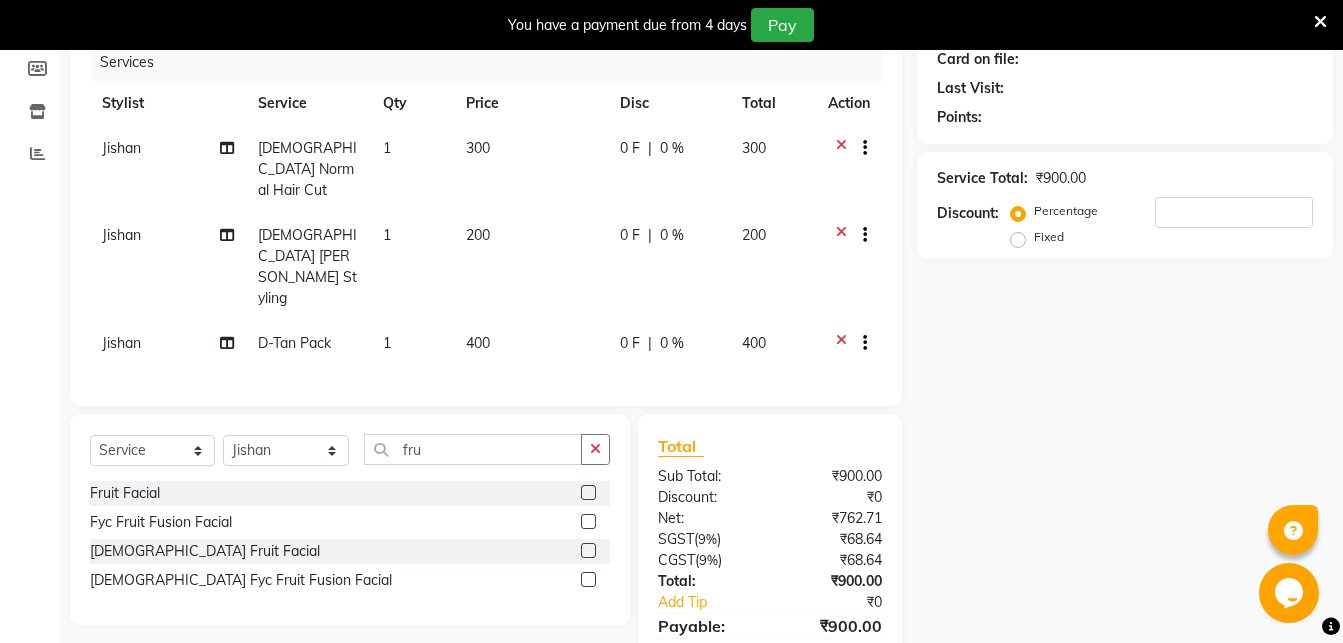 click 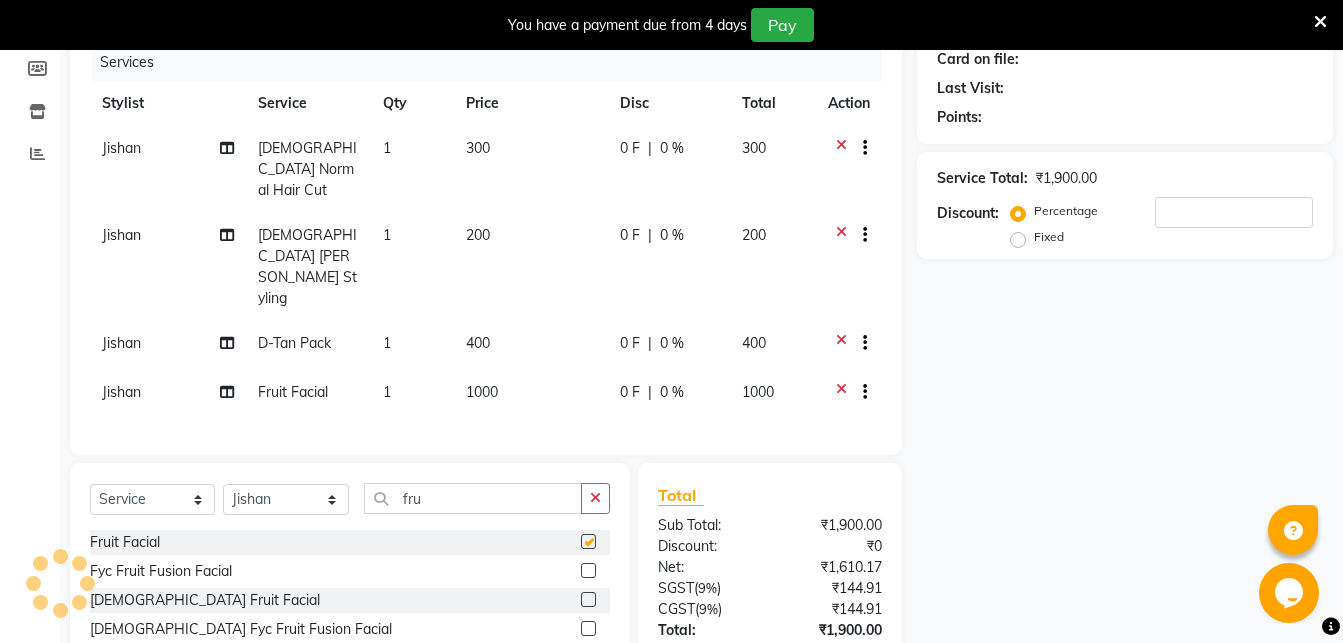 checkbox on "false" 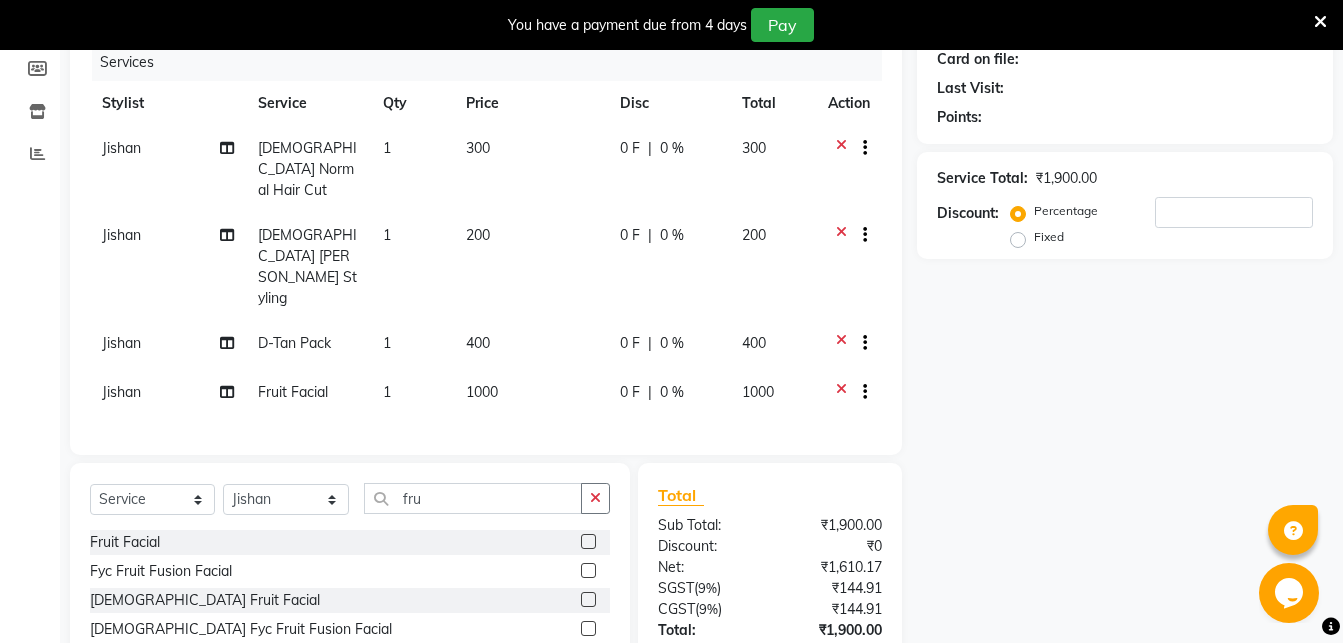 scroll, scrollTop: 0, scrollLeft: 0, axis: both 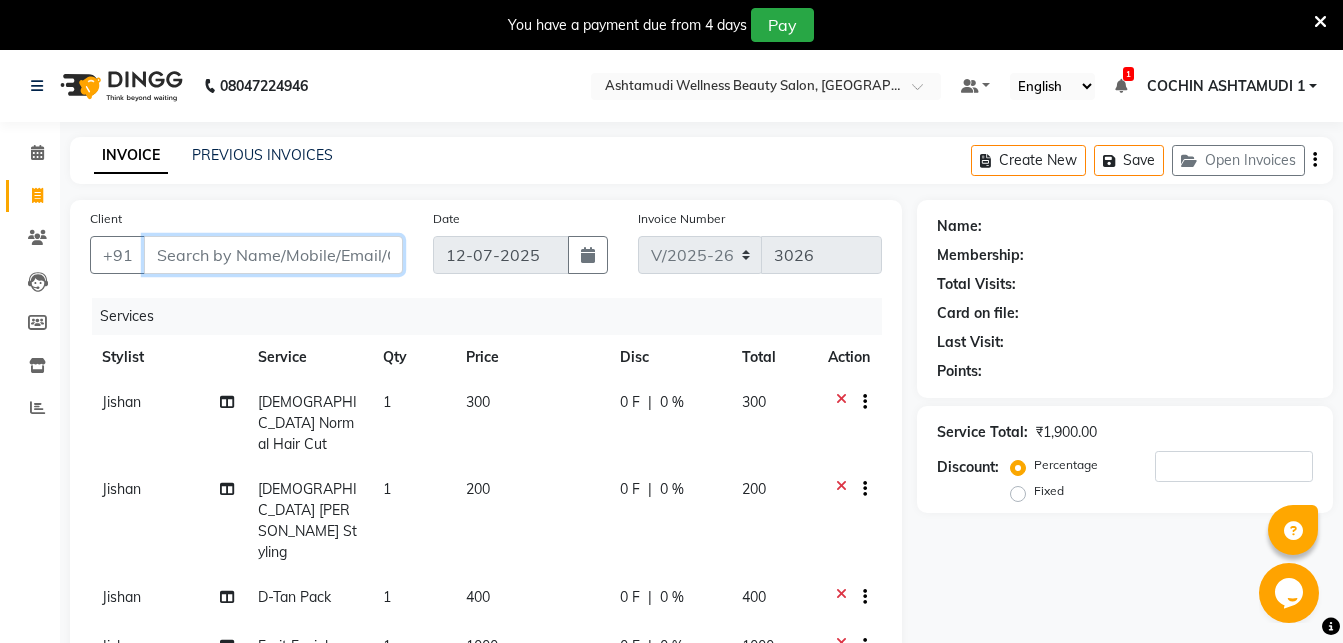 click on "Client" at bounding box center (273, 255) 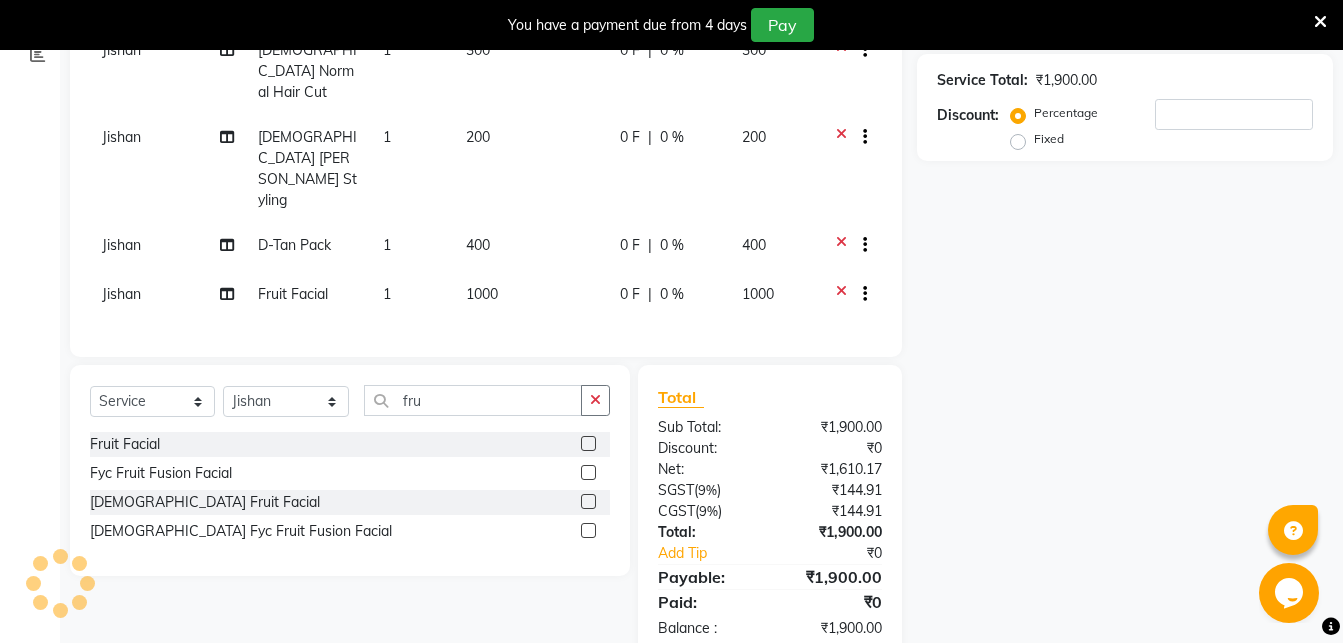 scroll, scrollTop: 0, scrollLeft: 0, axis: both 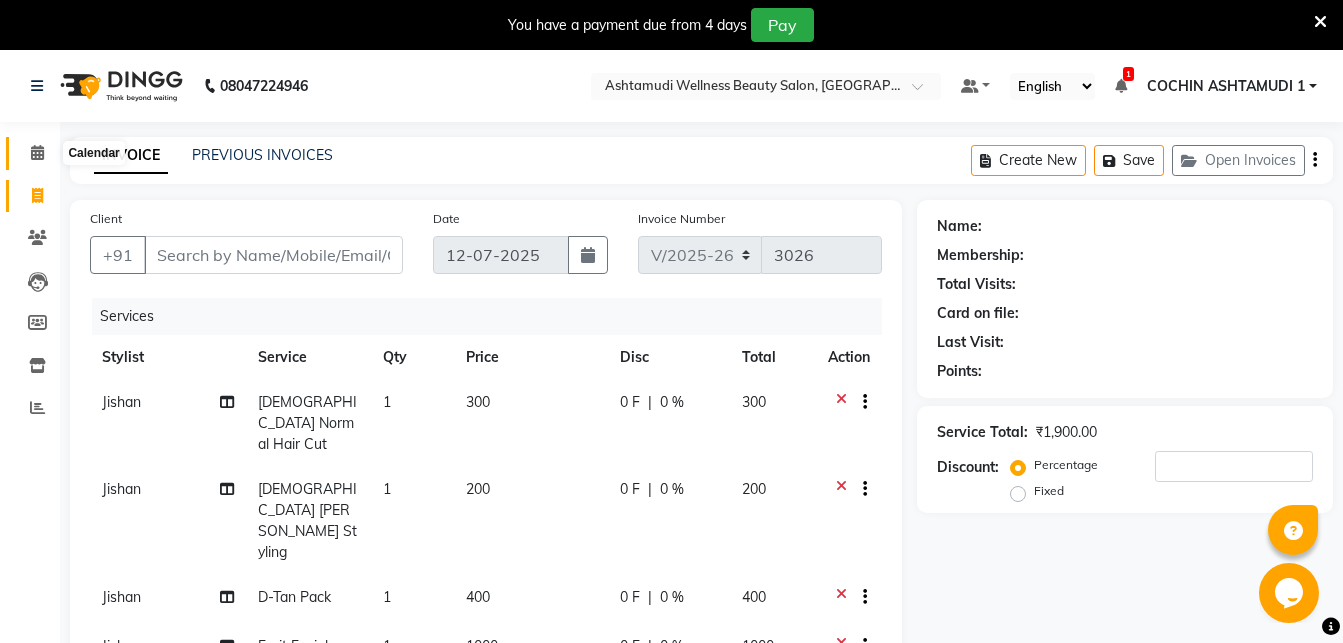 click 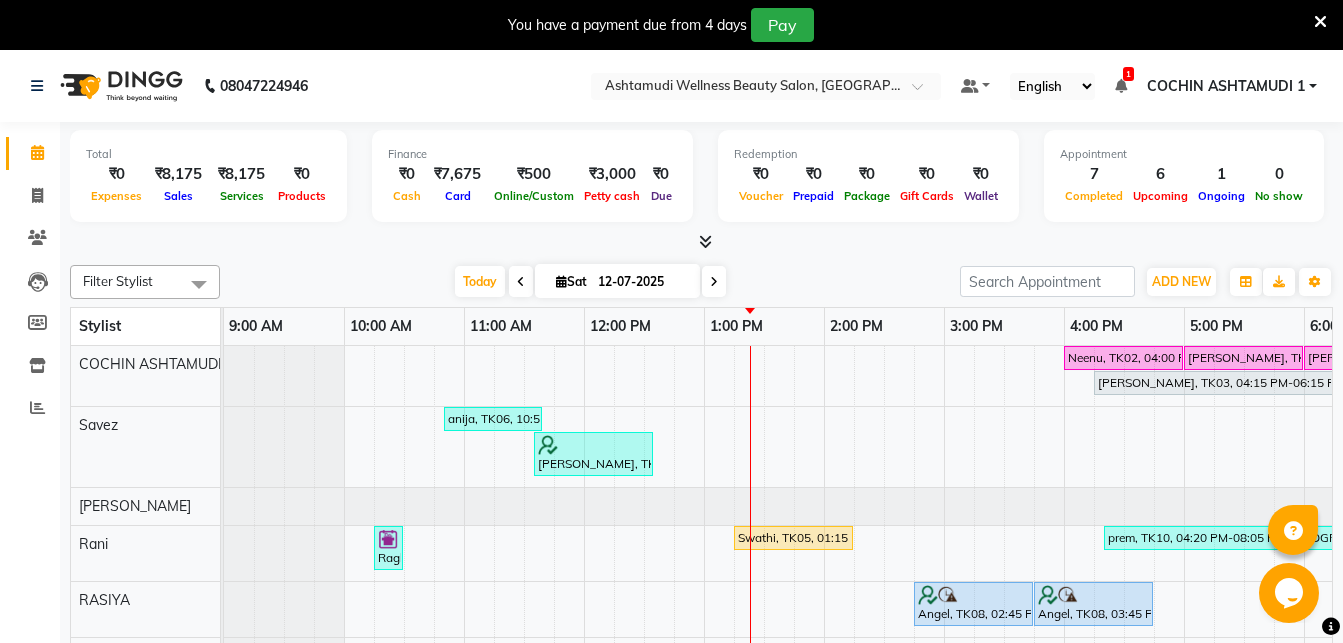 scroll, scrollTop: 0, scrollLeft: 0, axis: both 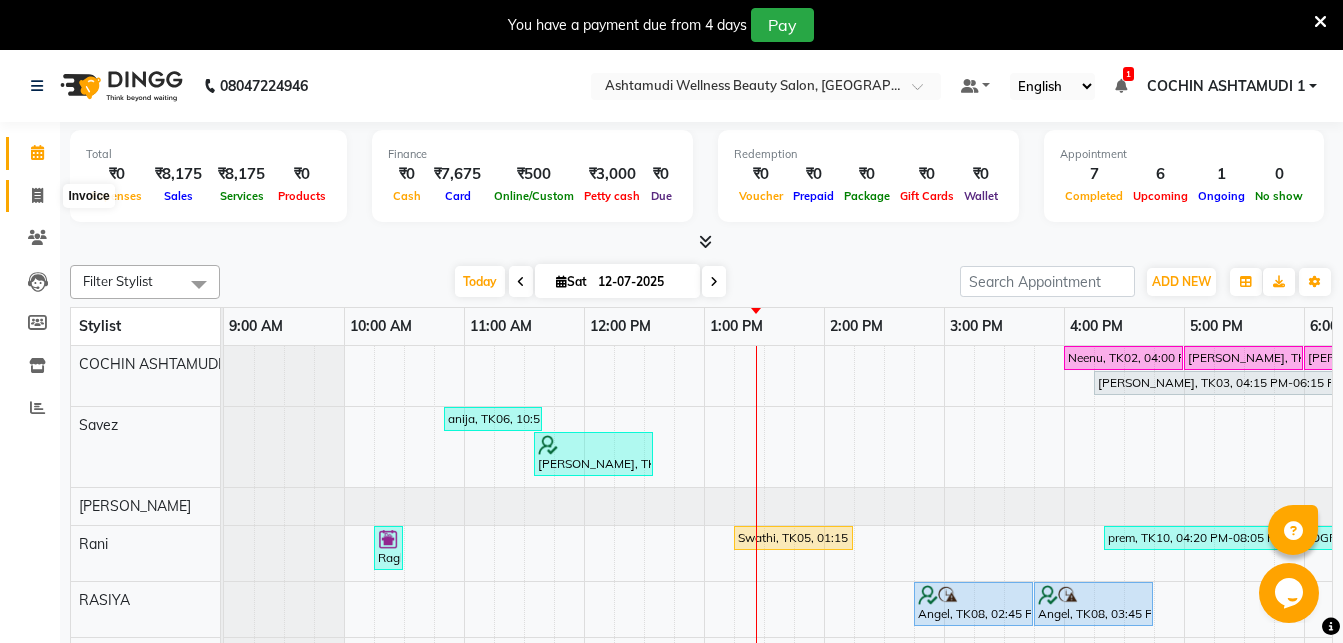 click 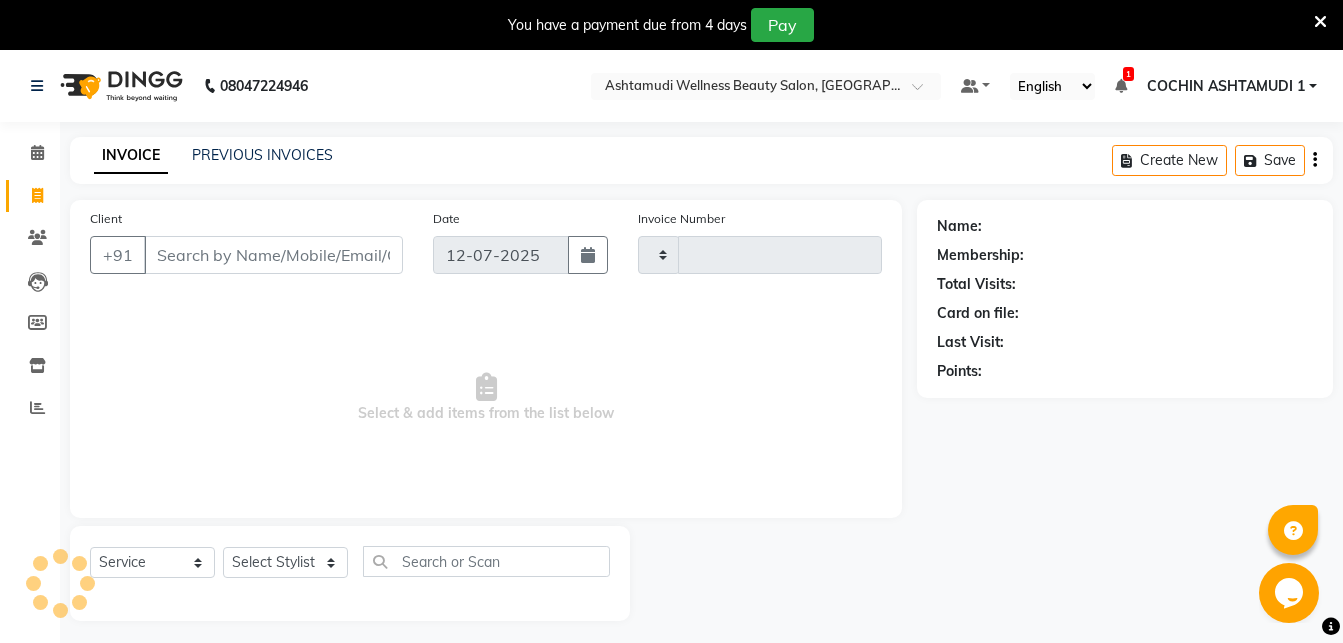 click on "Client" at bounding box center [273, 255] 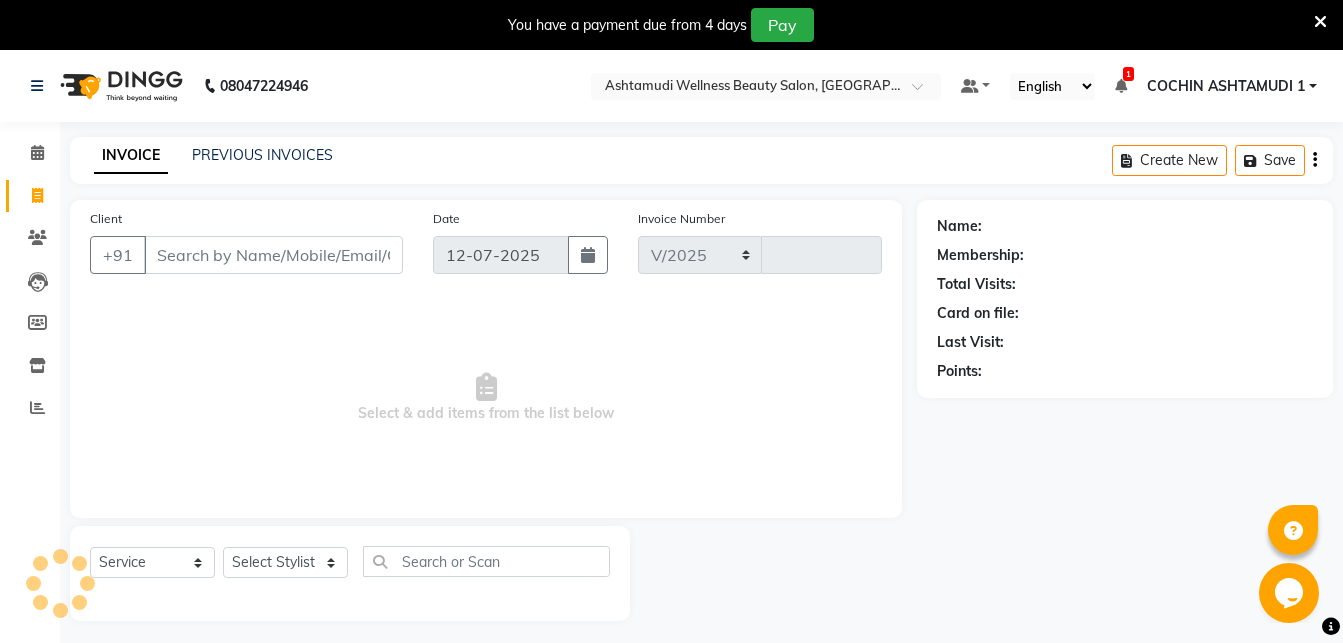 select on "4632" 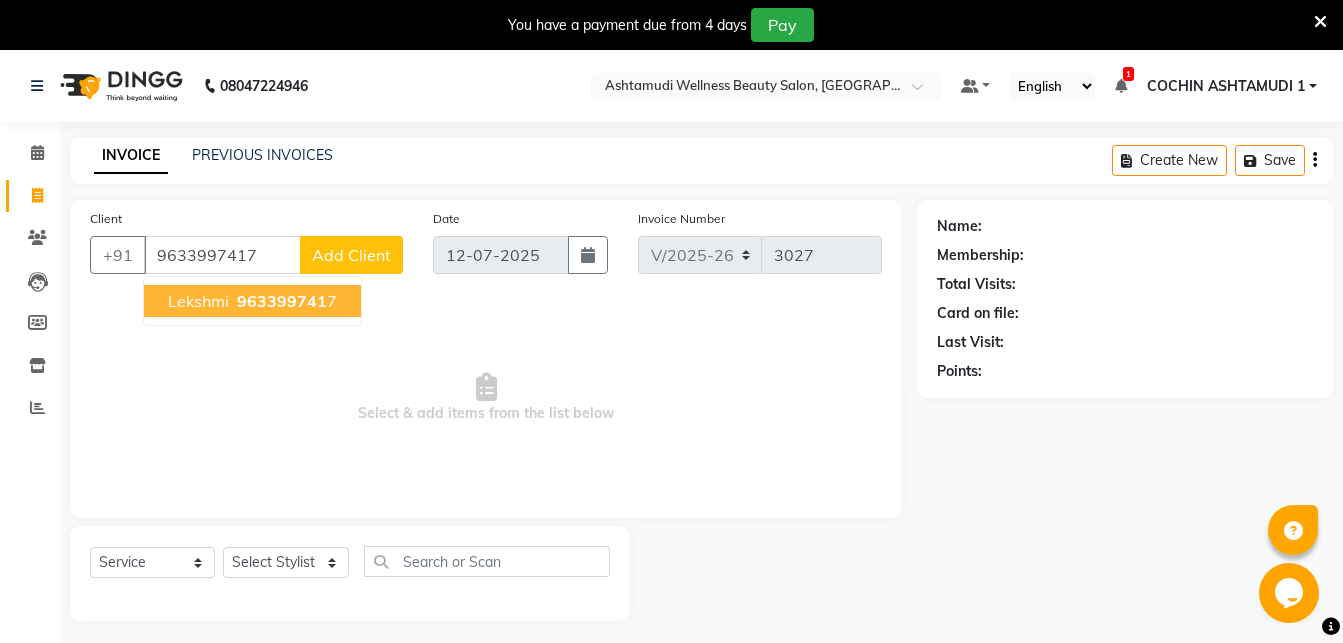 type on "9633997417" 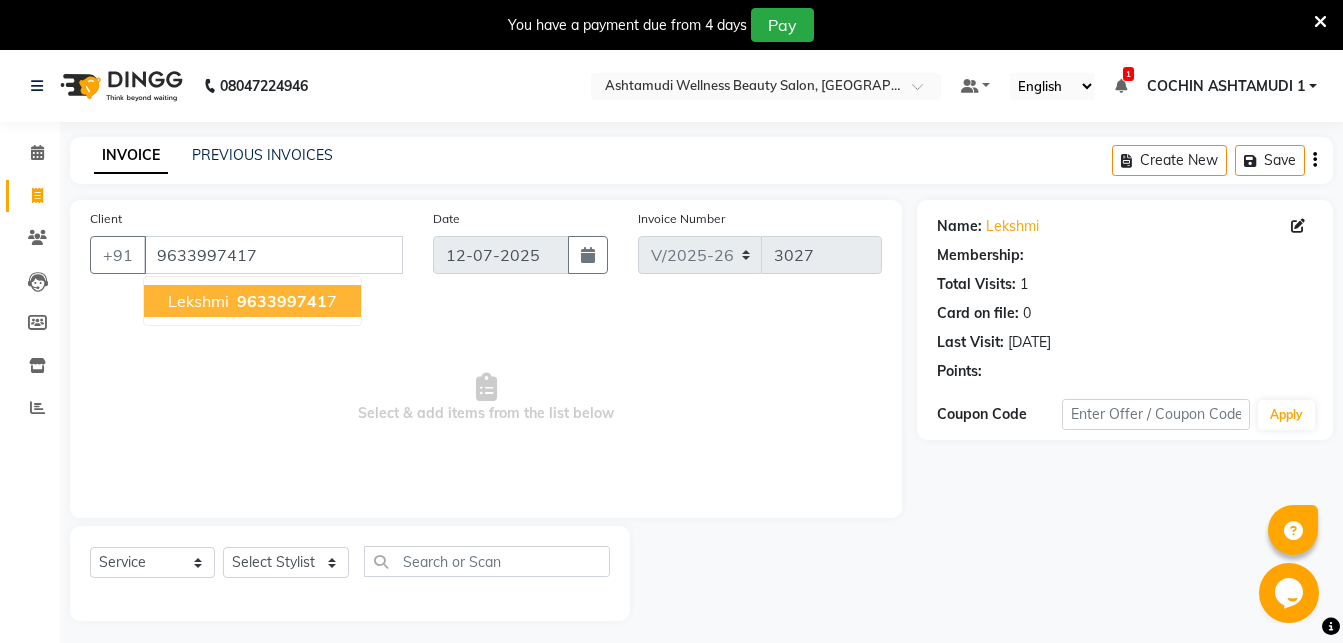 select on "1: Object" 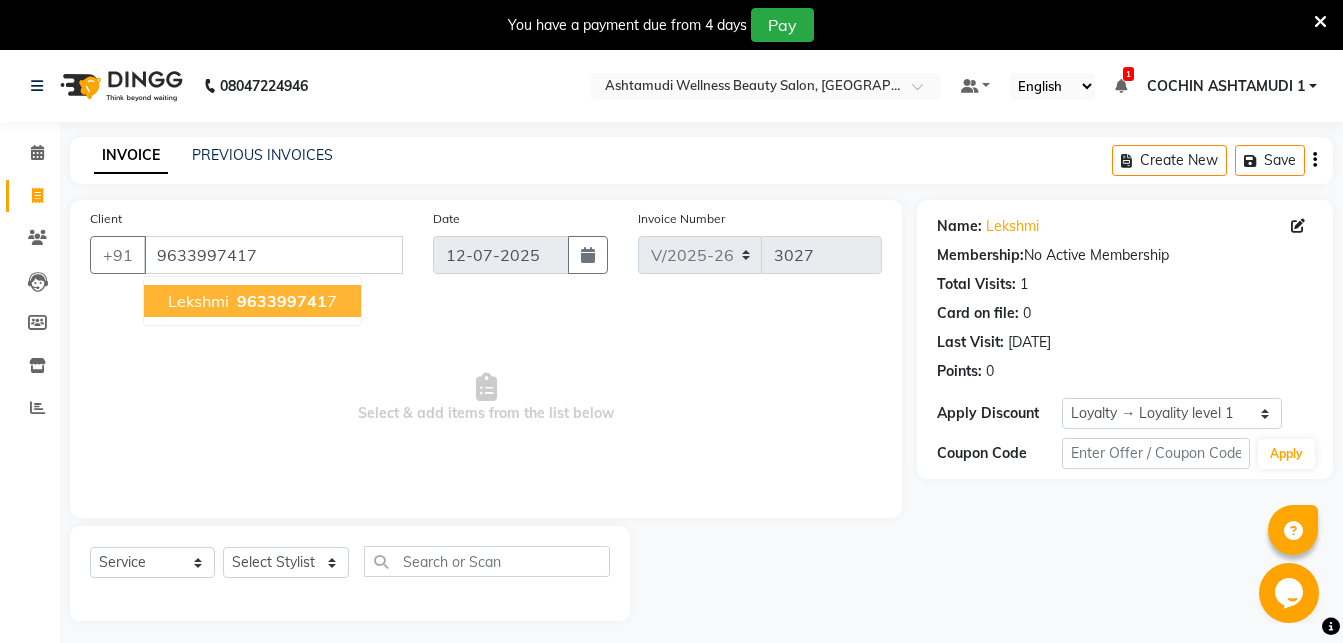 click on "963399741" at bounding box center [282, 301] 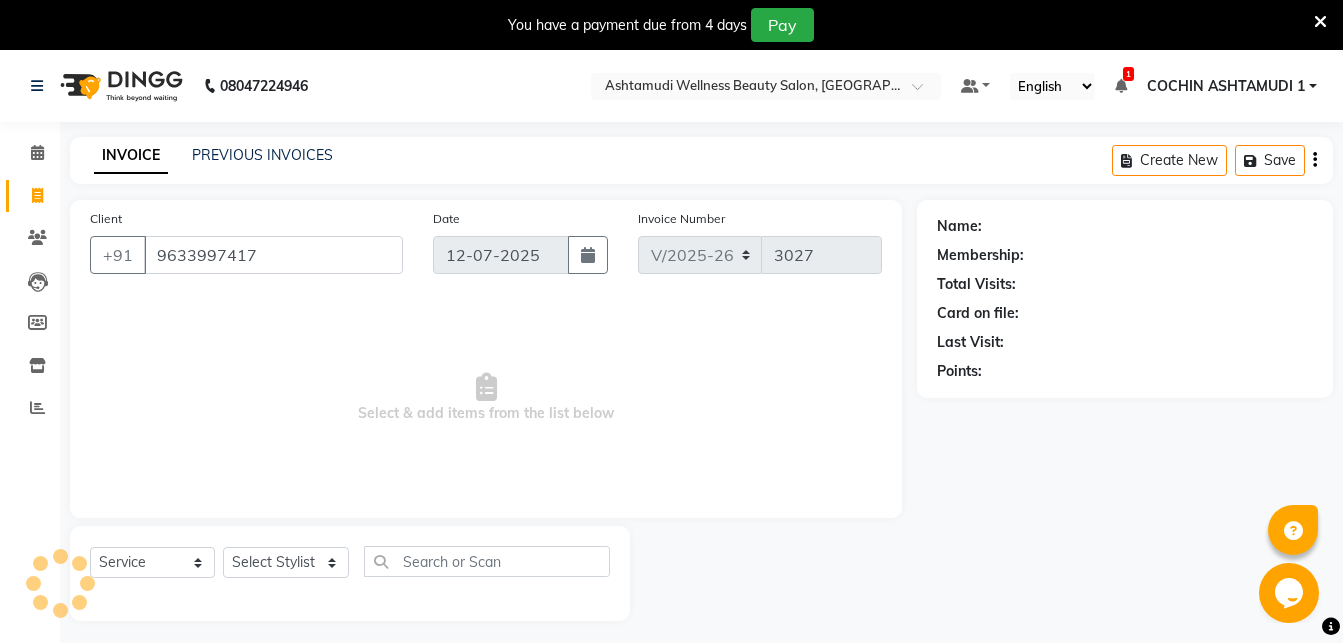 select on "1: Object" 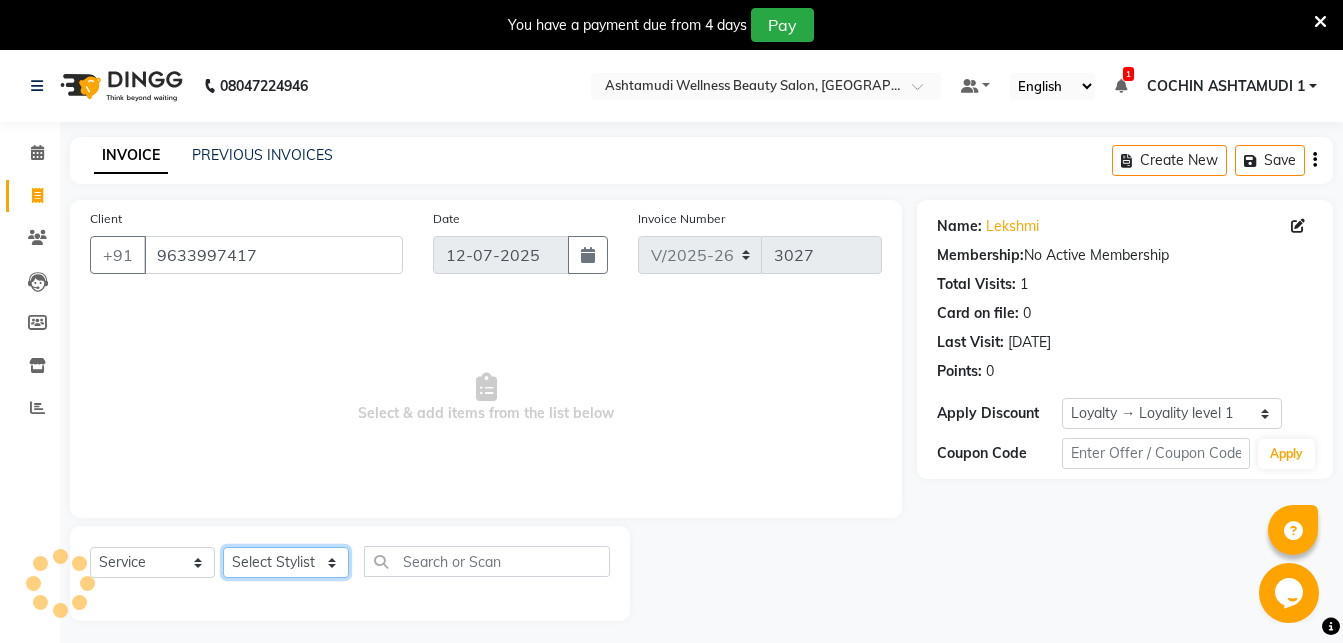 click on "Select Stylist Abhirami S Afsha [PERSON_NAME] B [PERSON_NAME] COCHIN ASHTAMUDI Danish [PERSON_NAME] [PERSON_NAME] [PERSON_NAME] [PERSON_NAME] [PERSON_NAME]  [PERSON_NAME] [PERSON_NAME]" 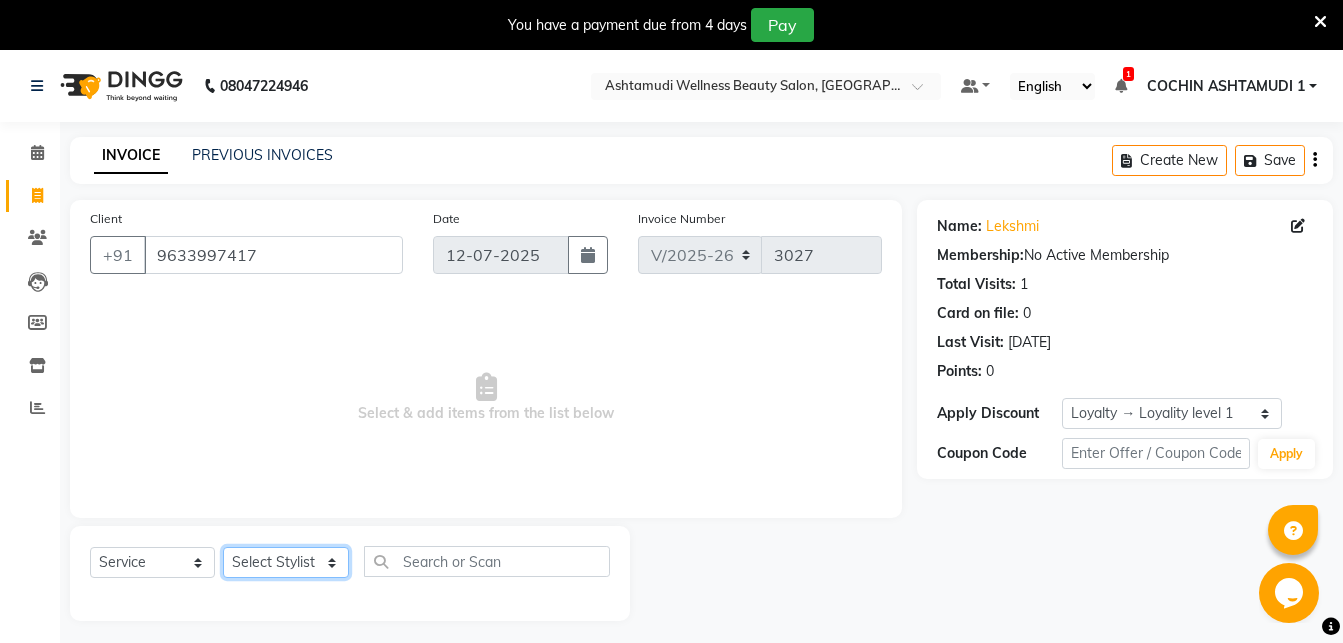 select on "45927" 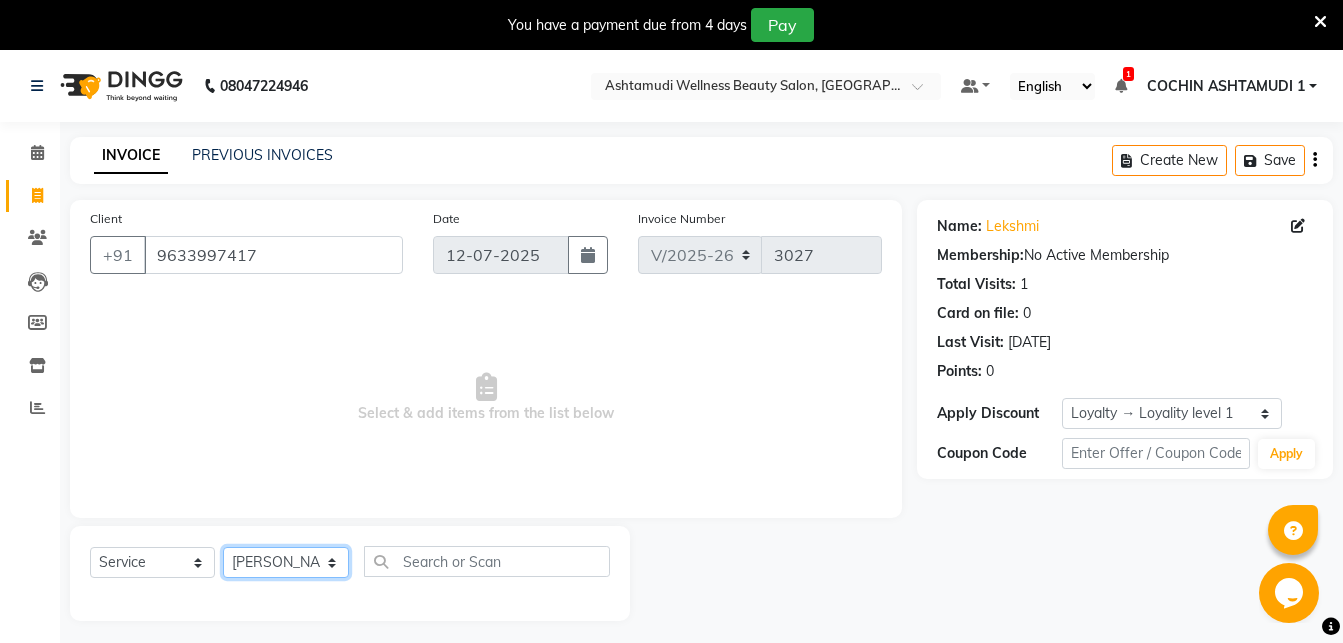 click on "[PERSON_NAME]" 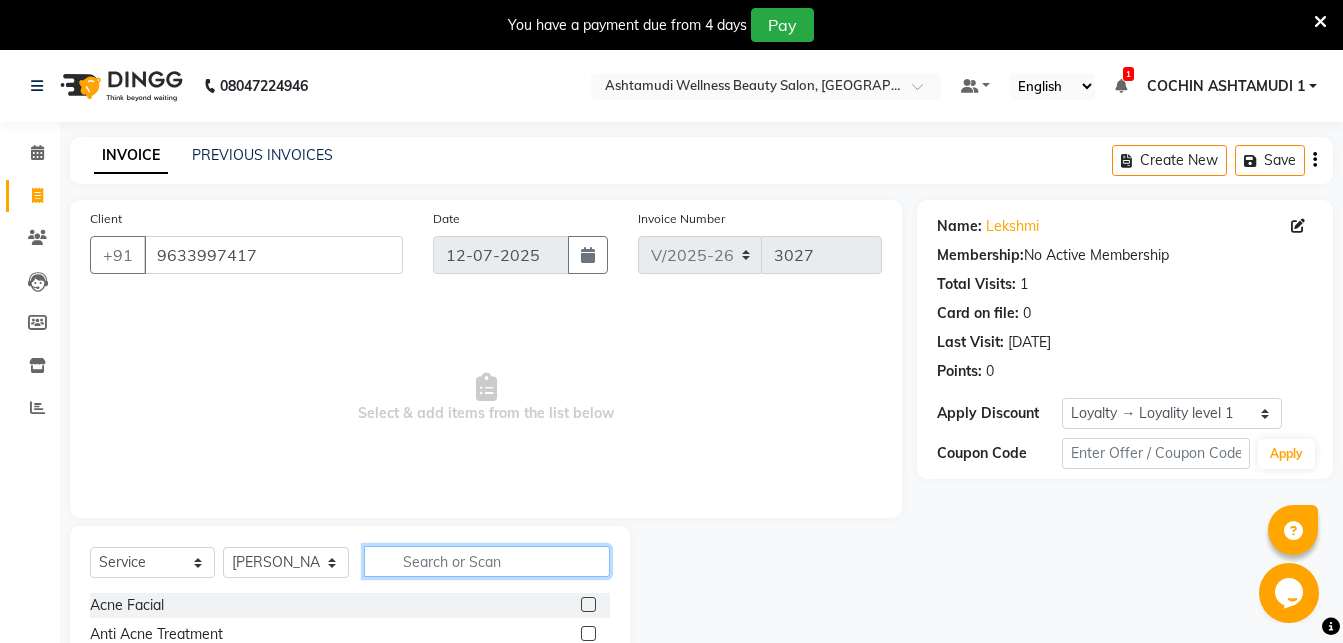 click 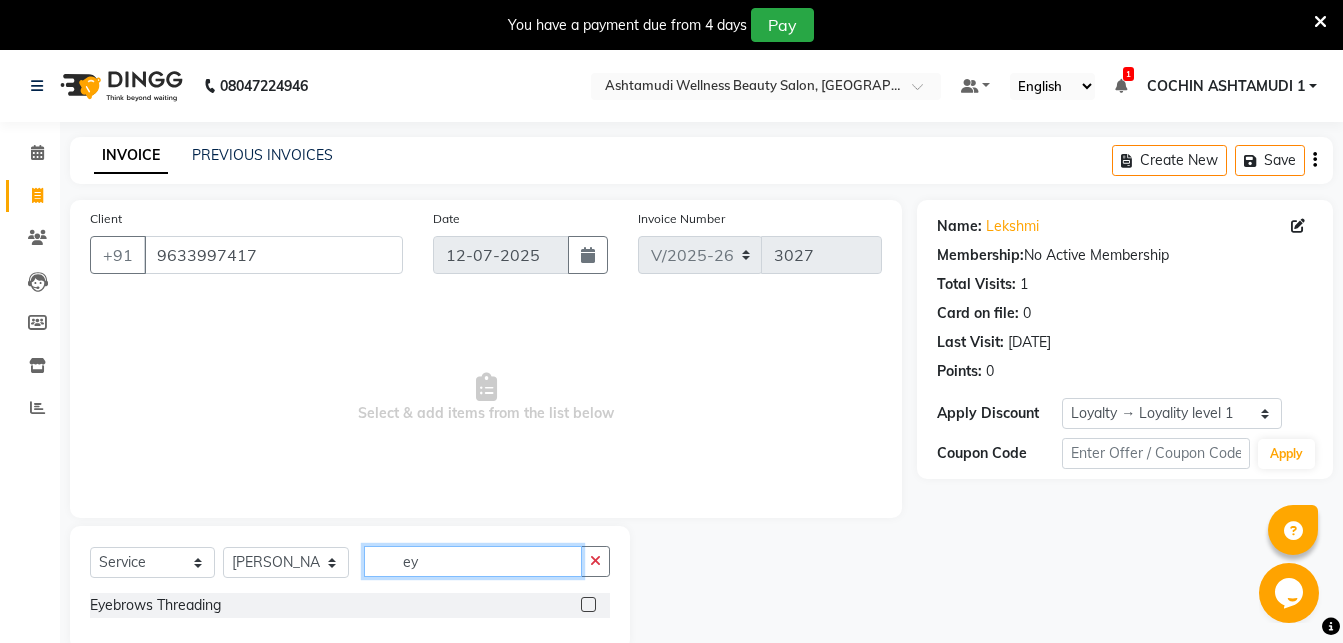 type on "ey" 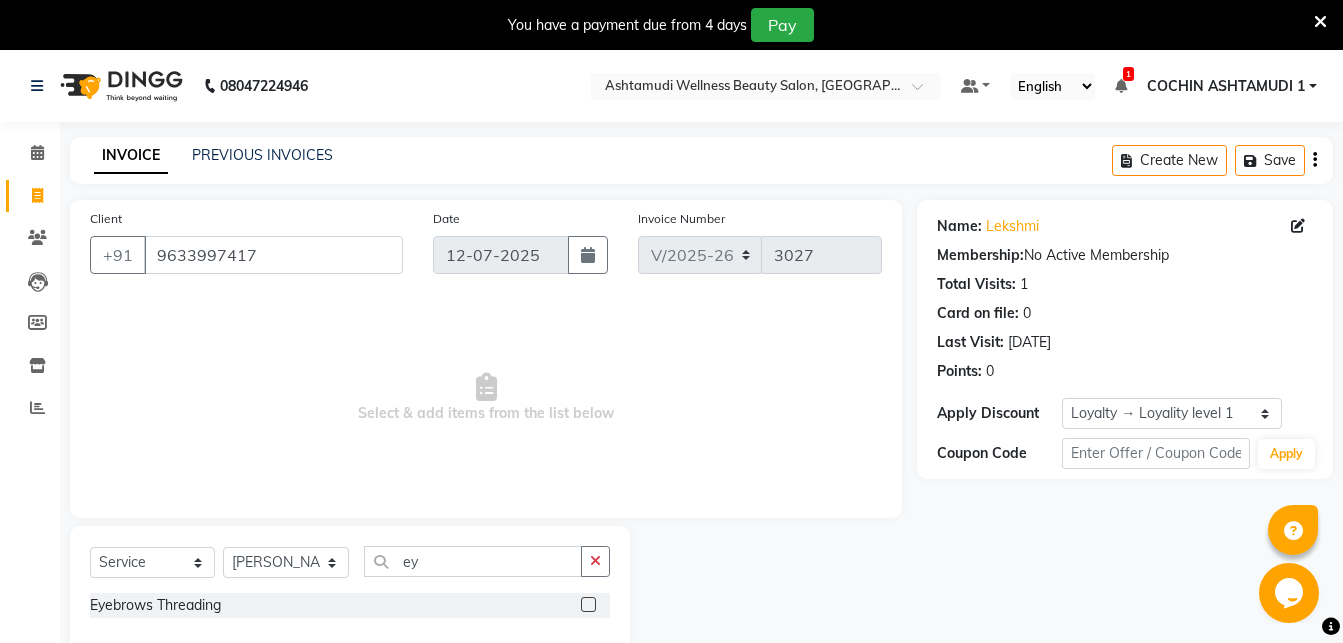 click 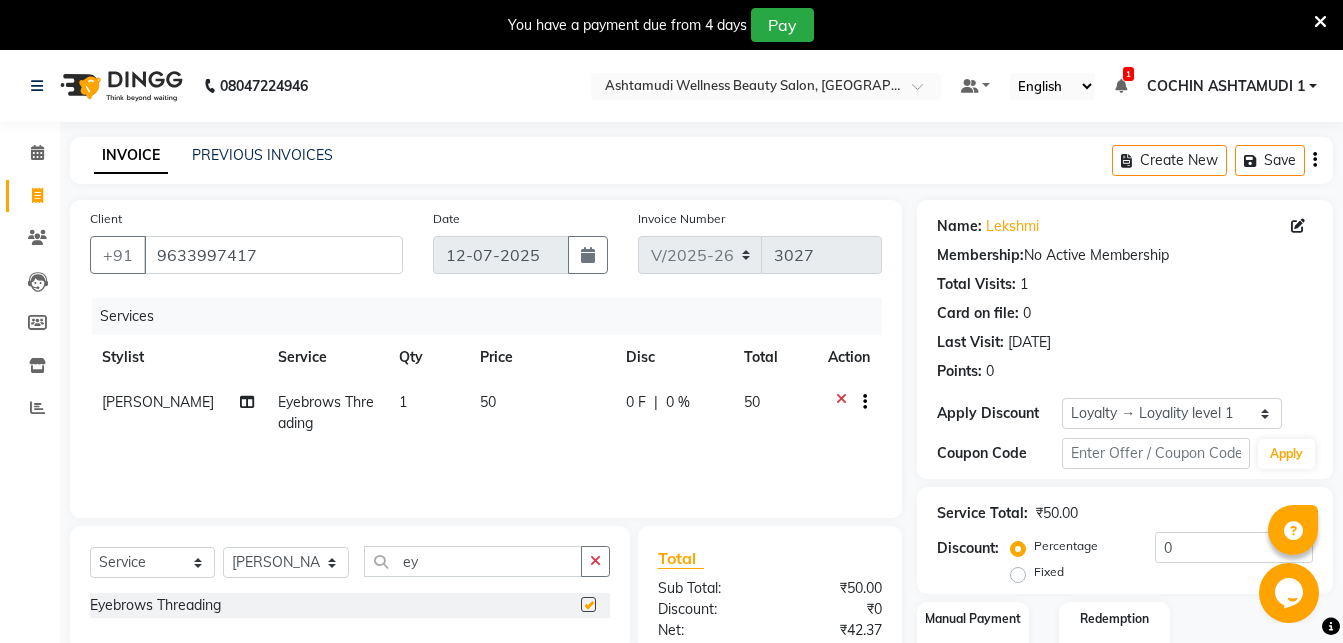 checkbox on "false" 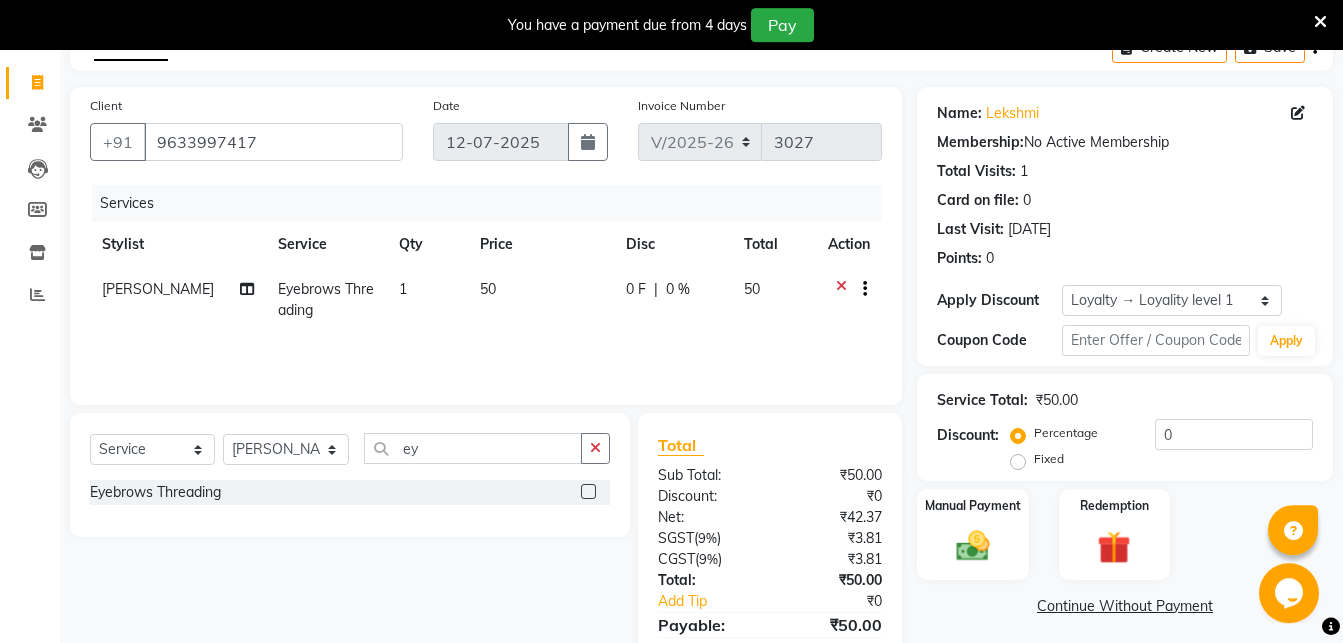 scroll, scrollTop: 204, scrollLeft: 0, axis: vertical 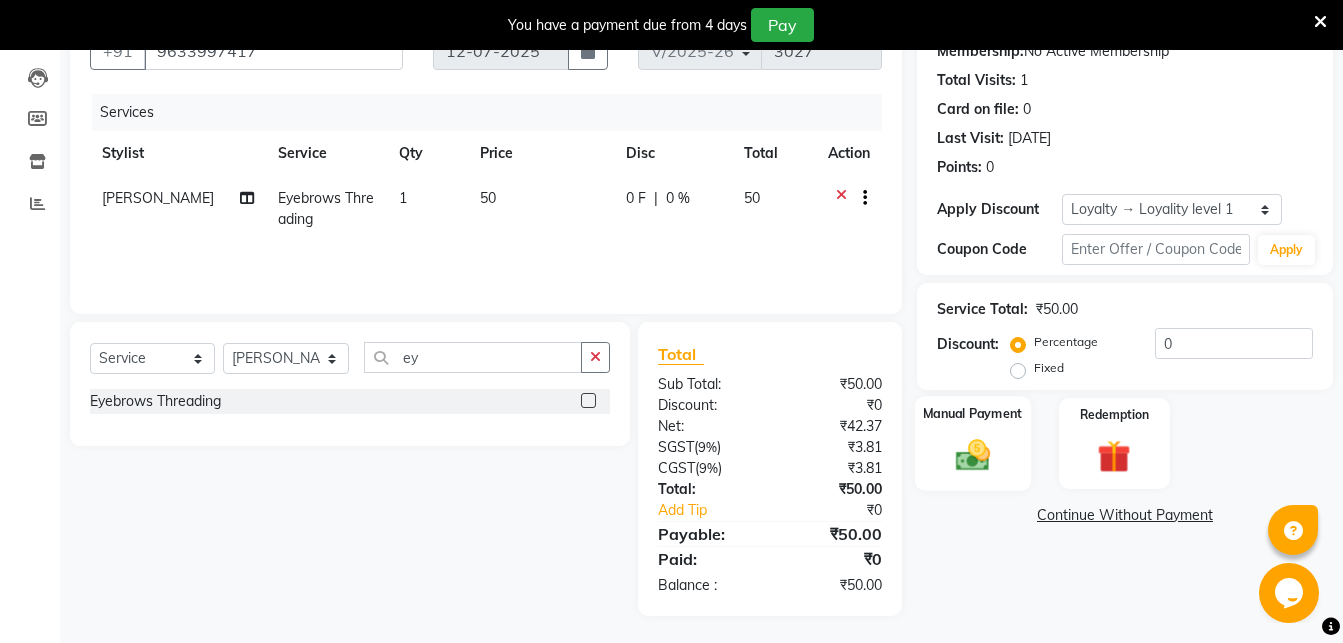 click 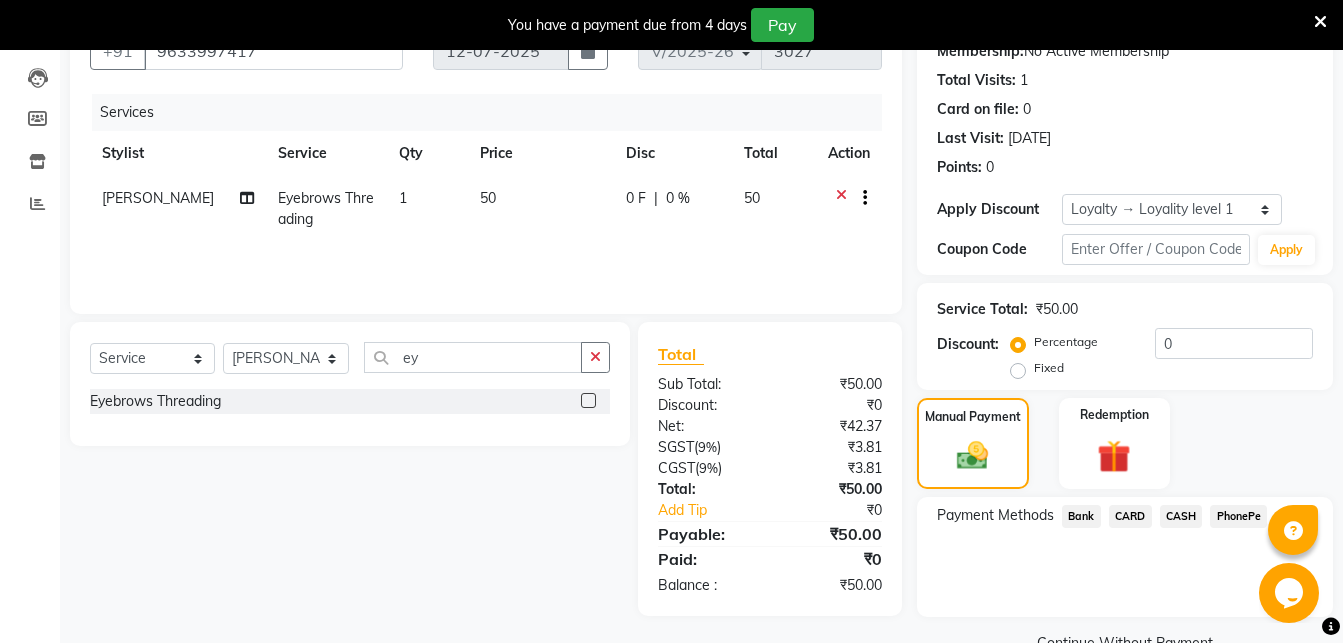 click on "CASH" 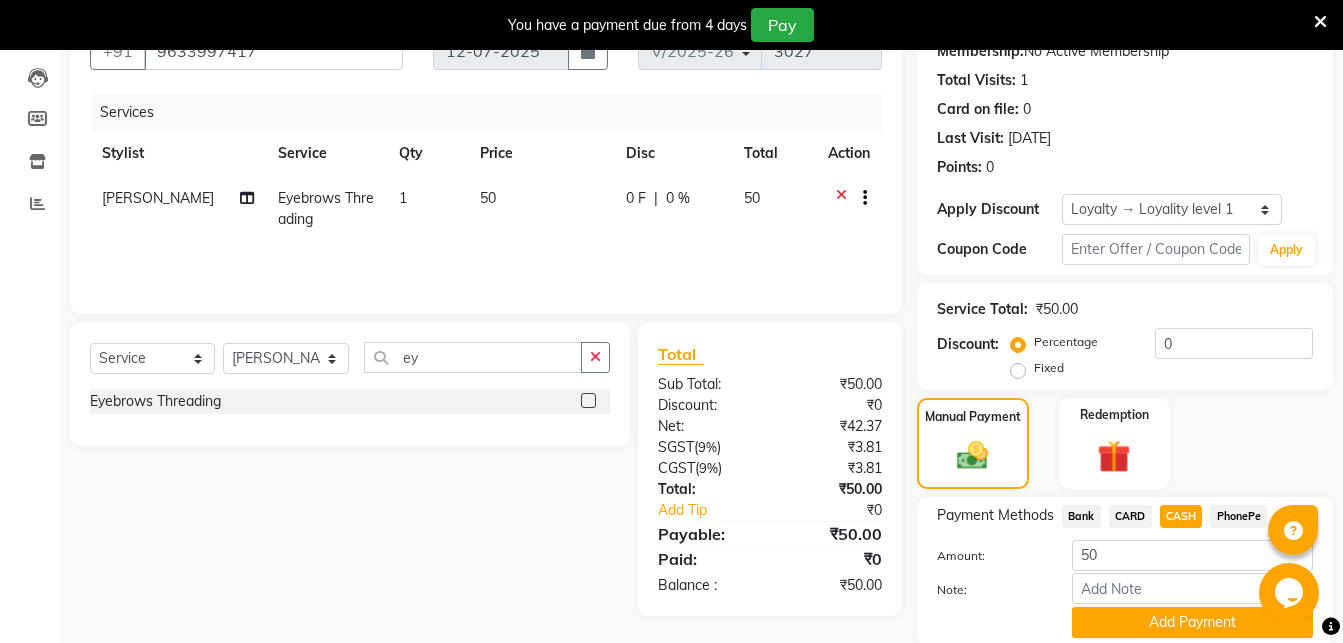 scroll, scrollTop: 277, scrollLeft: 0, axis: vertical 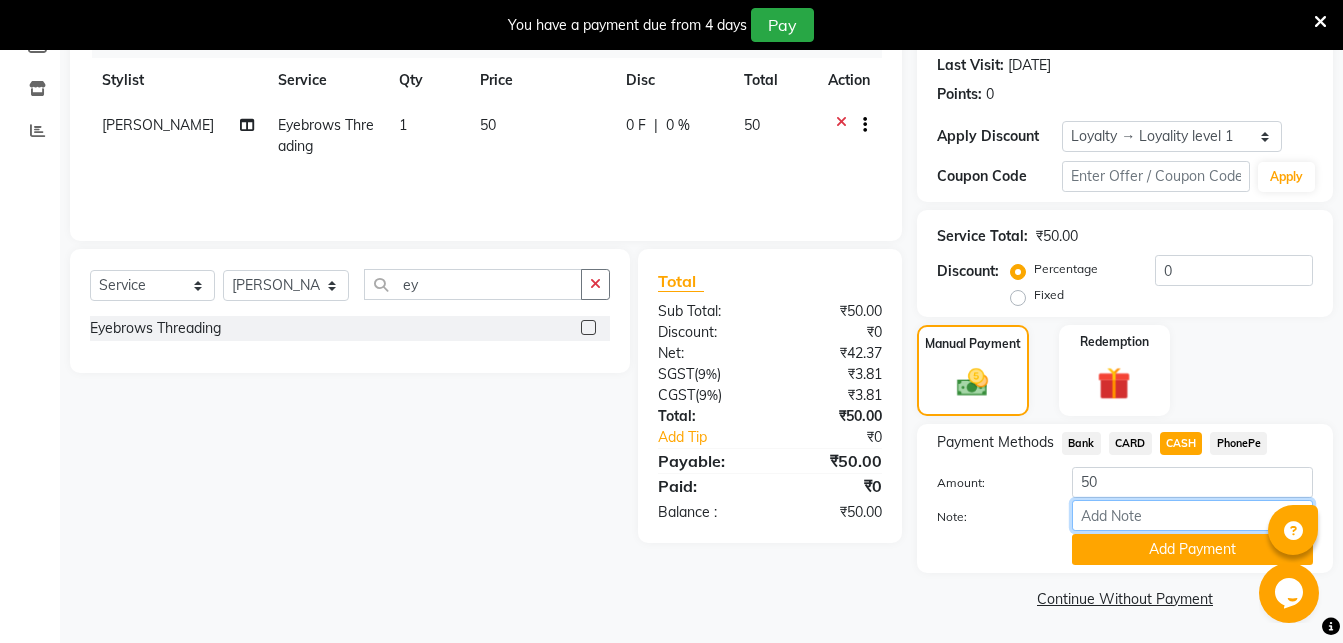 click on "Note:" at bounding box center [1192, 515] 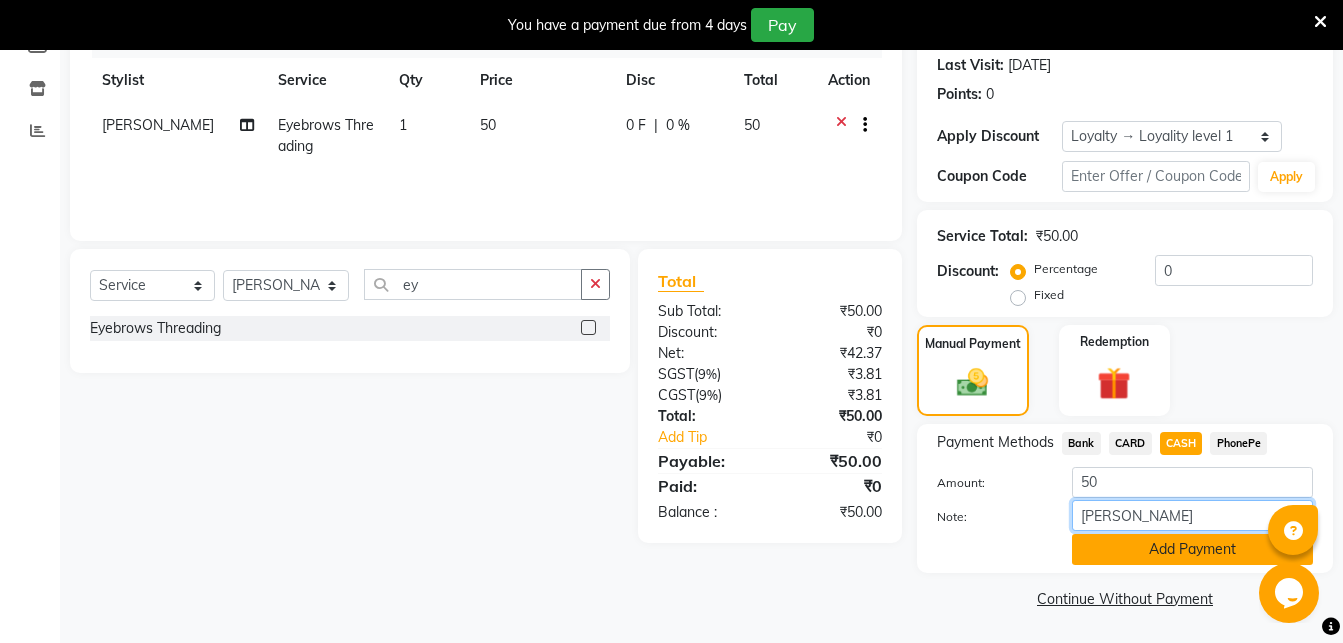 type on "[PERSON_NAME]" 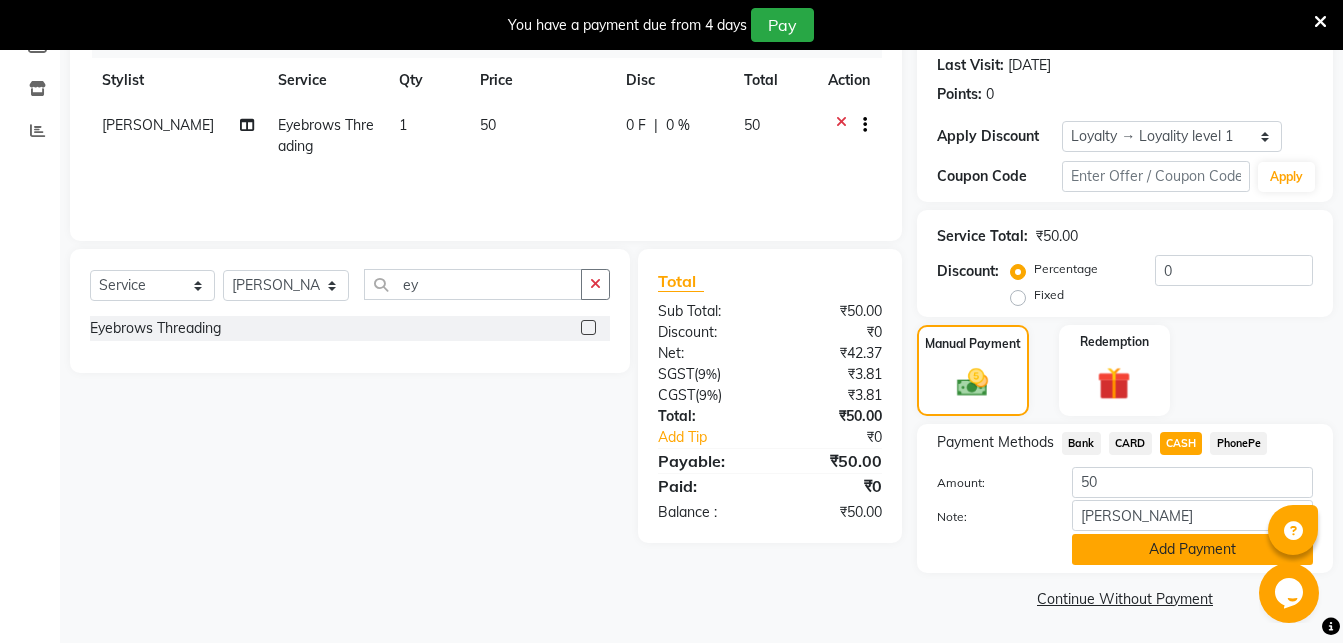 click on "Add Payment" 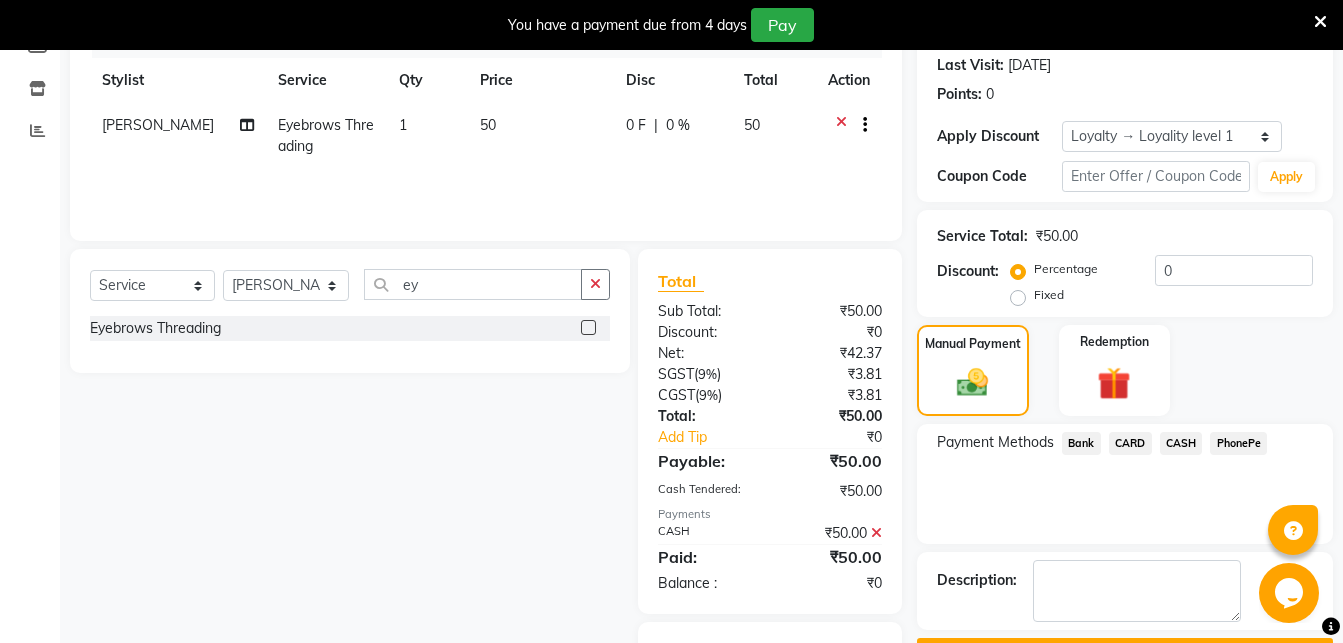 scroll, scrollTop: 397, scrollLeft: 0, axis: vertical 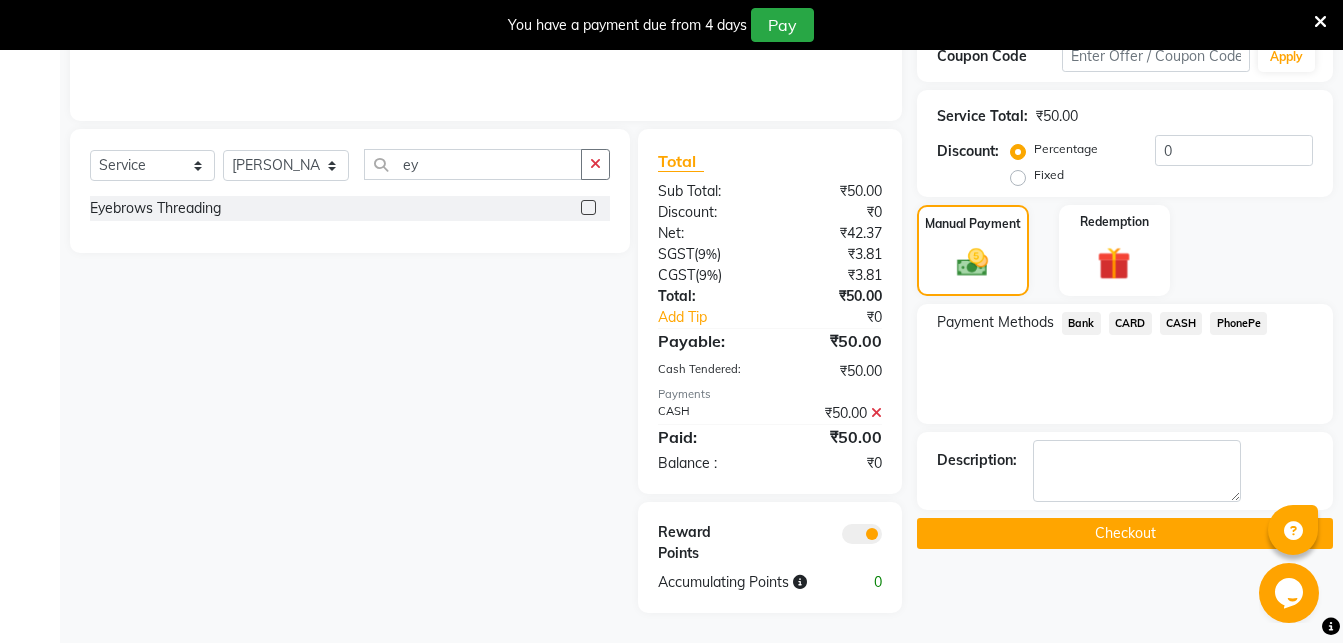 click on "Checkout" 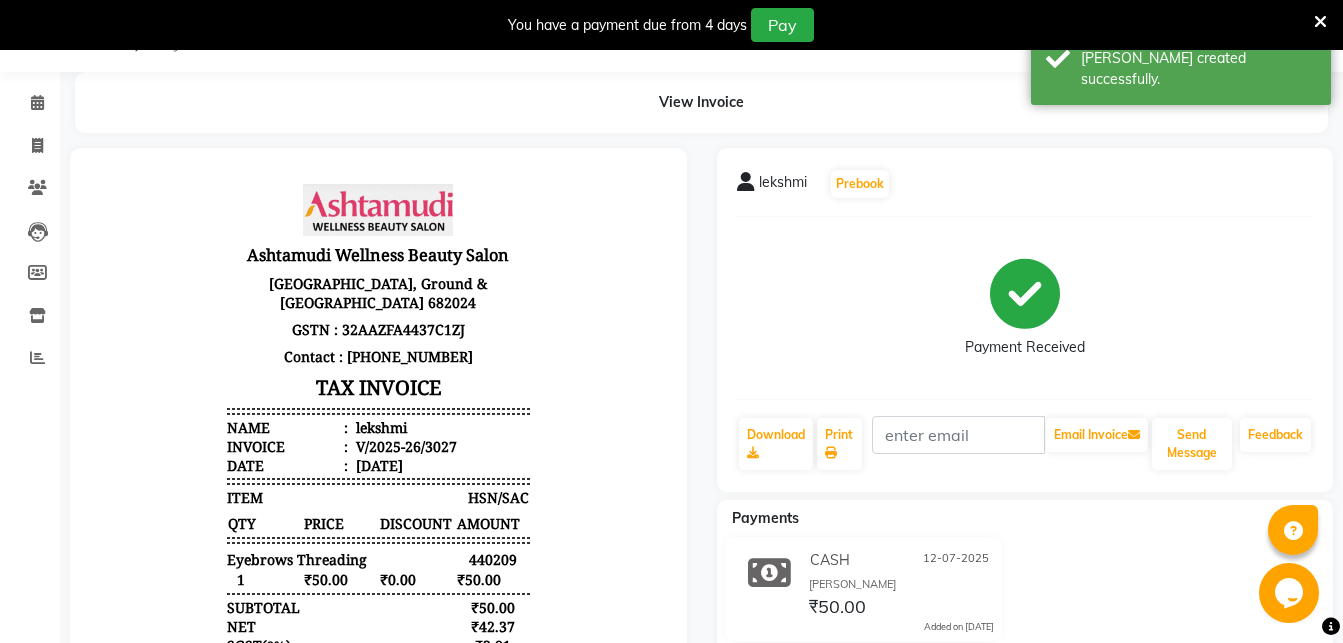 scroll, scrollTop: 0, scrollLeft: 0, axis: both 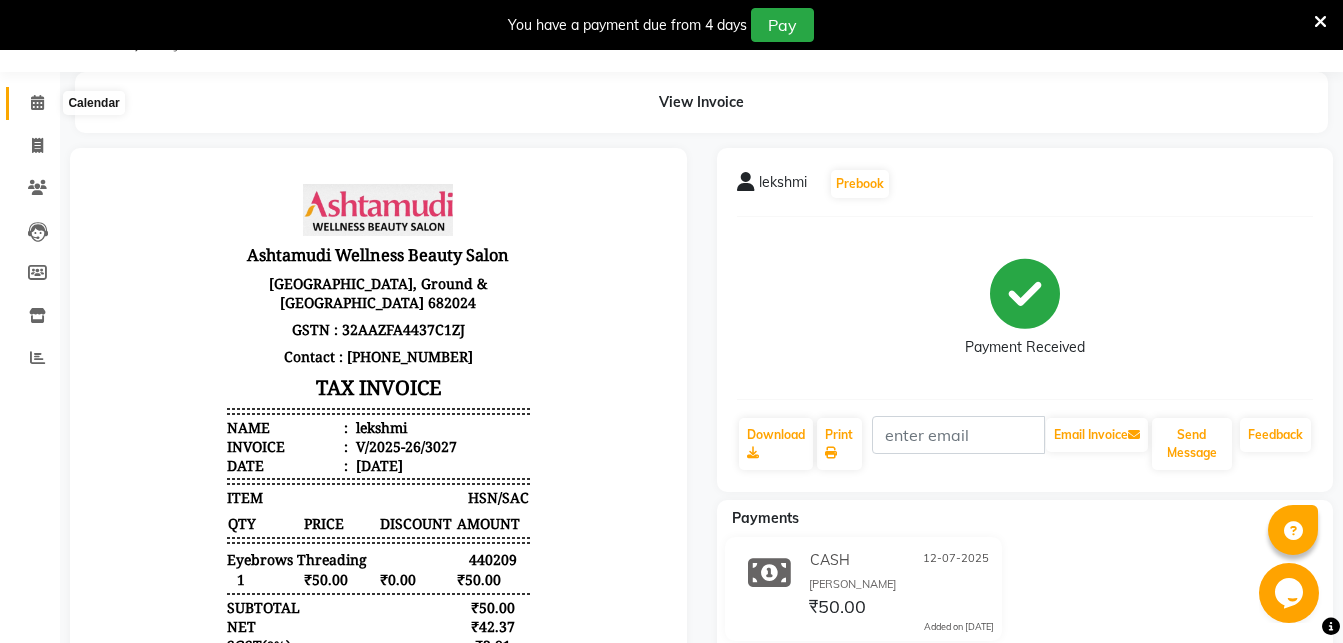 click 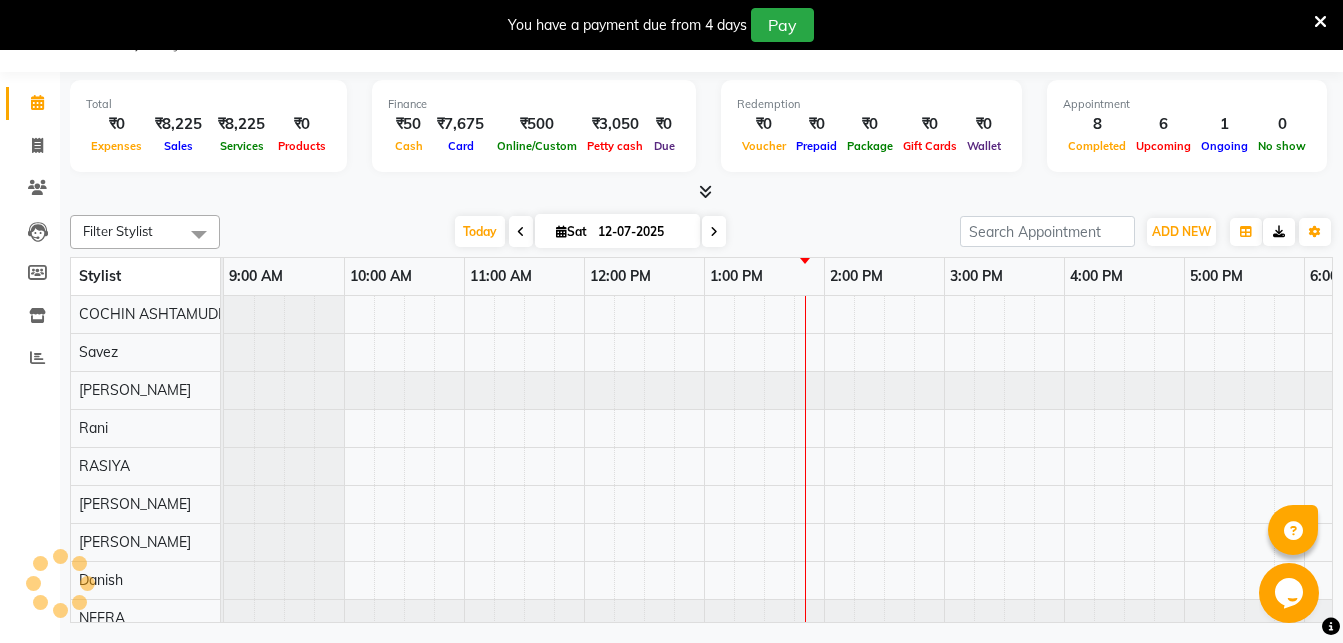 scroll, scrollTop: 0, scrollLeft: 0, axis: both 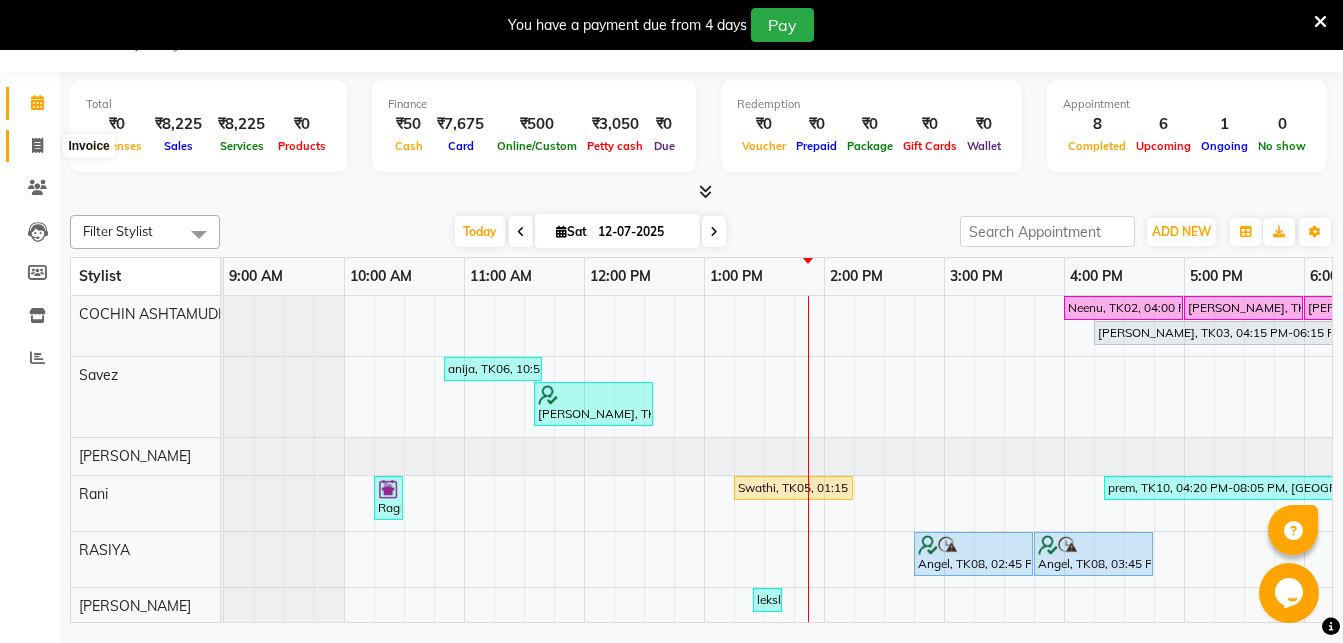 click 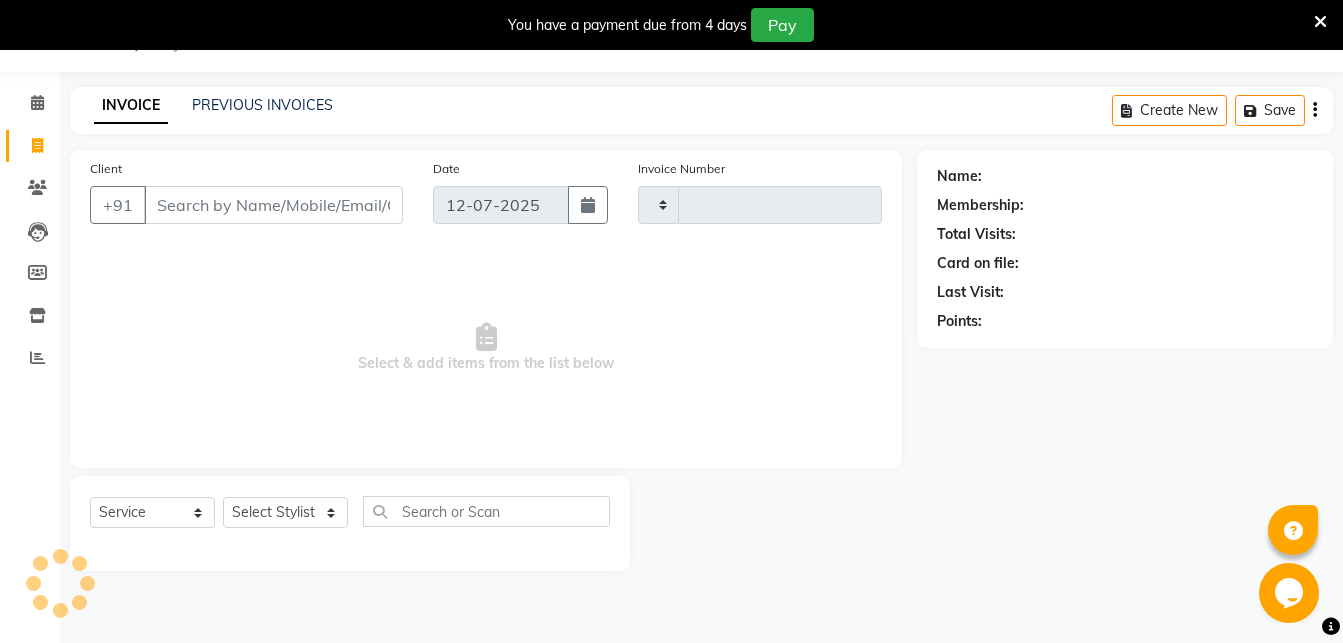 type on "3028" 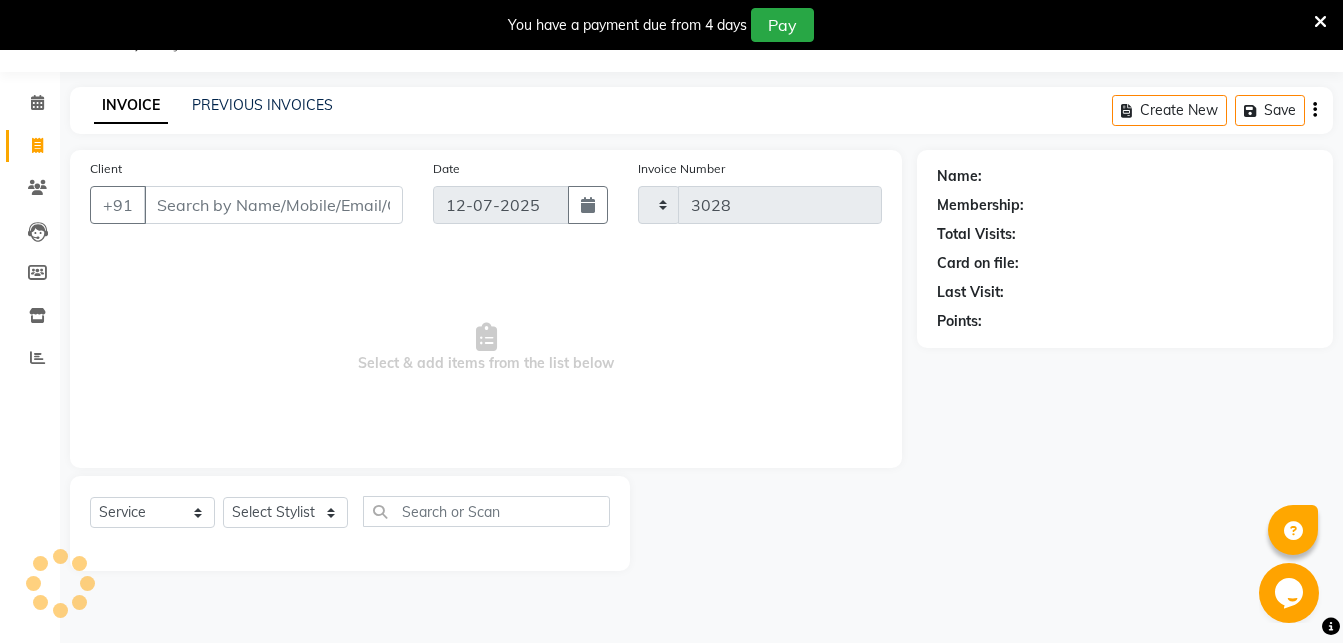 select on "4632" 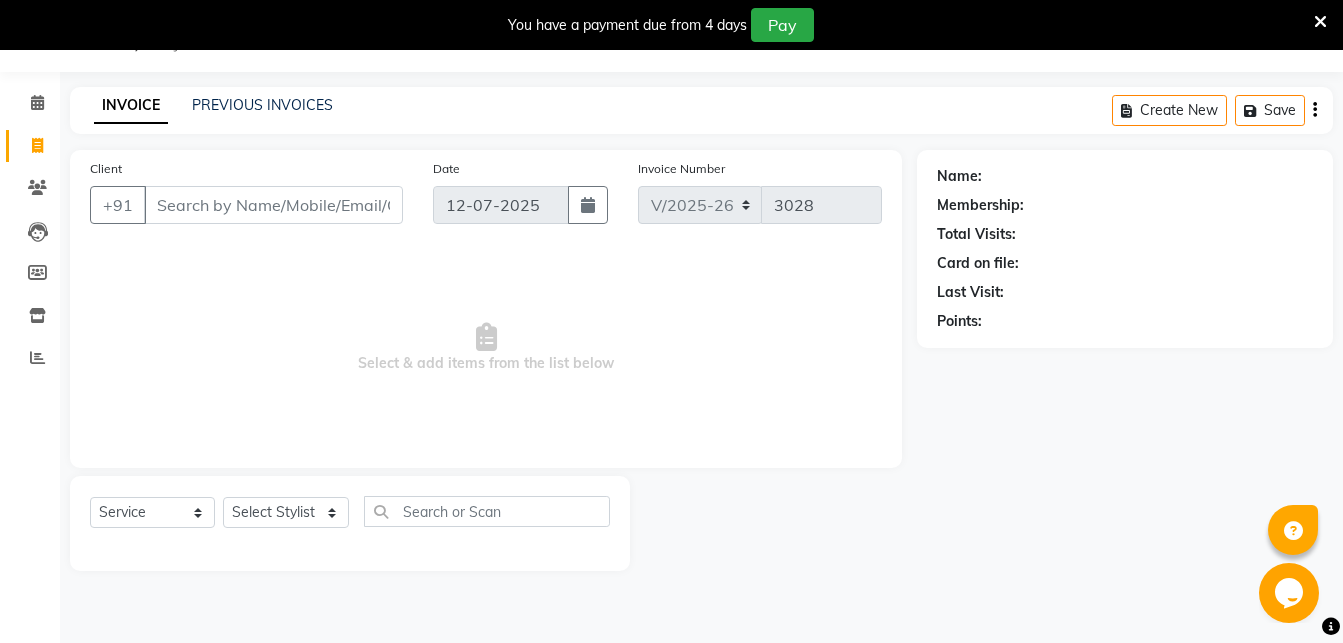 click on "Client" at bounding box center [273, 205] 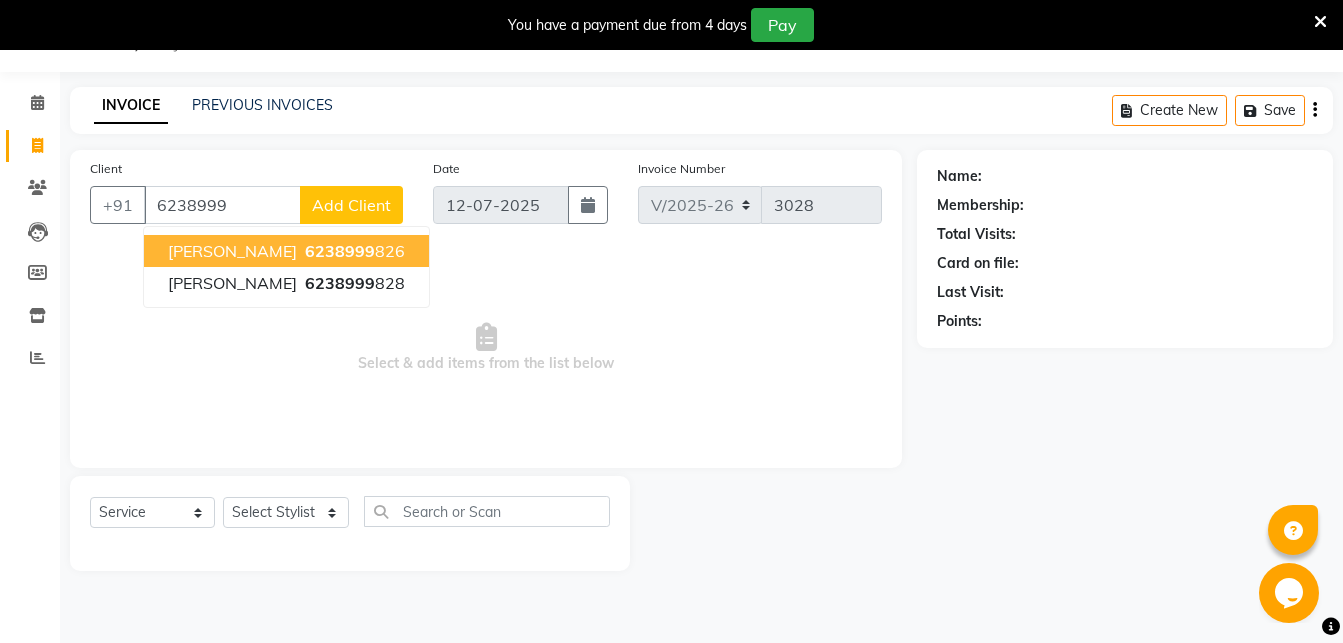 scroll, scrollTop: 49, scrollLeft: 0, axis: vertical 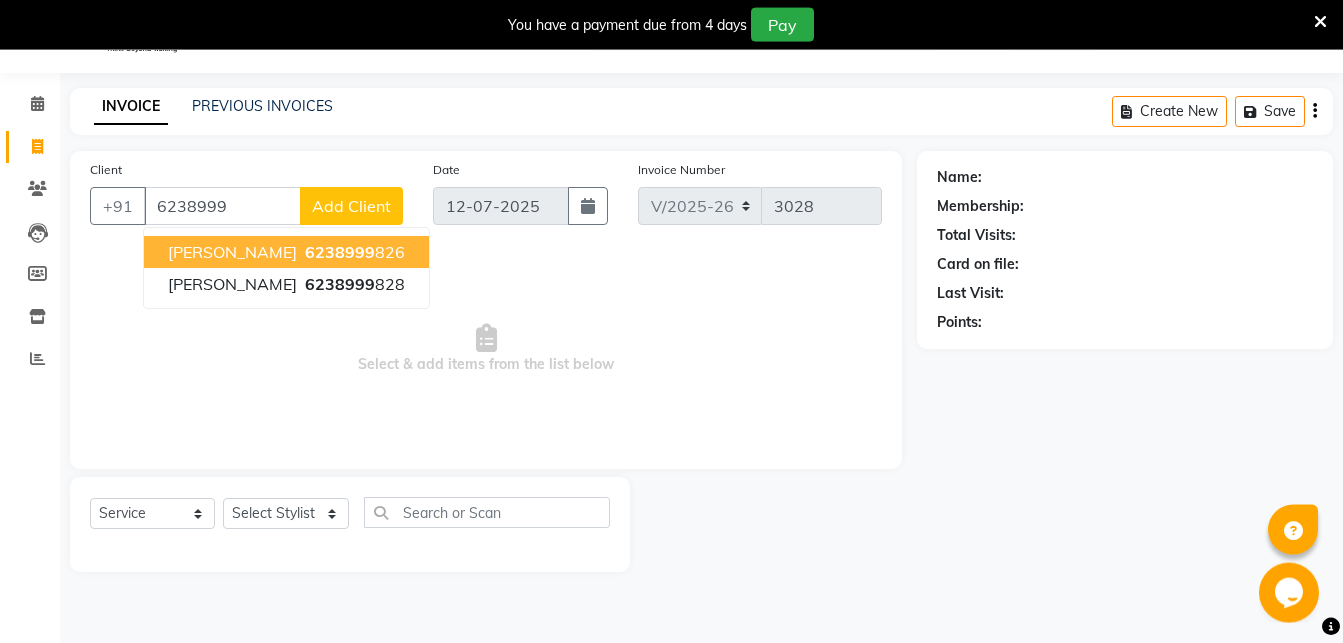 click on "6238999" at bounding box center (340, 252) 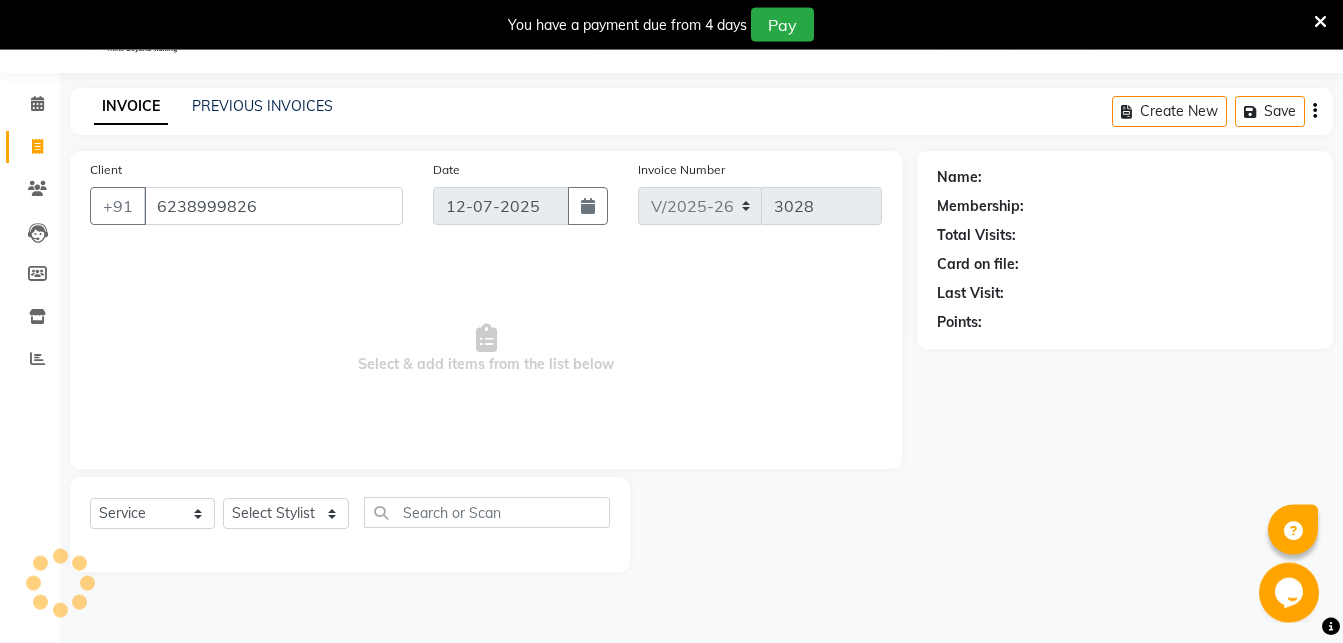 type on "6238999826" 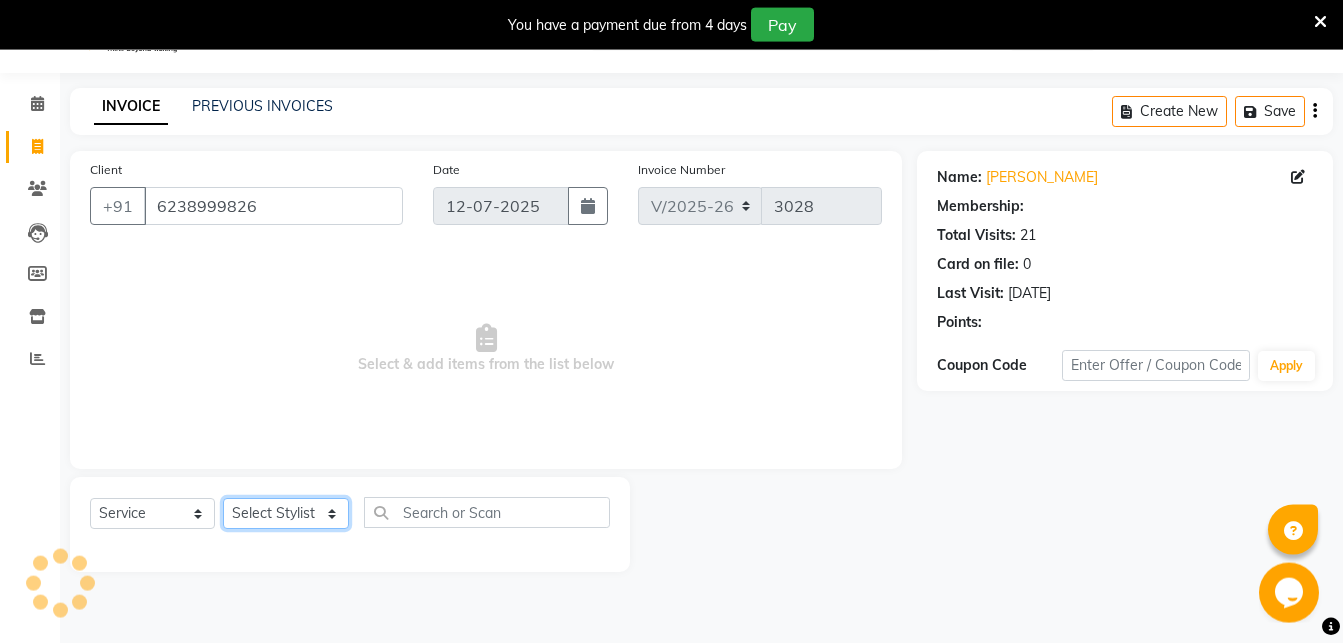 select on "2: Object" 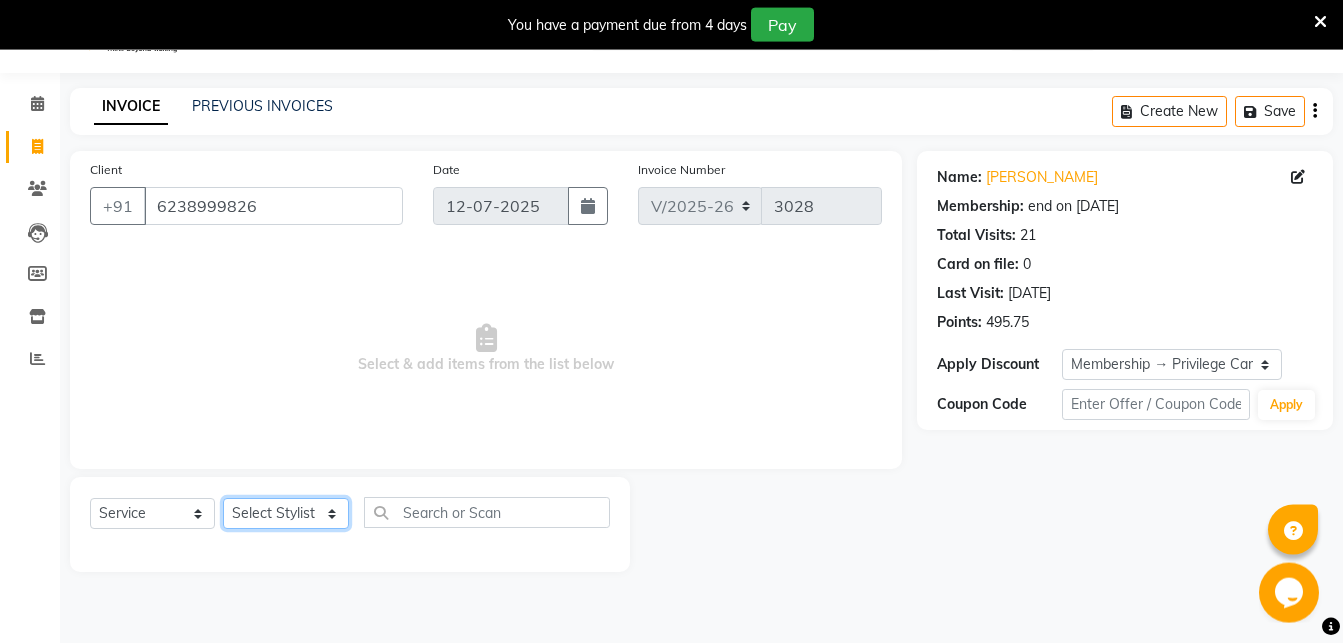 select on "45926" 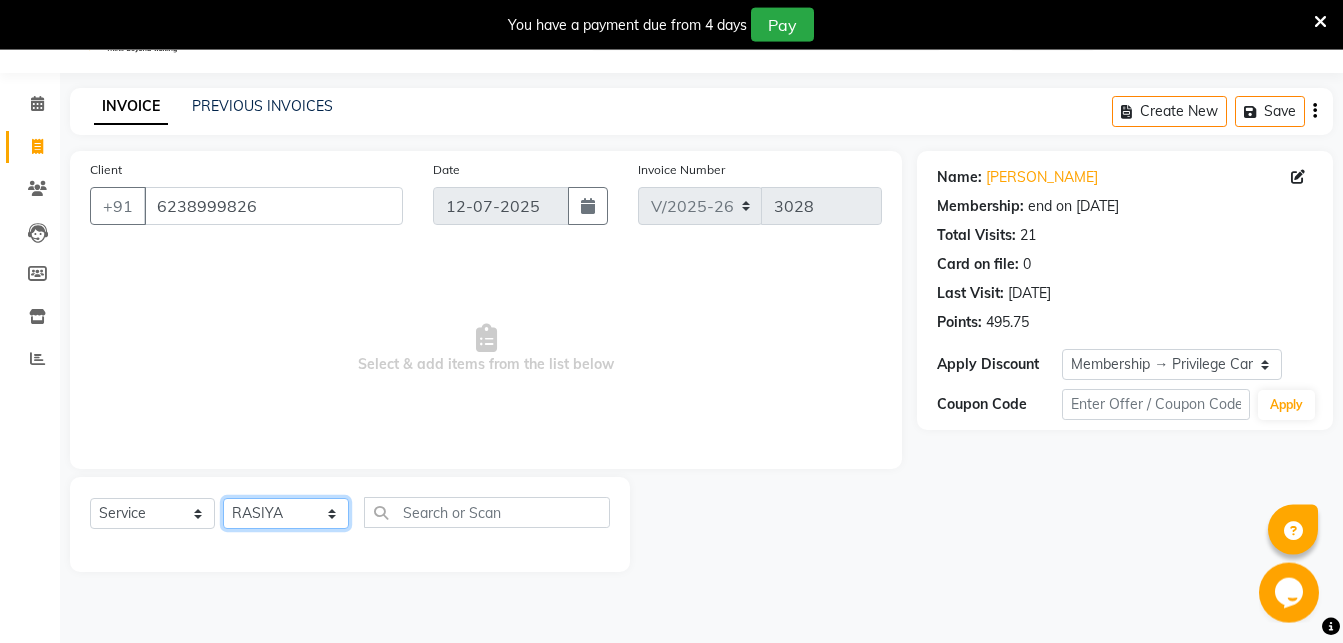 click on "RASIYA" 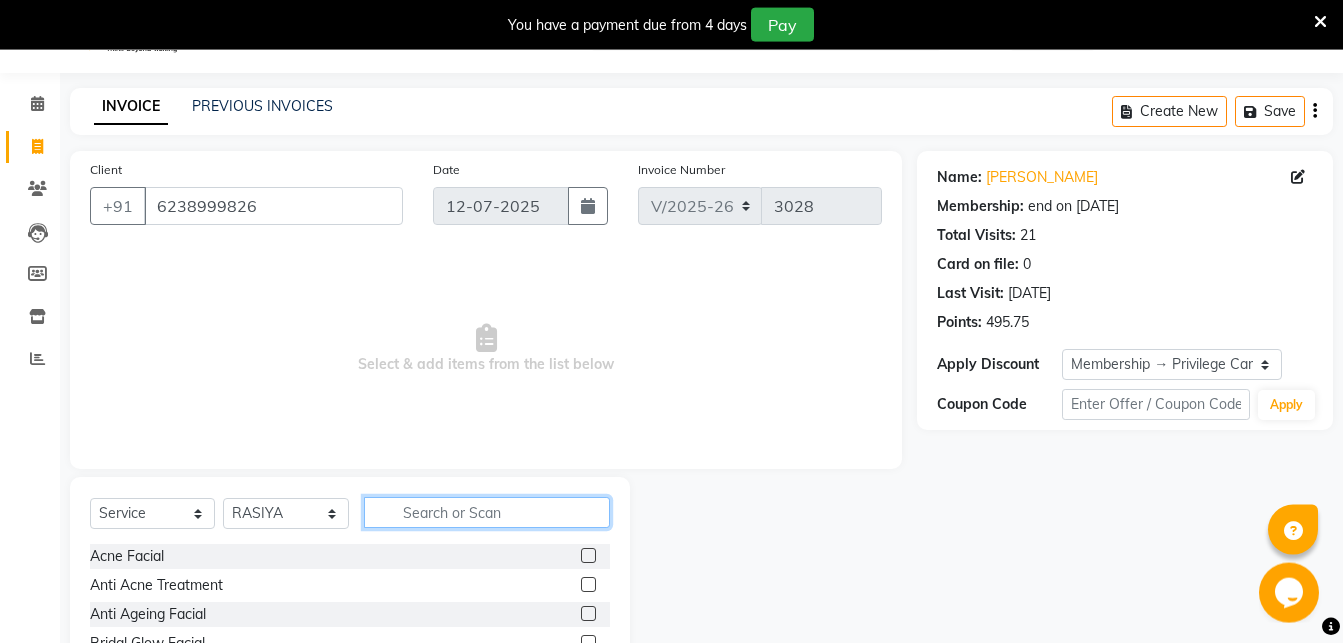 click 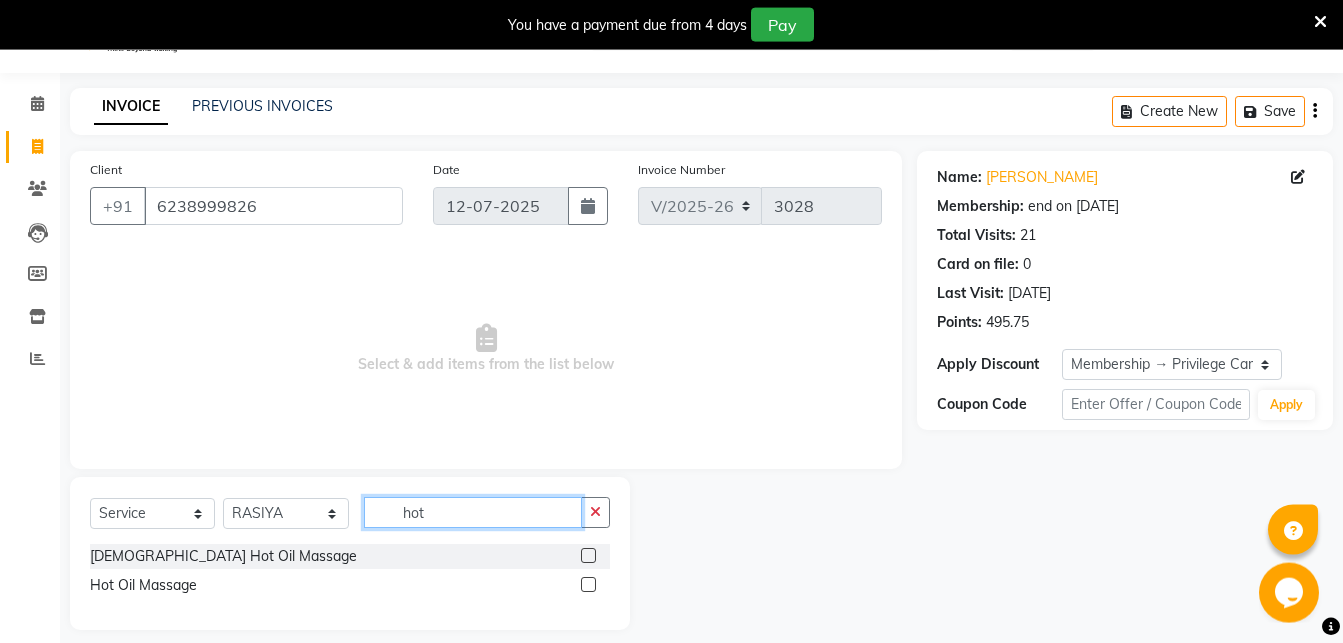 type on "hot" 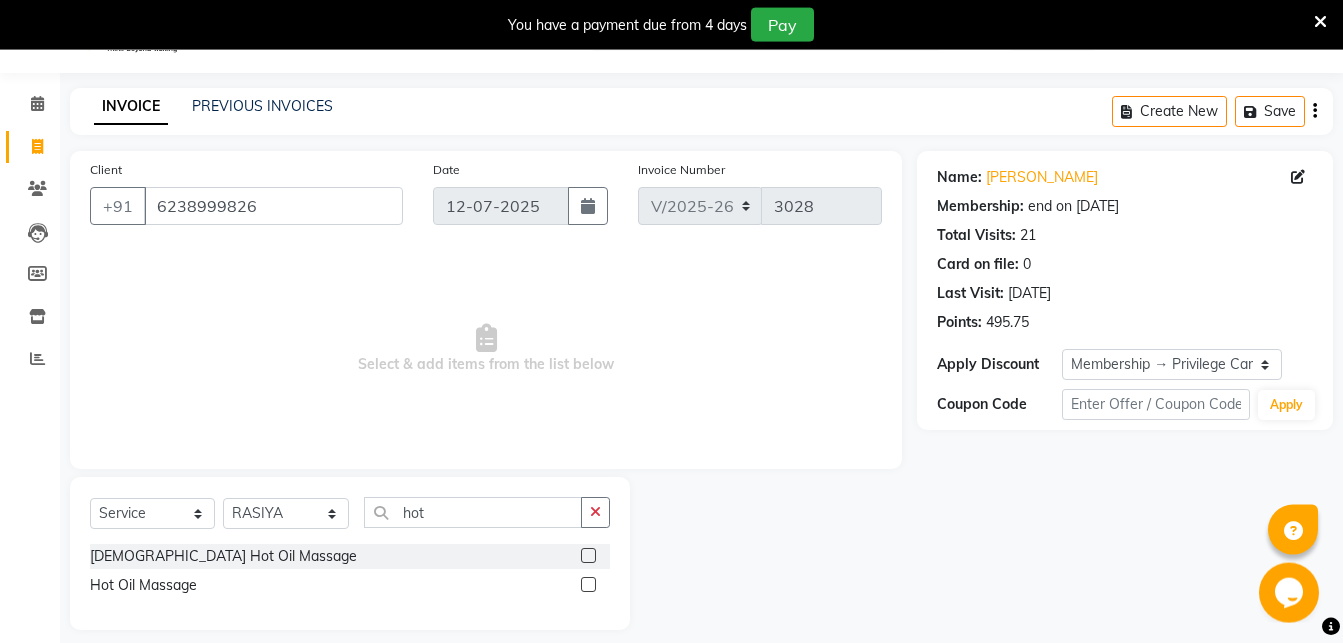click 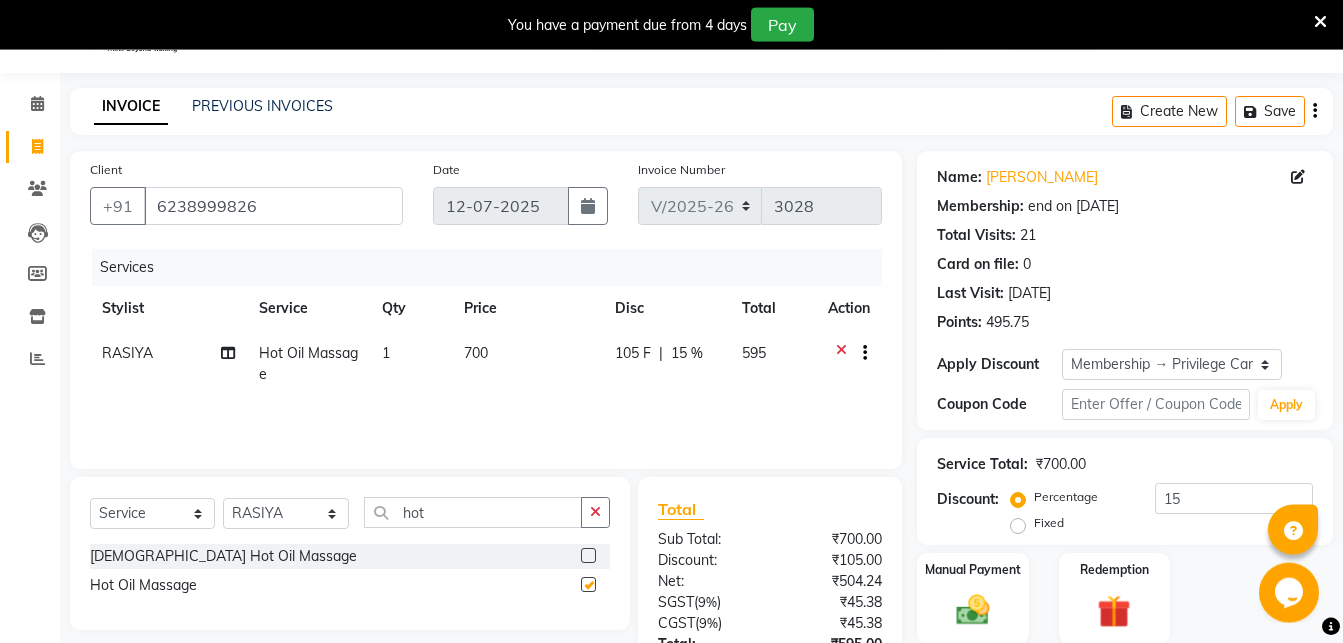 checkbox on "false" 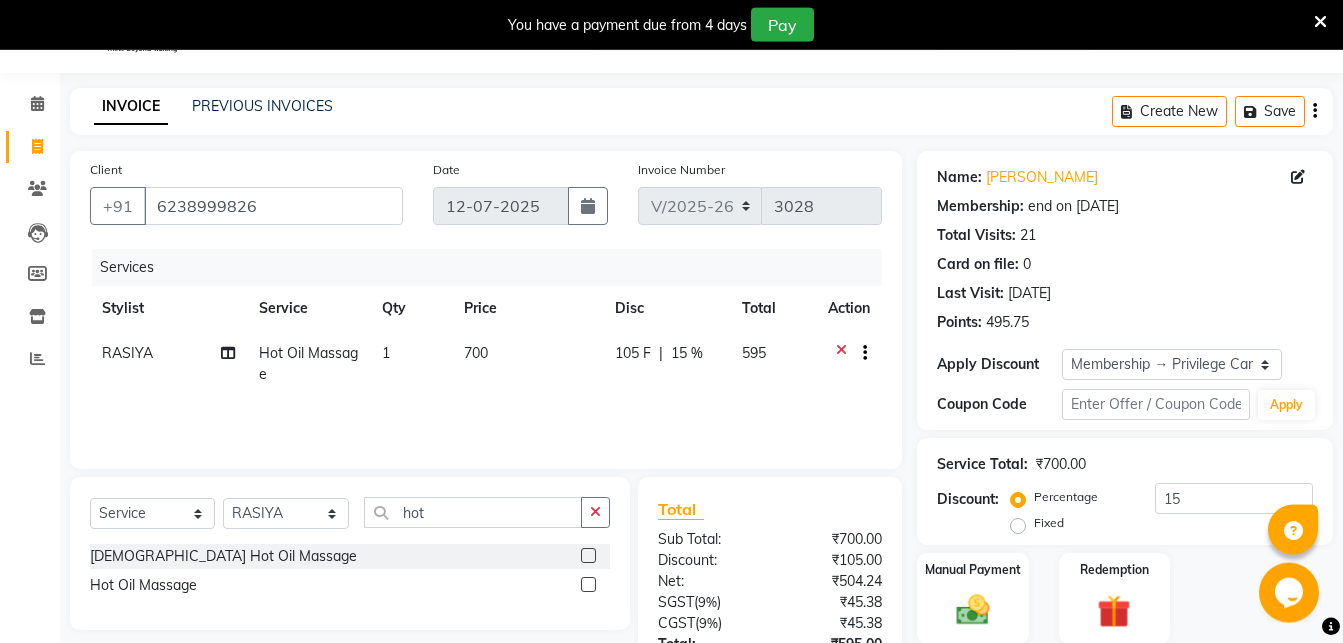 scroll, scrollTop: 207, scrollLeft: 0, axis: vertical 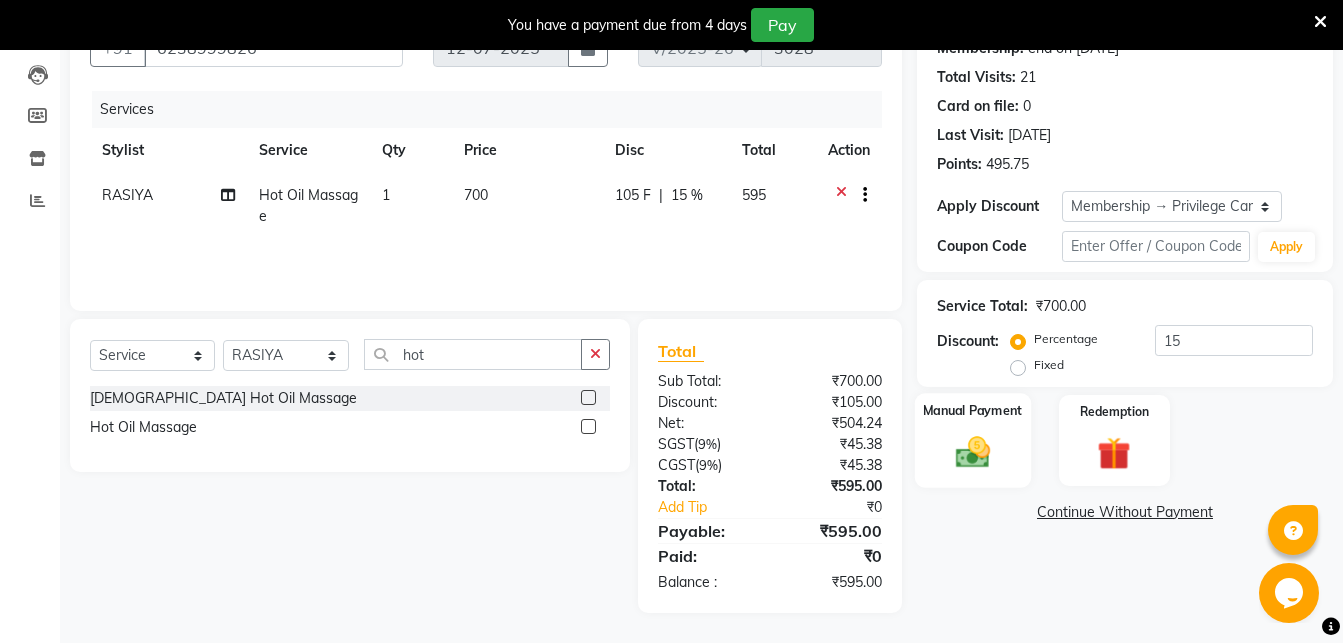 click 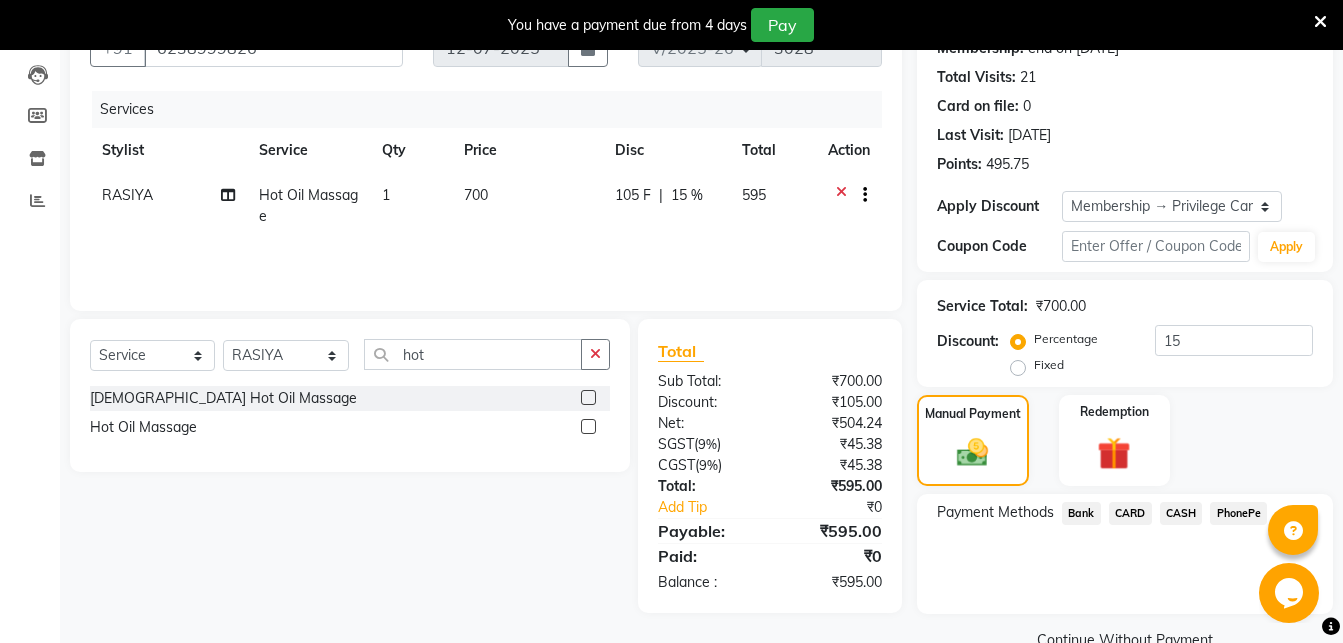 click on "PhonePe" 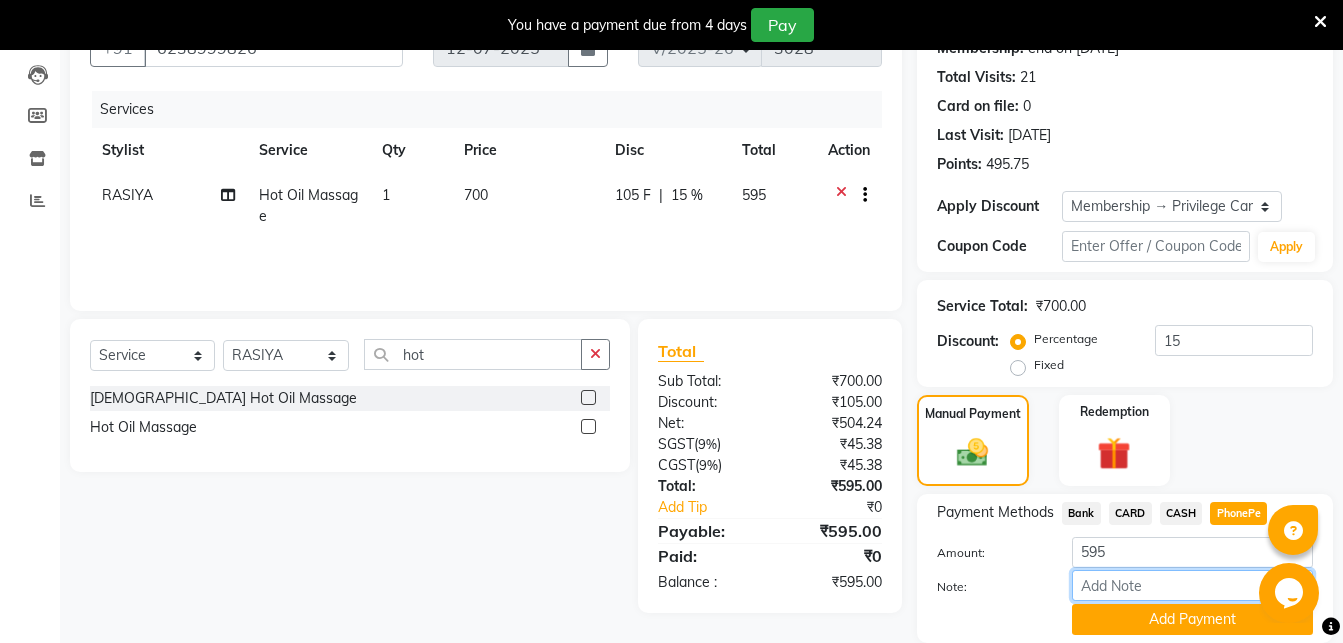 click on "Note:" at bounding box center [1192, 585] 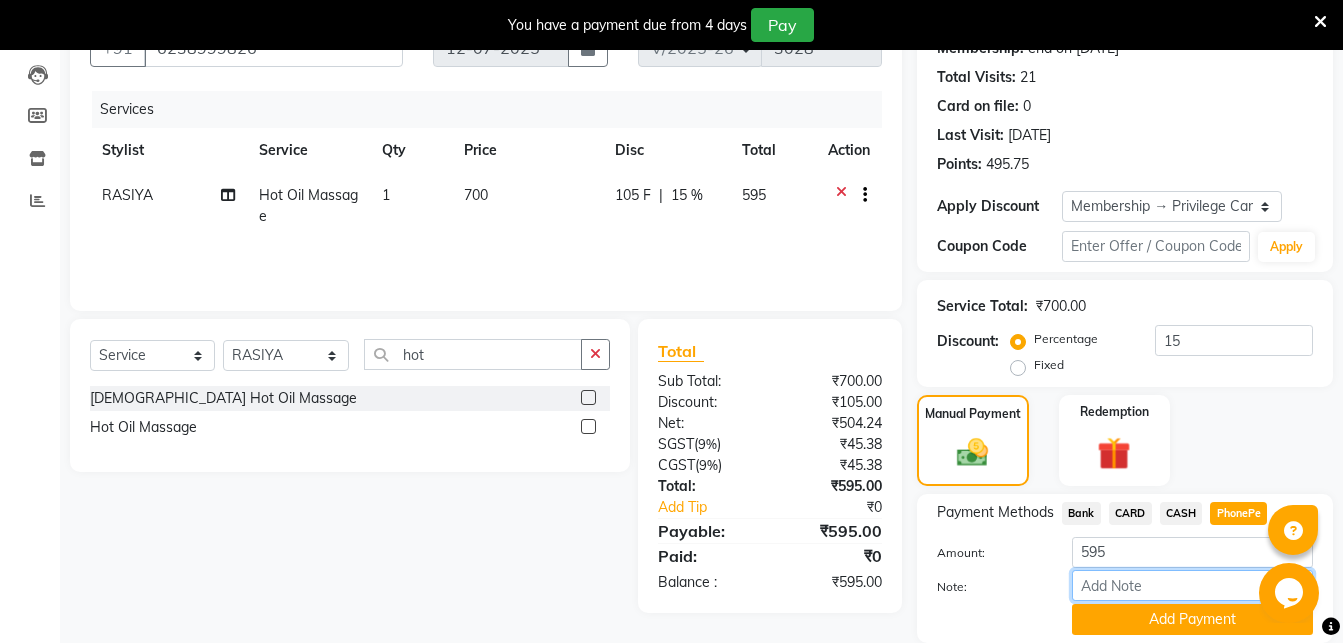 click on "Note:" at bounding box center [1192, 585] 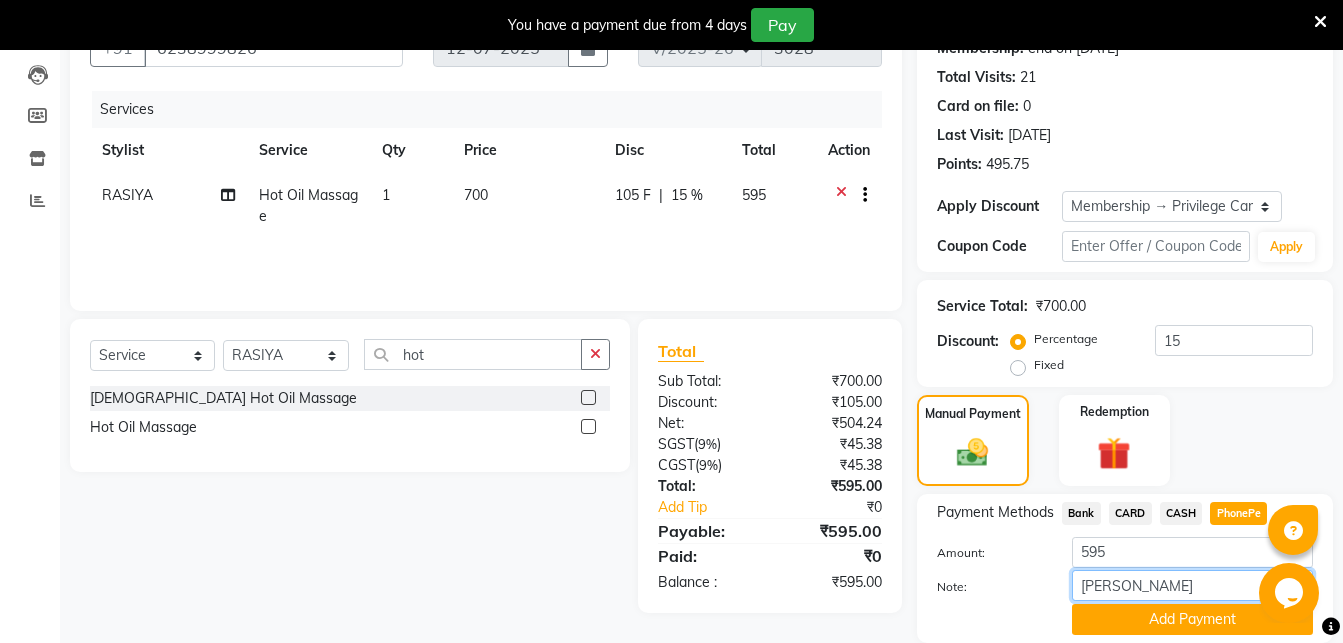 scroll, scrollTop: 277, scrollLeft: 0, axis: vertical 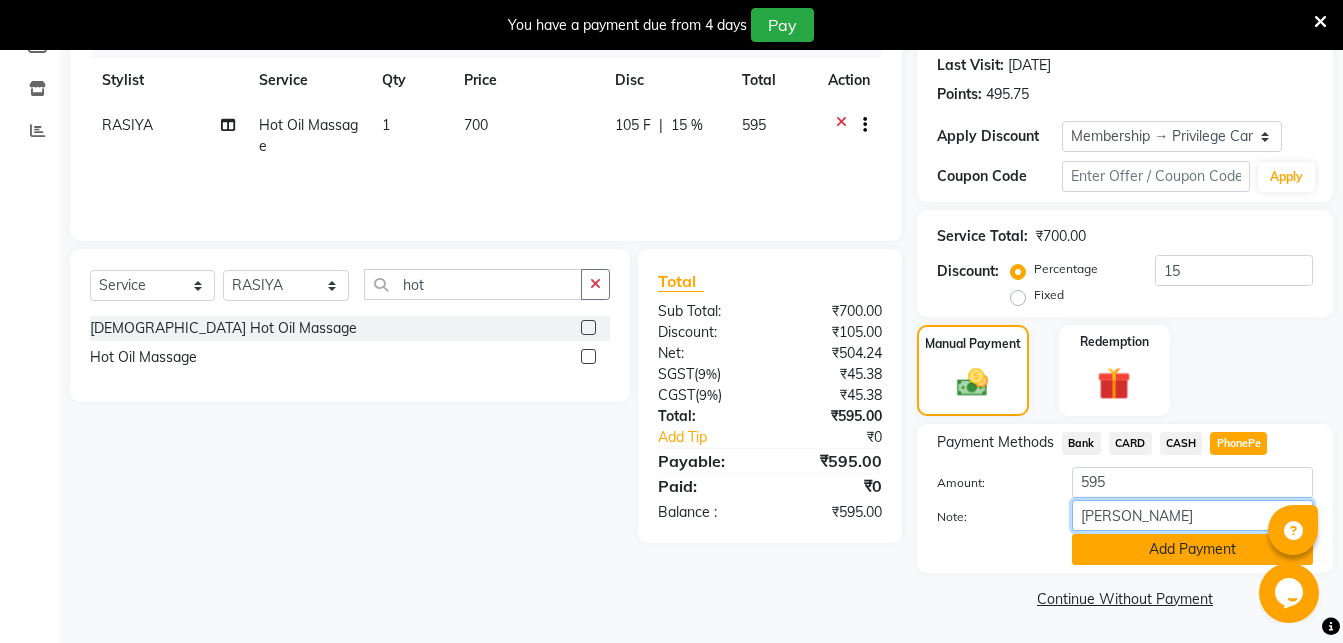 type on "[PERSON_NAME]" 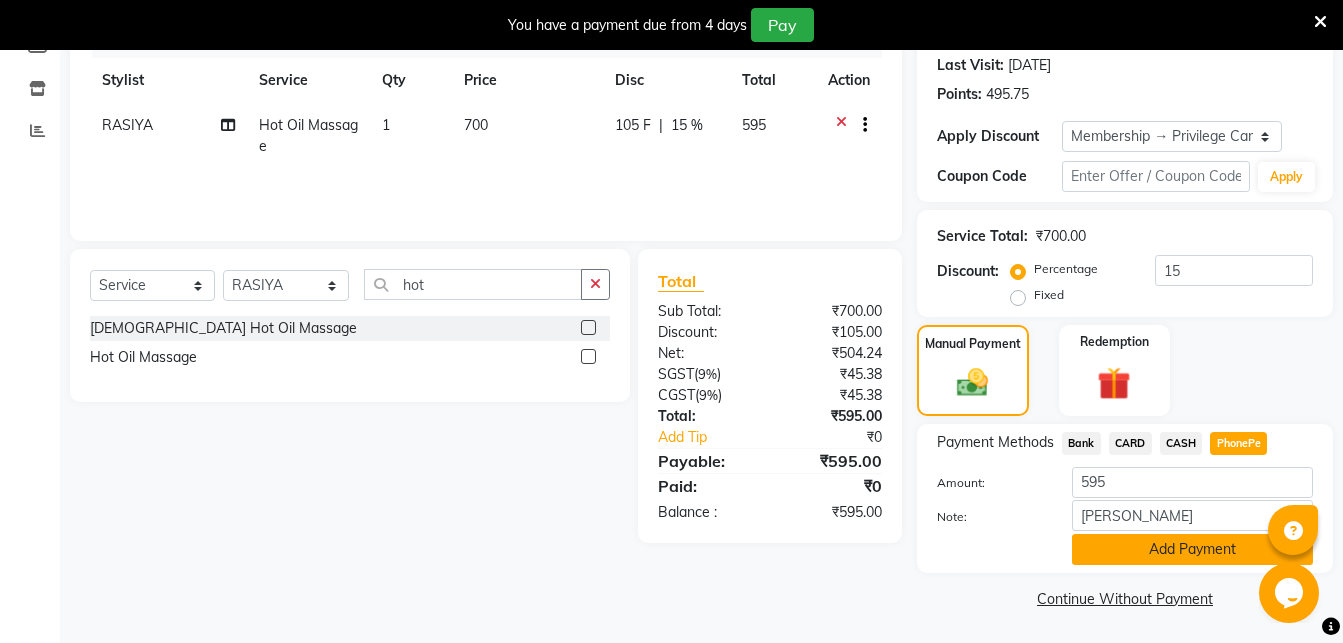 click on "Add Payment" 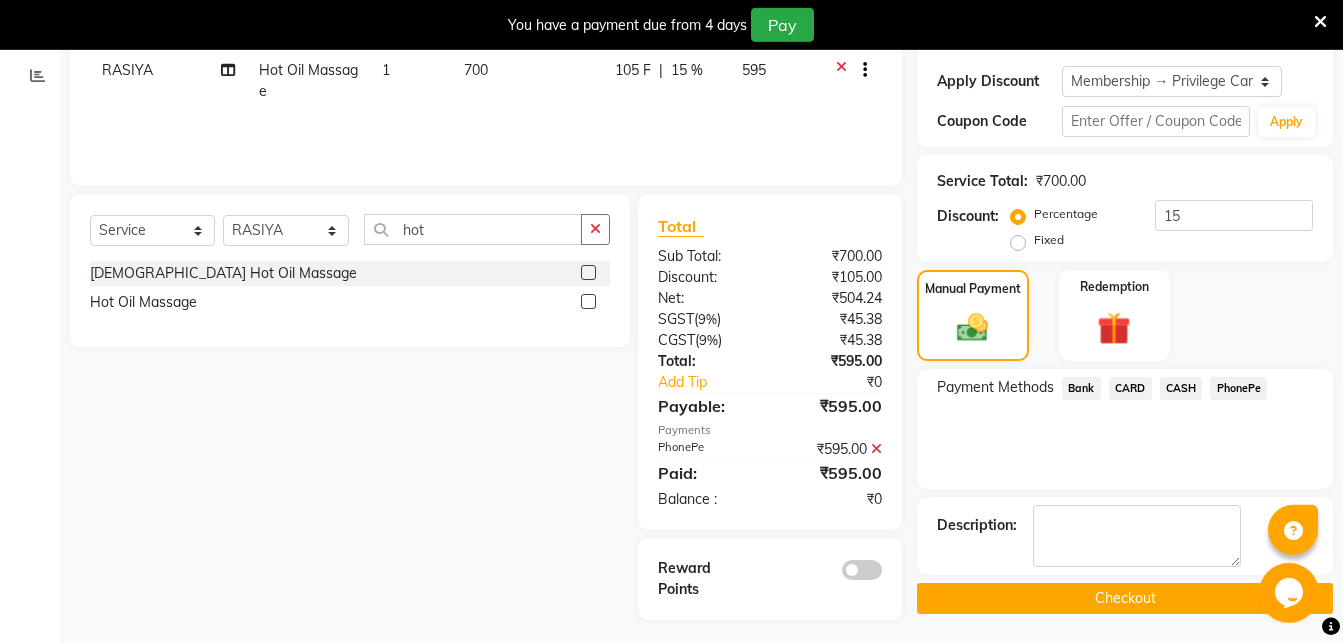scroll, scrollTop: 339, scrollLeft: 0, axis: vertical 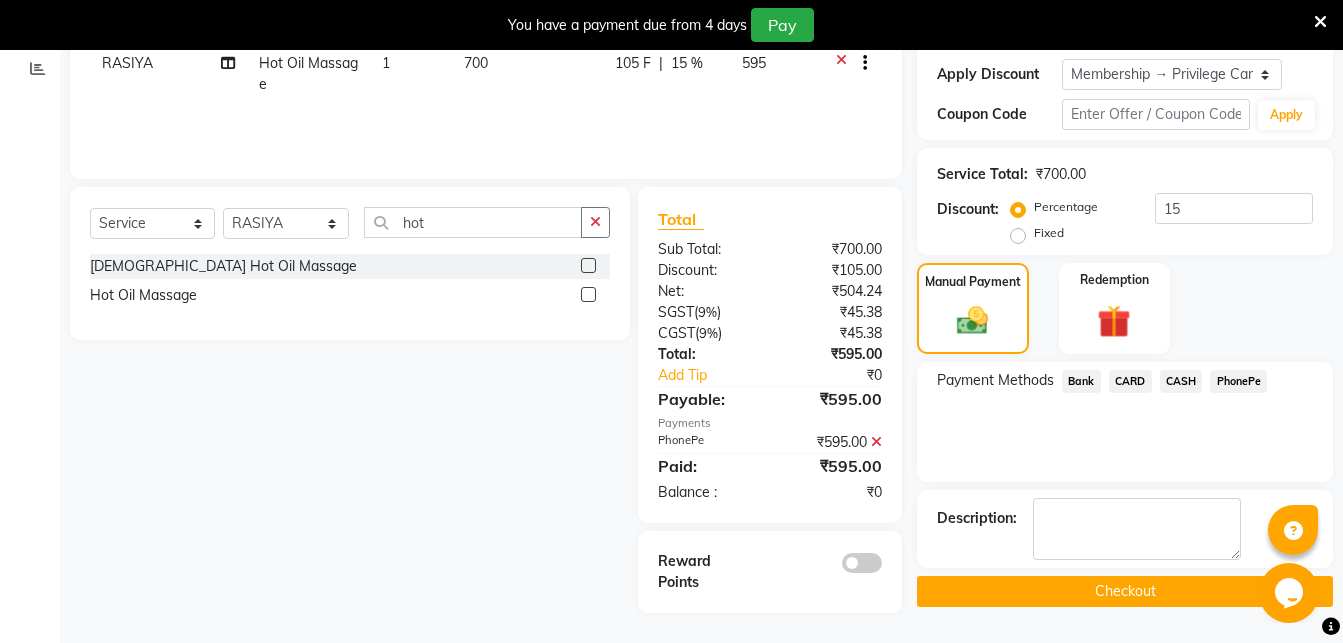 click on "Checkout" 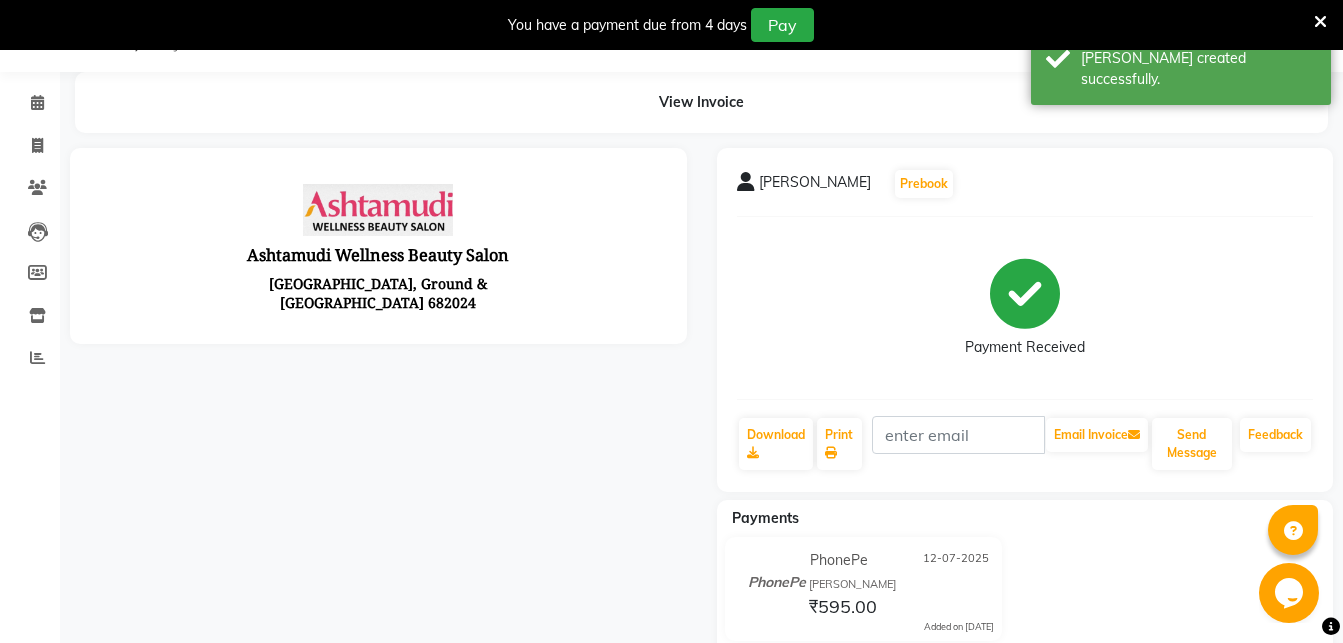 scroll, scrollTop: 0, scrollLeft: 0, axis: both 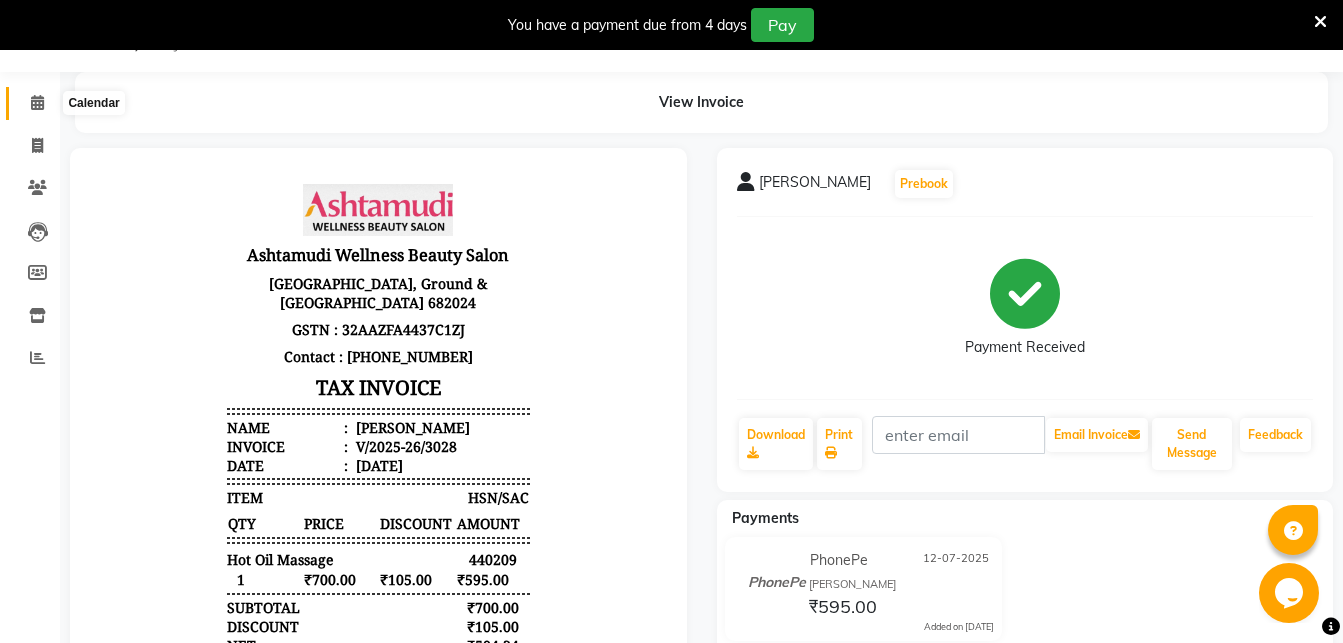 click 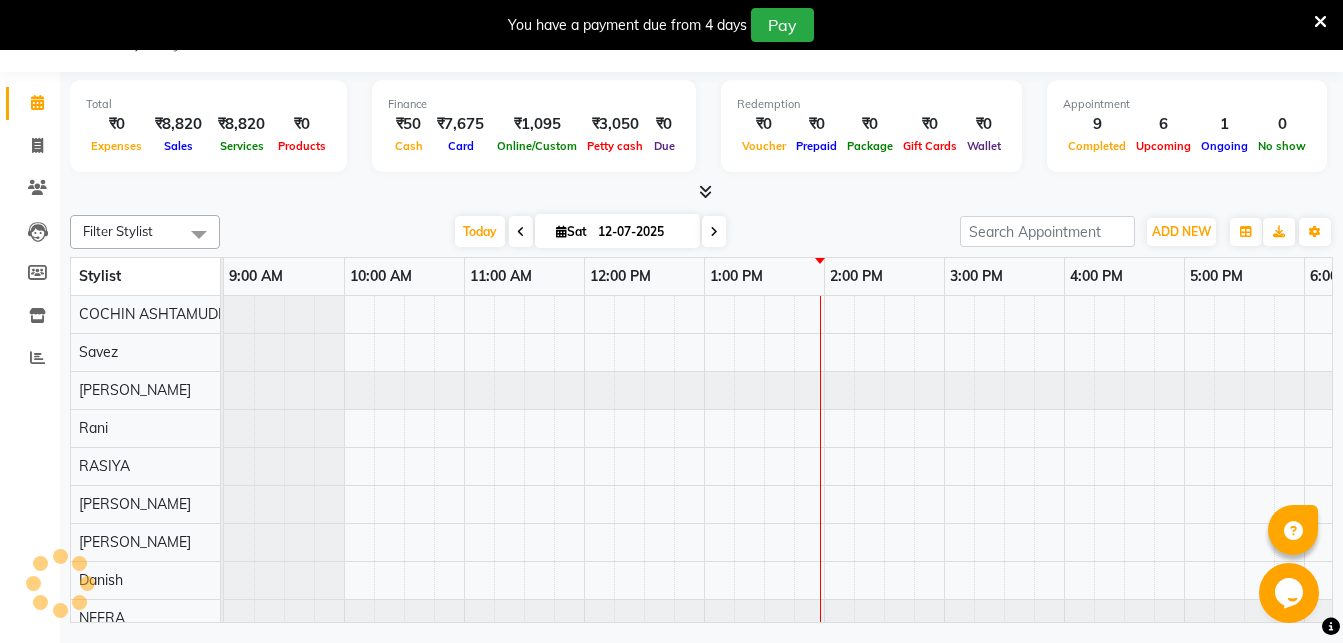 scroll, scrollTop: 0, scrollLeft: 0, axis: both 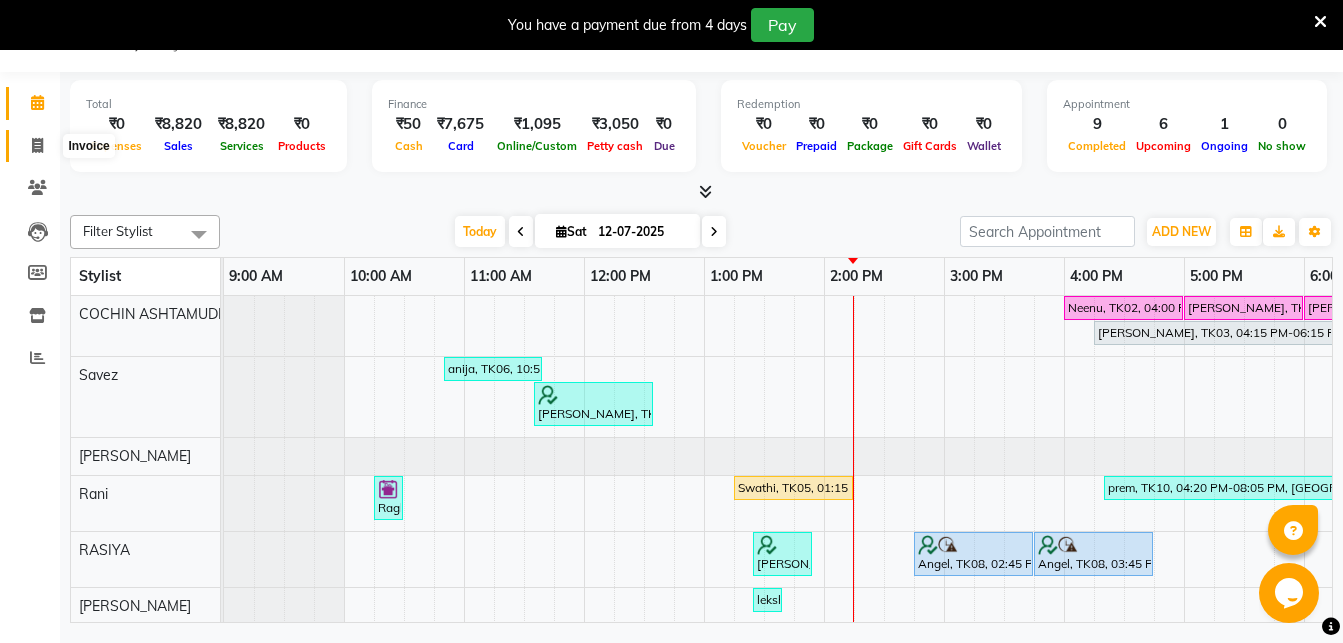 click 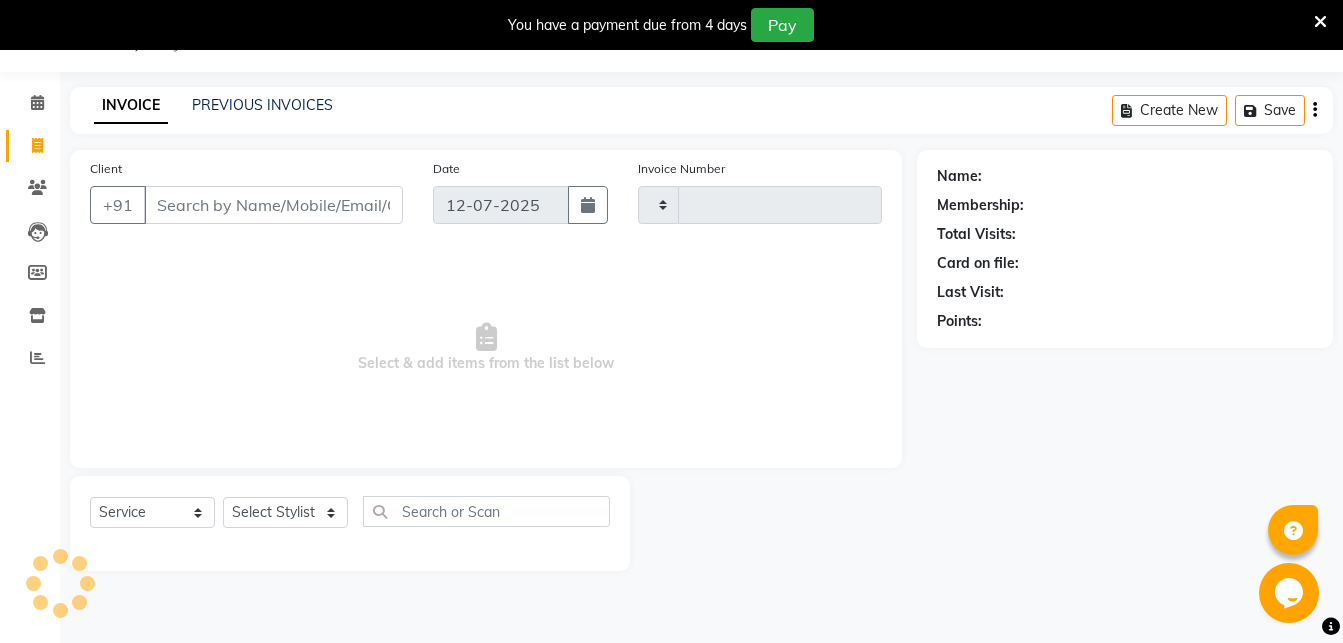 type on "3029" 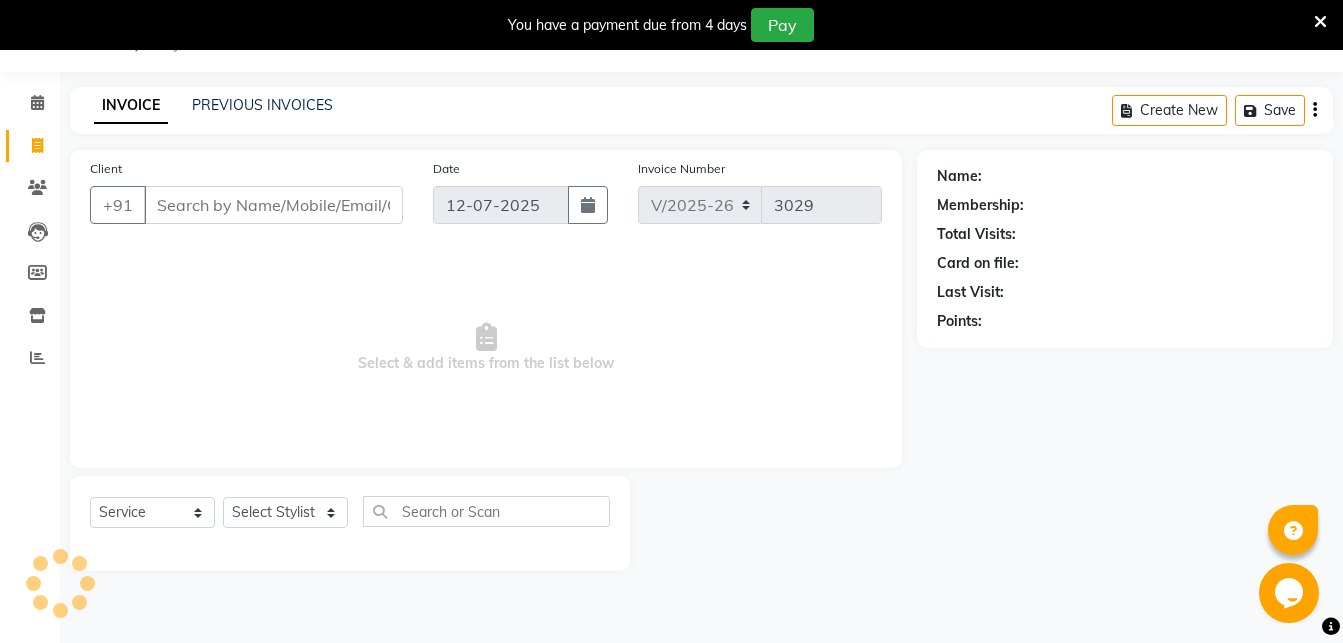 click on "Client" at bounding box center [273, 205] 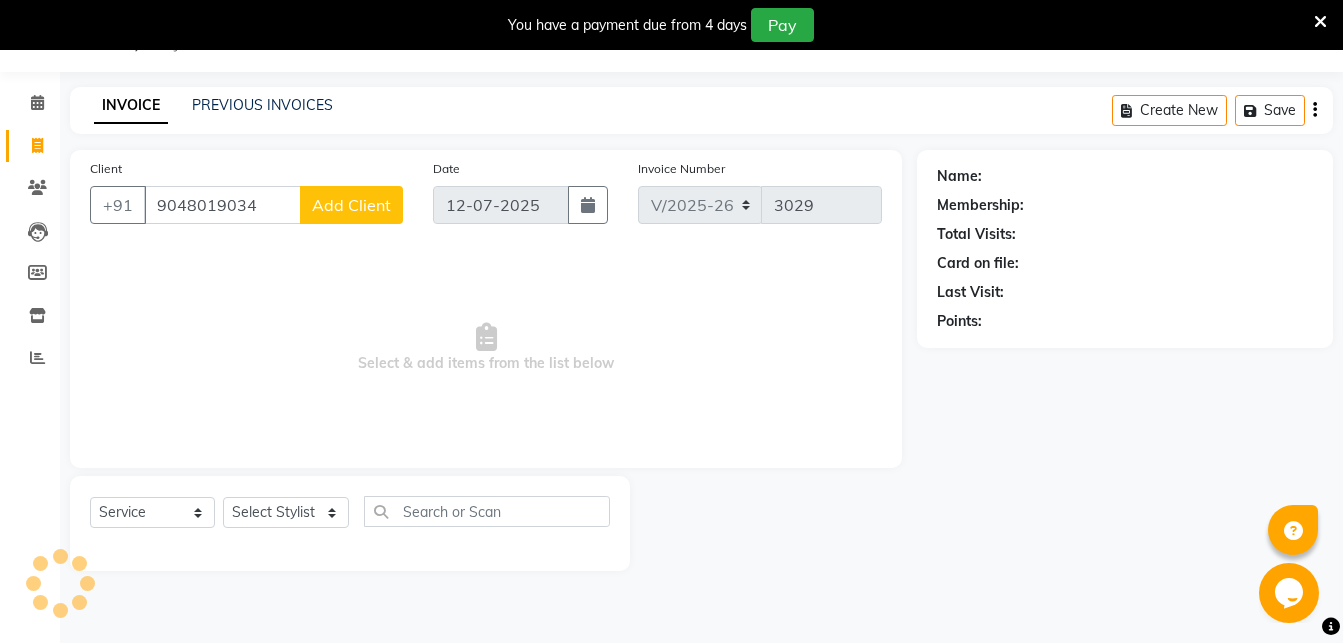 type on "9048019034" 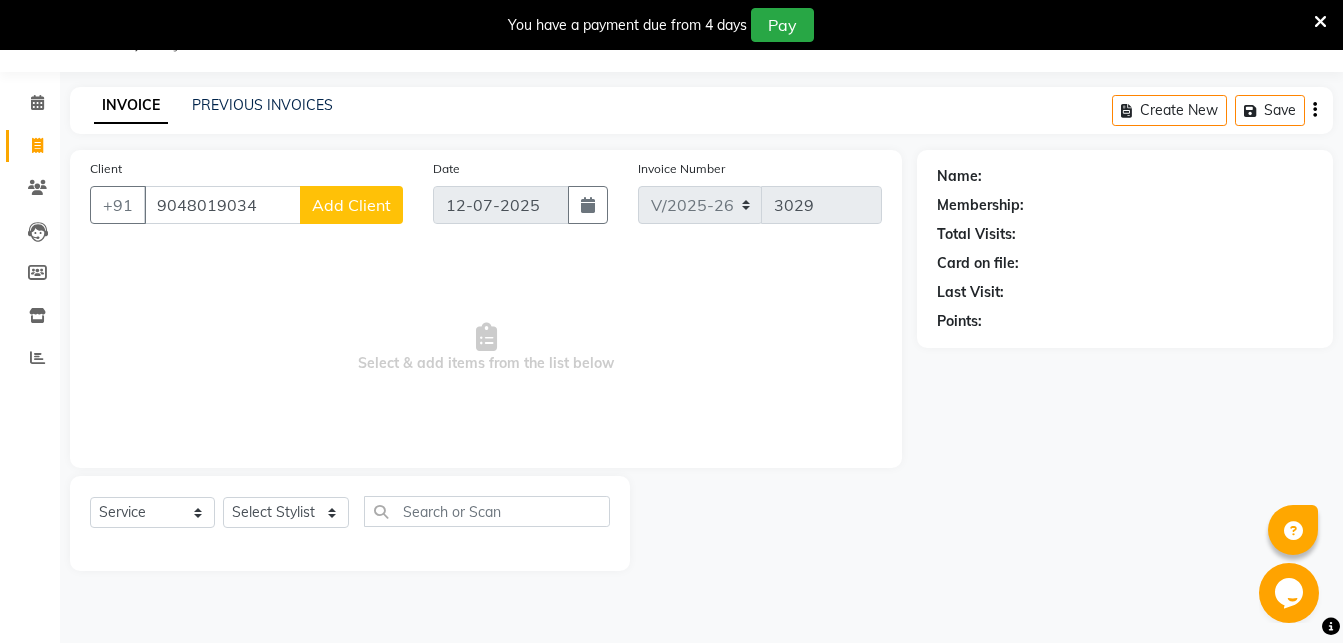 click on "Add Client" 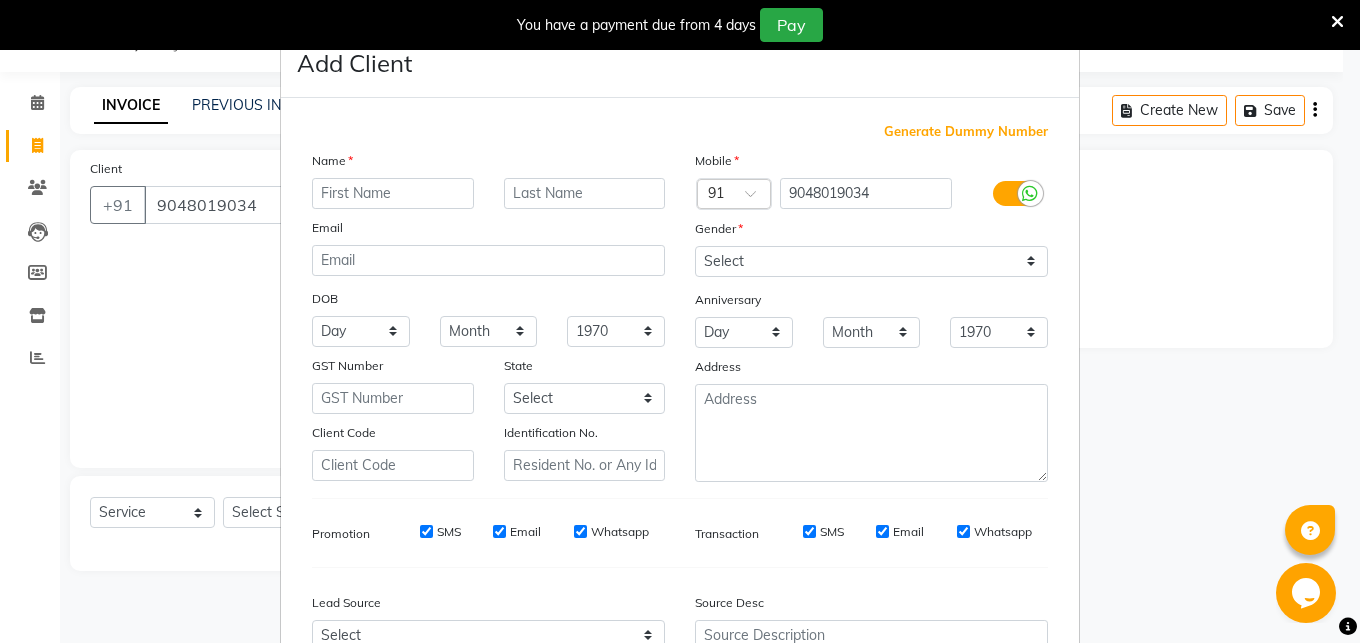 click at bounding box center (393, 193) 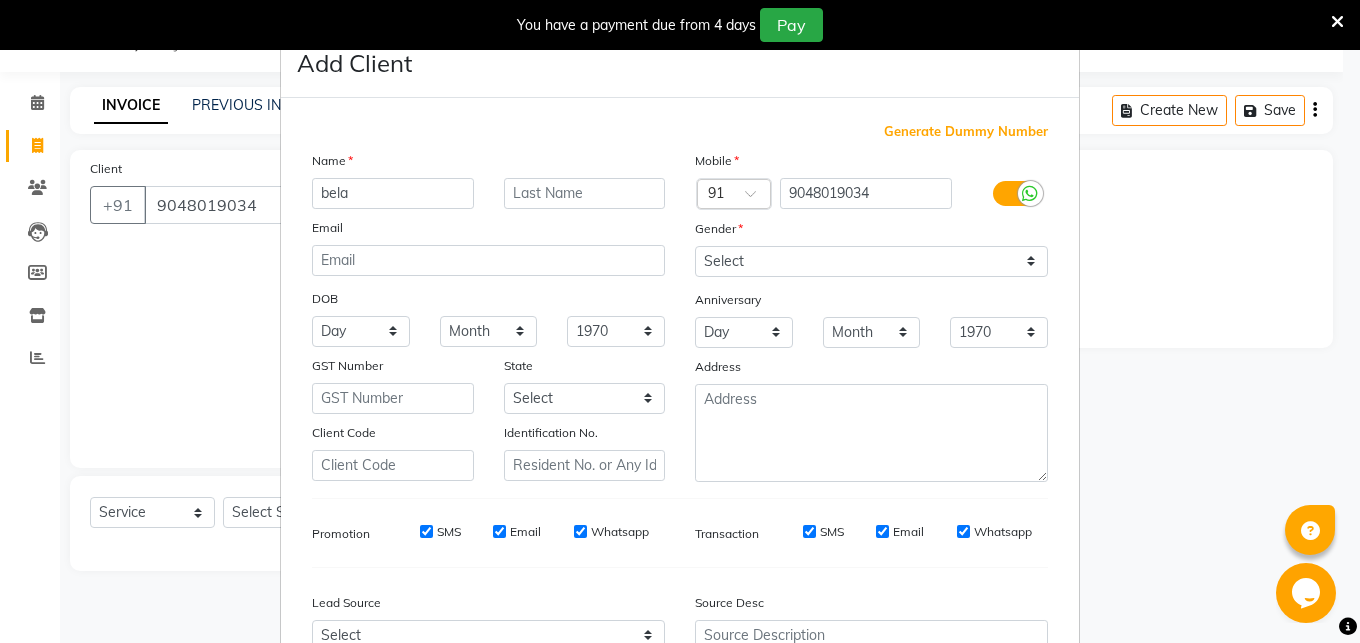 type on "bela" 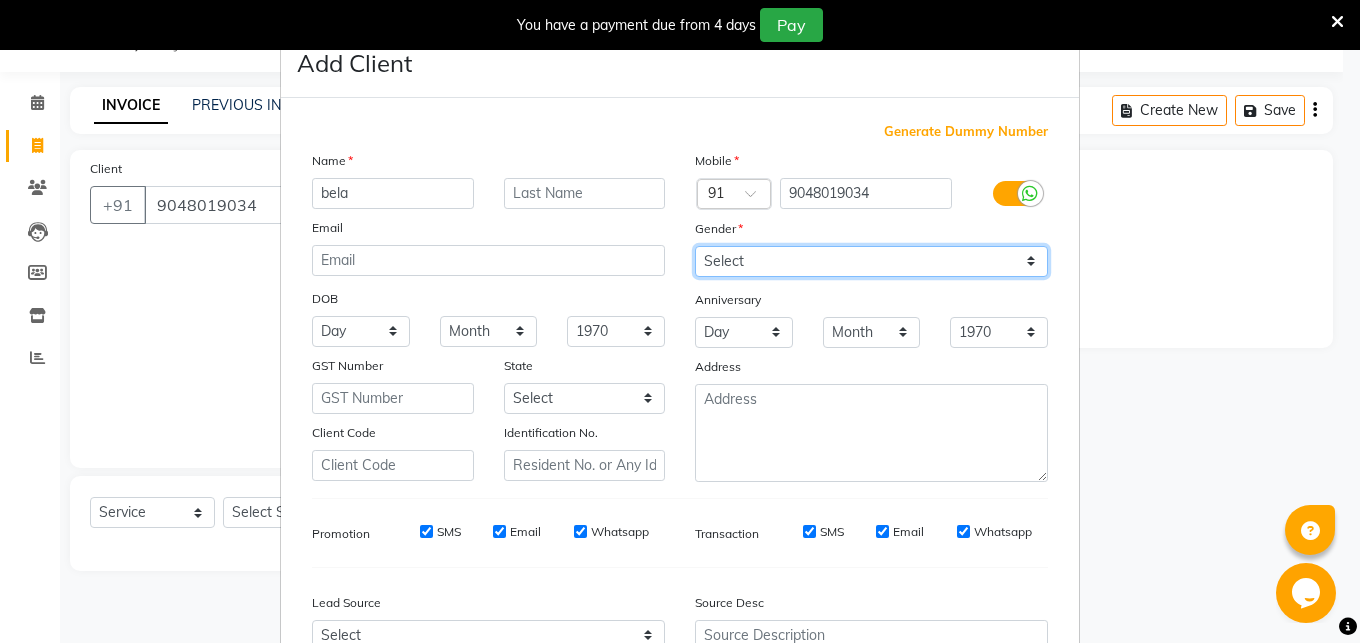 click on "Select Male Female Other Prefer Not To Say" at bounding box center [871, 261] 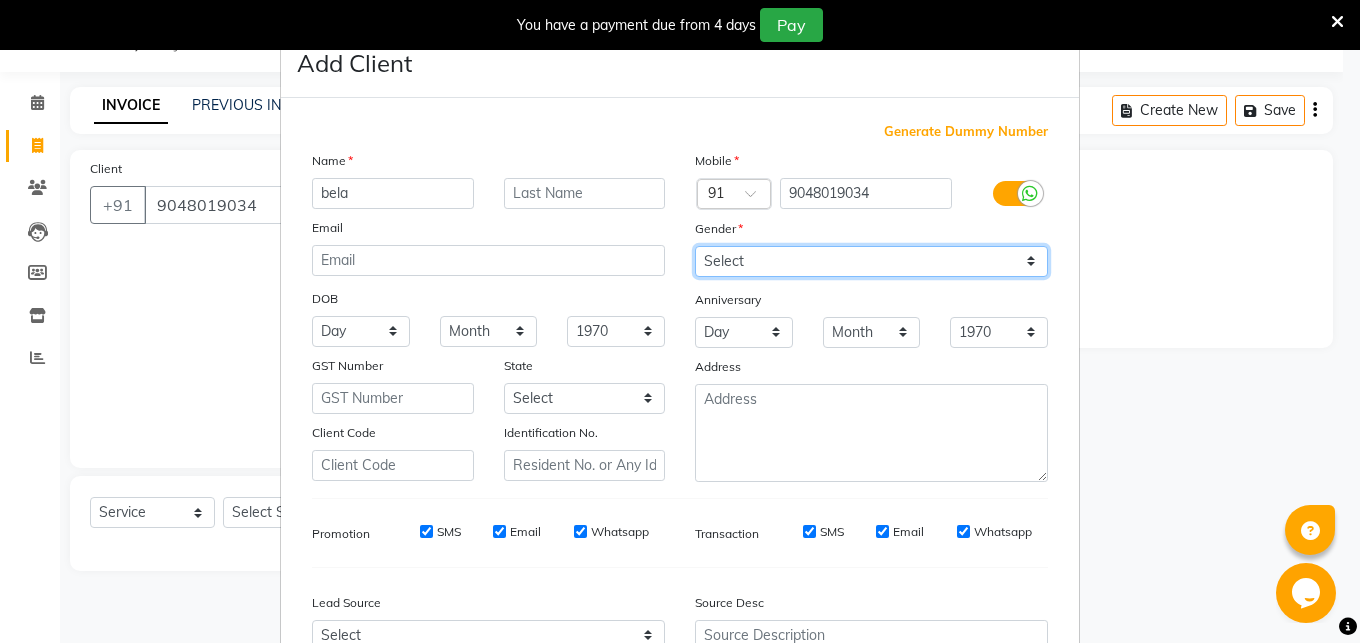 click on "Female" at bounding box center (0, 0) 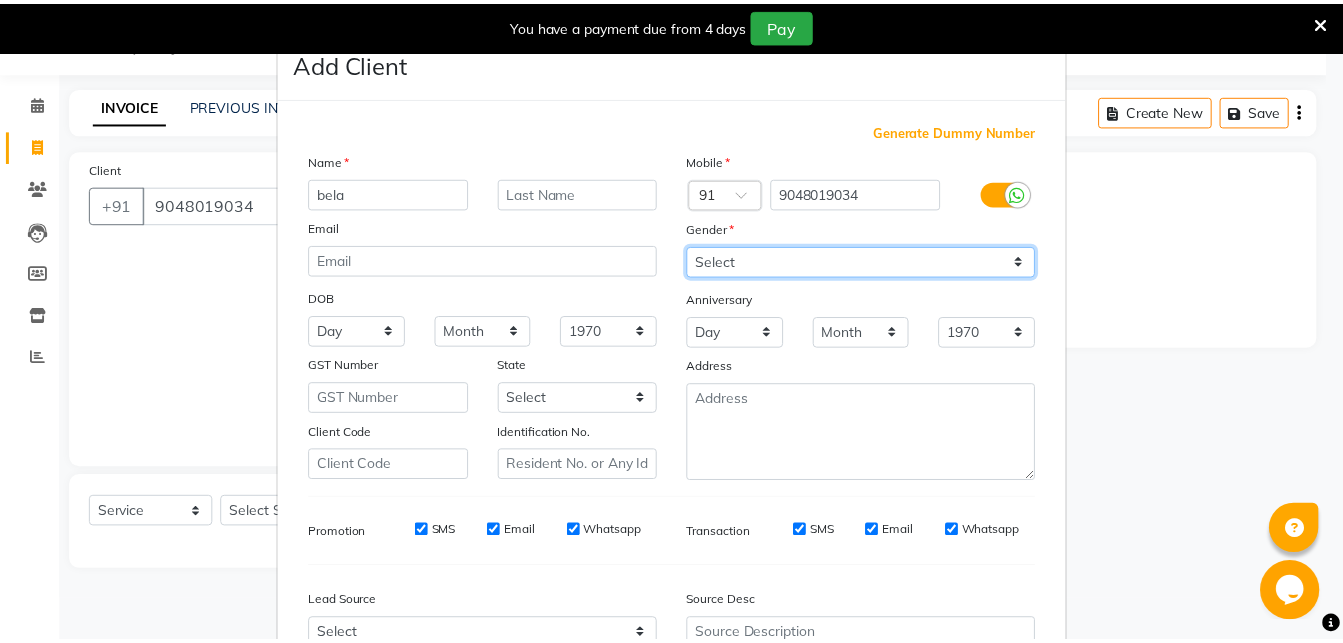scroll, scrollTop: 206, scrollLeft: 0, axis: vertical 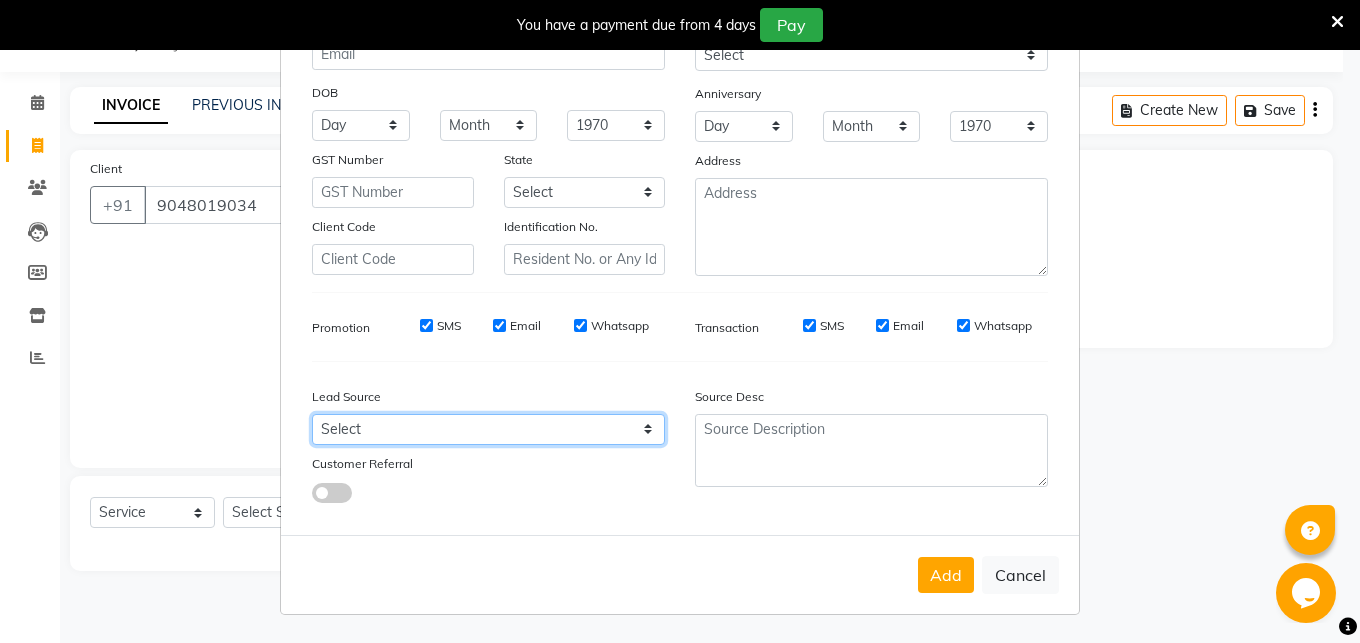 select on "31346" 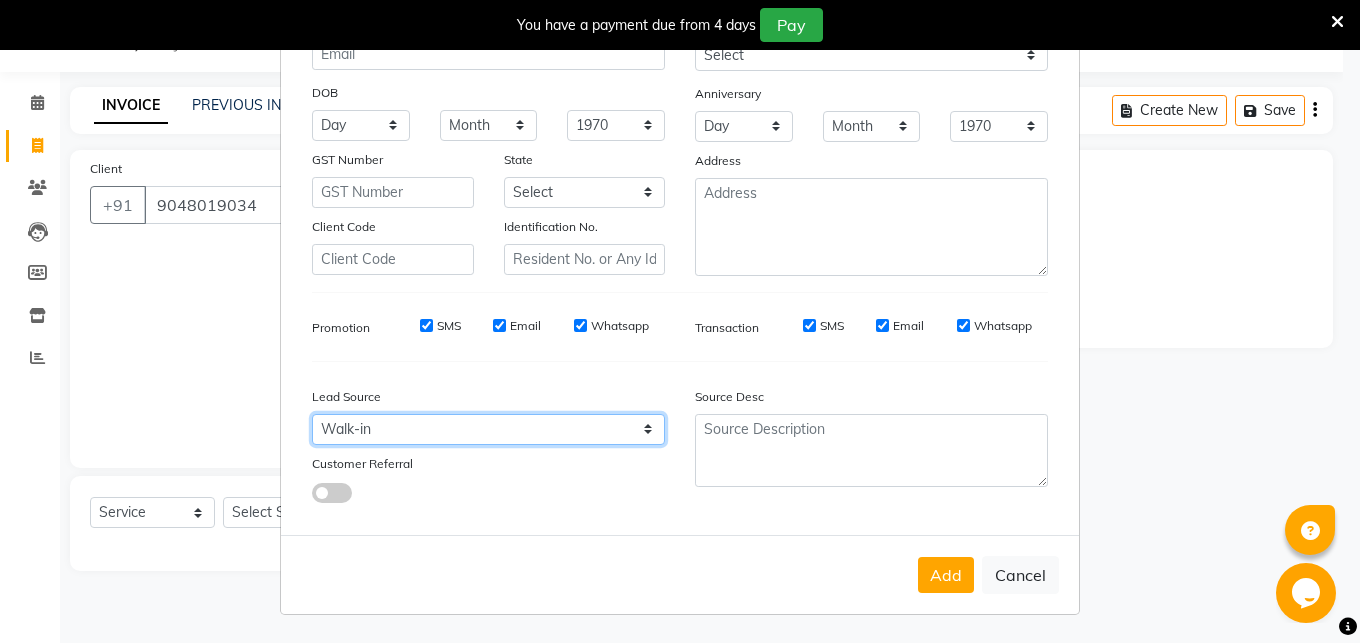 click on "Walk-in" at bounding box center [0, 0] 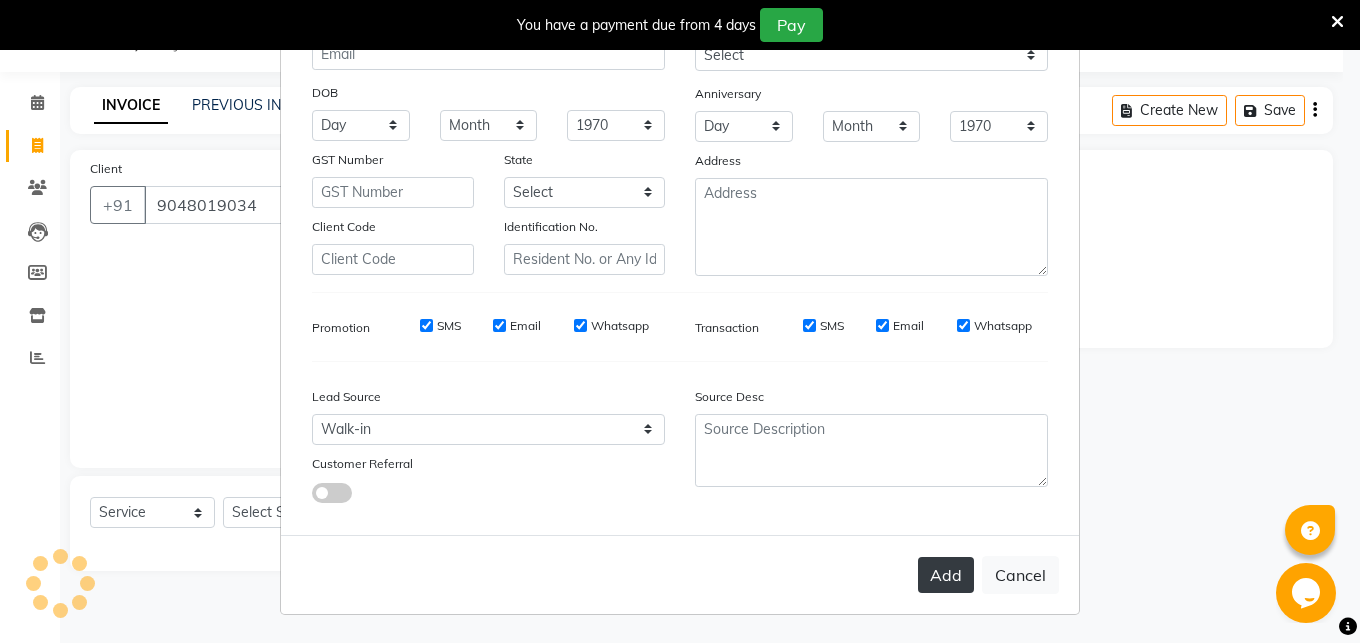 click on "Add" at bounding box center [946, 575] 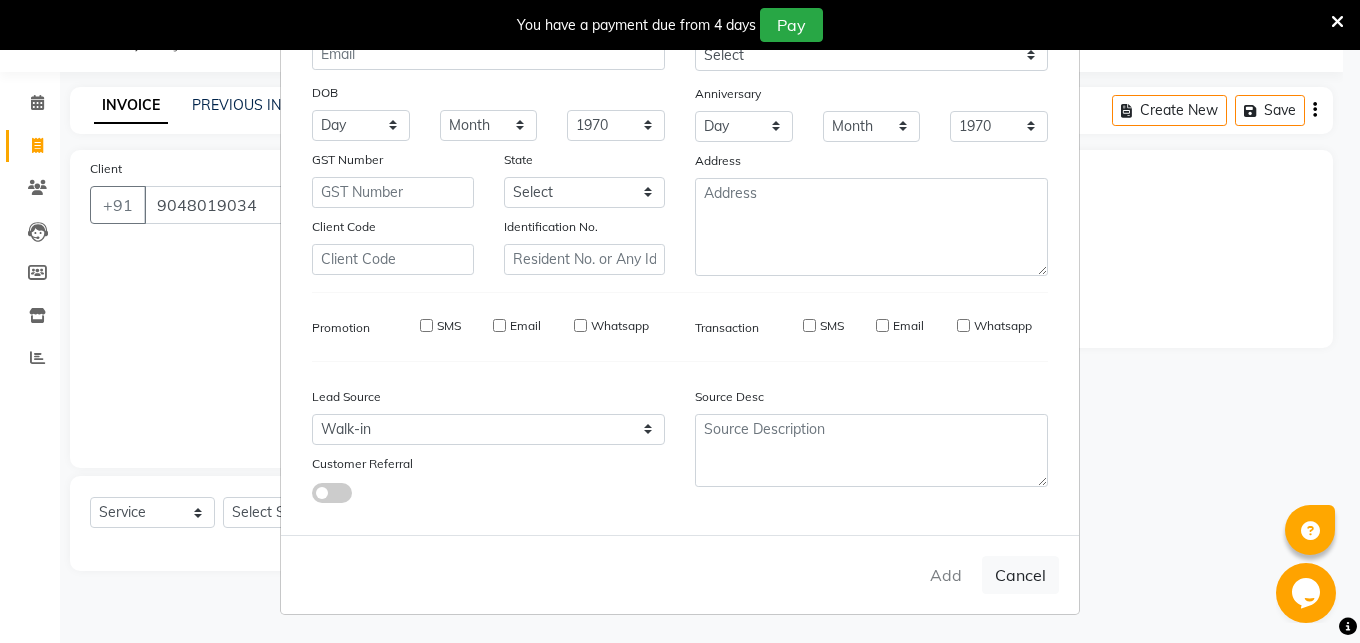 type 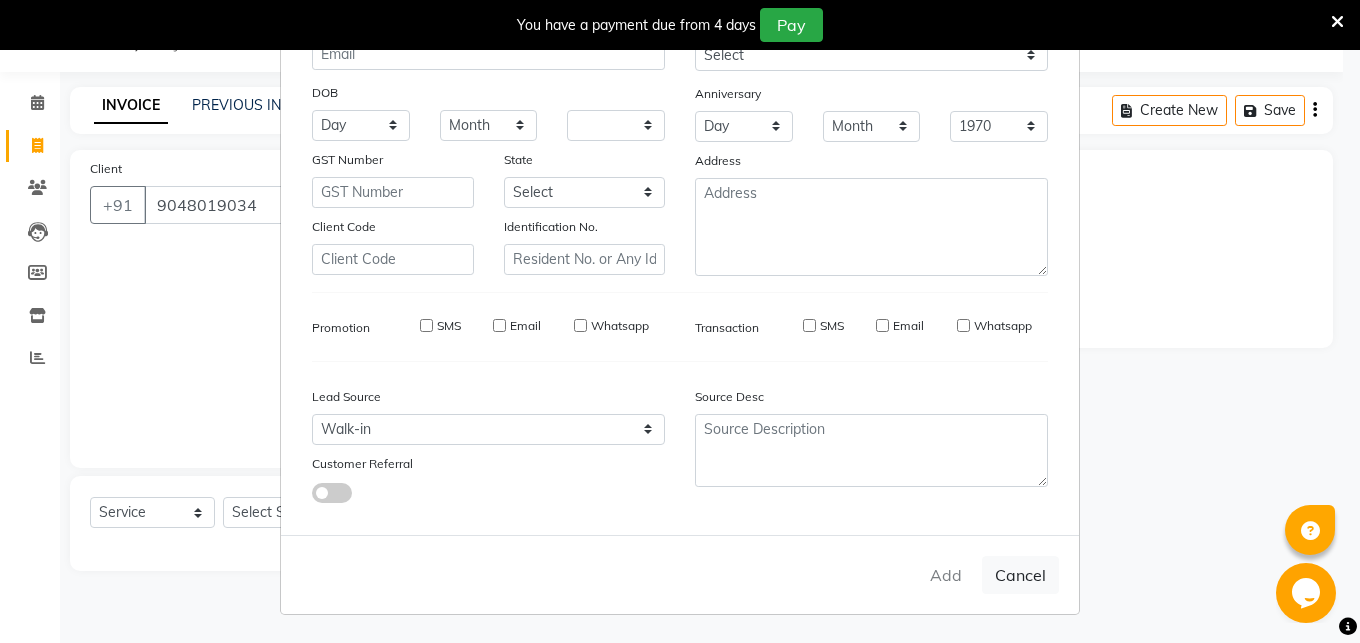 select 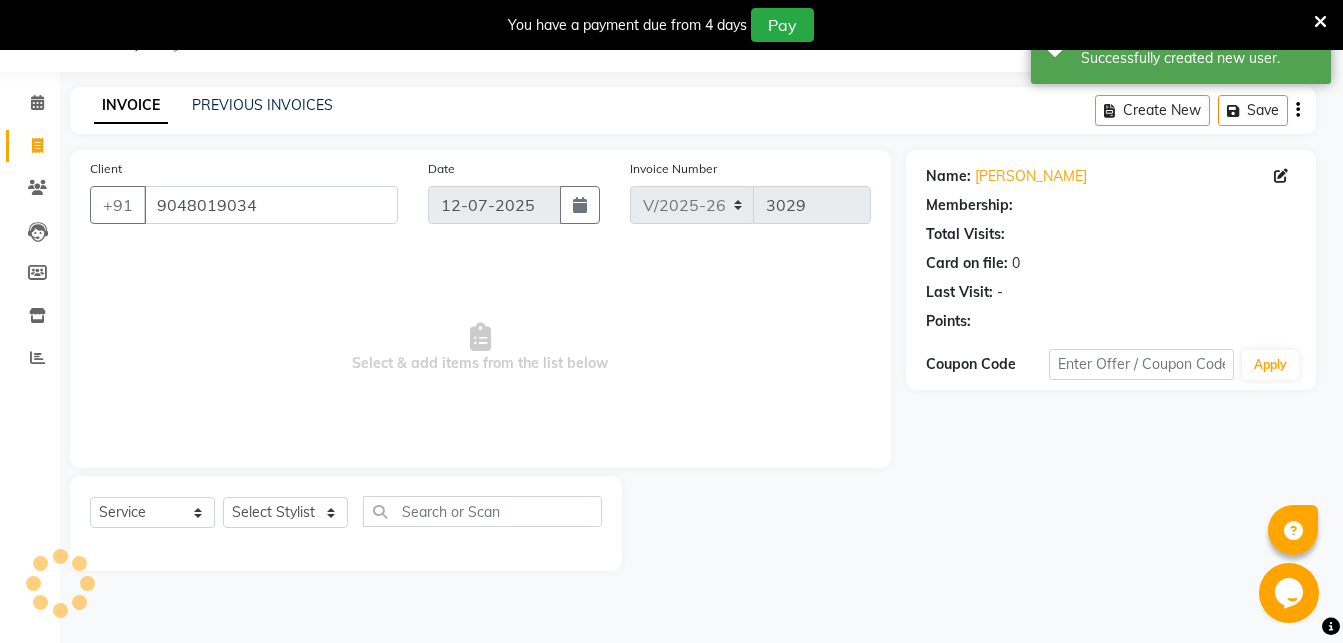 select on "1: Object" 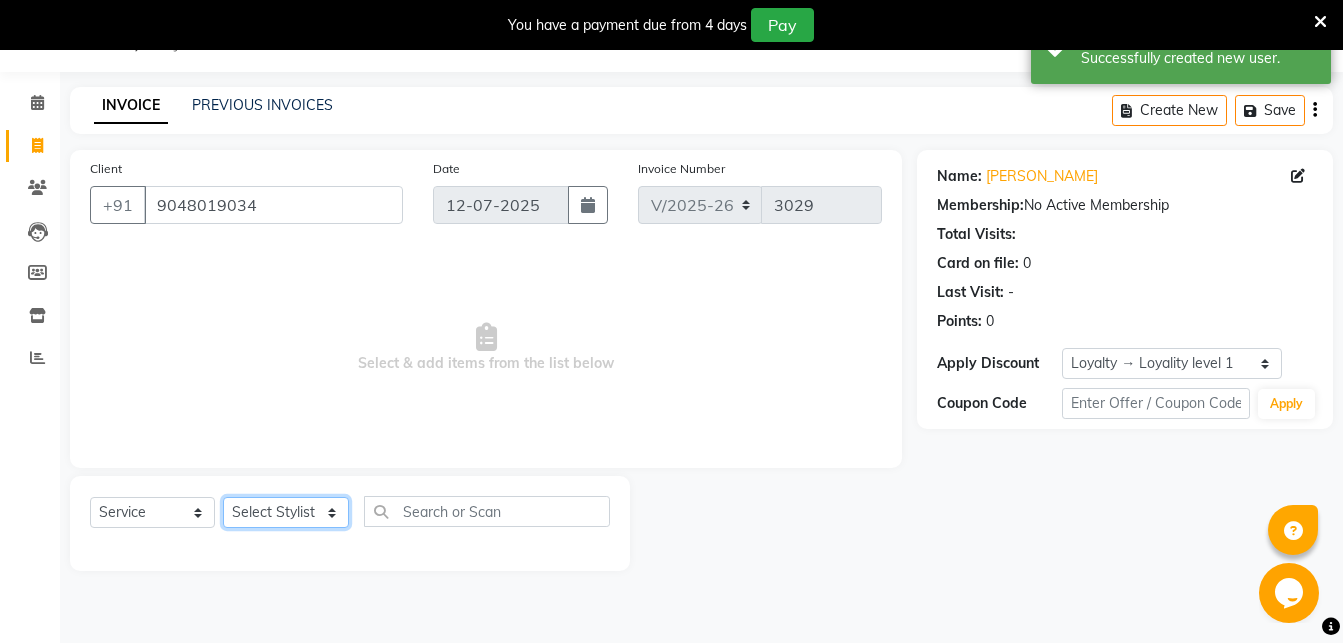 select on "85751" 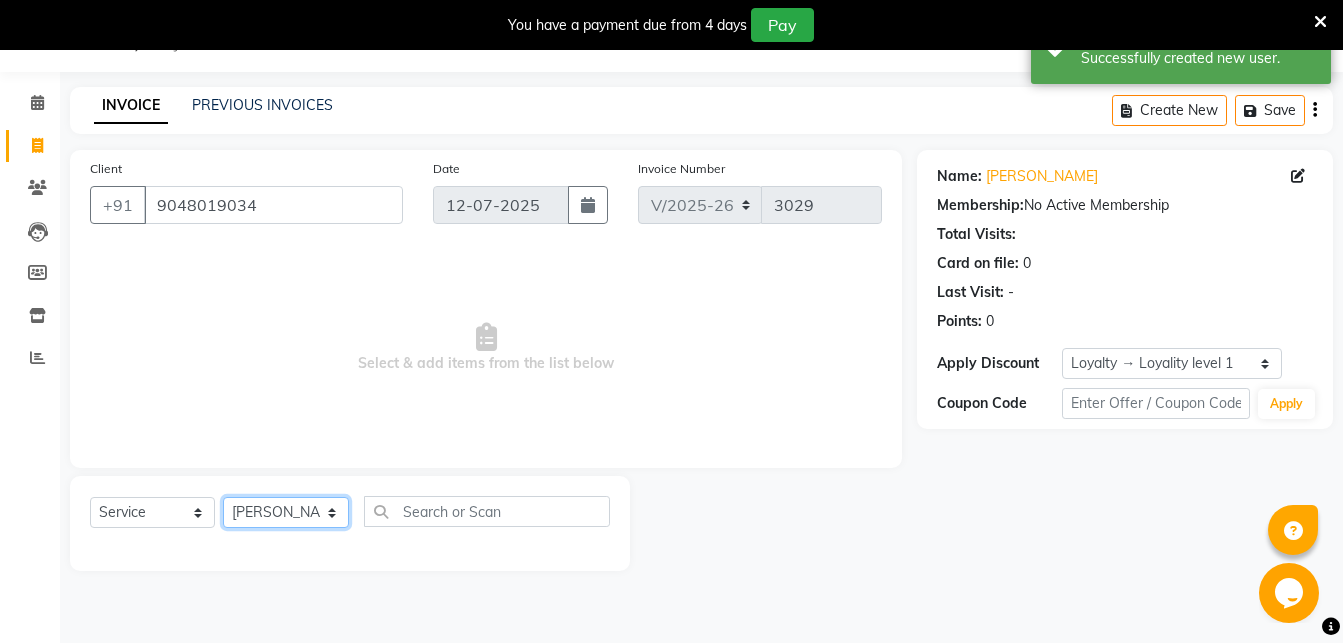 click on "[PERSON_NAME]" 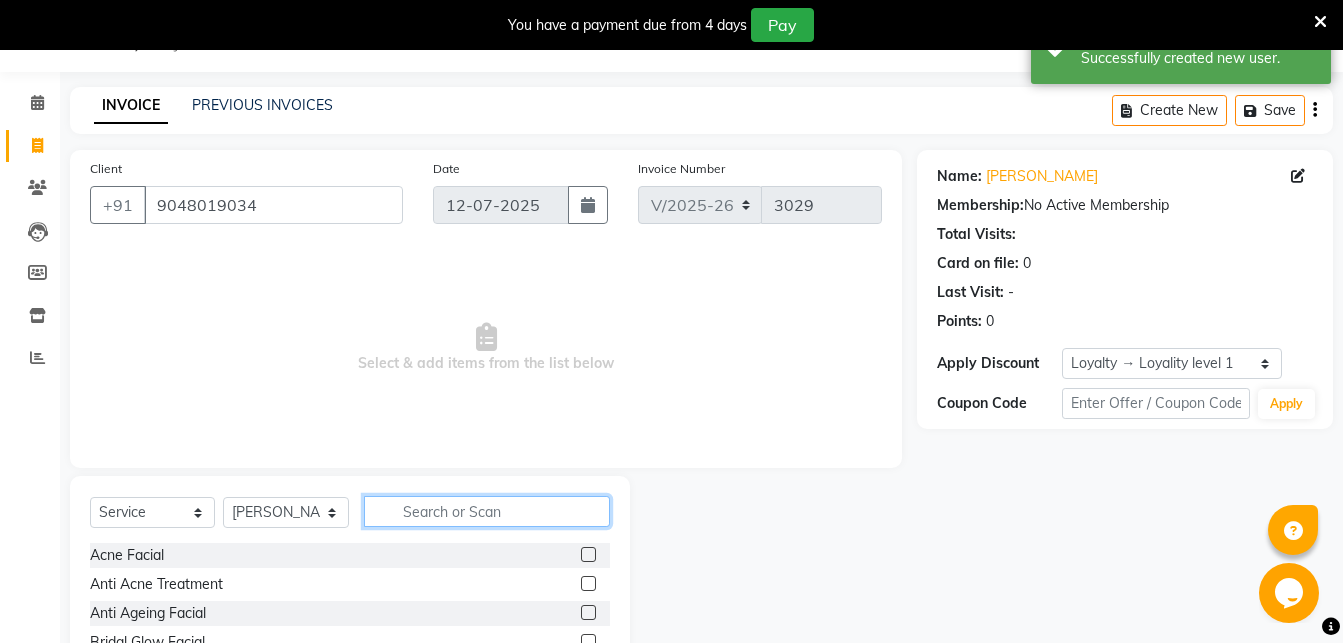 click 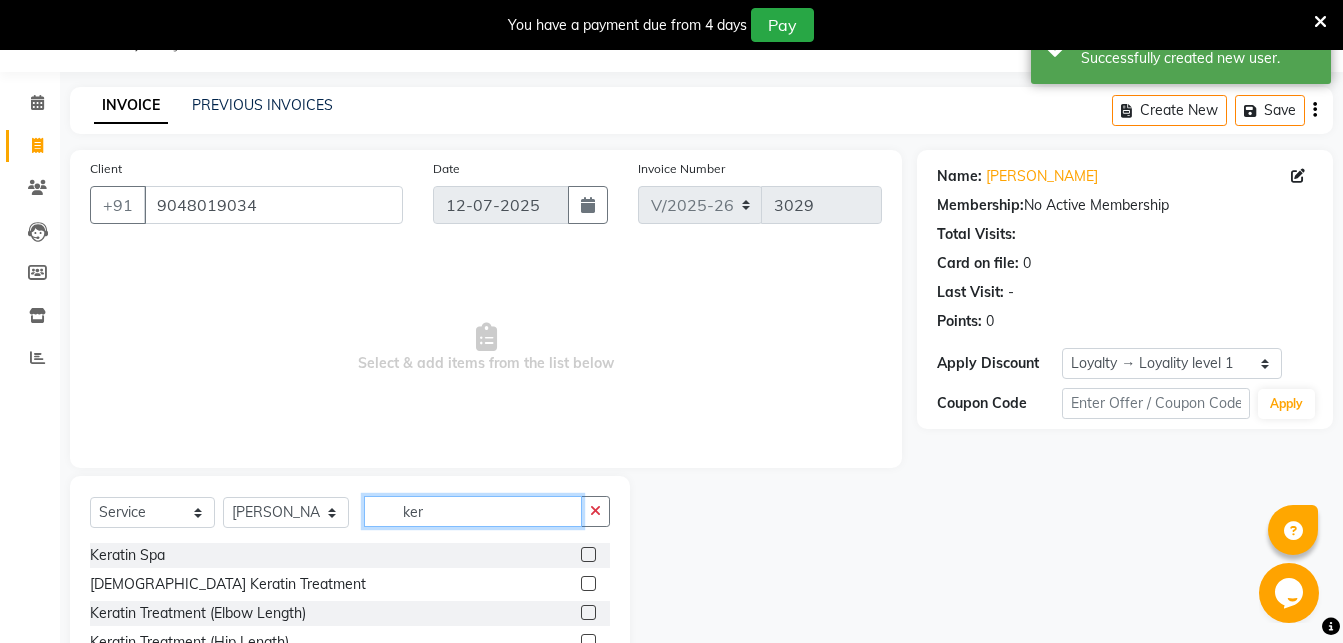 type on "ker" 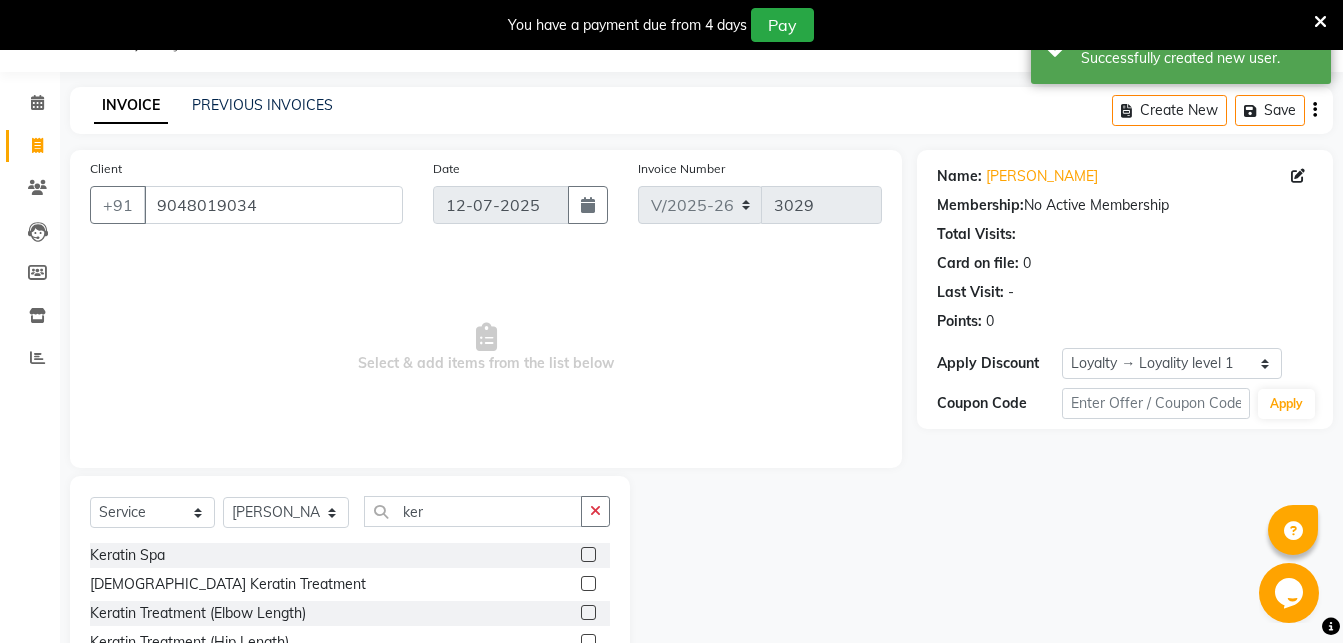 click 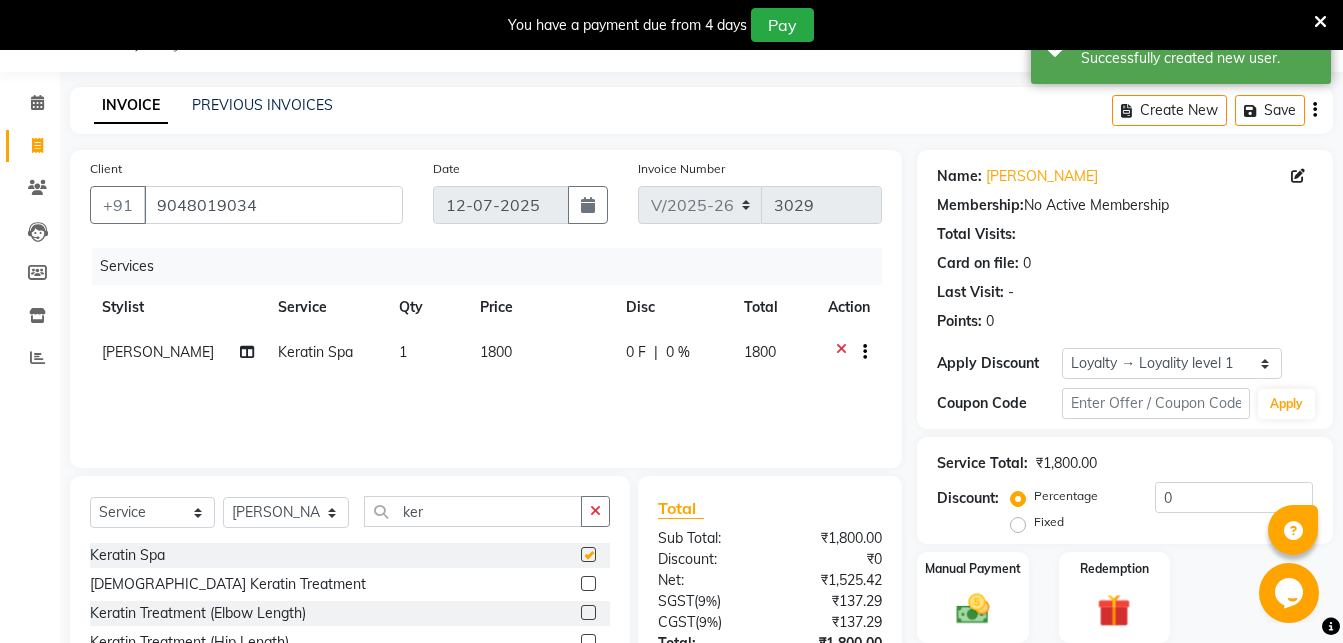 checkbox on "false" 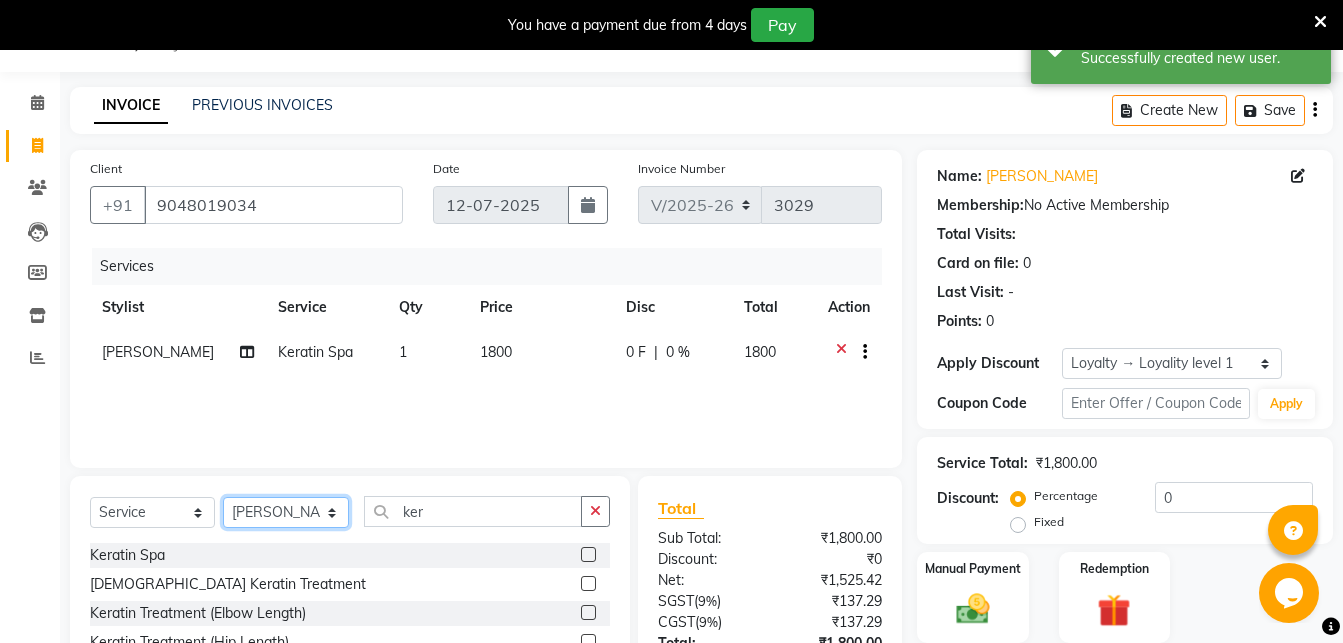 click on "Select Stylist Abhirami S Afsha [PERSON_NAME] B [PERSON_NAME] COCHIN ASHTAMUDI Danish [PERSON_NAME] [PERSON_NAME] [PERSON_NAME] [PERSON_NAME] [PERSON_NAME]  [PERSON_NAME] [PERSON_NAME]" 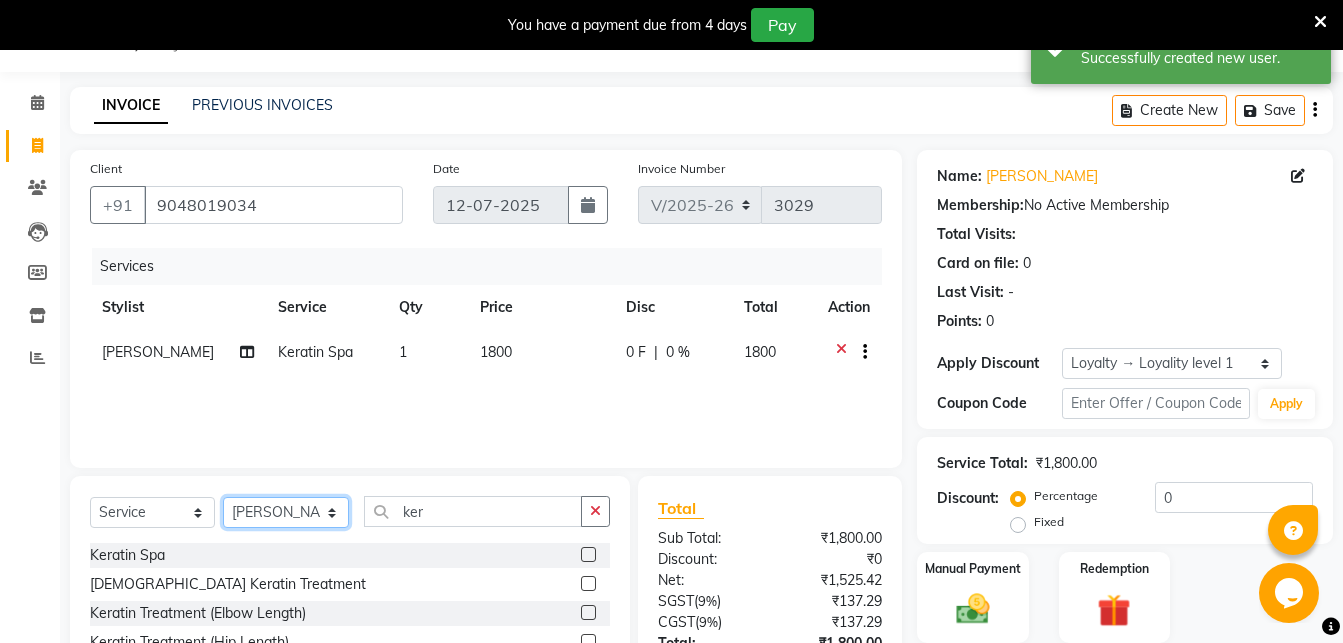select on "85752" 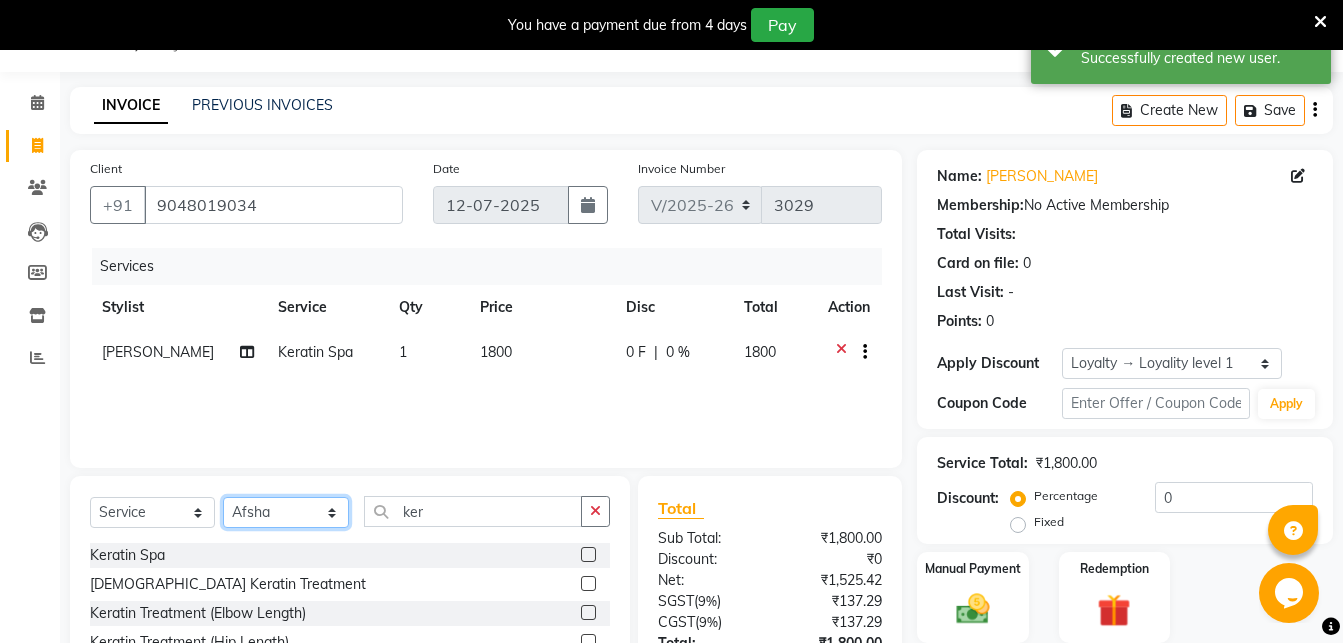 click on "Afsha" 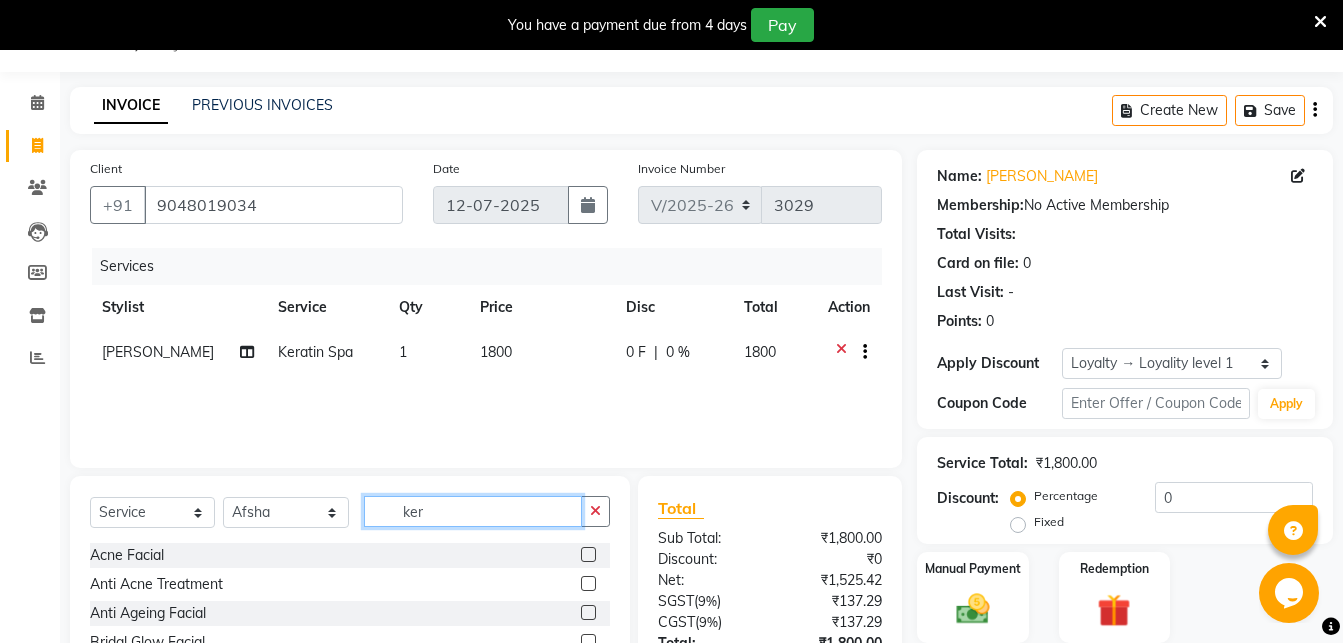 drag, startPoint x: 473, startPoint y: 507, endPoint x: 243, endPoint y: 479, distance: 231.69807 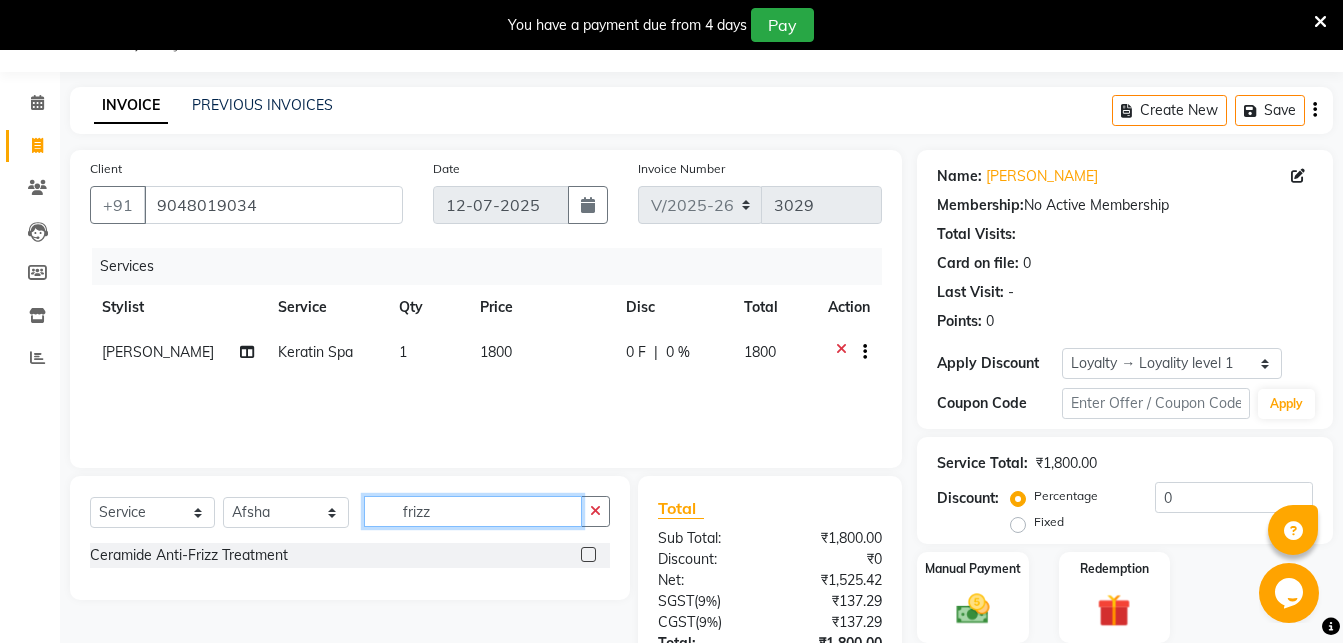 type on "frizz" 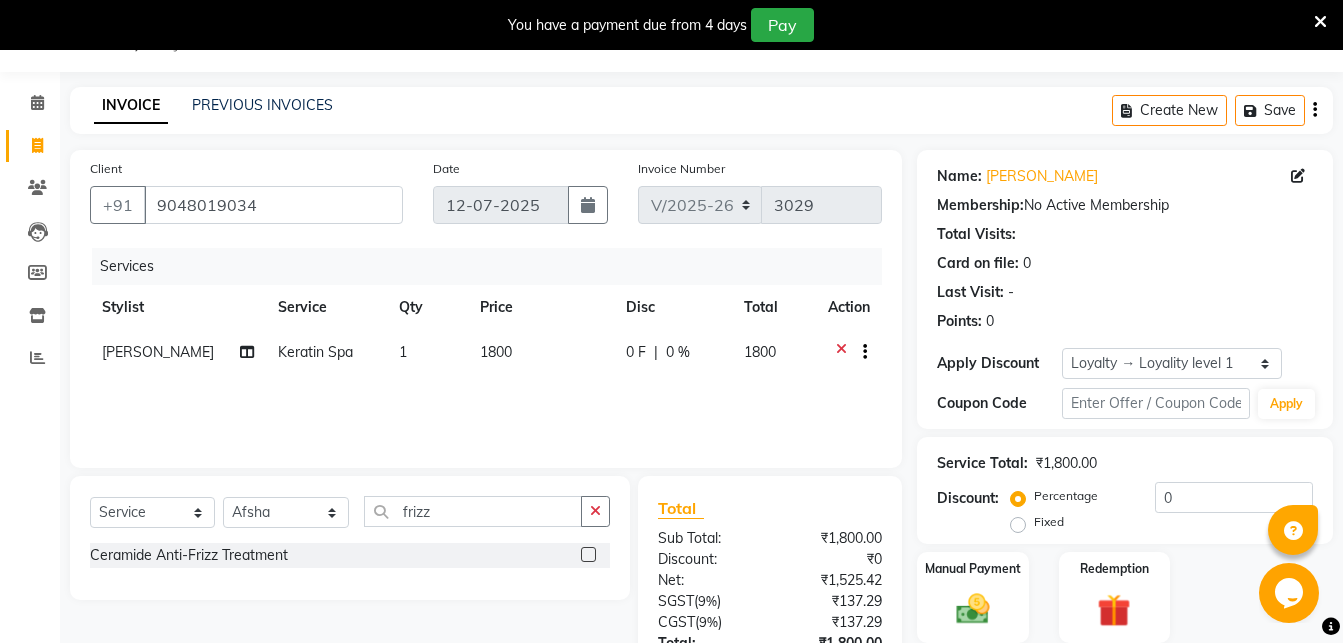 click 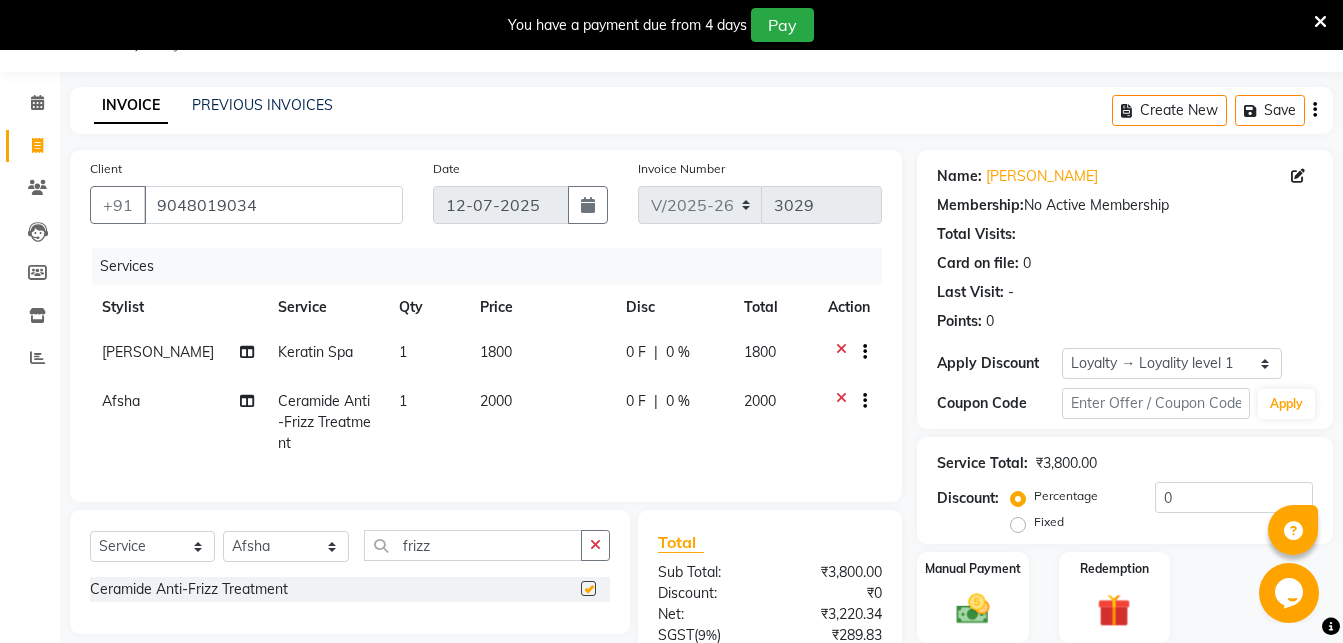 checkbox on "false" 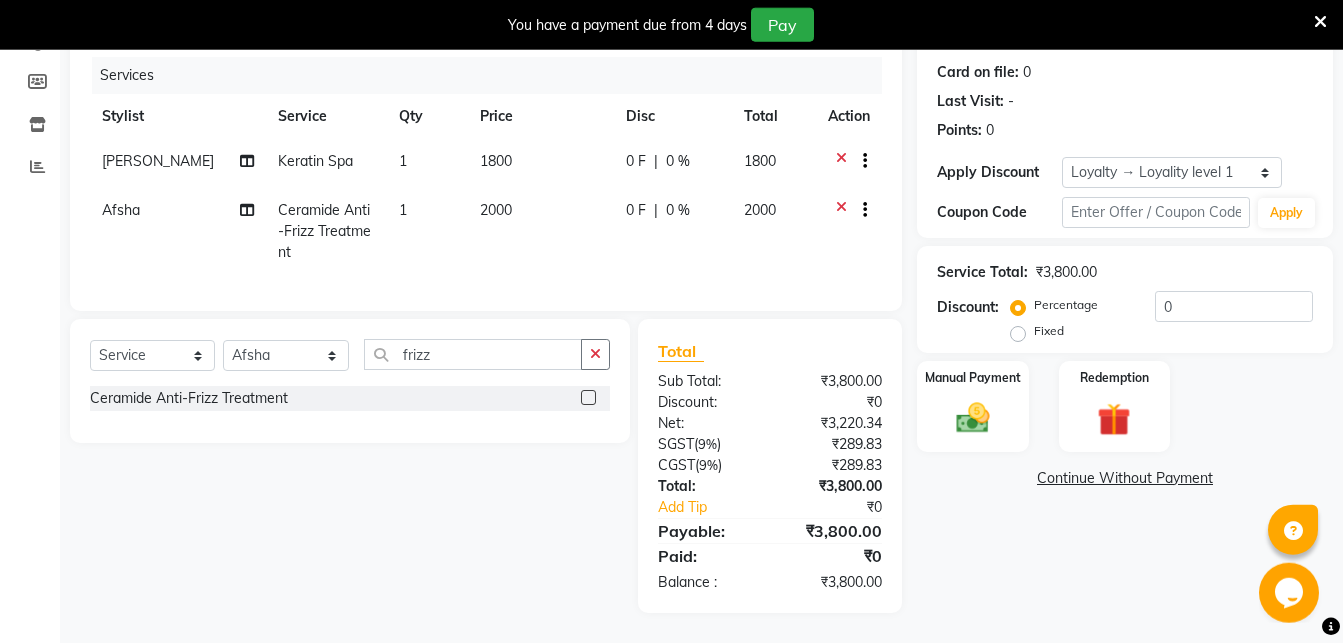 scroll, scrollTop: 275, scrollLeft: 0, axis: vertical 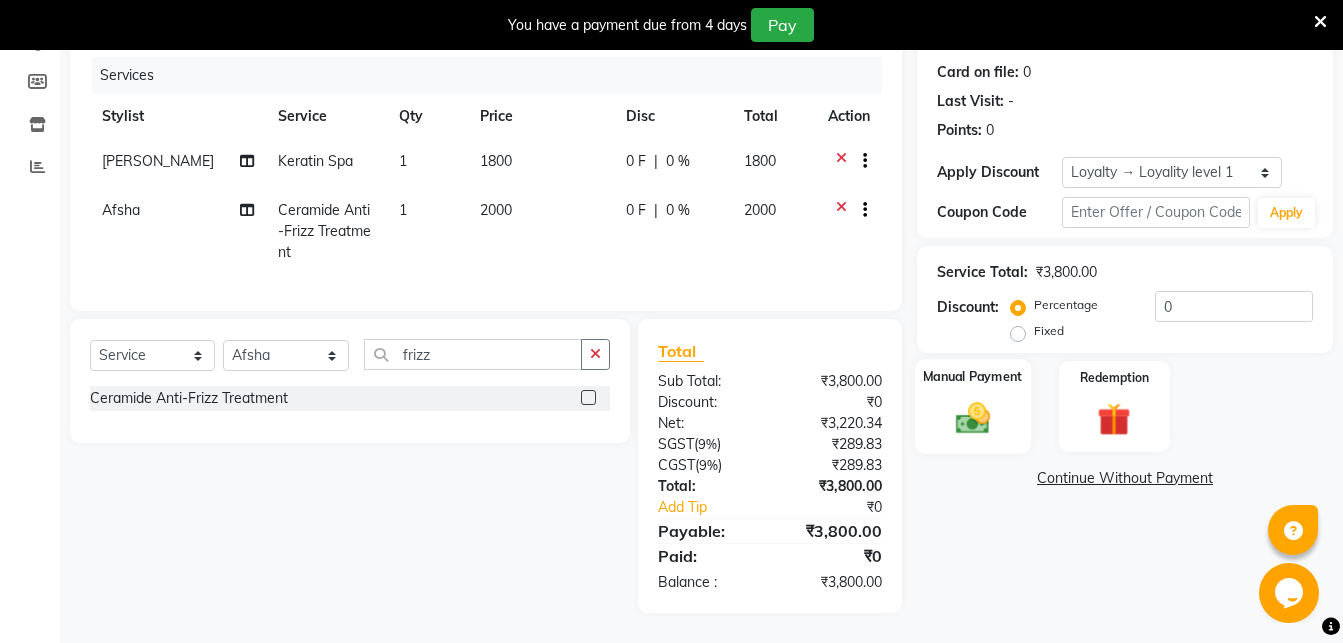 click 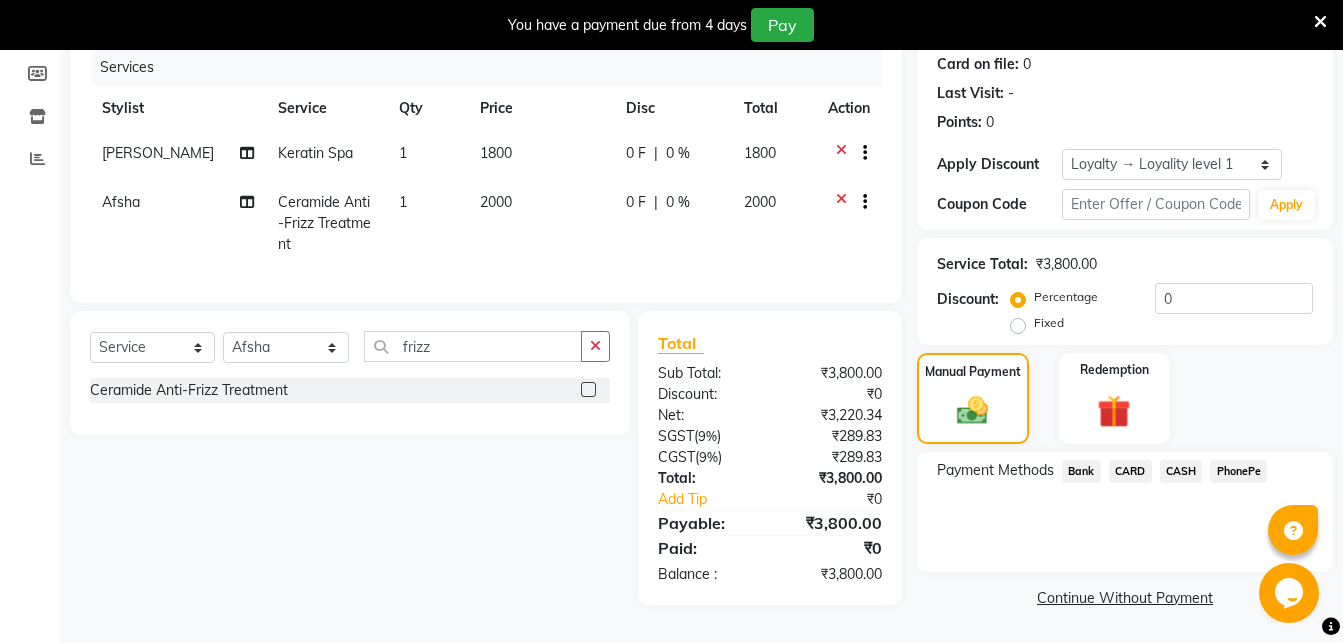 click on "PhonePe" 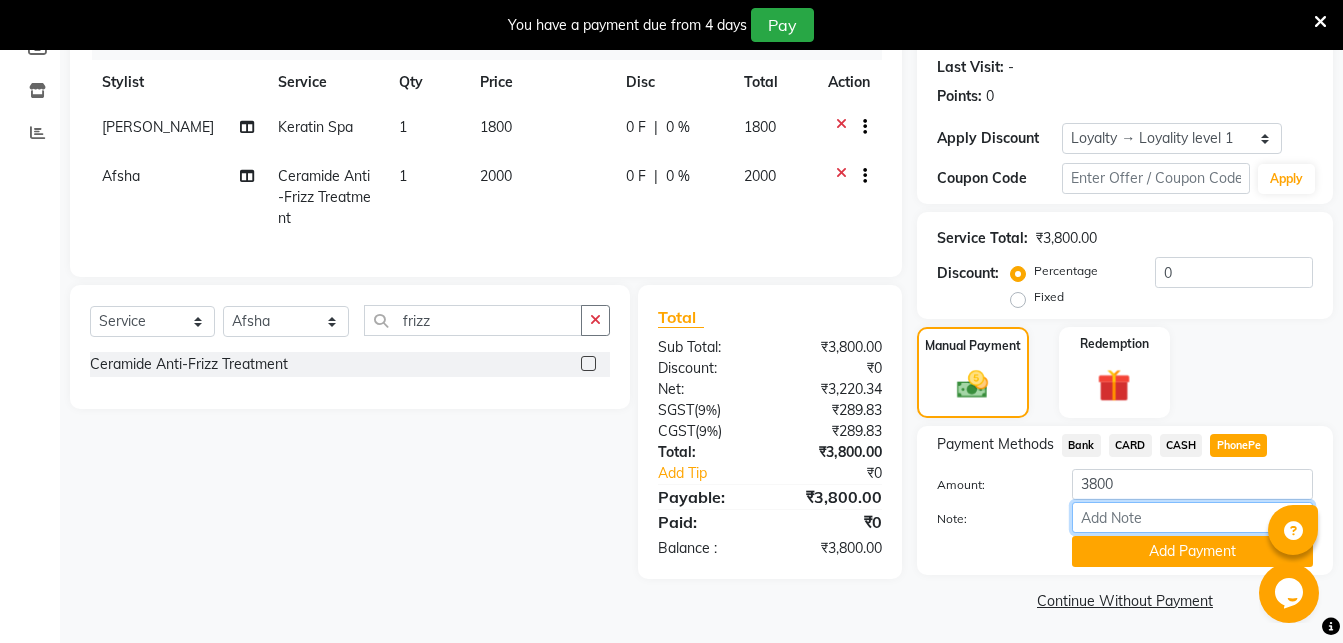 click on "Note:" at bounding box center (1192, 517) 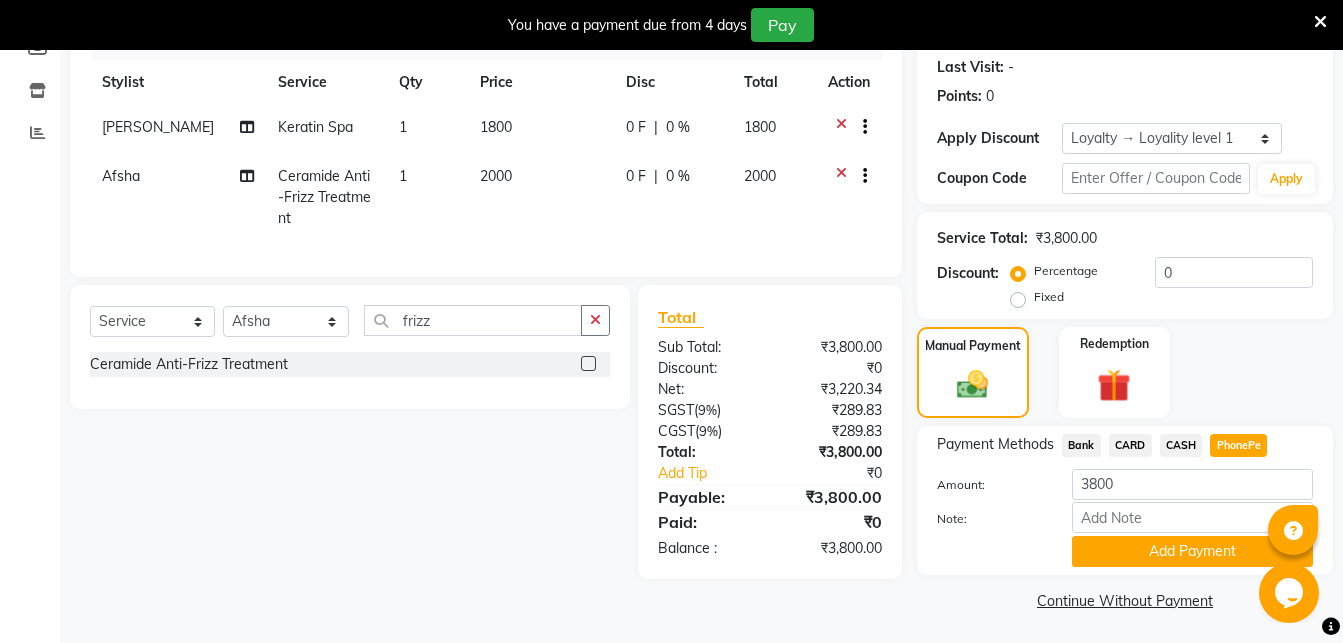 click on "CARD" 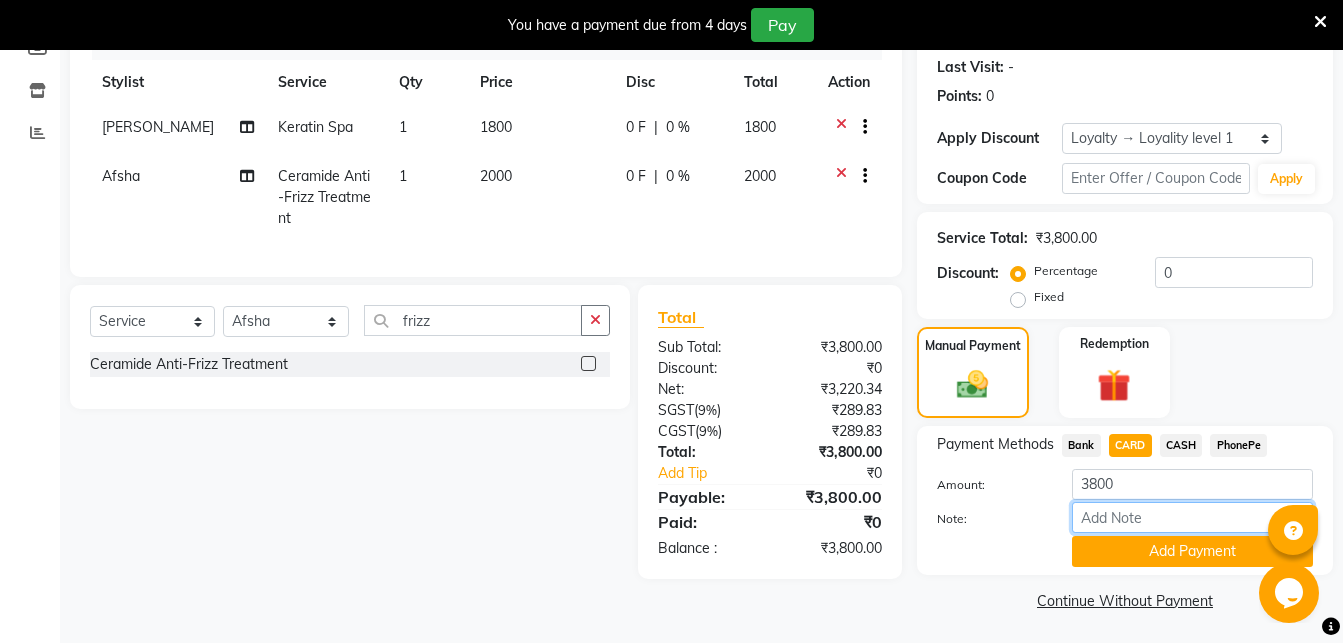 click on "Note:" at bounding box center (1192, 517) 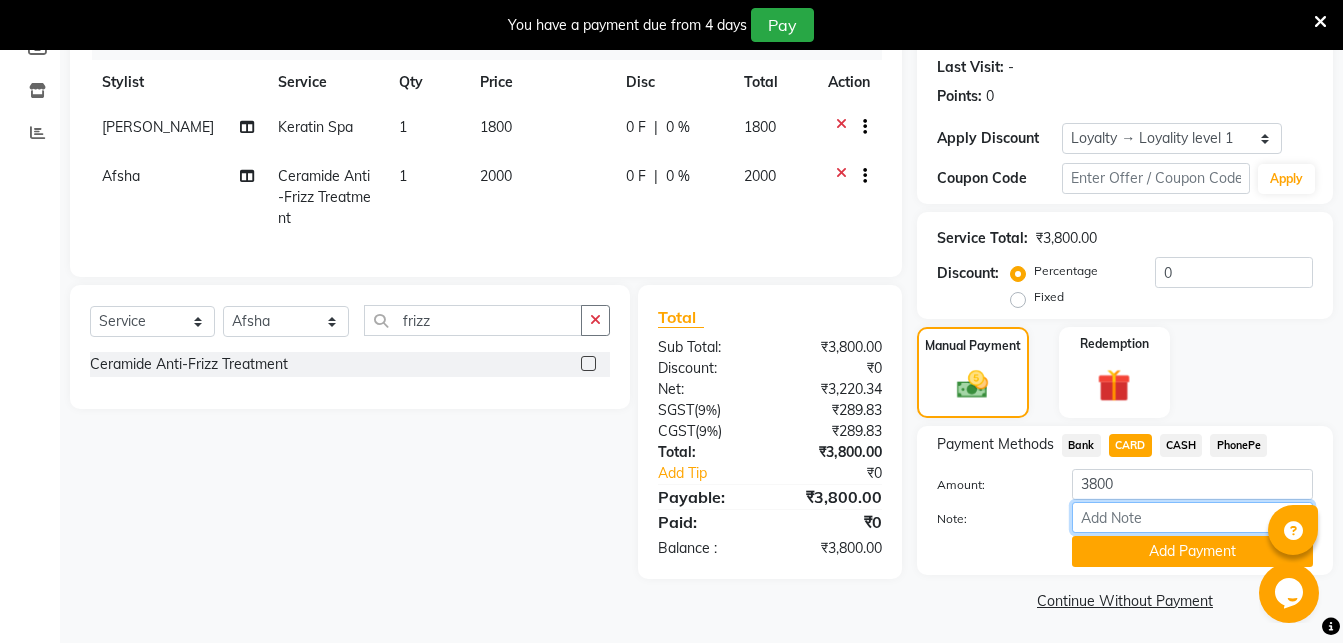click on "Note:" at bounding box center [1192, 517] 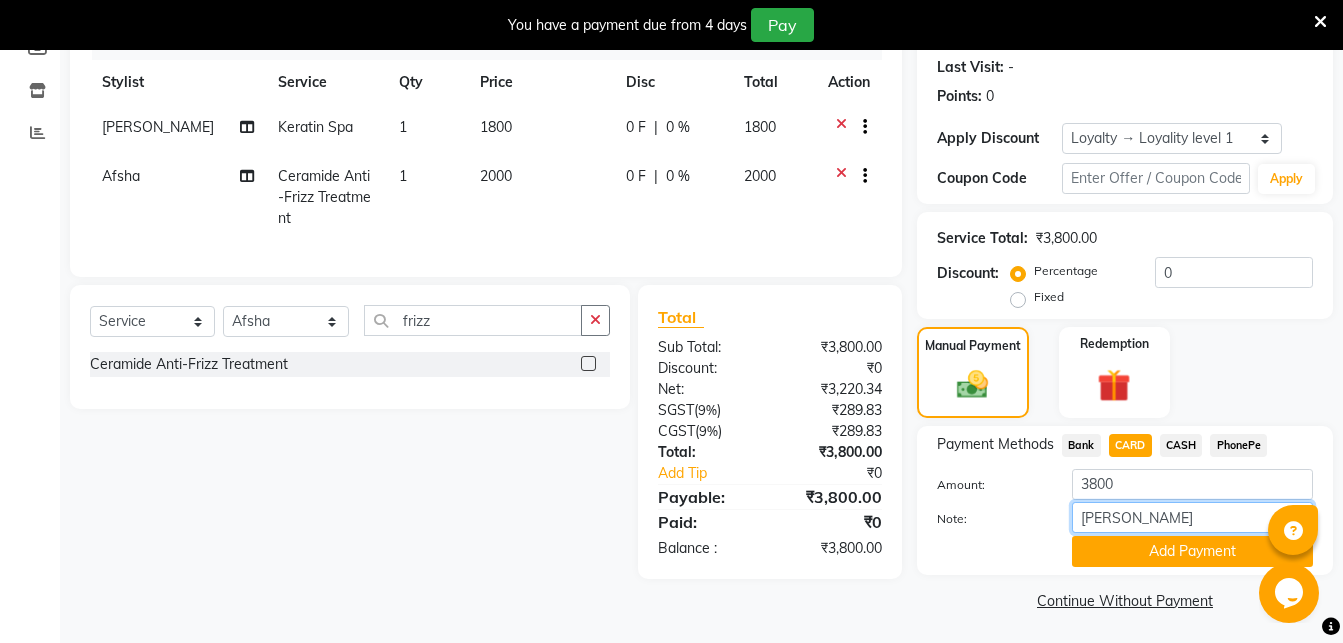 type on "[PERSON_NAME]" 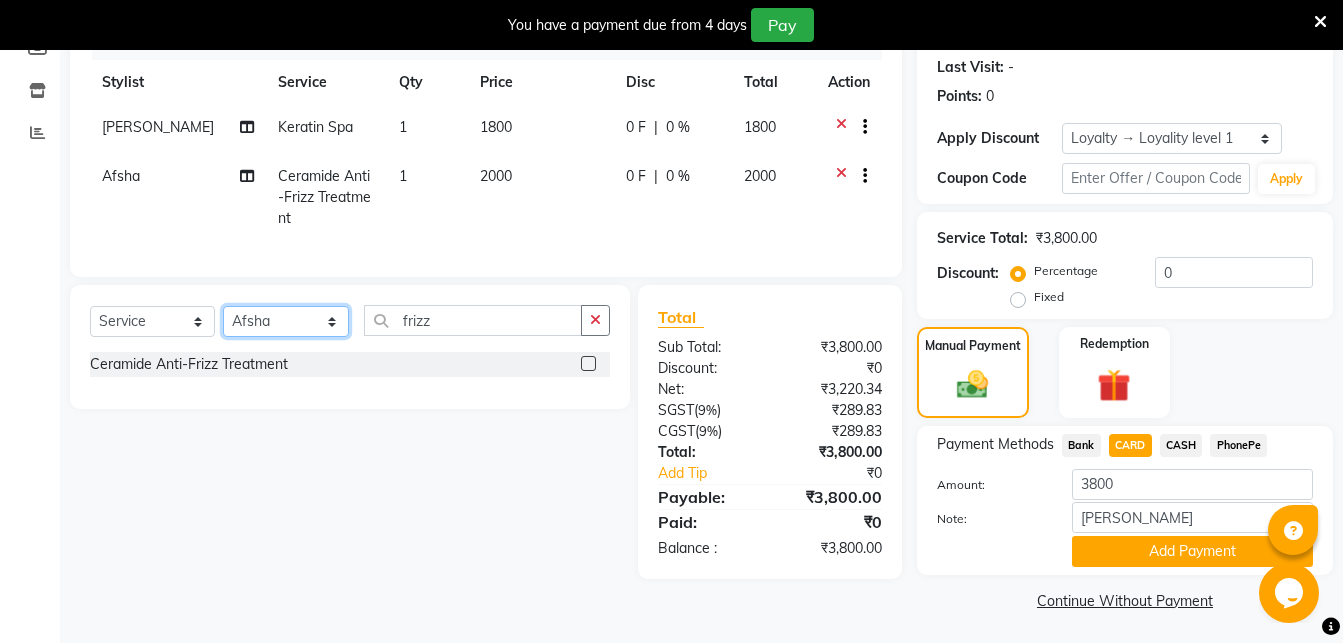 click on "Select Stylist Abhirami S Afsha [PERSON_NAME] B [PERSON_NAME] COCHIN ASHTAMUDI Danish [PERSON_NAME] [PERSON_NAME] [PERSON_NAME] [PERSON_NAME] [PERSON_NAME]  [PERSON_NAME] [PERSON_NAME]" 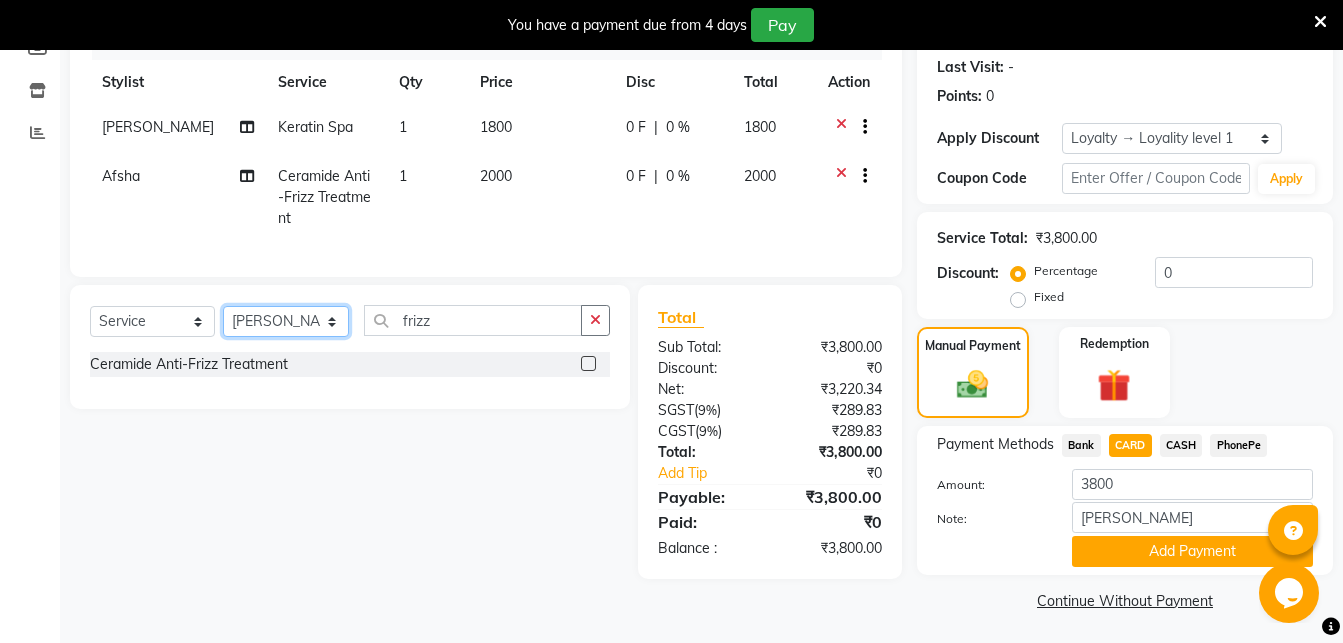 click on "[PERSON_NAME]" 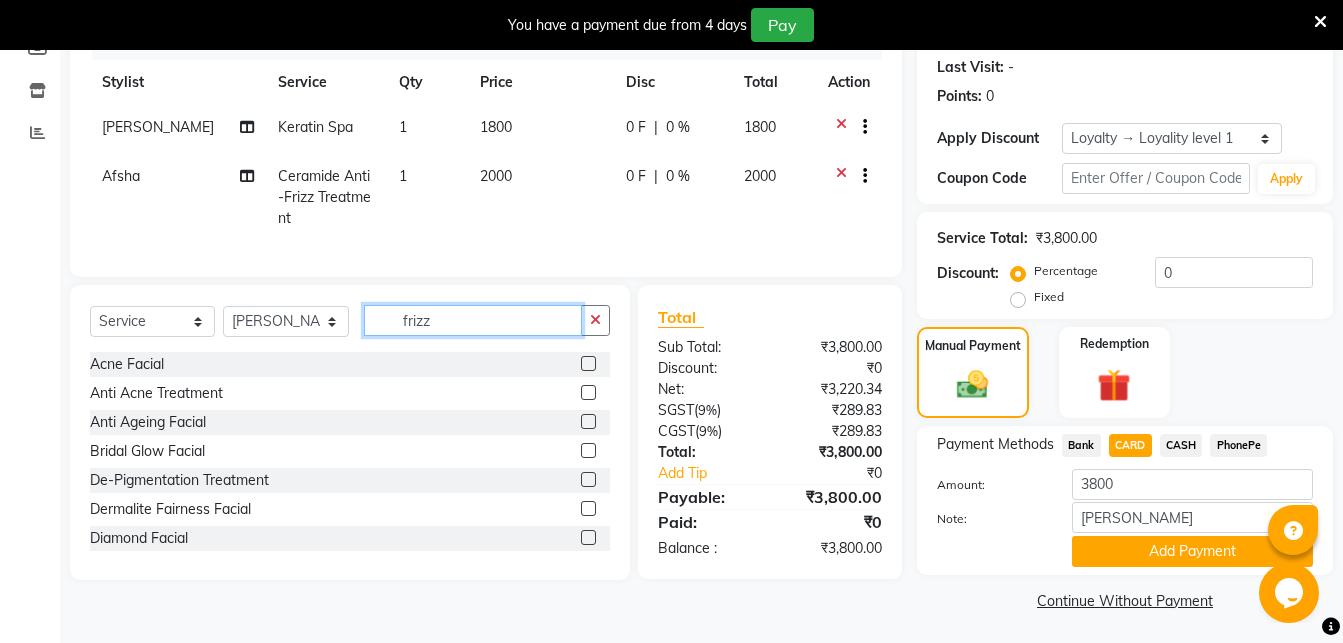 drag, startPoint x: 476, startPoint y: 359, endPoint x: 288, endPoint y: 346, distance: 188.44893 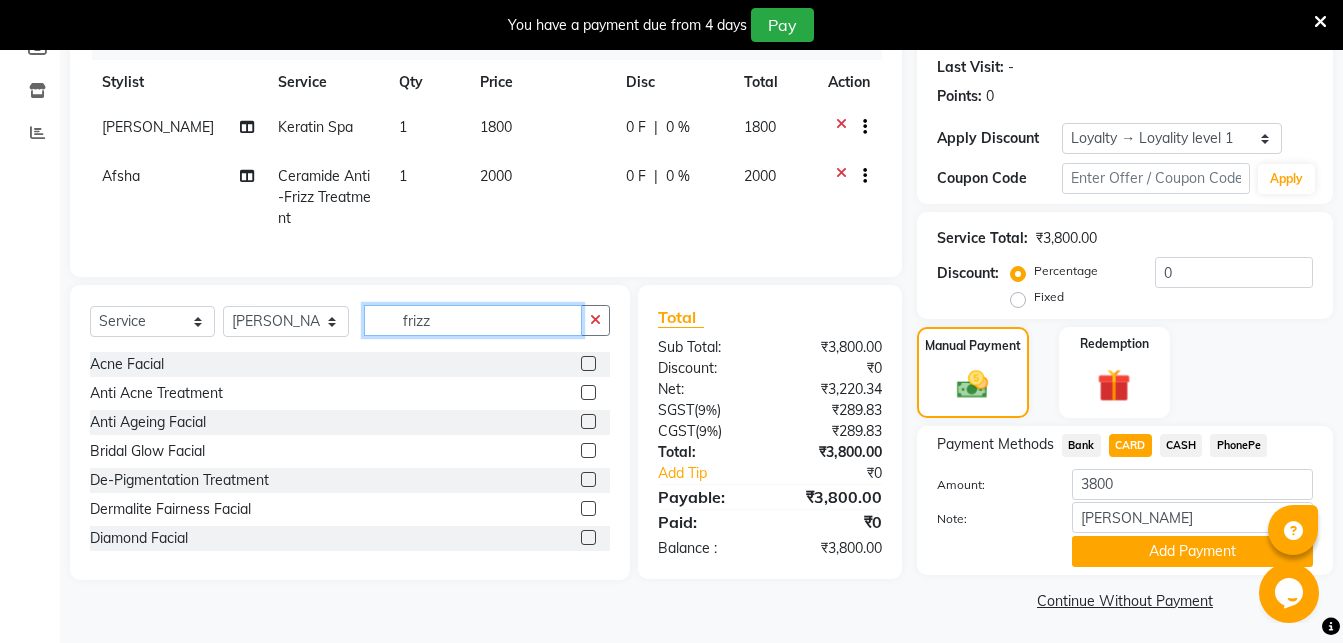 click on "frizz" 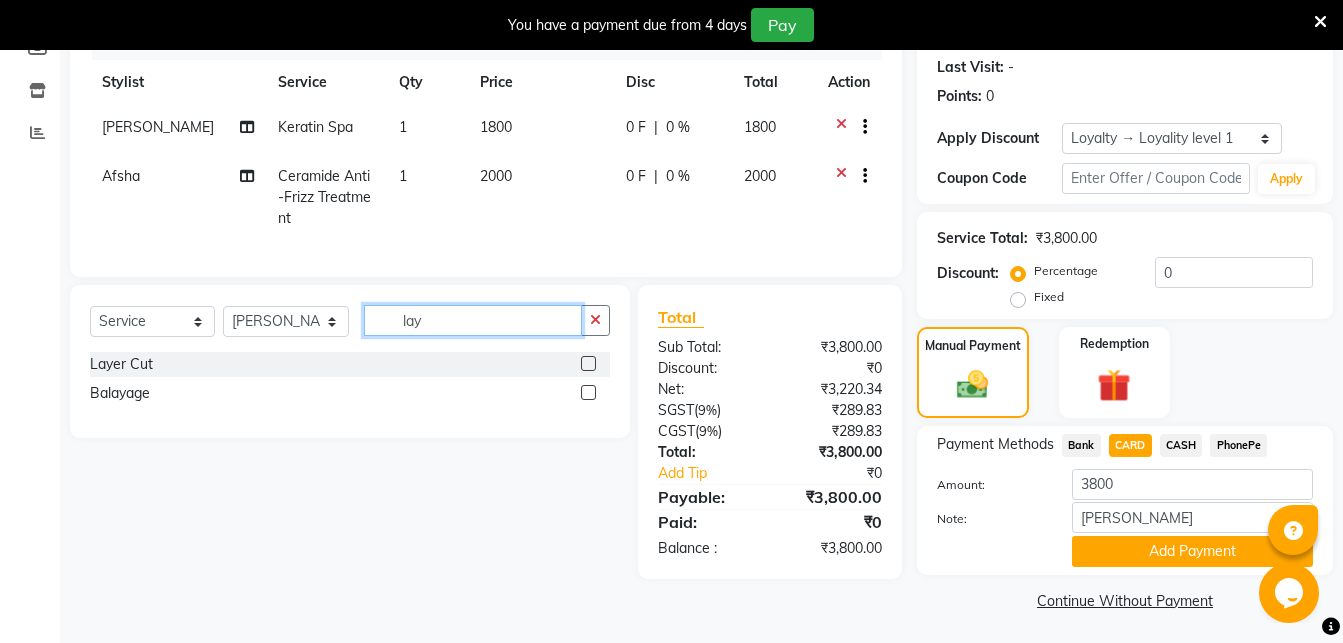 type on "lay" 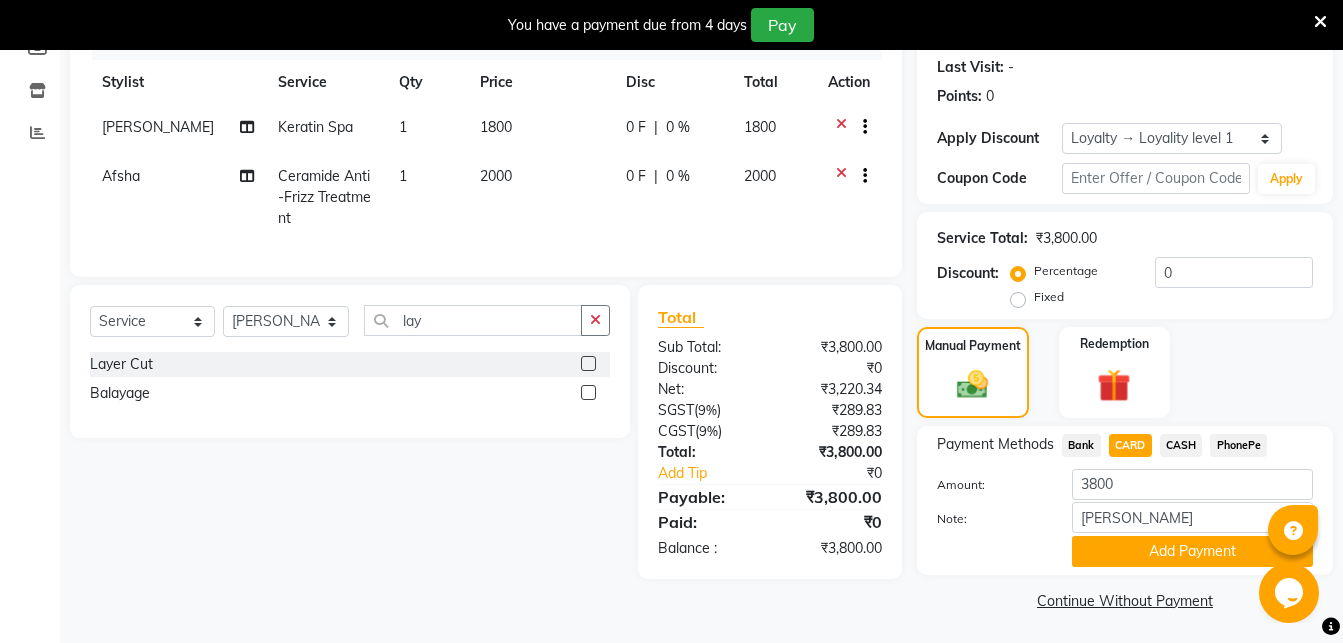 click 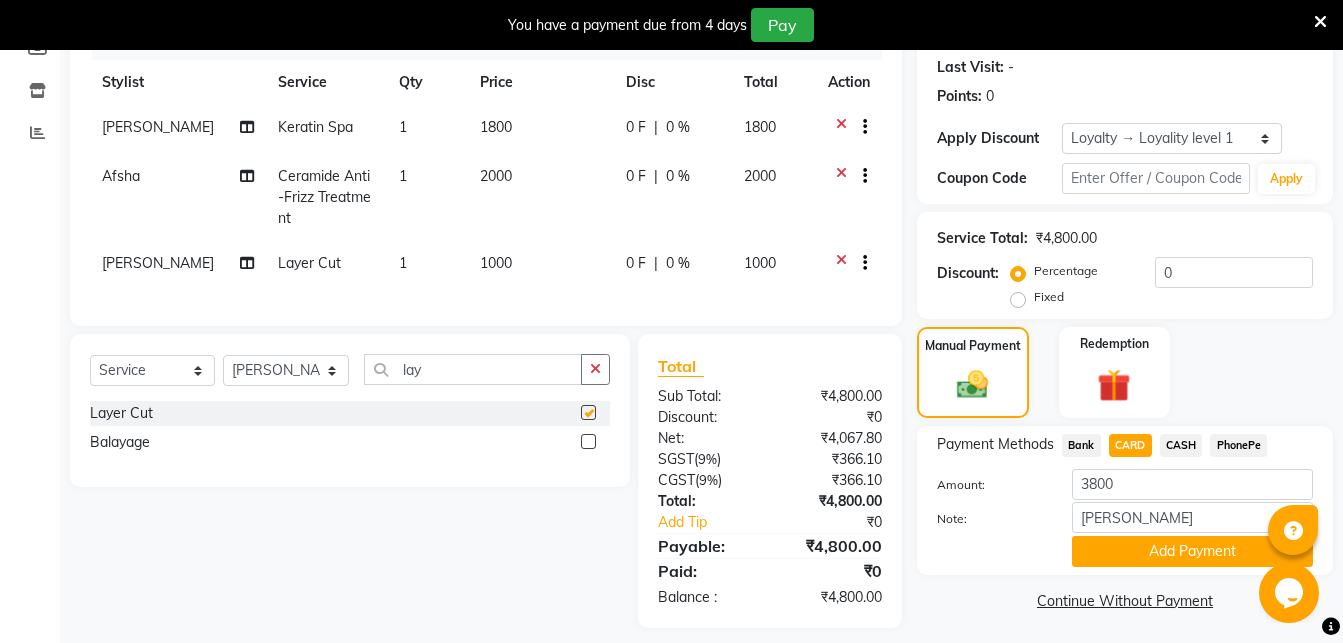 checkbox on "false" 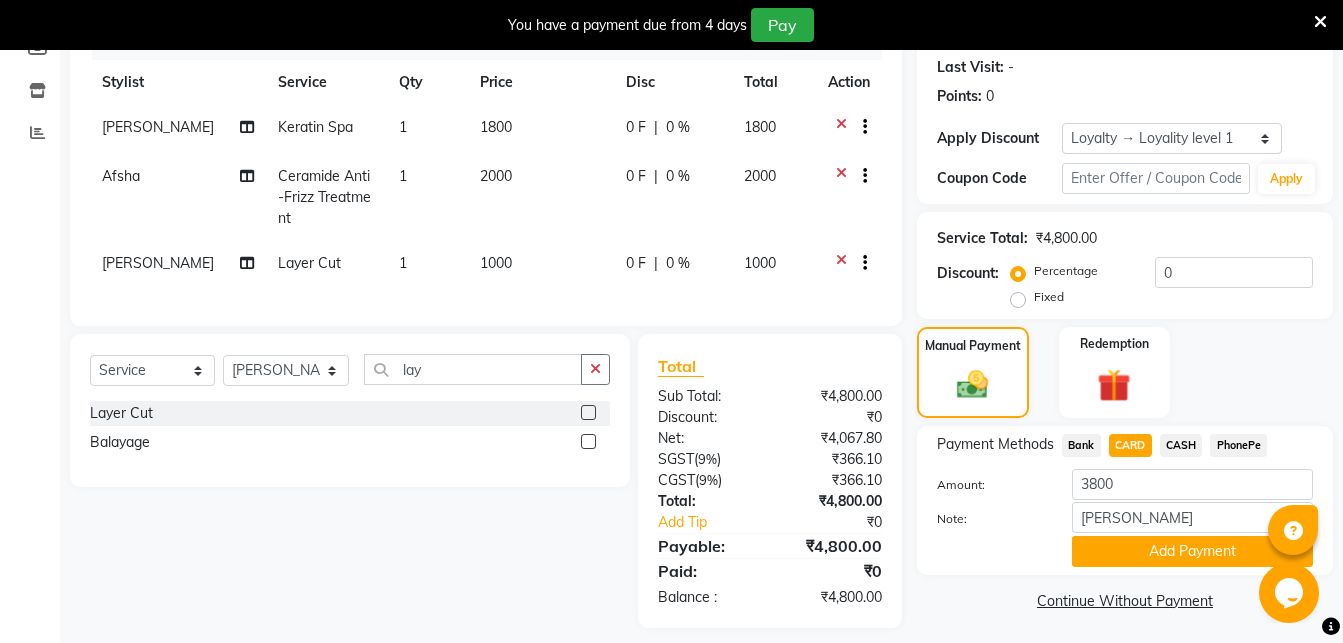 scroll, scrollTop: 341, scrollLeft: 0, axis: vertical 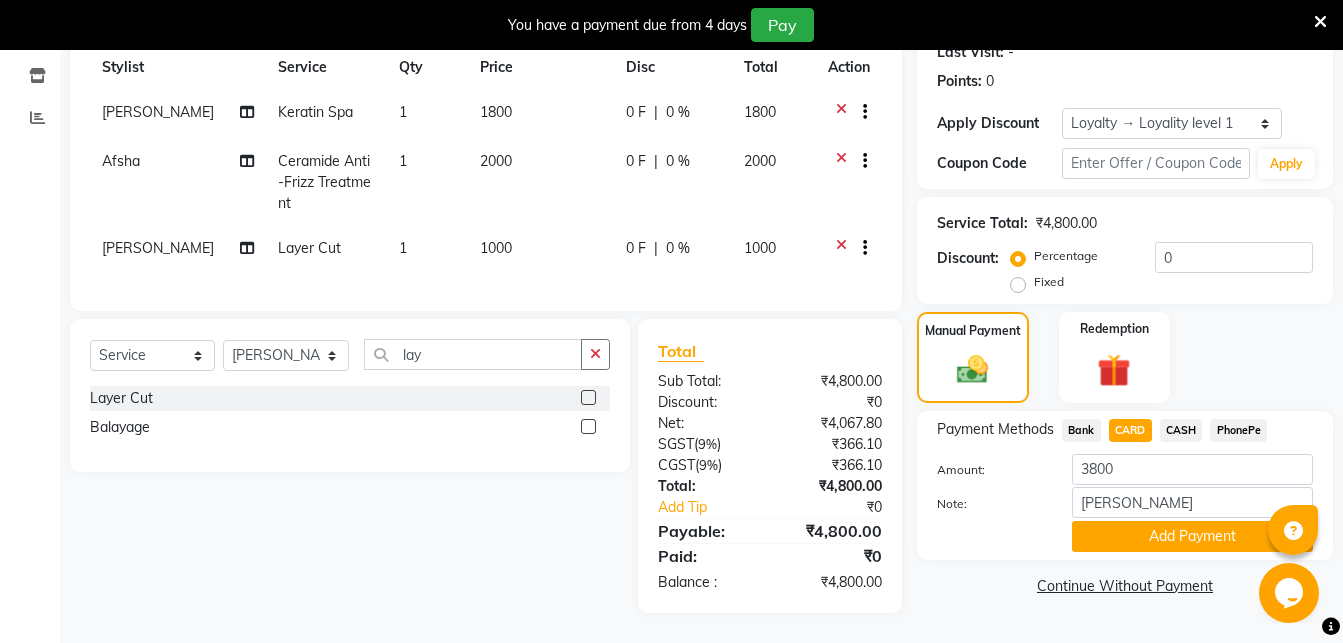 click on "PhonePe" 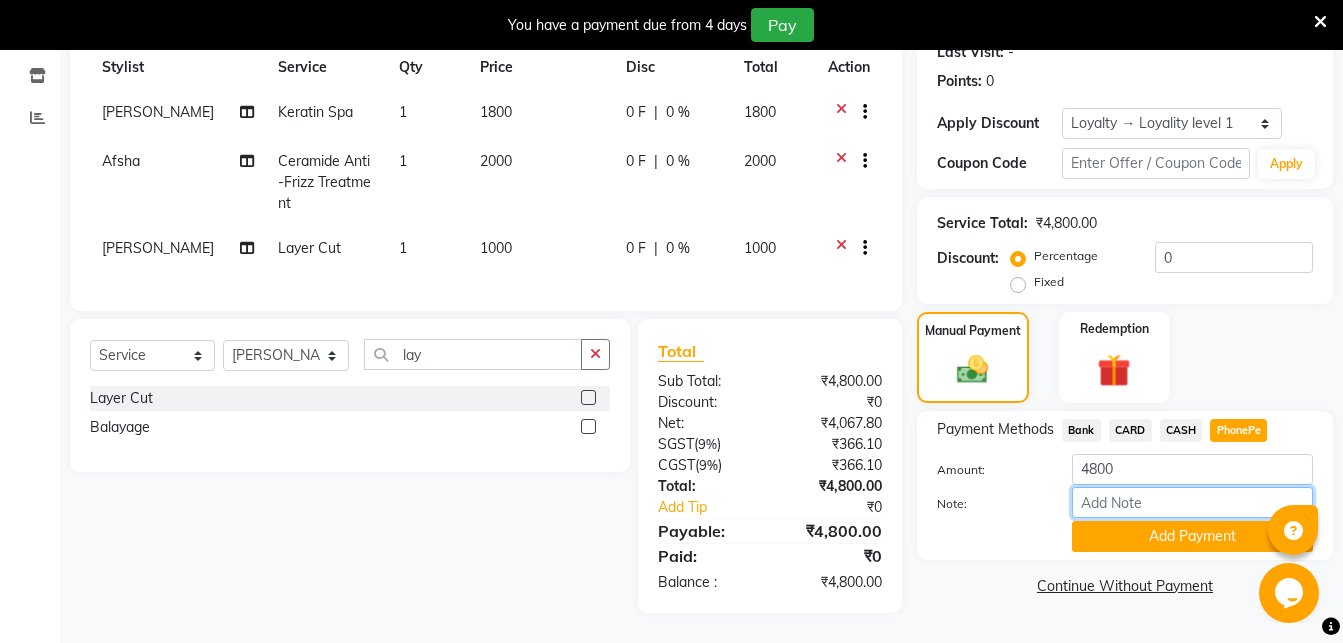 click on "Note:" at bounding box center [1192, 502] 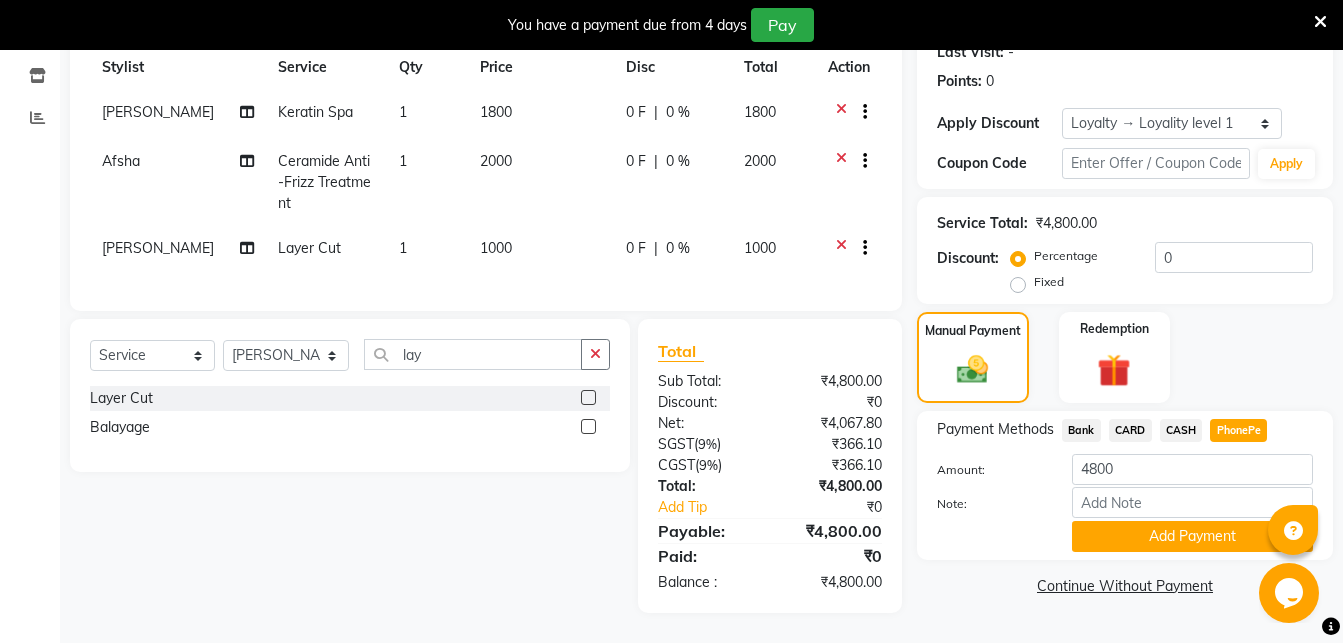 click on "CARD" 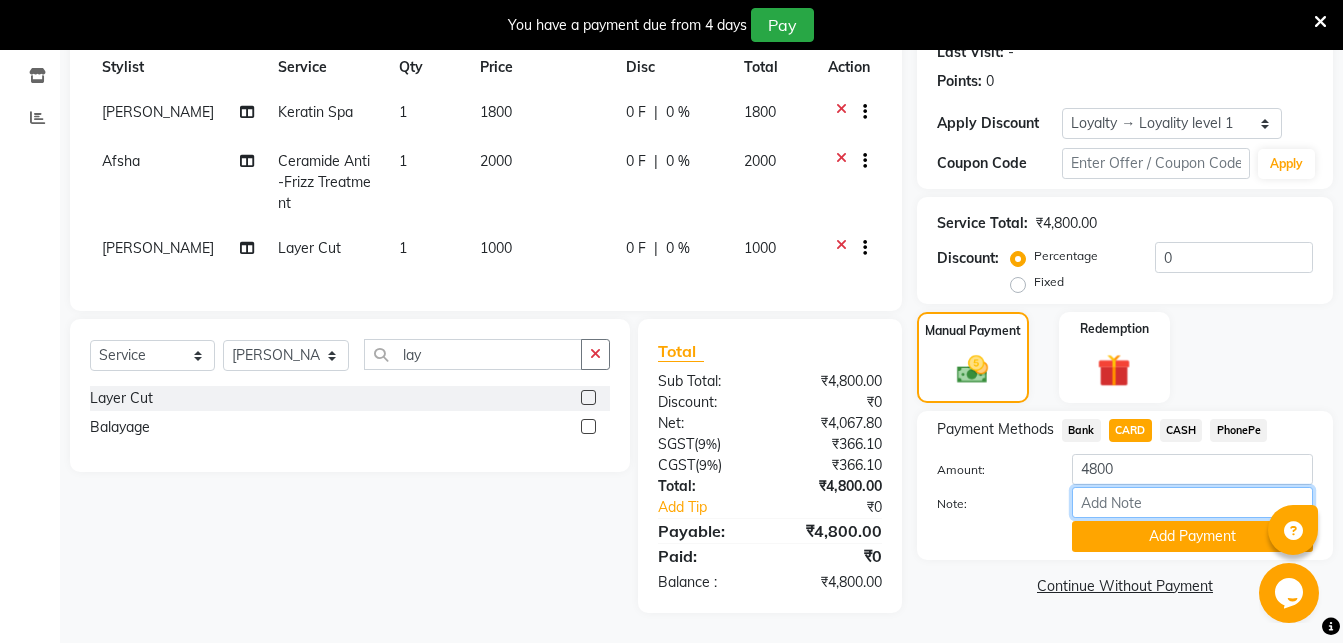 click on "Note:" at bounding box center [1192, 502] 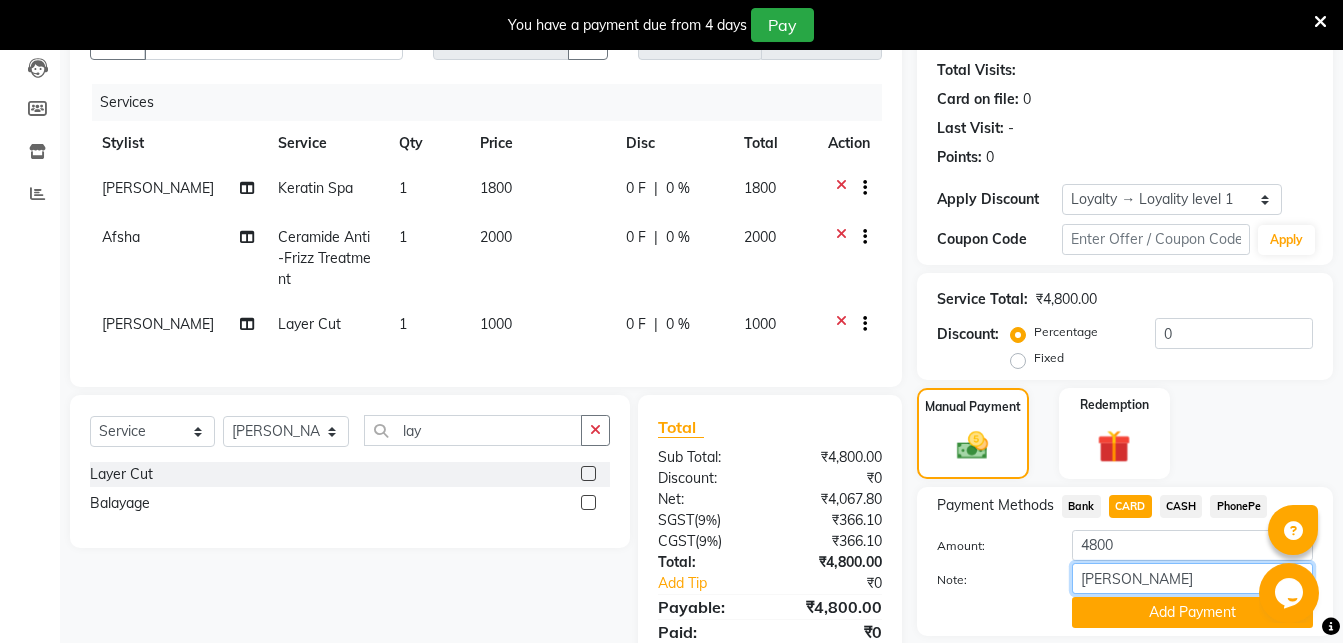 scroll, scrollTop: 341, scrollLeft: 0, axis: vertical 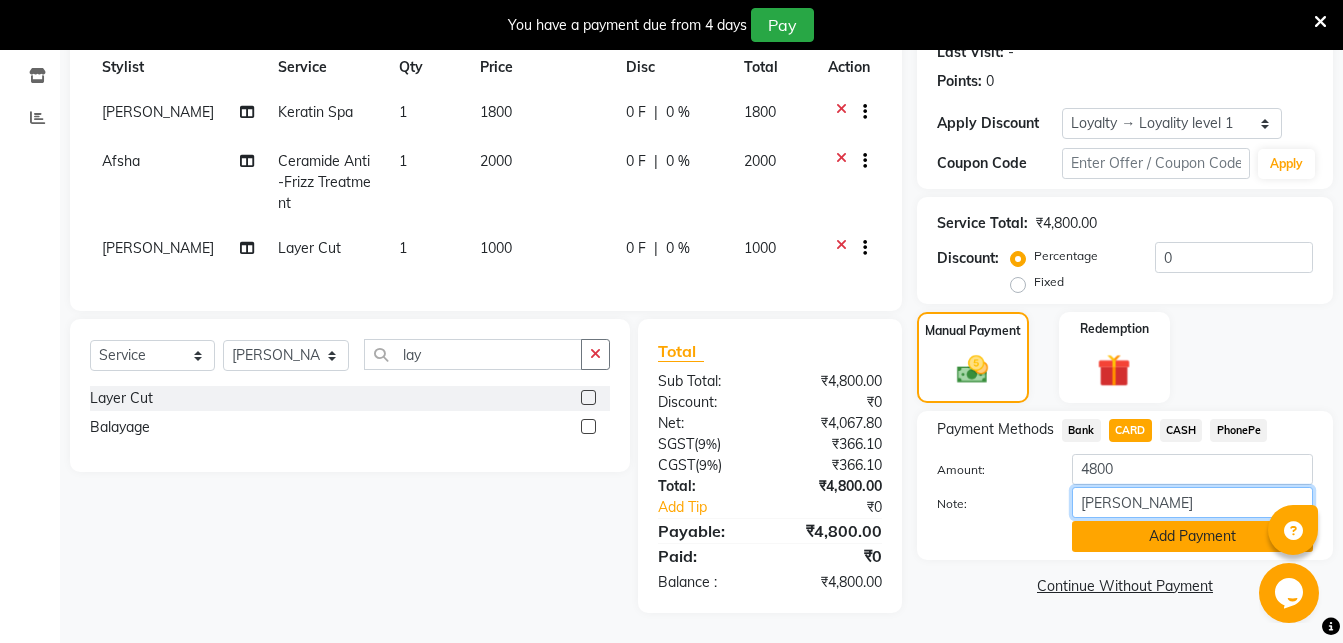 type on "[PERSON_NAME]" 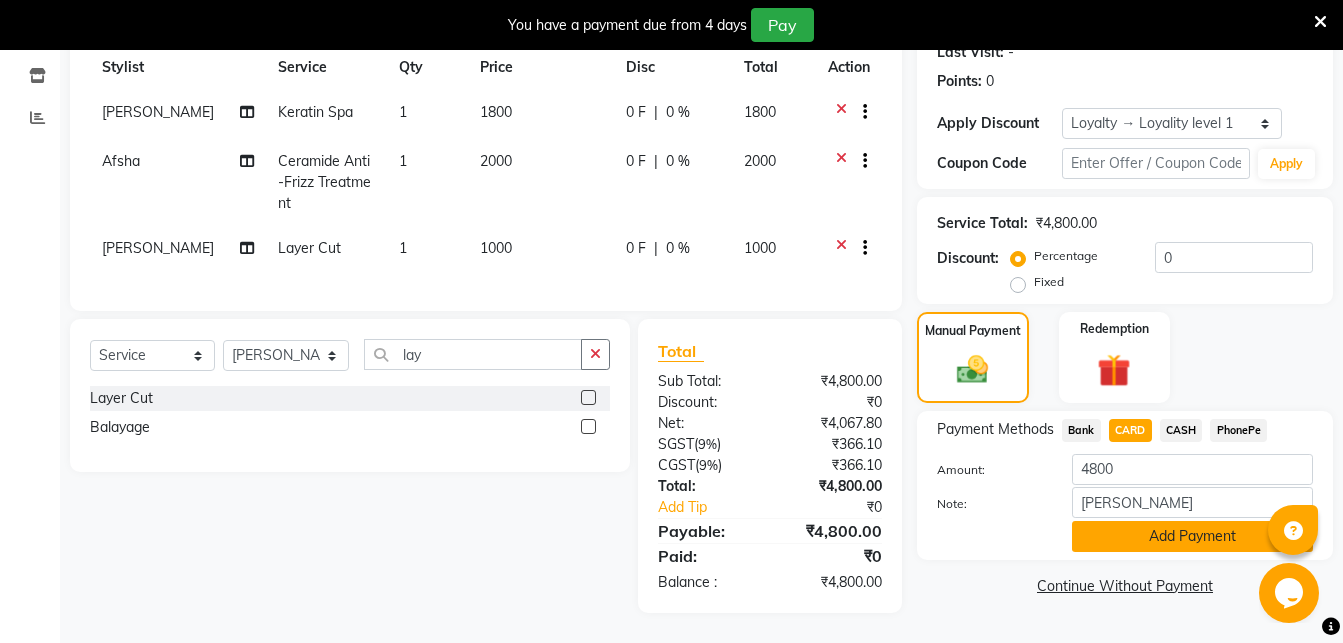 click on "Add Payment" 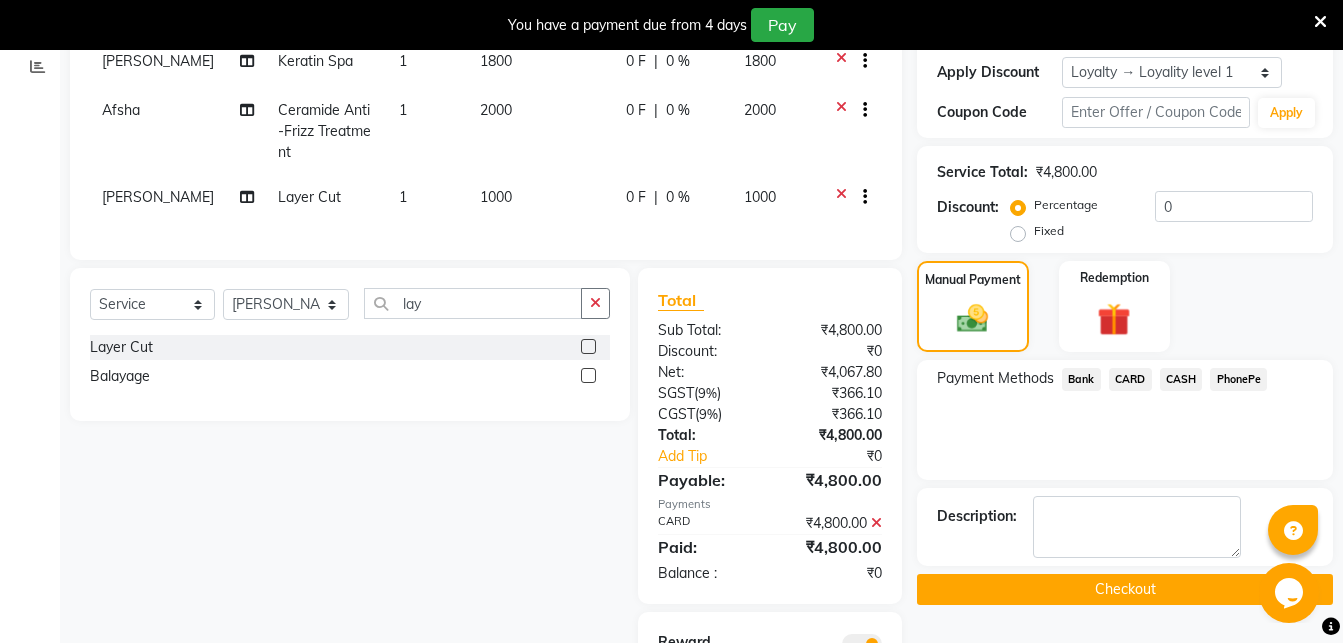click on "Checkout" 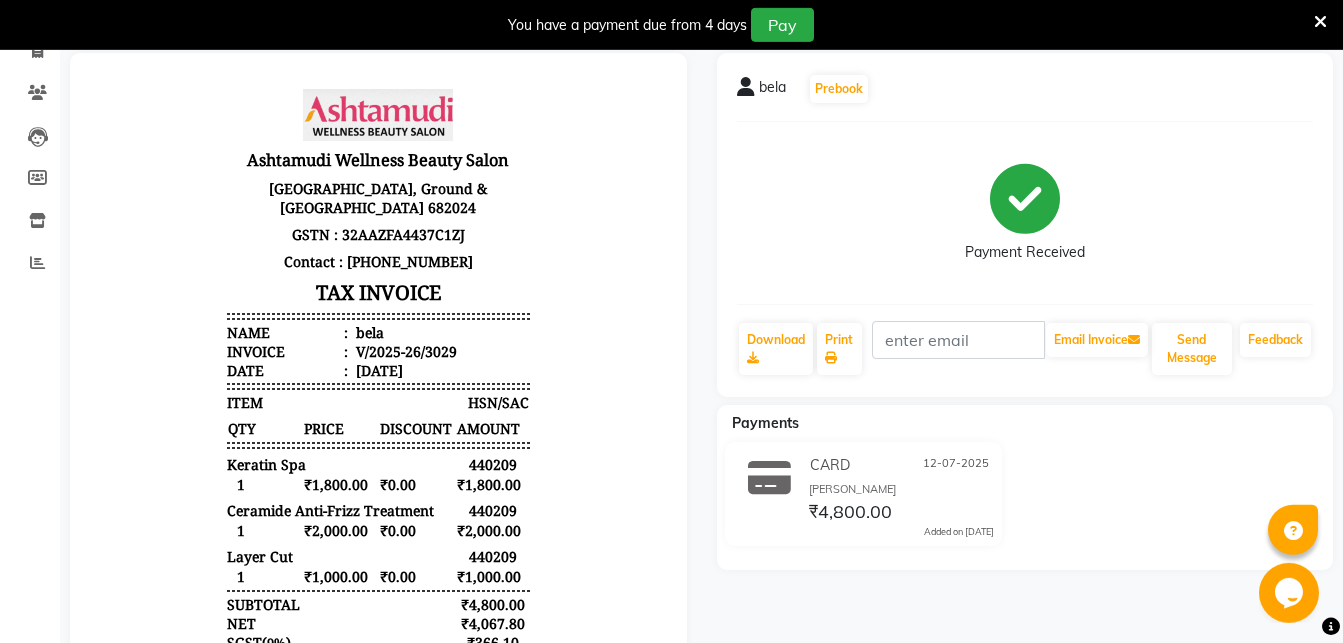 scroll, scrollTop: 0, scrollLeft: 0, axis: both 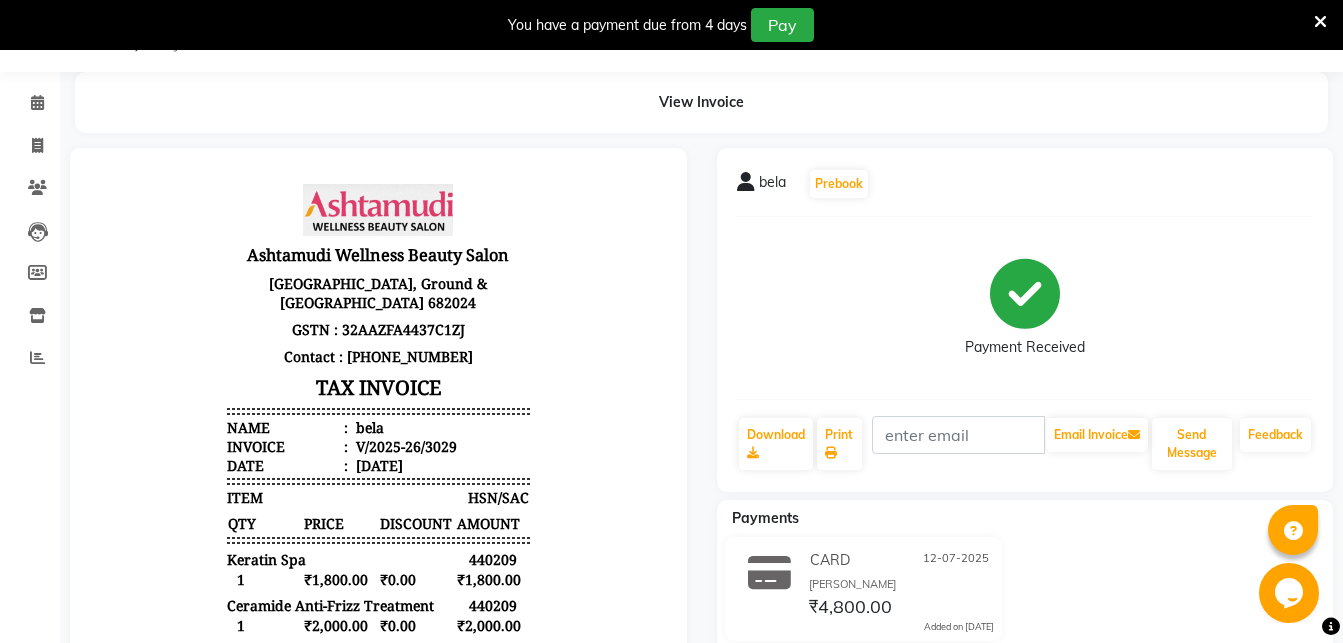select on "service" 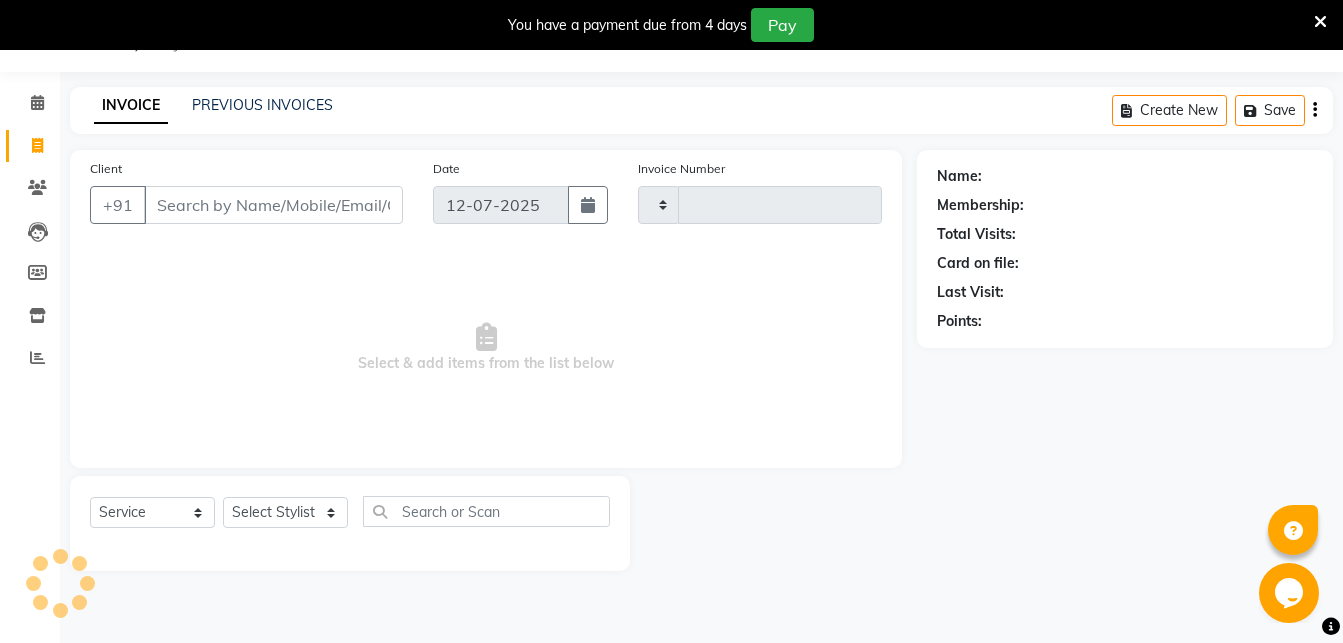 type on "3030" 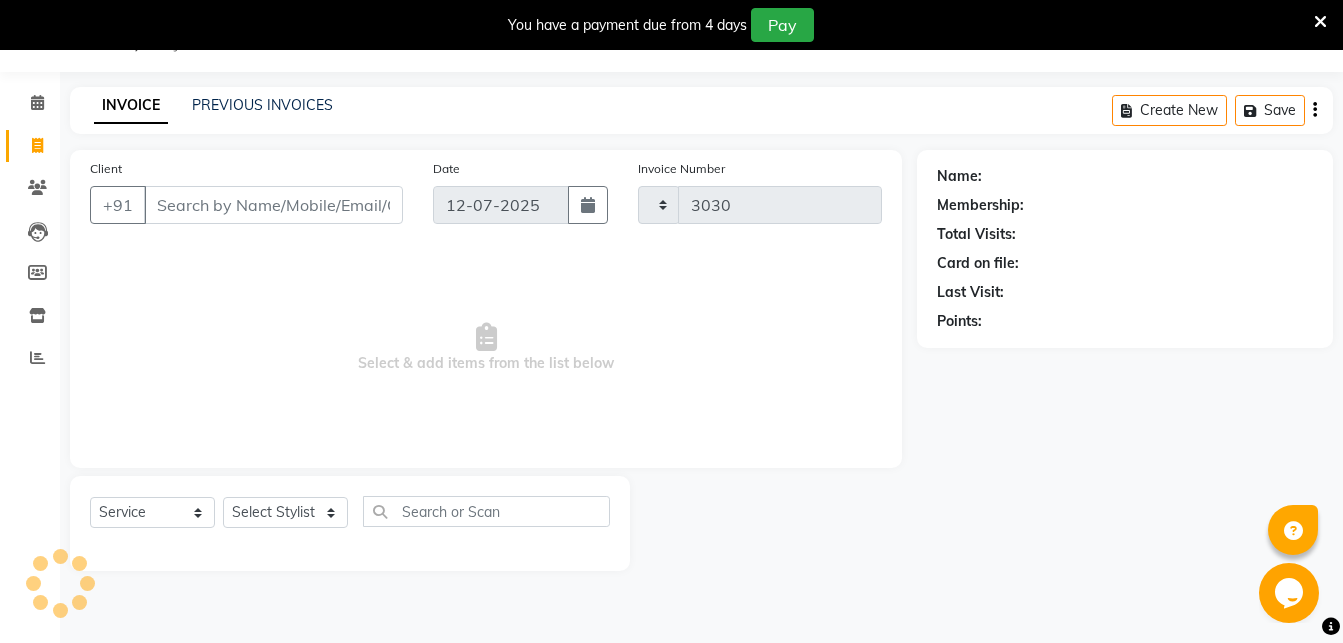 select on "4632" 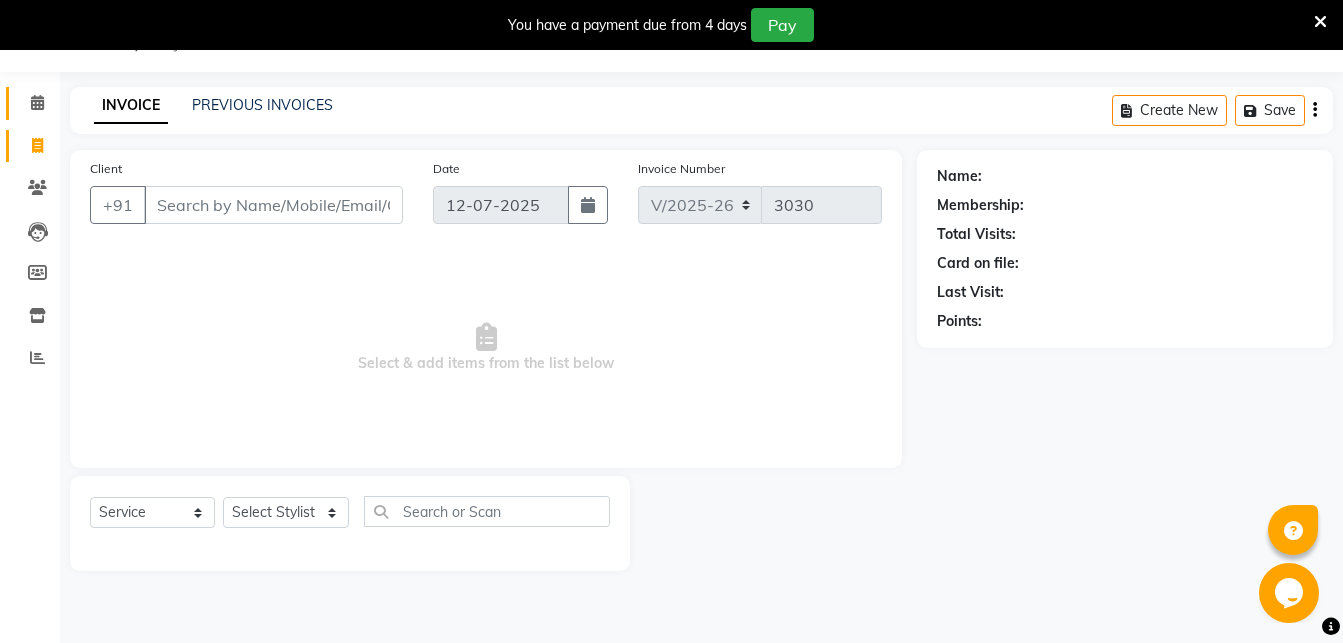 click on "Calendar" 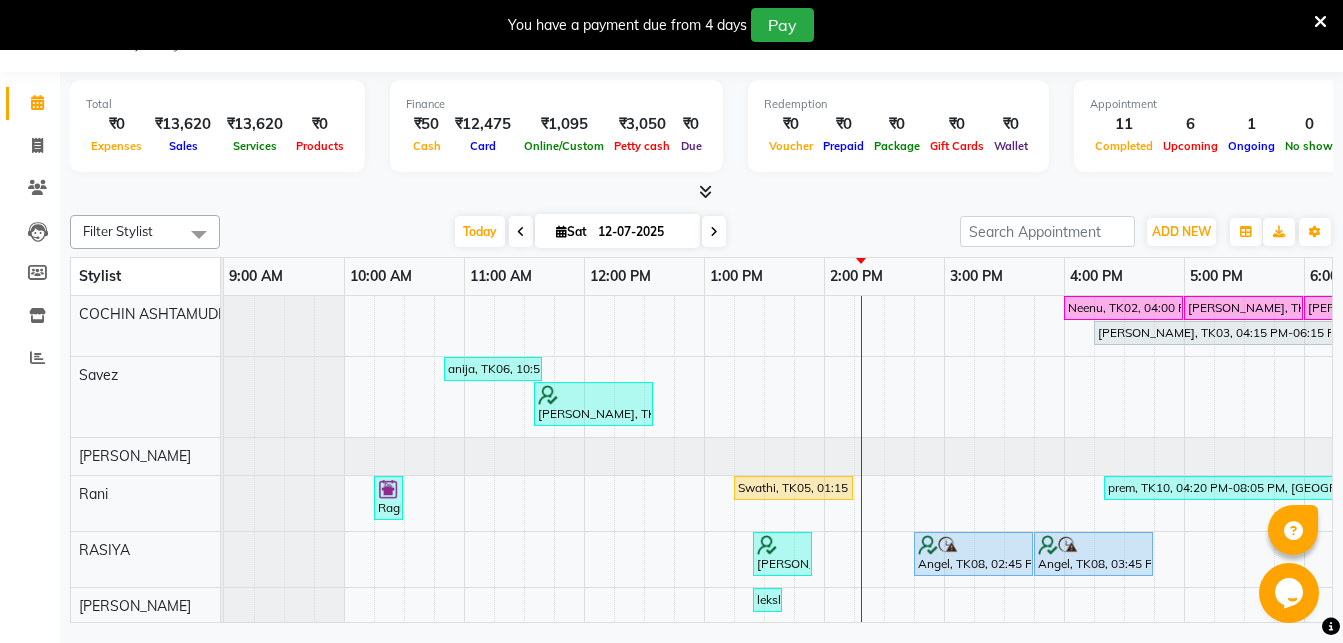scroll, scrollTop: 0, scrollLeft: 0, axis: both 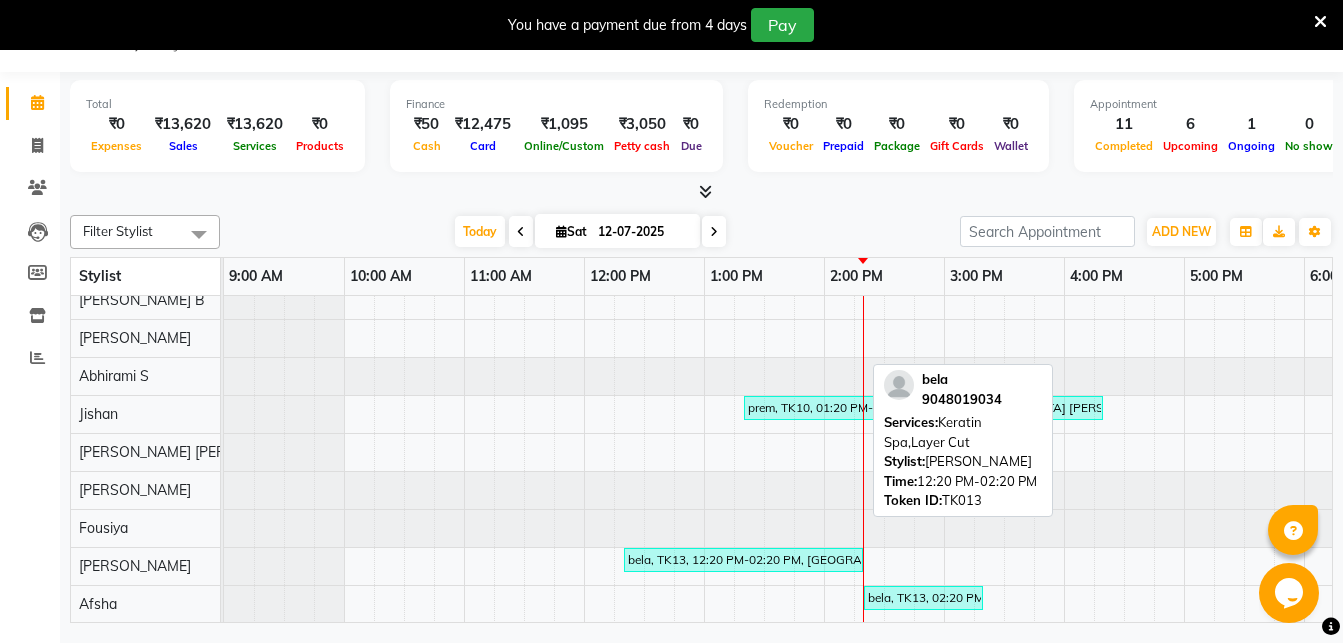 click on "bela, TK13, 12:20 PM-02:20 PM, Keratin Spa,Layer Cut" at bounding box center (743, 560) 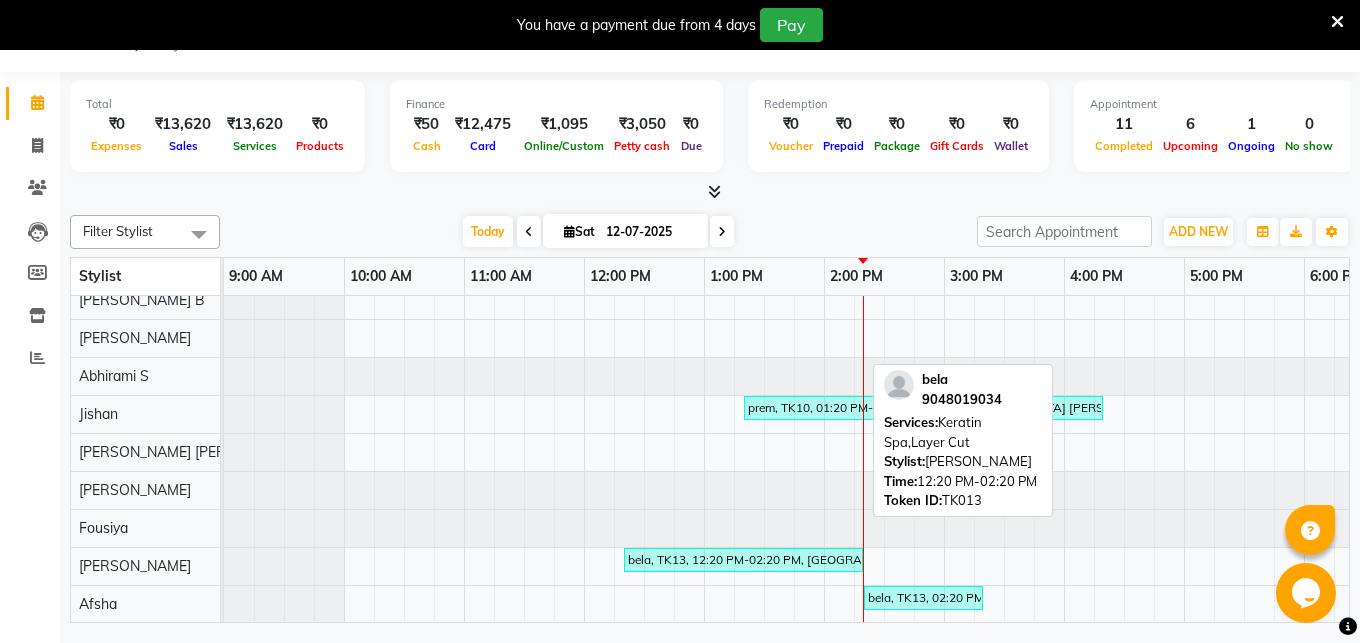 select on "3" 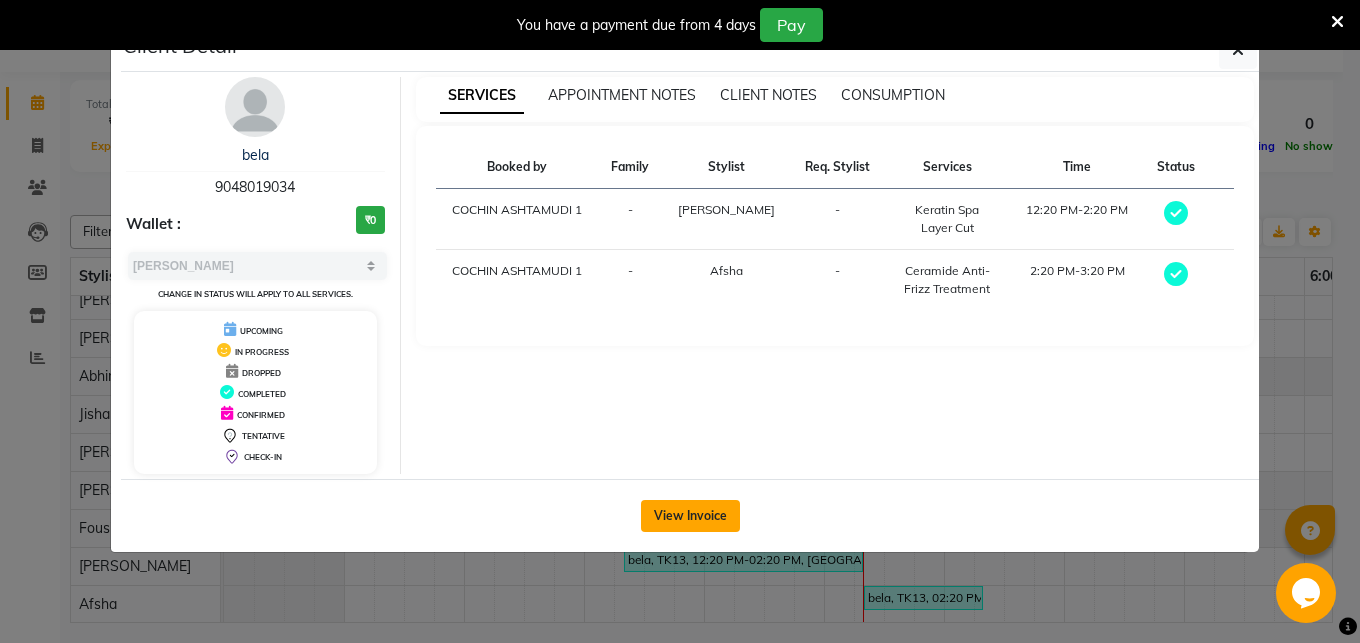 click on "View Invoice" 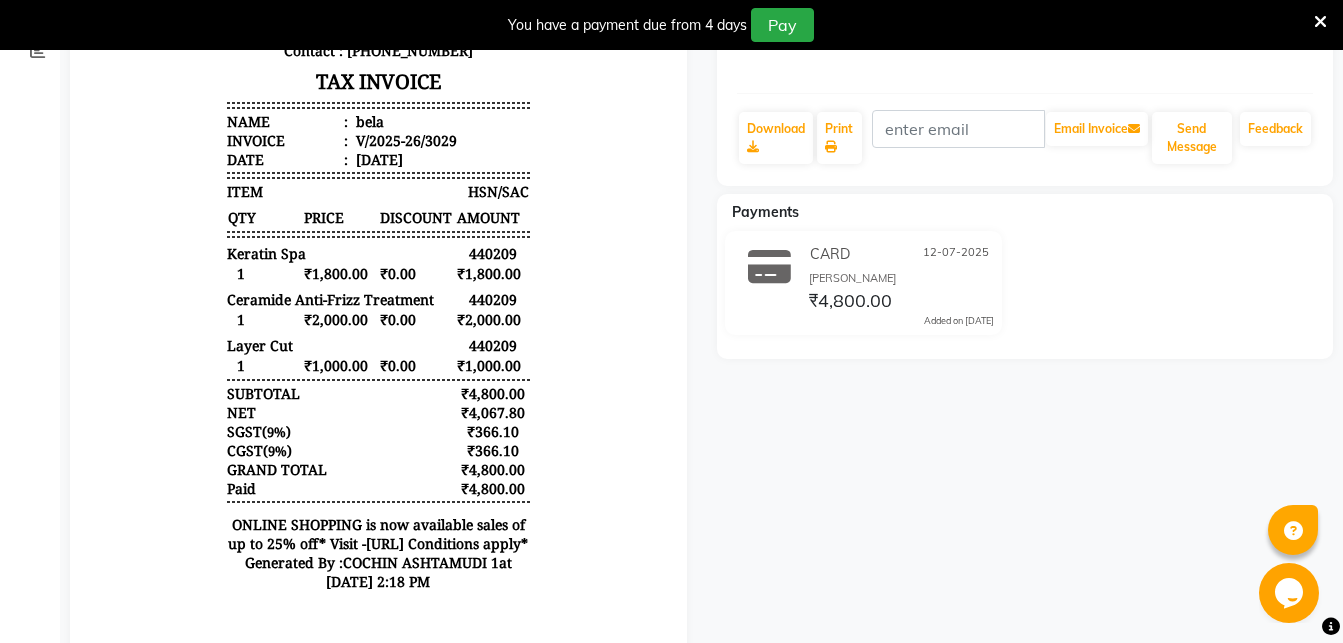scroll, scrollTop: 0, scrollLeft: 0, axis: both 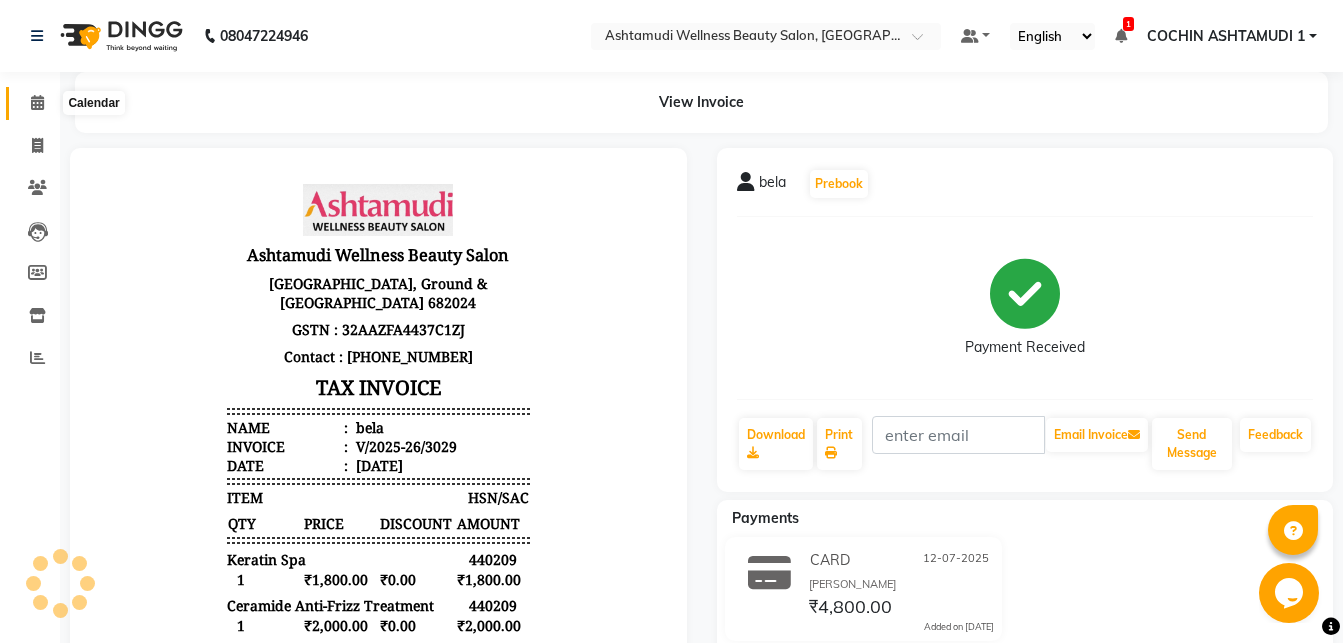 click 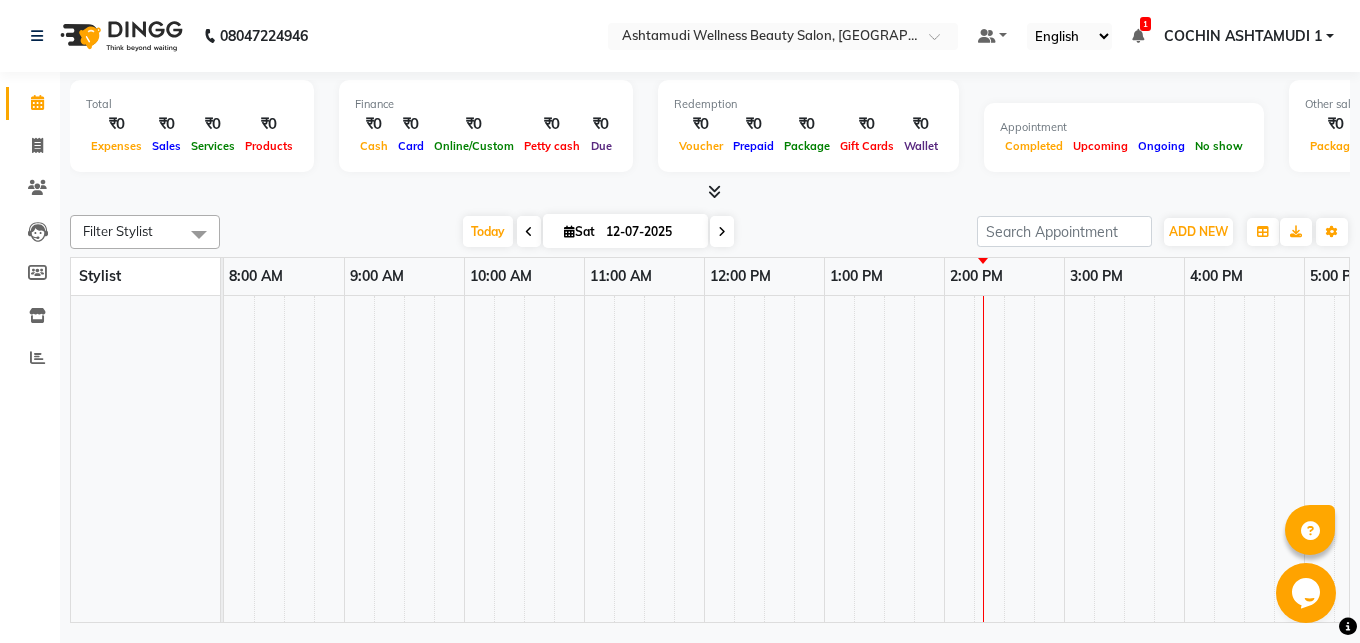 scroll, scrollTop: 0, scrollLeft: 0, axis: both 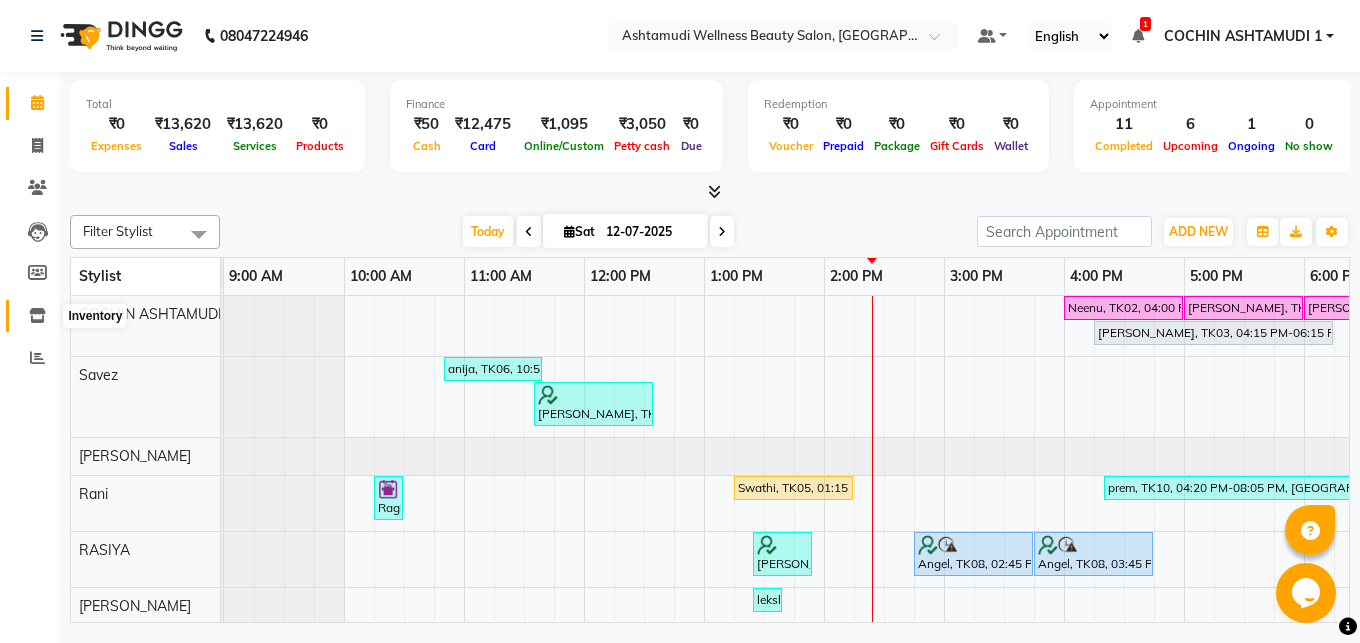 click 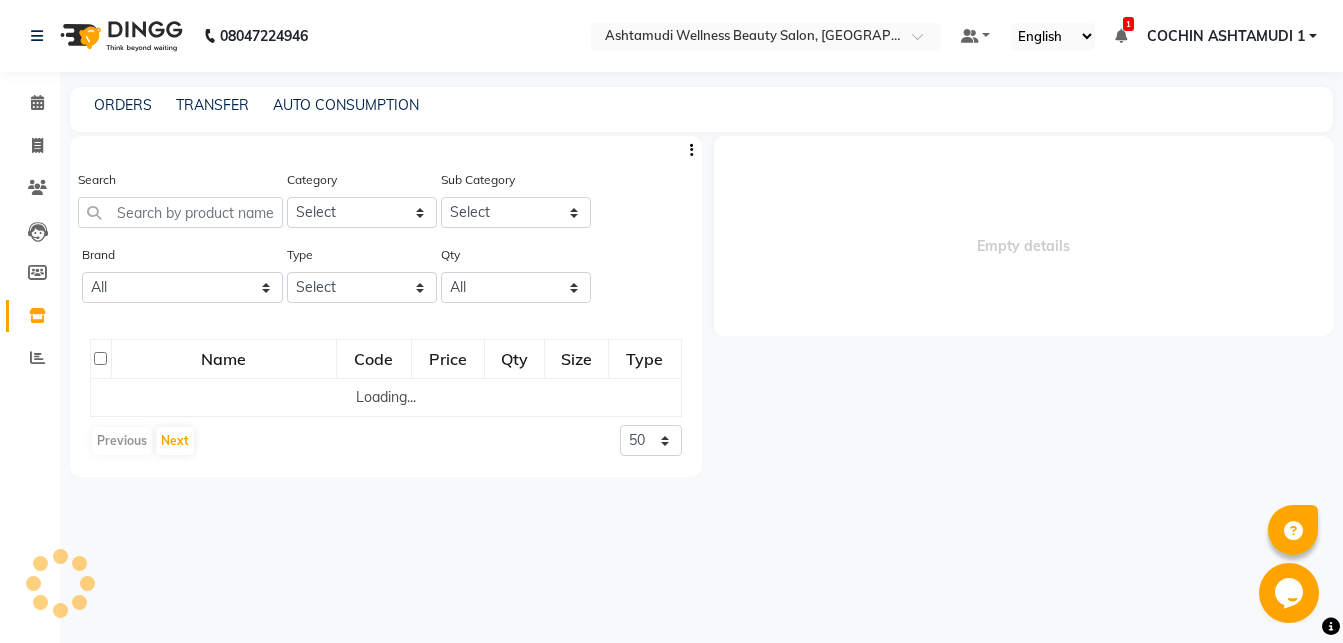select 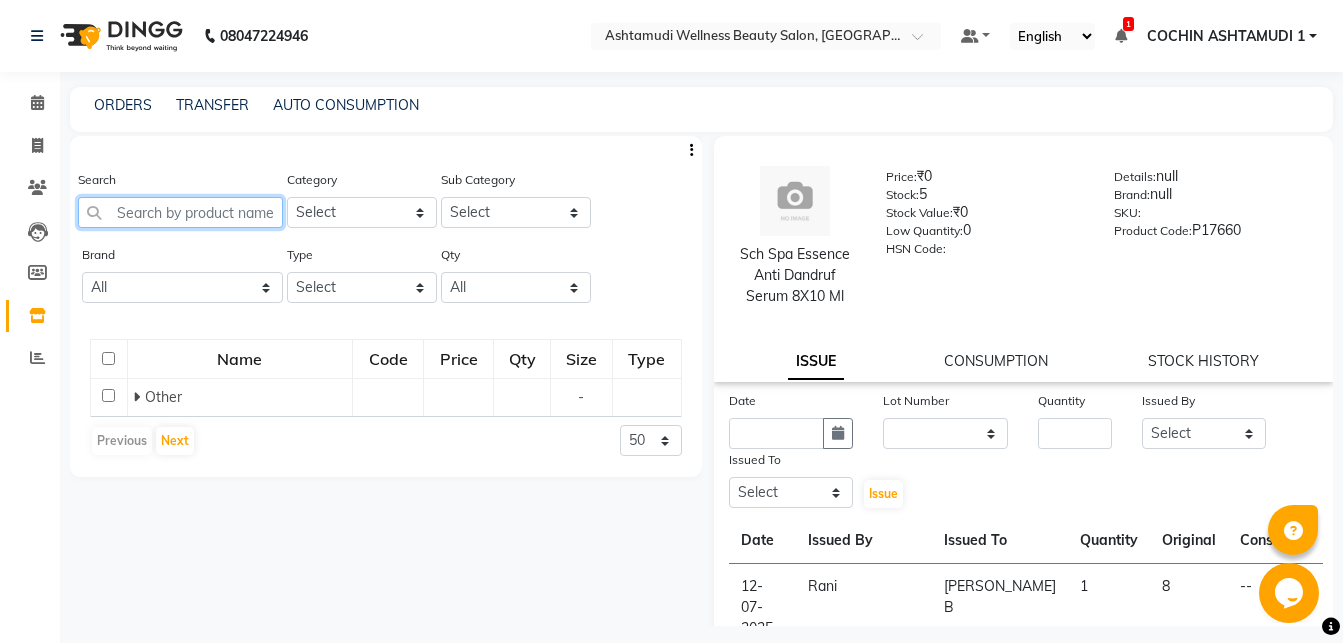 click 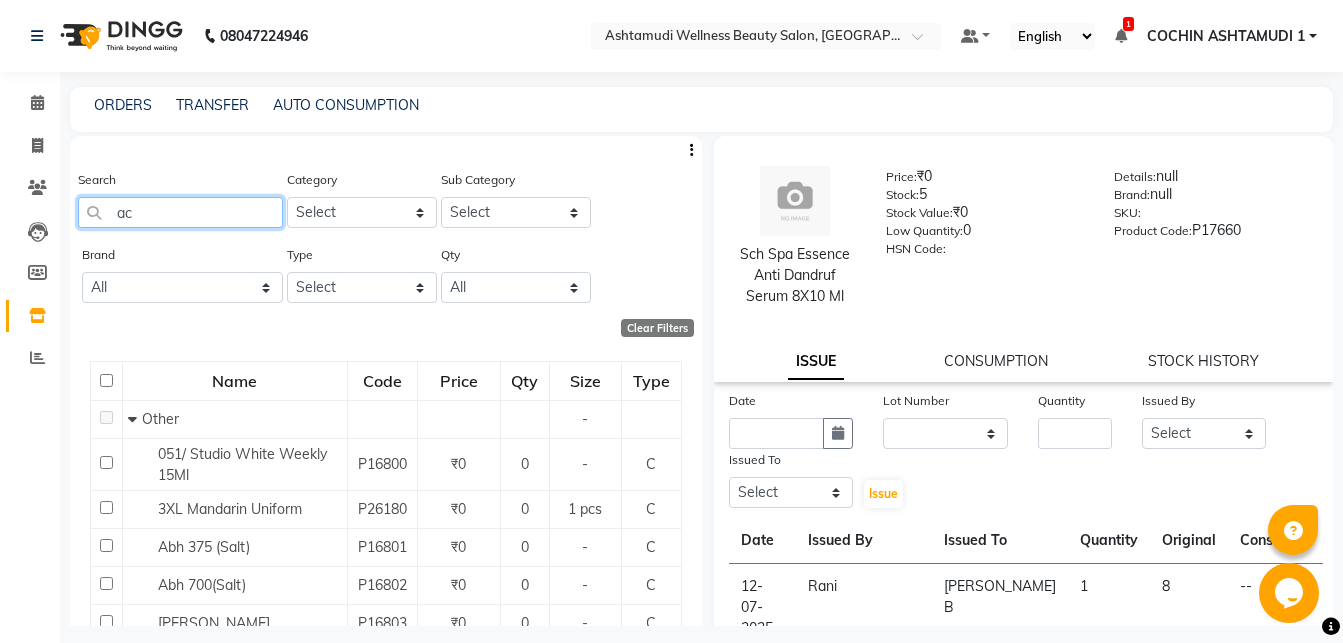 type on "a" 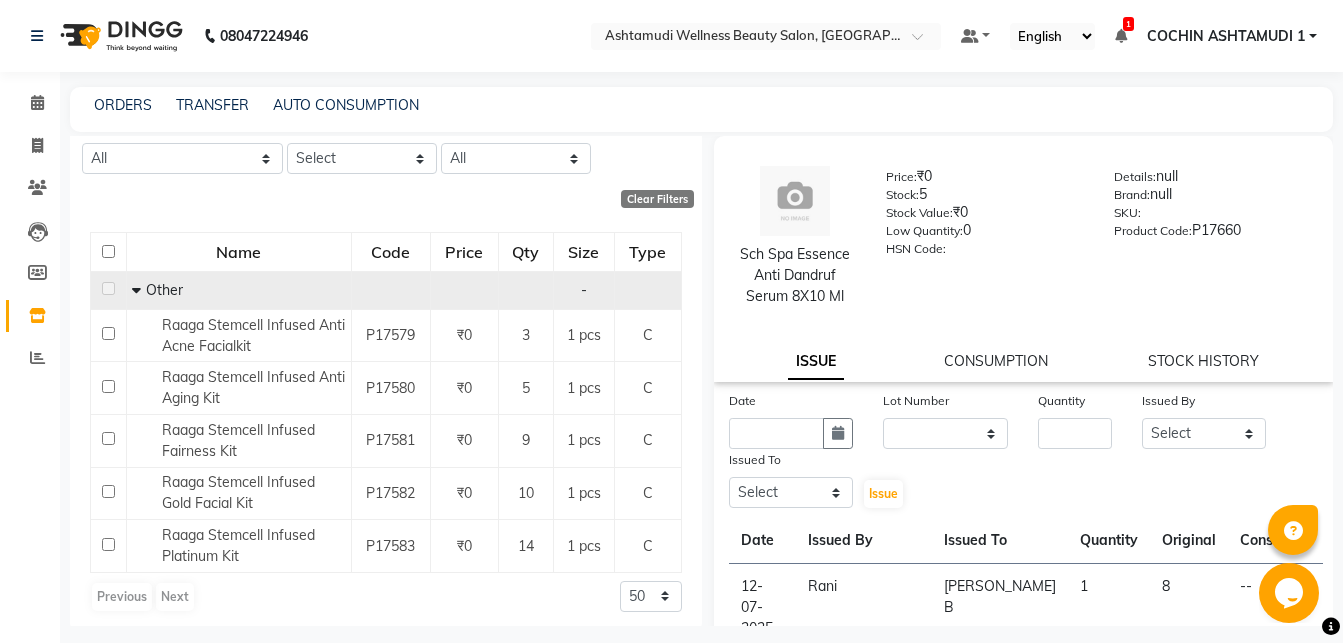 scroll, scrollTop: 136, scrollLeft: 0, axis: vertical 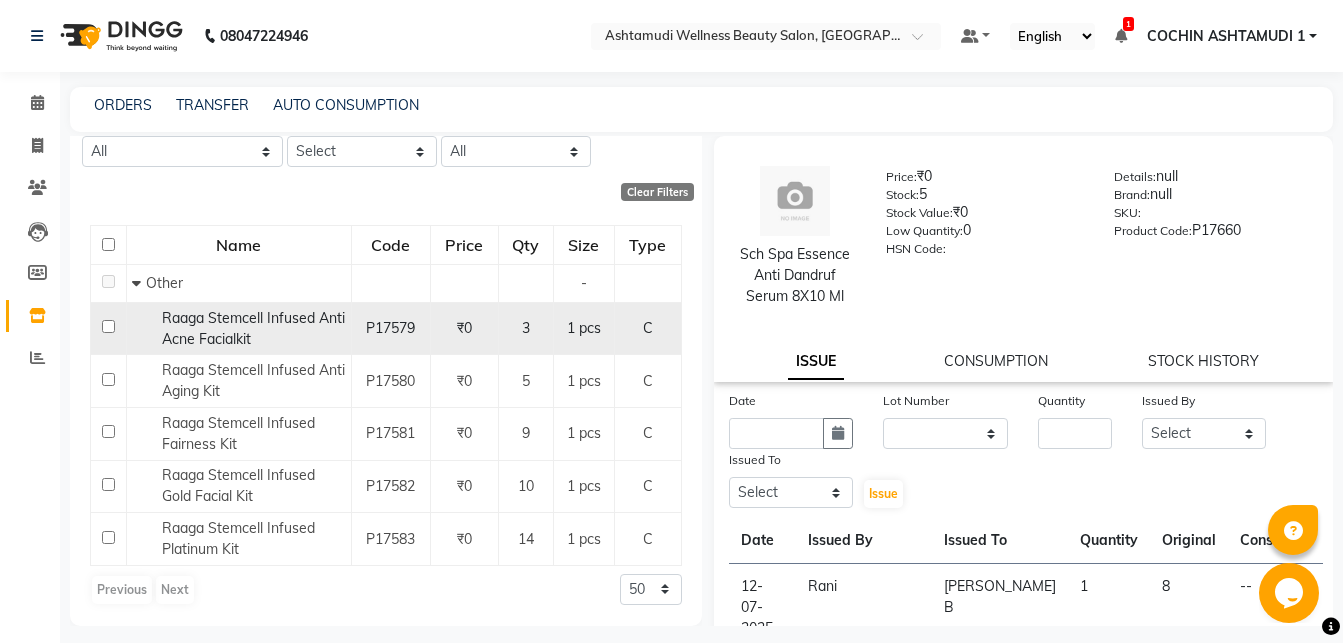 type on "stem" 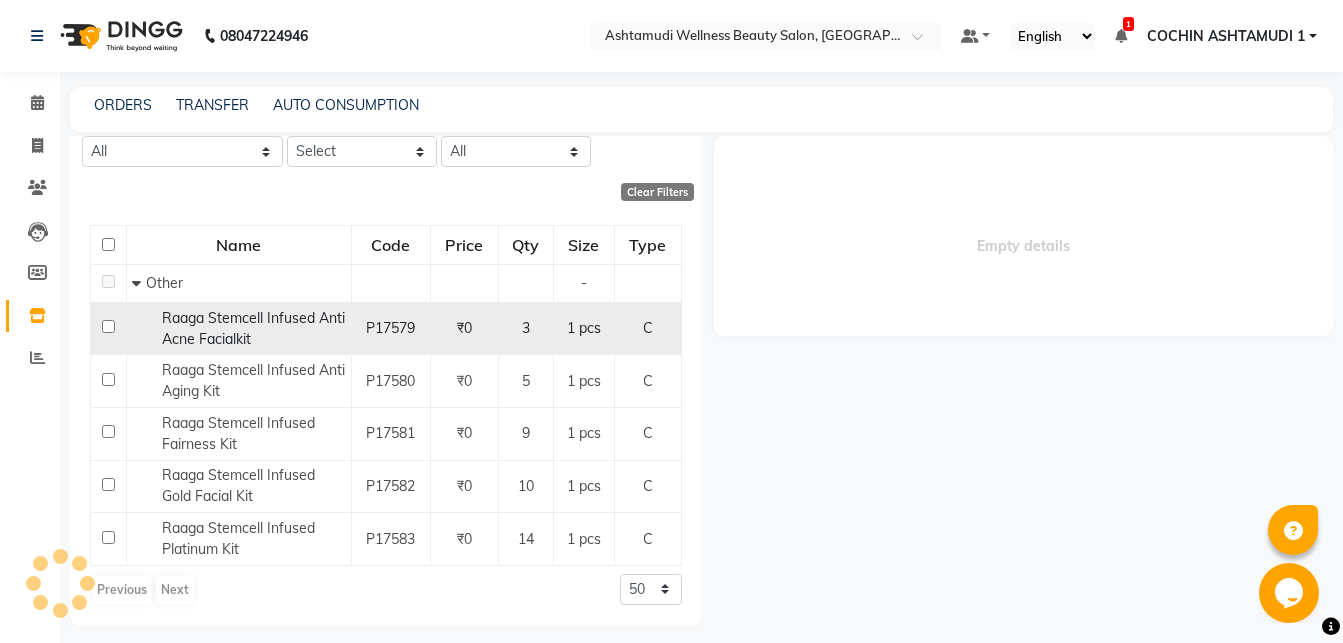 select 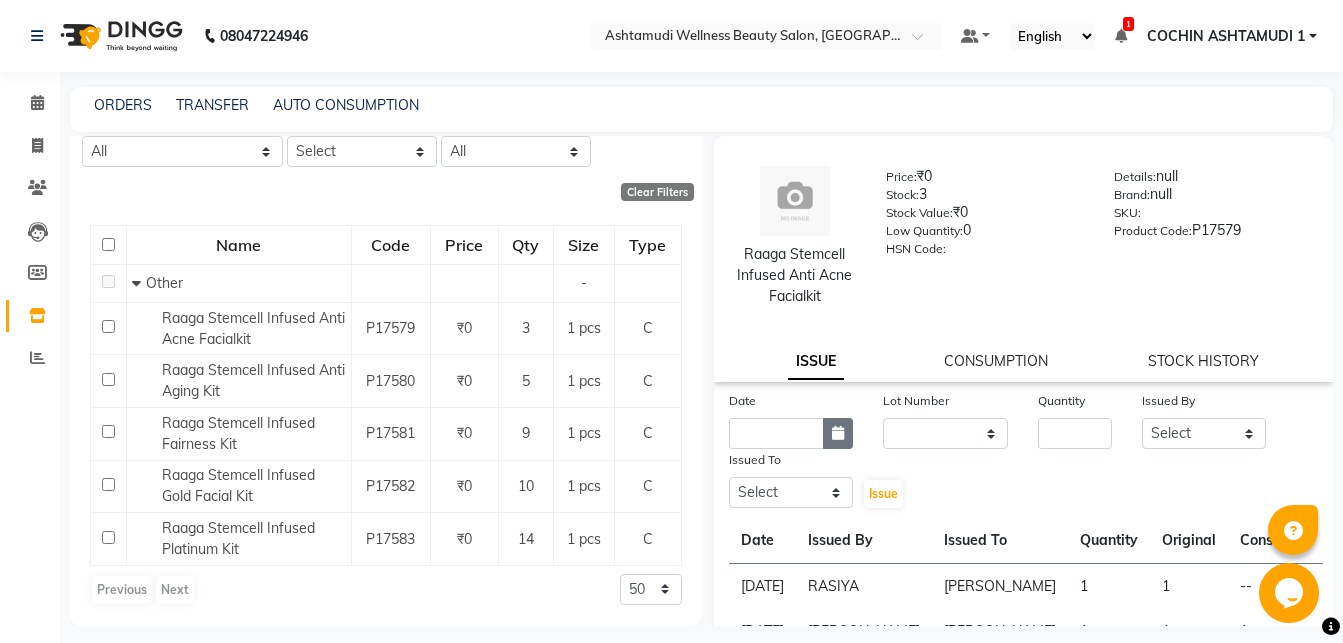 click 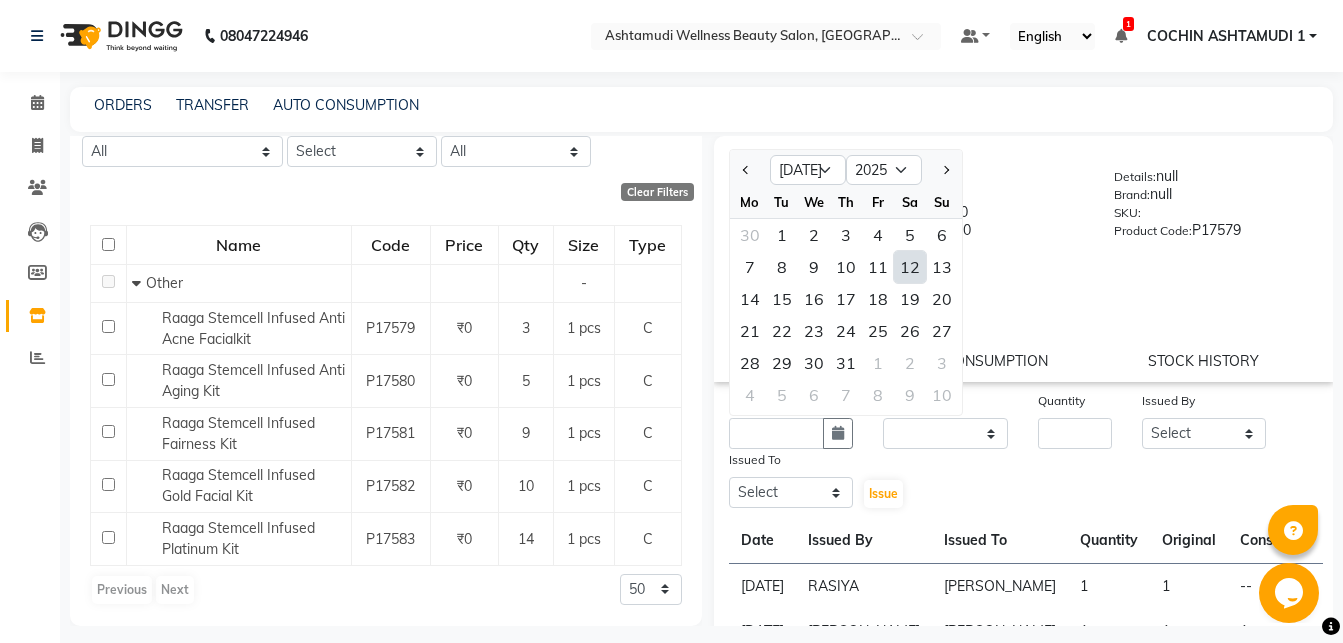 click on "12" 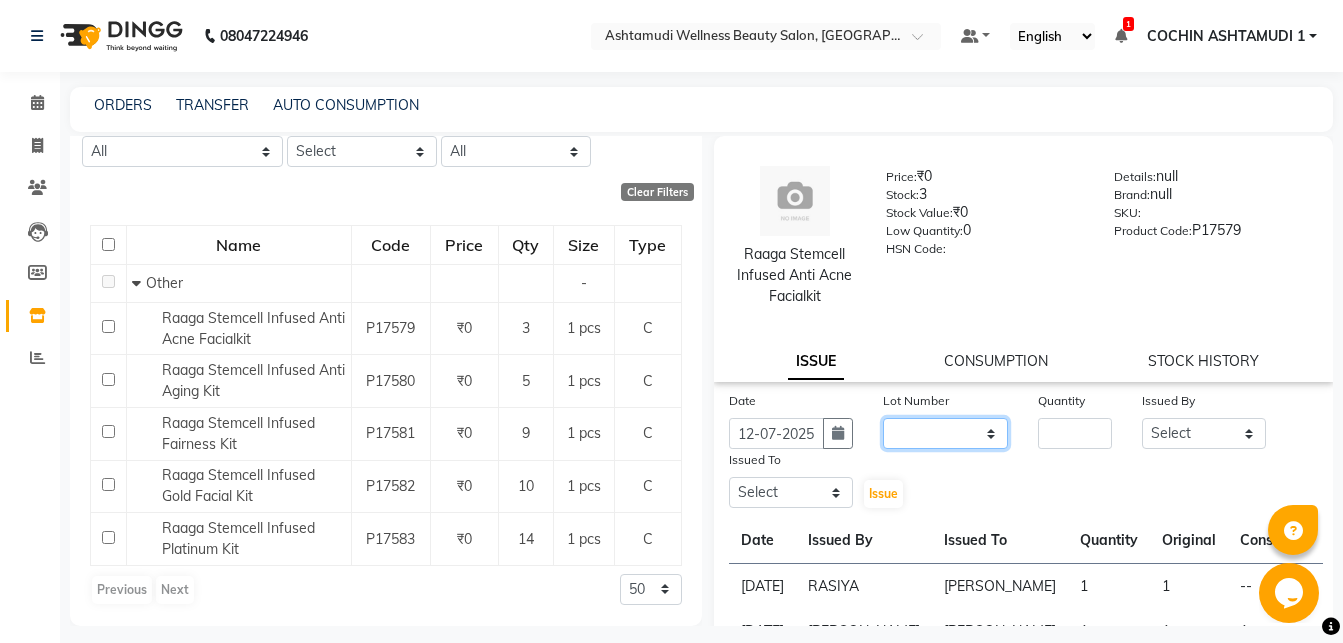 click on "None" 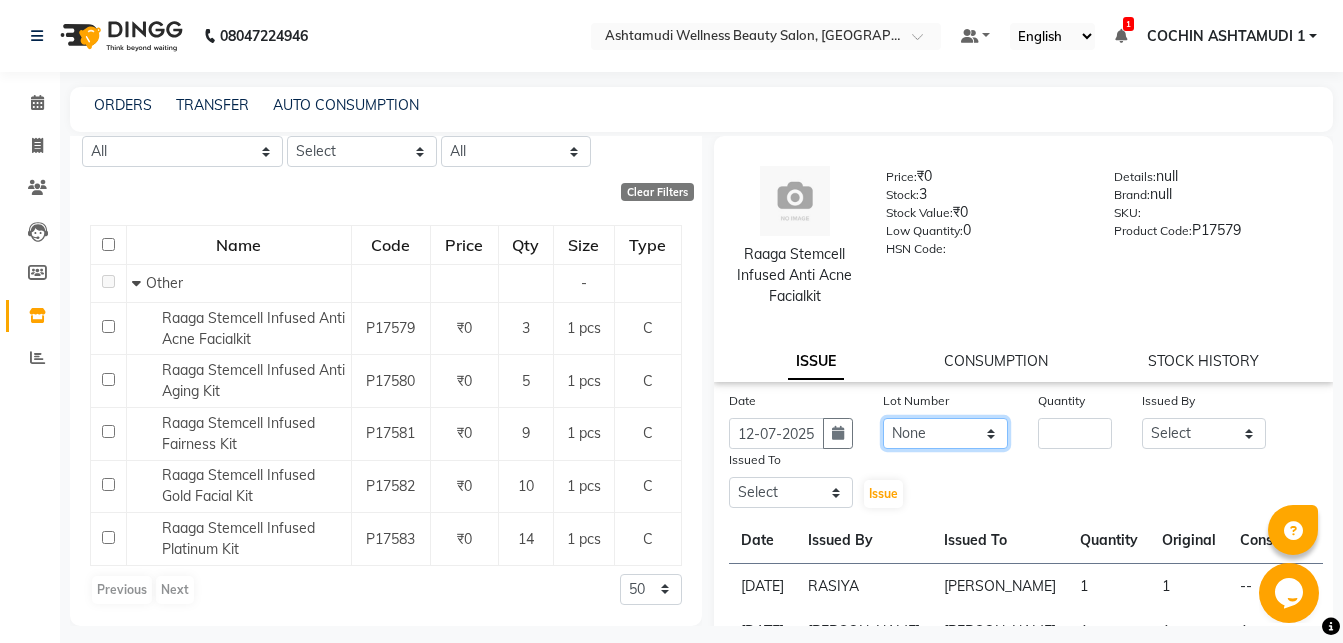 click on "None" 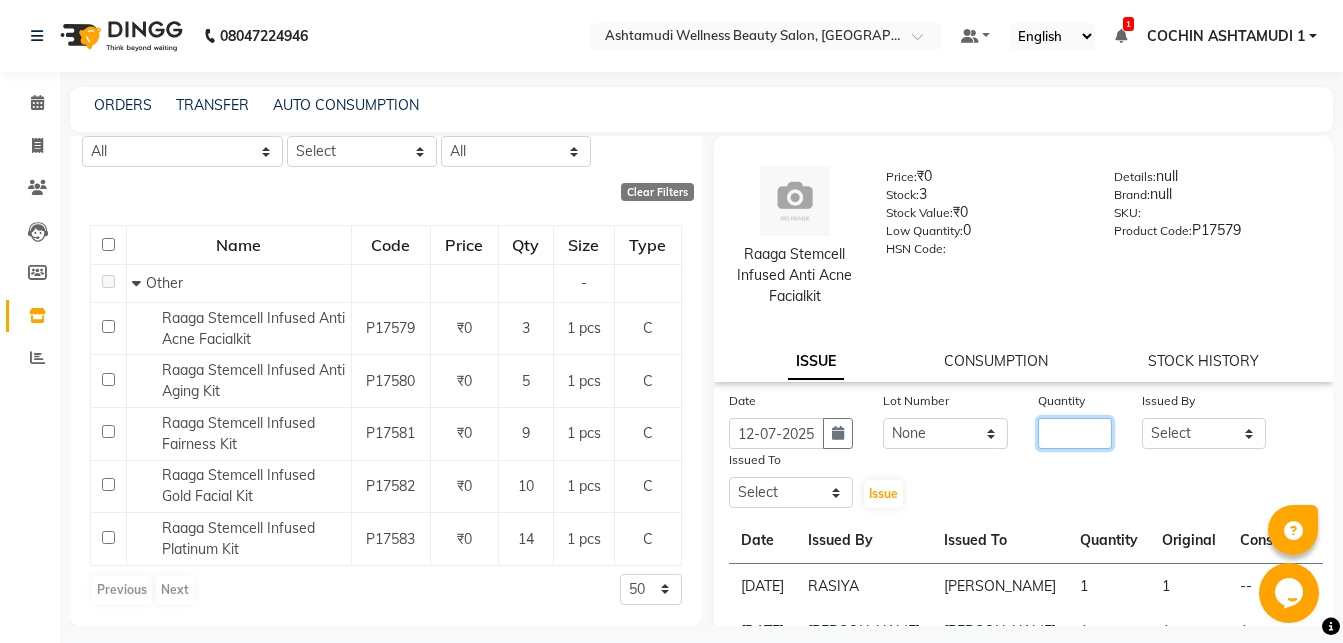 click 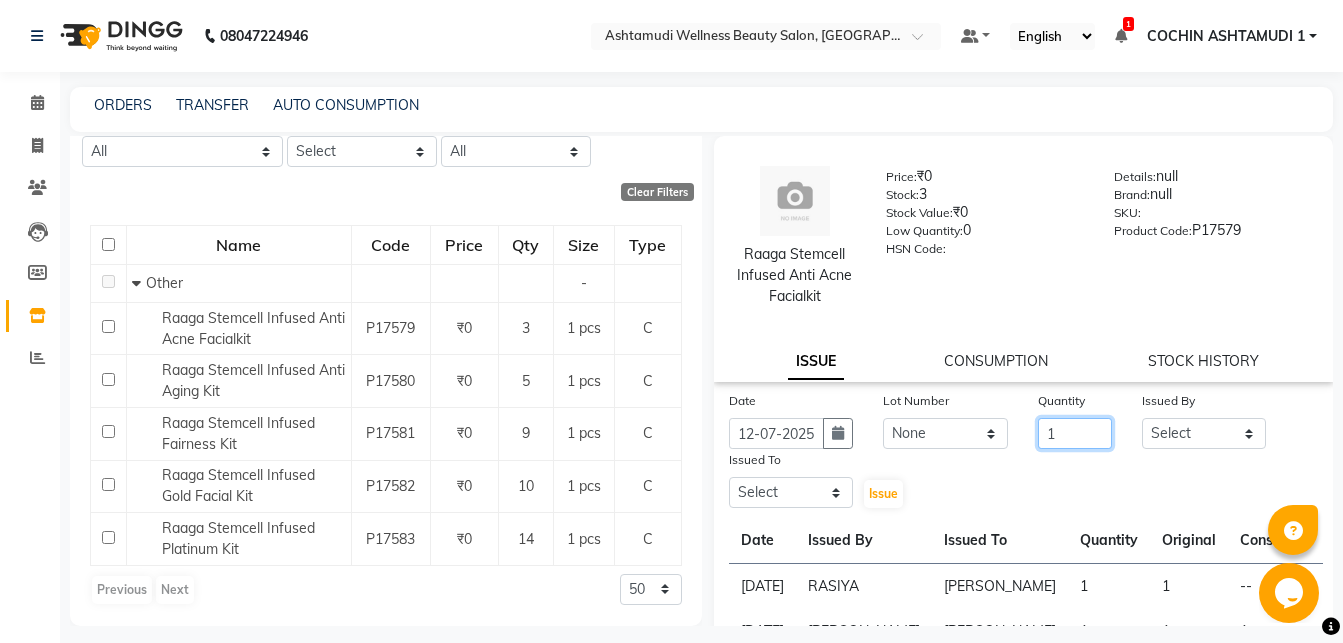 type on "1" 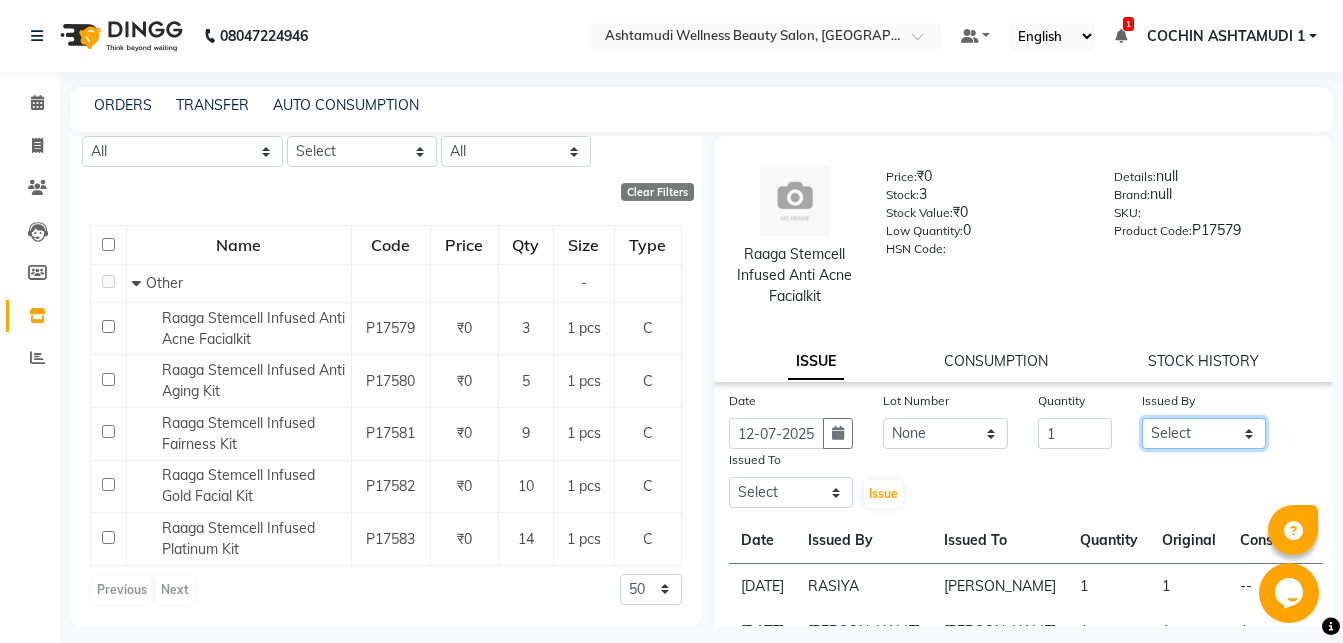 click on "Select Abhirami S Afsha Aiswarya B BINU MANGAR COCHIN ASHTAMUDI Danish Fousiya GIREESH Jishan Madonna Michael MANIKA RAI NEERA Priyanka rathi chowdhury  RAGHI FERNANDEZ Rani RASIYA  SALMAN ALI Savez" 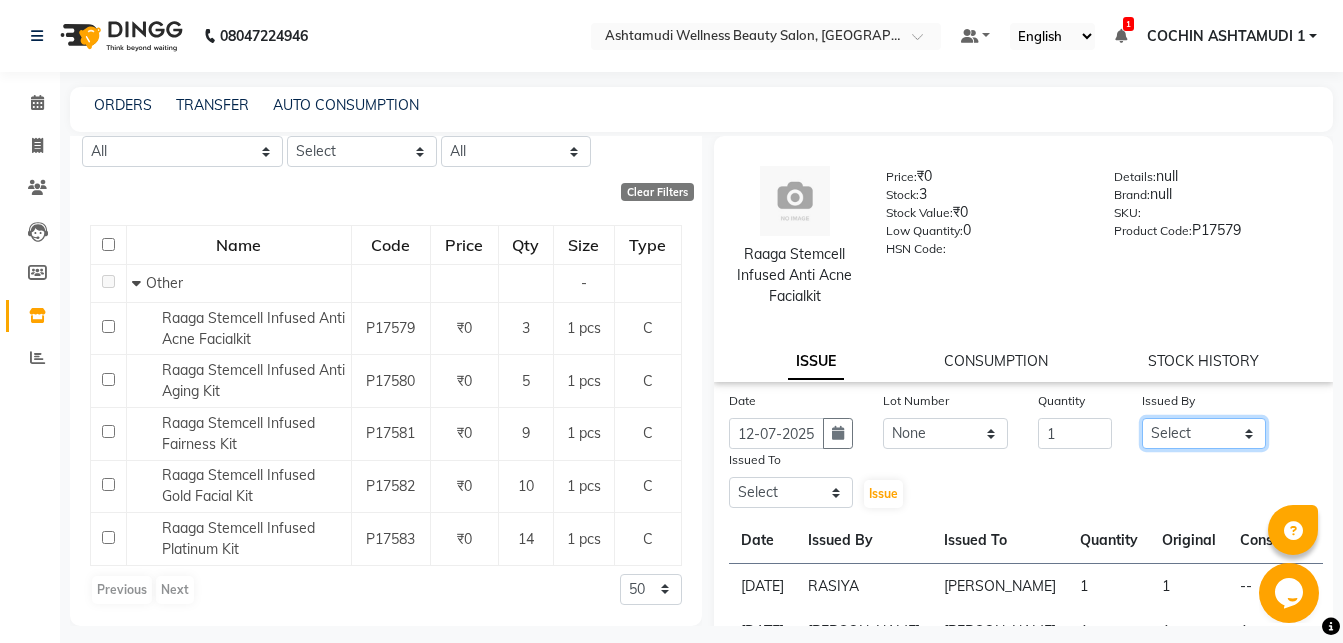 select on "45926" 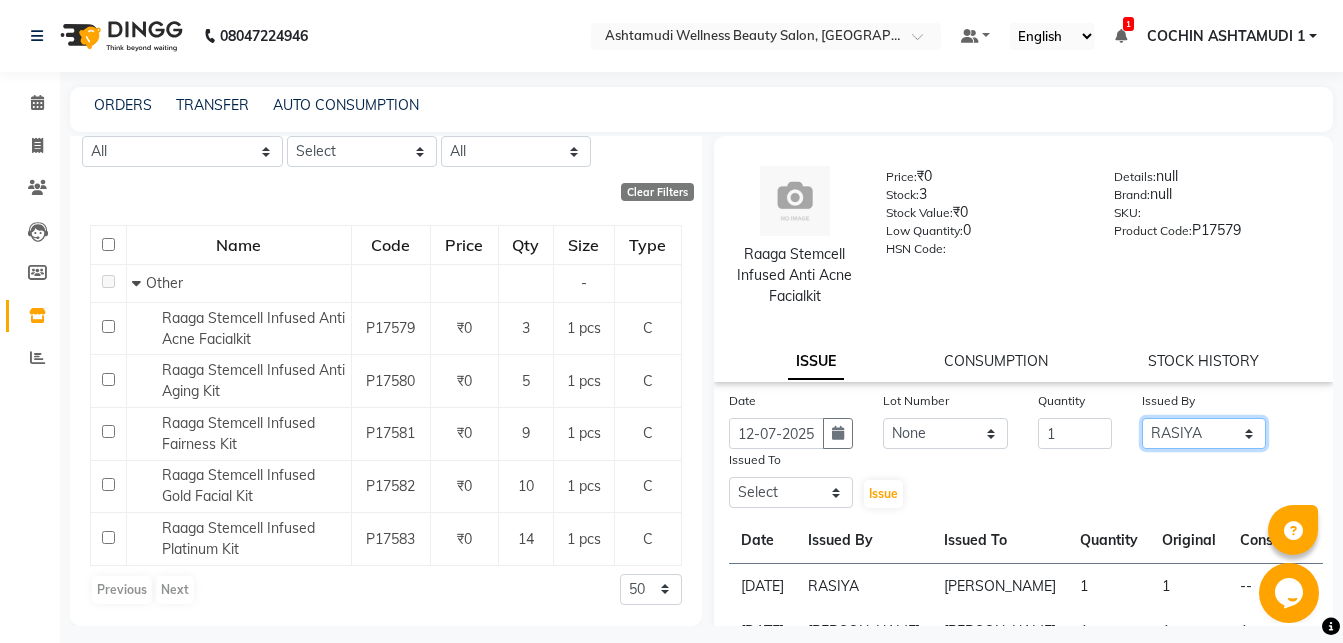 click on "RASIYA" 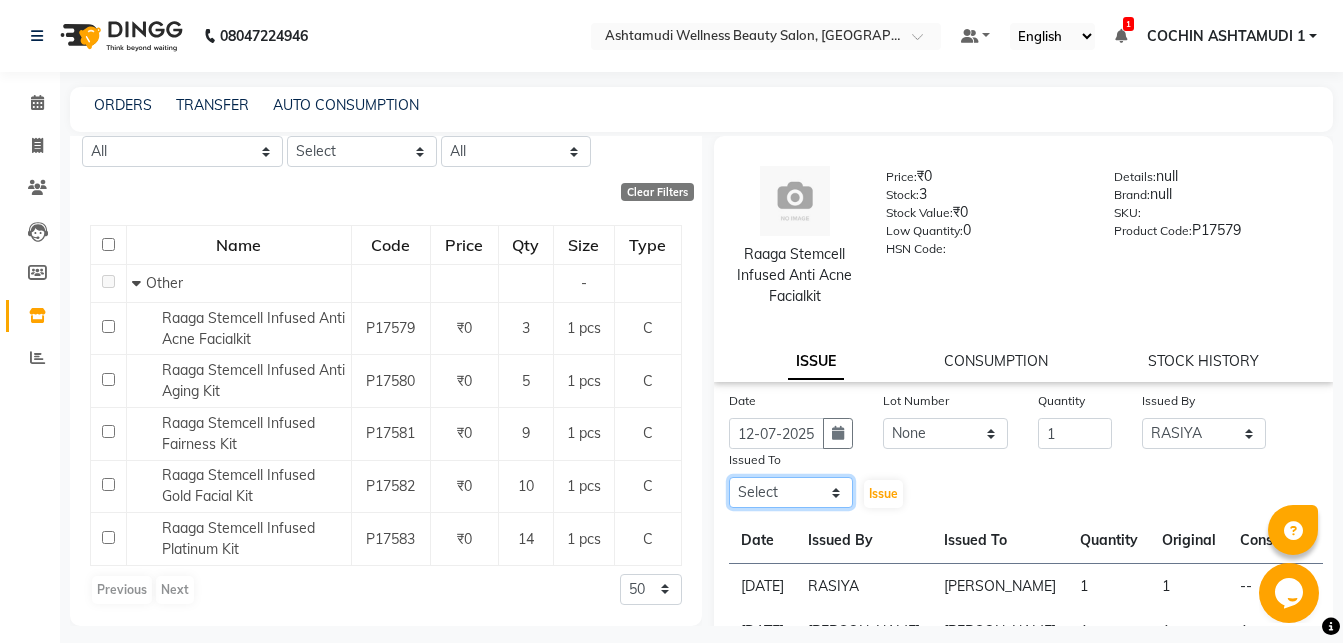 select on "80762" 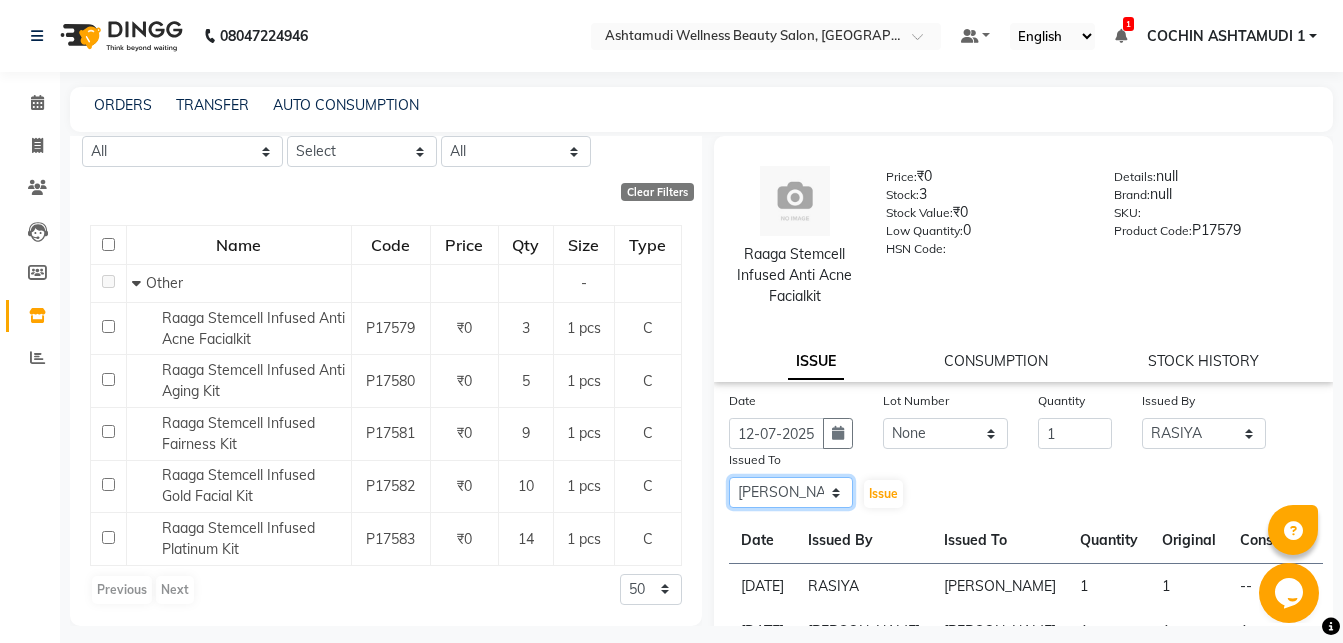 click on "[PERSON_NAME] [PERSON_NAME]" 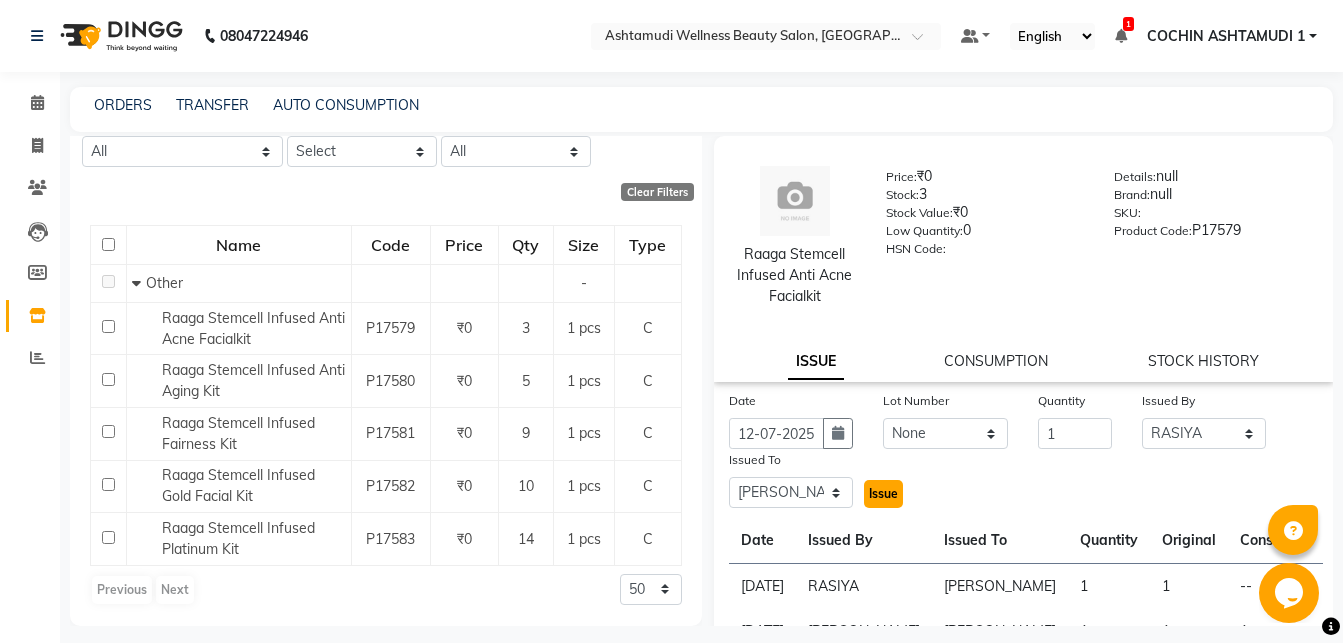 click on "Issue" 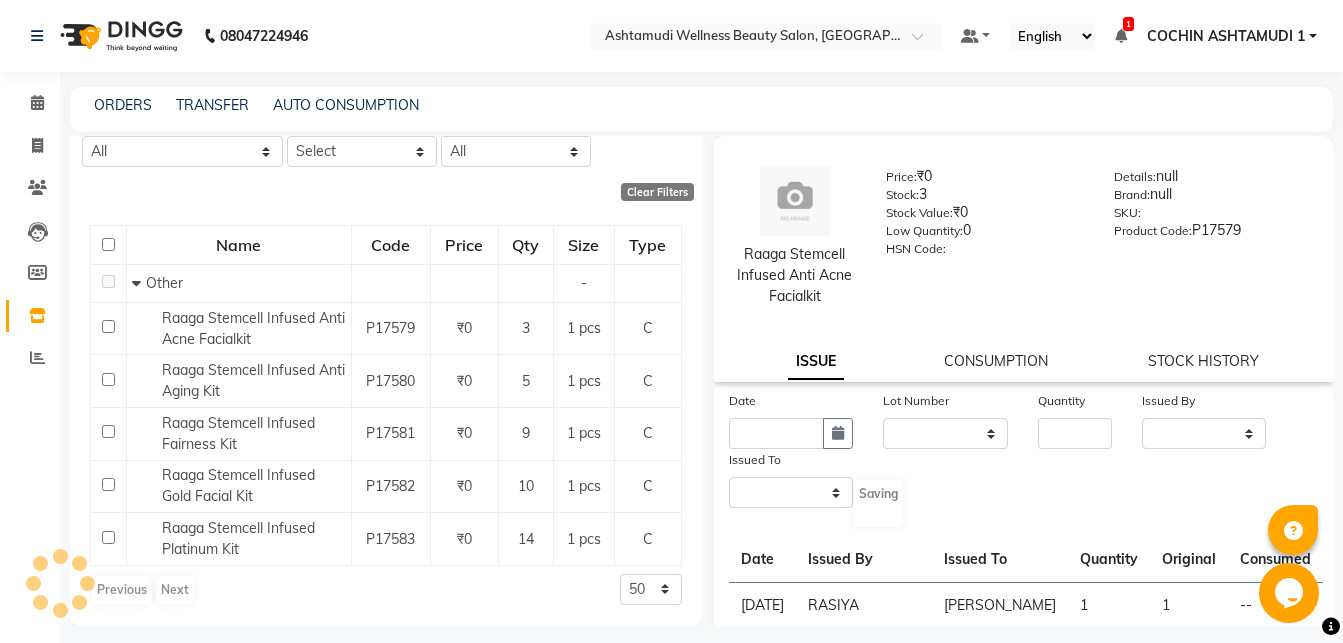 select 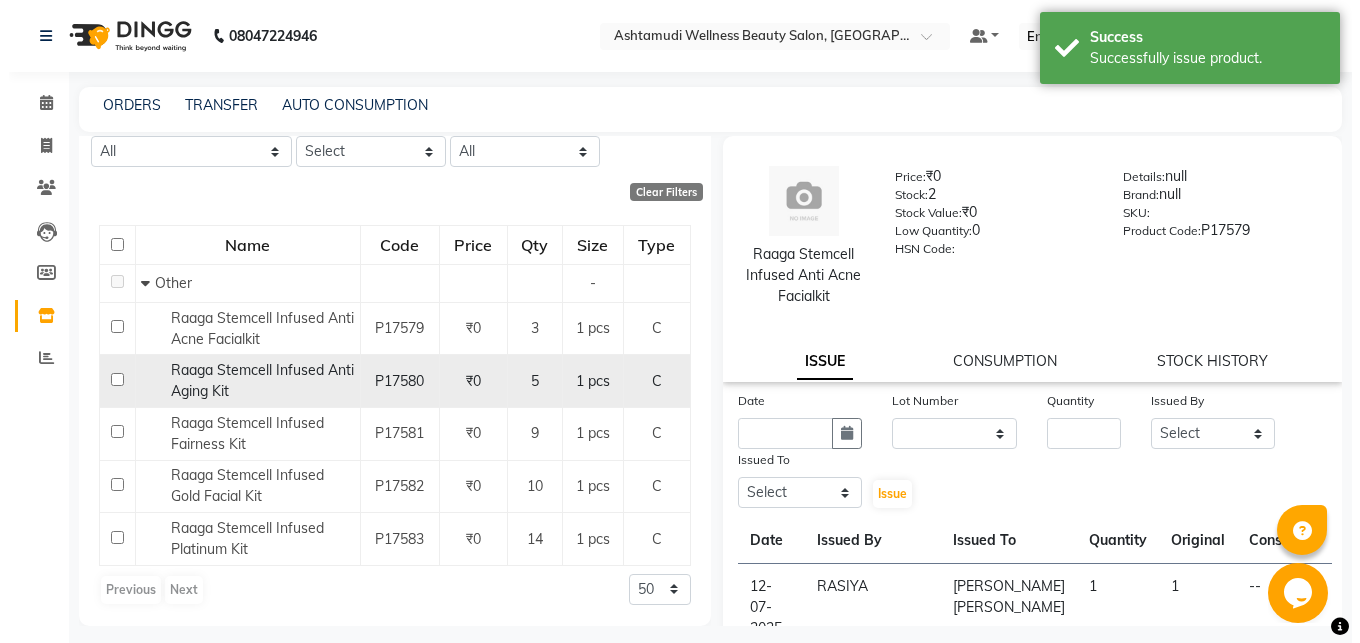 scroll, scrollTop: 0, scrollLeft: 0, axis: both 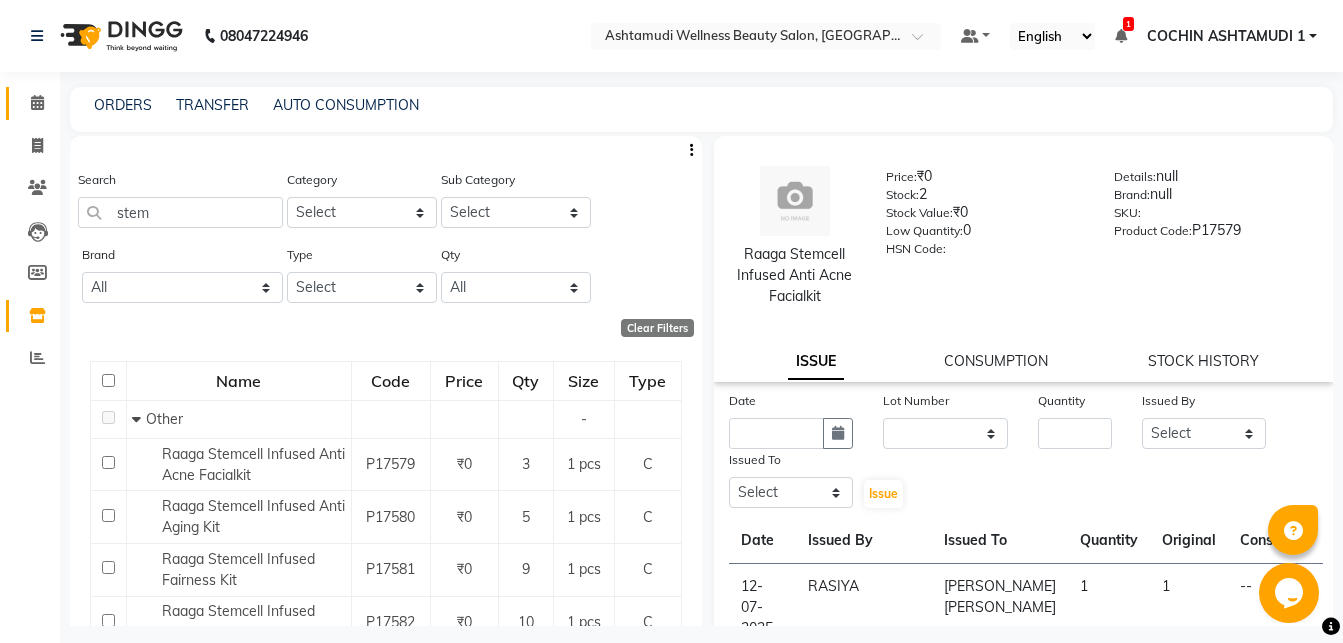 click 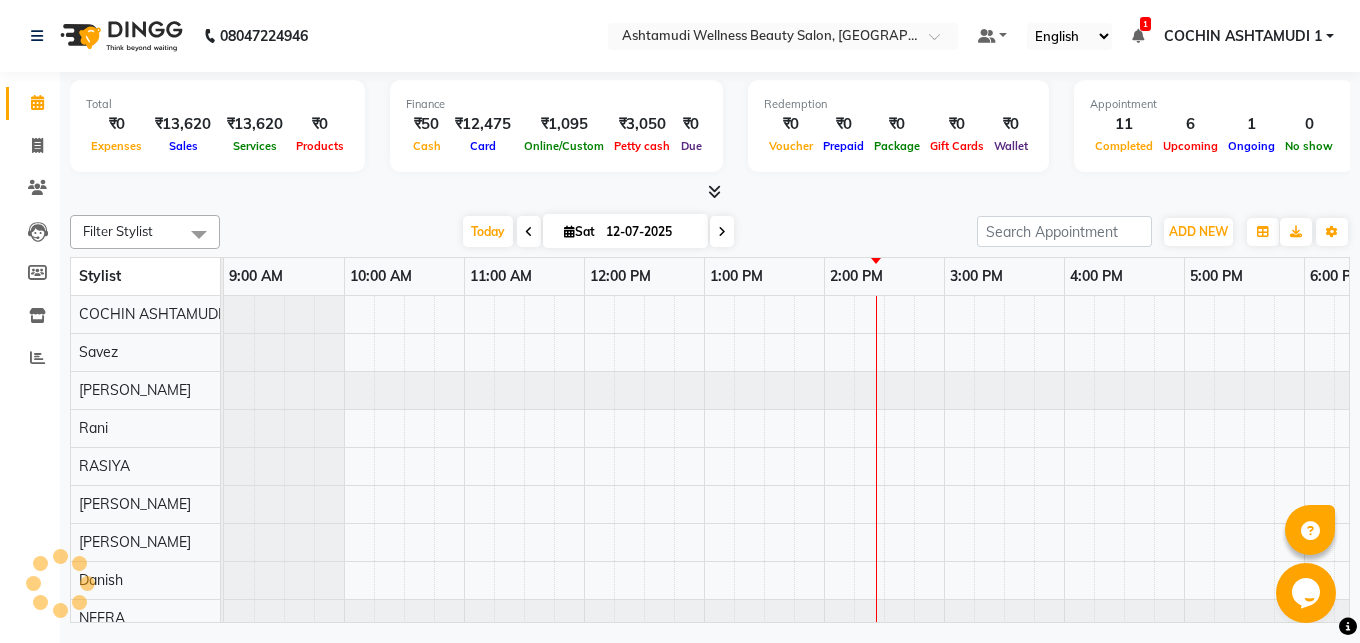 scroll, scrollTop: 0, scrollLeft: 315, axis: horizontal 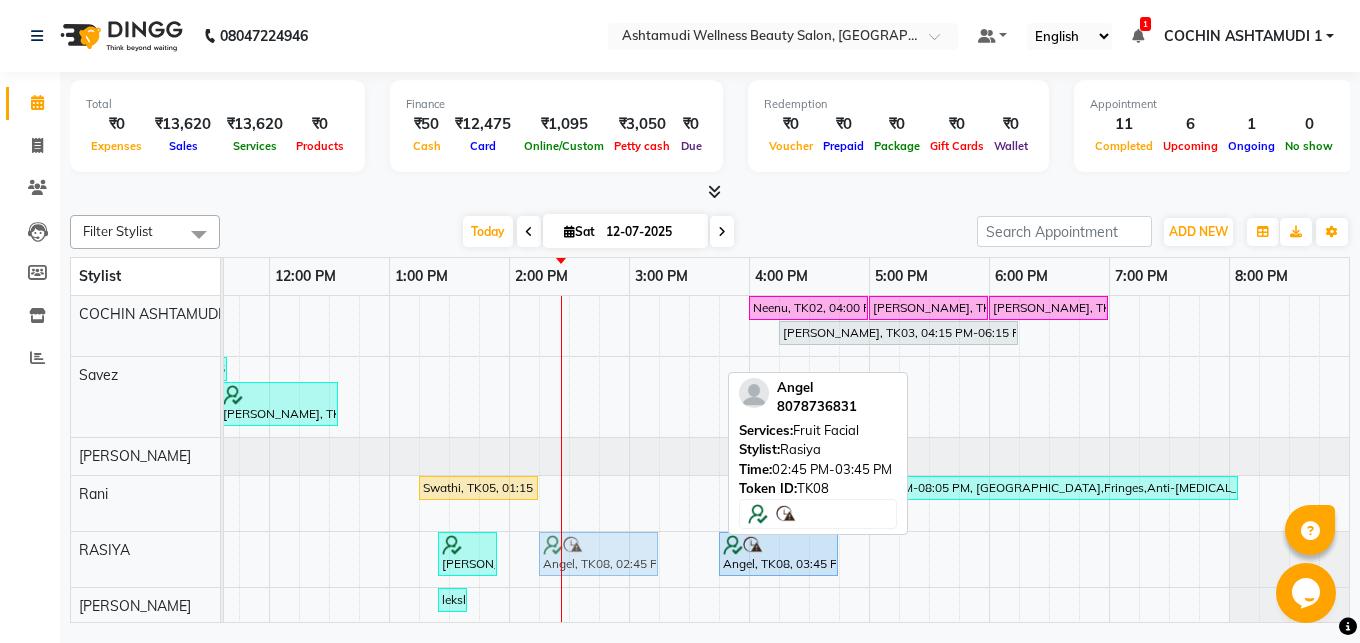 drag, startPoint x: 615, startPoint y: 555, endPoint x: 560, endPoint y: 555, distance: 55 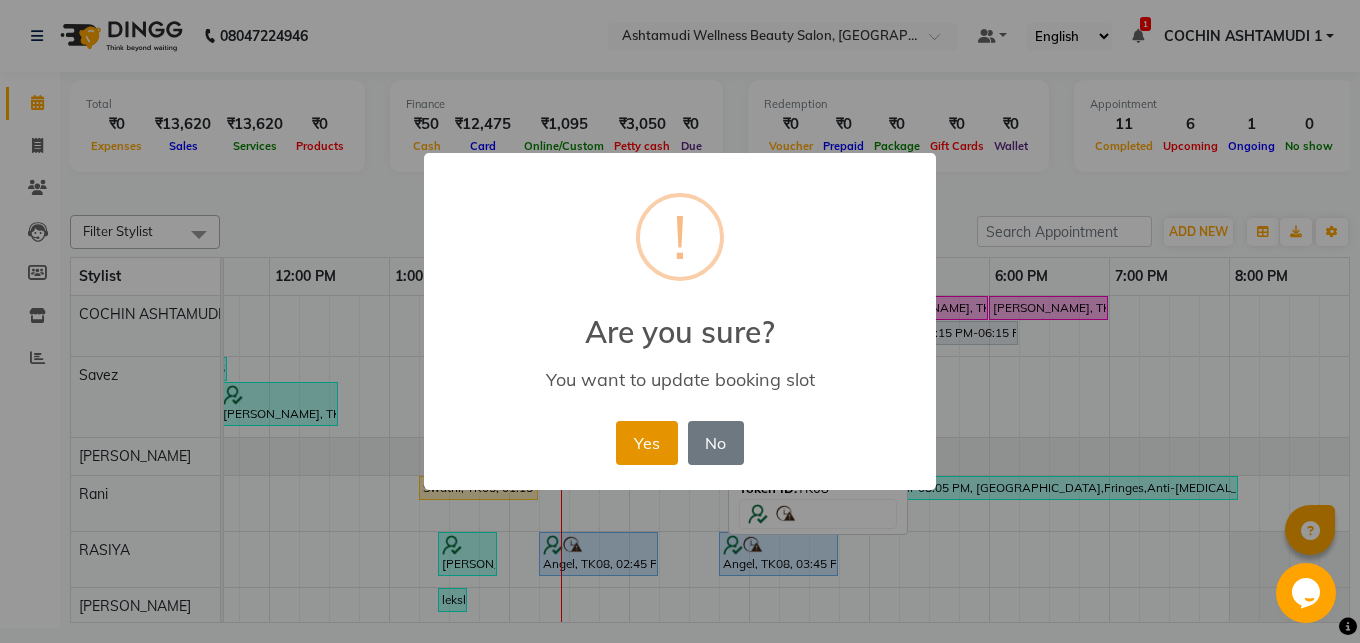 click on "Yes" at bounding box center [646, 443] 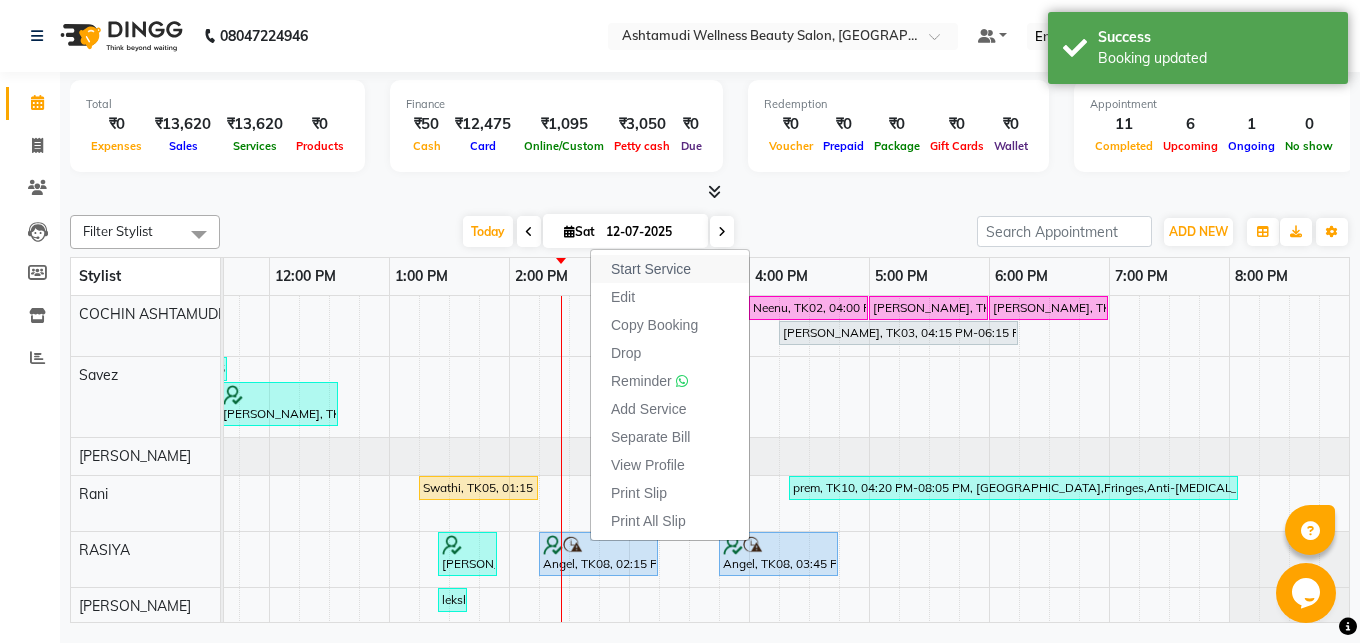 click on "Start Service" at bounding box center [651, 269] 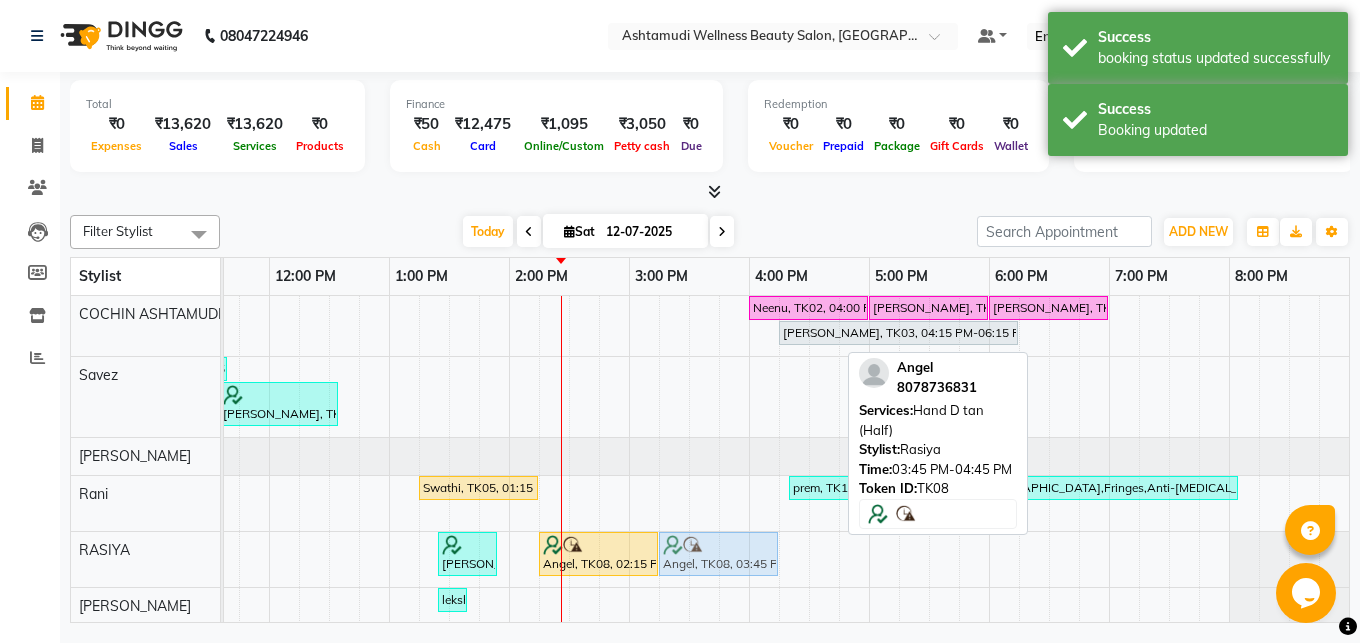 drag, startPoint x: 765, startPoint y: 554, endPoint x: 704, endPoint y: 556, distance: 61.03278 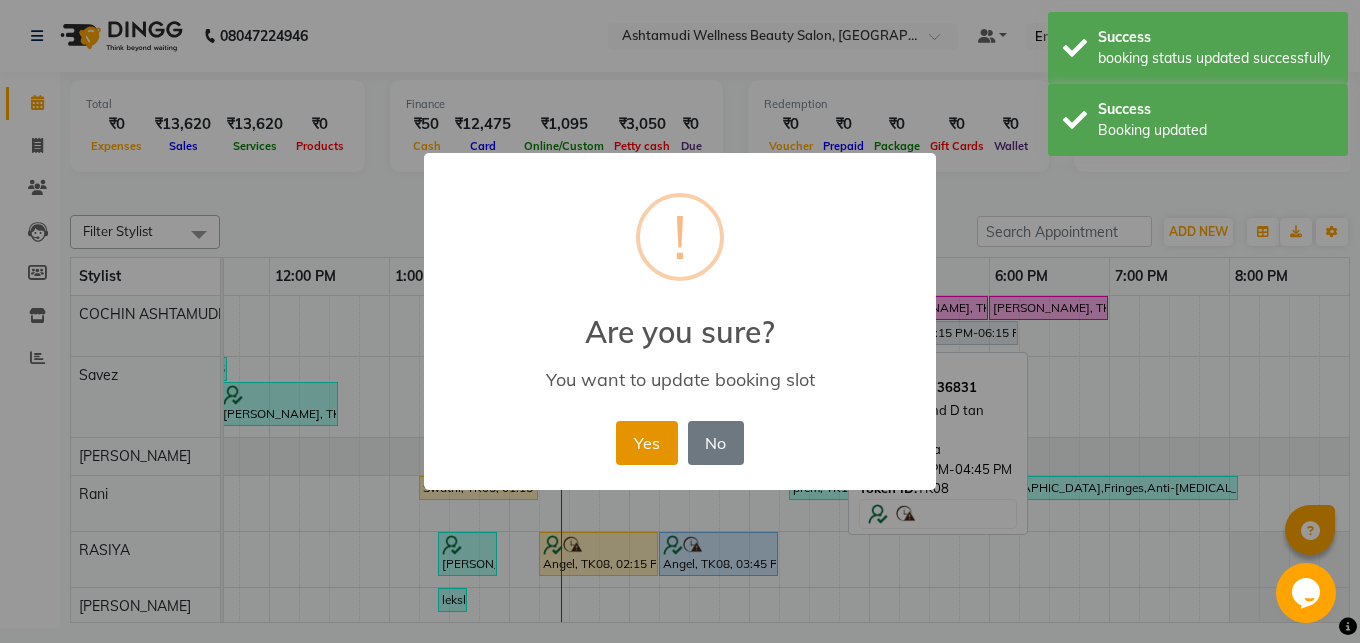 click on "Yes" at bounding box center [646, 443] 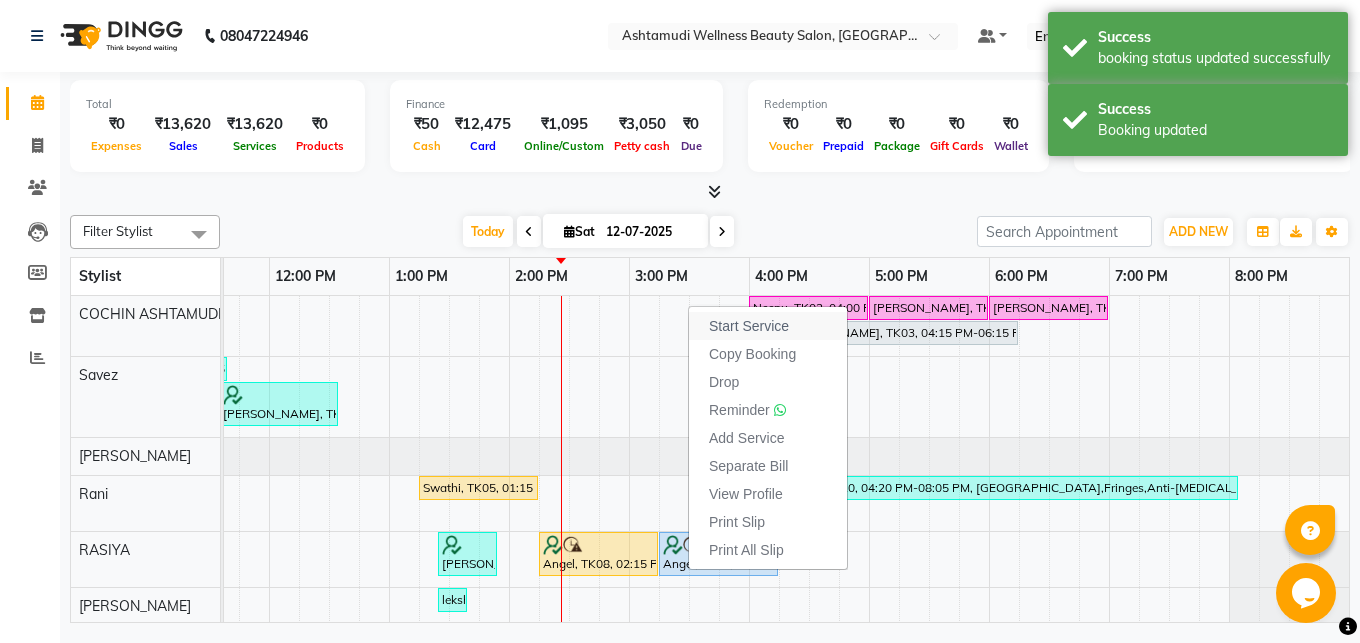 click on "Start Service" at bounding box center [768, 326] 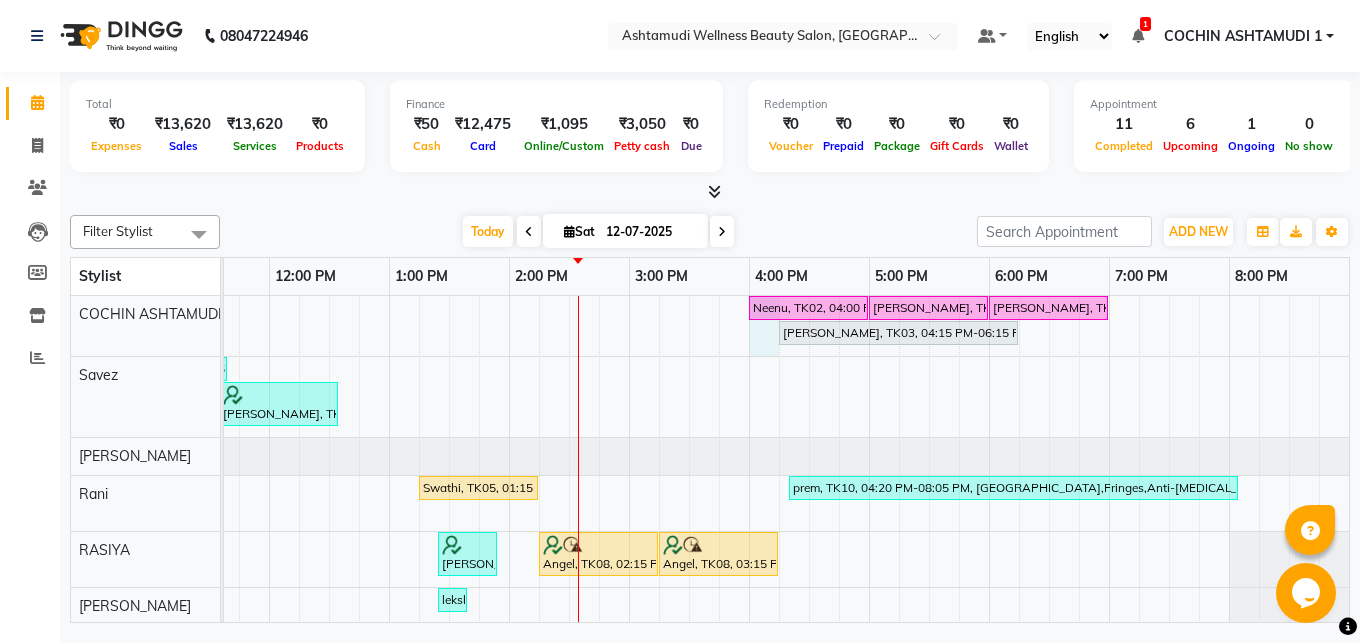 click on "Neenu, TK02, 04:00 PM-05:00 PM, Anti-Dandruff Treatment With Spa    VIJI, TK01, 05:00 PM-06:00 PM, Korean Glass Skin Facial    VIJI, TK01, 06:00 PM-07:00 PM, Fruit Facial    Mary Liya, TK03, 04:15 PM-06:15 PM, NANOPLASTIA OFFER - ELBOW LENGTH    anija, TK06, 10:50 AM-11:40 AM, Gents Beard Coloring     Abhi Raj, TK09, 11:35 AM-12:35 PM, Gents Normal Hair Cut,Gents Beard Styling     Raghi, TK04, 10:15 AM-10:30 AM, Eyebrows Threading    Swathi, TK05, 01:15 PM-02:15 PM, Fruit Facial    prem, TK10, 04:20 PM-08:05 PM, U Cut,Fringes,Anti-Dandruff Treatment With Spa,D-Tan Cleanup     Shelja, TK12, 01:25 PM-01:55 PM, Hot Oil Massage     Angel, TK08, 02:15 PM-03:15 PM, Fruit Facial     Angel, TK08, 03:15 PM-04:15 PM, Hand D tan (Half)    lekshmi, TK11, 01:25 PM-01:40 PM, Eyebrows Threading     Raghi, TK07, 11:10 AM-12:10 PM, Gents Normal Hair Cut,Gents Beard Styling    prem, TK10, 10:20 AM-01:20 PM, D-Tan Pack,Fruit Facial,Gents Normal Hair Cut,Gents Beard Styling" at bounding box center [629, 697] 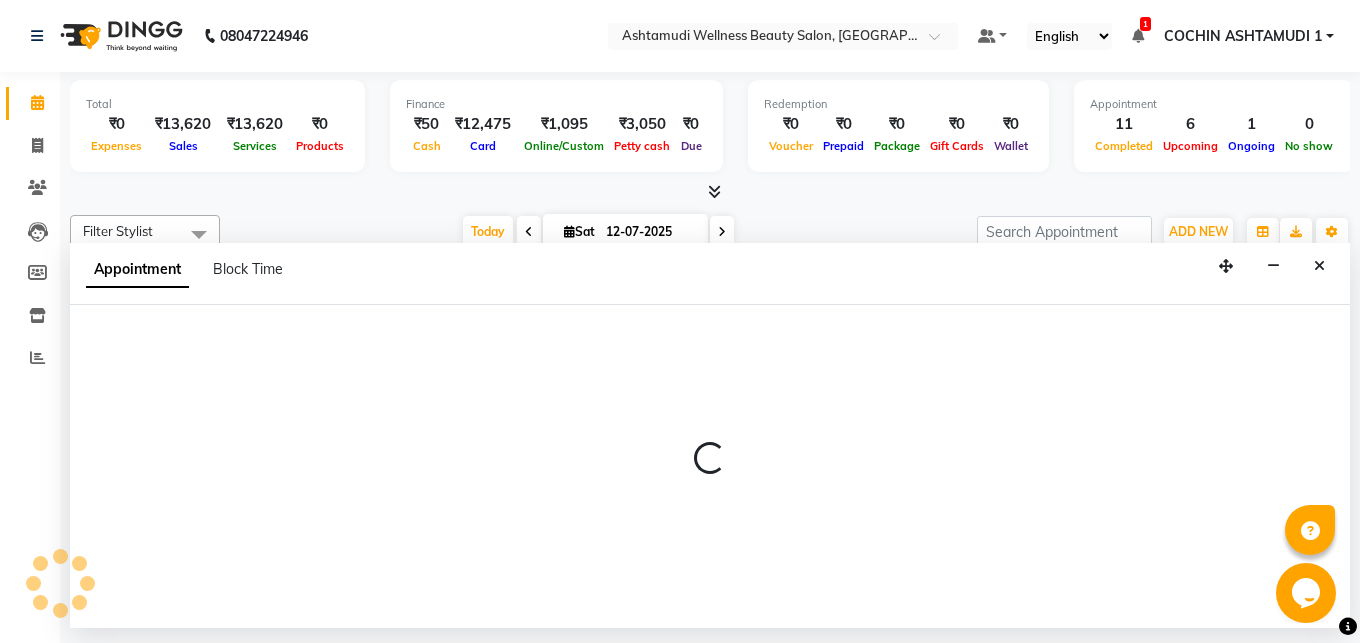 select on "27313" 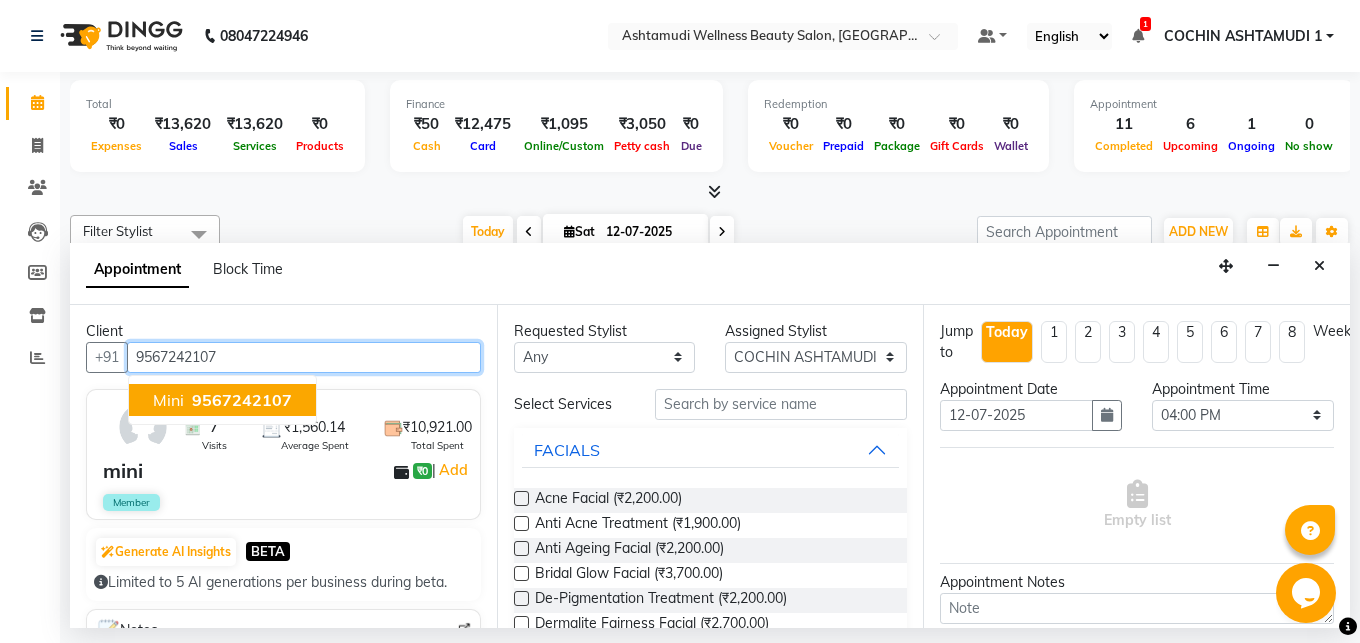 click on "mini" at bounding box center (168, 400) 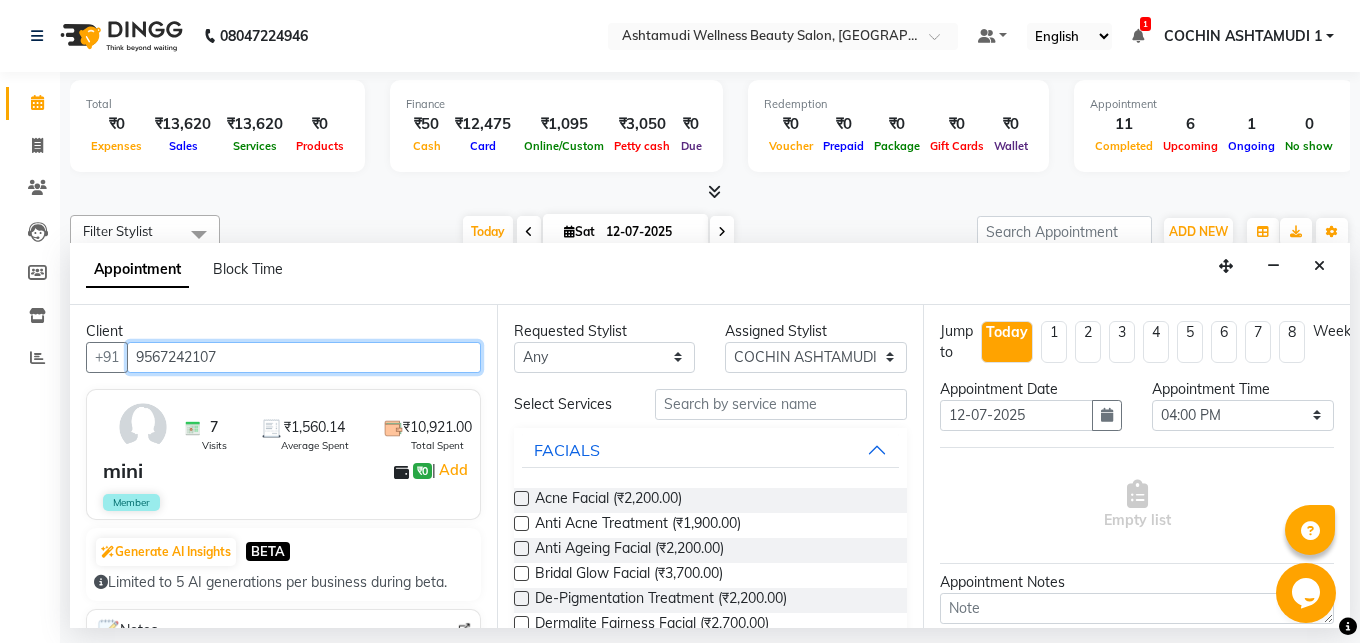 type on "9567242107" 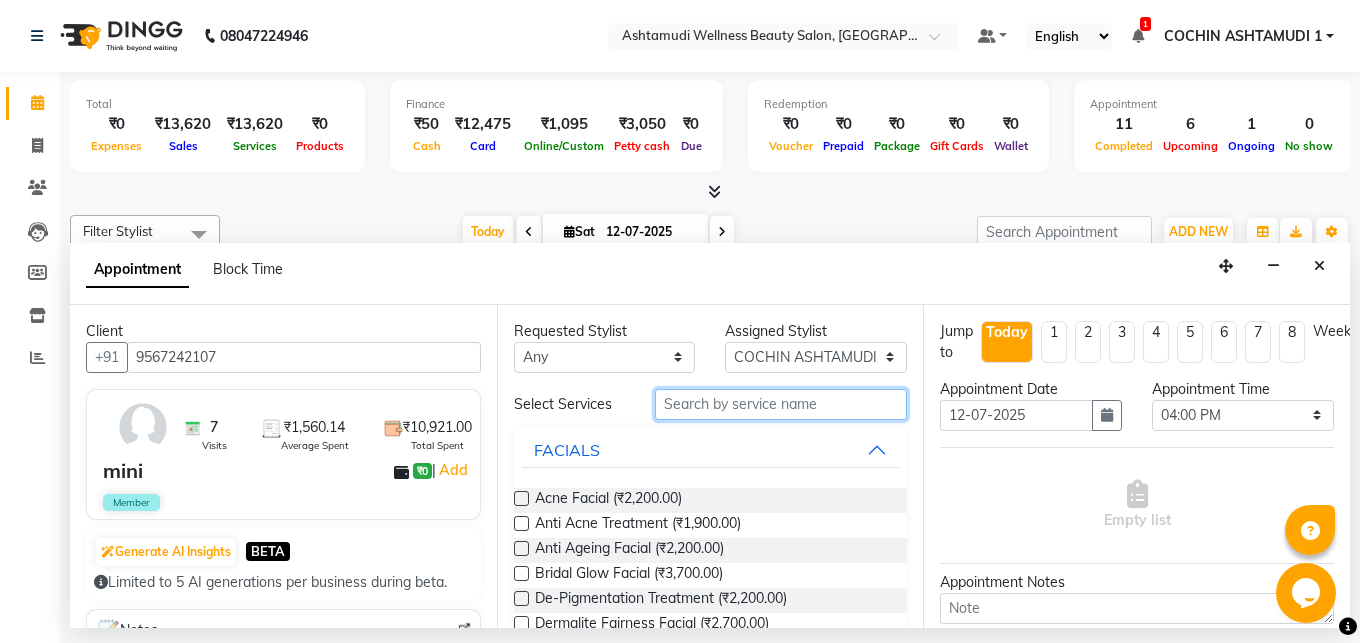 click at bounding box center [781, 404] 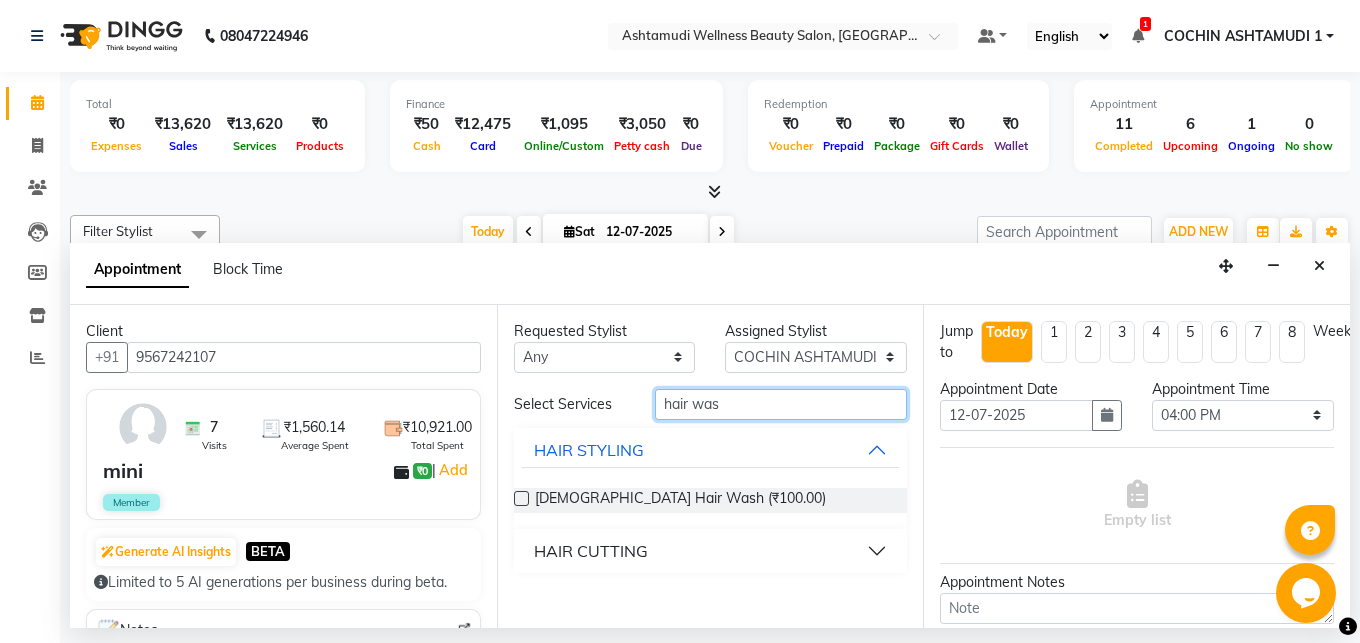 type on "hair was" 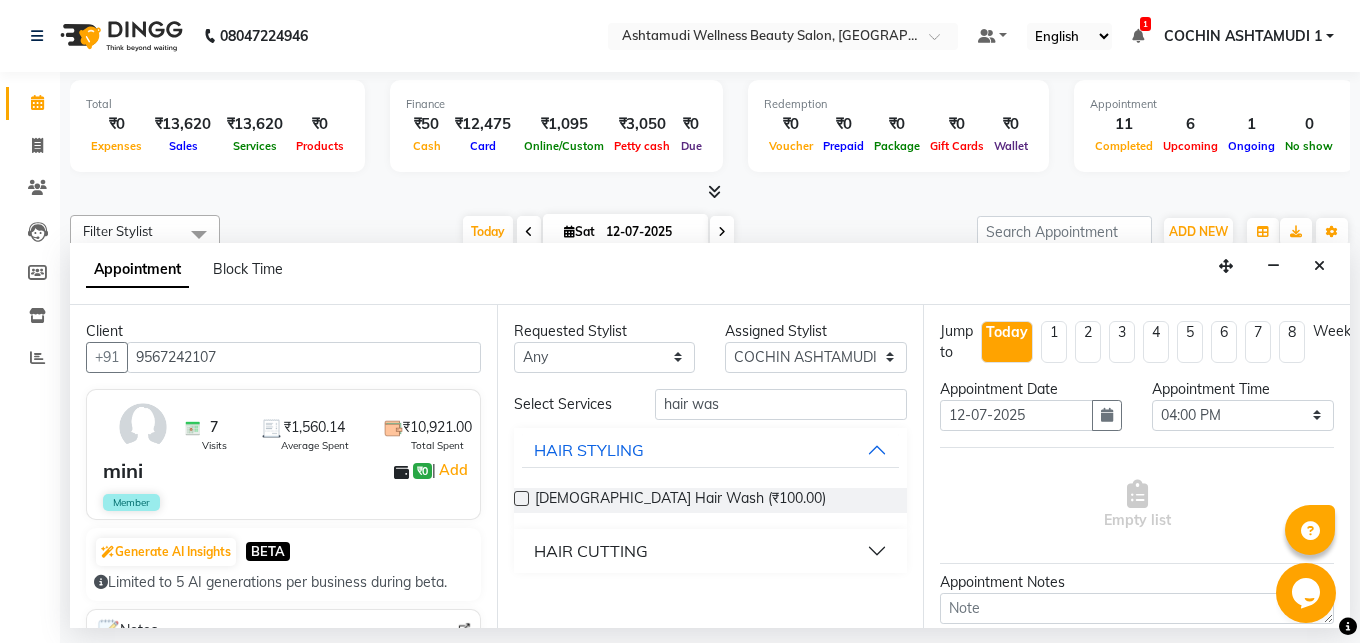 click on "HAIR CUTTING" at bounding box center [591, 551] 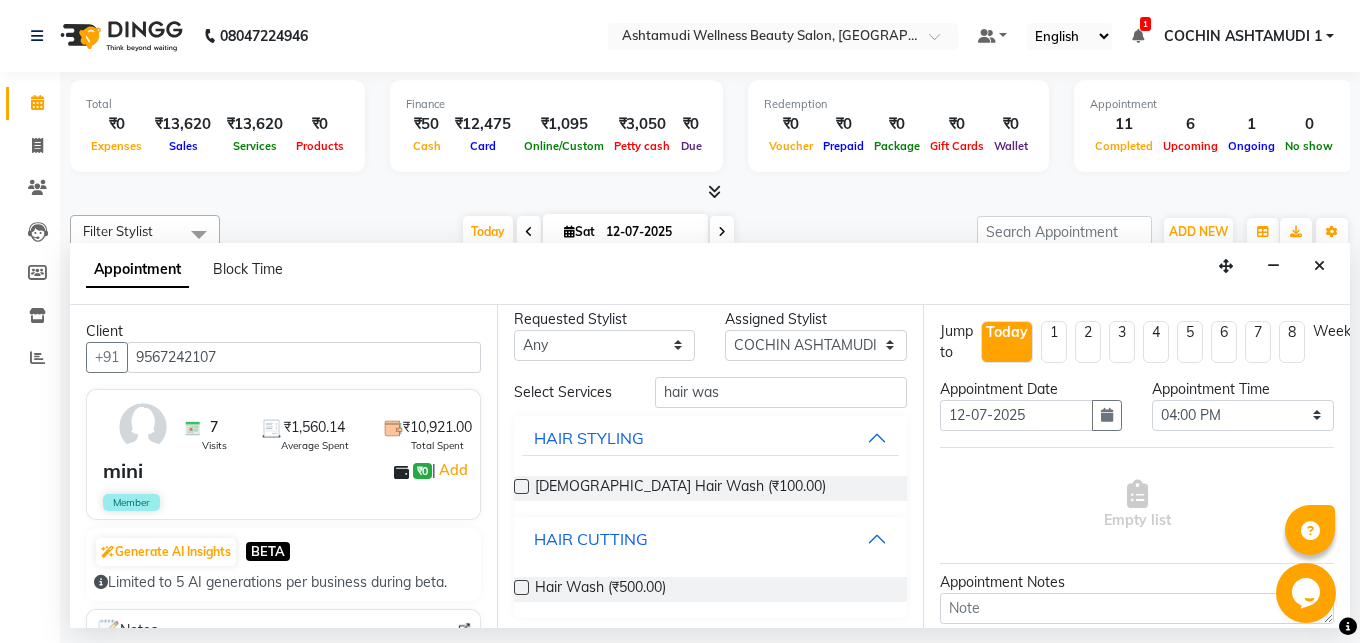 scroll, scrollTop: 17, scrollLeft: 0, axis: vertical 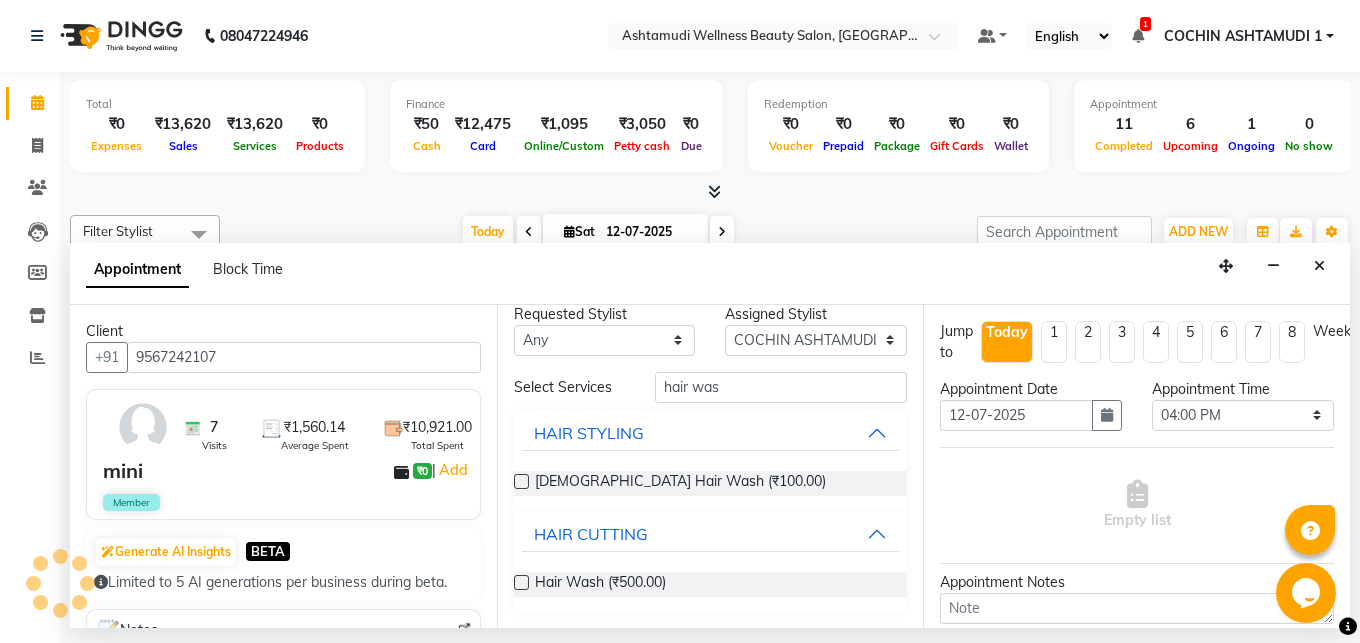 click at bounding box center [521, 582] 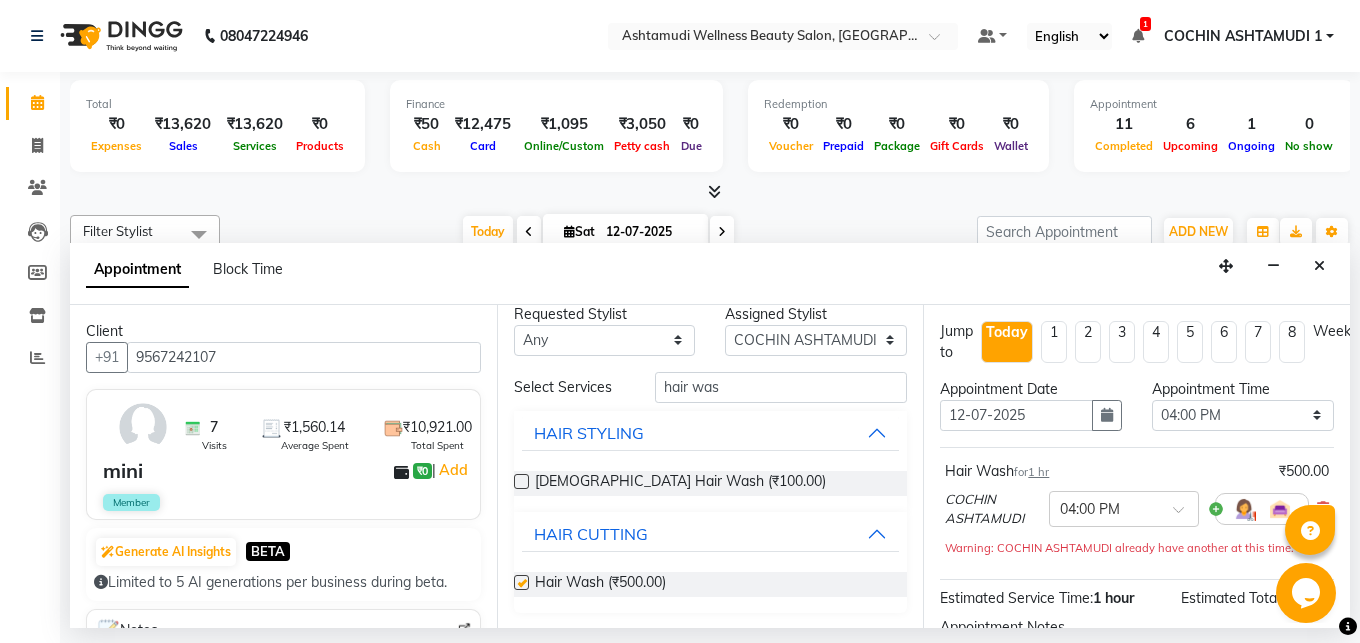 checkbox on "false" 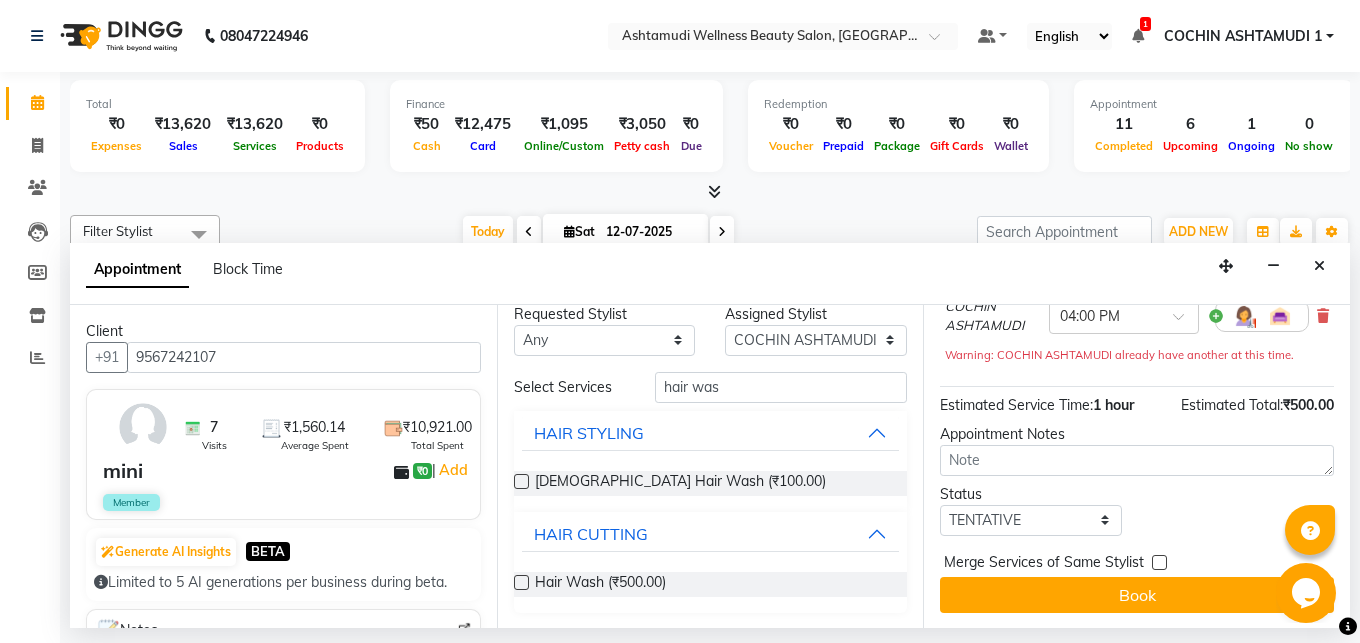 scroll, scrollTop: 210, scrollLeft: 0, axis: vertical 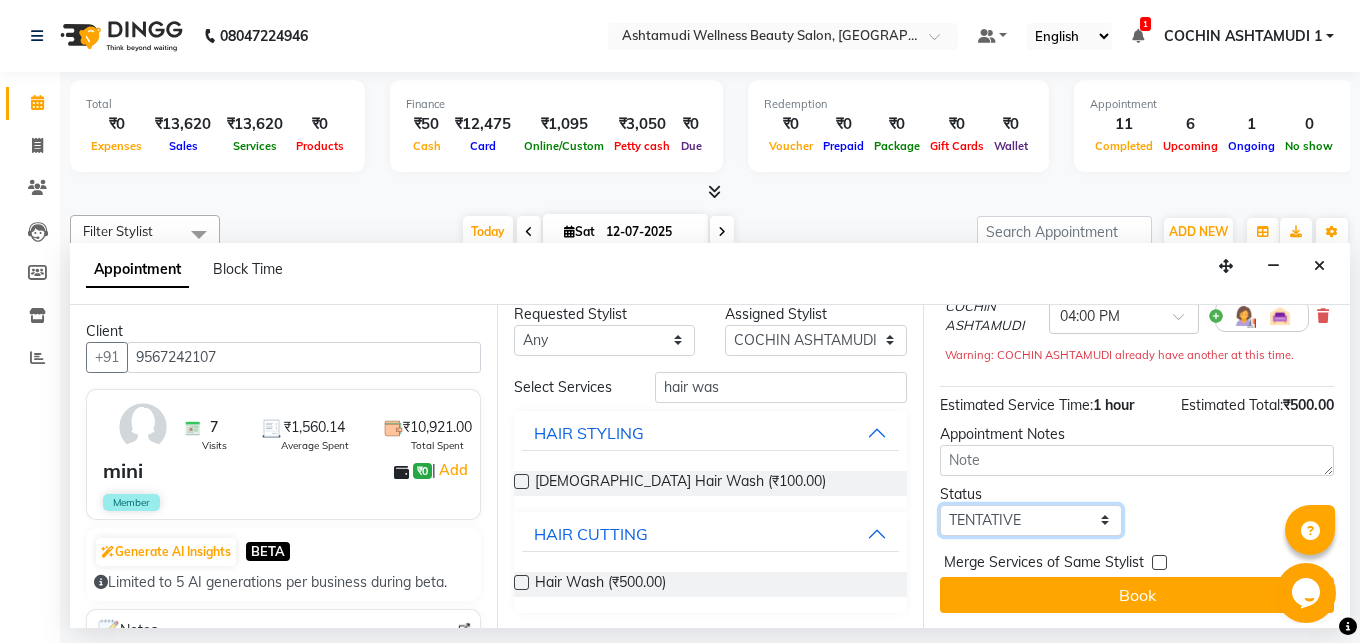 click on "Select TENTATIVE CONFIRM CHECK-IN UPCOMING" at bounding box center (1031, 520) 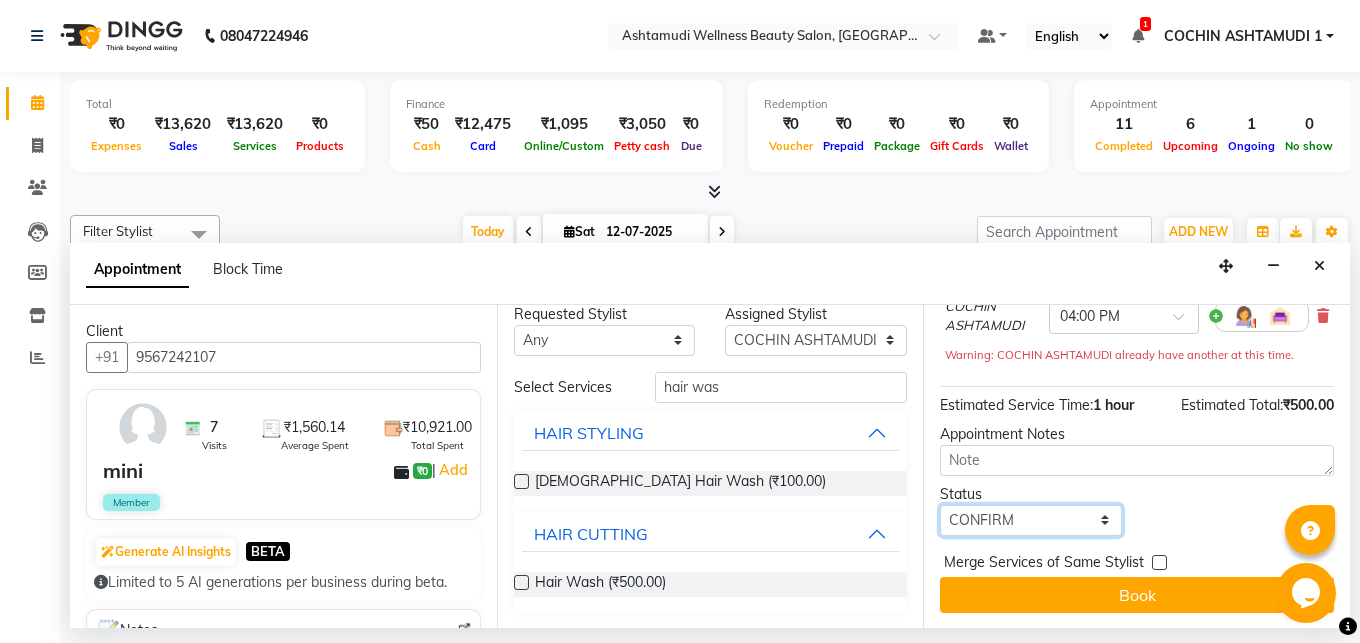 click on "CONFIRM" at bounding box center [0, 0] 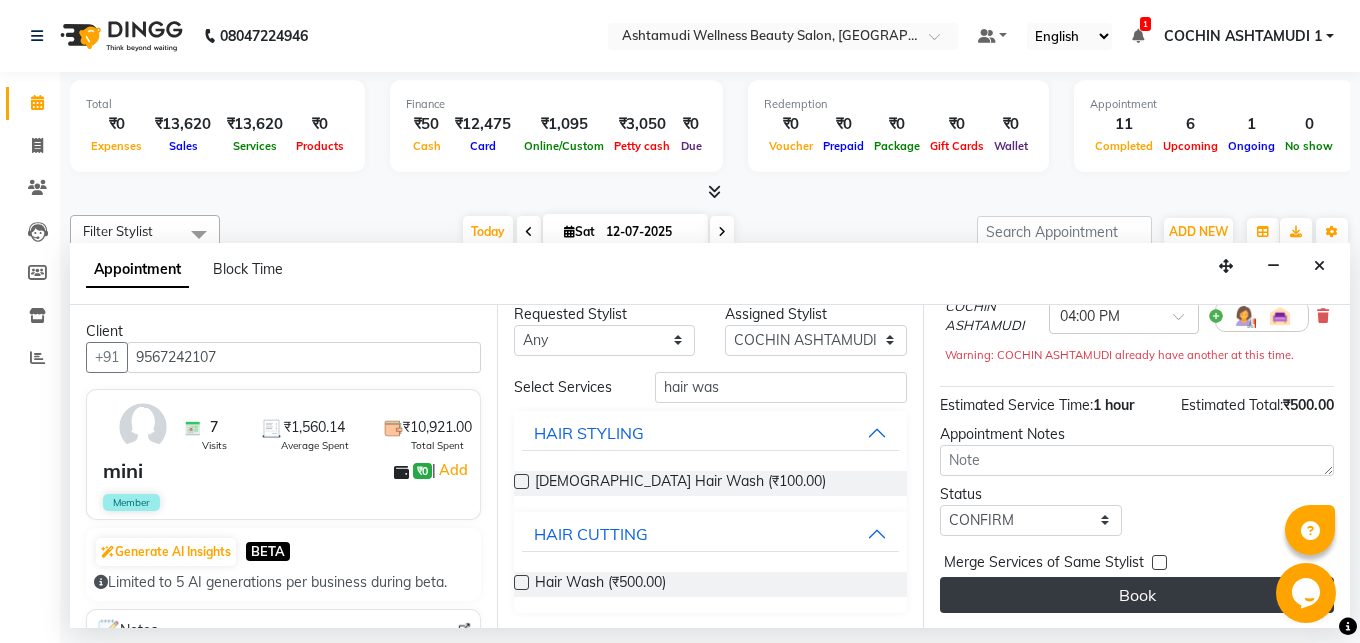 click on "Book" at bounding box center (1137, 595) 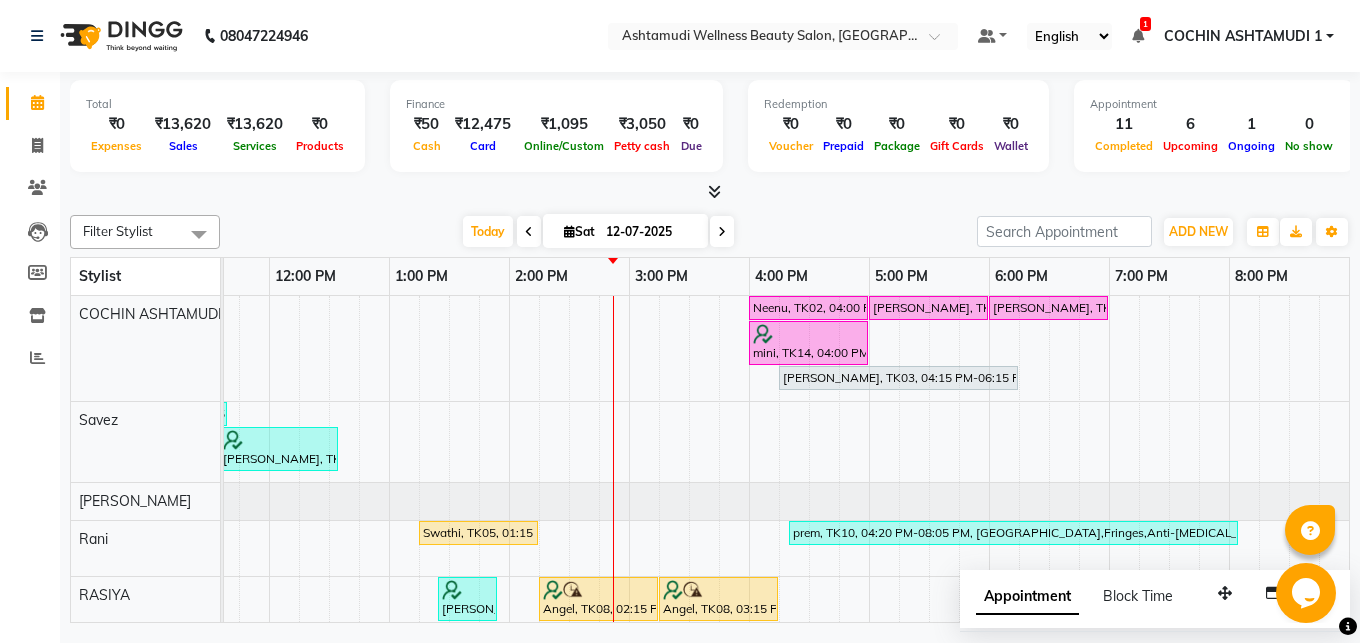 click at bounding box center (722, 232) 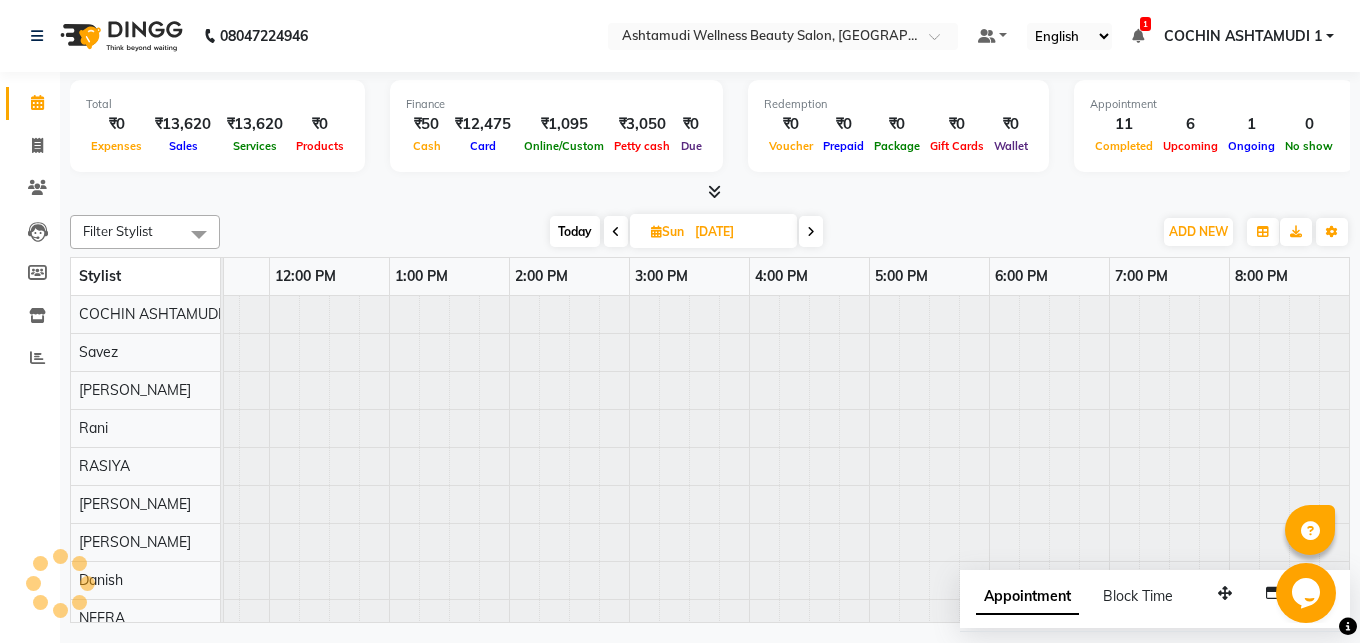 scroll, scrollTop: 0, scrollLeft: 0, axis: both 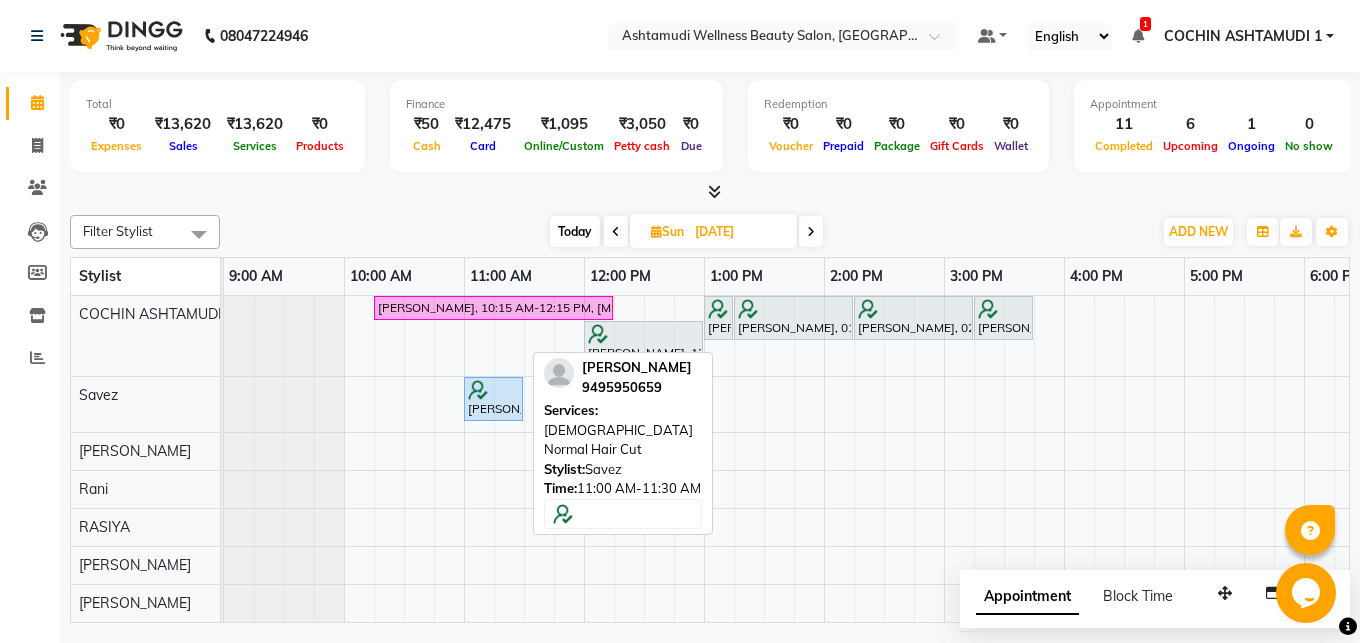 click on "Sunil Kumar, 11:00 AM-11:30 AM, Gents Normal Hair Cut" at bounding box center (493, 399) 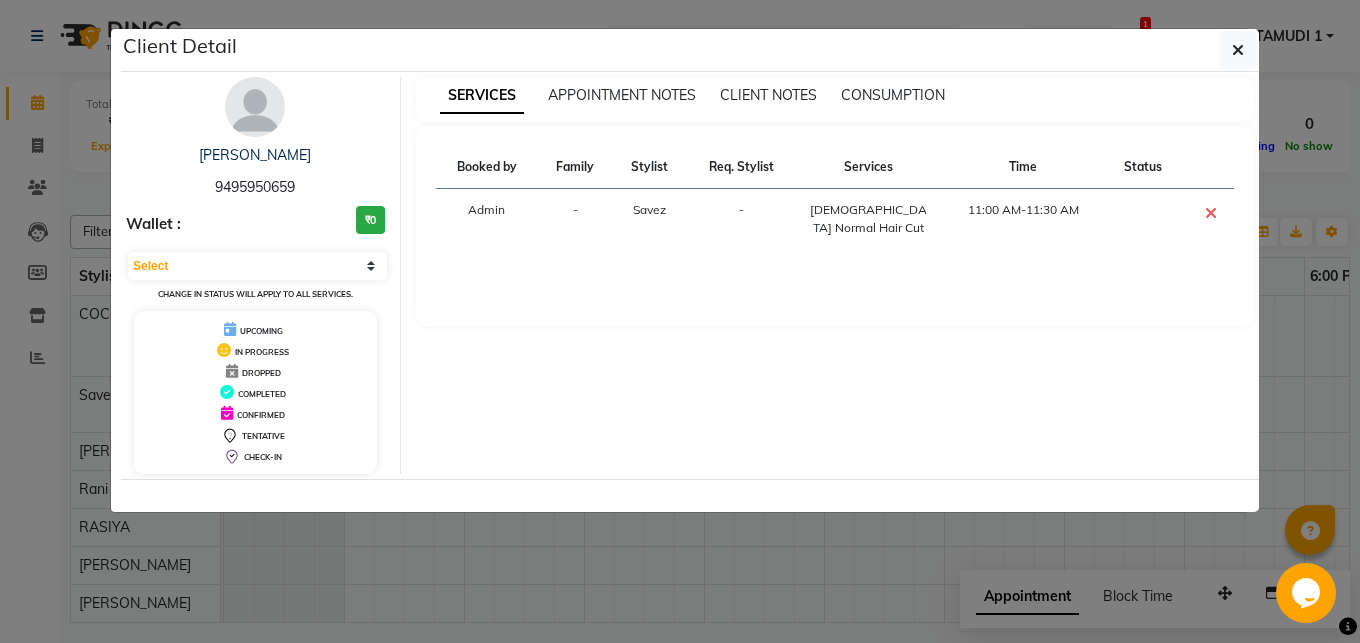 drag, startPoint x: 215, startPoint y: 193, endPoint x: 341, endPoint y: 186, distance: 126.1943 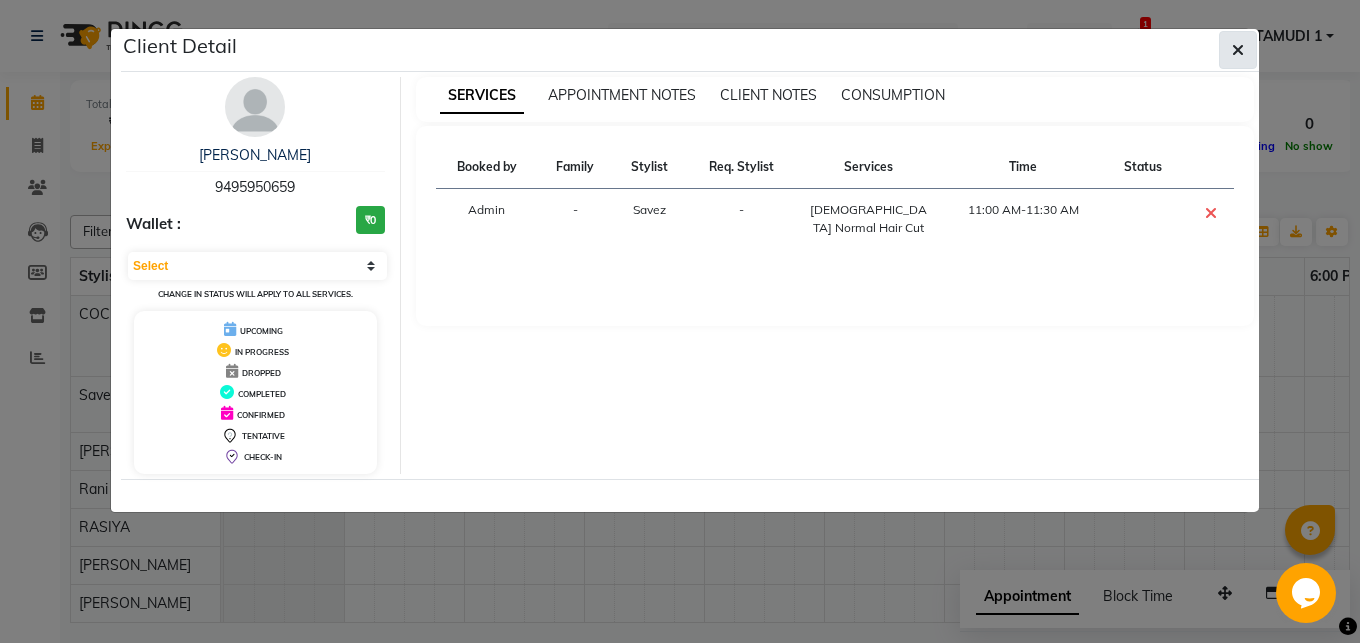 click 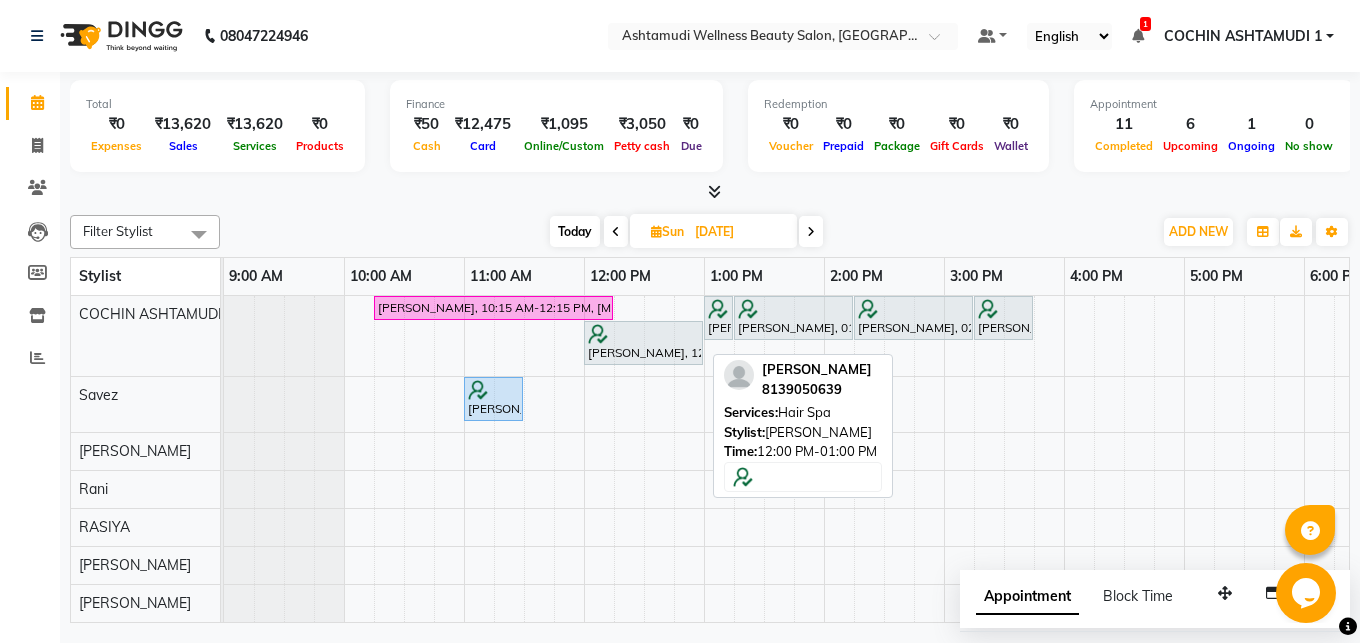 click on "Juby Mathew, 12:00 PM-01:00 PM, Hair Spa" at bounding box center [643, 343] 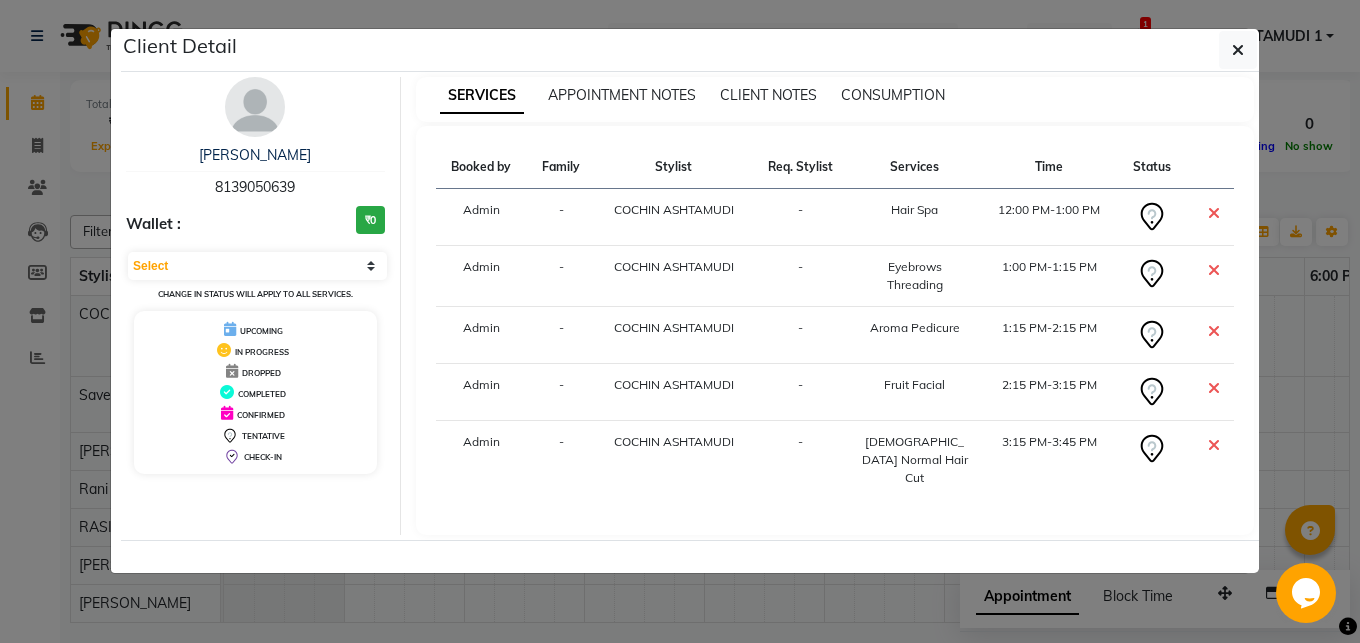 select on "7" 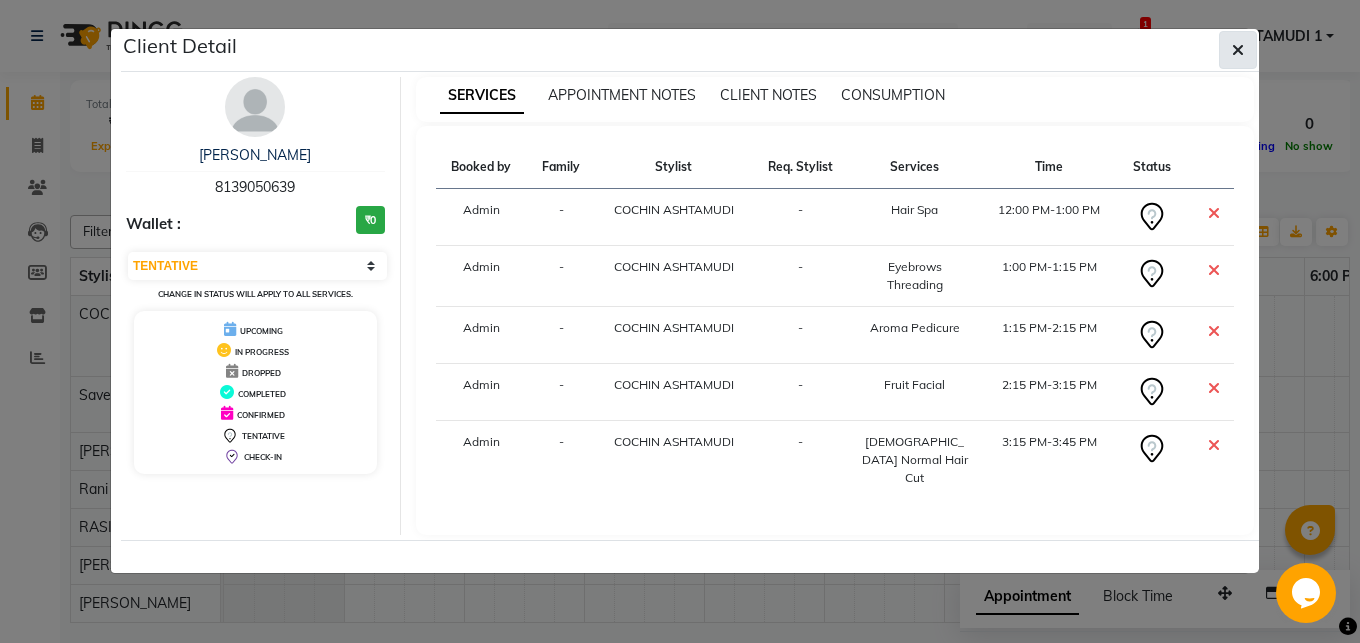 click 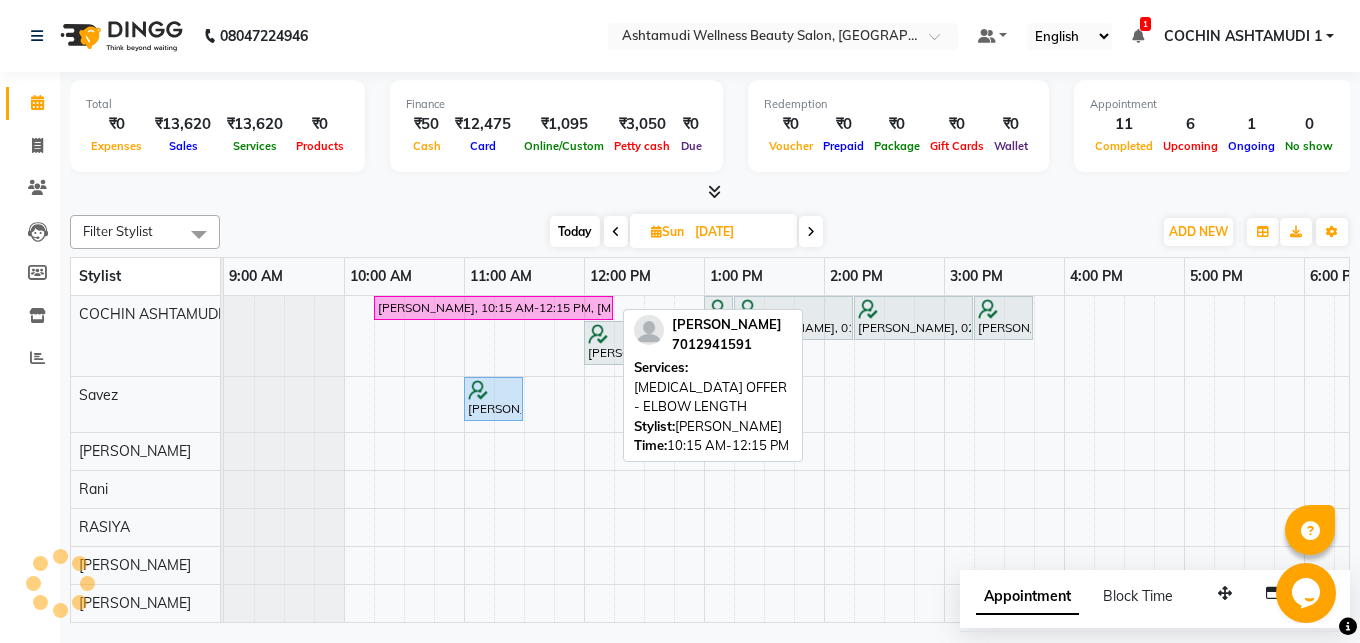 click on "swetha, 10:15 AM-12:15 PM, BOTOX OFFER - ELBOW LENGTH" at bounding box center [493, 308] 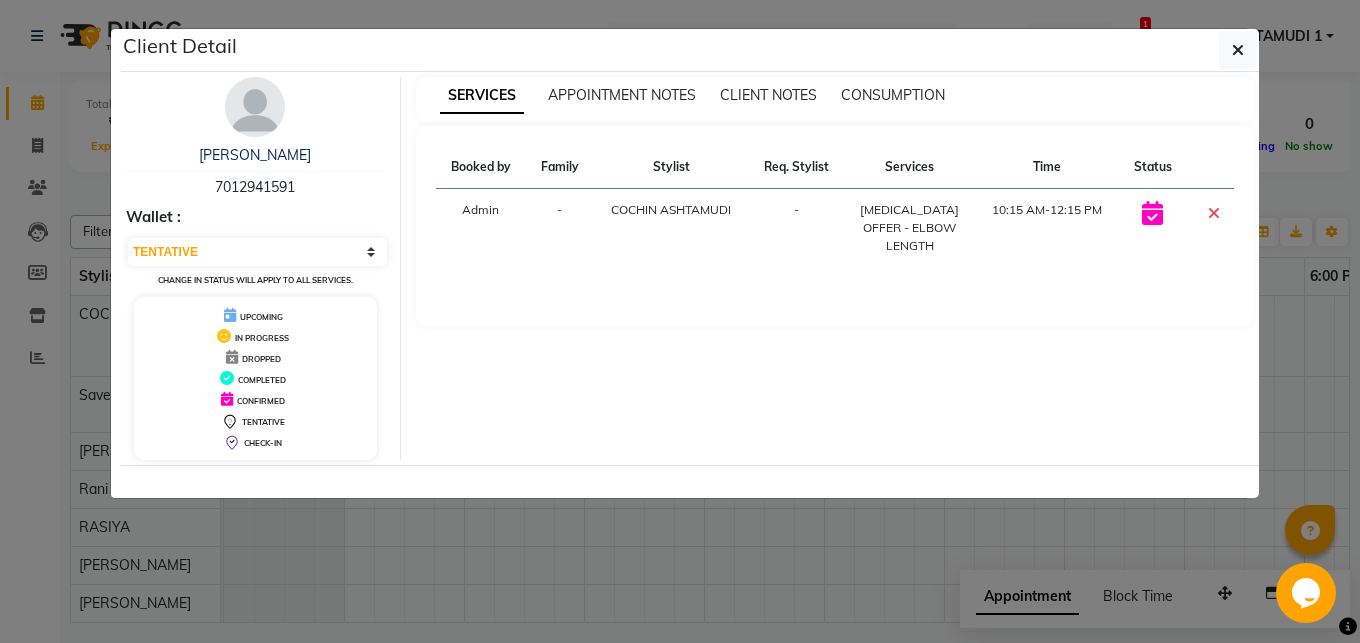 select on "6" 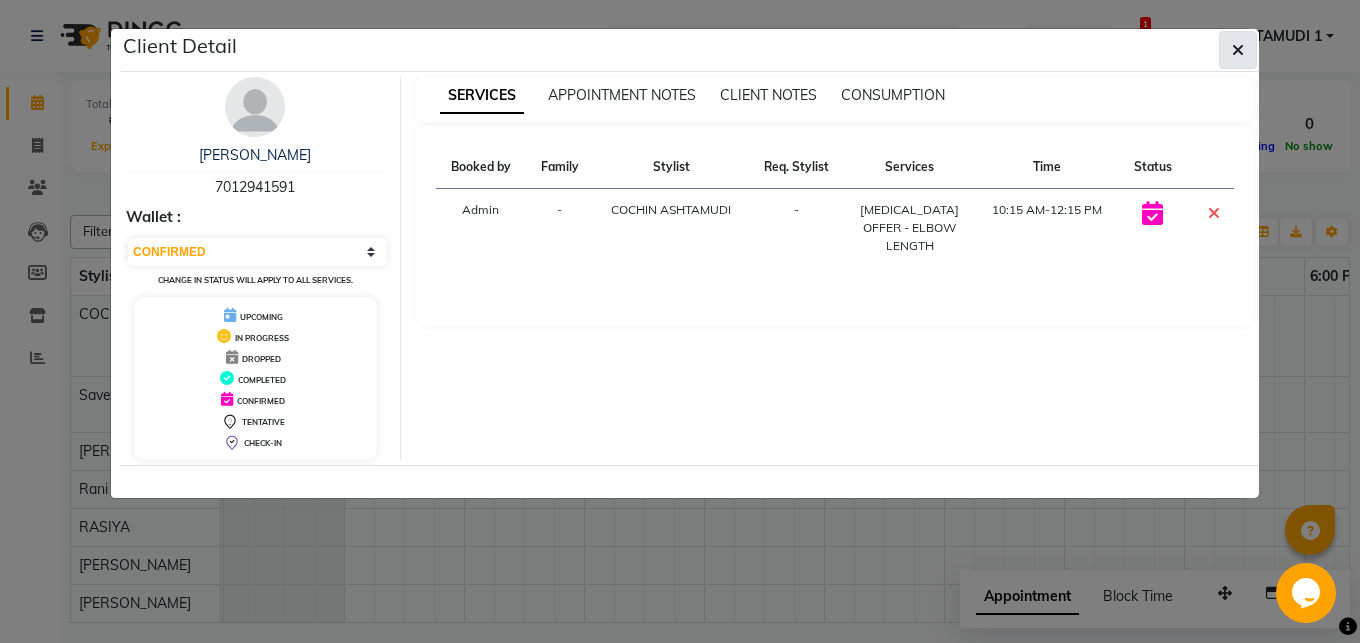 click 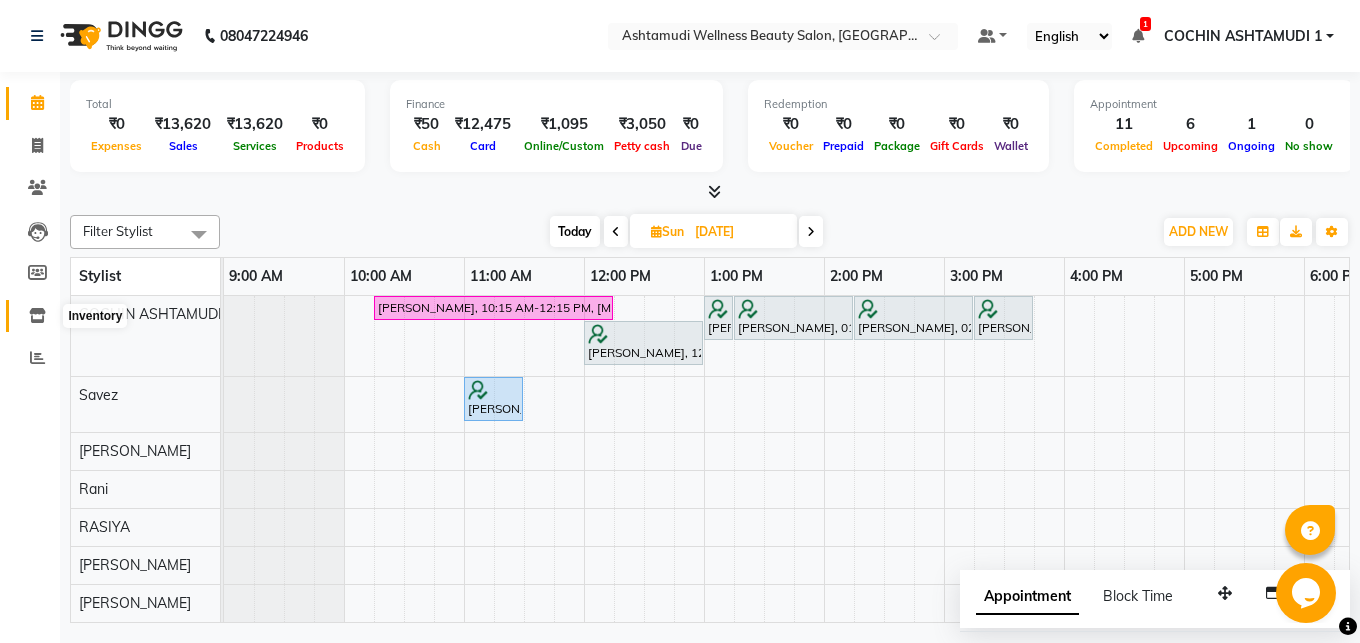 click 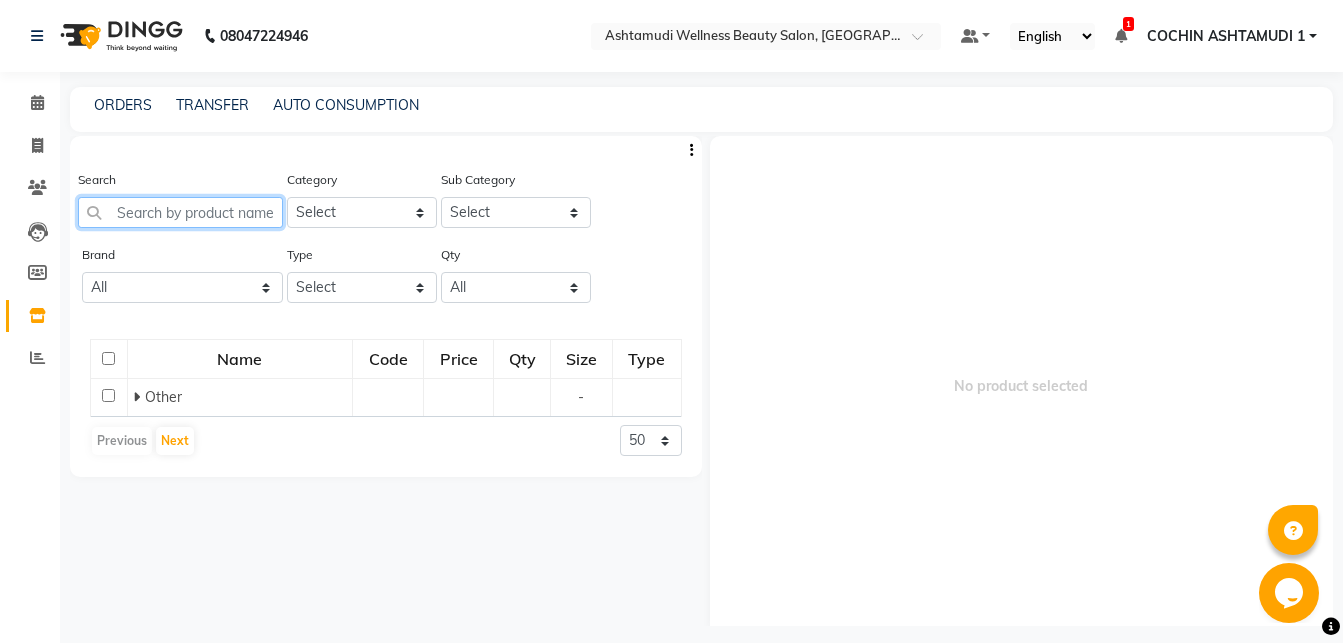 click 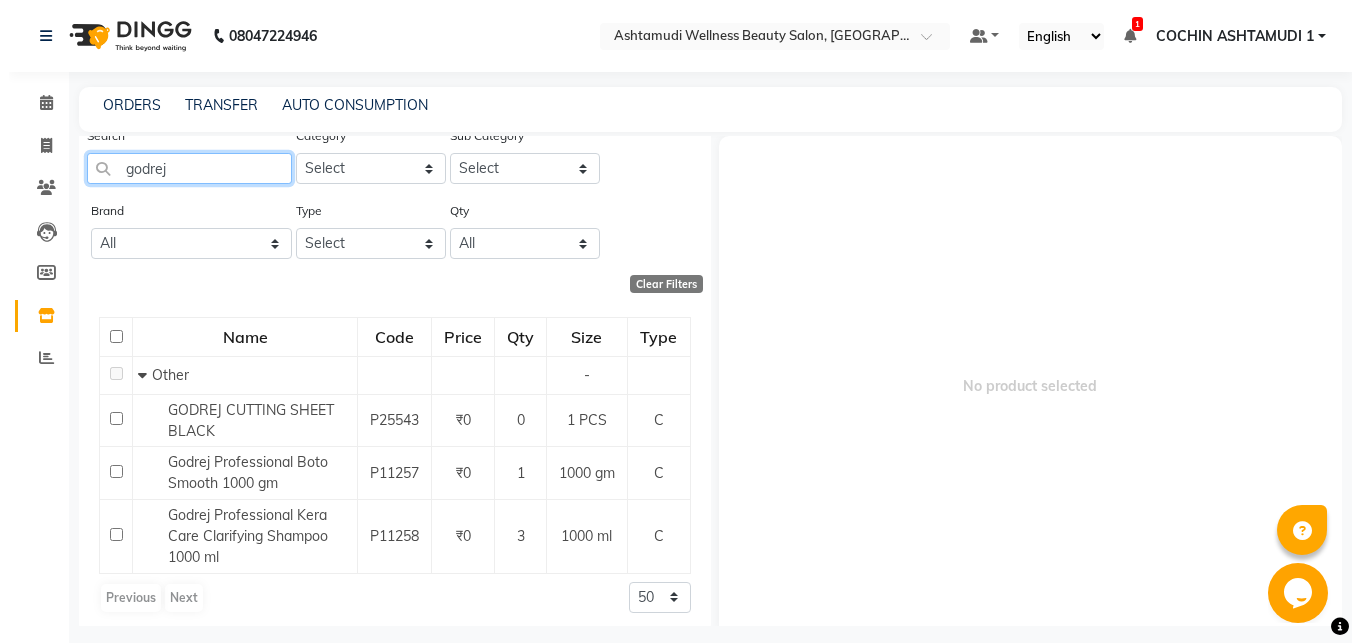 scroll, scrollTop: 52, scrollLeft: 0, axis: vertical 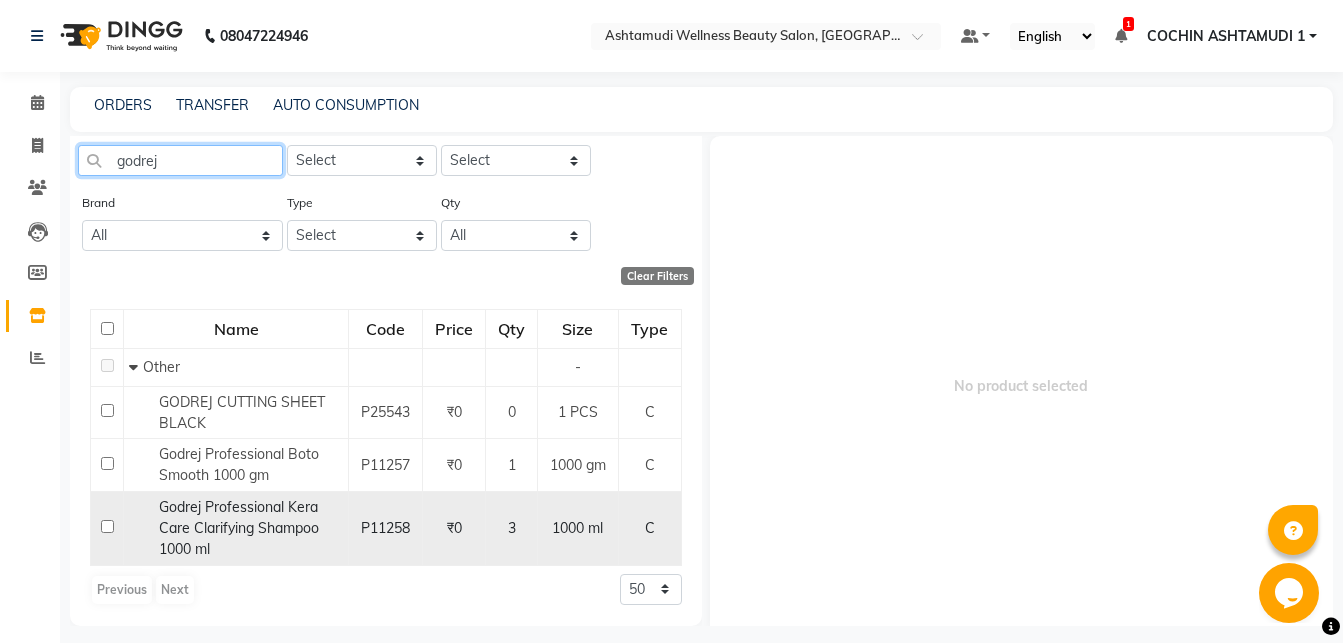 type on "godrej" 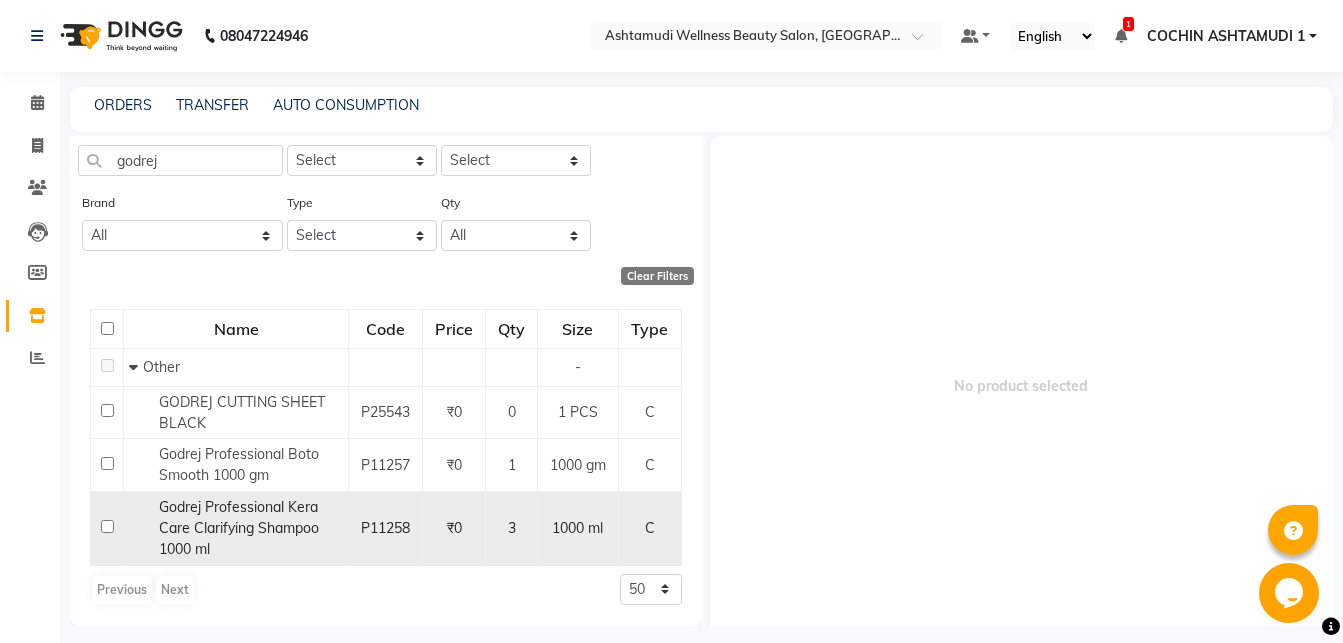 click 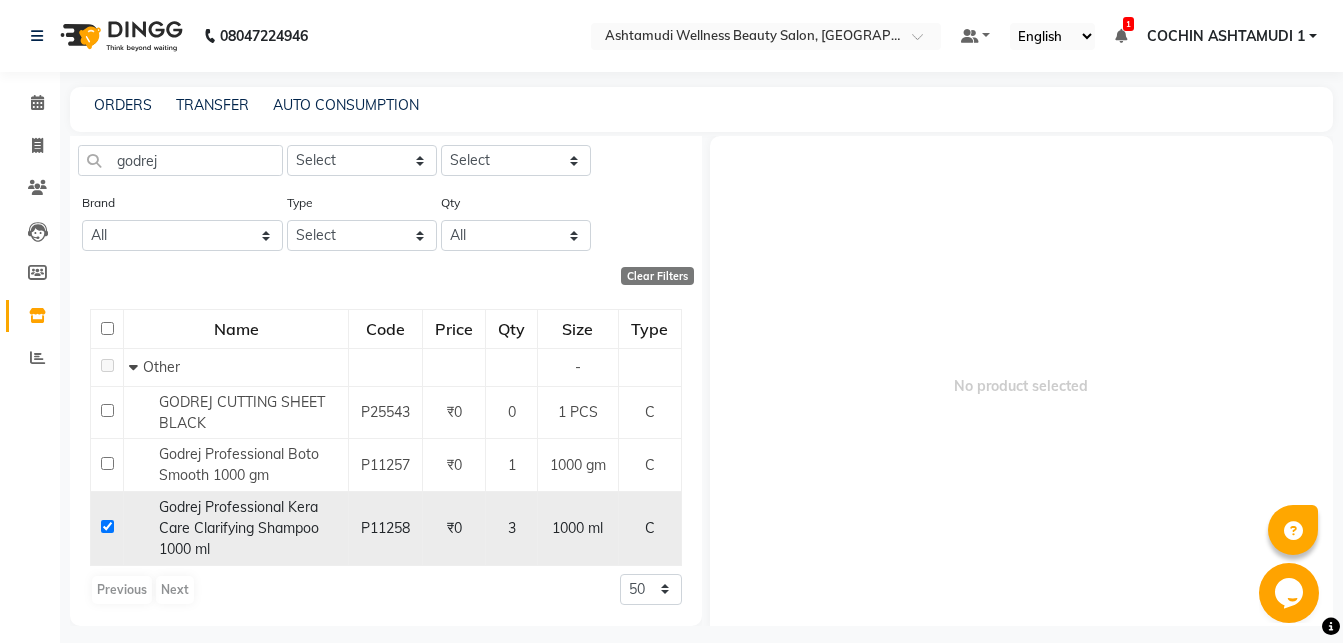 checkbox on "true" 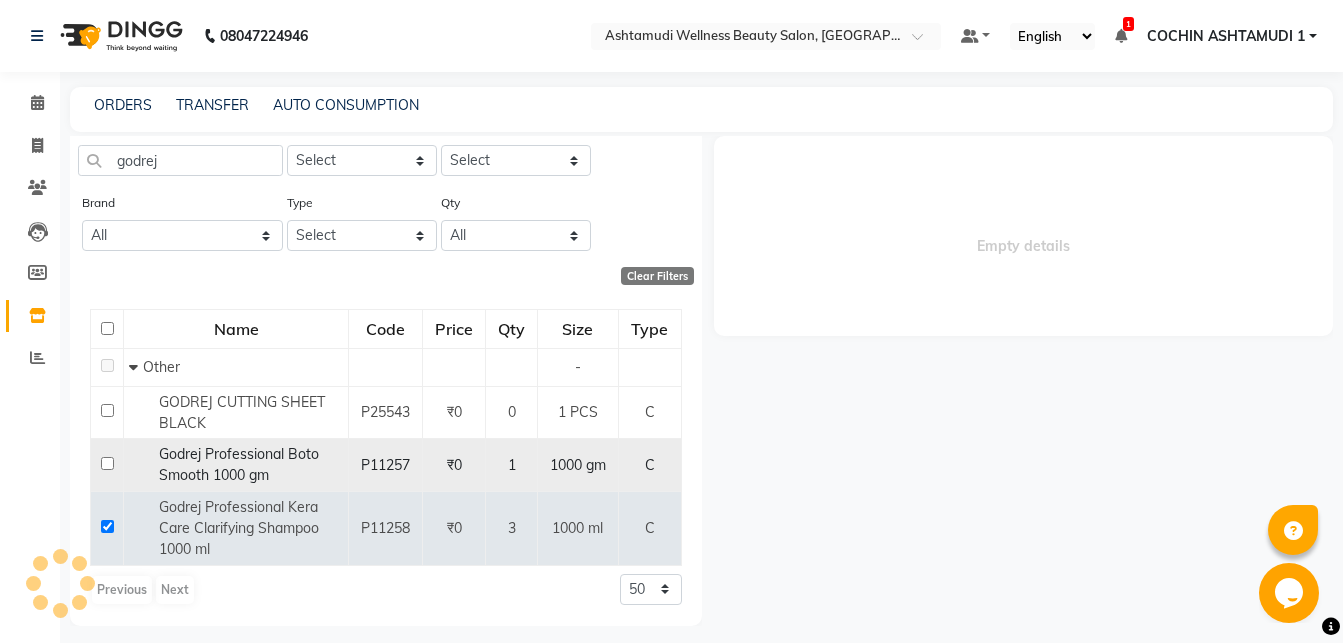 select 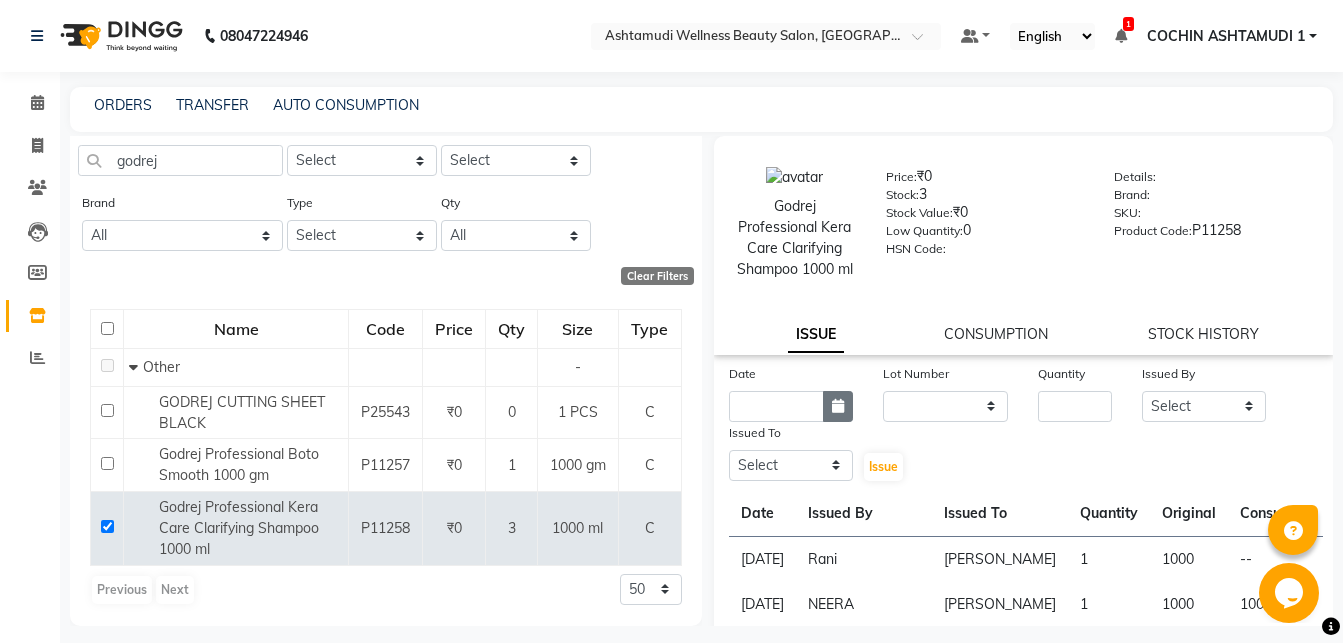 click 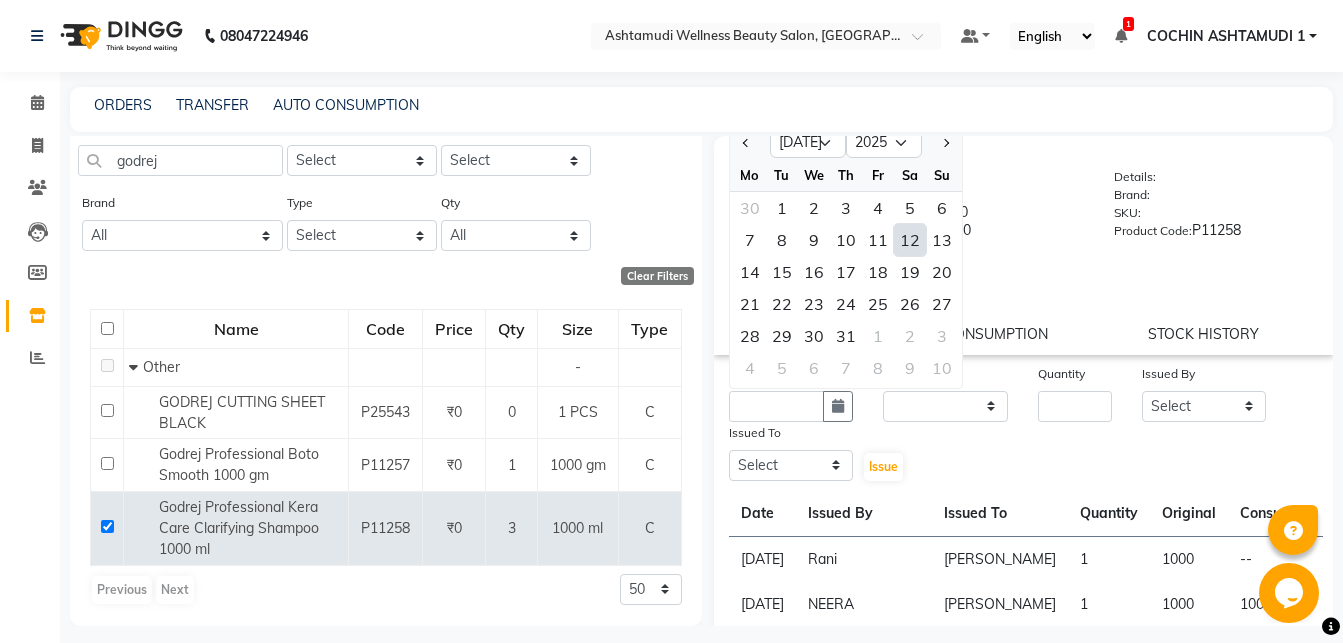 click on "12" 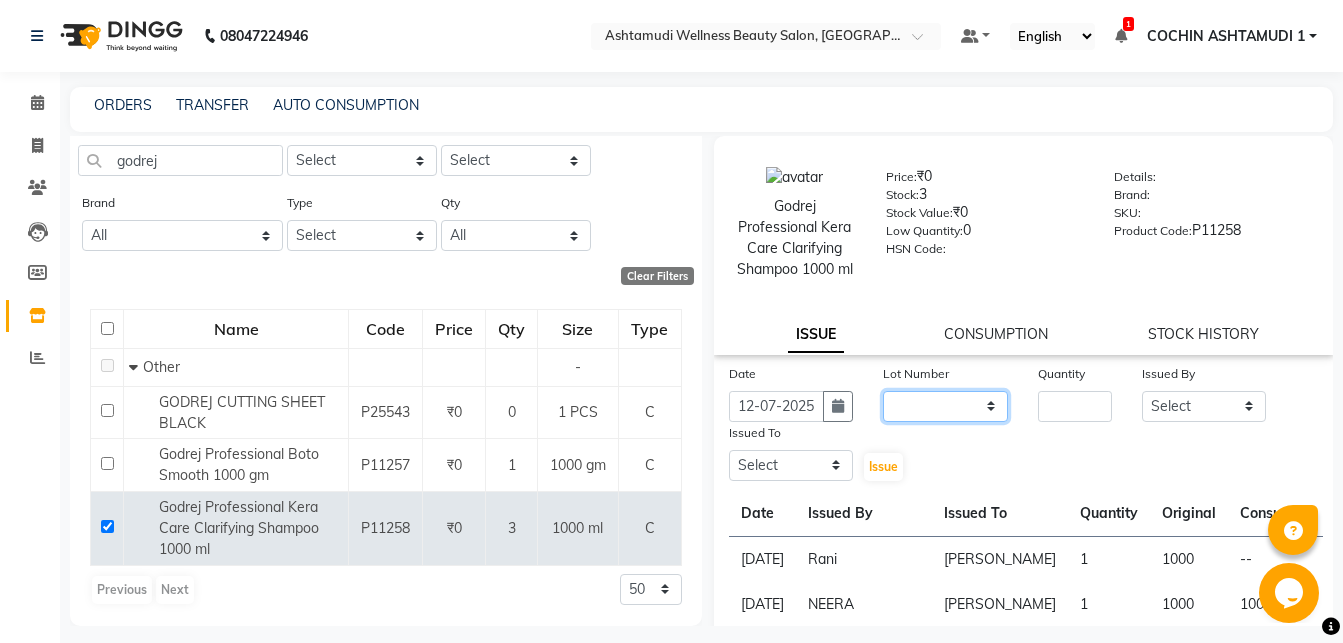 click on "None" 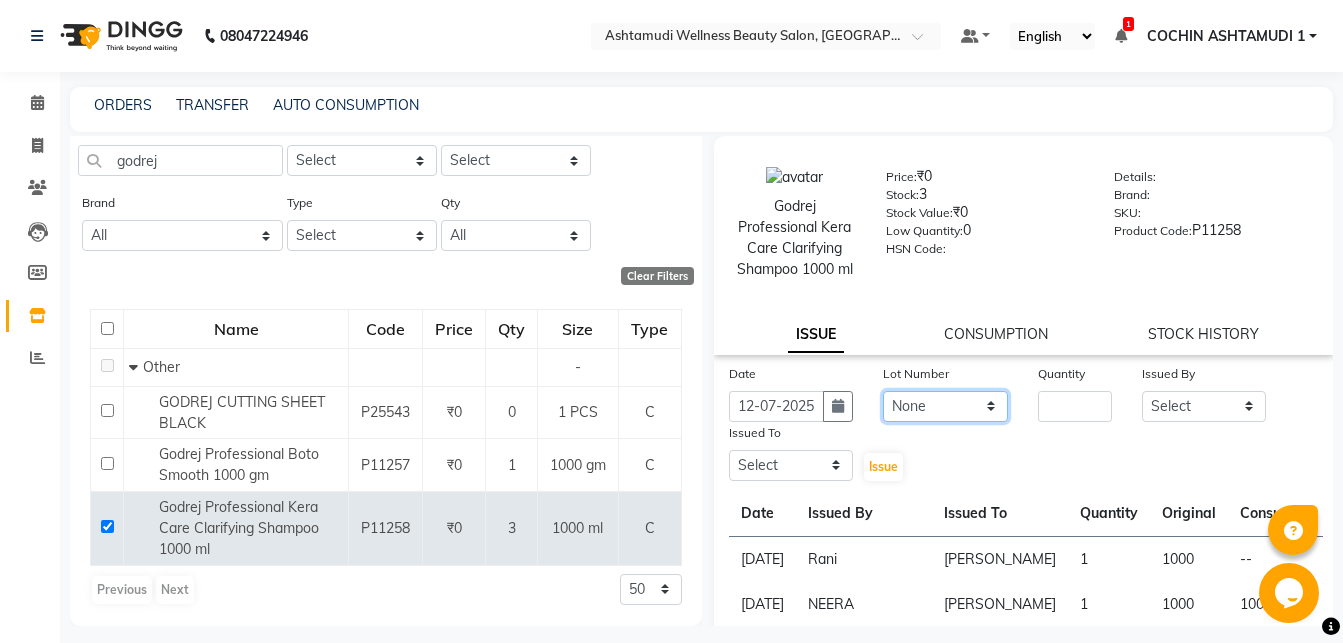 click on "None" 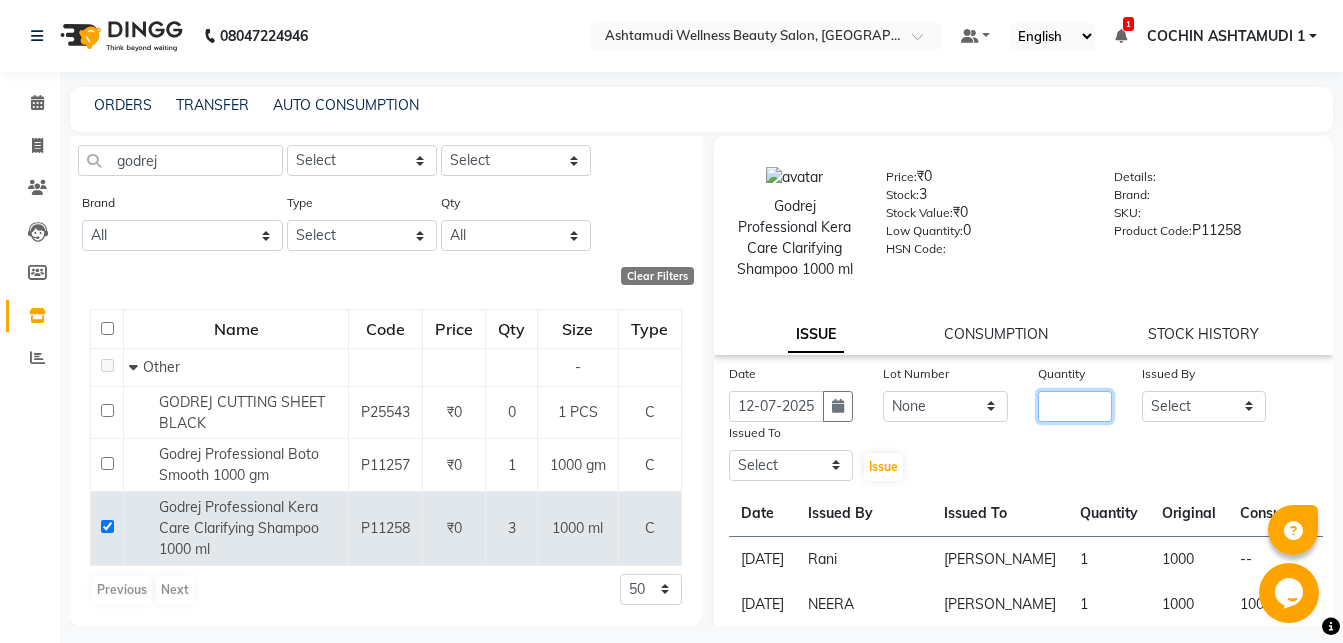 click 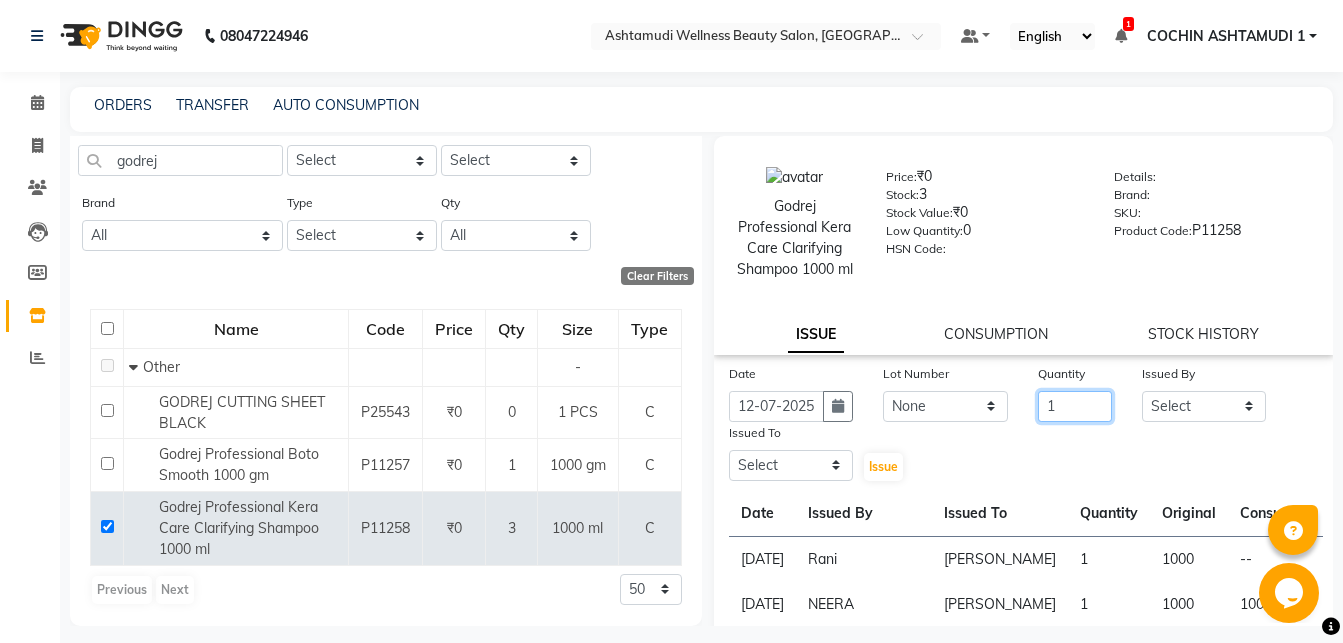 type on "1" 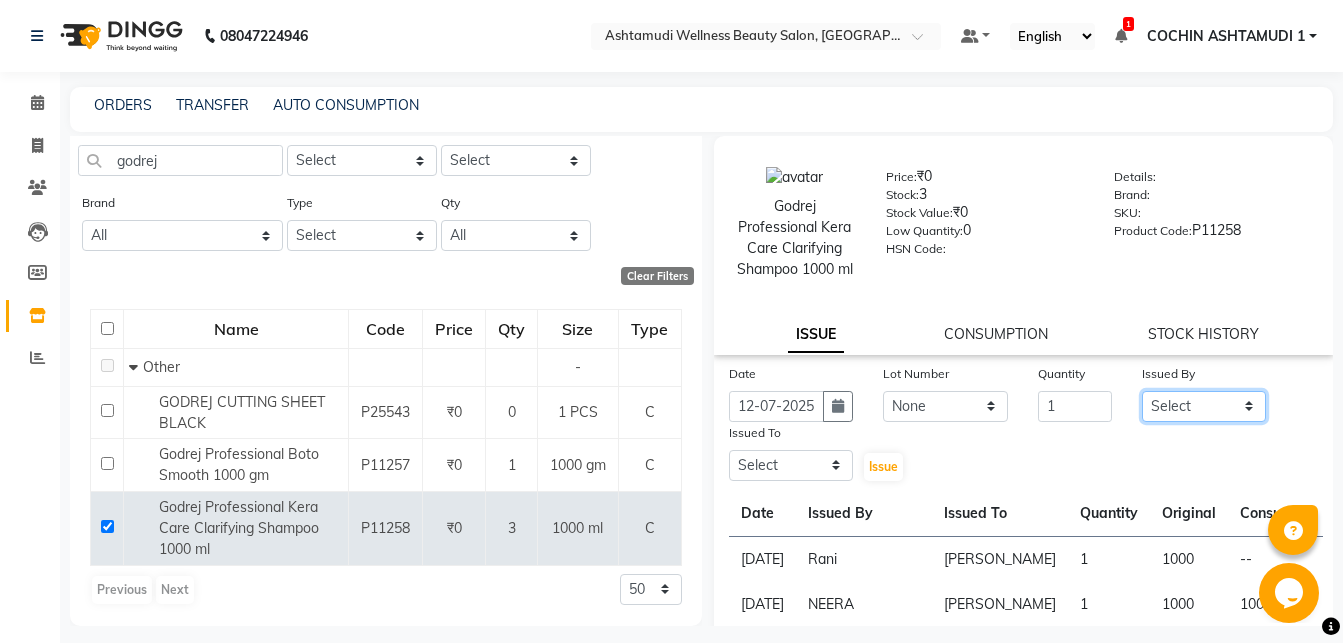 click on "Select Abhirami S Afsha Aiswarya B BINU MANGAR COCHIN ASHTAMUDI Danish Fousiya GIREESH Jishan Madonna Michael MANIKA RAI NEERA Priyanka rathi chowdhury  RAGHI FERNANDEZ Rani RASIYA  SALMAN ALI Savez" 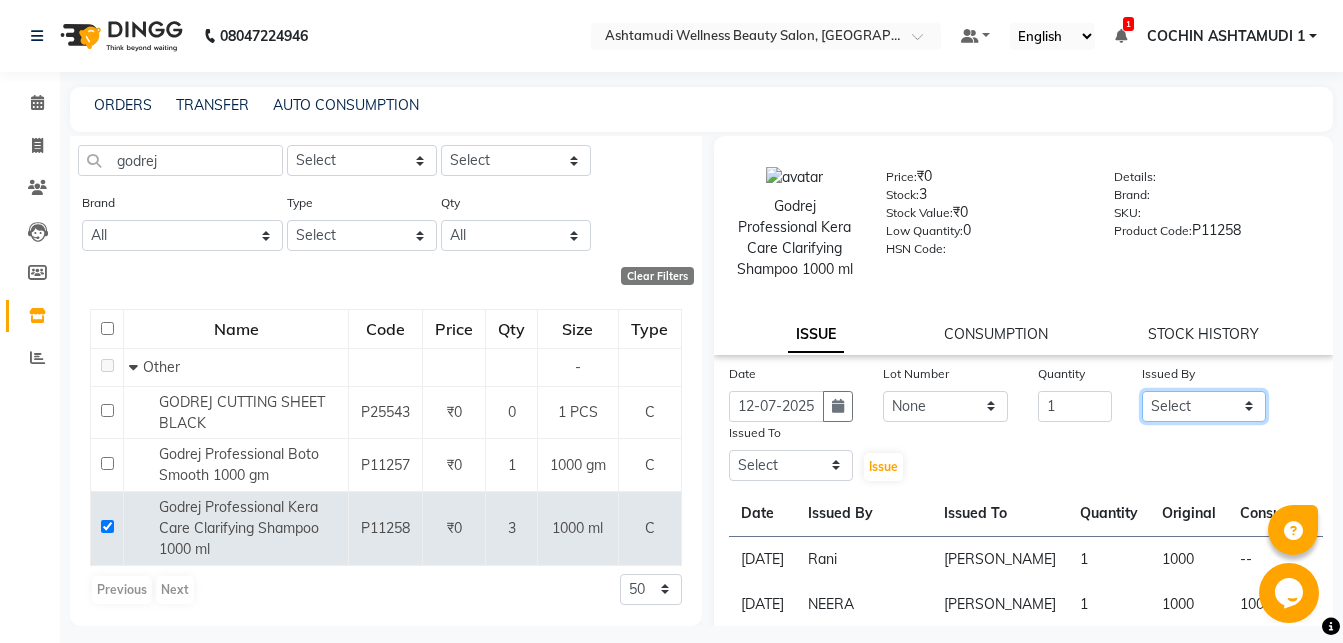 select on "49932" 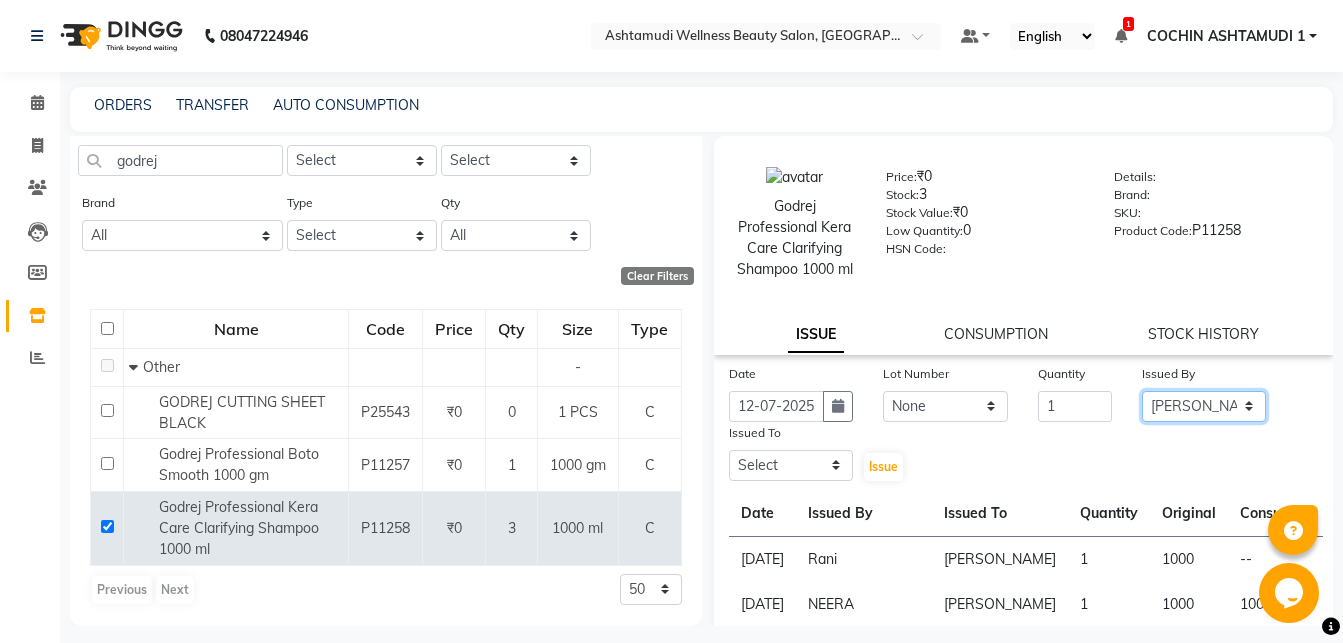 click on "[PERSON_NAME]" 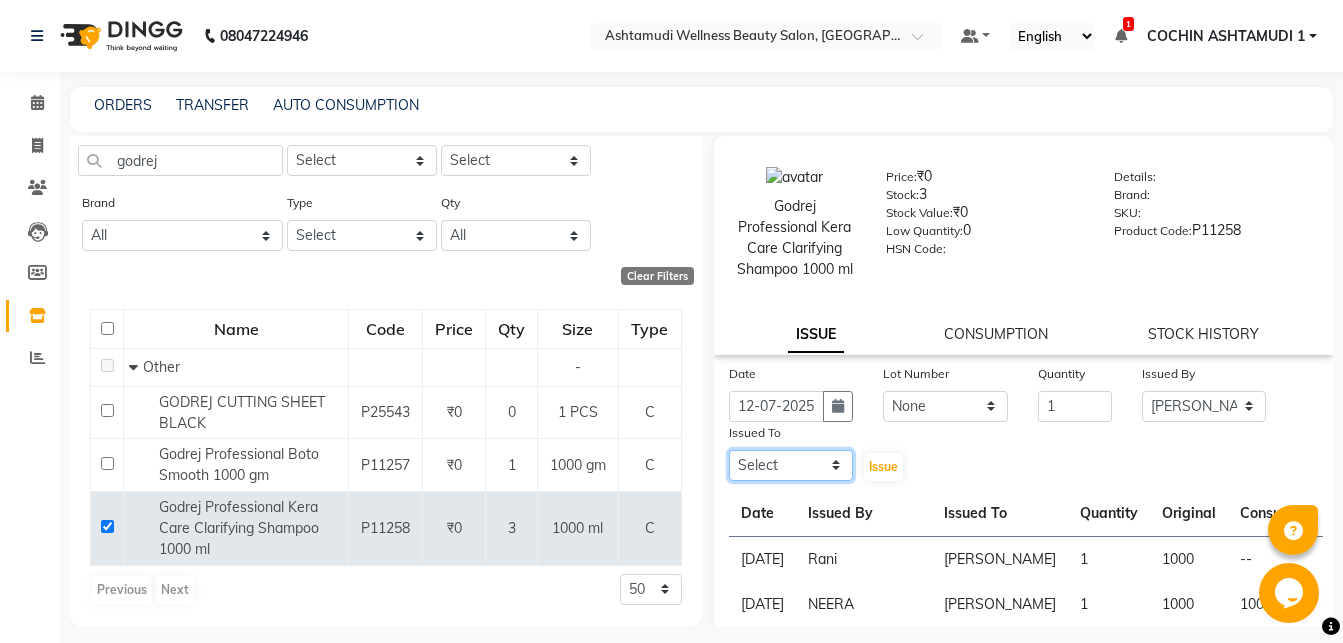 click on "Select Abhirami S Afsha Aiswarya B BINU MANGAR COCHIN ASHTAMUDI Danish Fousiya GIREESH Jishan Madonna Michael MANIKA RAI NEERA Priyanka rathi chowdhury  RAGHI FERNANDEZ Rani RASIYA  SALMAN ALI Savez" 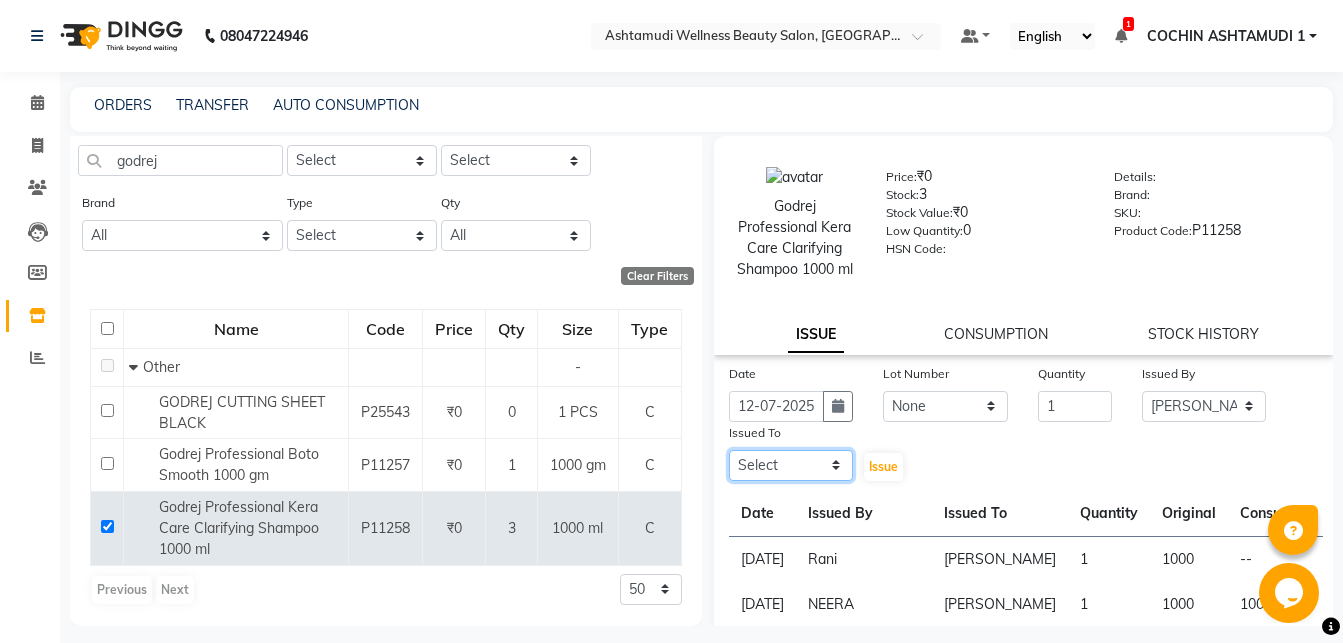 select on "77499" 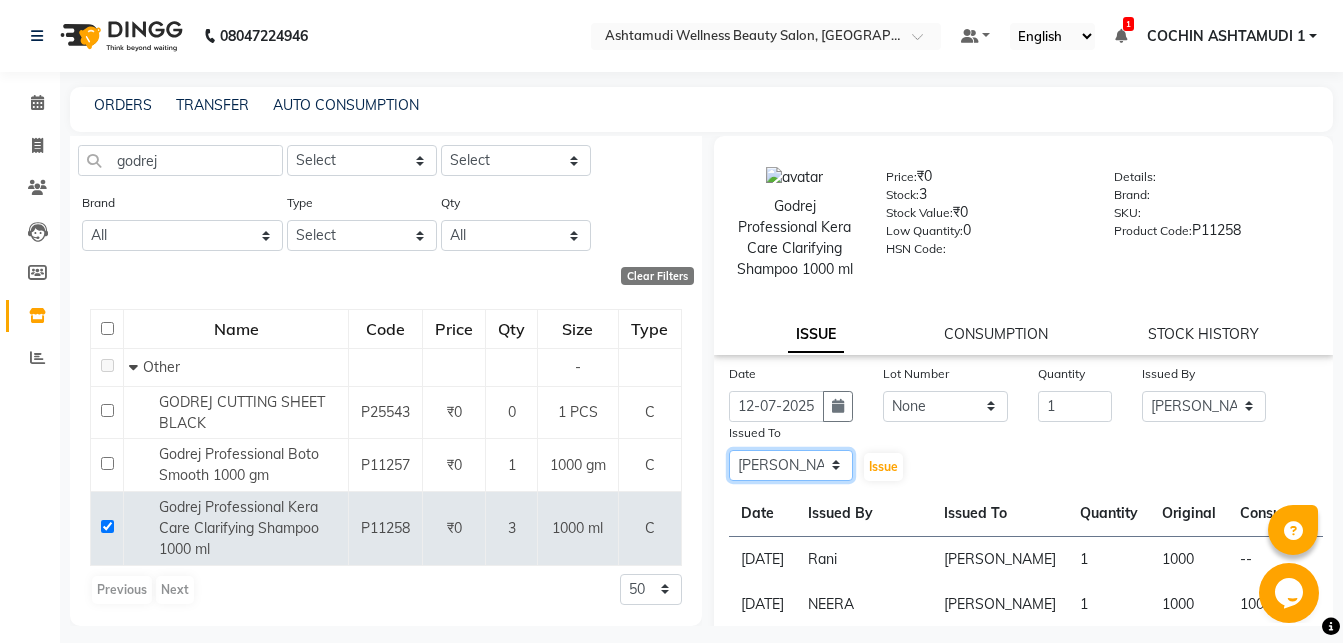 click on "[PERSON_NAME] B" 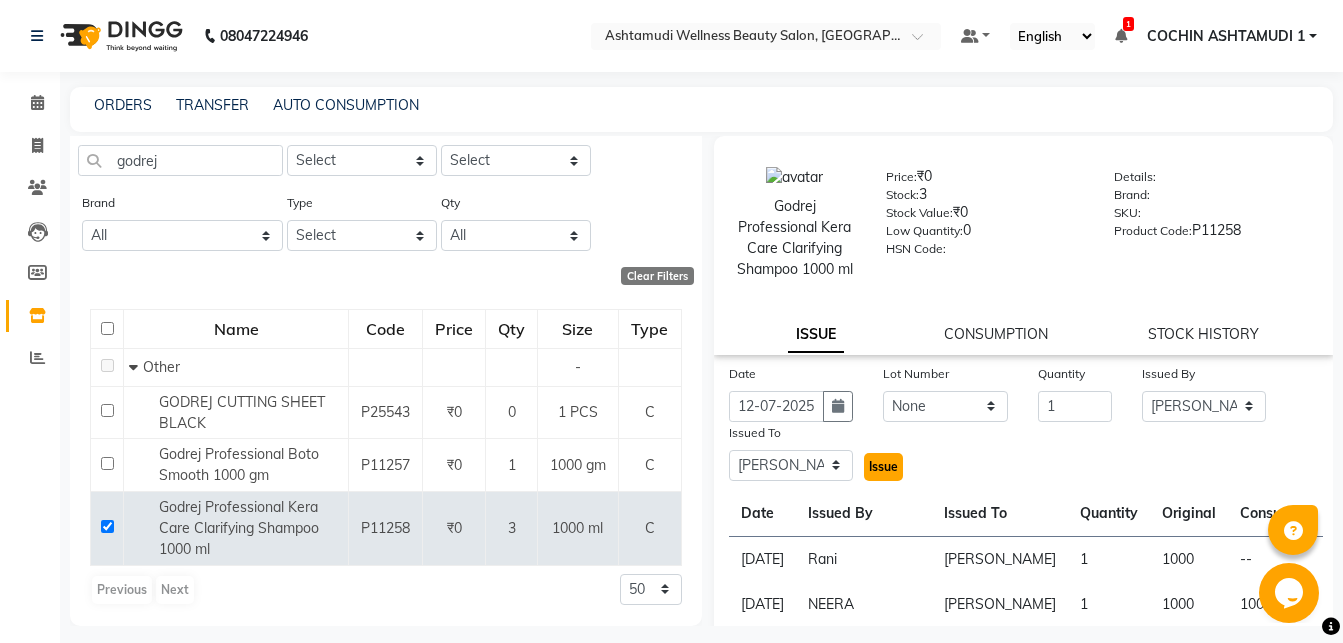 click on "Issue" 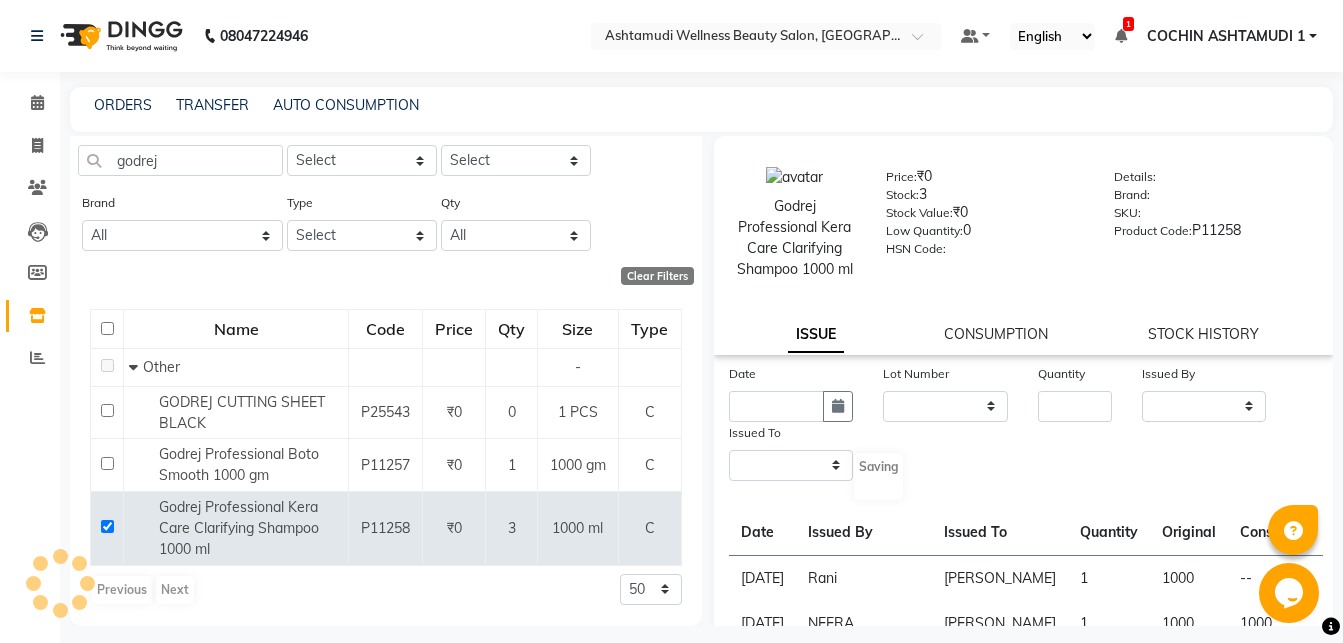 select 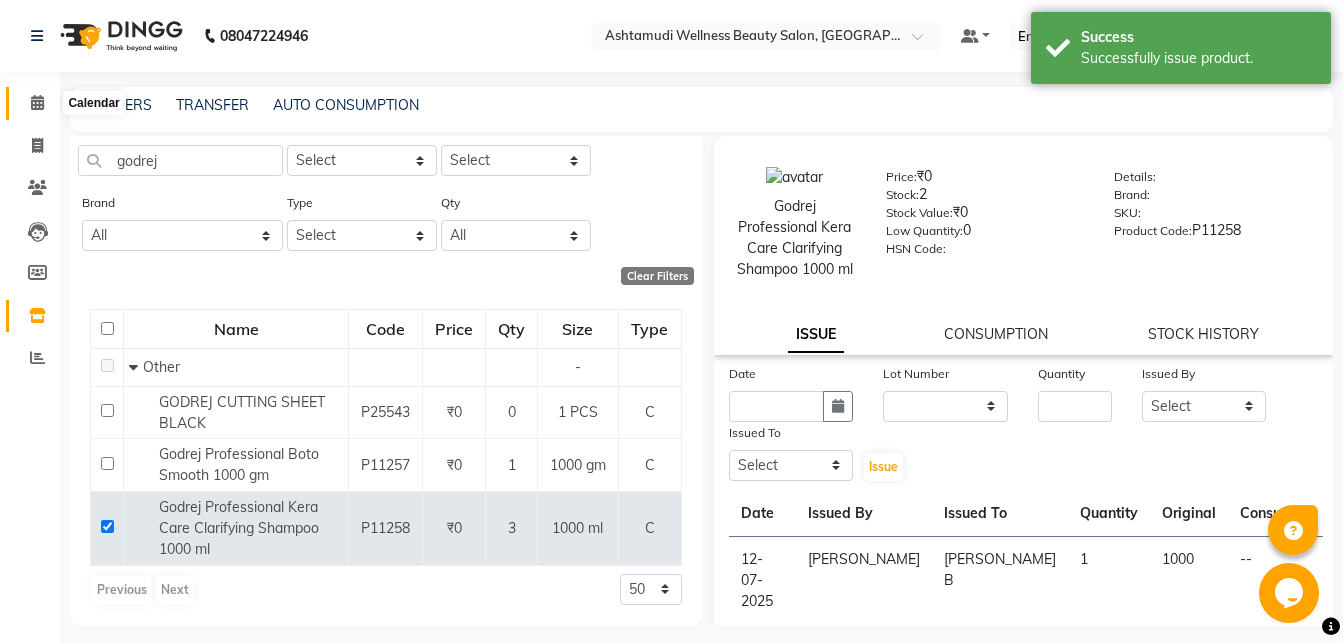 click 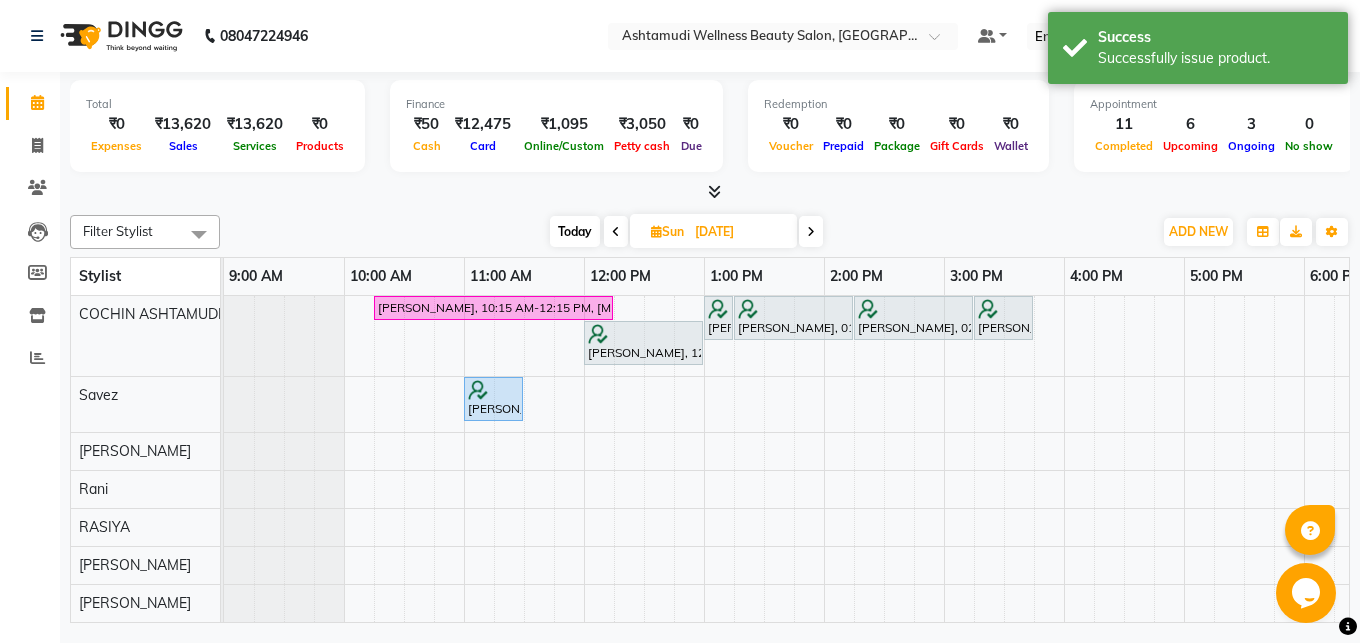 click on "Today" at bounding box center (575, 231) 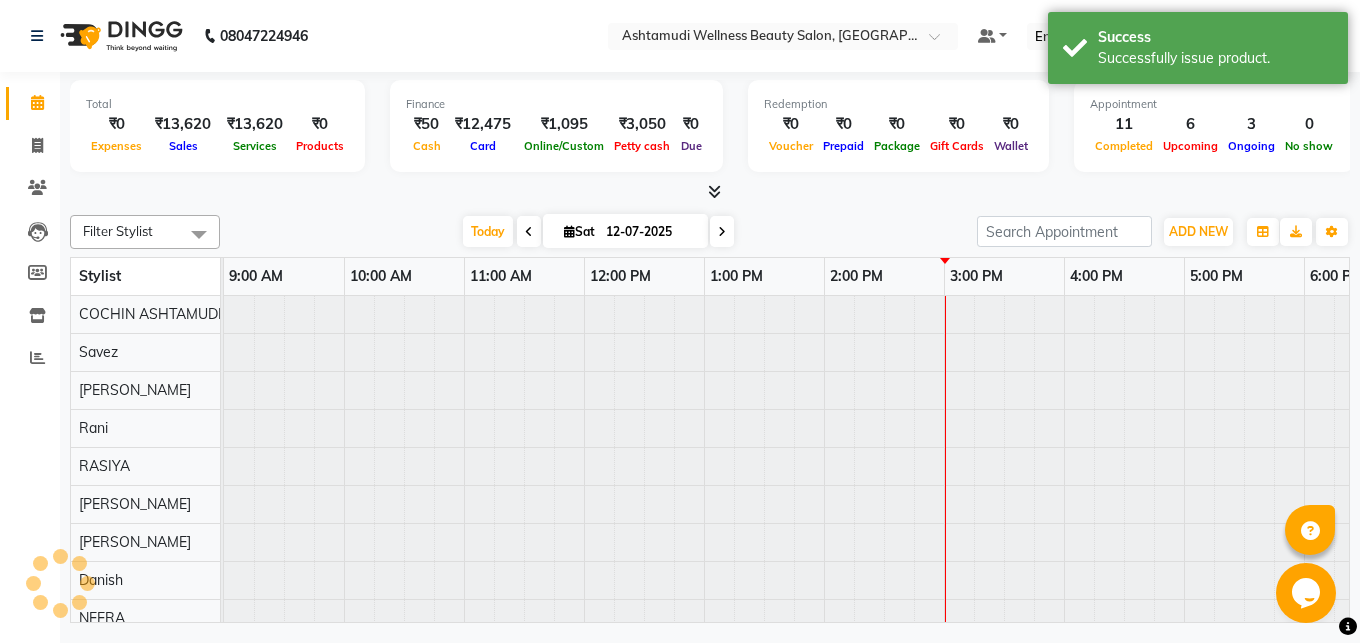 scroll, scrollTop: 0, scrollLeft: 315, axis: horizontal 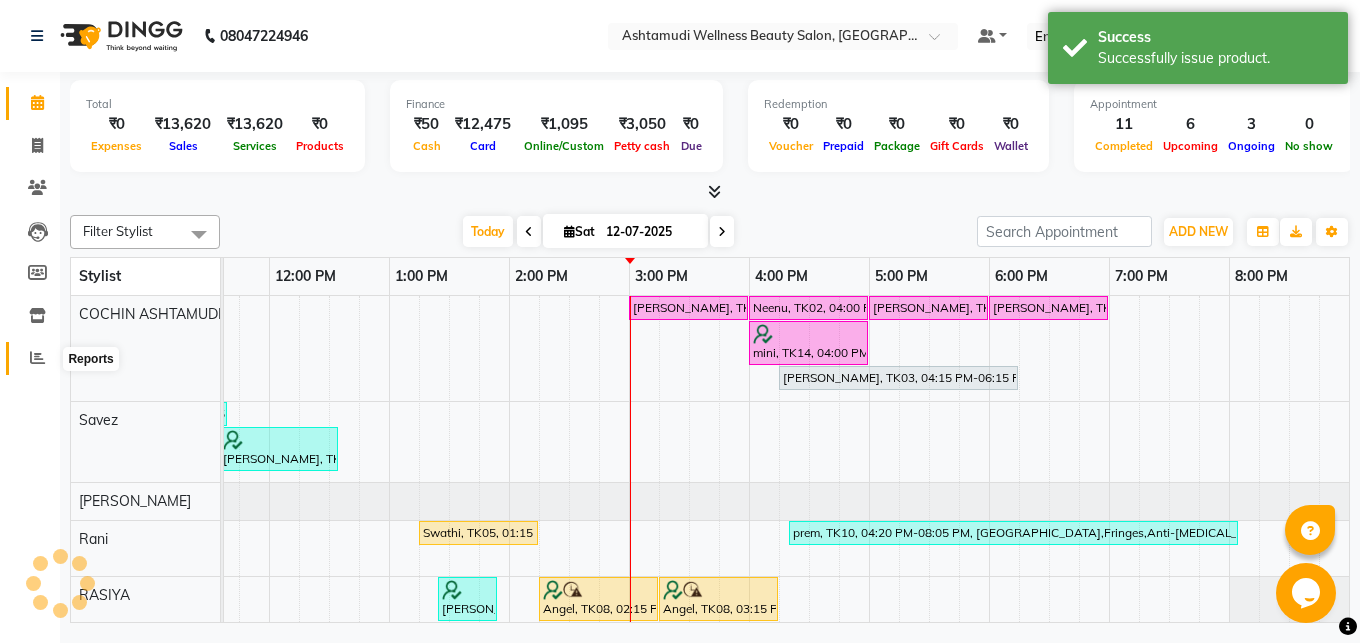 click 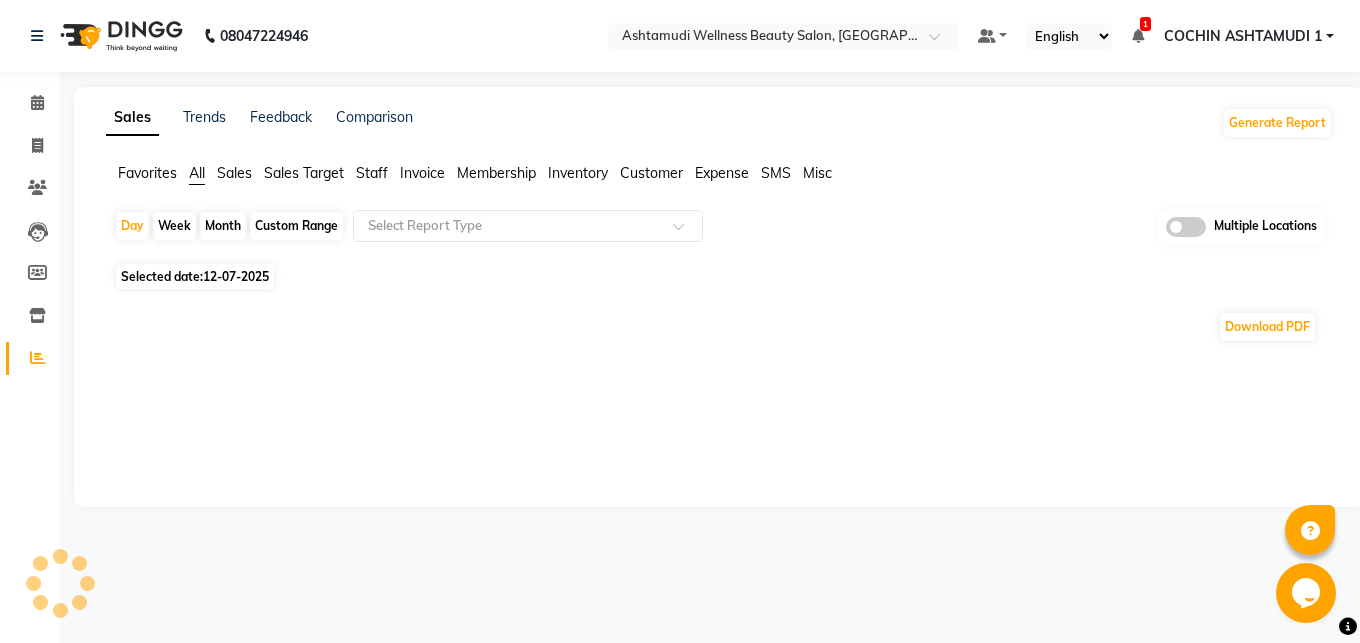 click on "Sales" 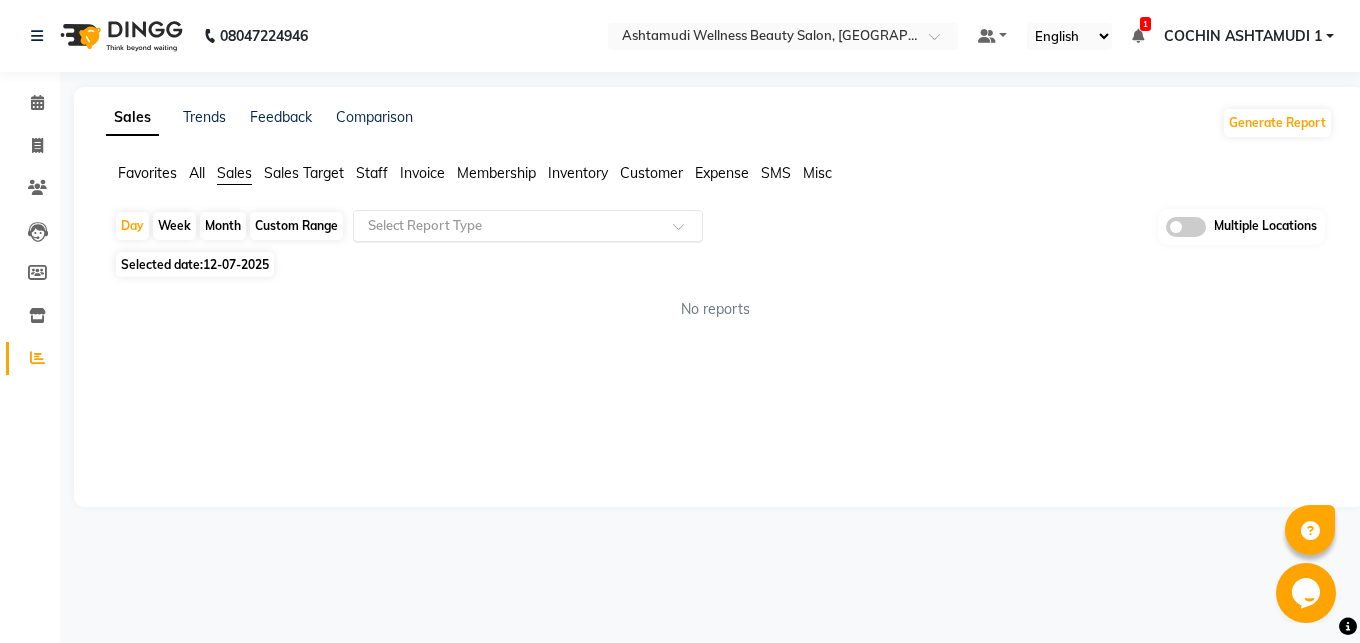 click 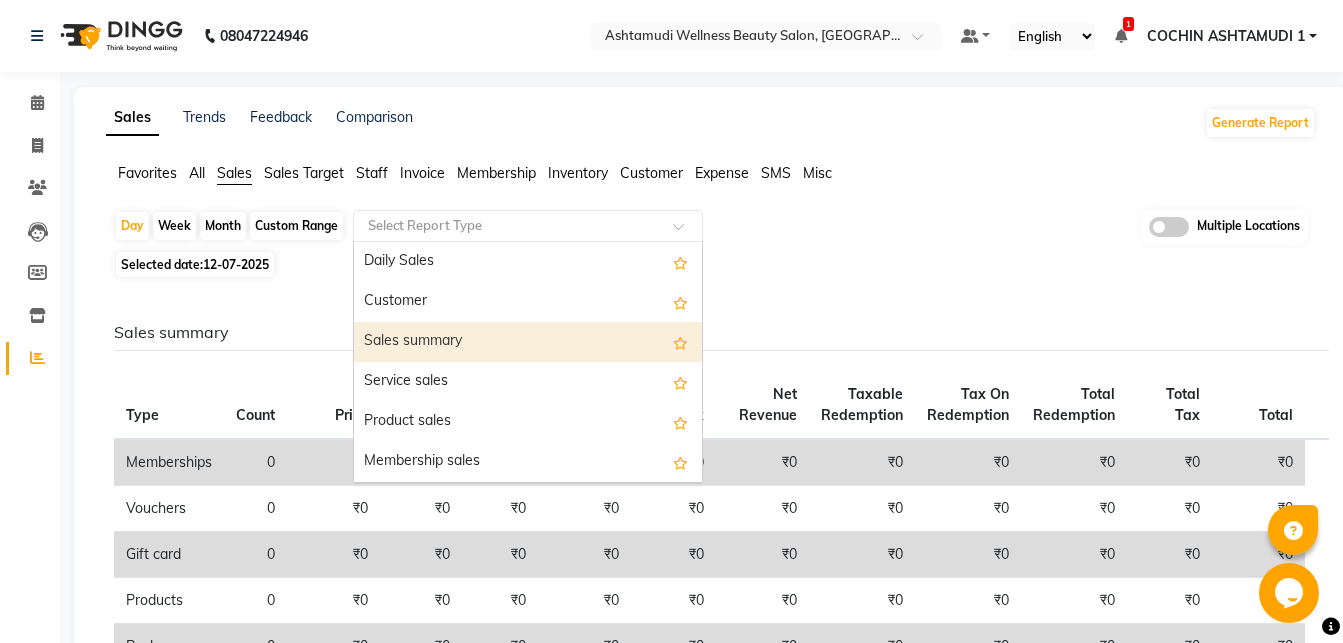 click on "Sales summary" at bounding box center (528, 342) 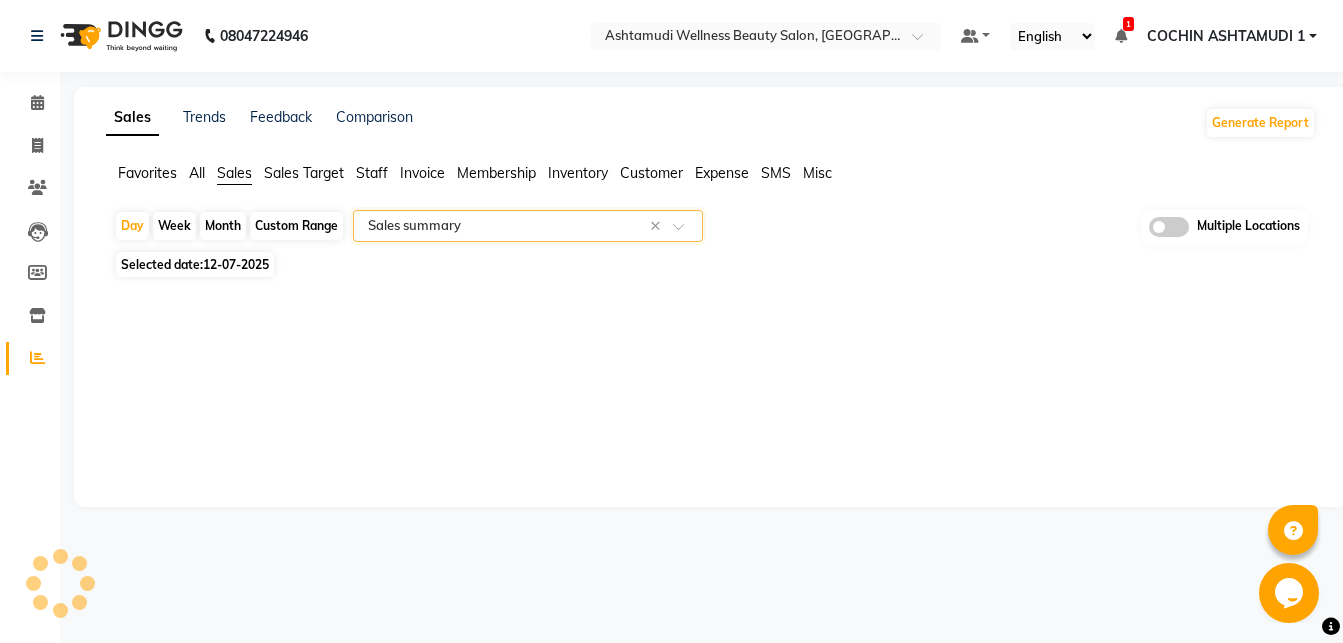 select on "full_report" 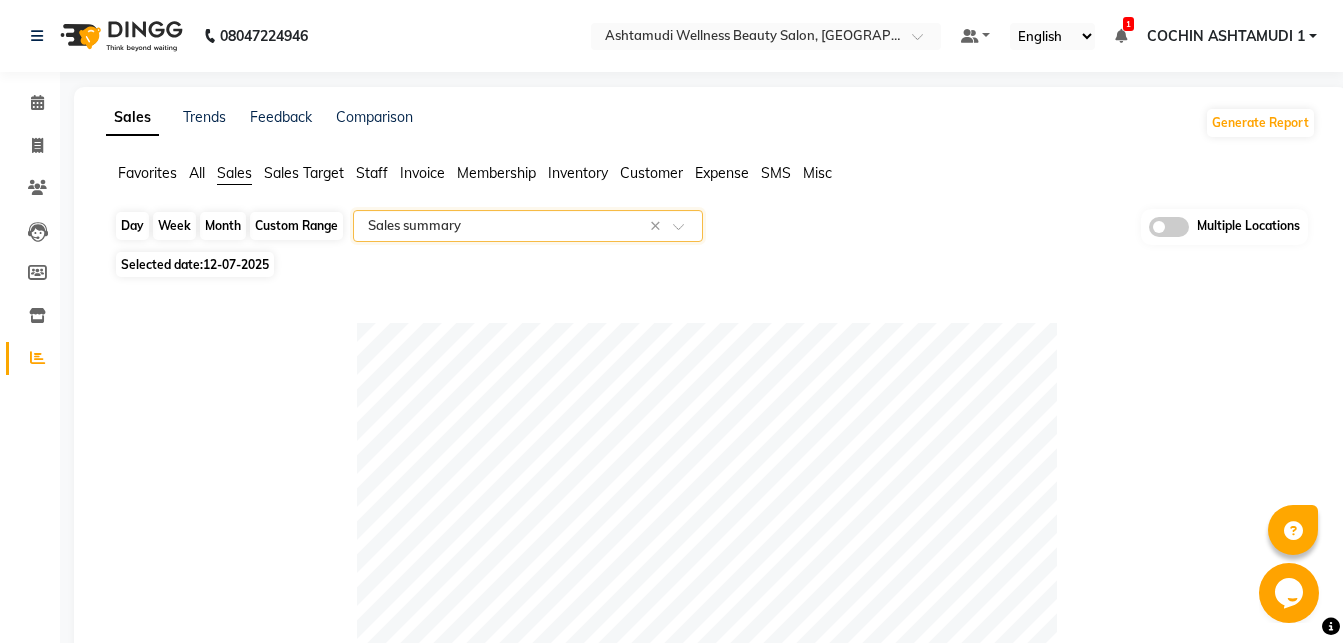 click on "Day" 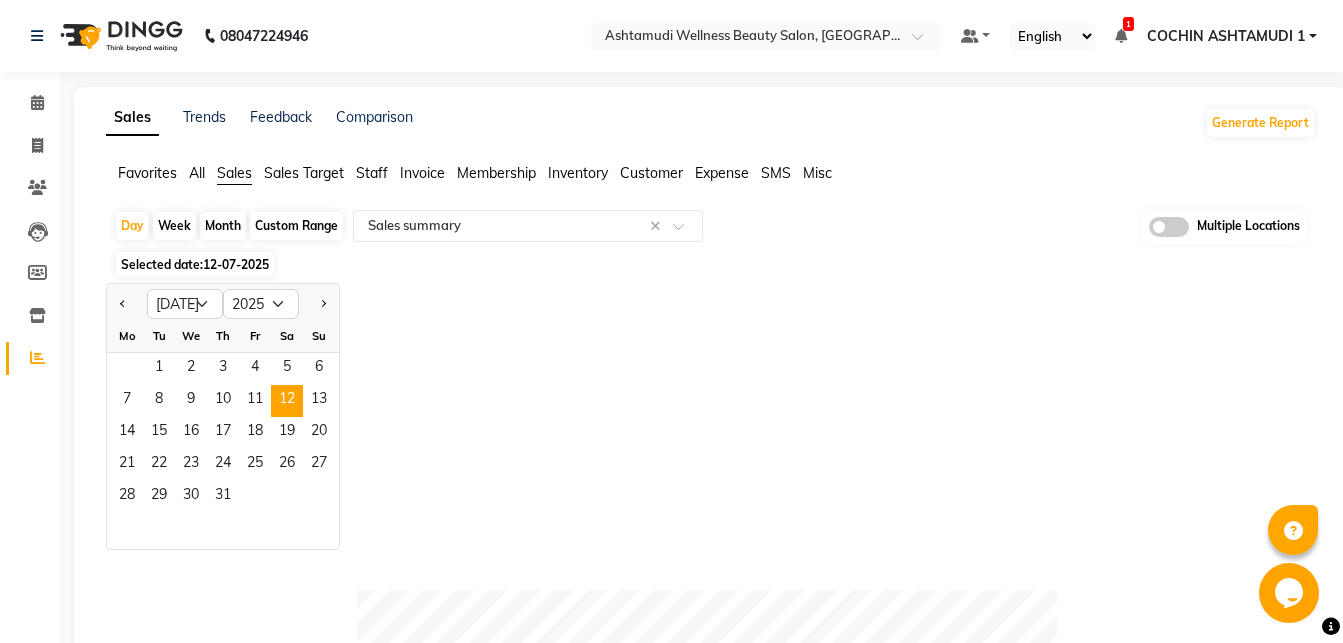 click on "Selected date:  12-07-2025" 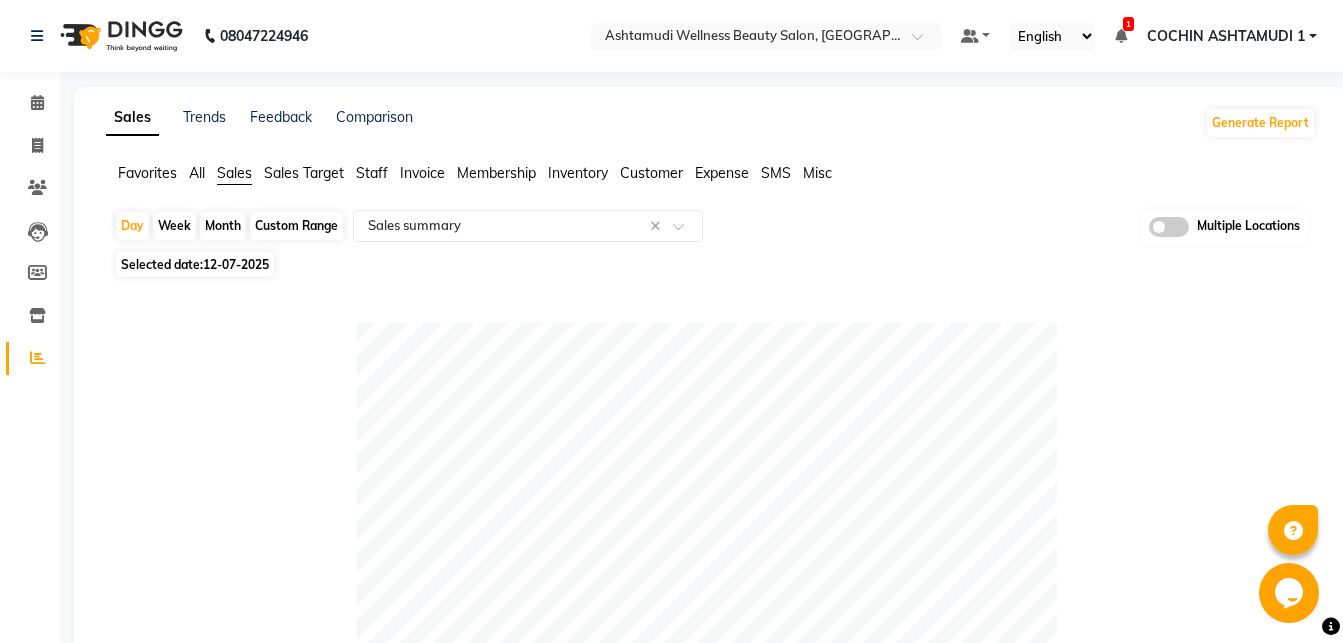 click on "Selected date:  12-07-2025" 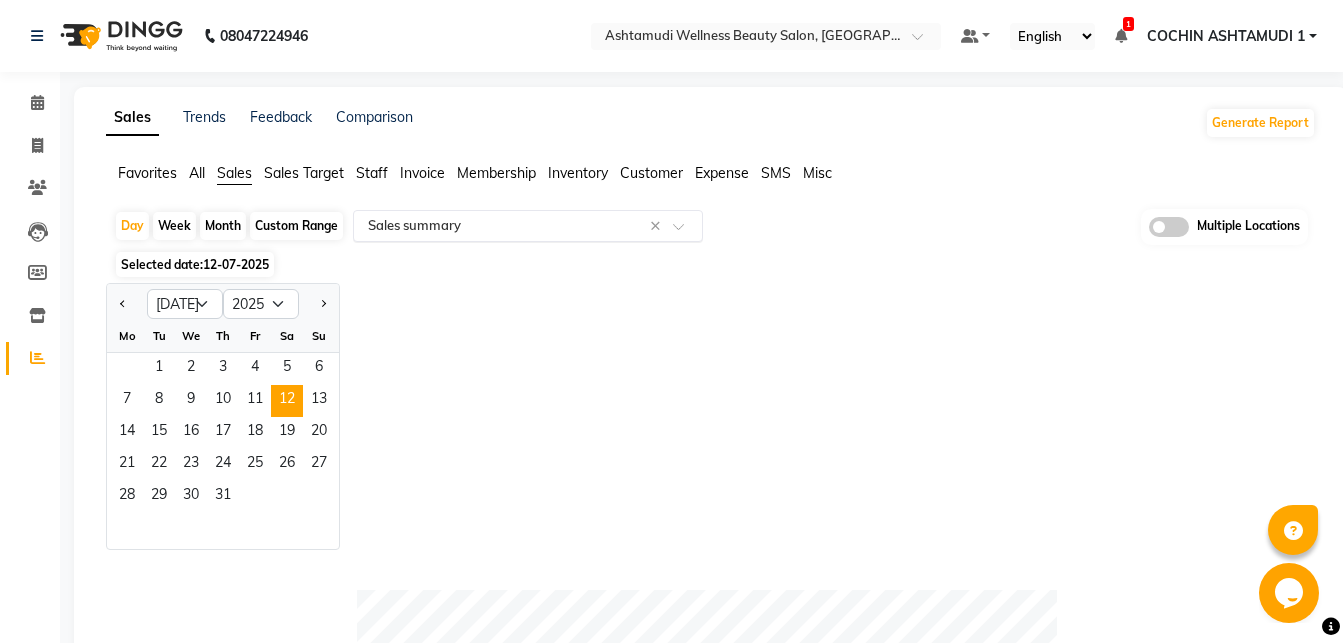 click 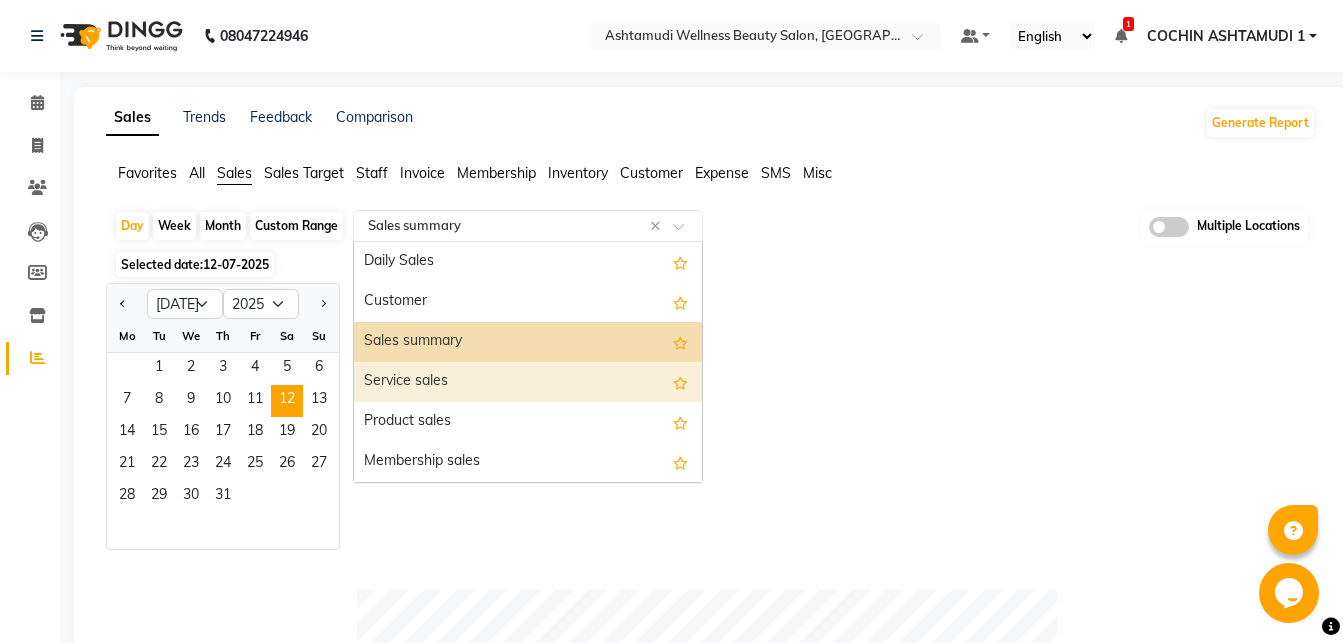 click on "Service sales" at bounding box center [528, 382] 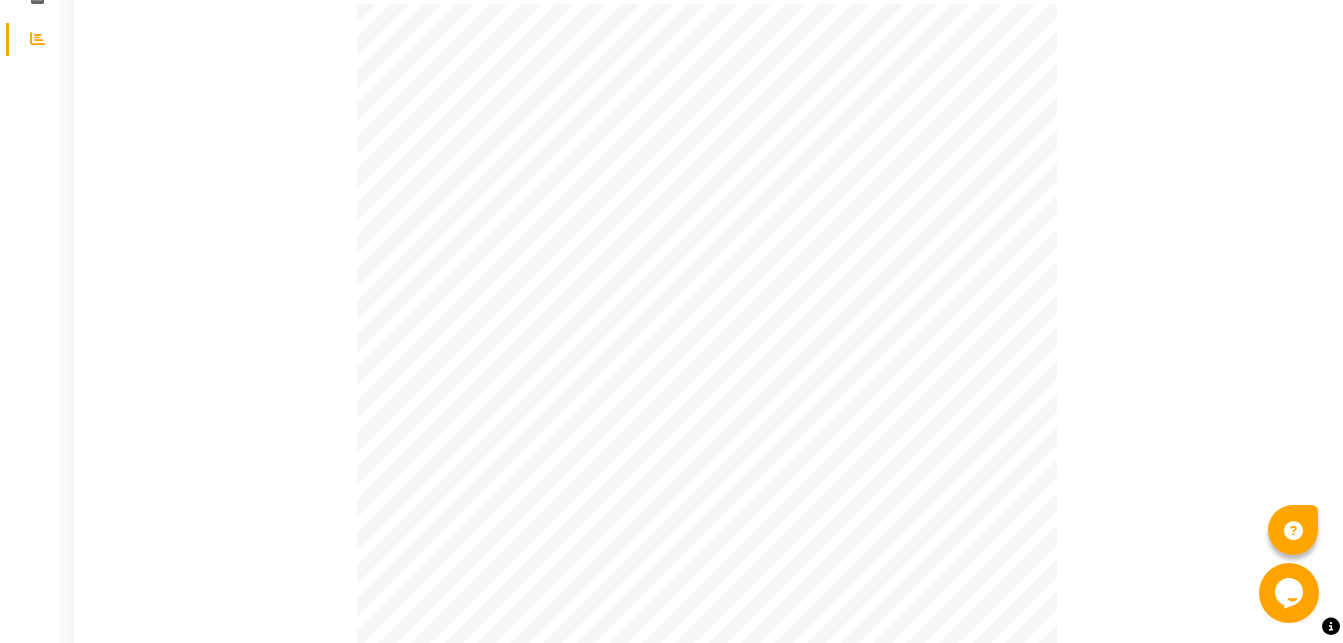 scroll, scrollTop: 0, scrollLeft: 0, axis: both 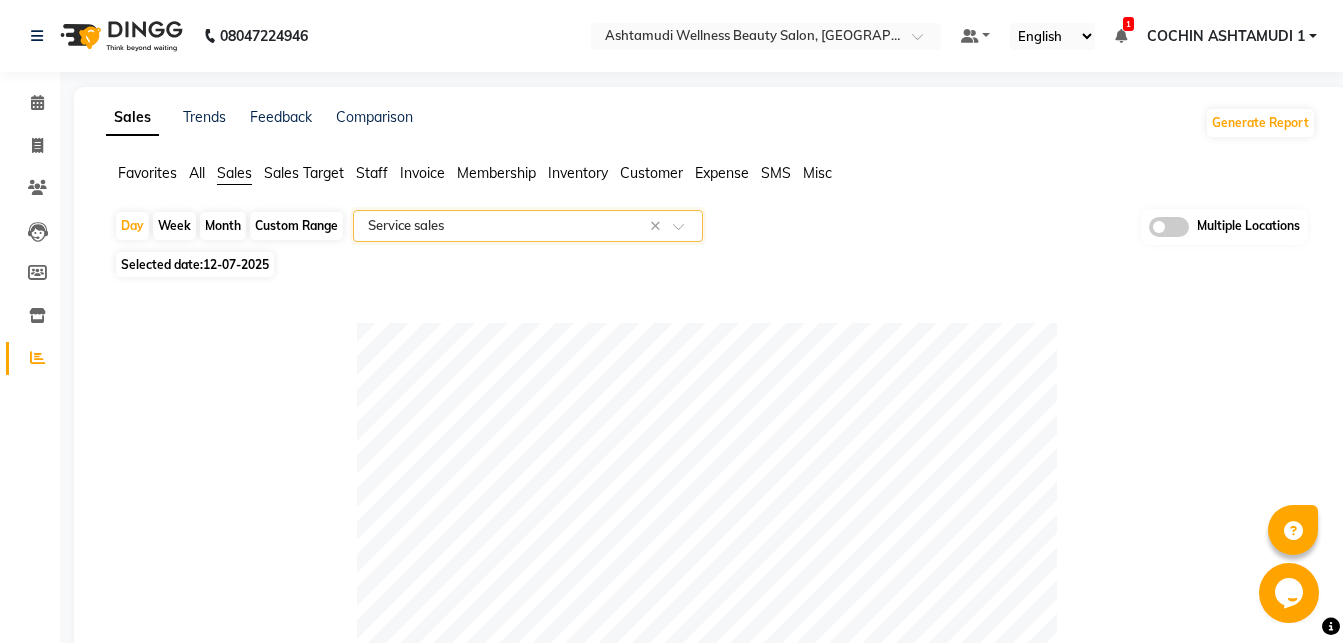 click 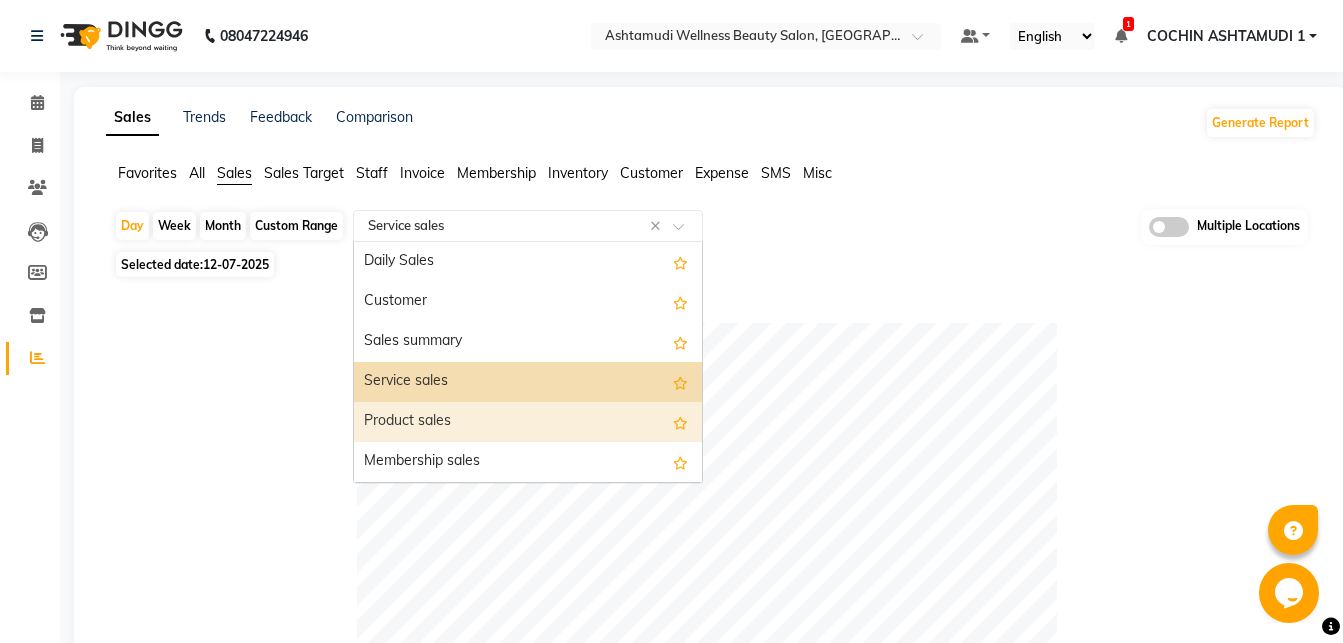 scroll, scrollTop: 240, scrollLeft: 0, axis: vertical 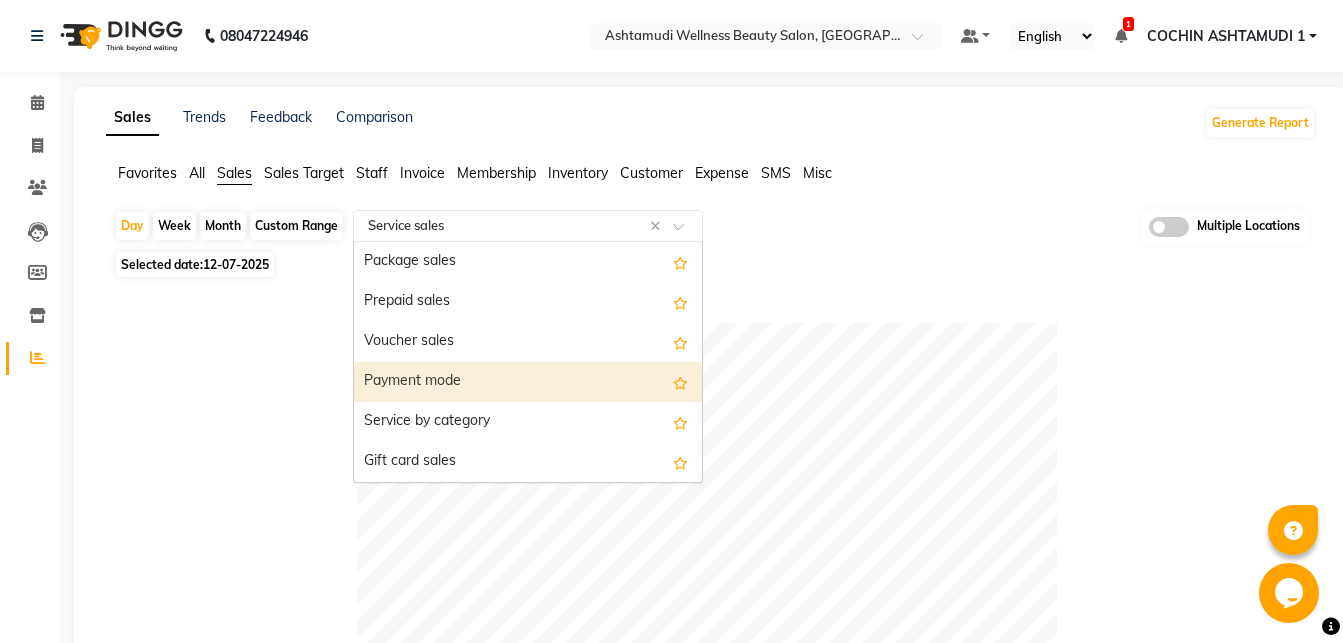 click on "Payment mode" at bounding box center [528, 382] 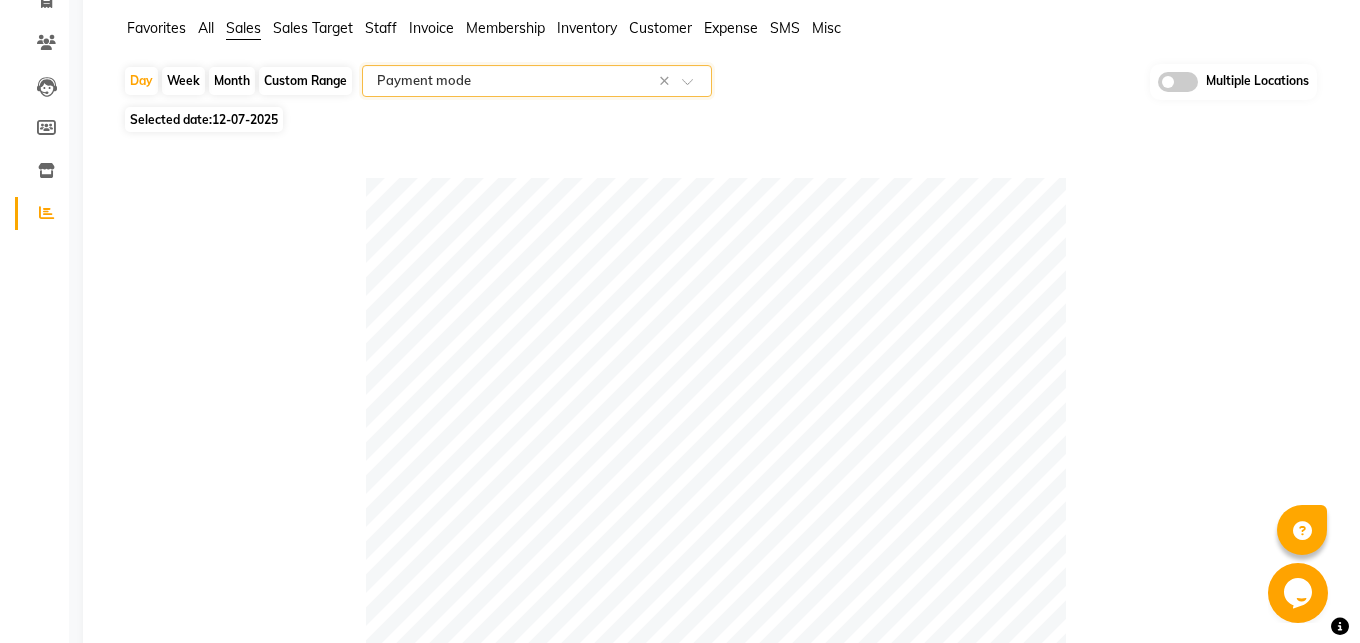 scroll, scrollTop: 0, scrollLeft: 0, axis: both 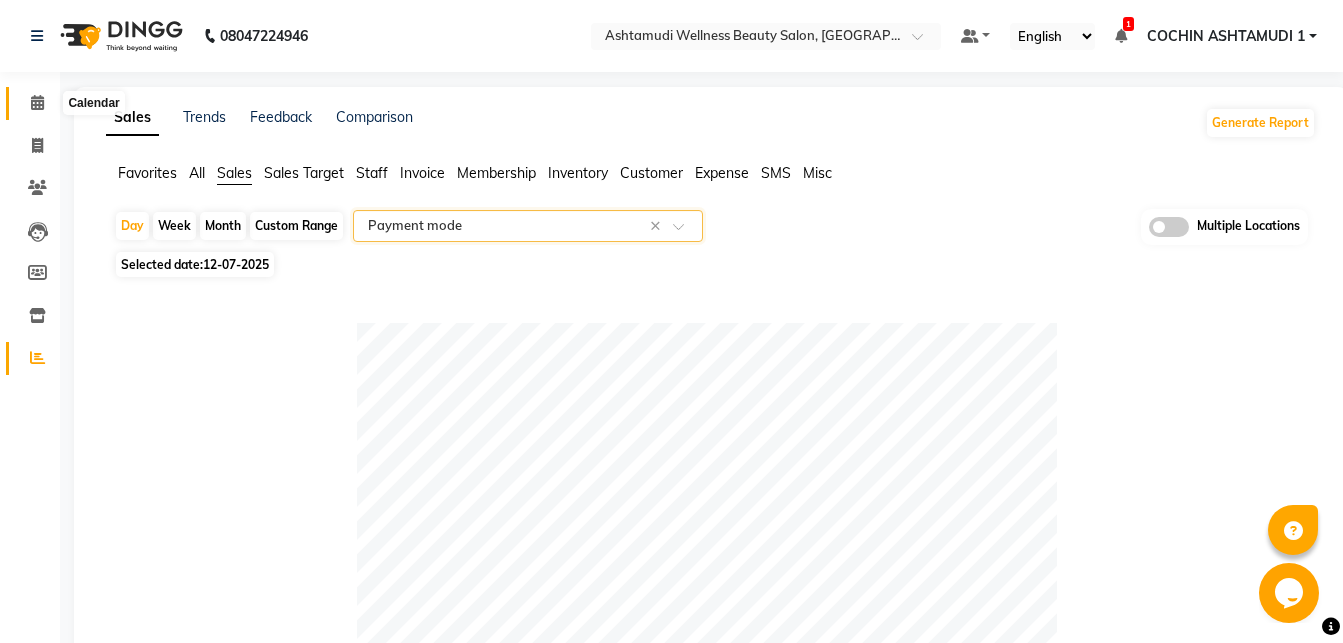 click 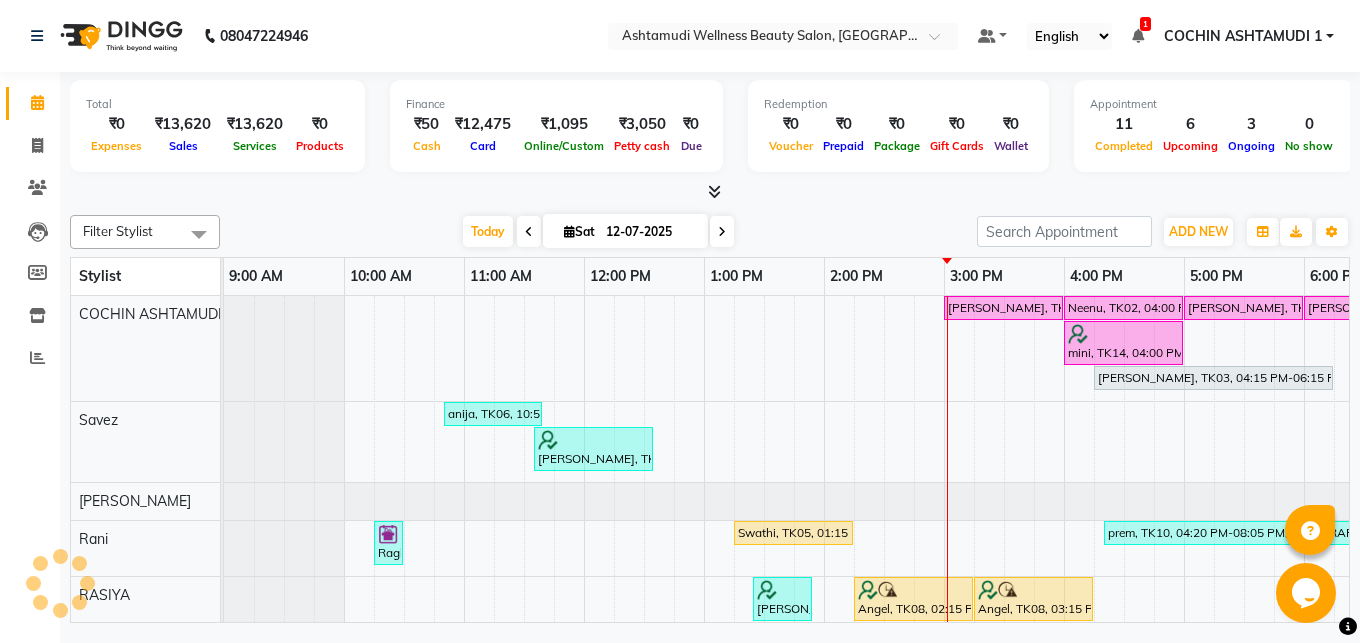 scroll, scrollTop: 0, scrollLeft: 0, axis: both 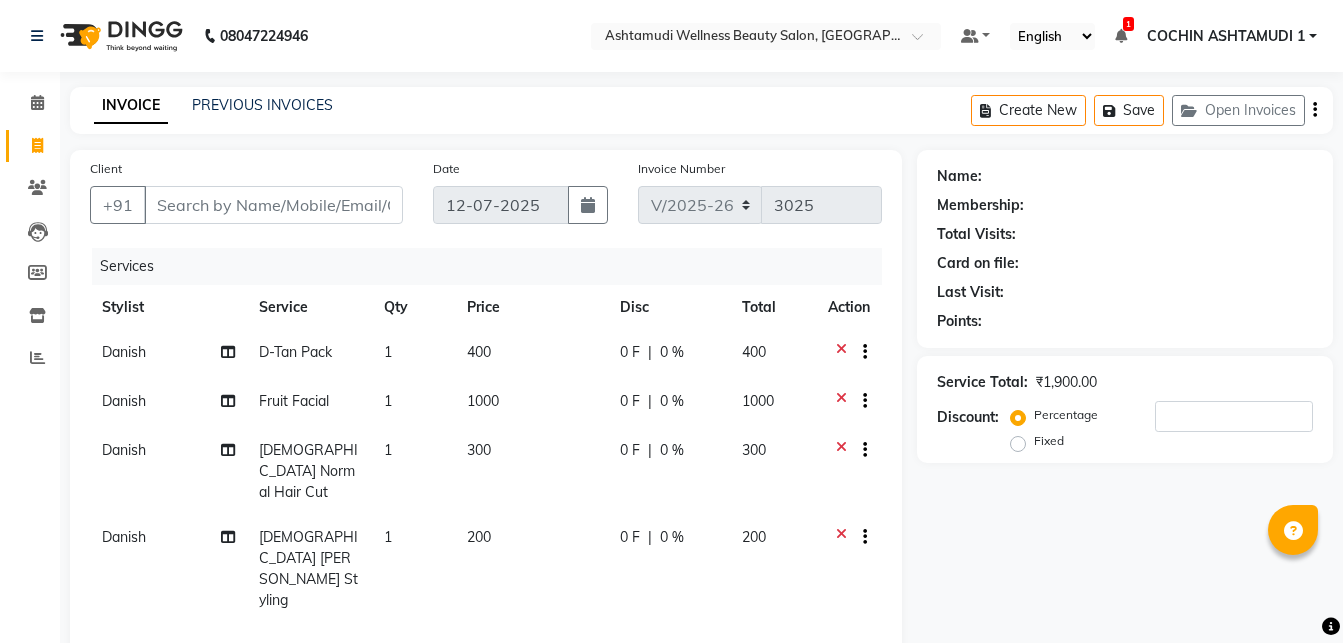 select on "4632" 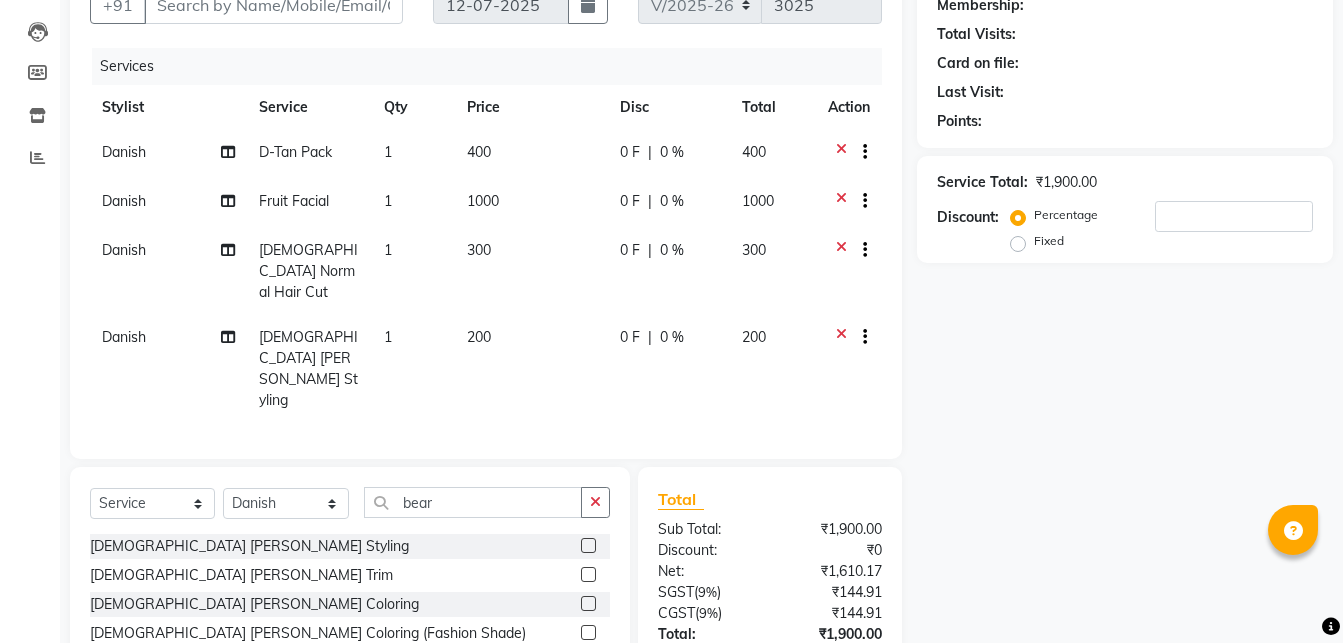 scroll, scrollTop: 98, scrollLeft: 0, axis: vertical 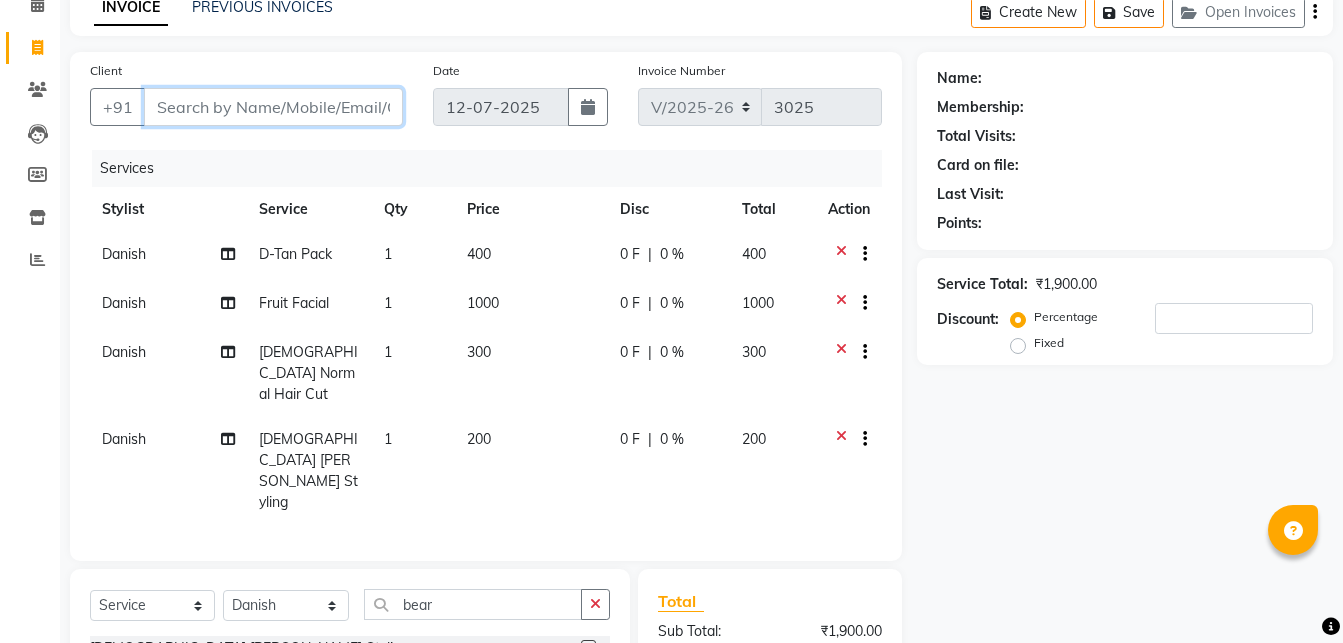 click on "Client" at bounding box center [273, 107] 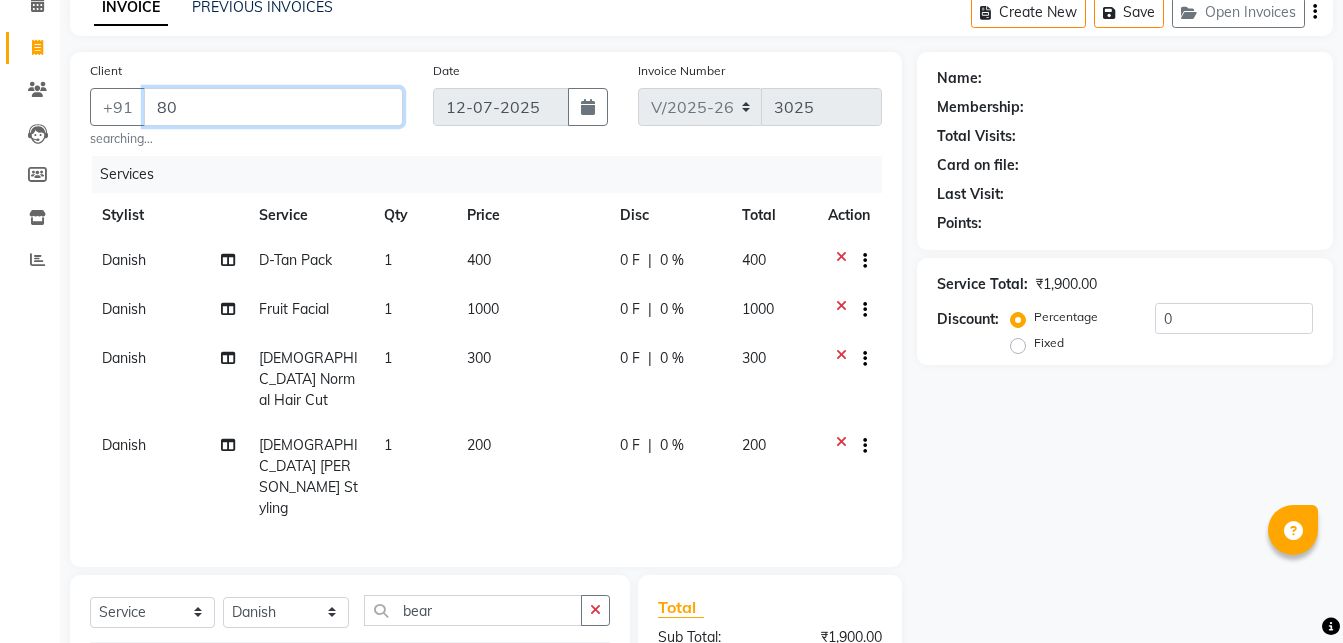 type on "8" 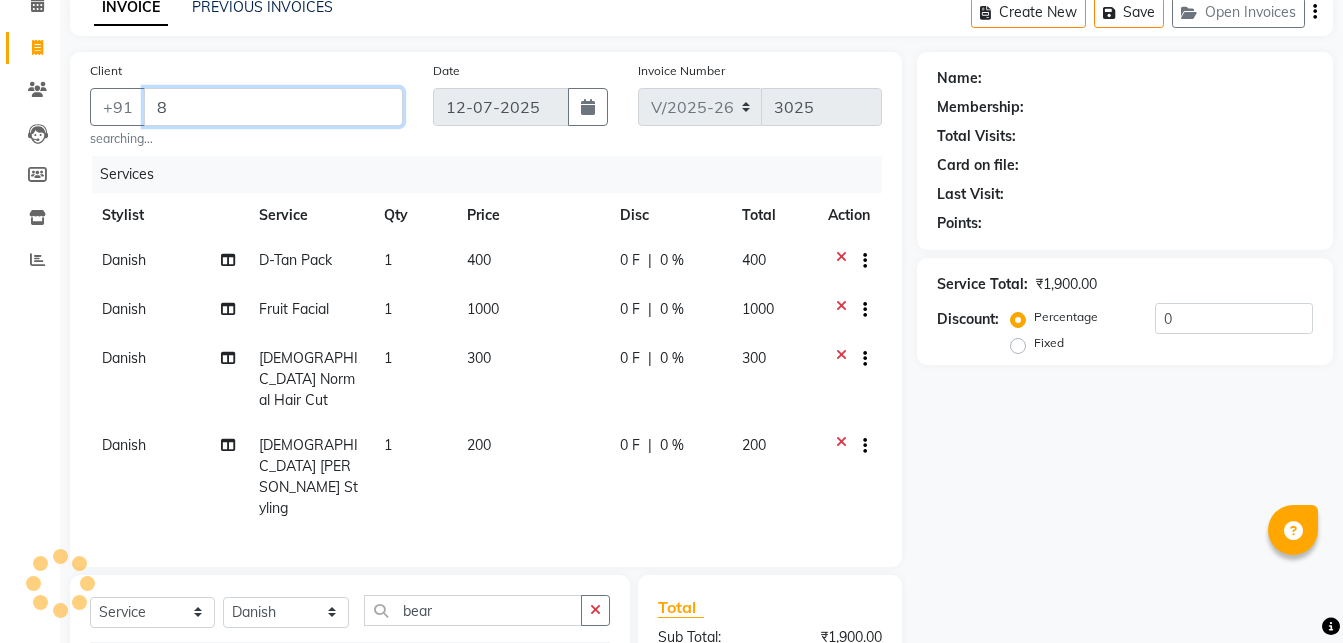 type 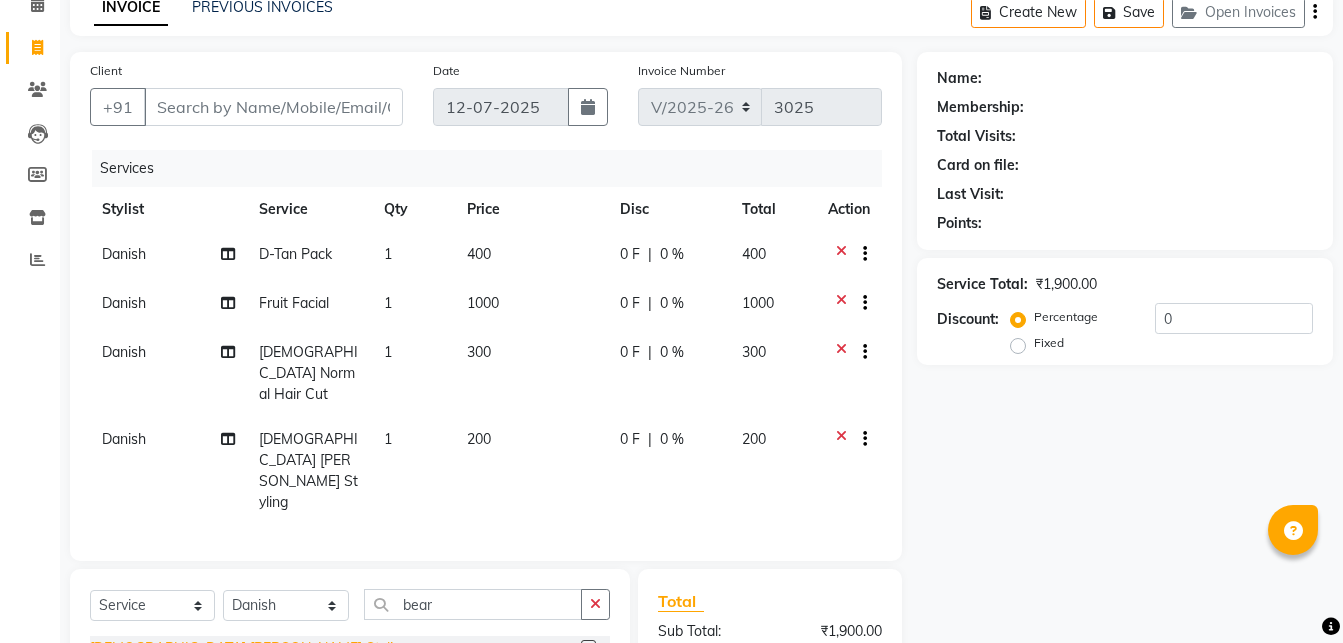 click on "[DEMOGRAPHIC_DATA] [PERSON_NAME] Styling" 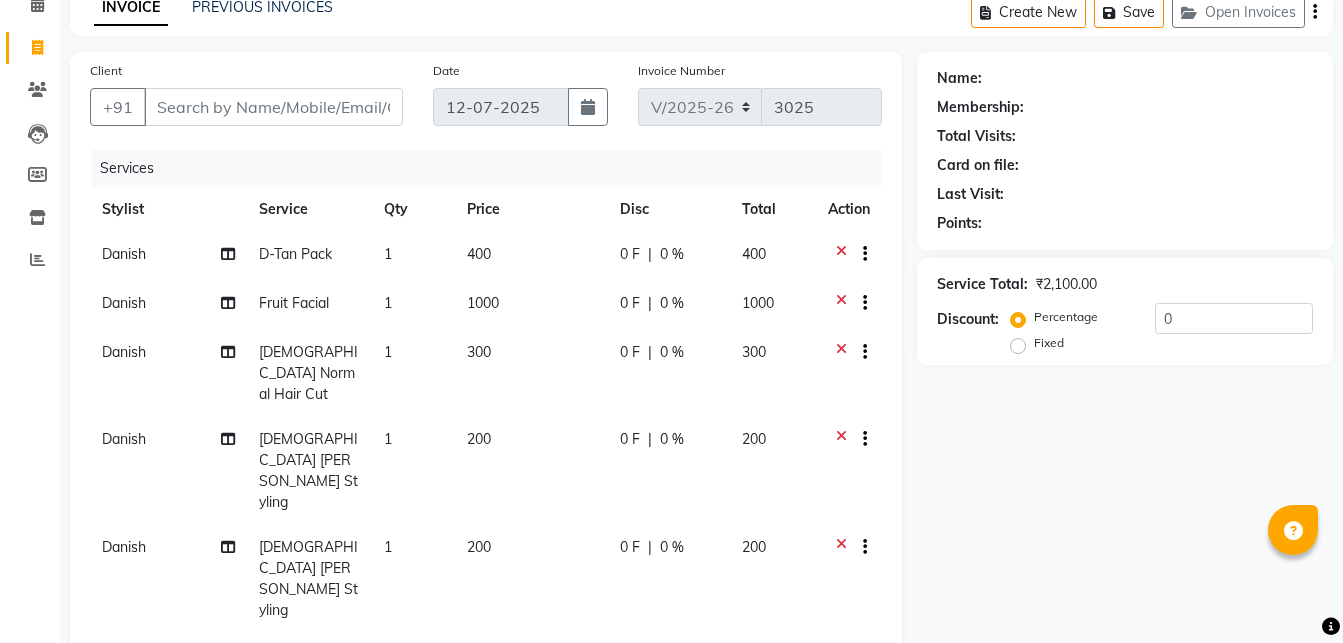 checkbox on "false" 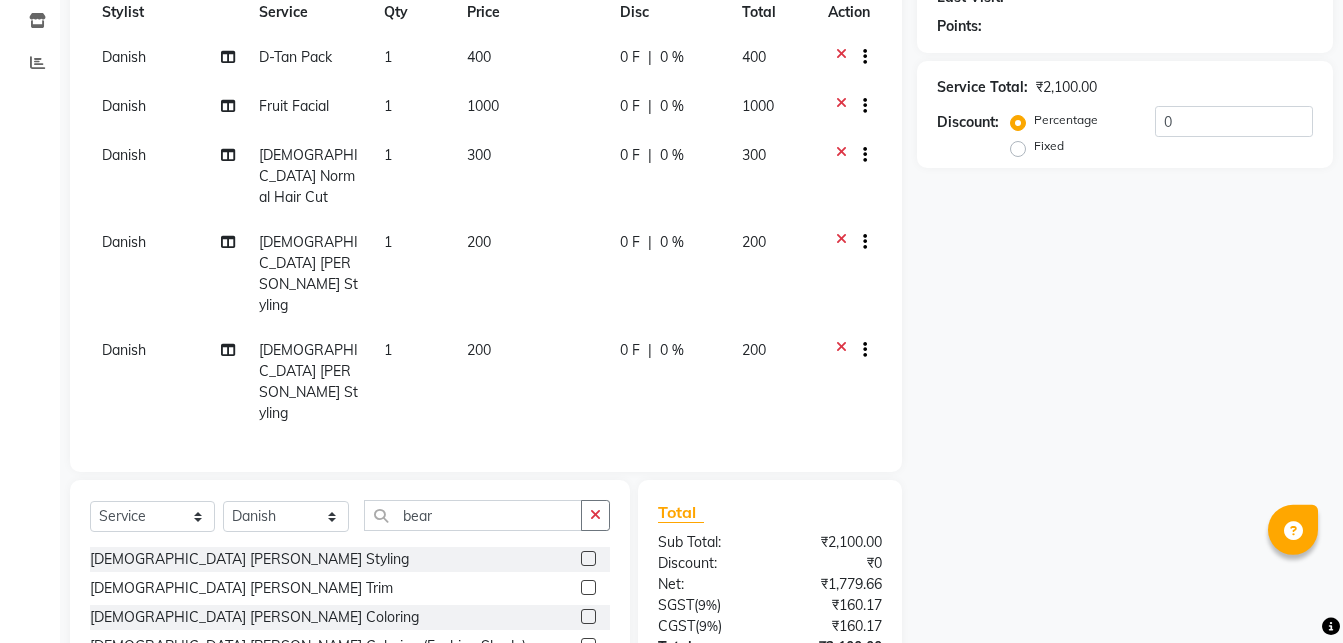 scroll, scrollTop: 368, scrollLeft: 0, axis: vertical 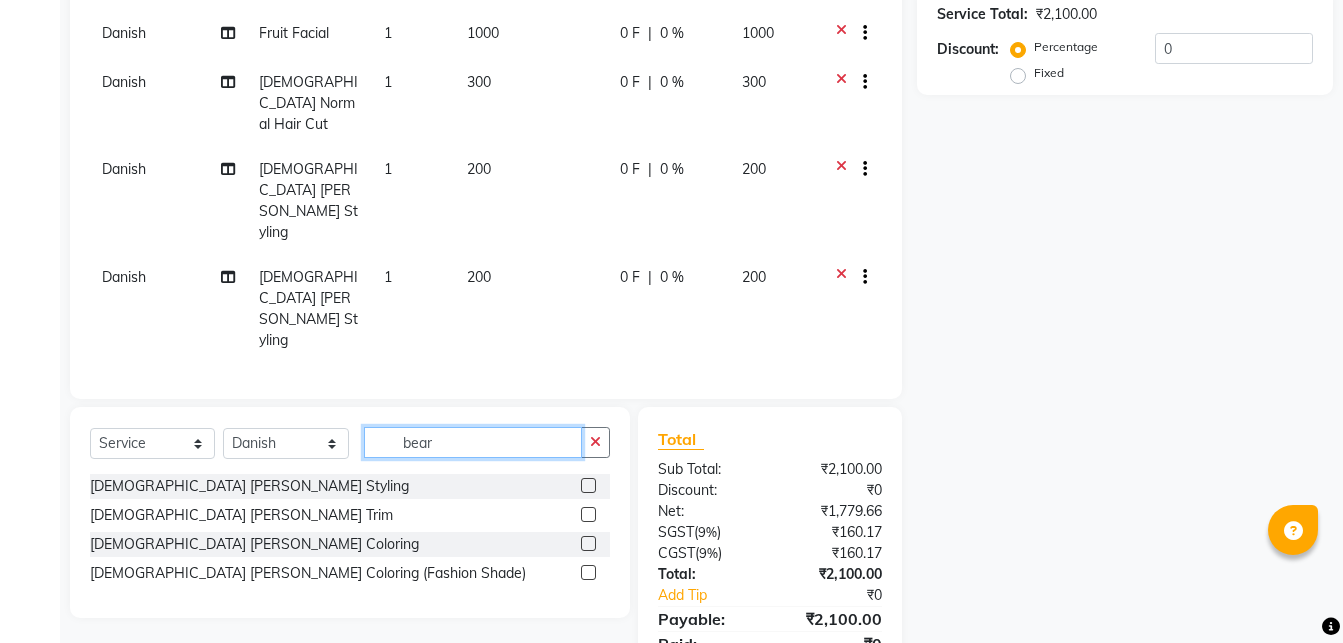 click on "bear" 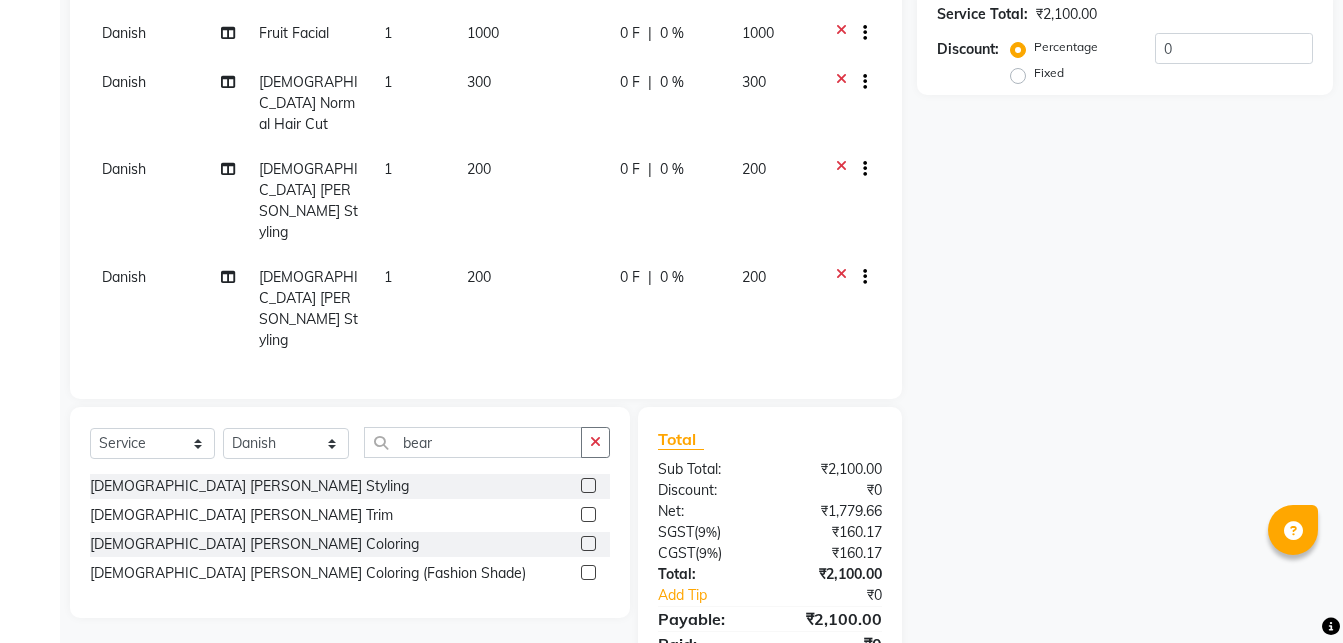 click 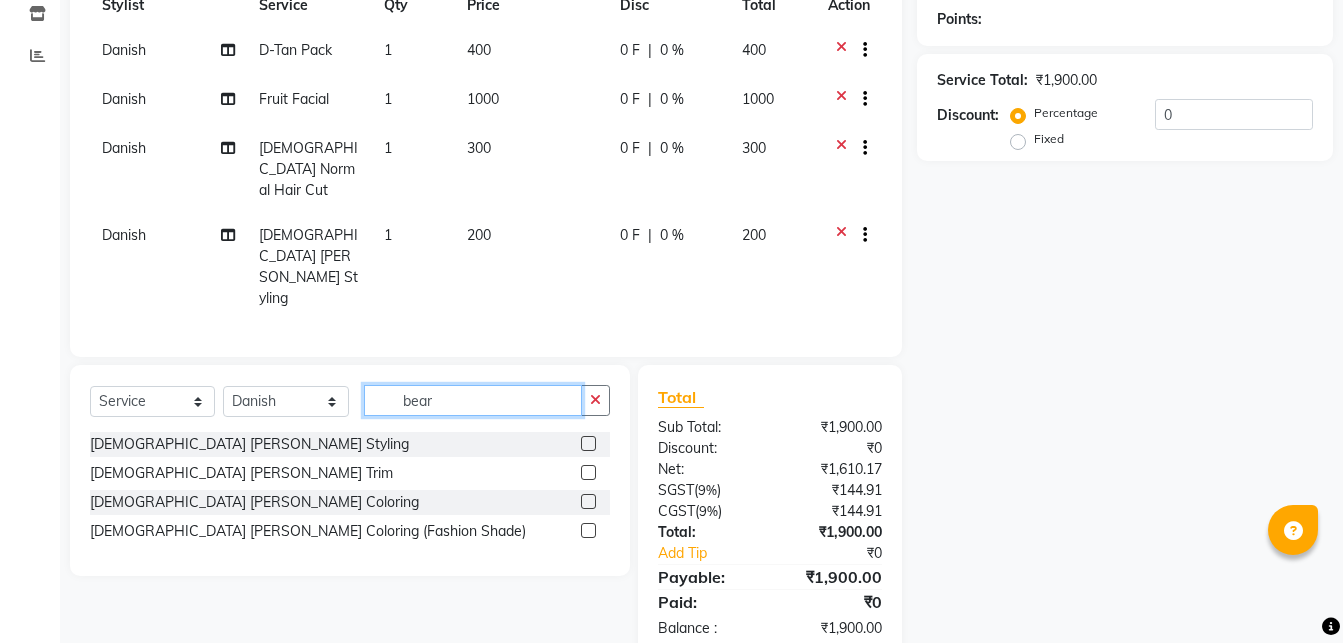 click on "bear" 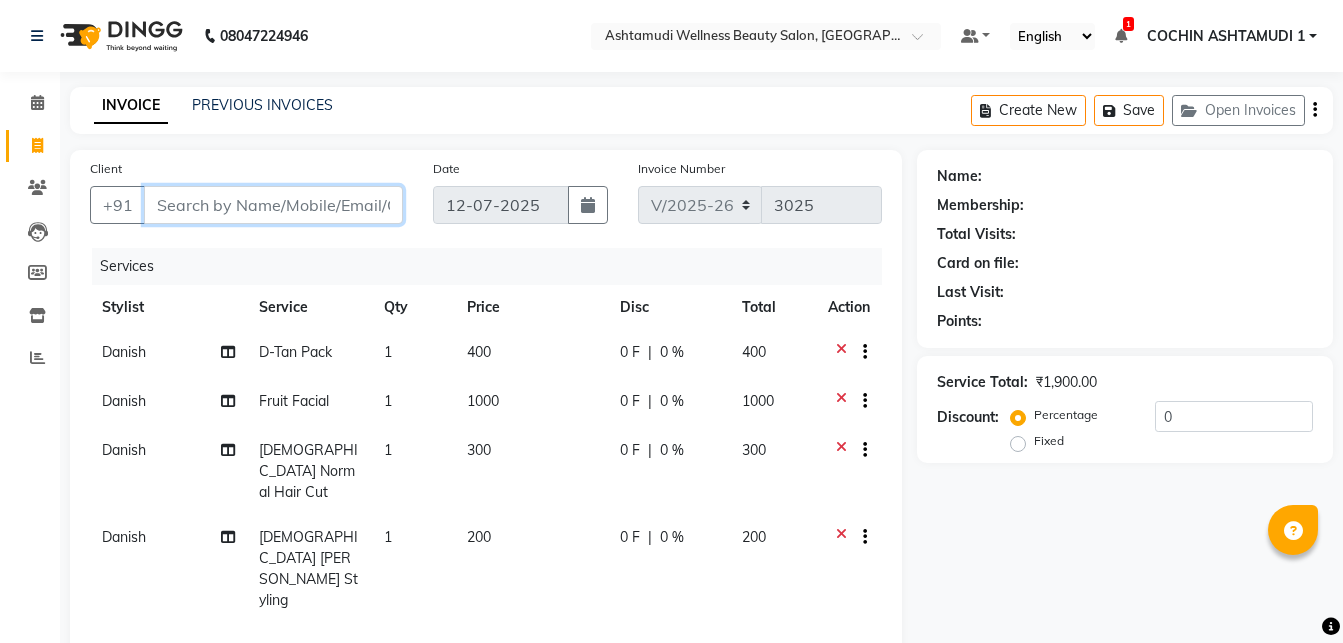 click on "Client" at bounding box center [273, 205] 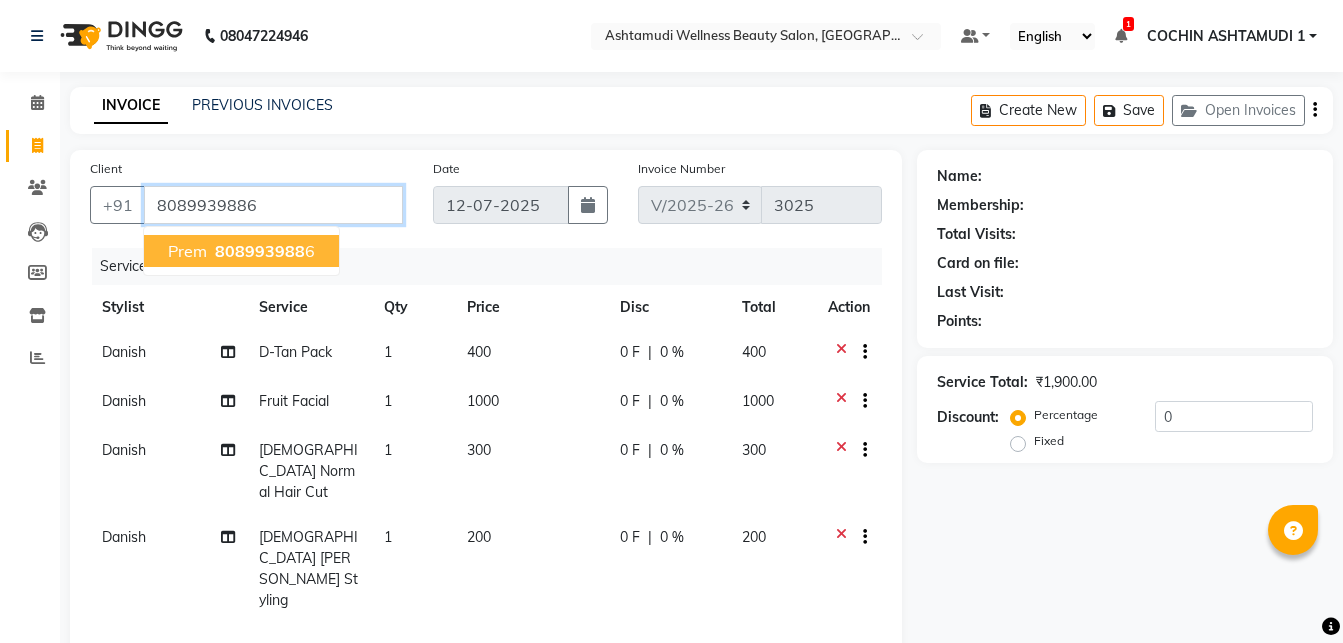 type on "8089939886" 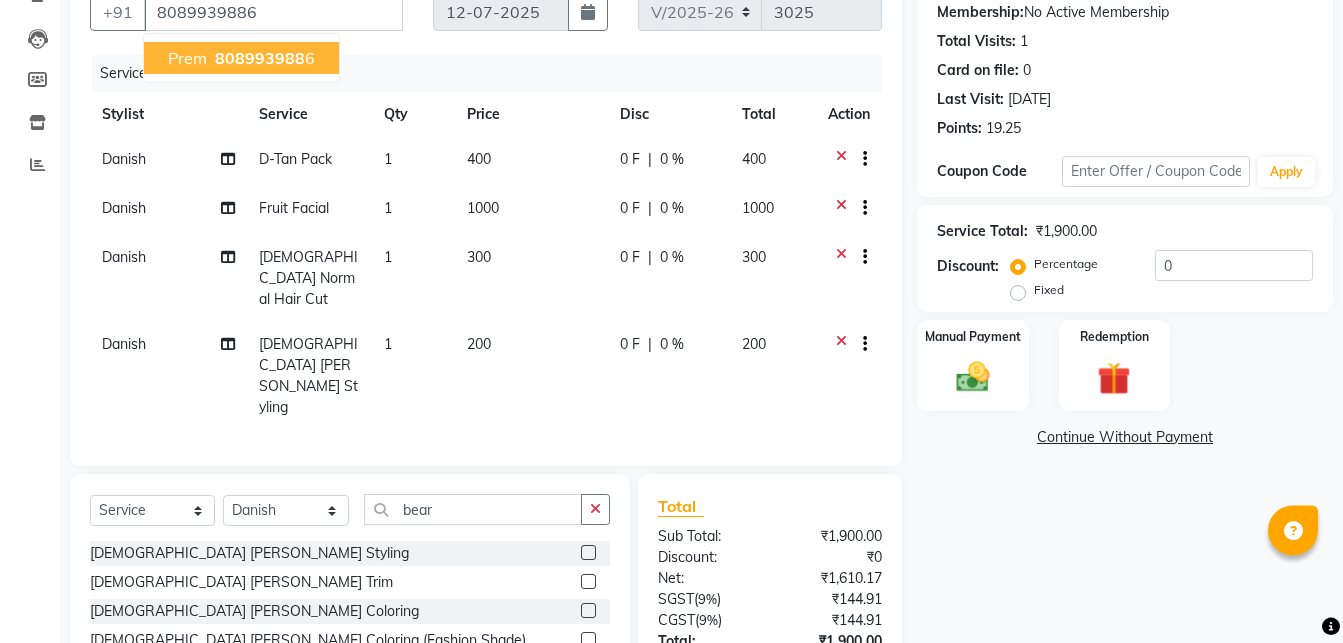 scroll, scrollTop: 302, scrollLeft: 0, axis: vertical 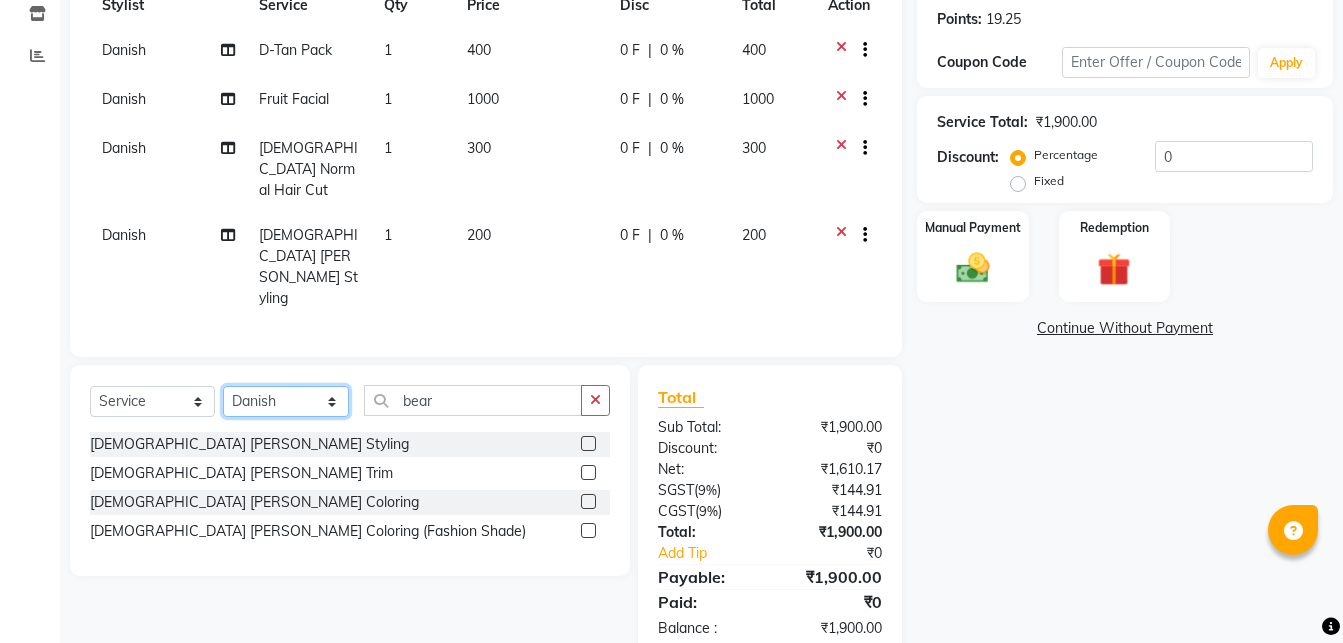 select on "80731" 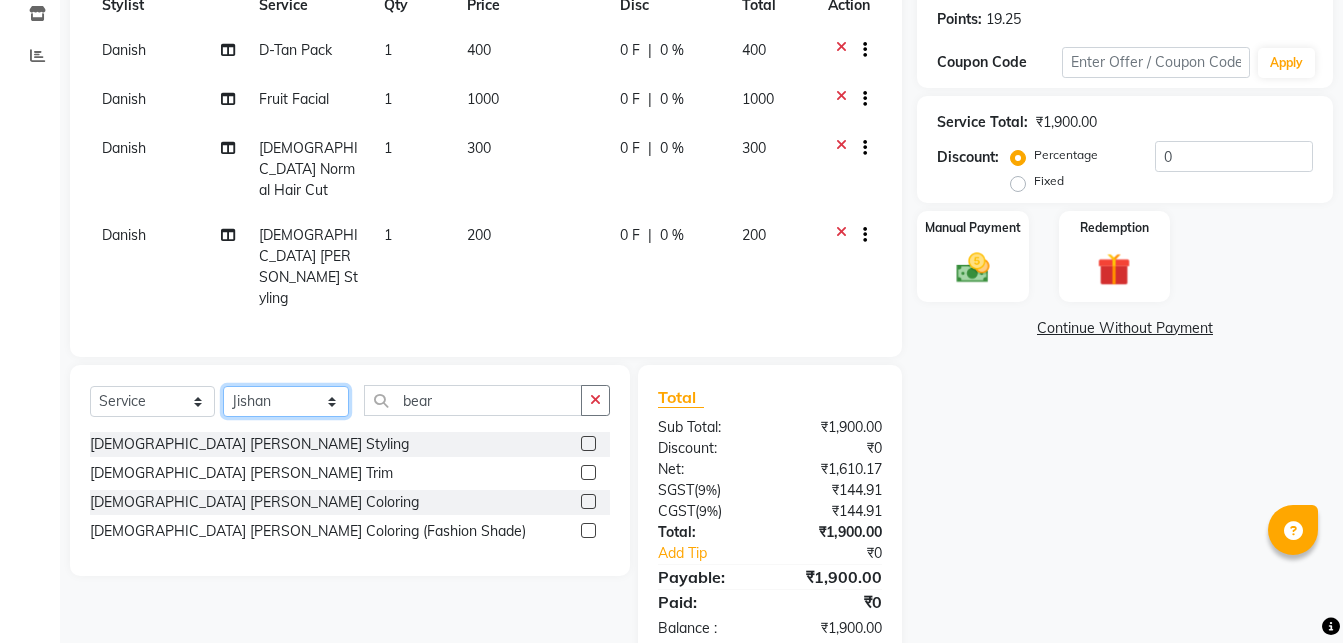 click on "Jishan" 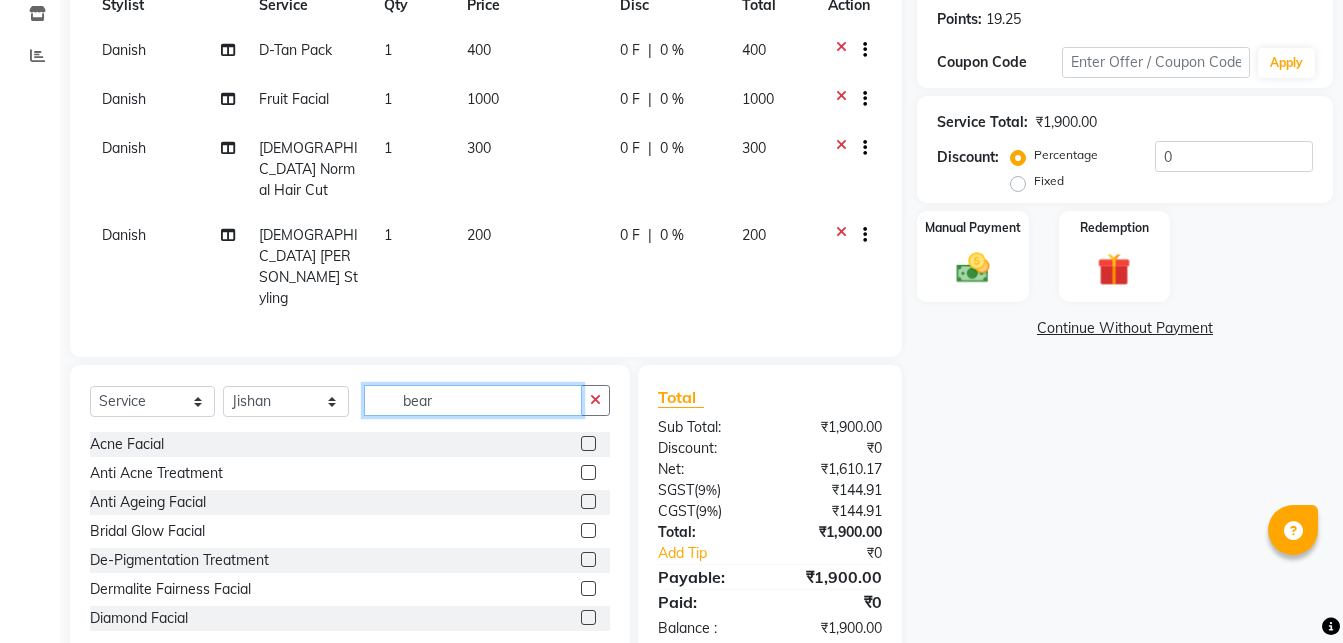 click on "bear" 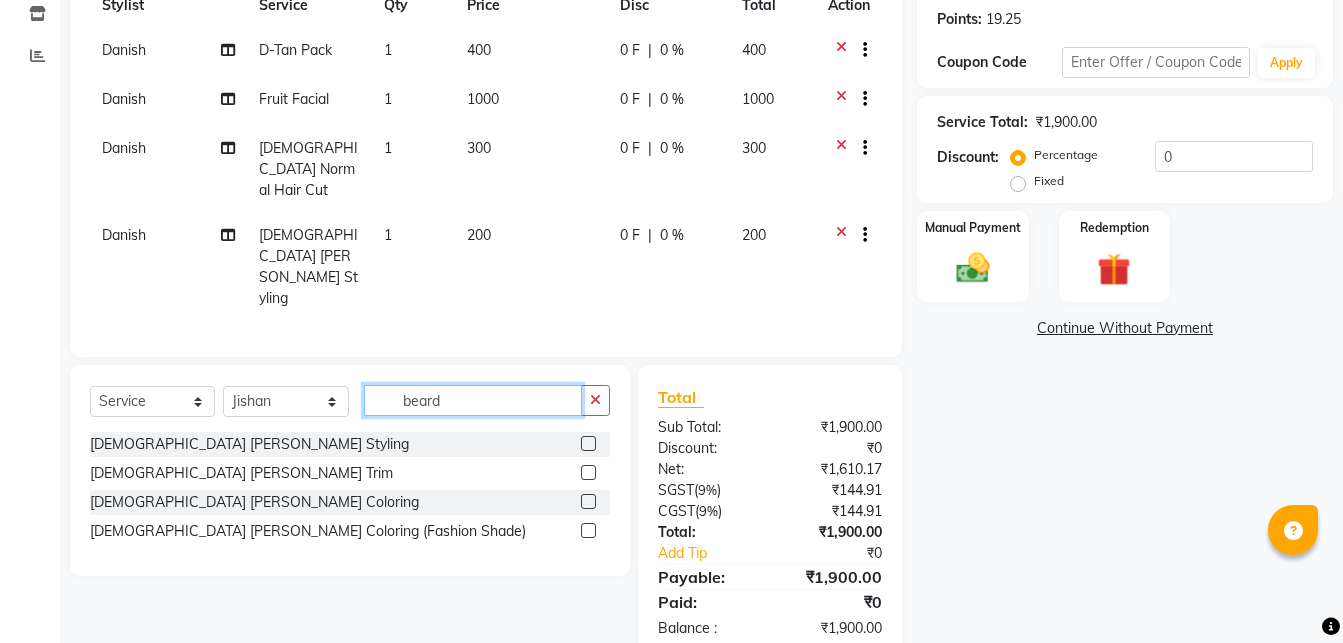 type on "beard" 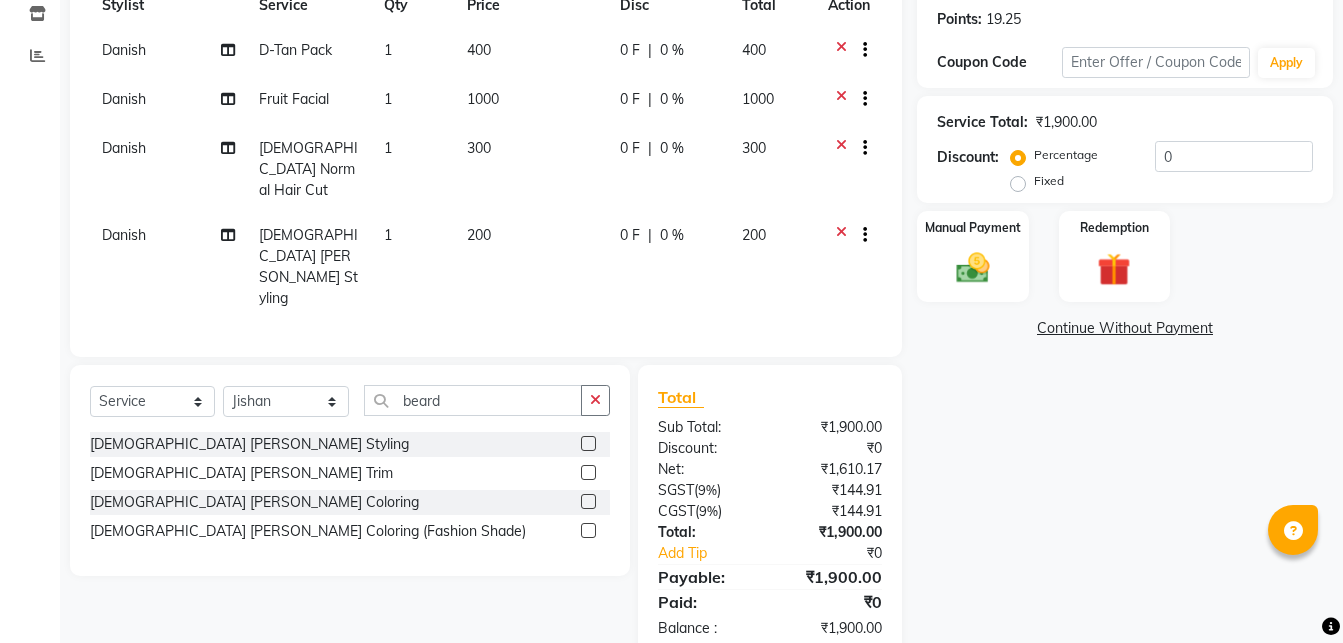 click 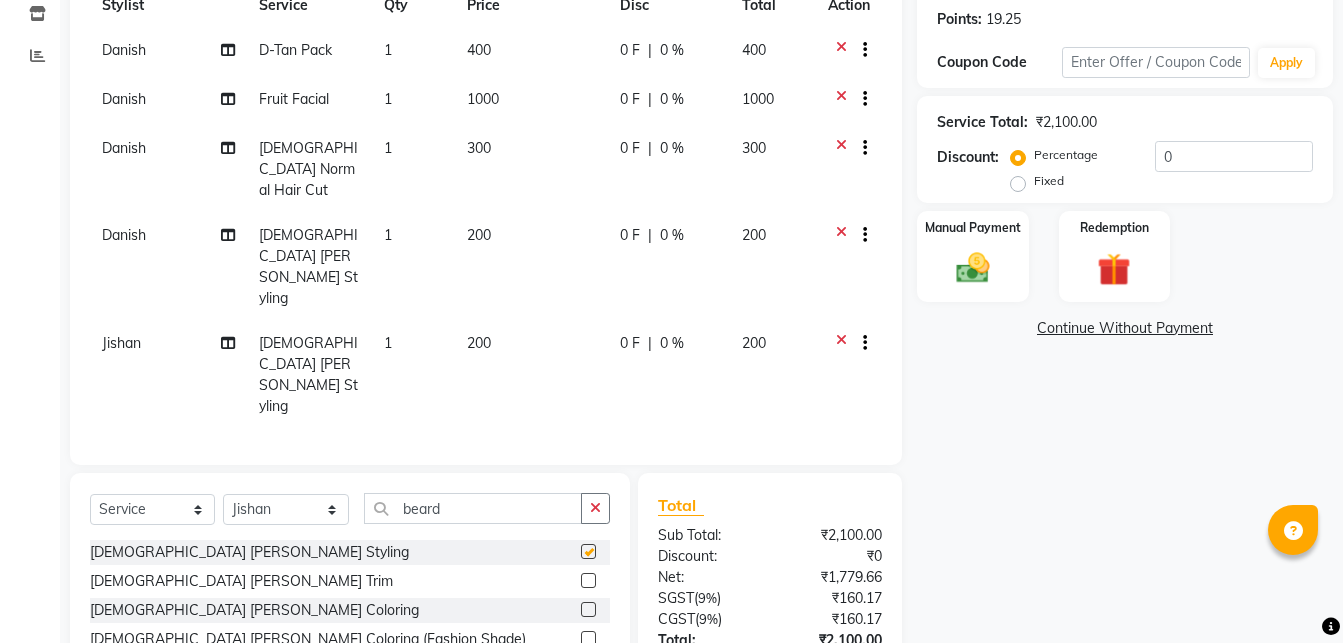checkbox on "false" 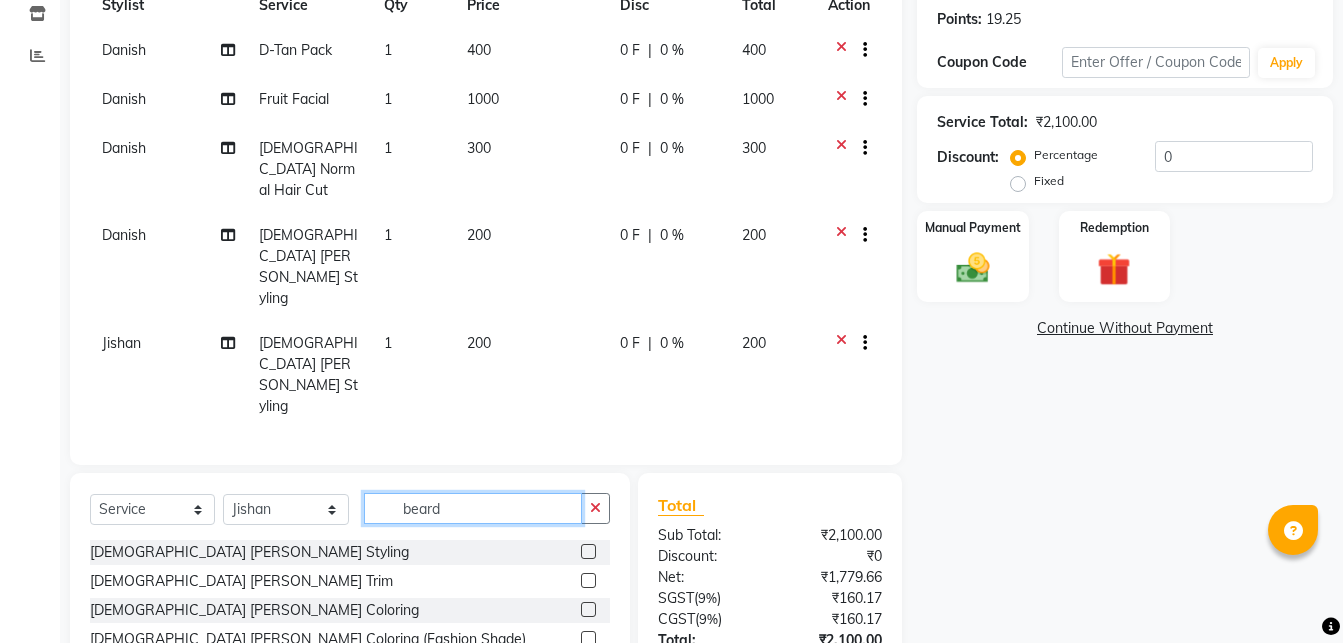 drag, startPoint x: 492, startPoint y: 435, endPoint x: 302, endPoint y: 423, distance: 190.37857 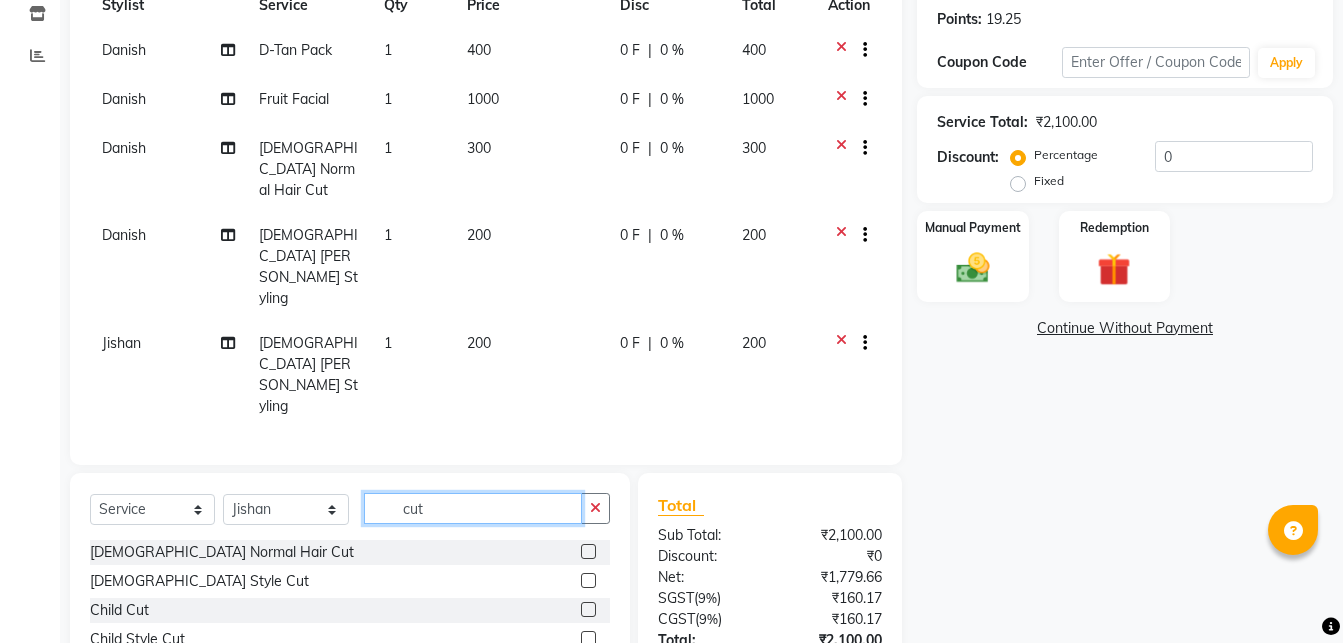type on "cut" 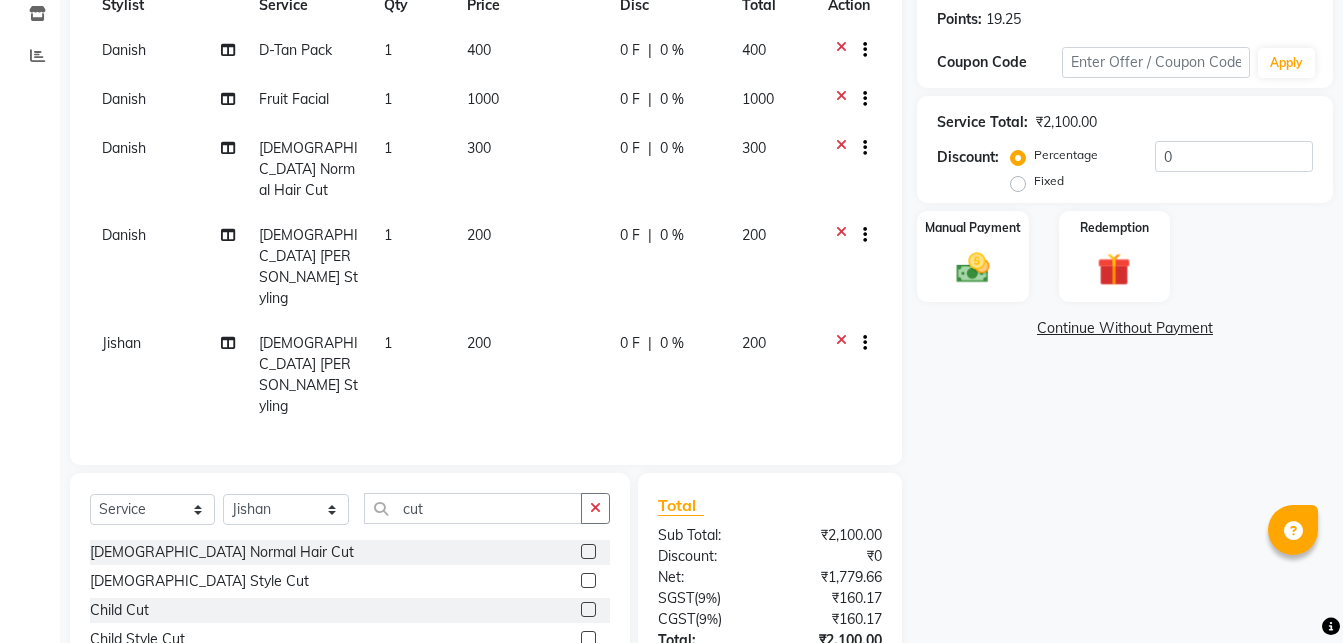 click 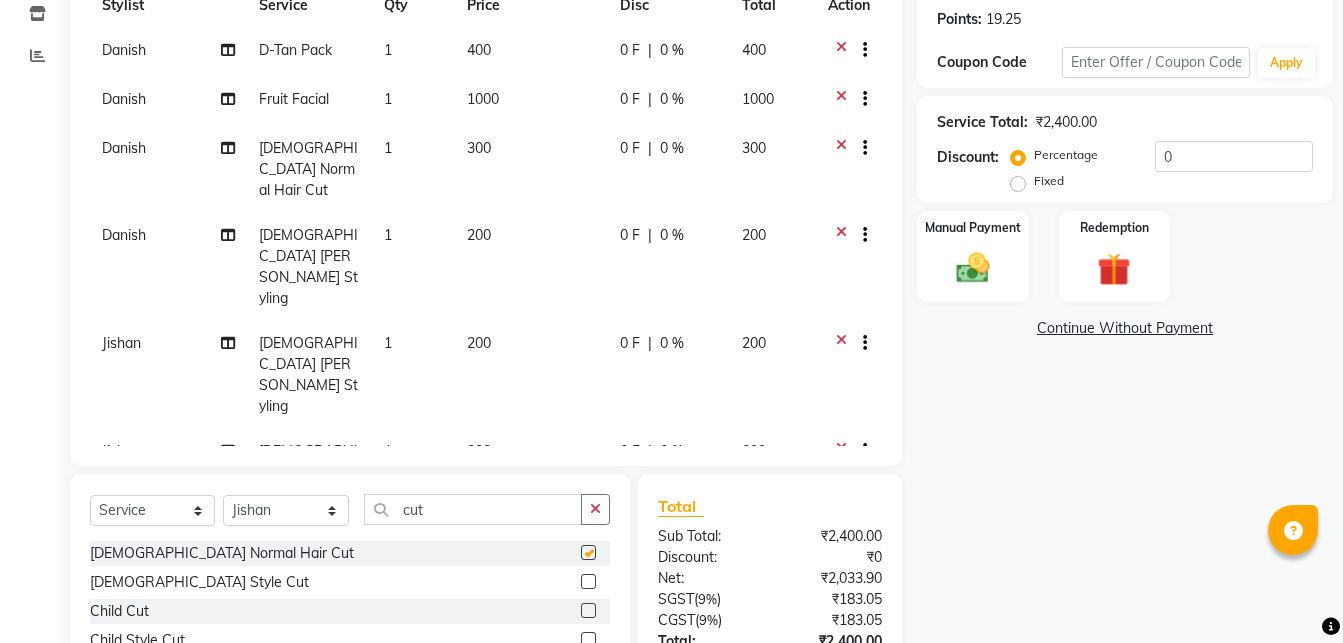checkbox on "false" 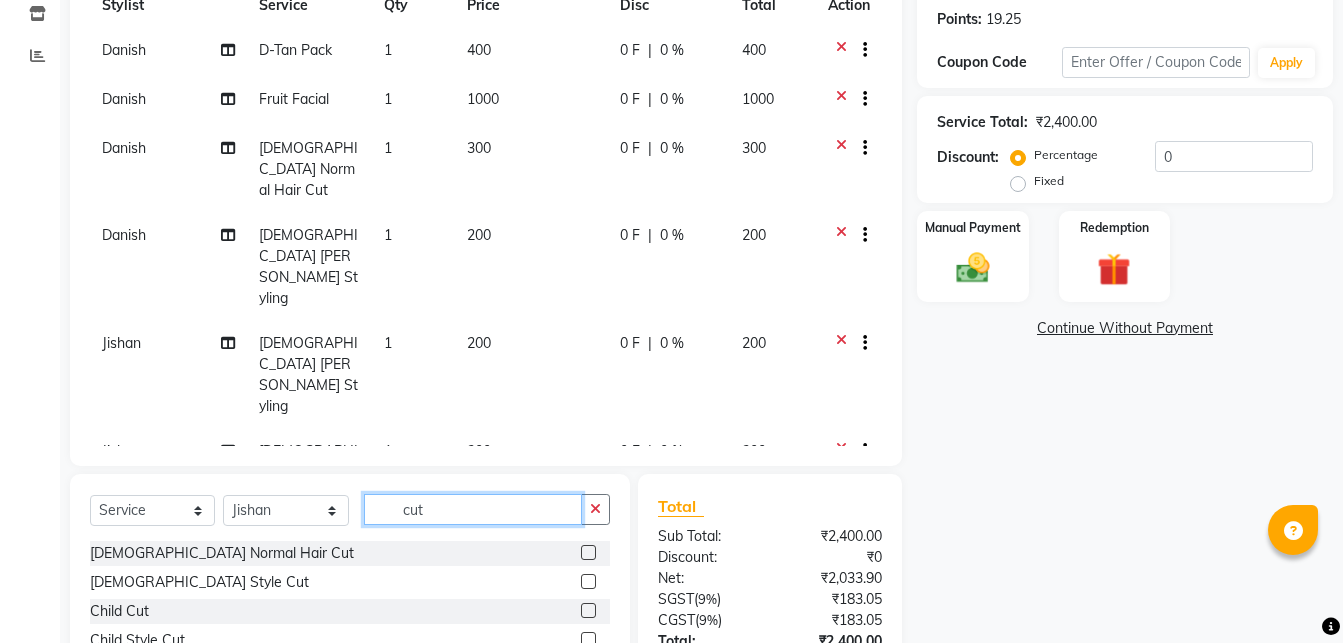 drag, startPoint x: 449, startPoint y: 476, endPoint x: 295, endPoint y: 486, distance: 154.32434 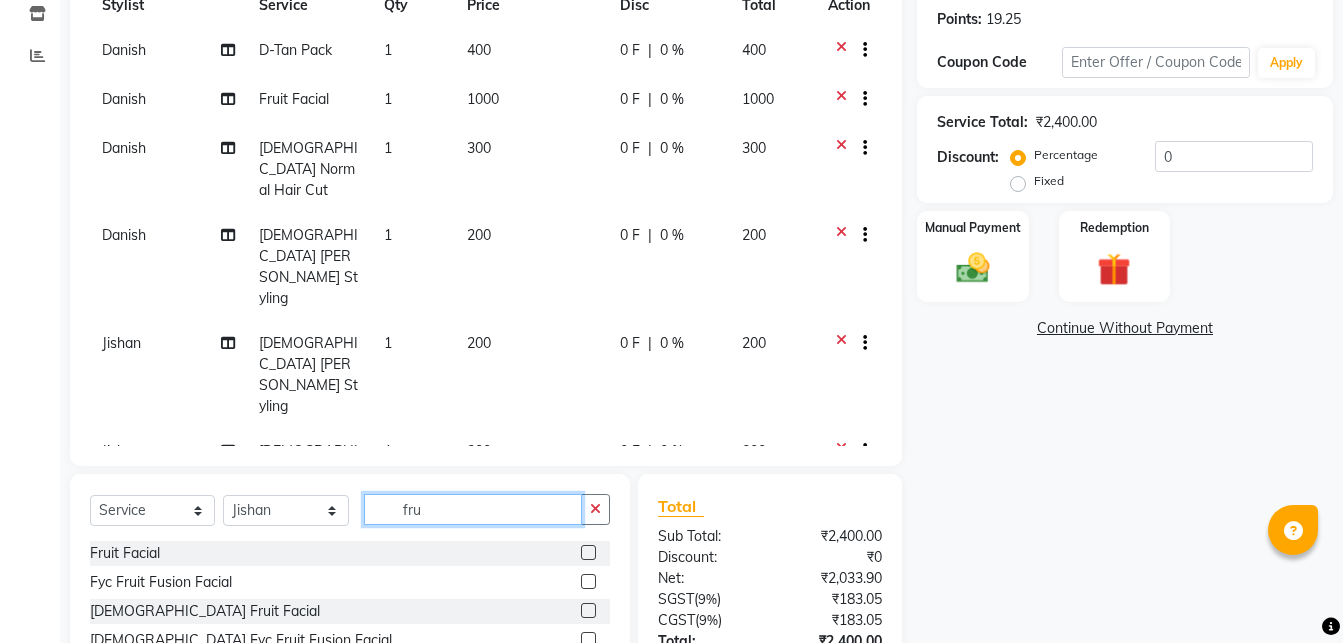 type on "fru" 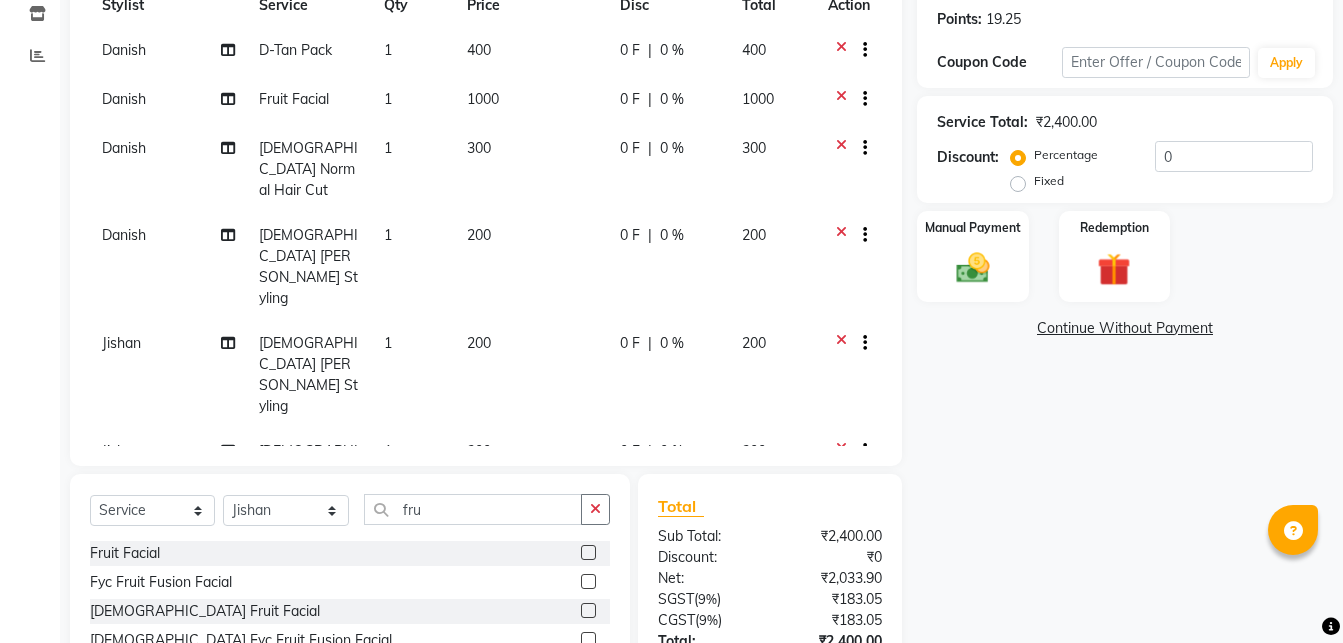 click 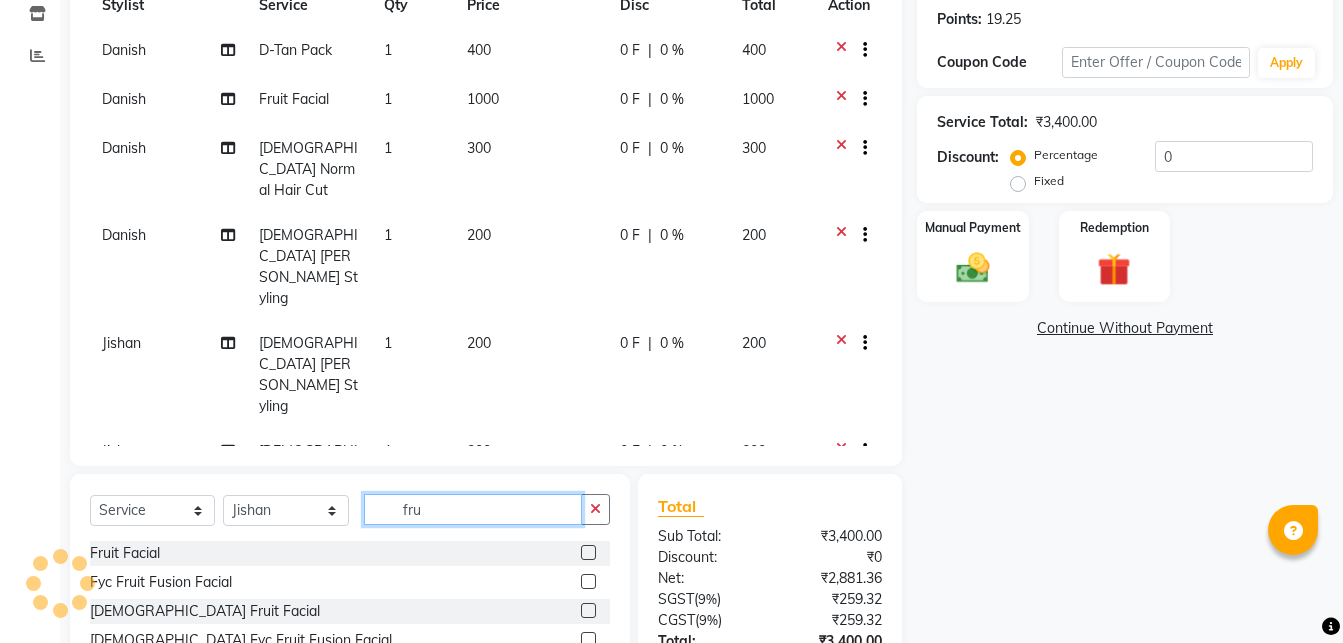 checkbox on "false" 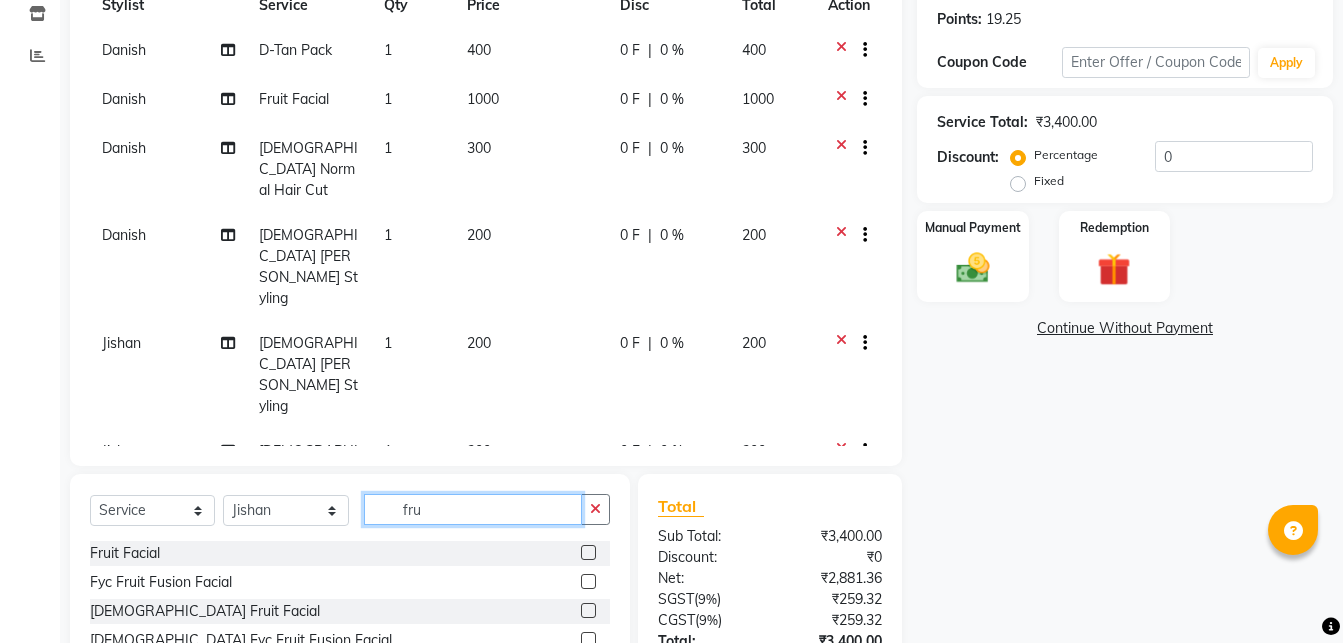 drag, startPoint x: 477, startPoint y: 501, endPoint x: 236, endPoint y: 501, distance: 241 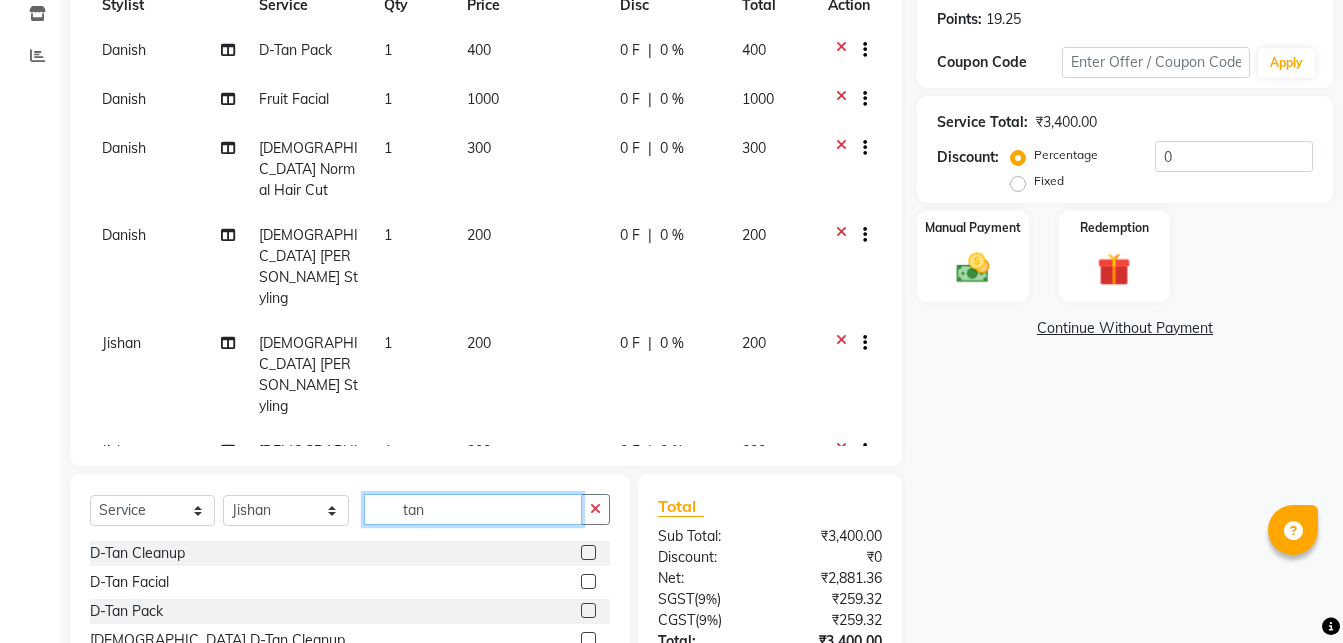 type on "tan" 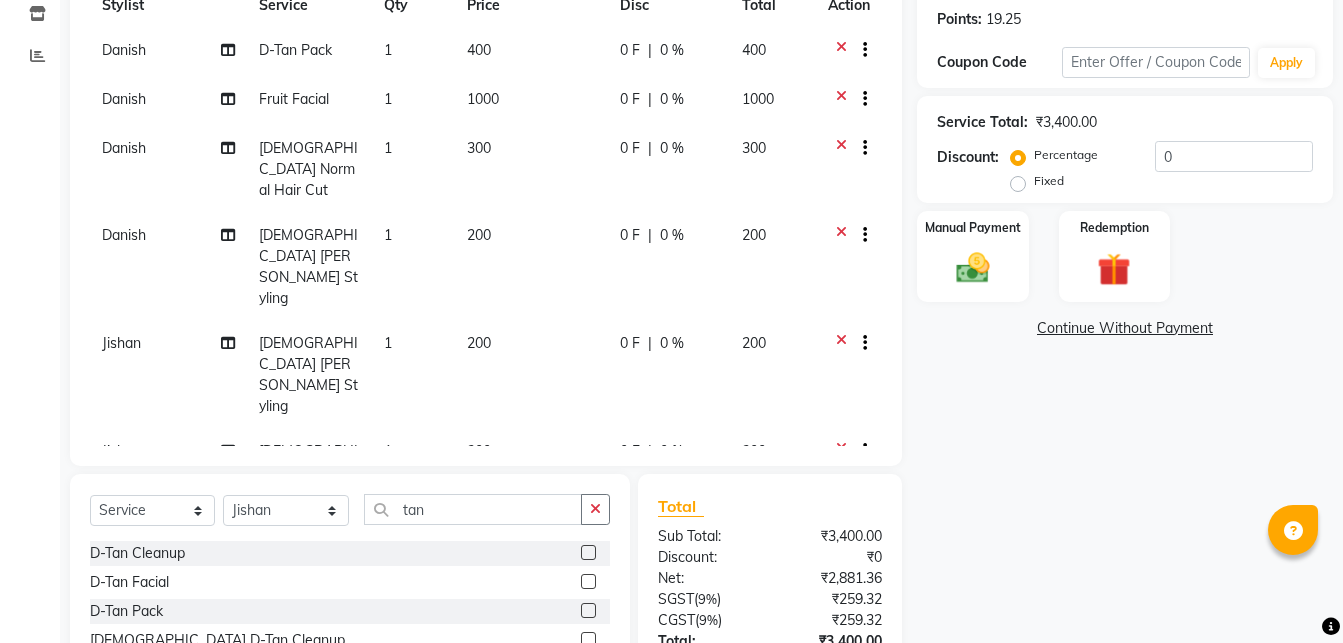 drag, startPoint x: 565, startPoint y: 607, endPoint x: 373, endPoint y: 578, distance: 194.17775 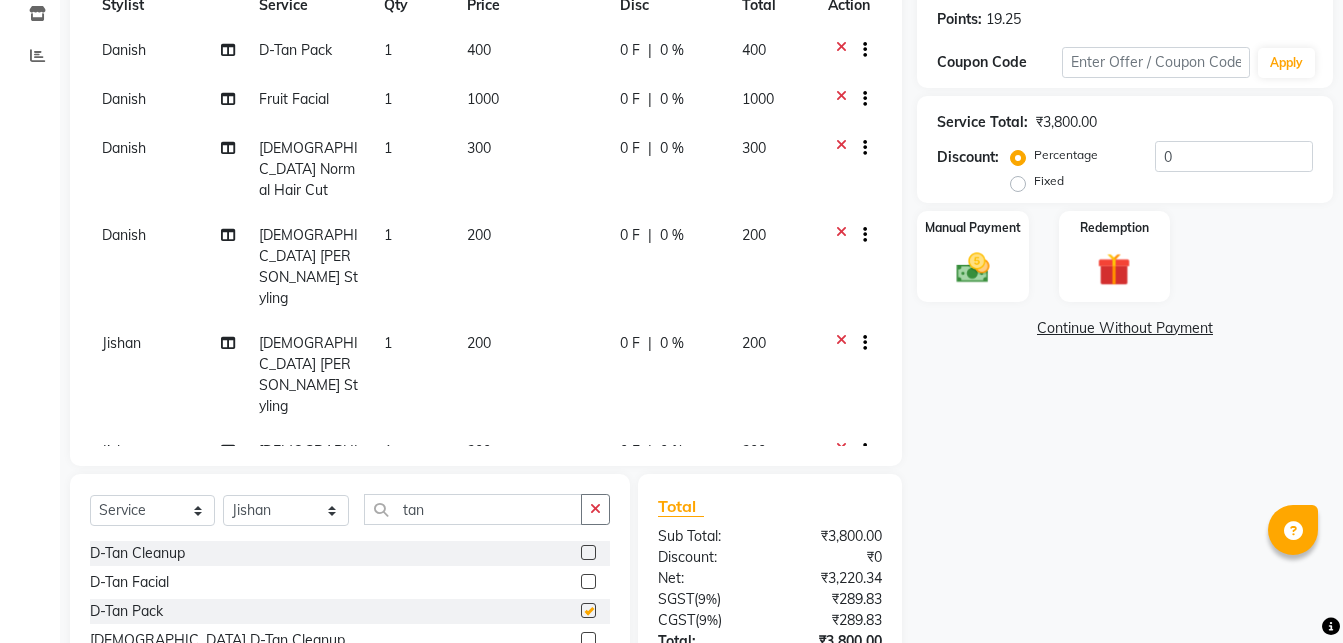 checkbox on "false" 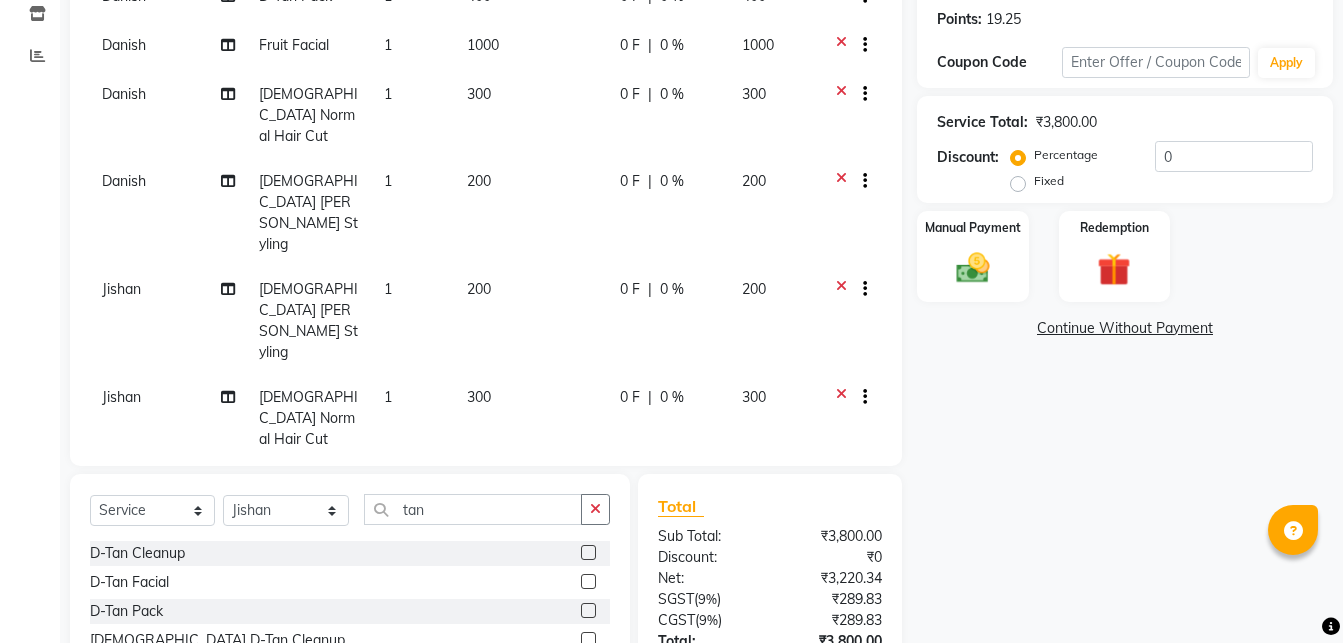 scroll, scrollTop: 75, scrollLeft: 0, axis: vertical 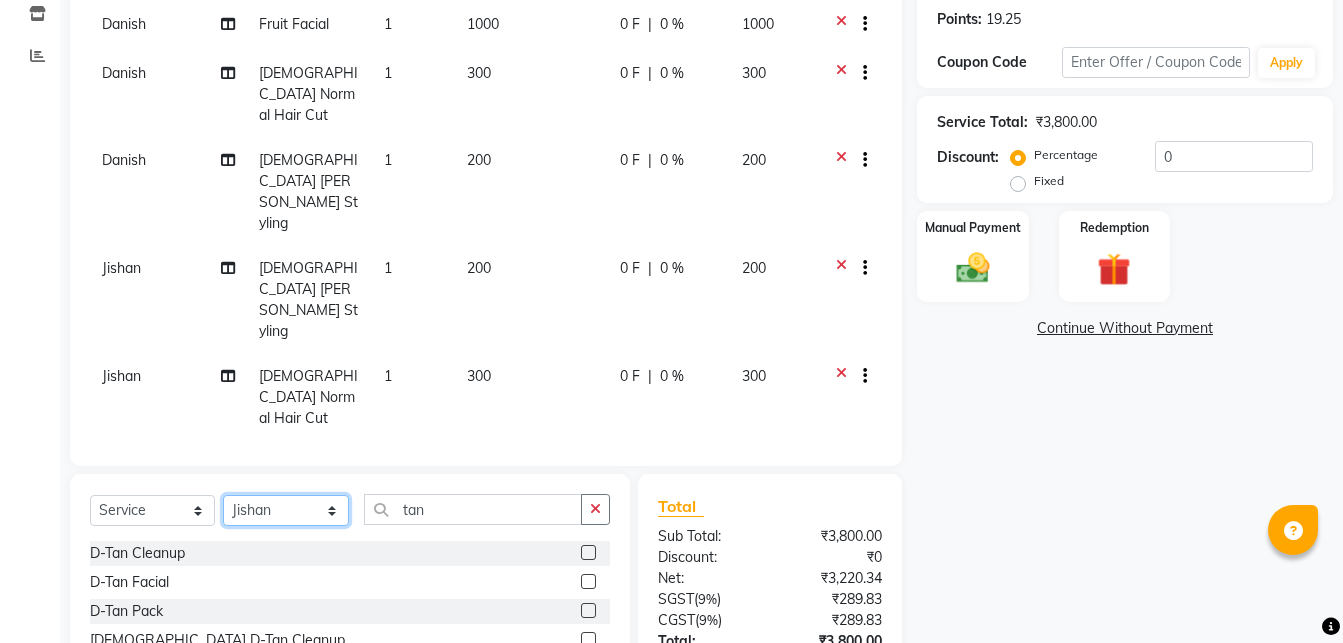 select on "44402" 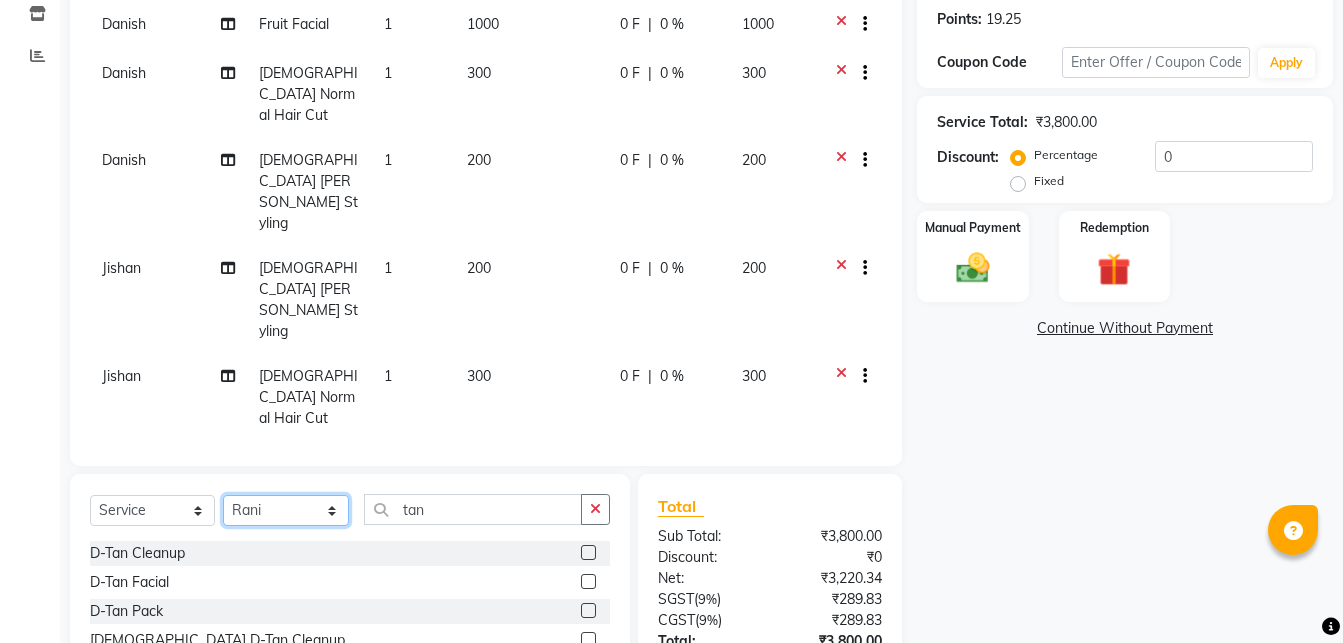 click on "Rani" 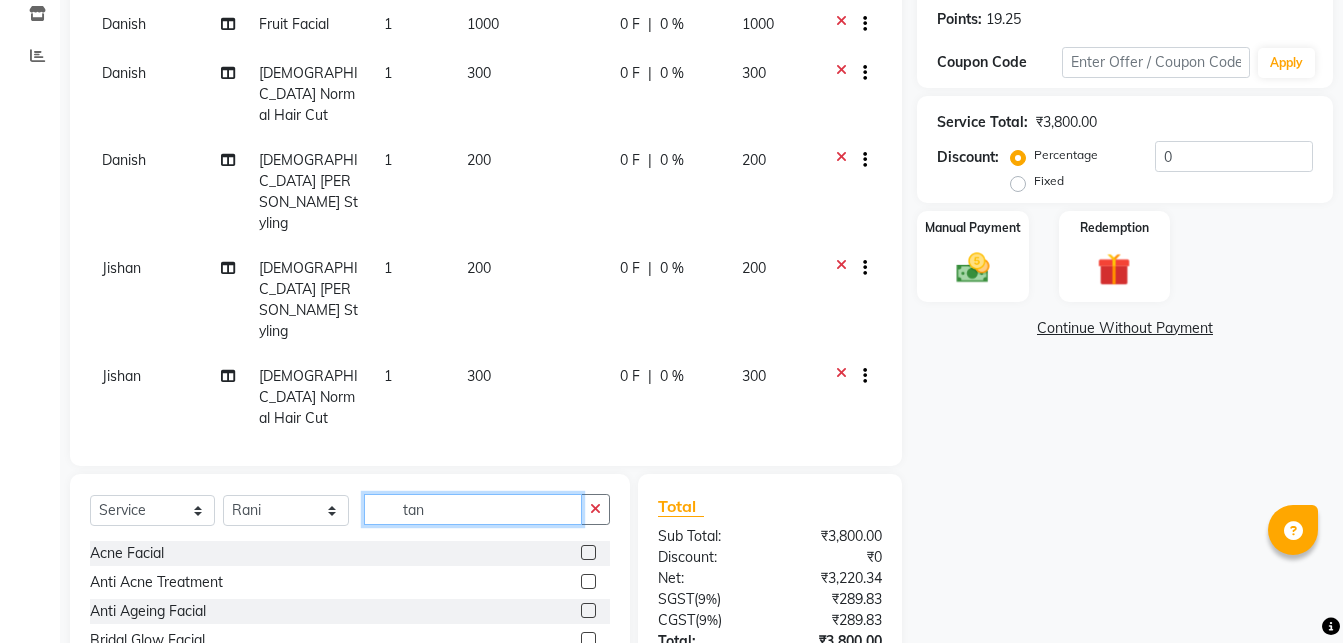 drag, startPoint x: 468, startPoint y: 506, endPoint x: 304, endPoint y: 507, distance: 164.00305 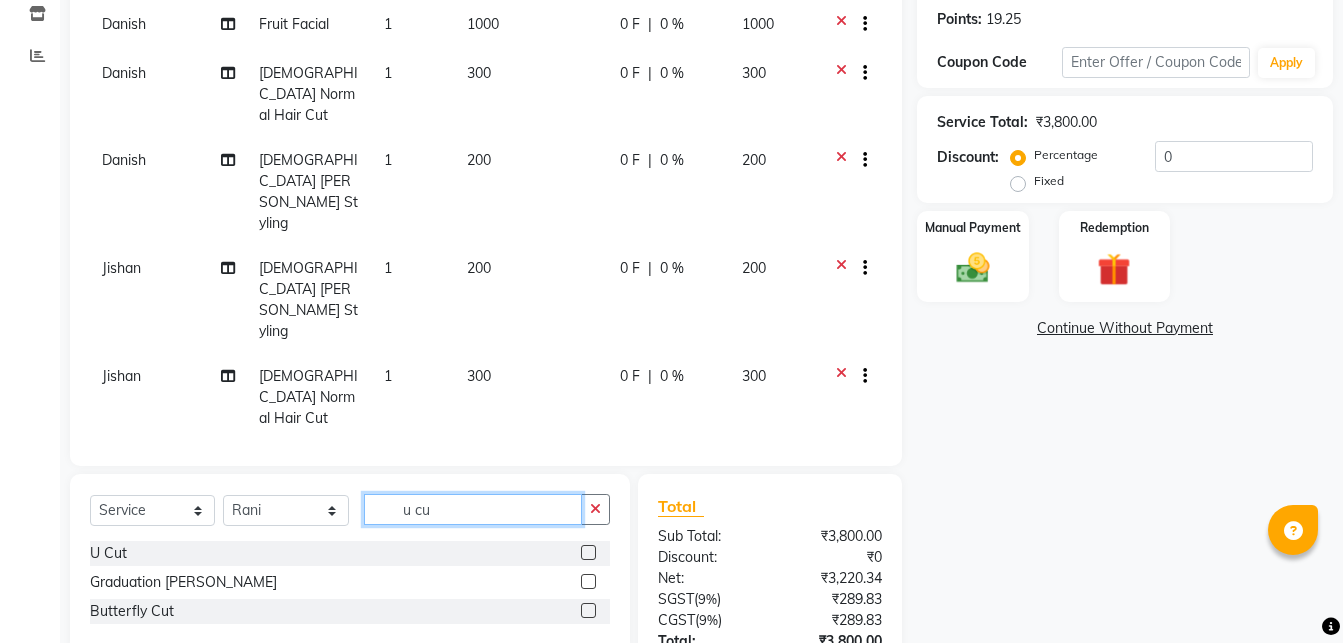 type on "u cu" 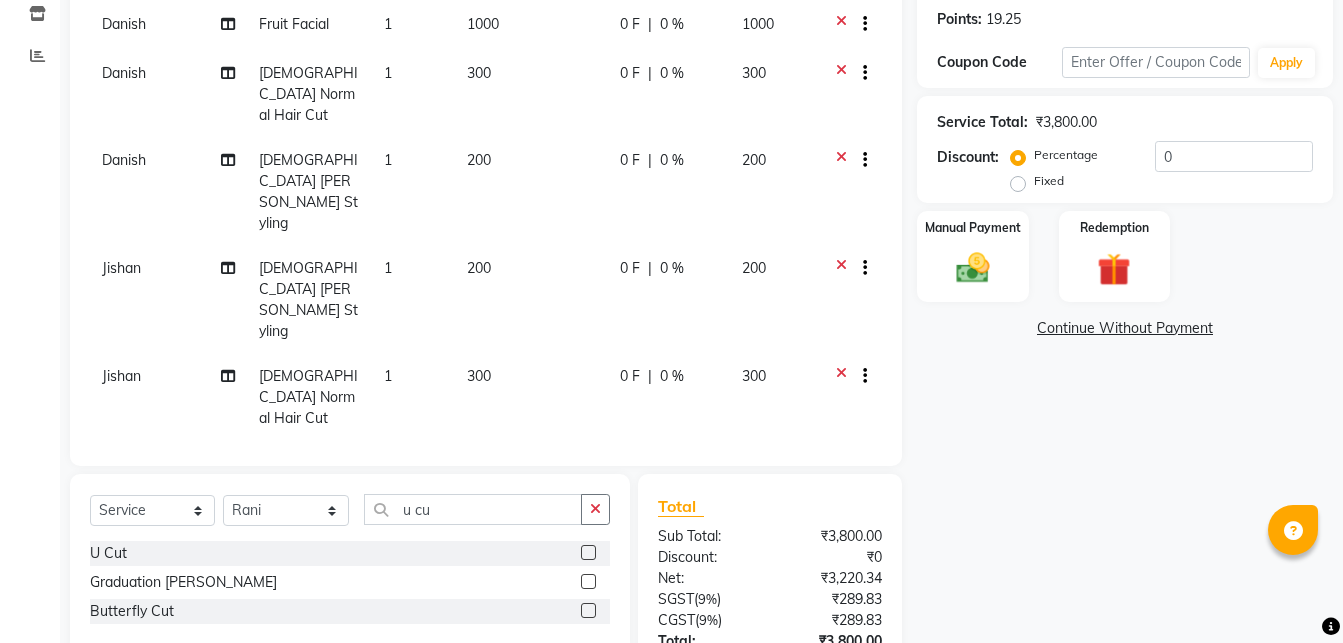 click 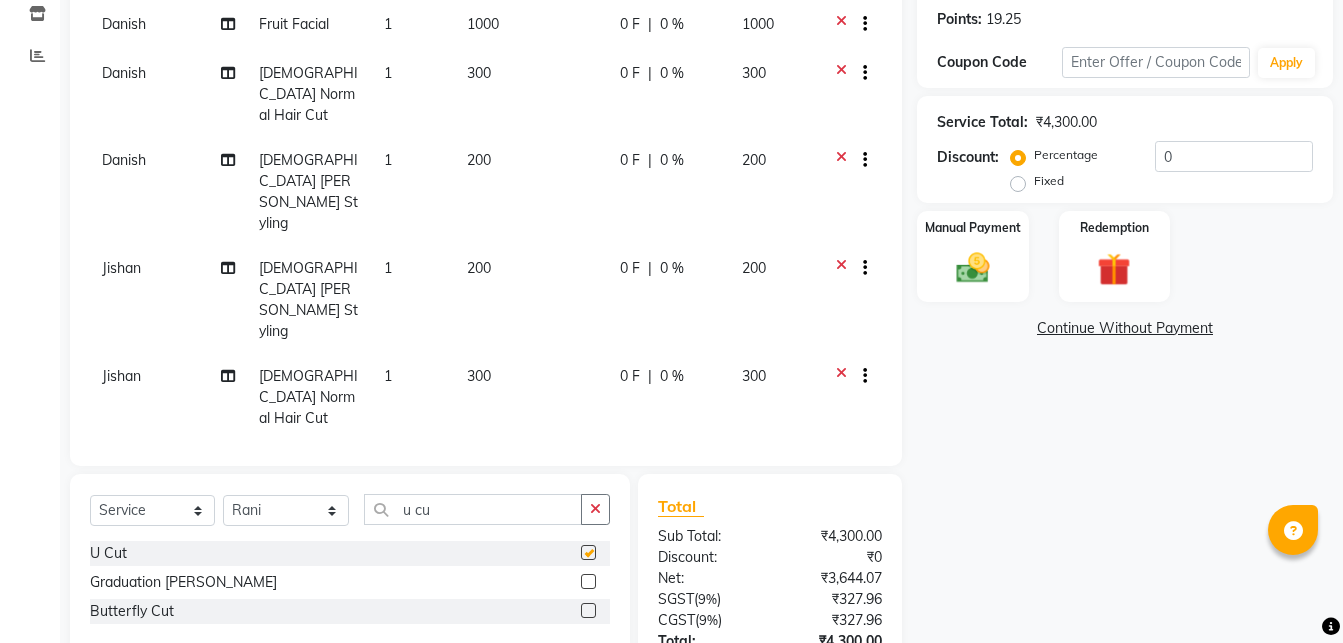 checkbox on "false" 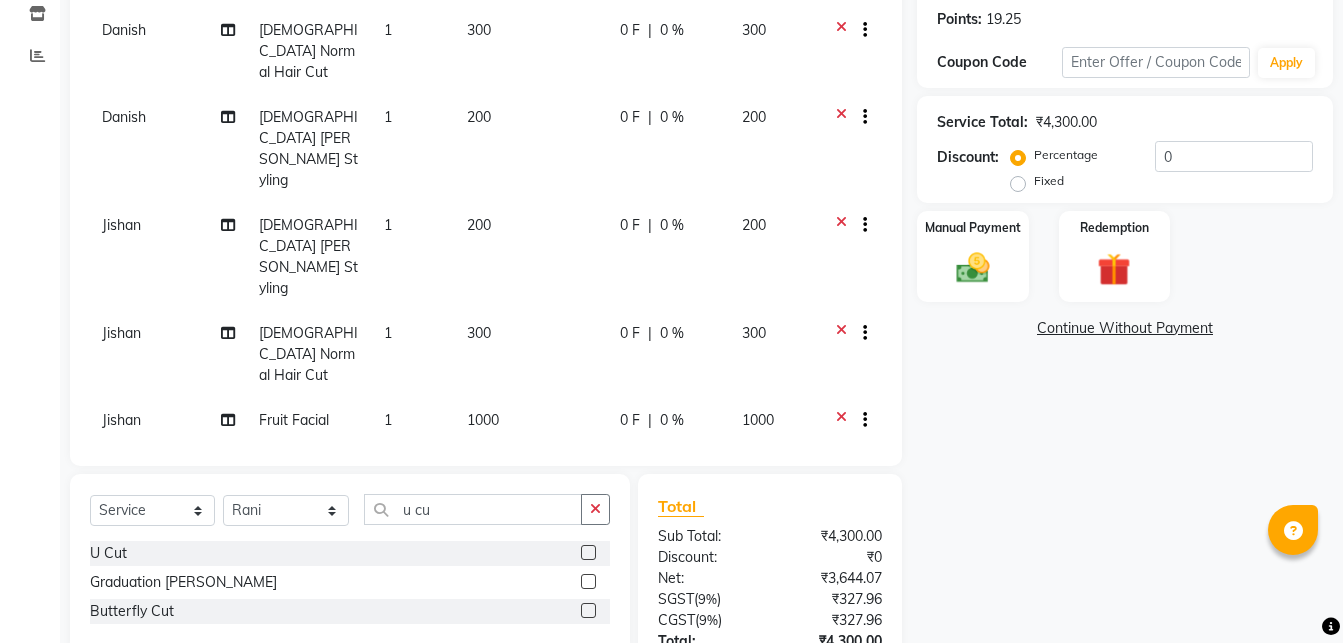 scroll, scrollTop: 124, scrollLeft: 0, axis: vertical 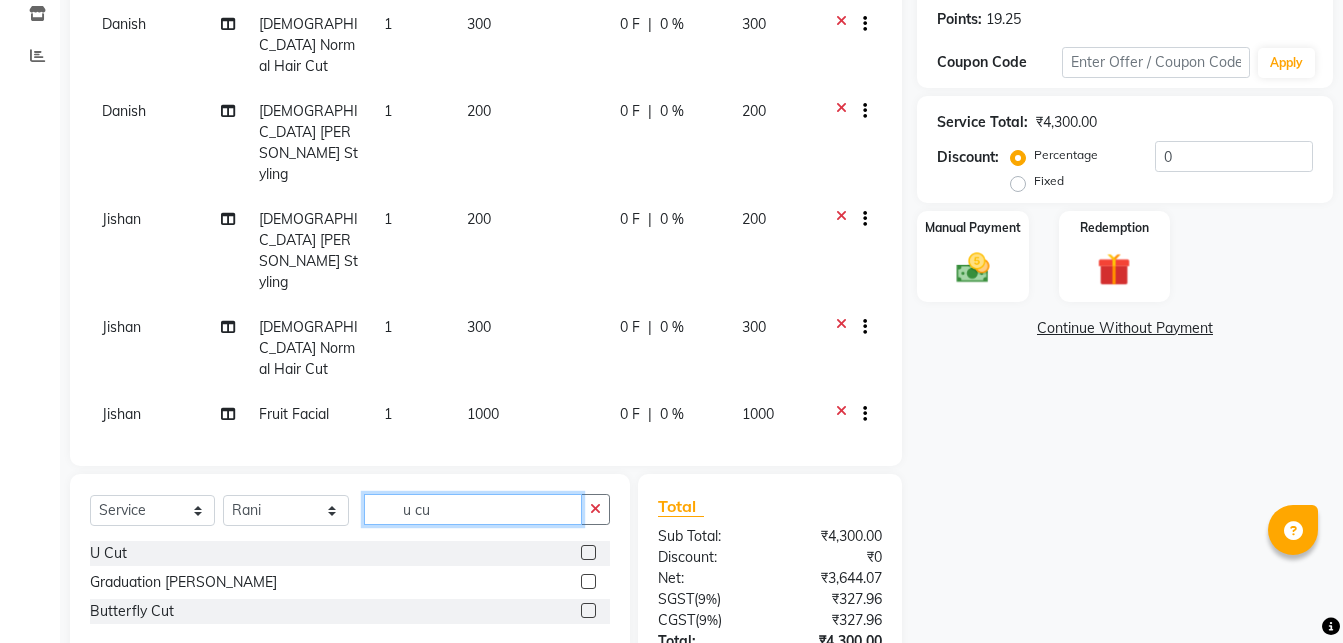 drag, startPoint x: 468, startPoint y: 507, endPoint x: 242, endPoint y: 511, distance: 226.0354 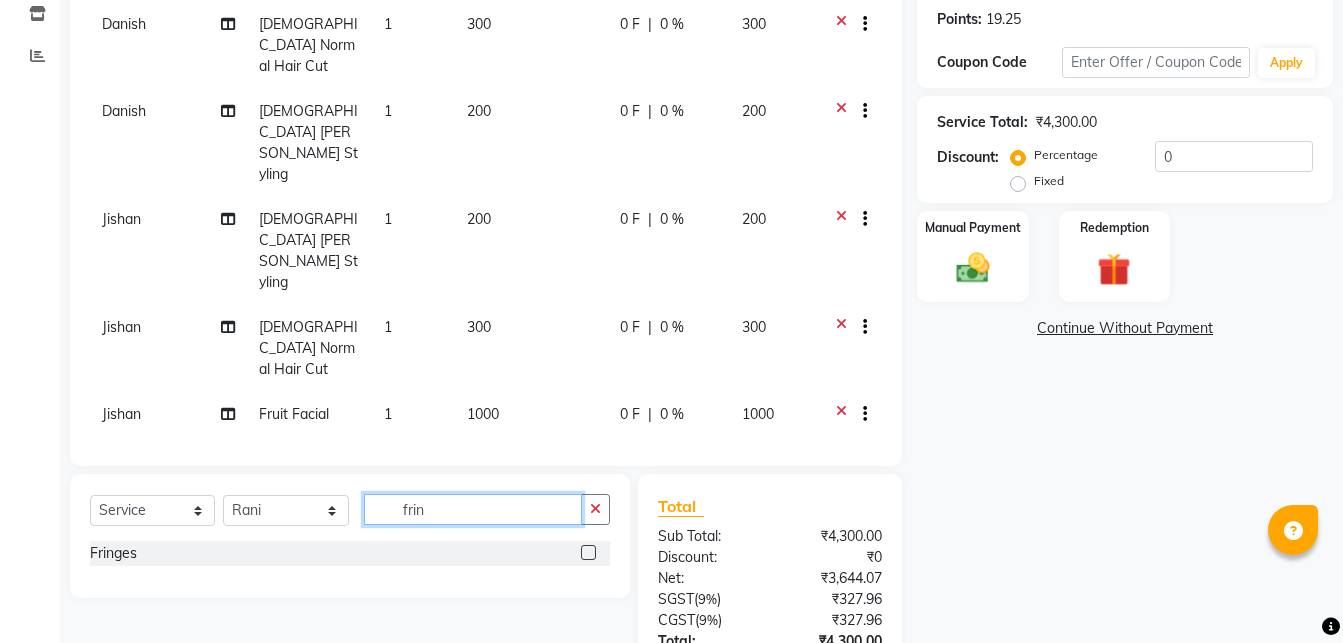 type on "frin" 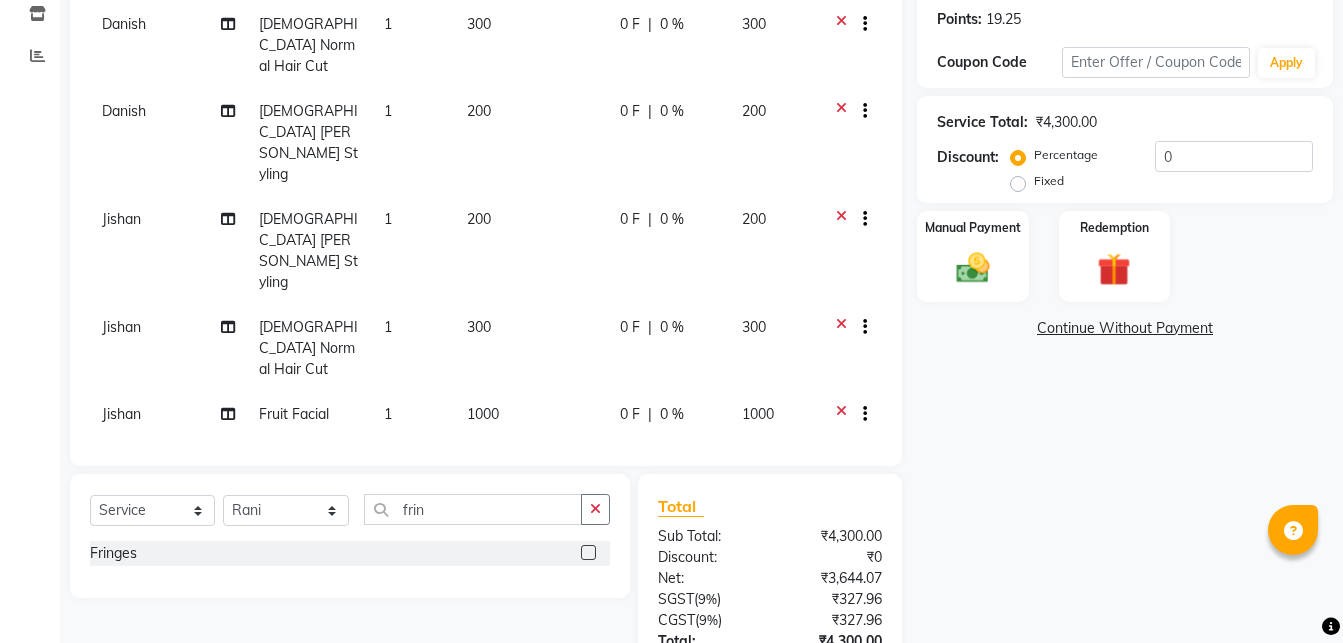 click 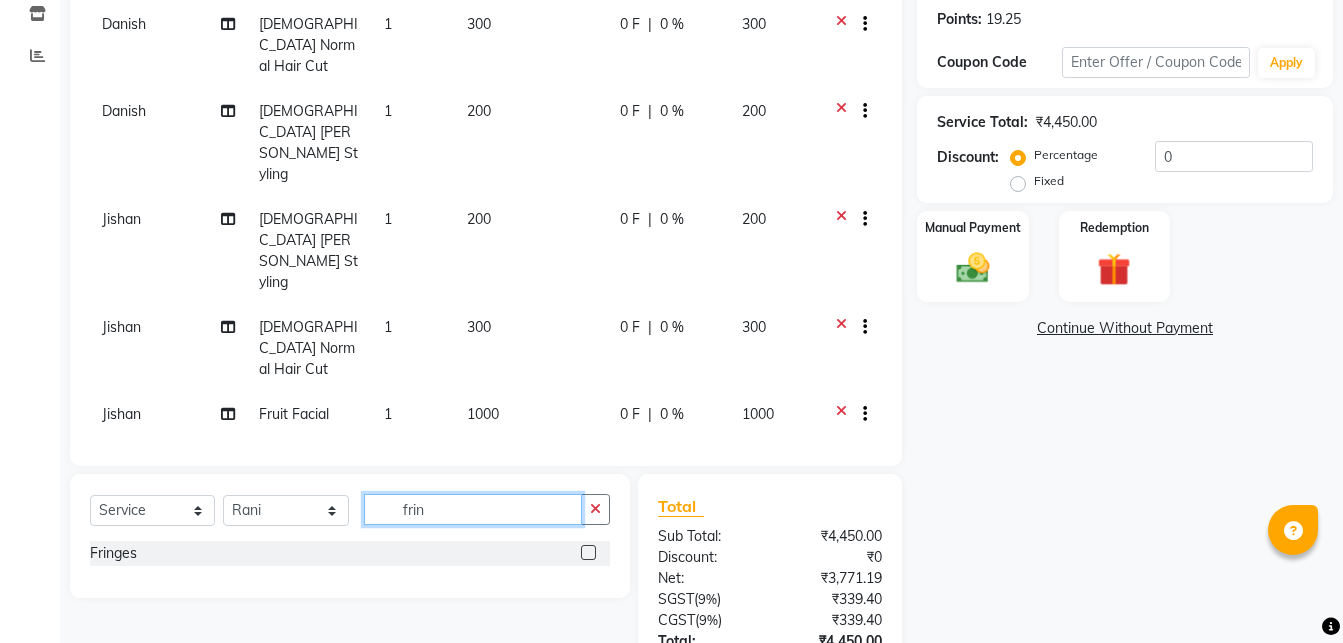 checkbox on "false" 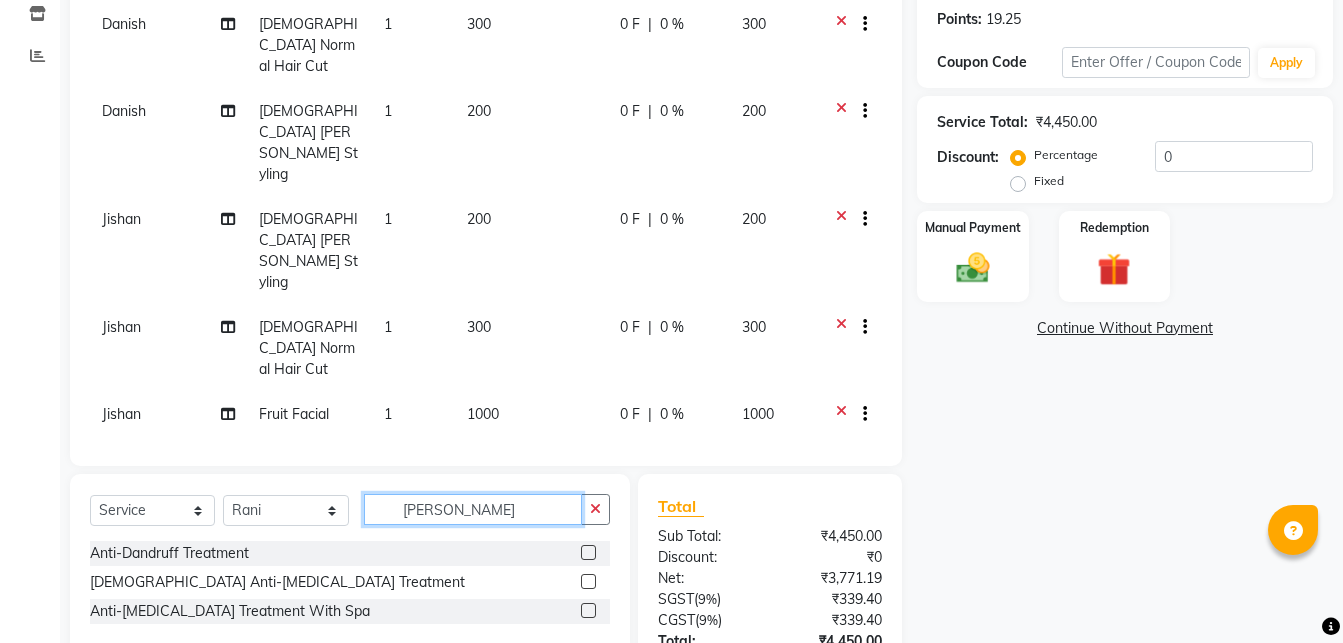 type on "[PERSON_NAME]" 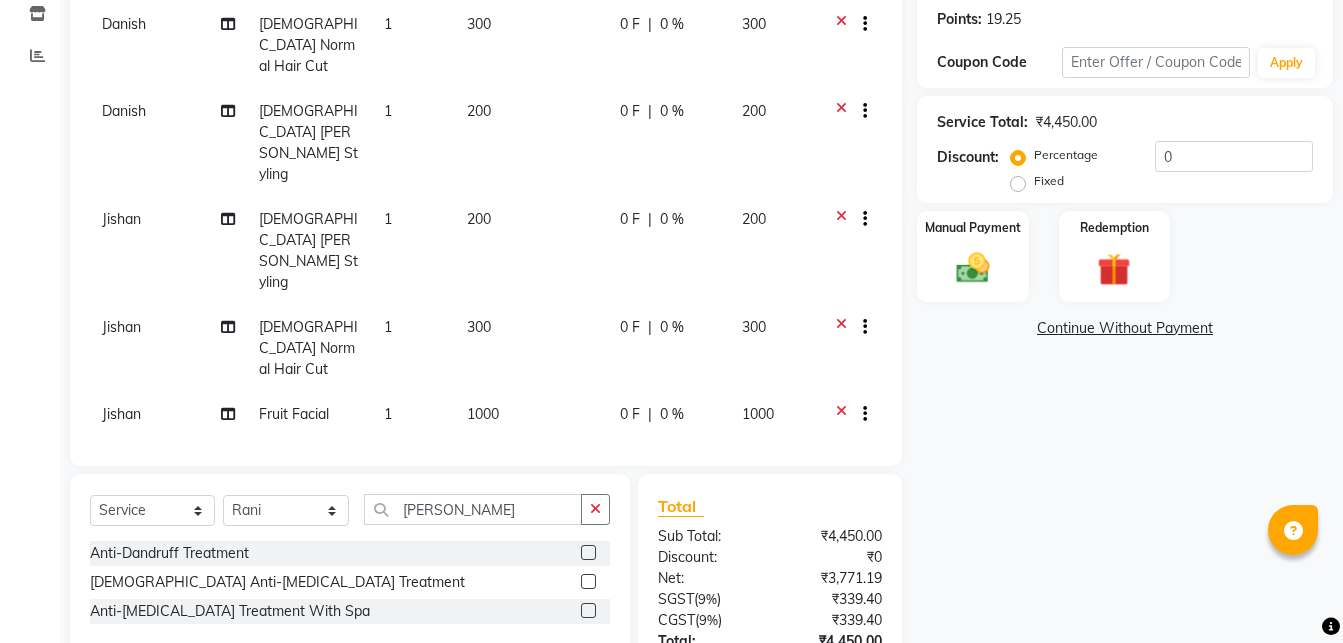 click 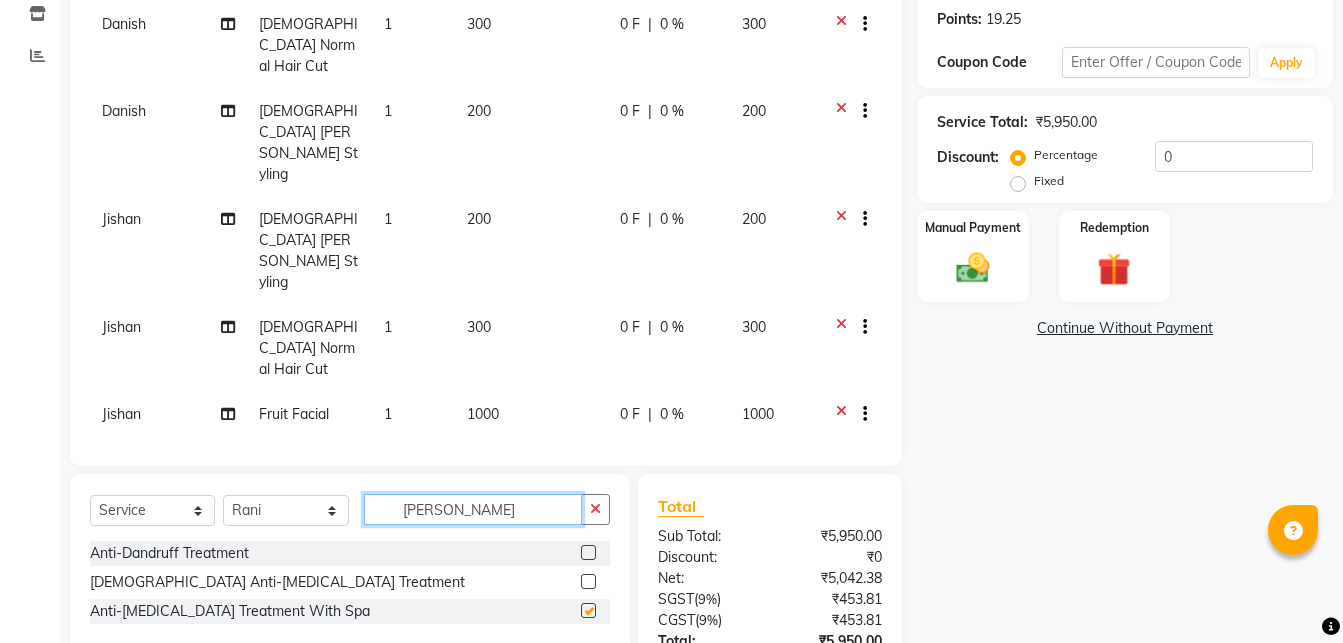checkbox on "false" 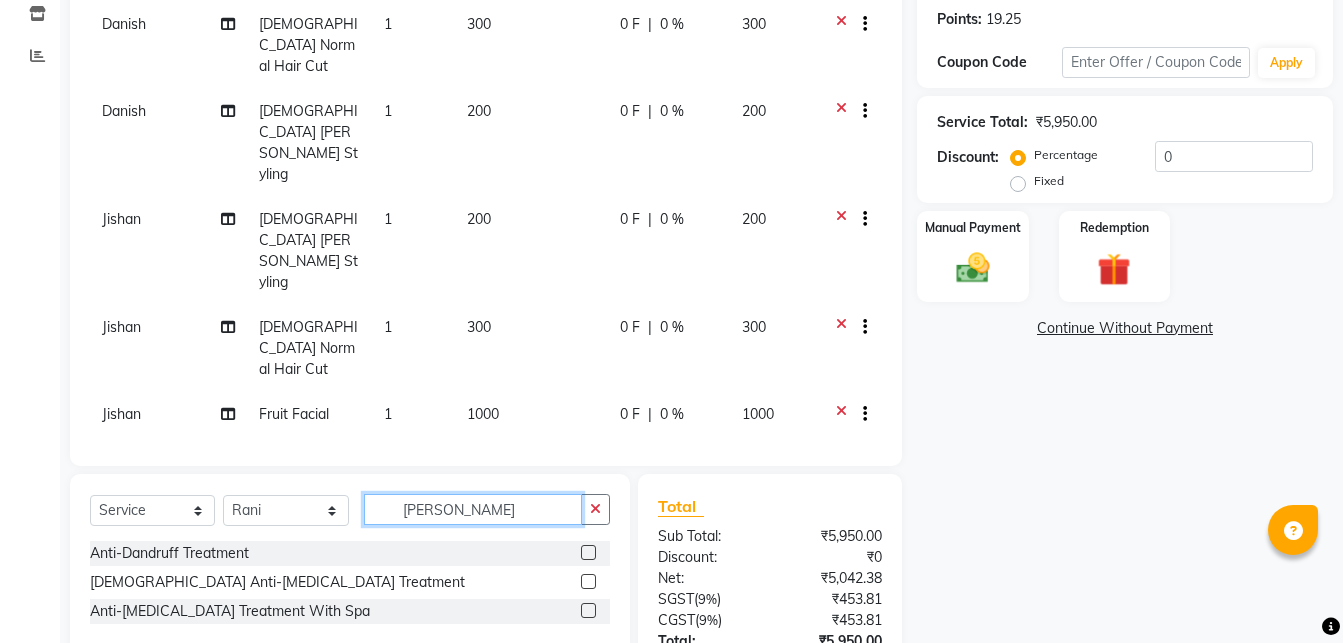drag, startPoint x: 484, startPoint y: 505, endPoint x: 243, endPoint y: 513, distance: 241.13274 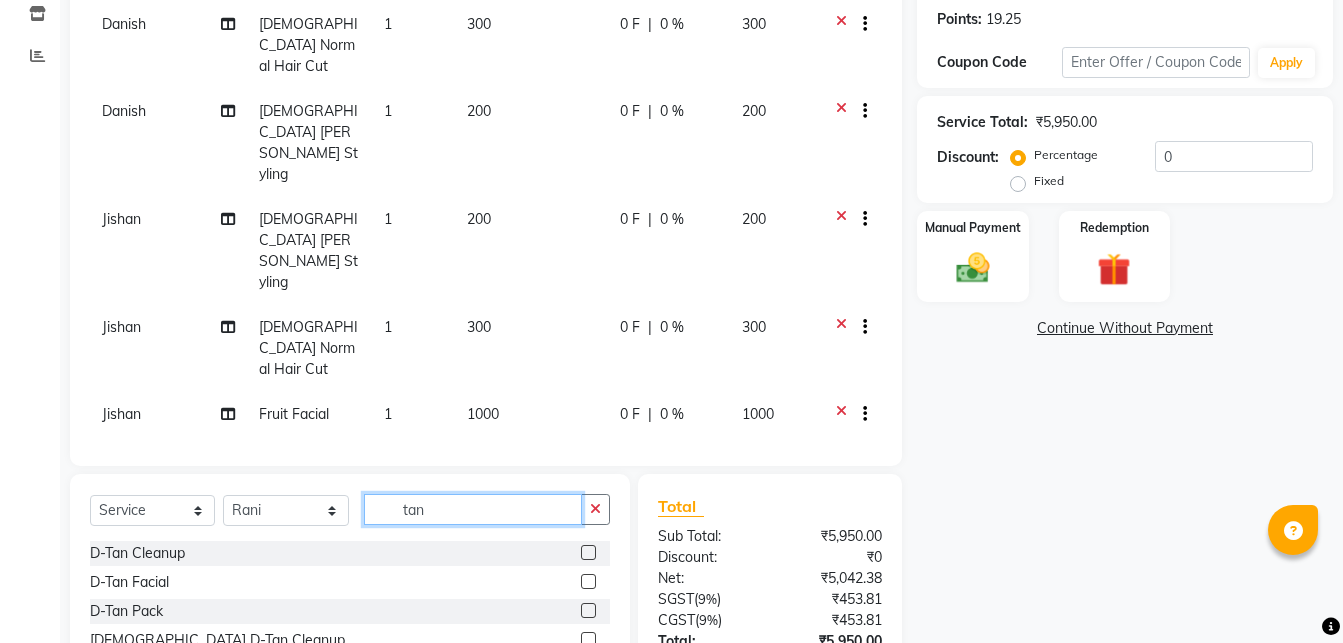 scroll, scrollTop: 260, scrollLeft: 0, axis: vertical 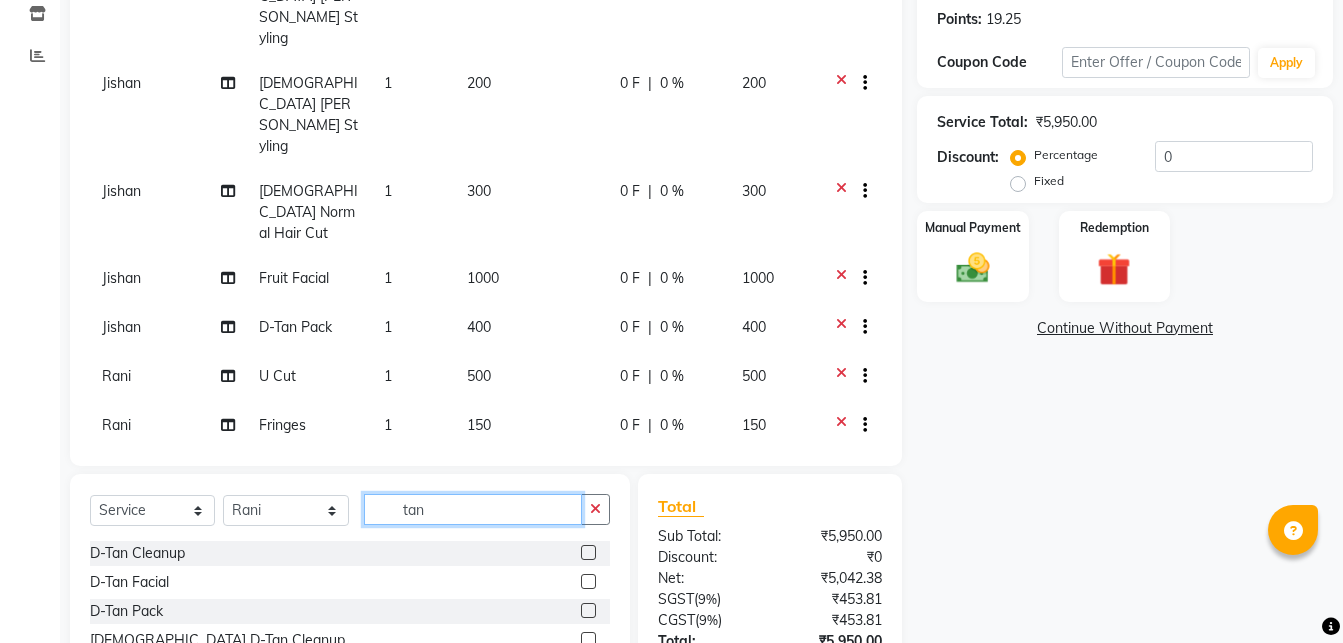 type on "tan" 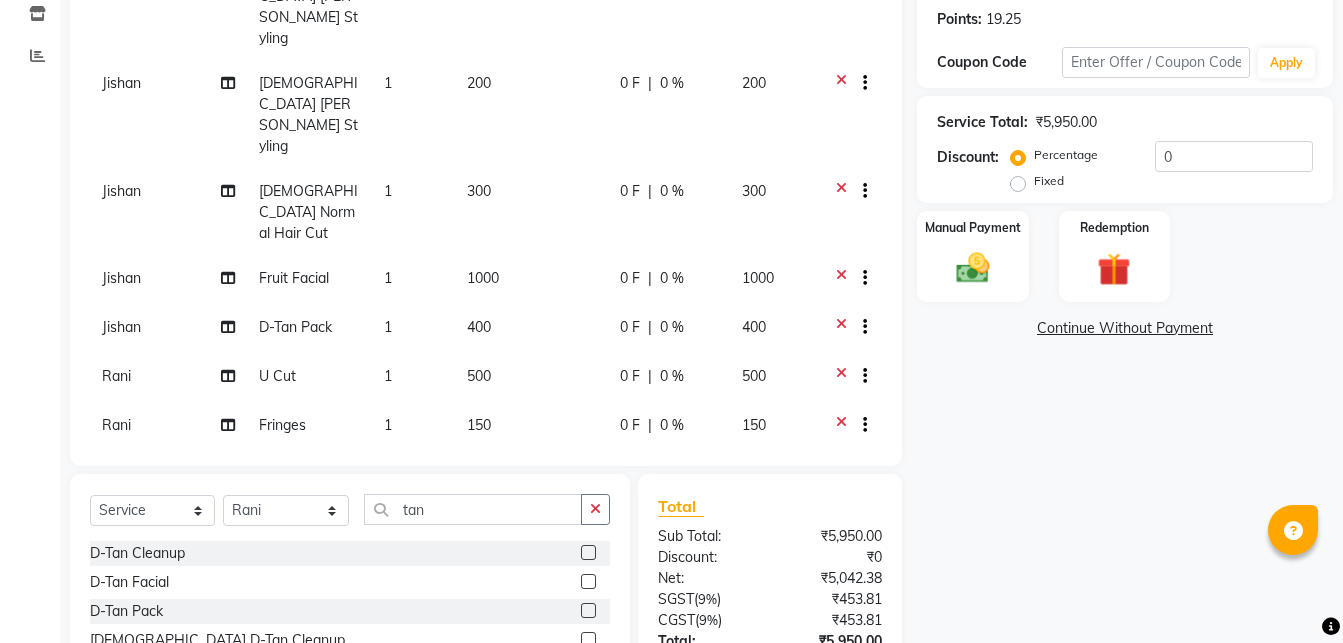 click 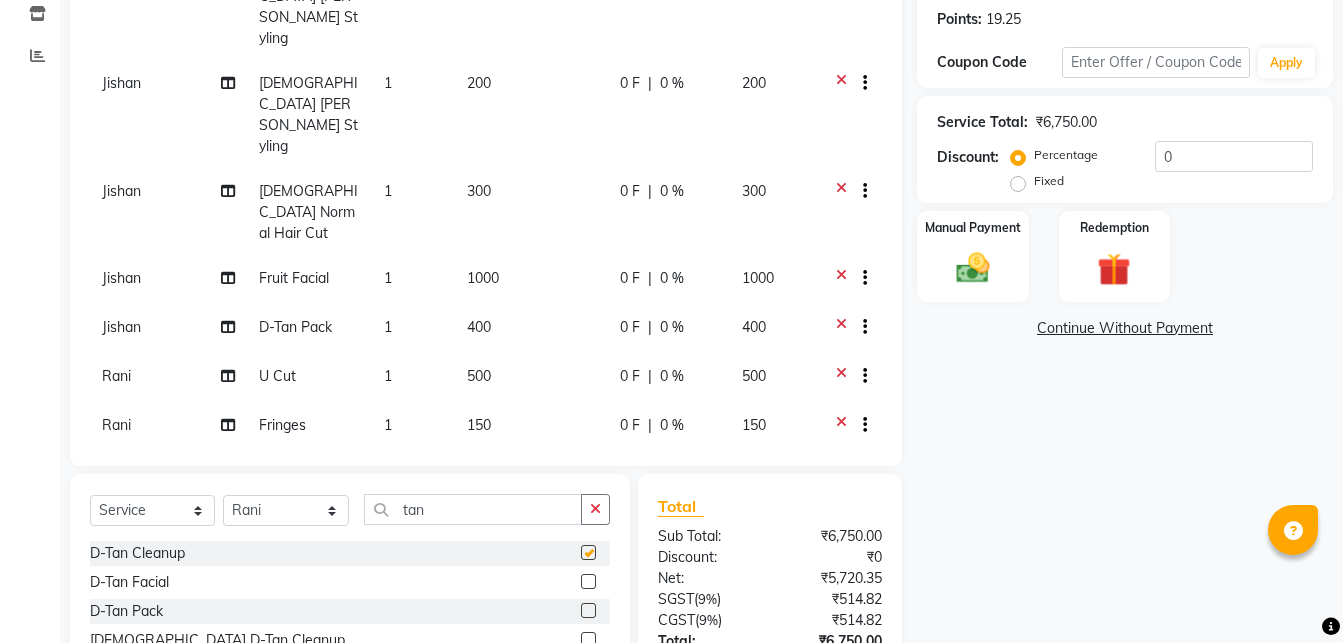 checkbox on "false" 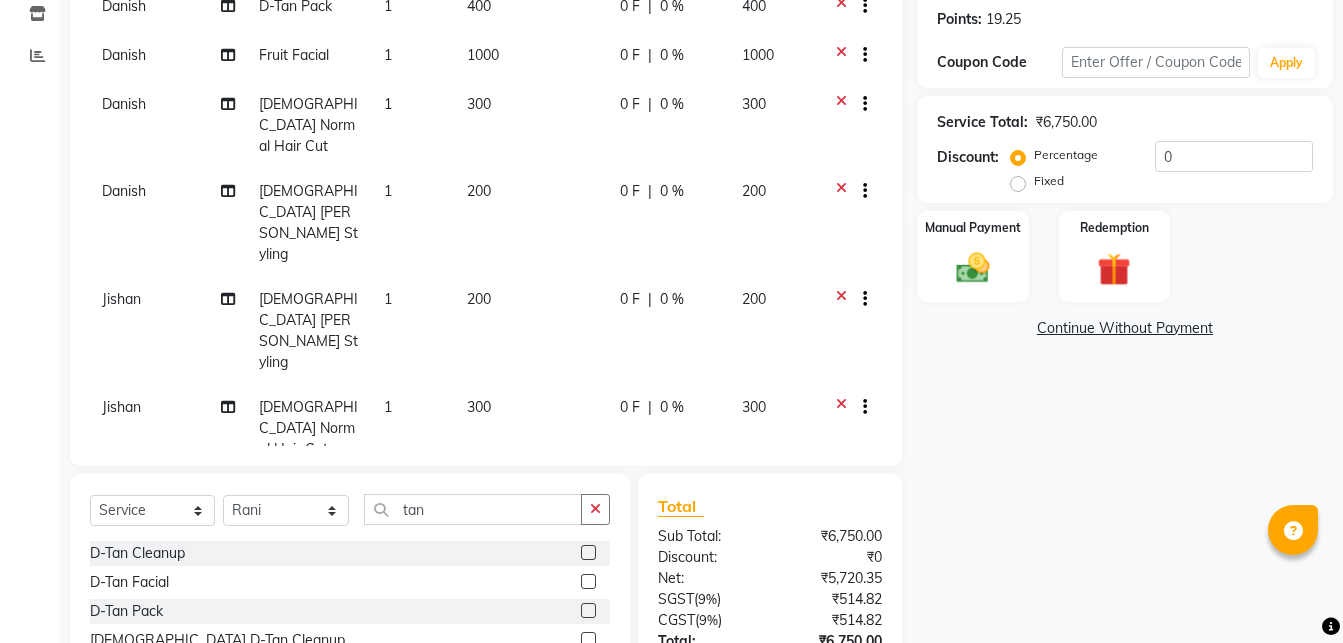 scroll, scrollTop: 0, scrollLeft: 0, axis: both 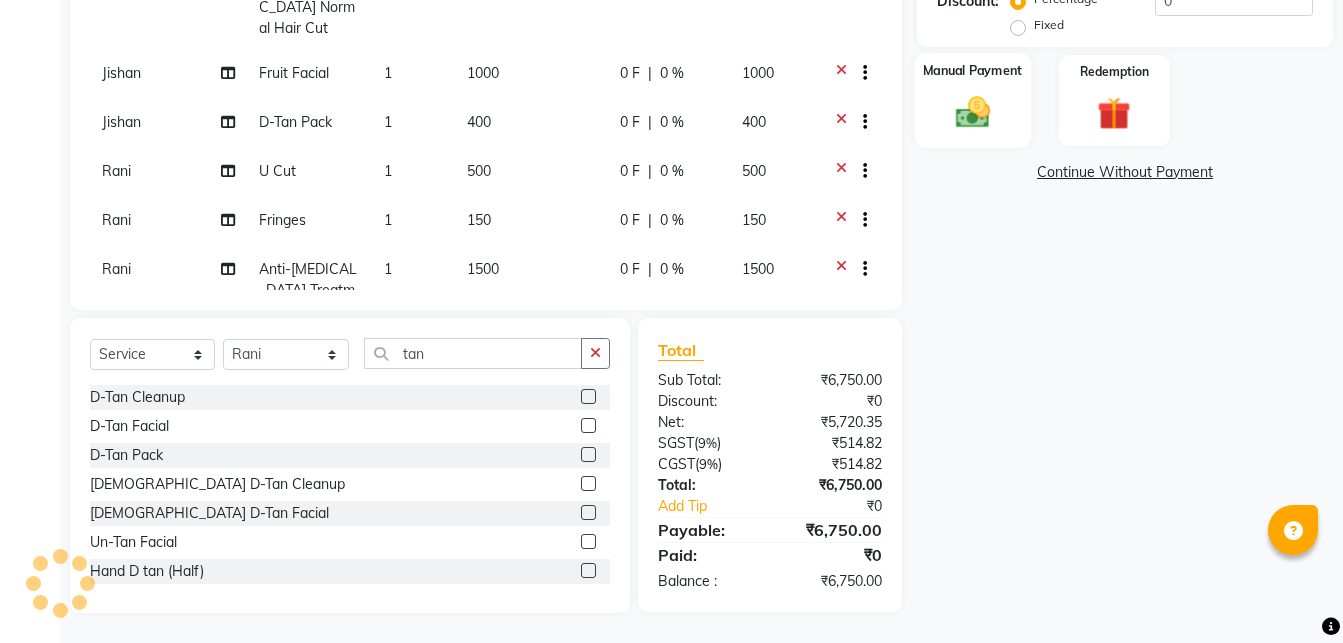 click on "Manual Payment" 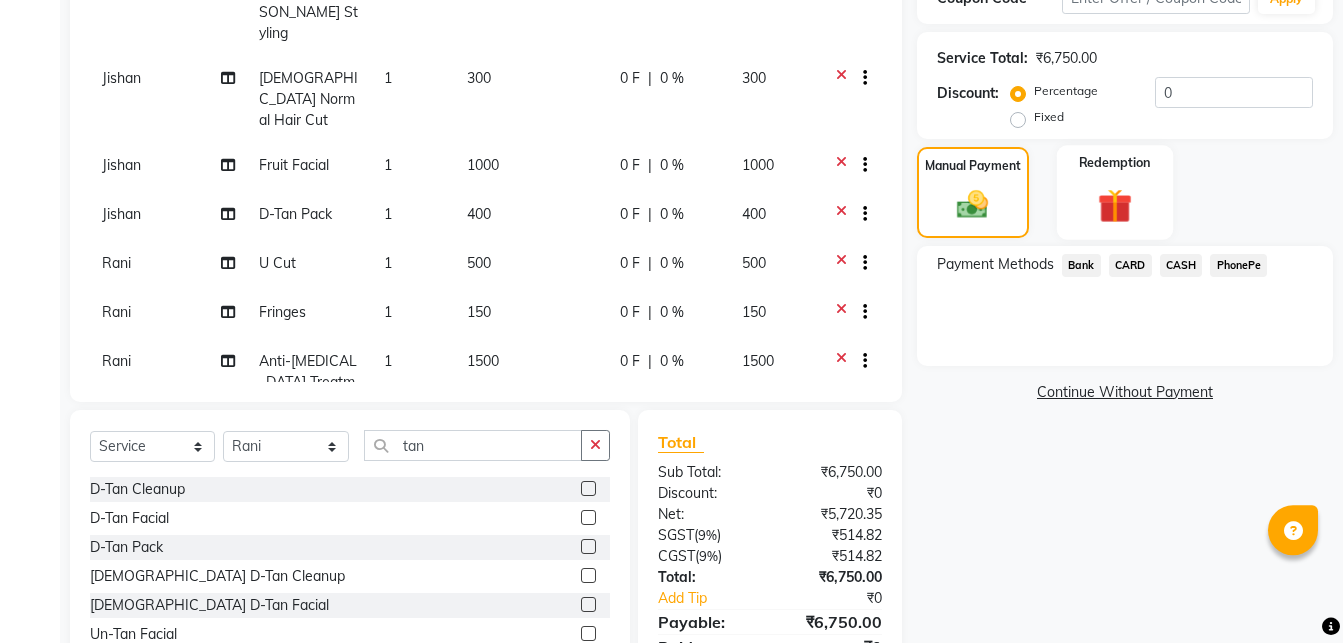 scroll, scrollTop: 458, scrollLeft: 0, axis: vertical 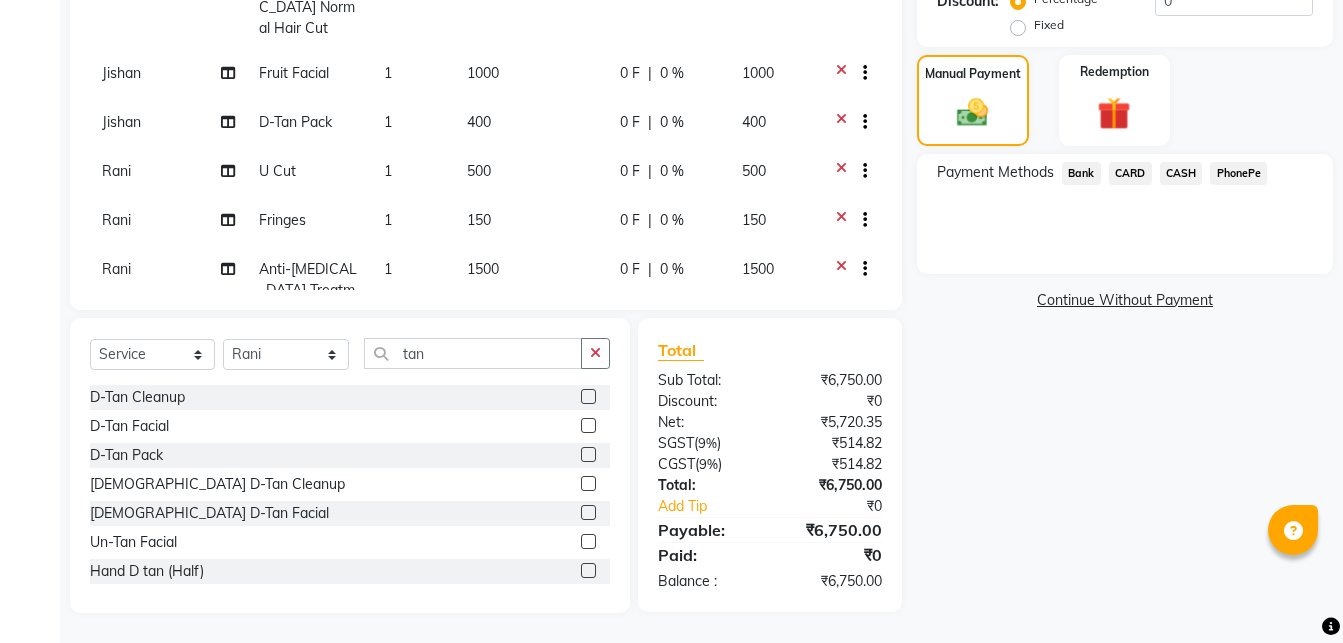 click on "CARD" 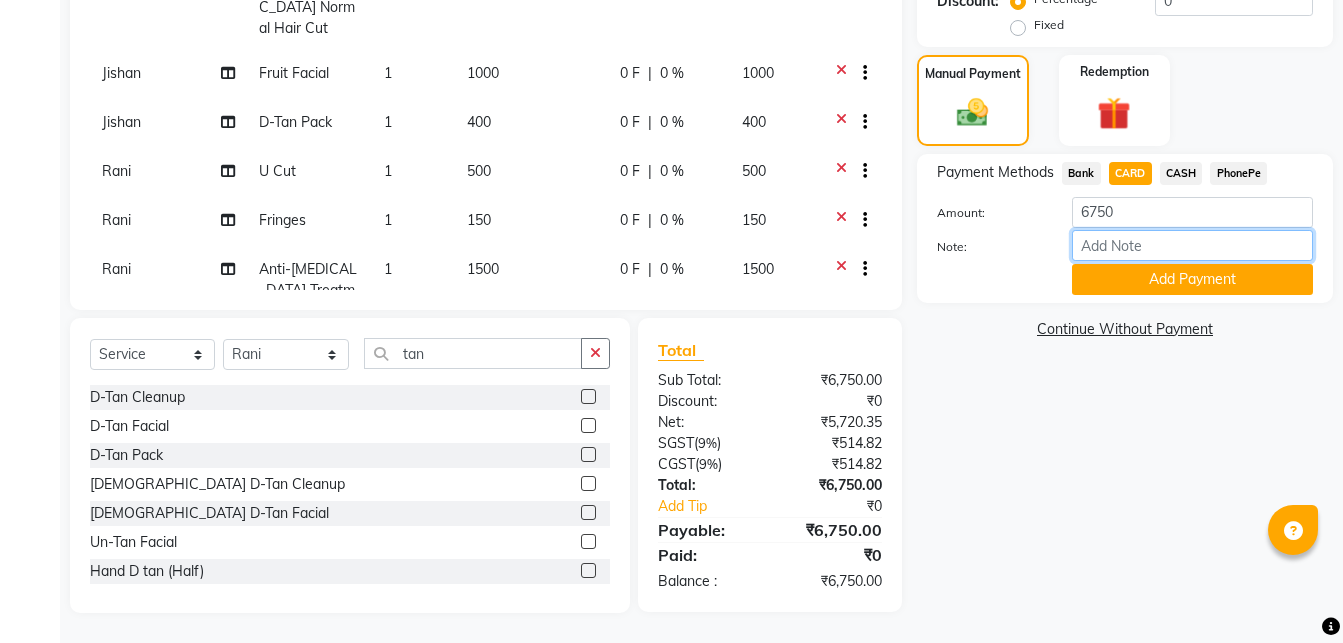 click on "Note:" at bounding box center [1192, 245] 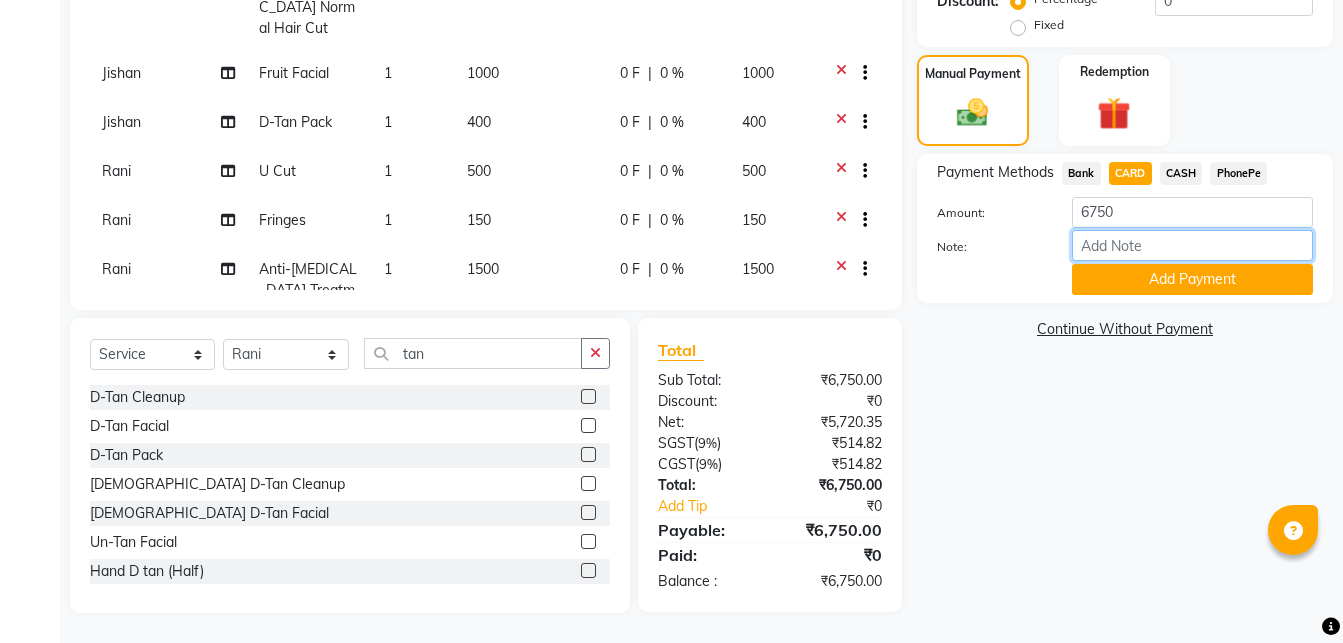 click on "Note:" at bounding box center (1192, 245) 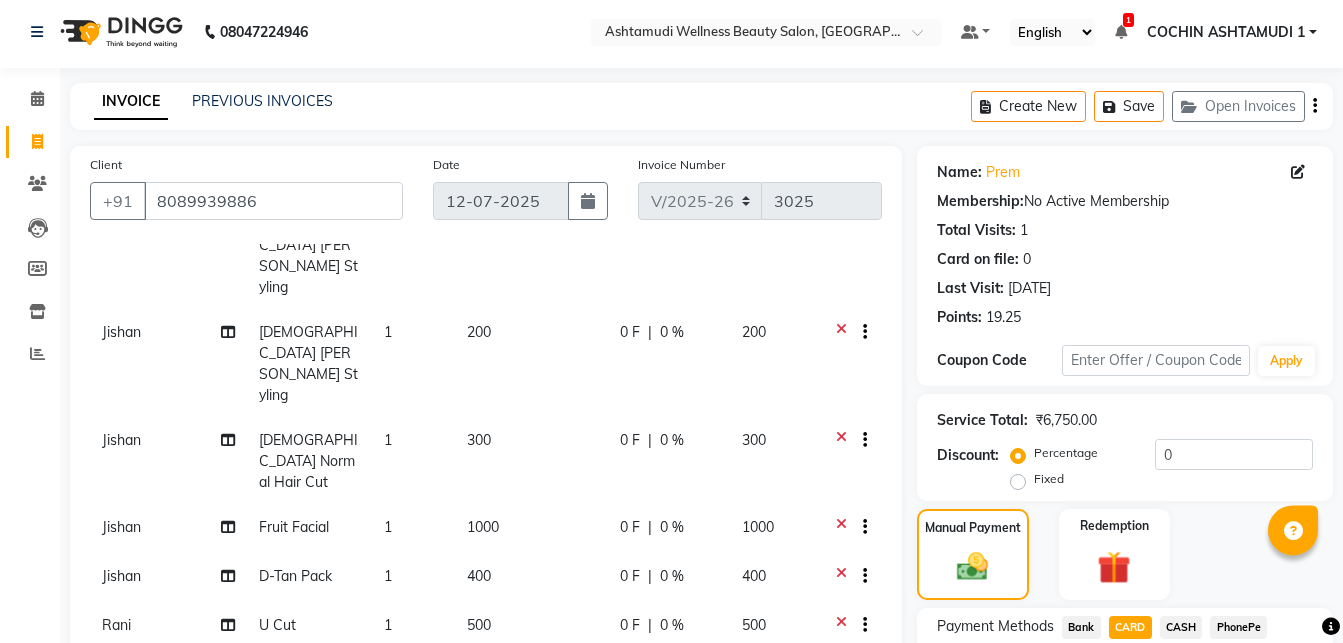 scroll, scrollTop: 0, scrollLeft: 0, axis: both 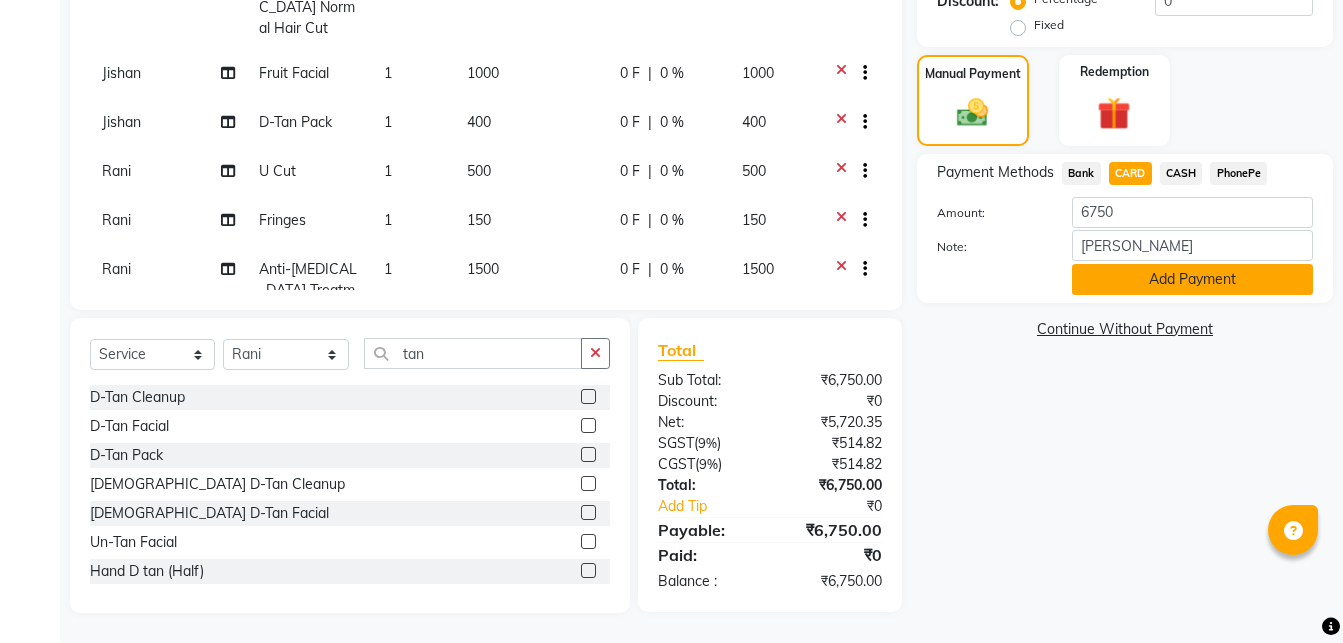 click on "Add Payment" 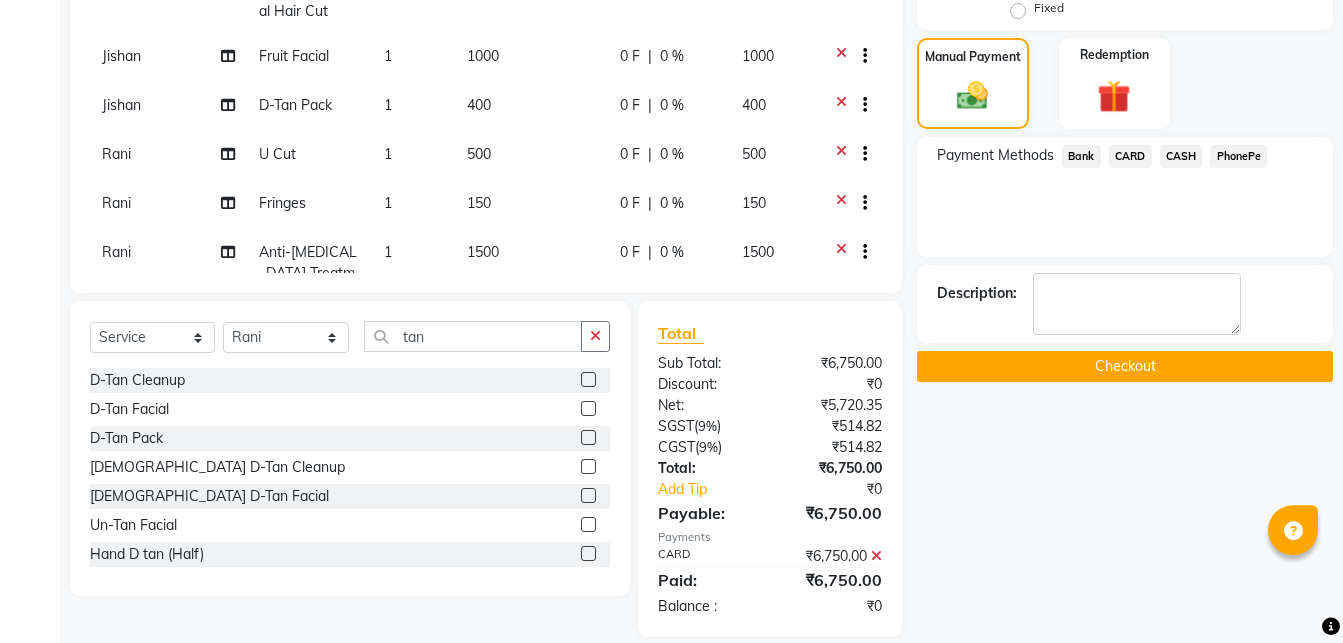 scroll, scrollTop: 499, scrollLeft: 0, axis: vertical 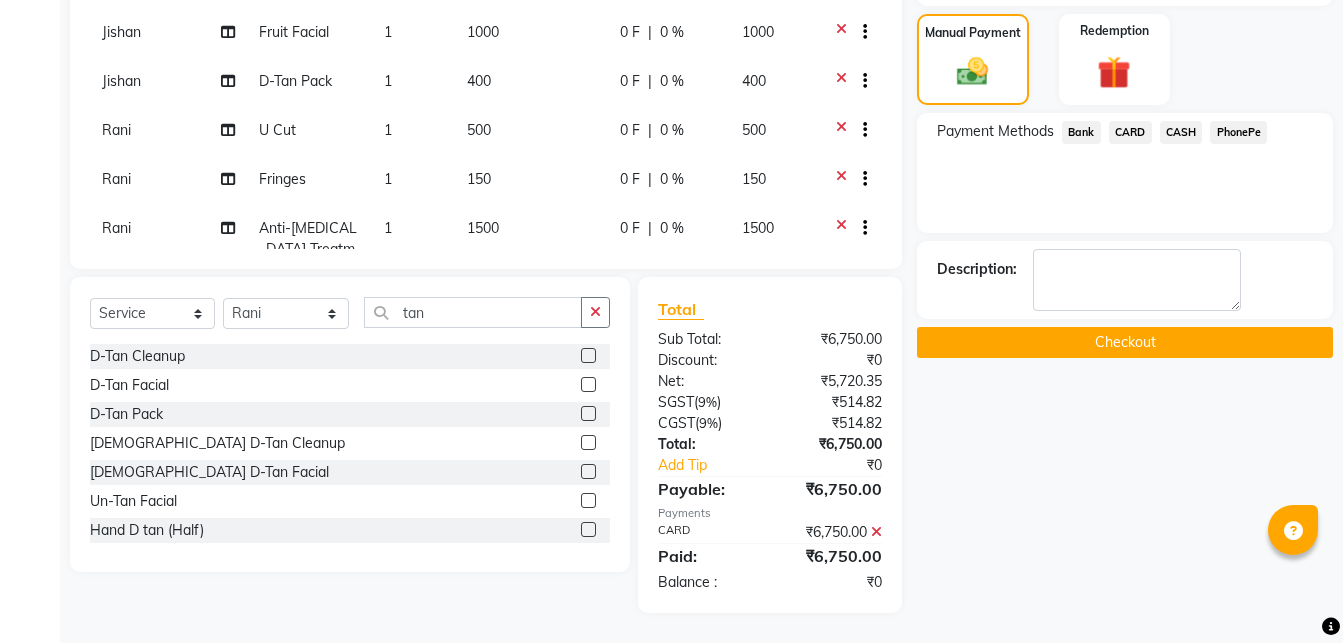 click on "Checkout" 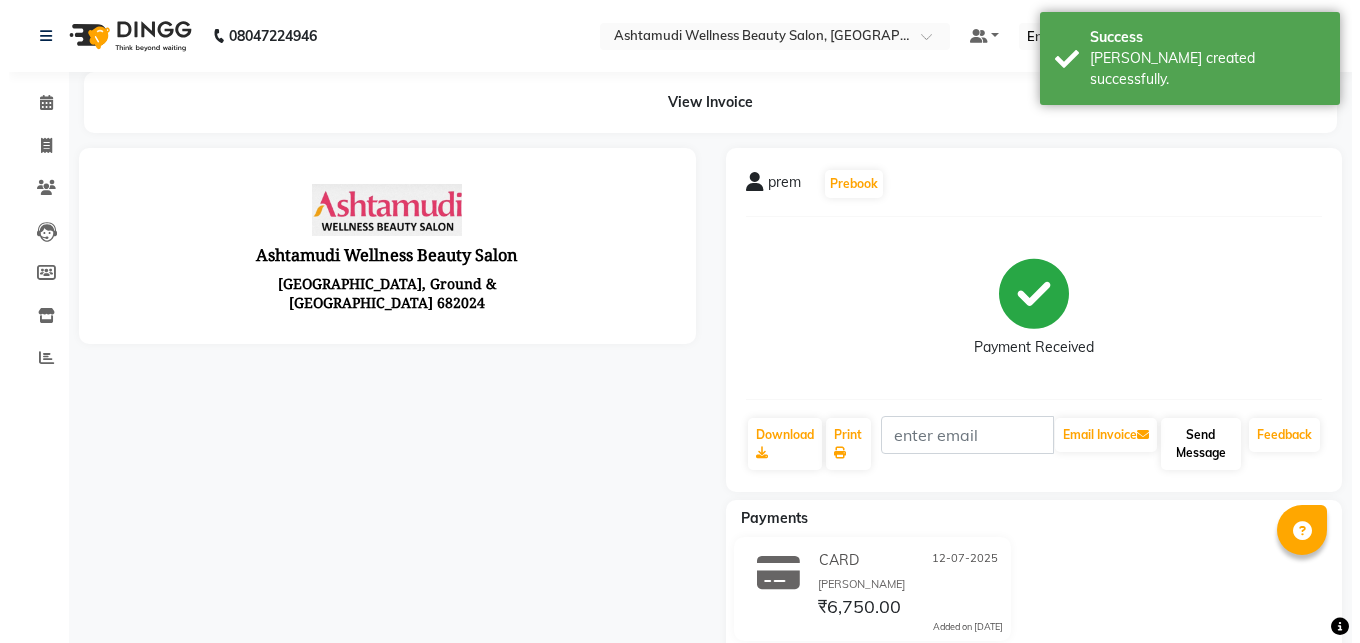 scroll, scrollTop: 0, scrollLeft: 0, axis: both 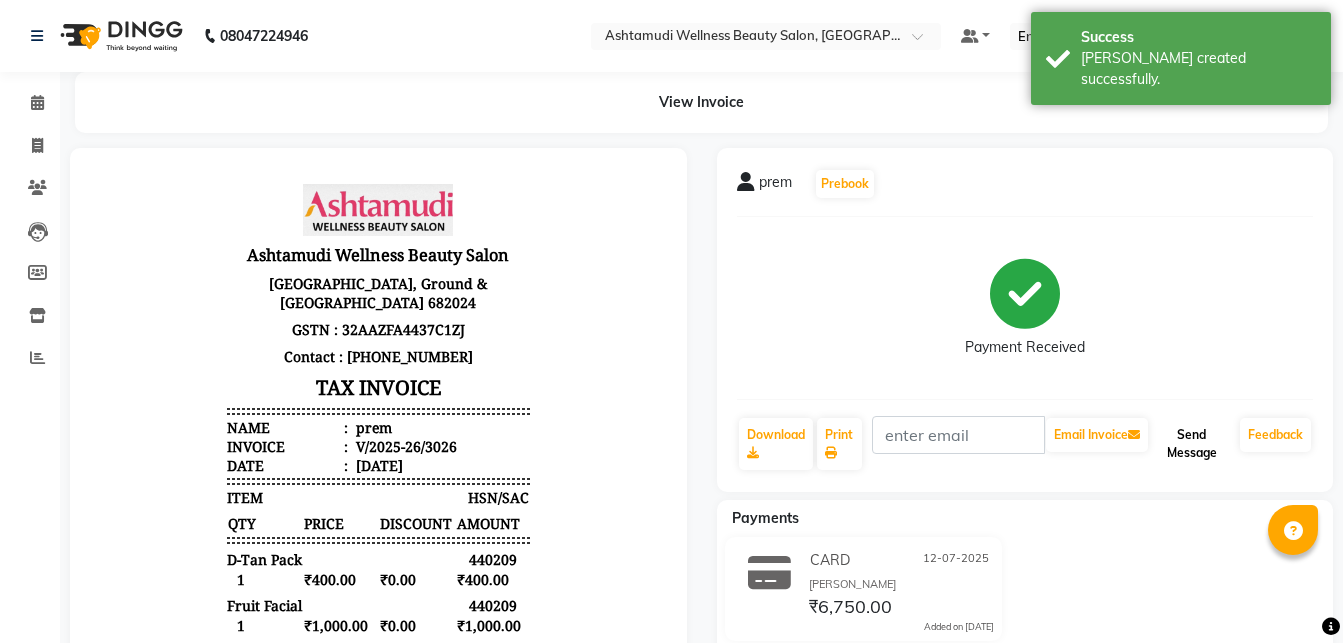click on "Send Message" 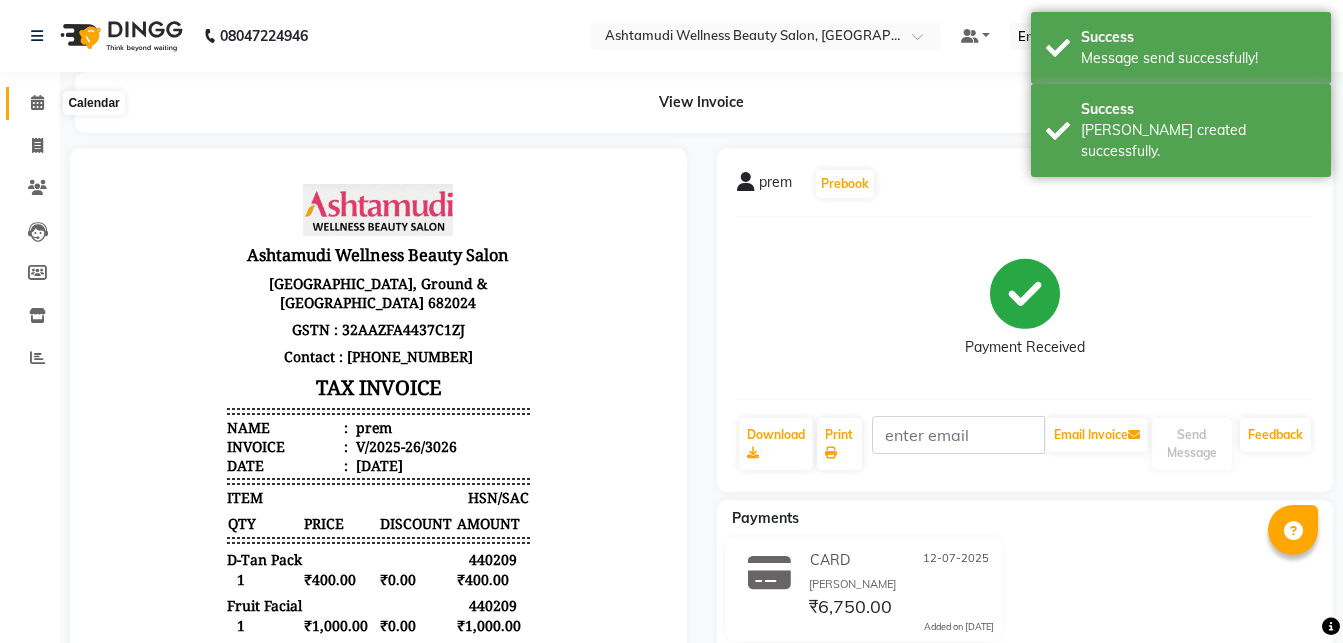 click 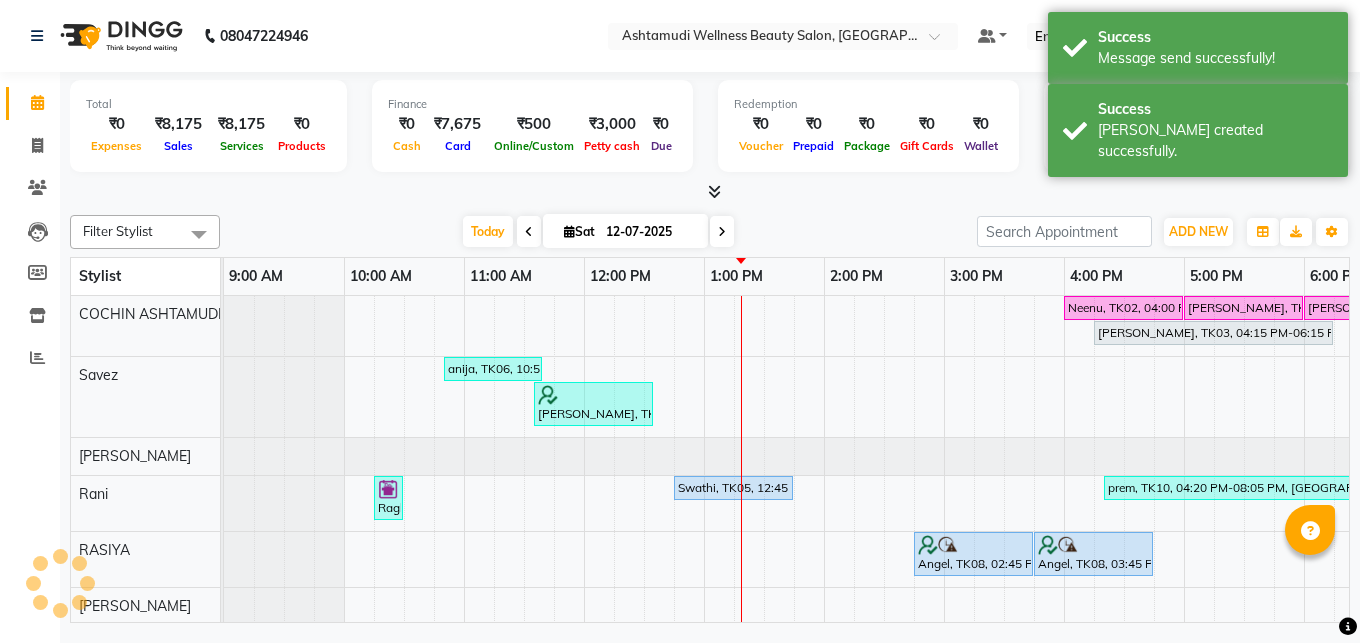 scroll, scrollTop: 0, scrollLeft: 0, axis: both 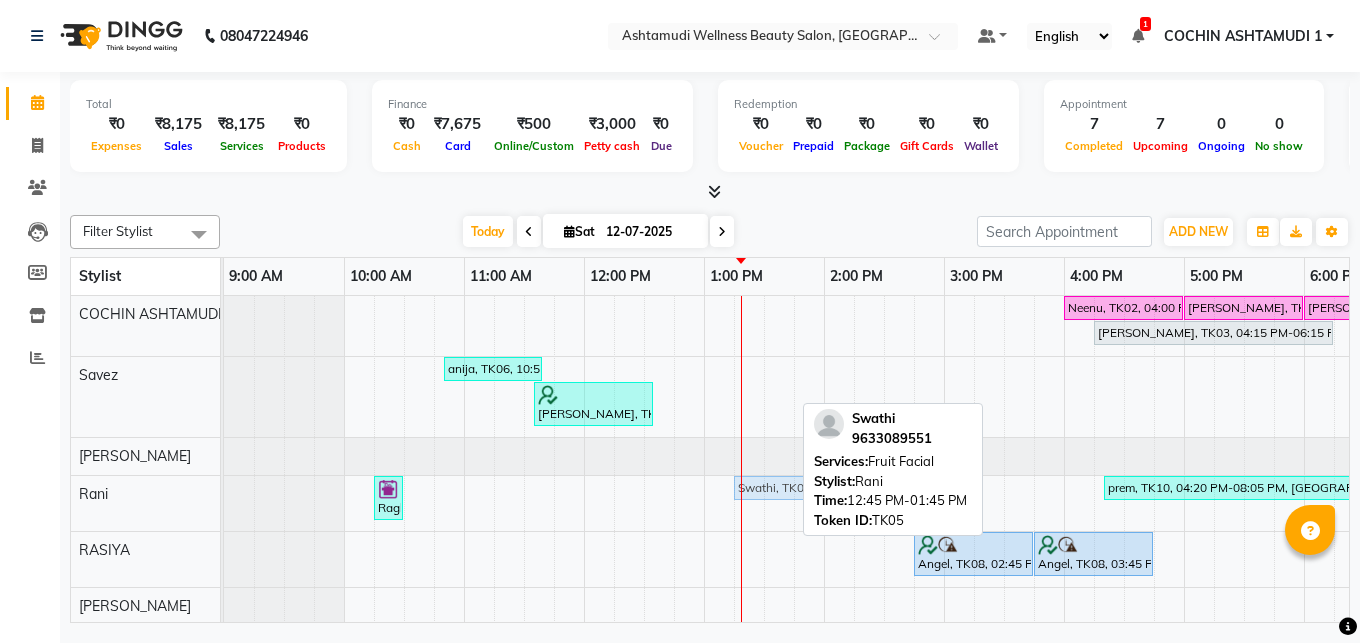 drag, startPoint x: 691, startPoint y: 491, endPoint x: 756, endPoint y: 488, distance: 65.06919 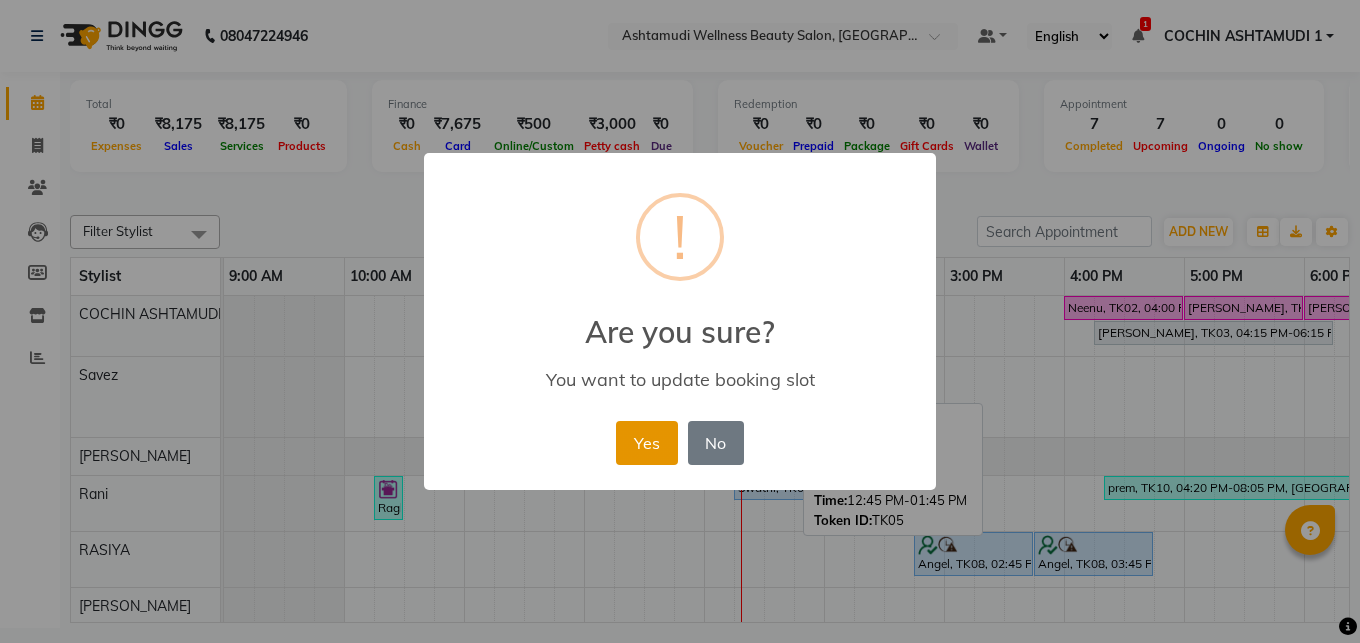 click on "Yes" at bounding box center [646, 443] 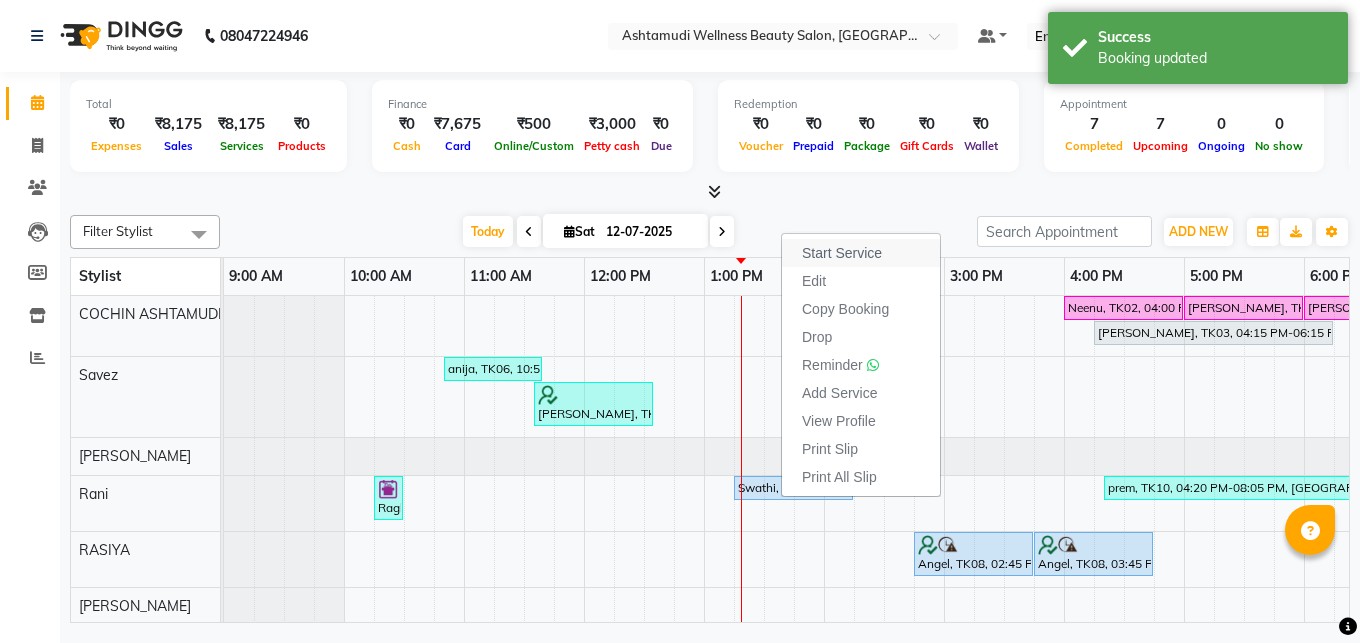click on "Start Service" at bounding box center (861, 253) 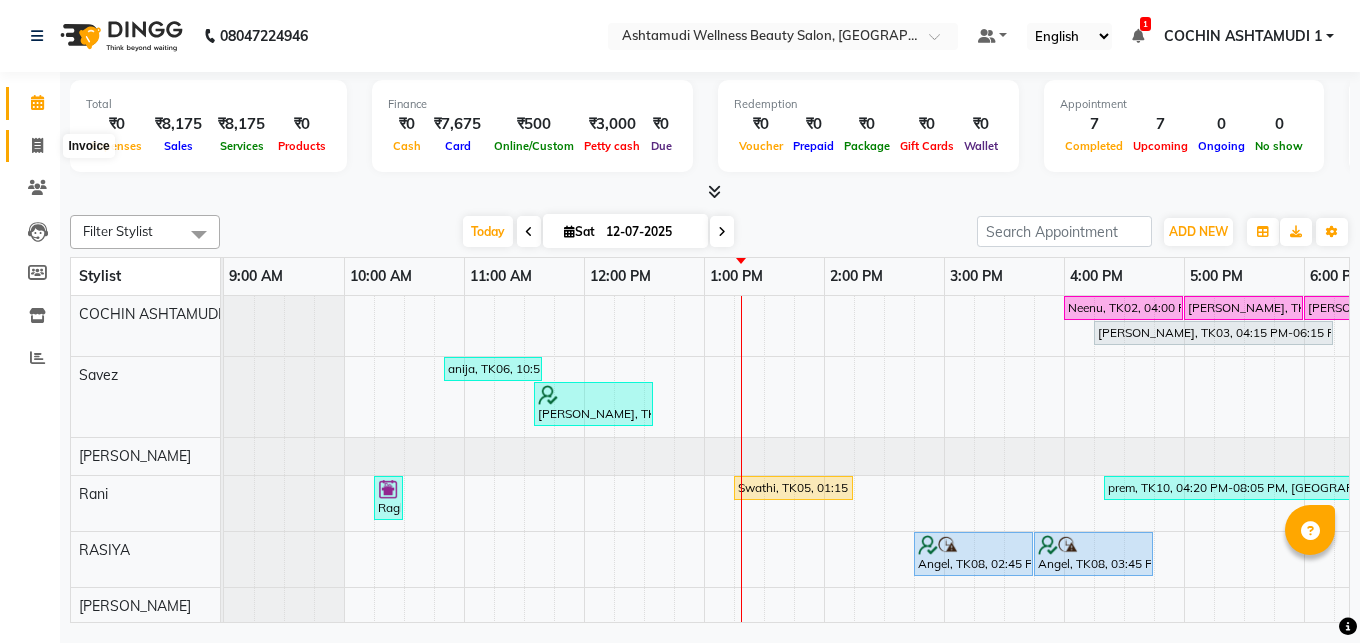click 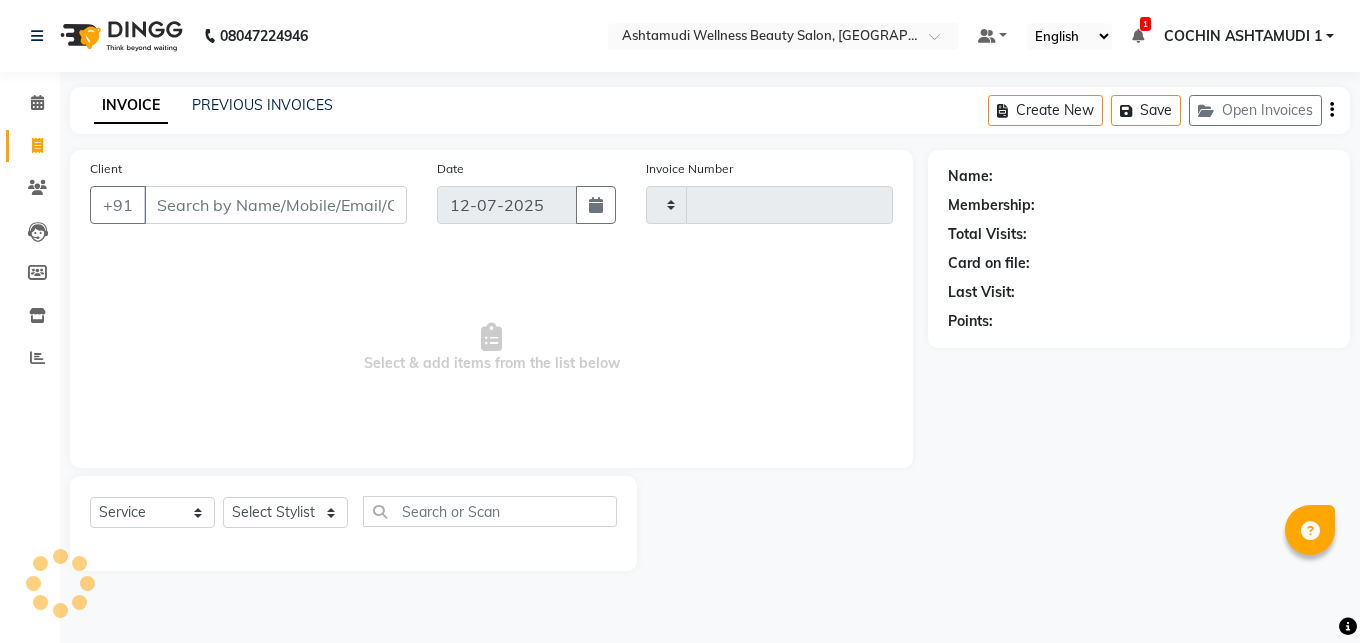 type on "3027" 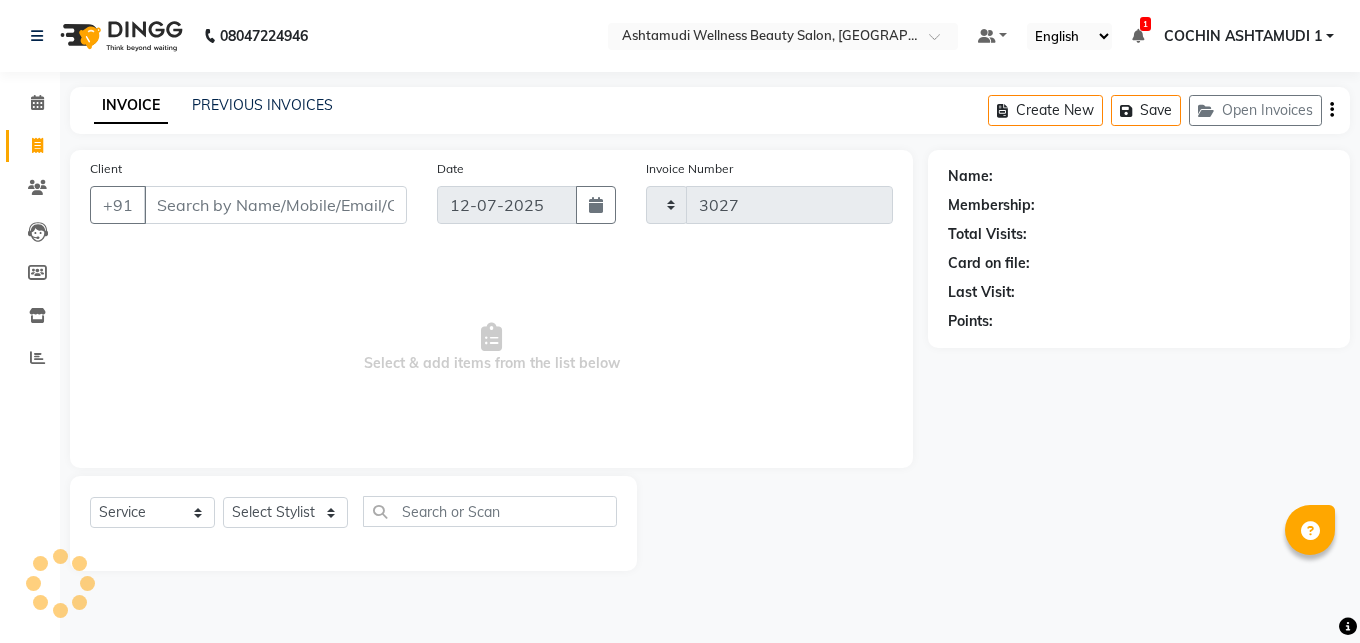select on "4632" 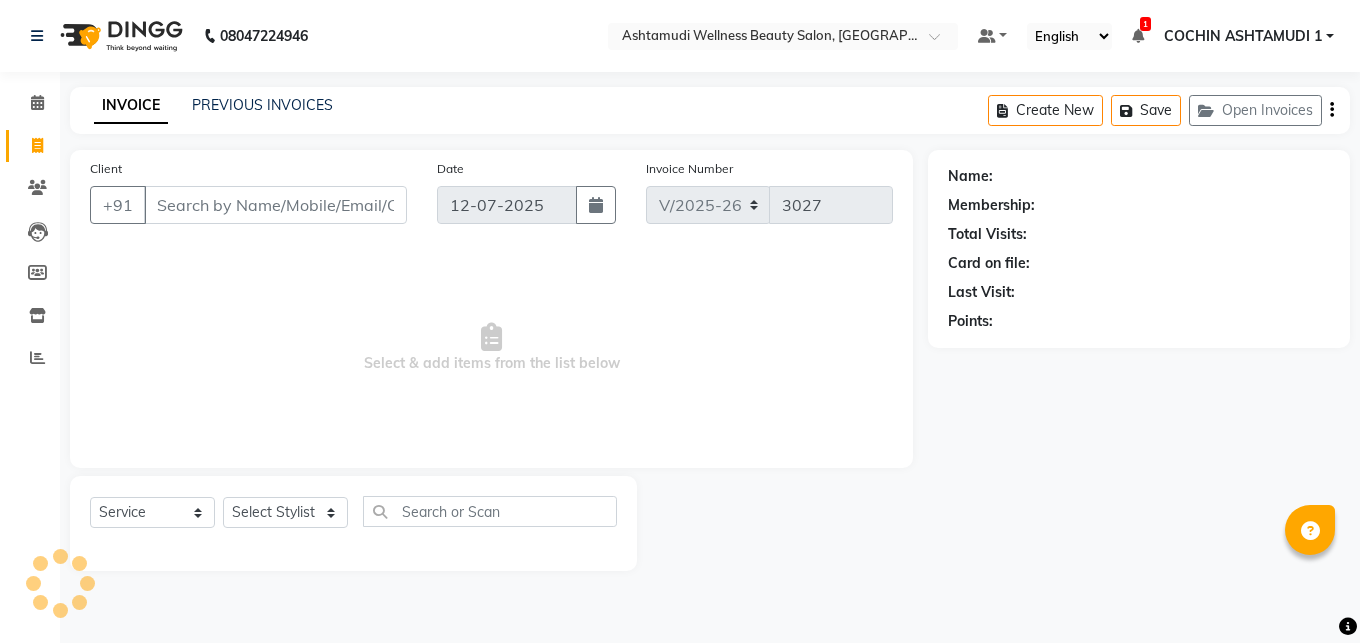 click on "Client" at bounding box center (275, 205) 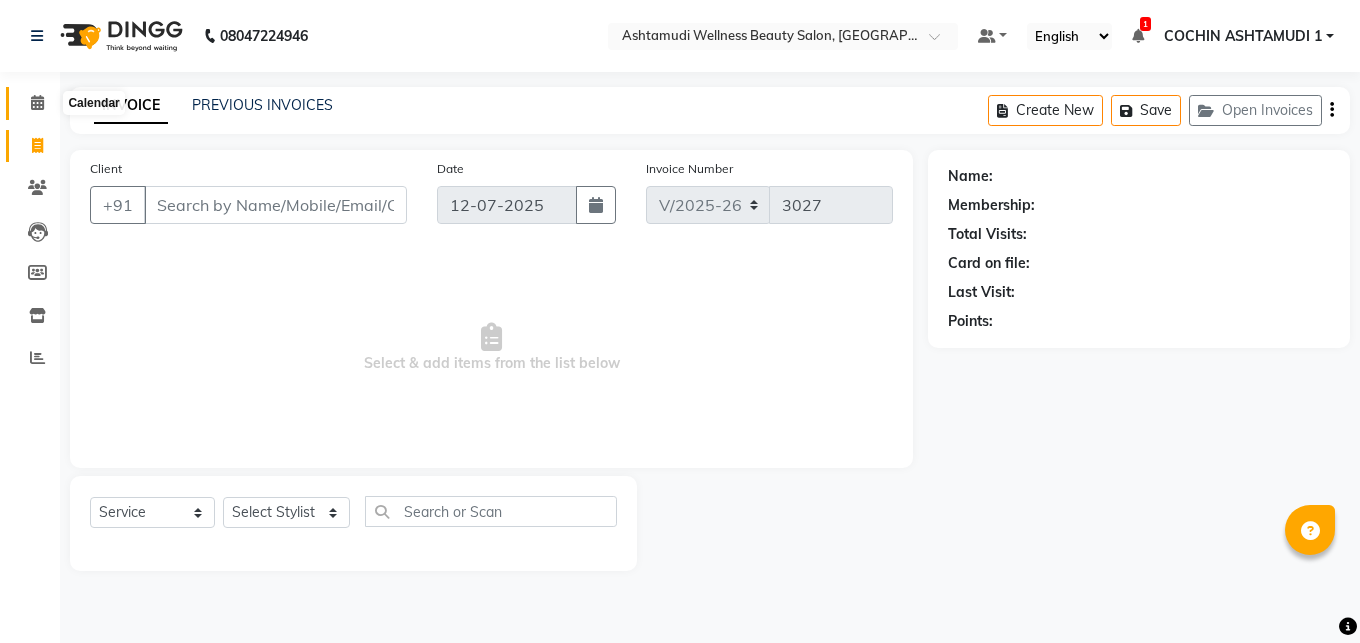 click 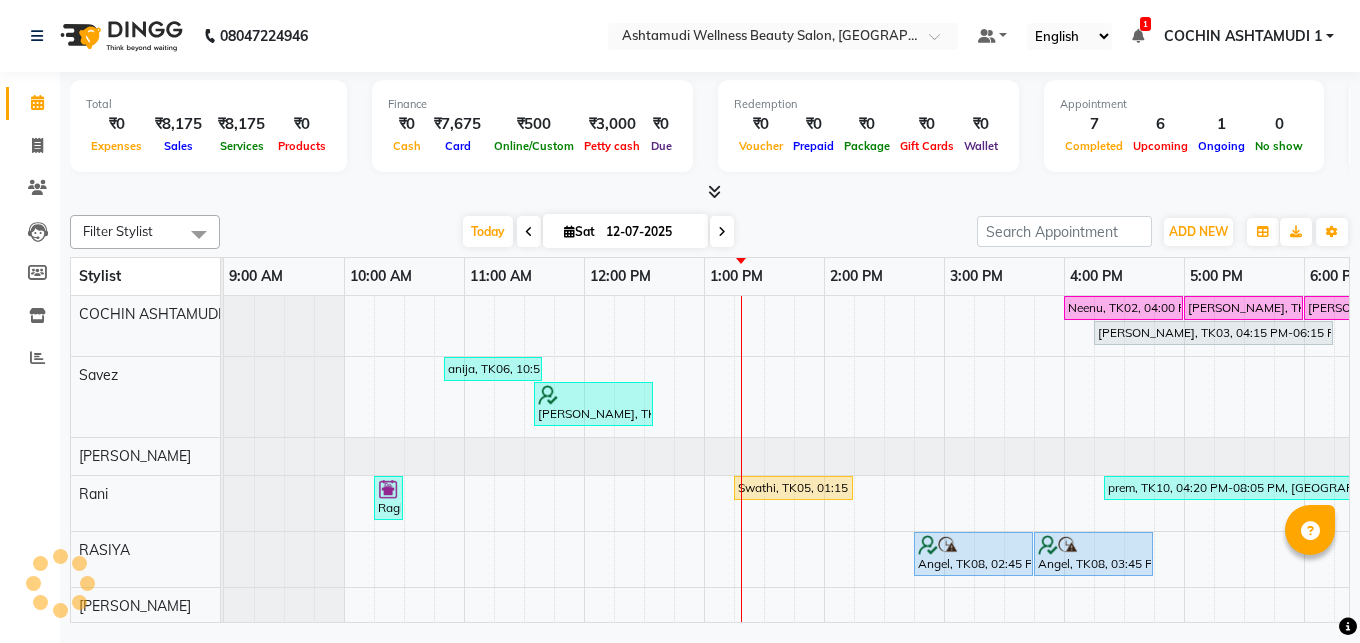 scroll, scrollTop: 0, scrollLeft: 0, axis: both 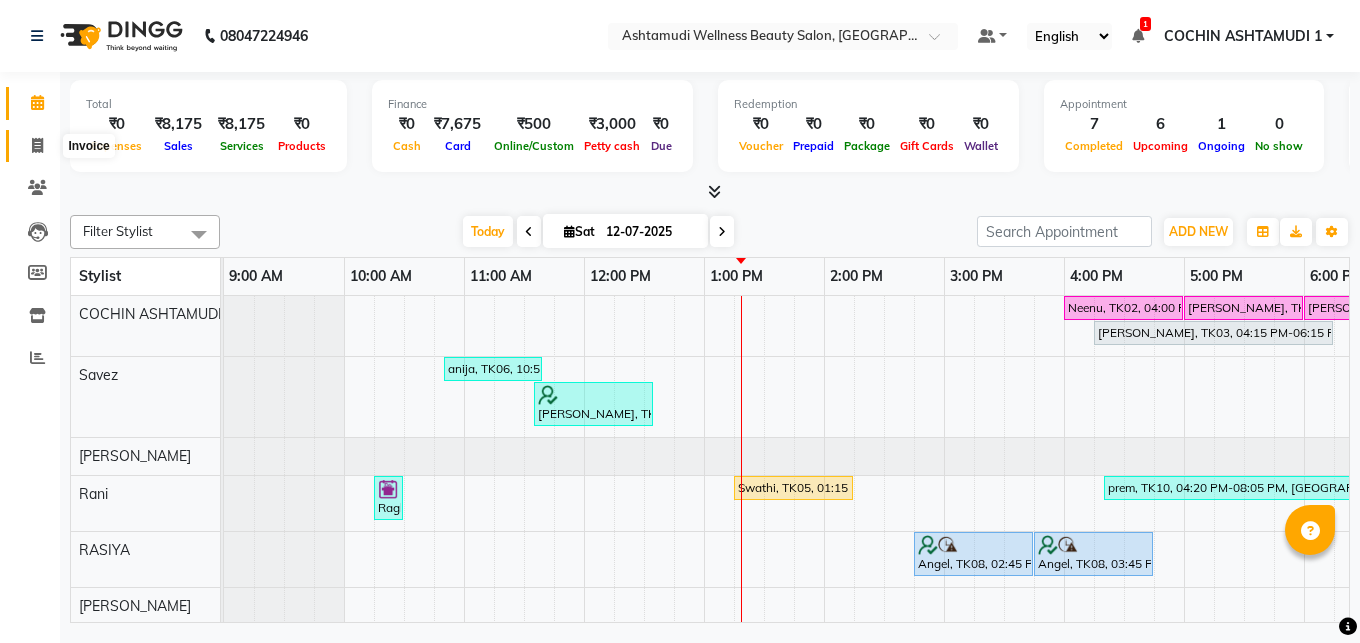 click 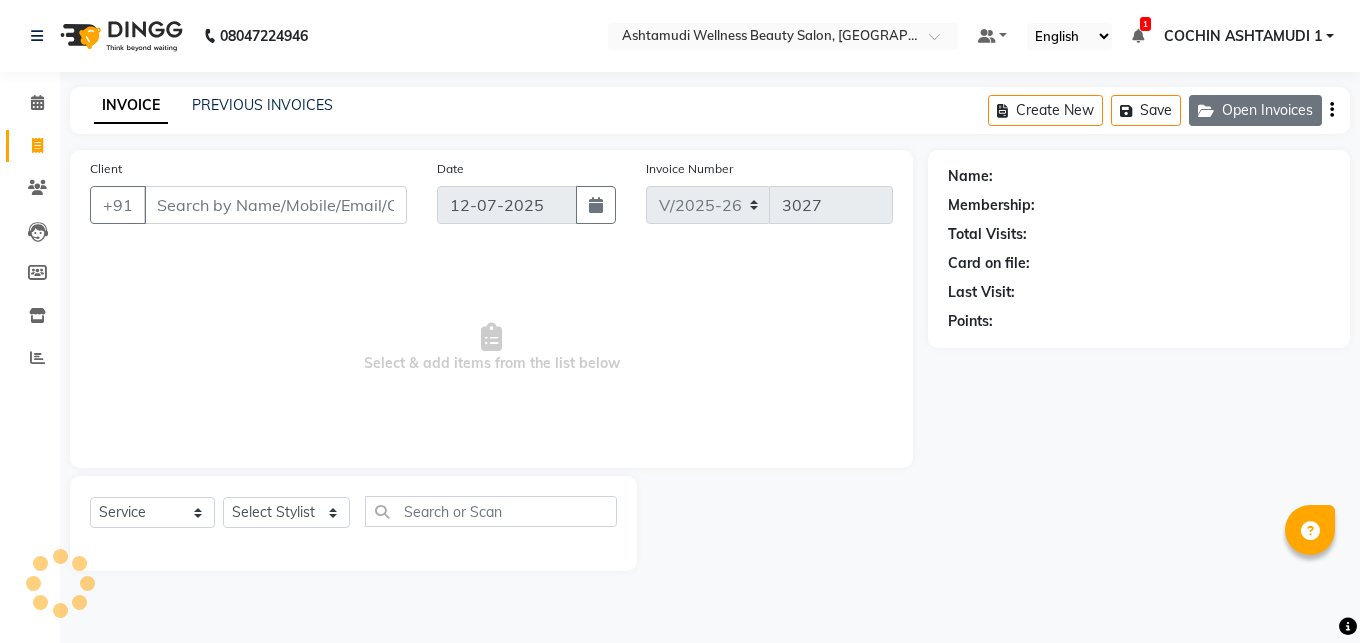click on "Open Invoices" 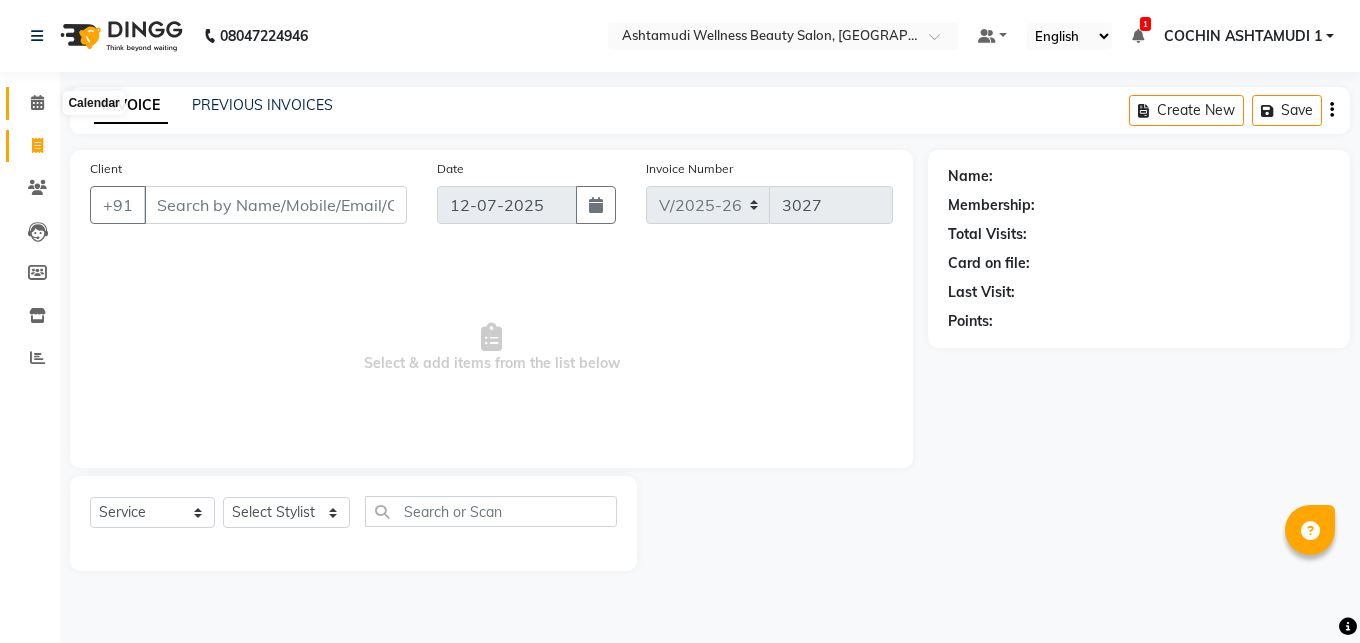 click 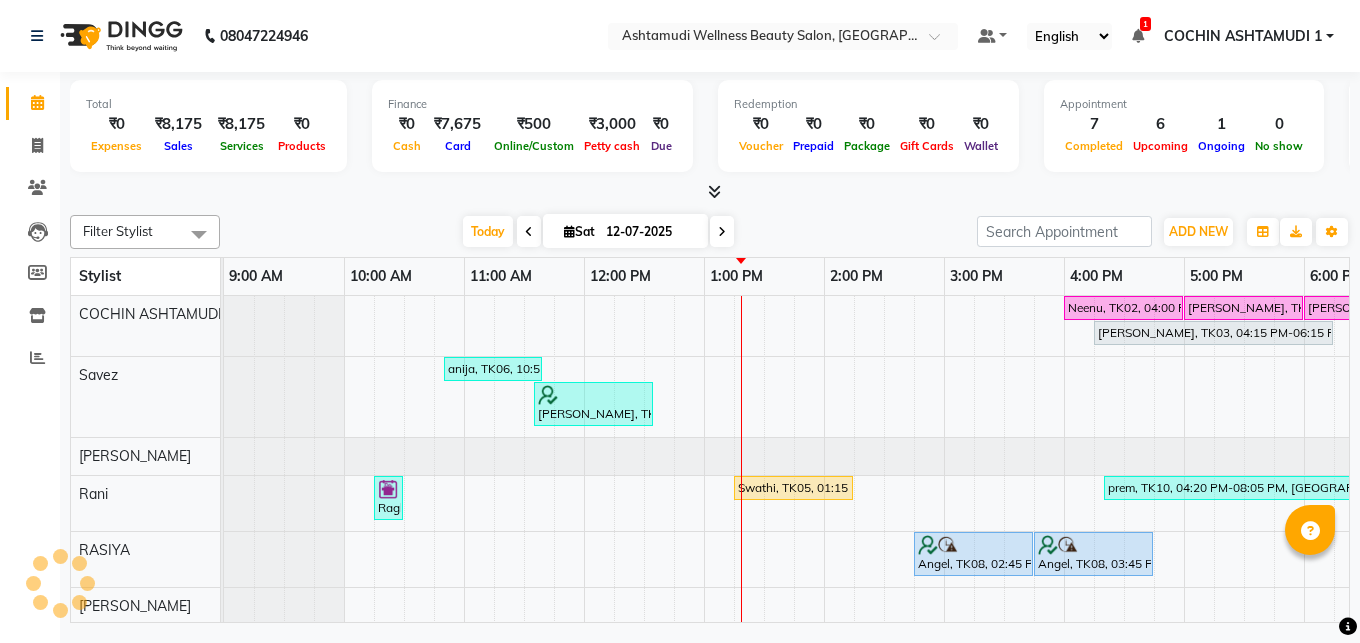 scroll, scrollTop: 0, scrollLeft: 0, axis: both 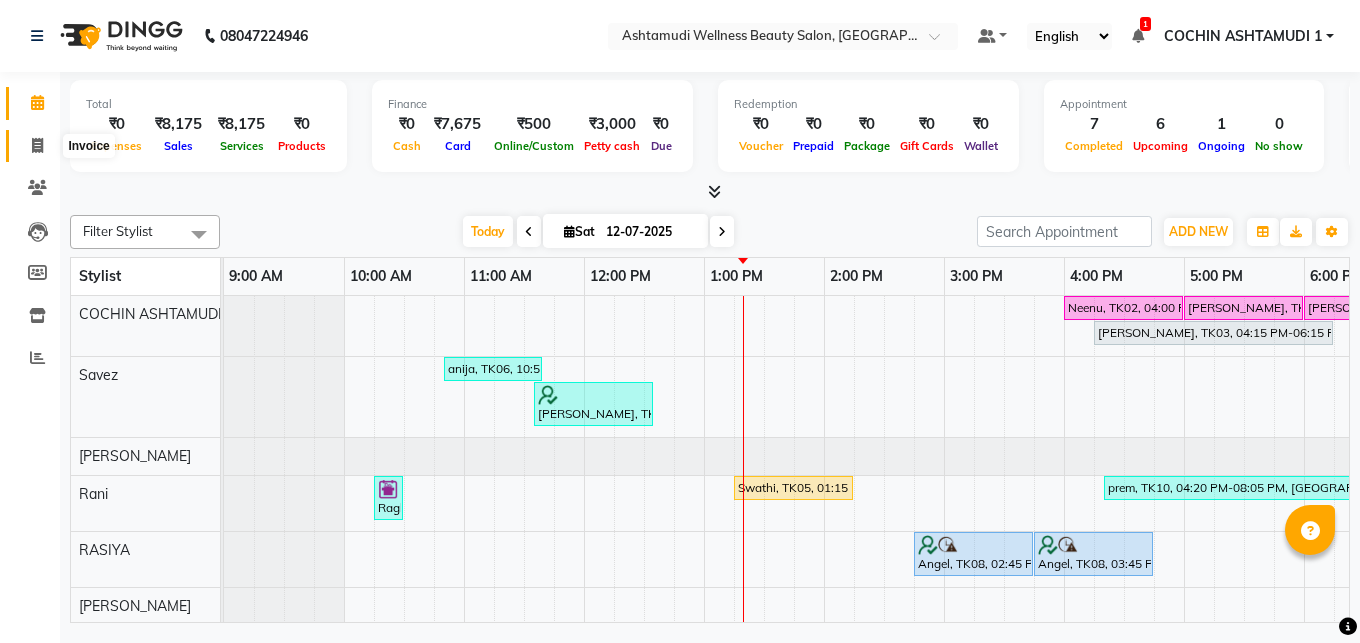 click 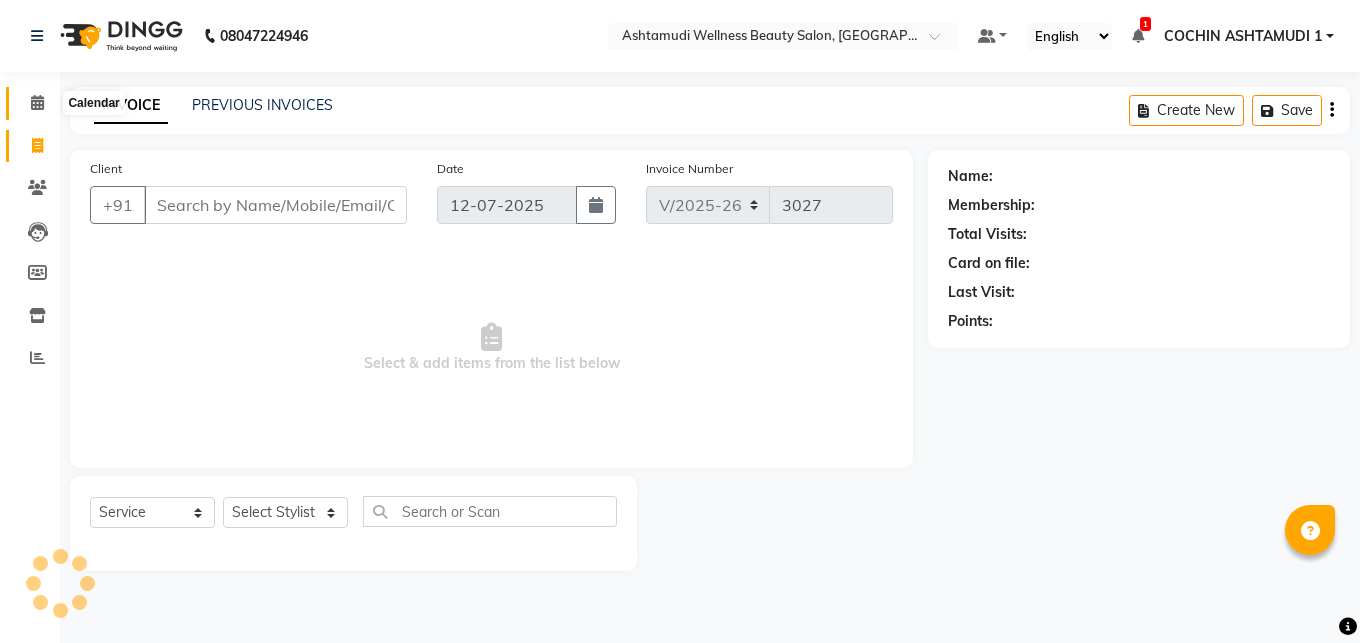 click 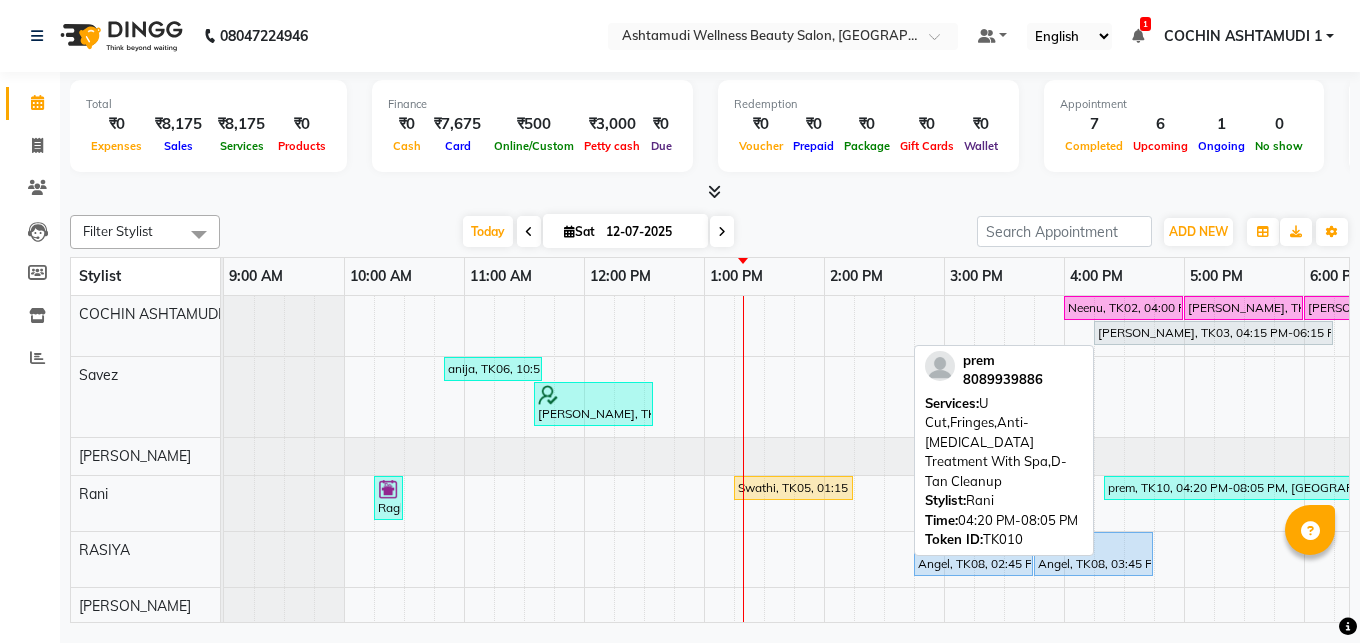 click on "prem, TK10, 04:20 PM-08:05 PM, [GEOGRAPHIC_DATA],Fringes,Anti-[MEDICAL_DATA] Treatment With Spa,D-Tan Cleanup" at bounding box center (1328, 488) 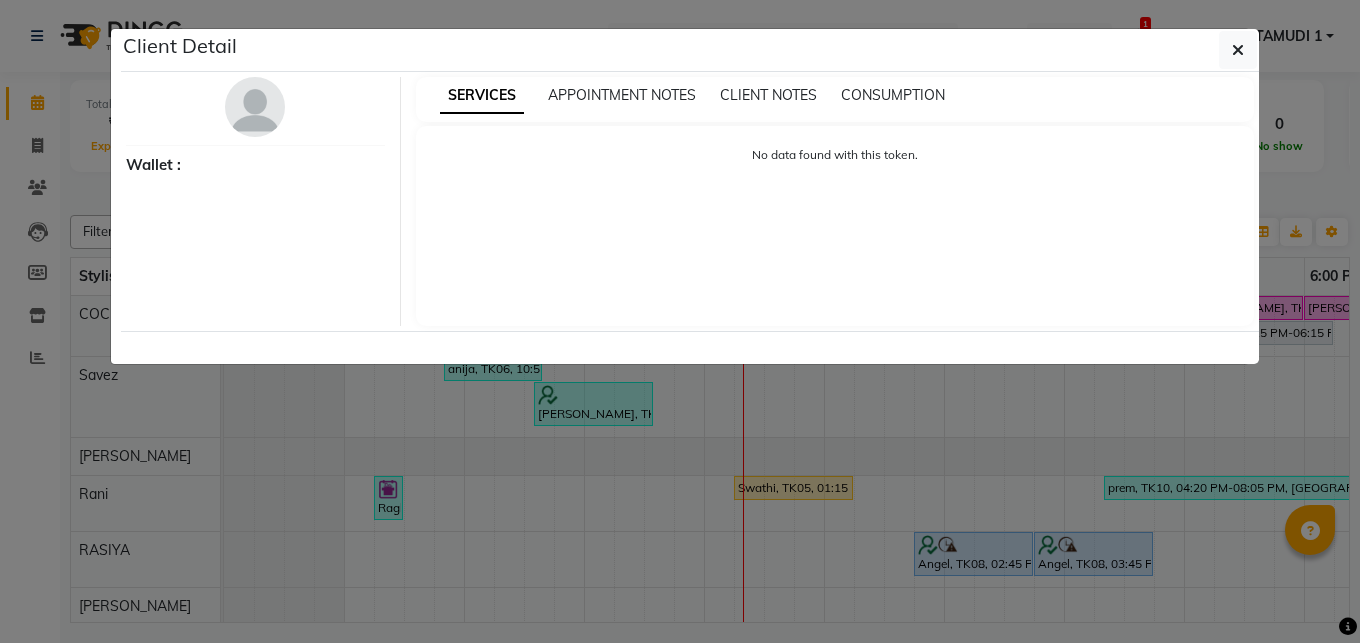 select on "3" 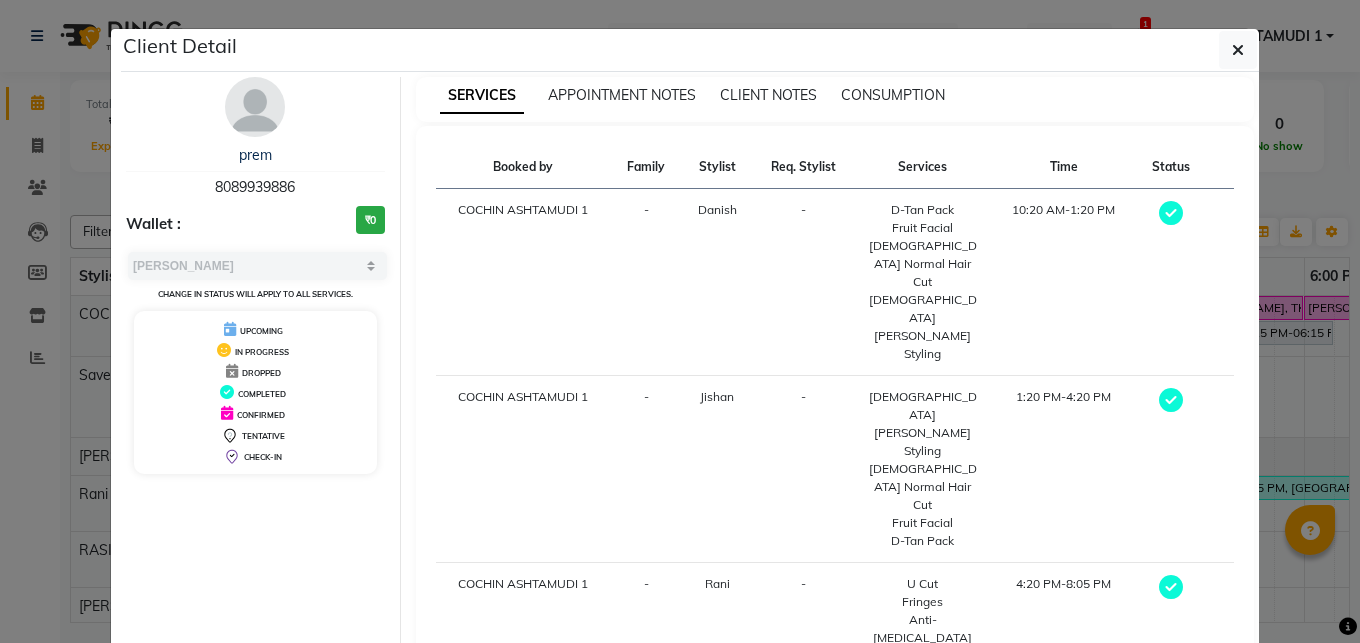 click on "View Invoice" 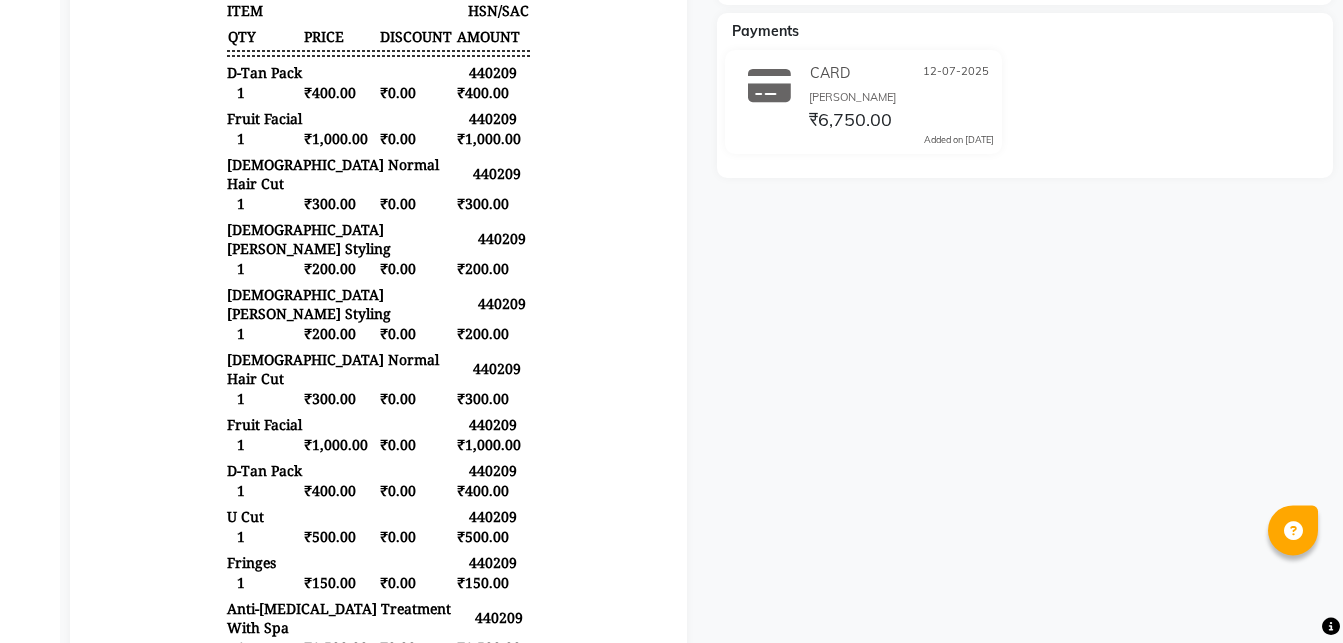 scroll, scrollTop: 102, scrollLeft: 0, axis: vertical 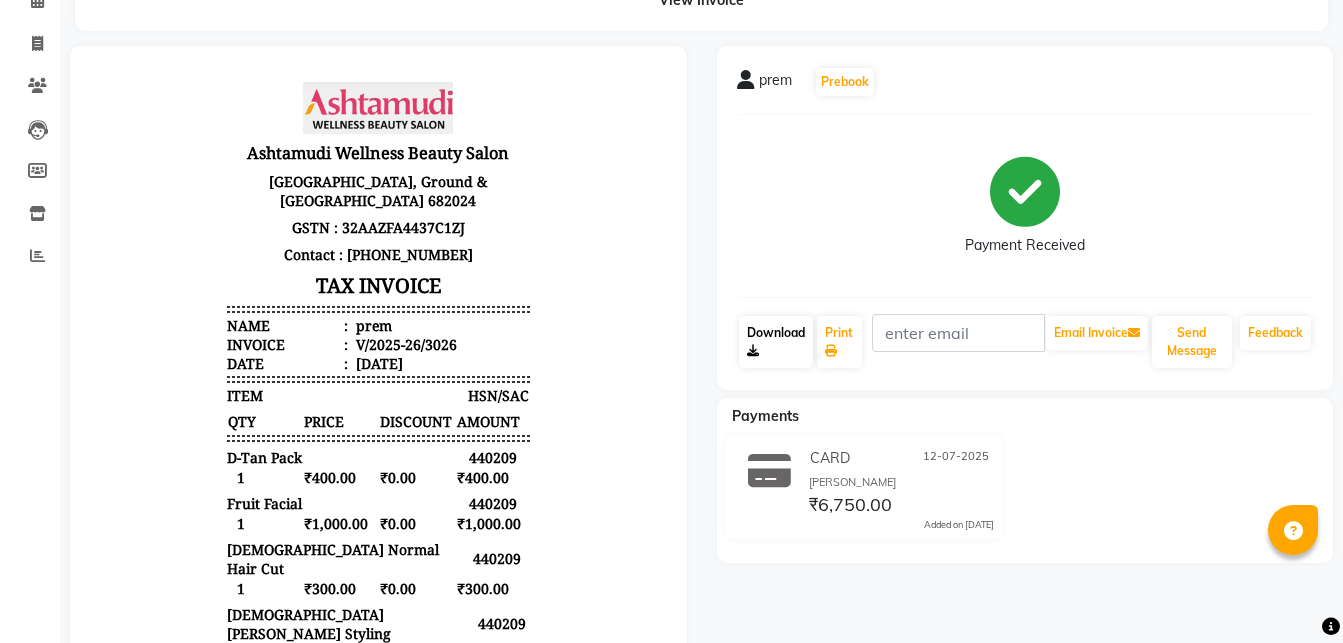 click on "Download" 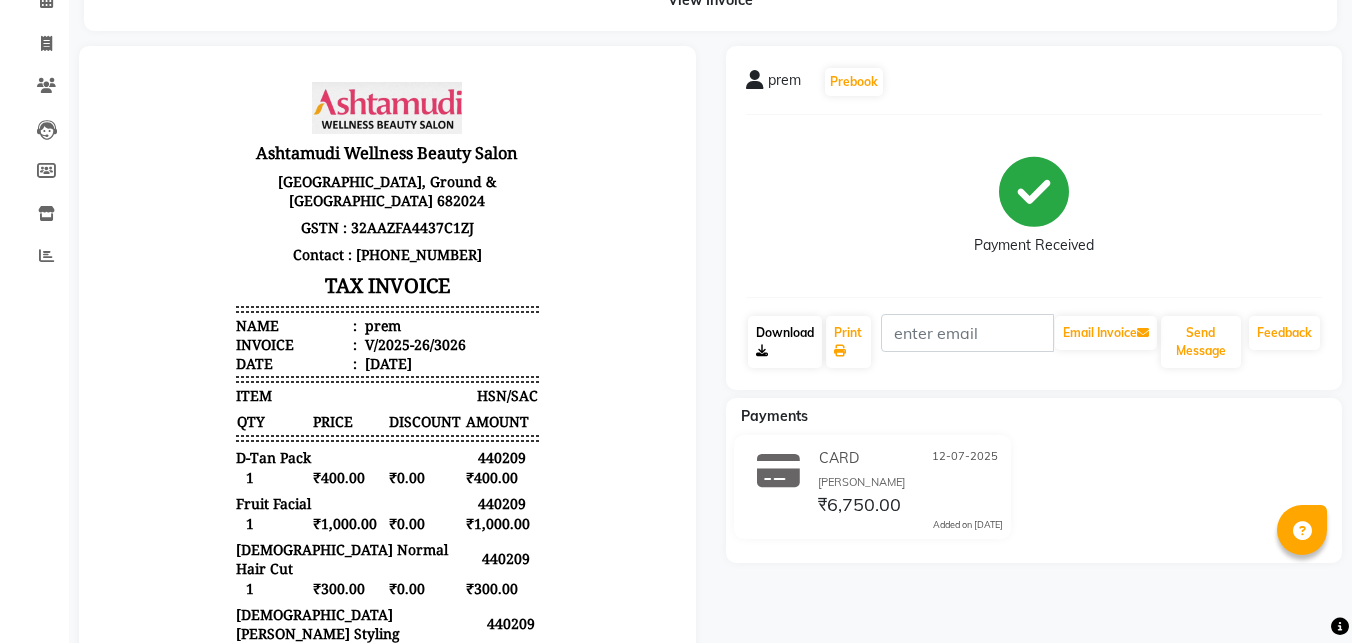 scroll, scrollTop: 0, scrollLeft: 0, axis: both 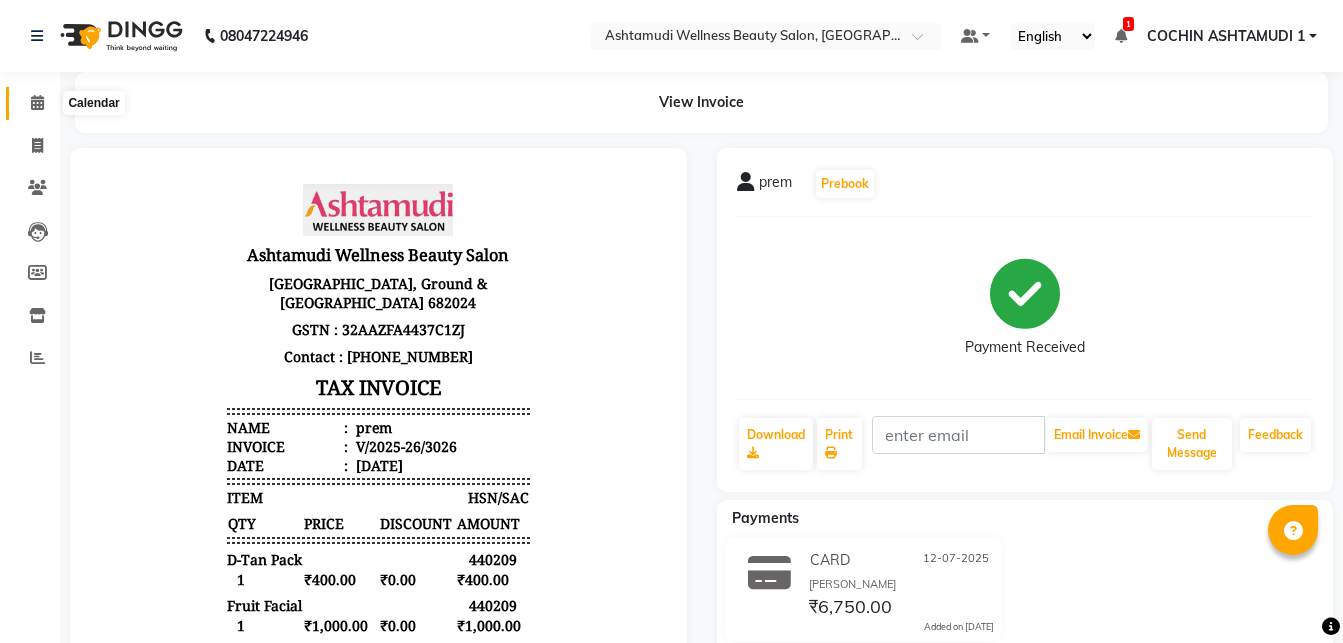 click 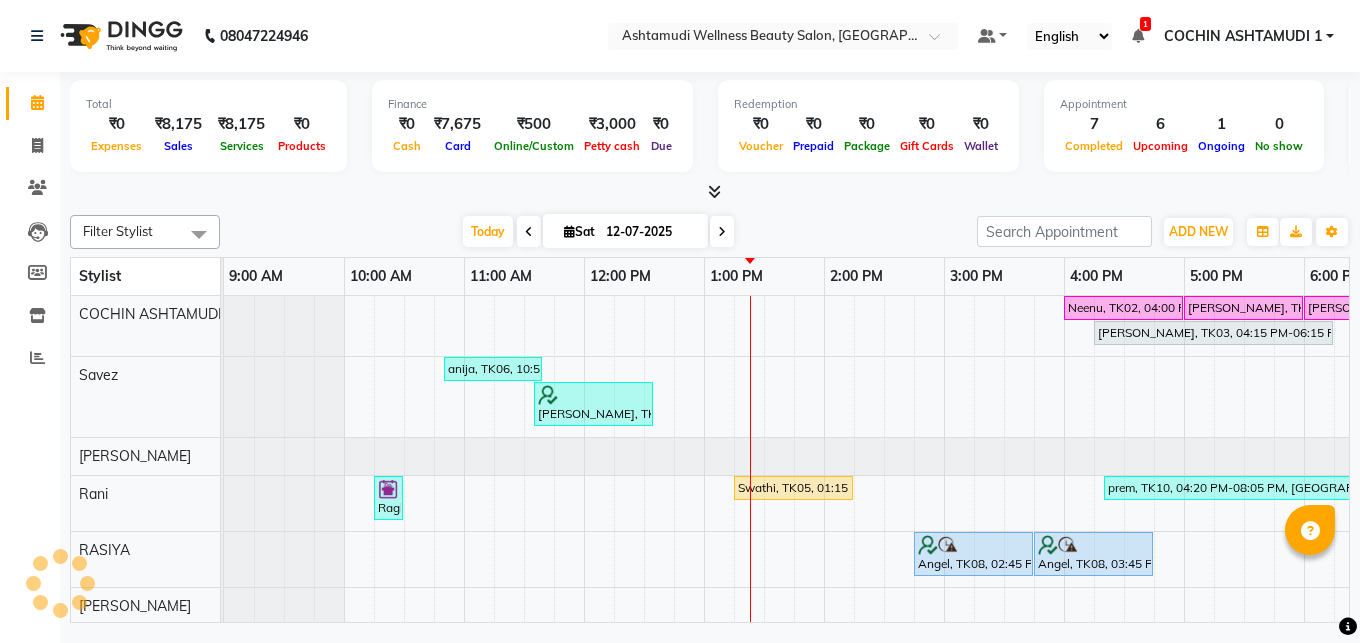 scroll, scrollTop: 0, scrollLeft: 0, axis: both 